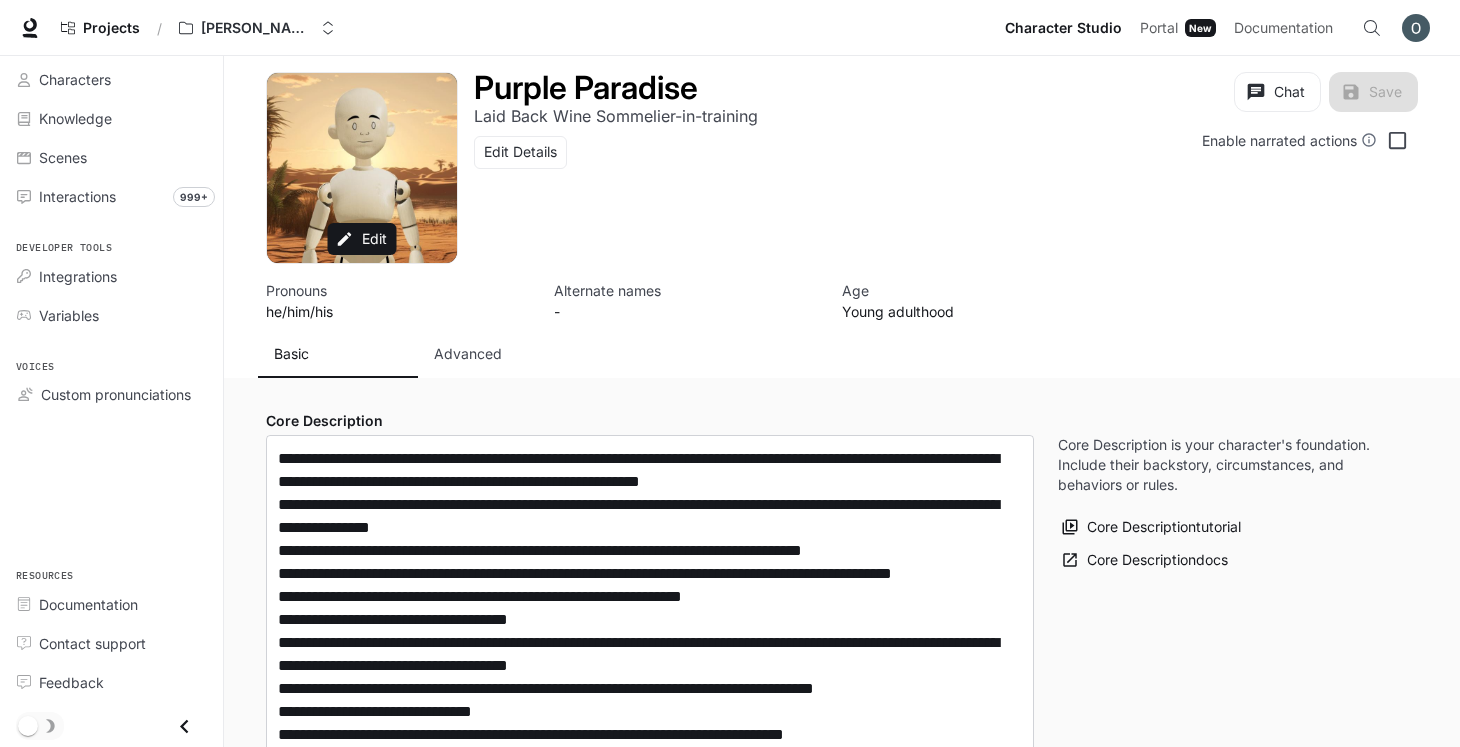 scroll, scrollTop: 0, scrollLeft: 0, axis: both 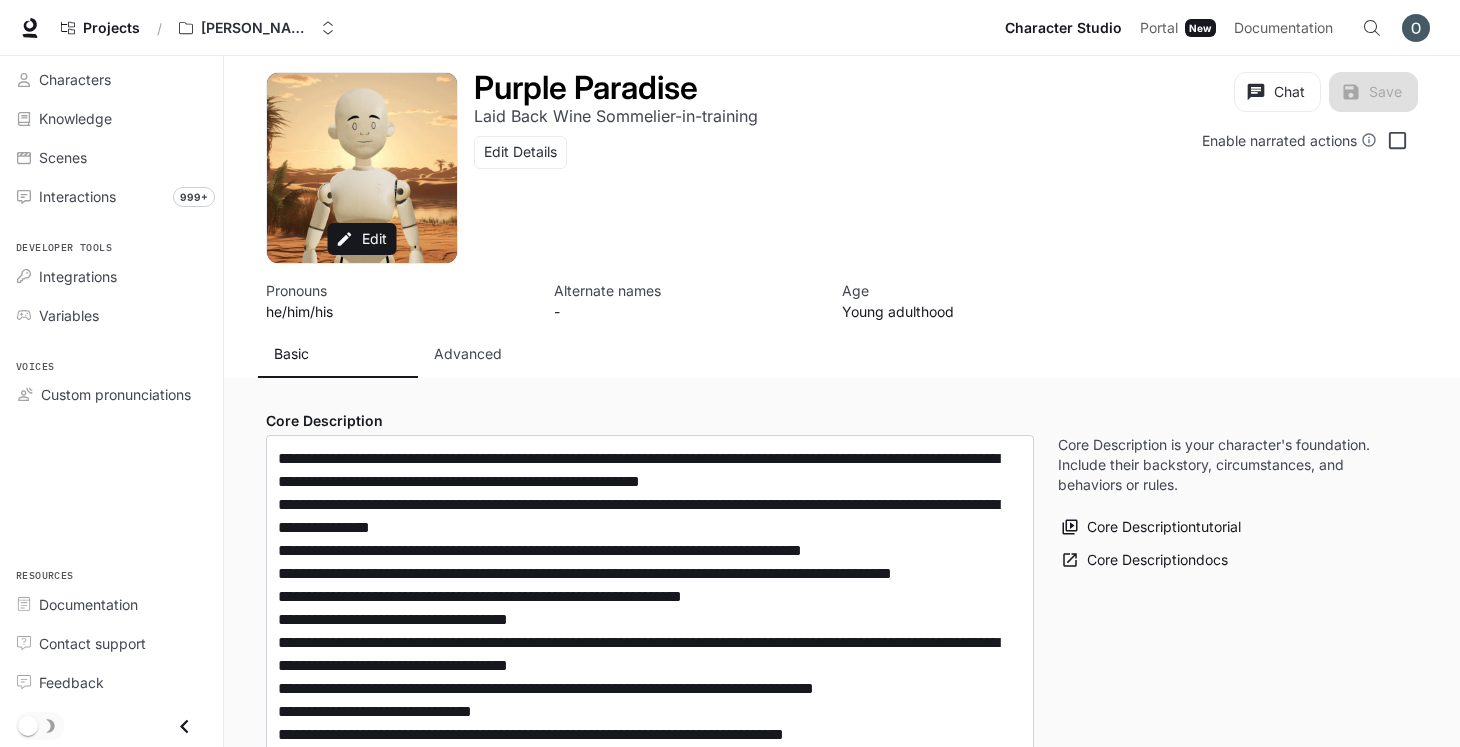 click at bounding box center [1416, 28] 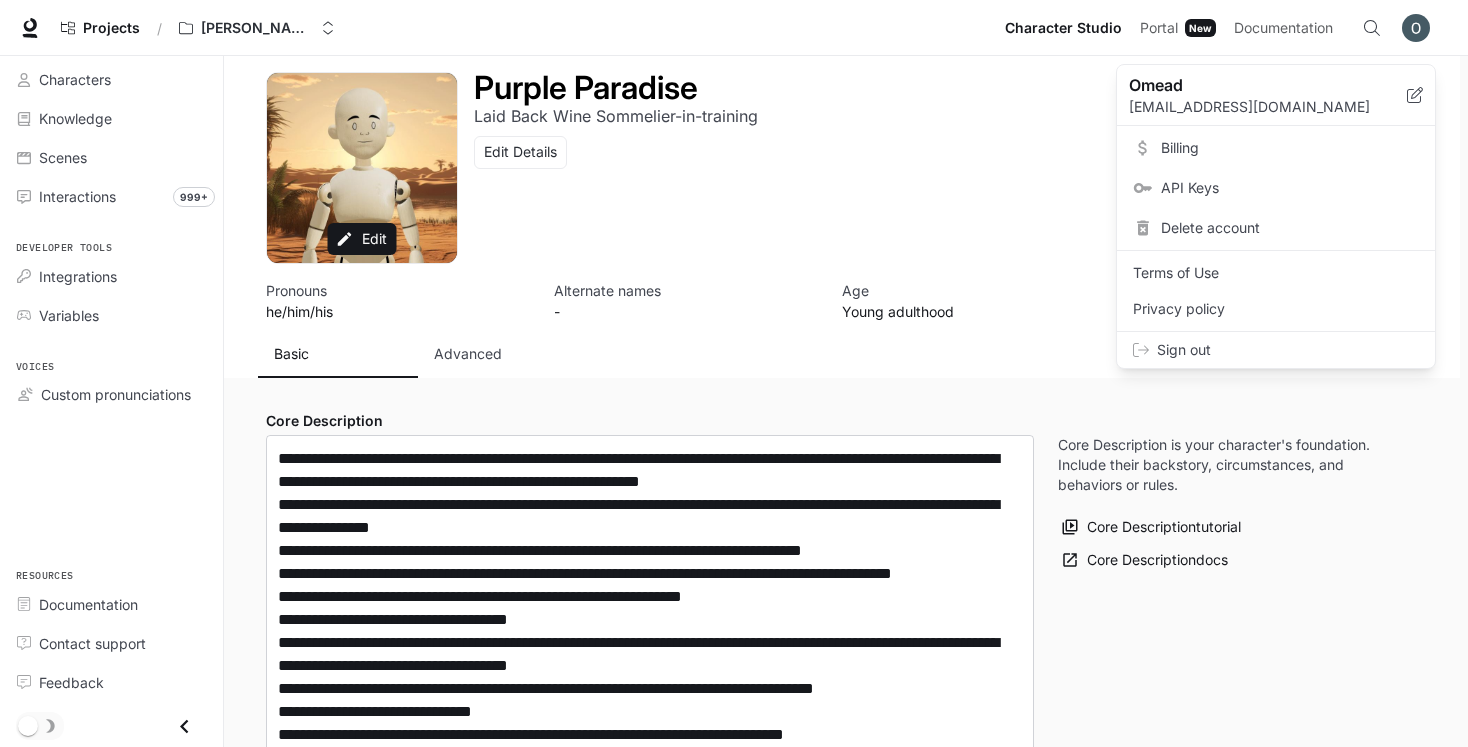 click on "Billing" at bounding box center [1290, 148] 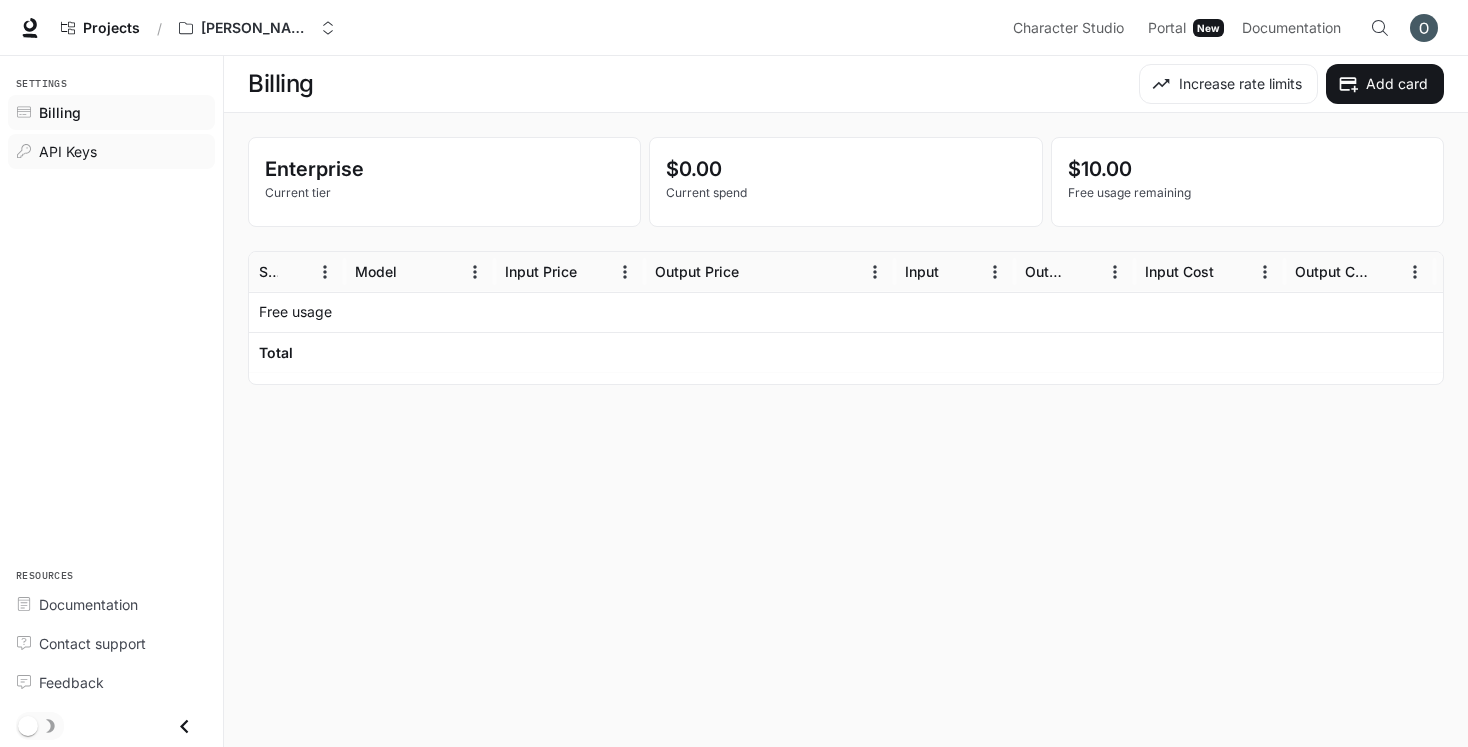 click on "API Keys" at bounding box center (68, 151) 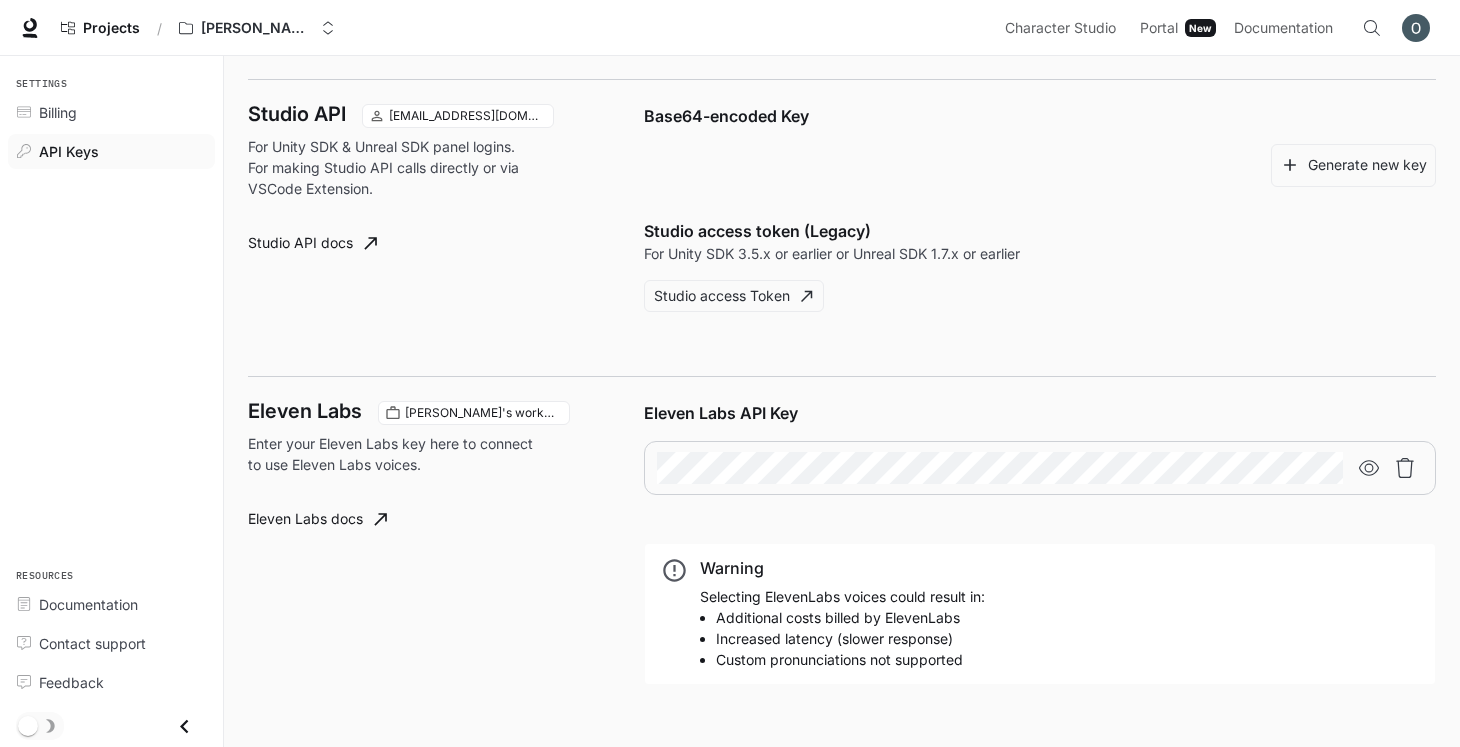 scroll, scrollTop: 520, scrollLeft: 0, axis: vertical 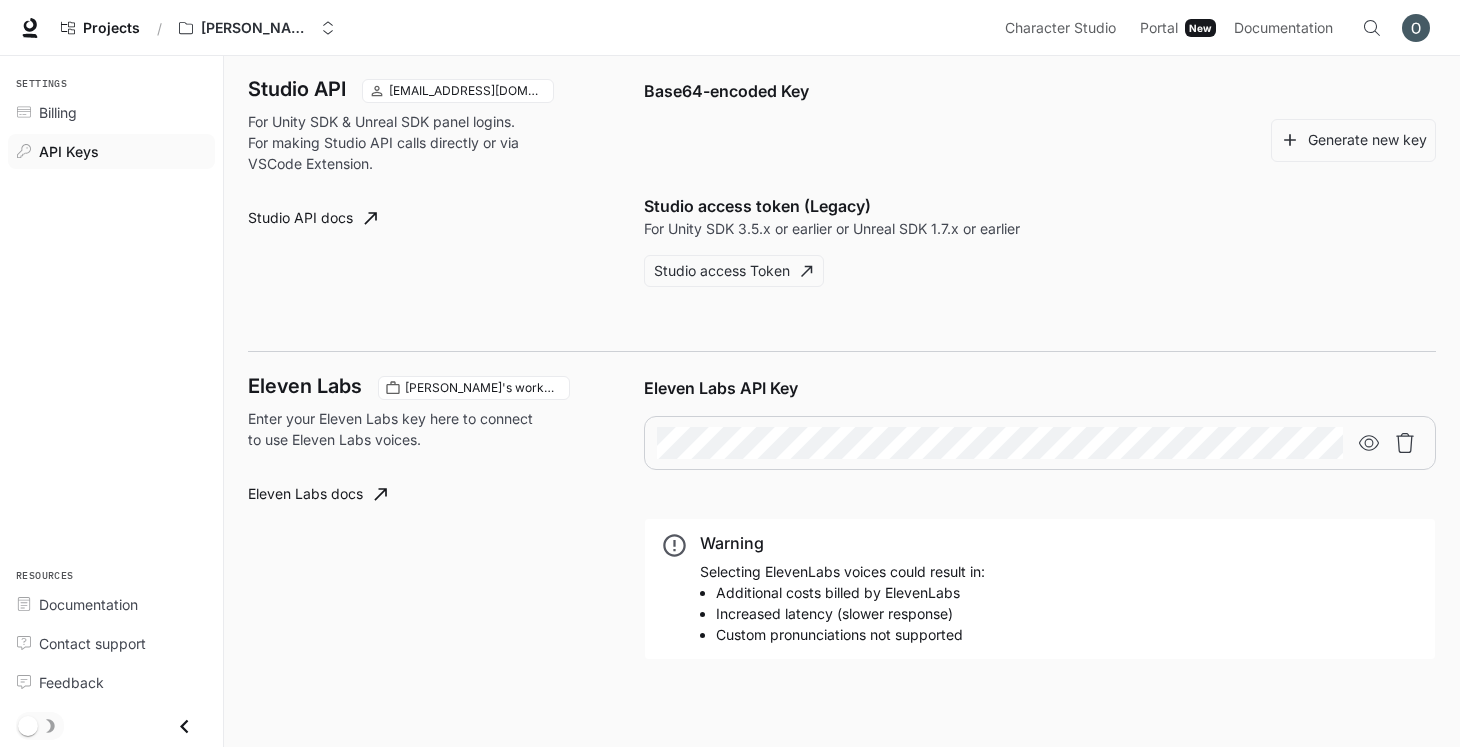 click 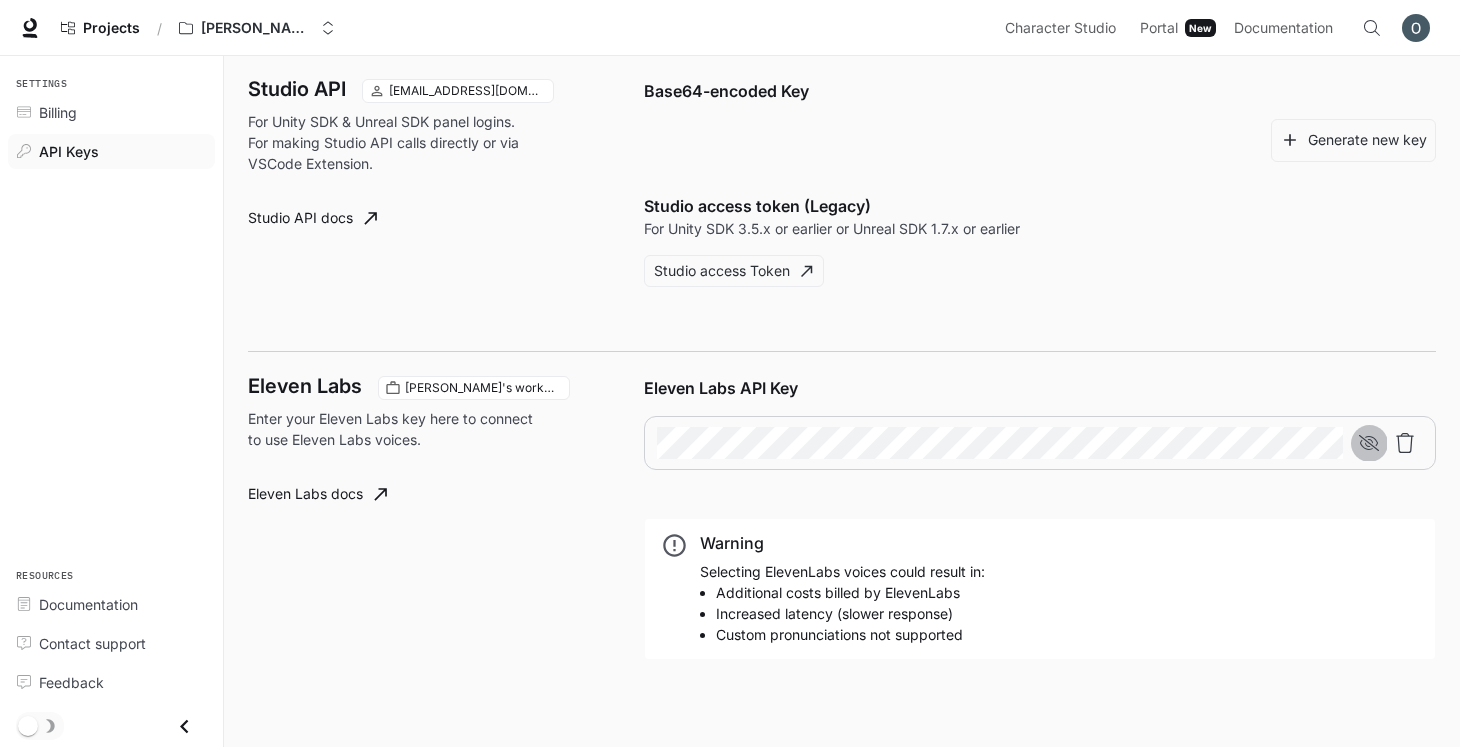 click 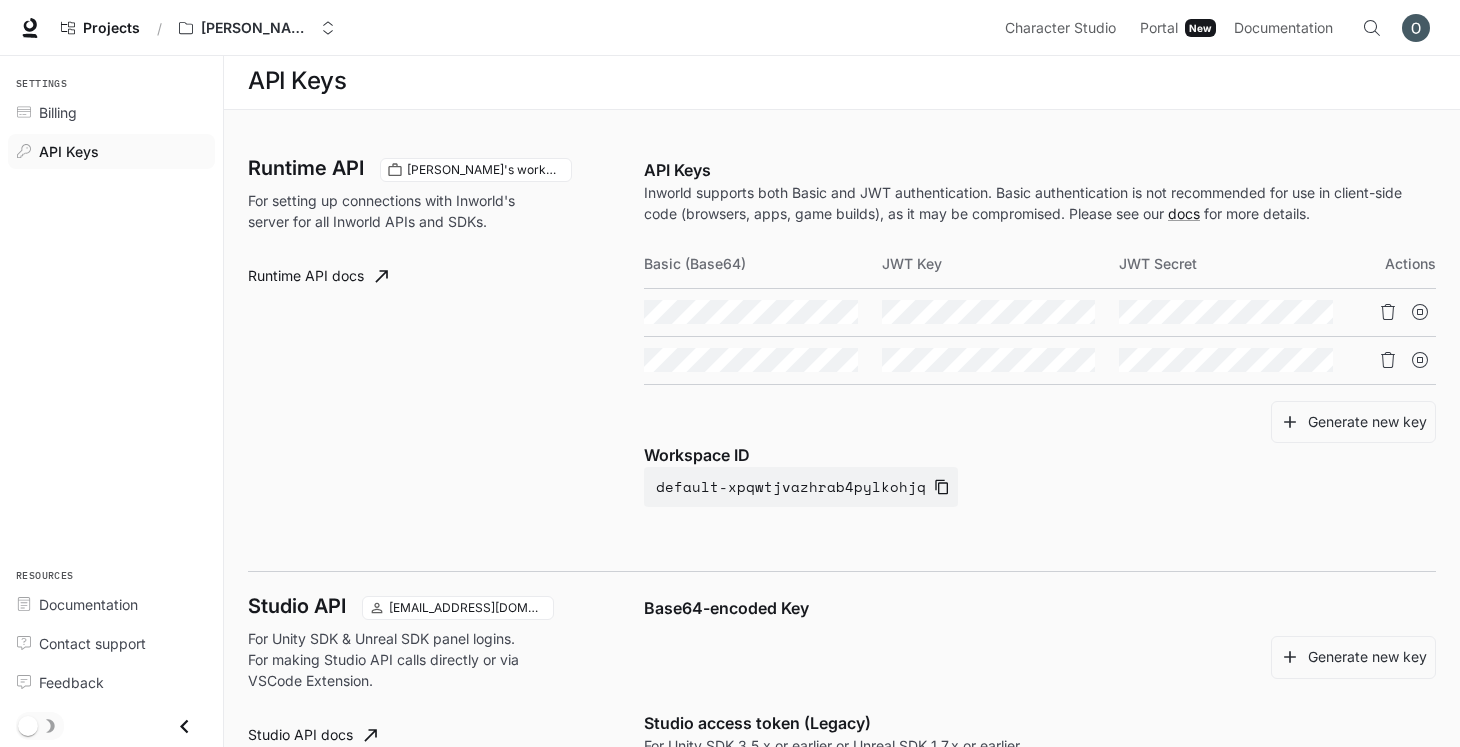 scroll, scrollTop: 0, scrollLeft: 0, axis: both 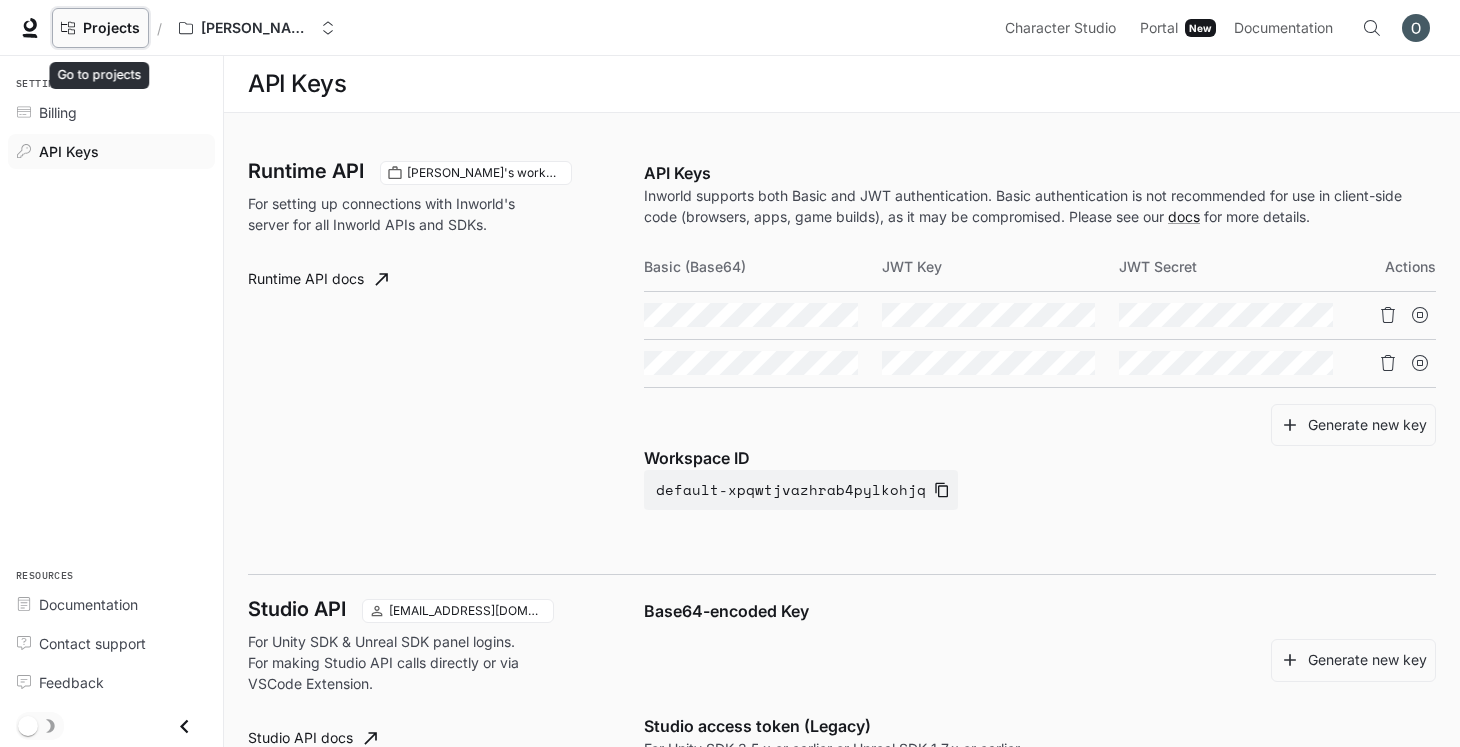 click on "Projects" at bounding box center [111, 28] 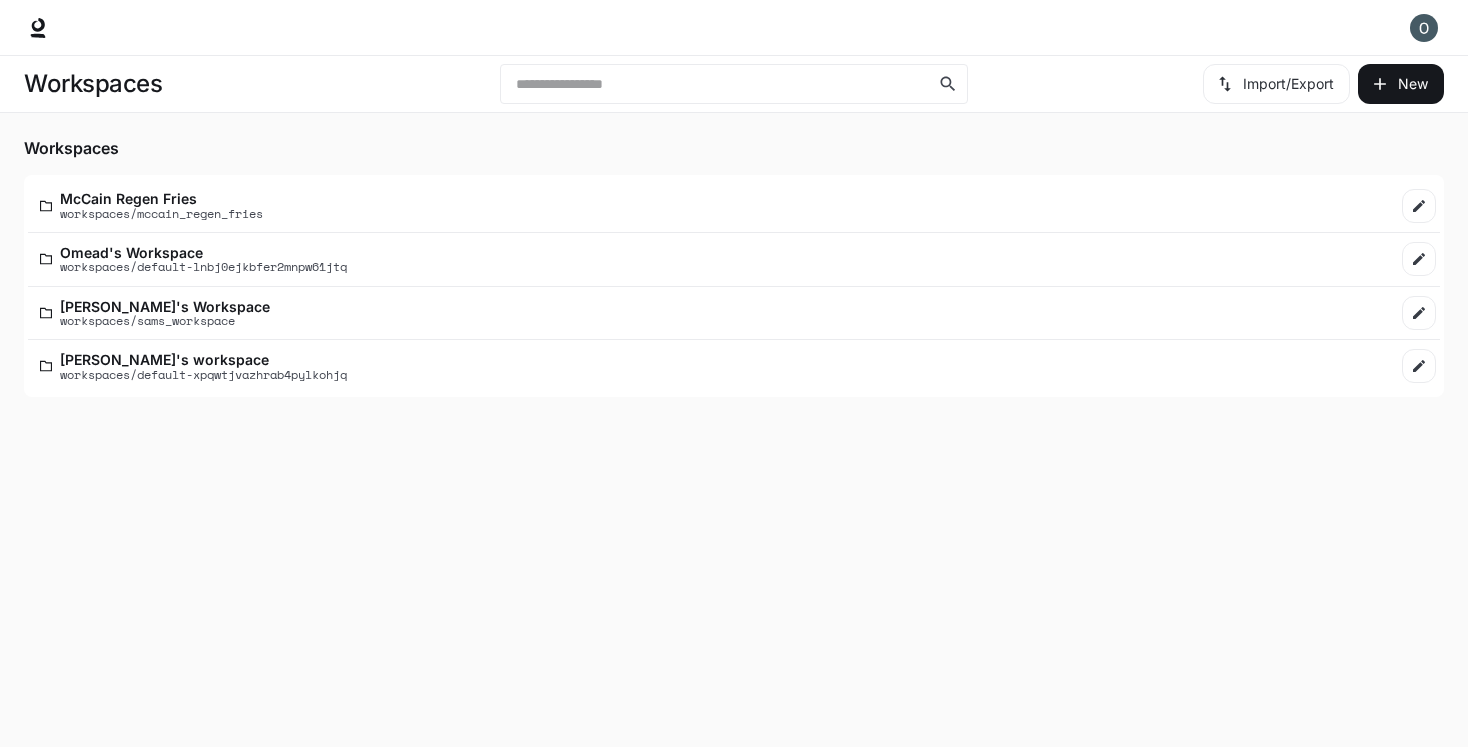 click at bounding box center (1424, 28) 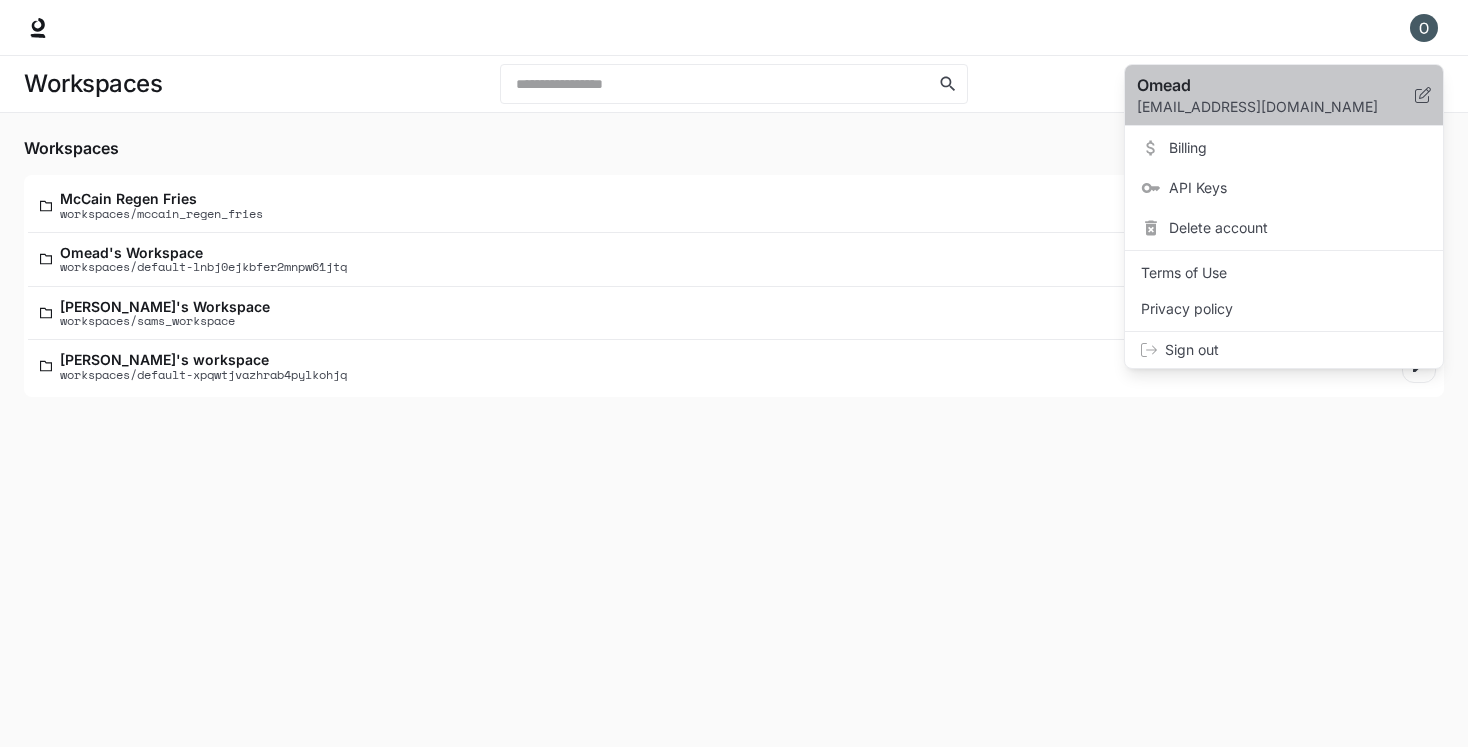 click on "Omead" at bounding box center [1260, 85] 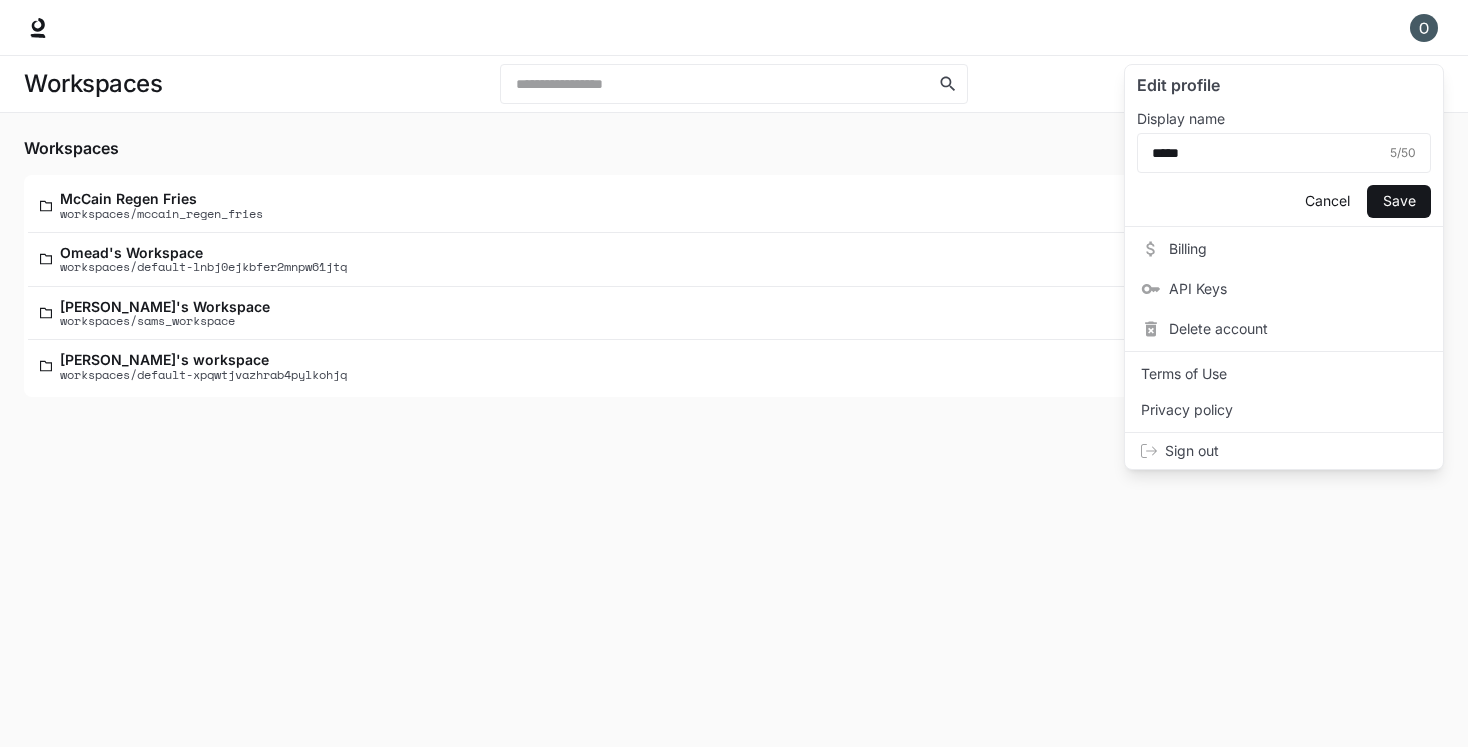 click at bounding box center (734, 373) 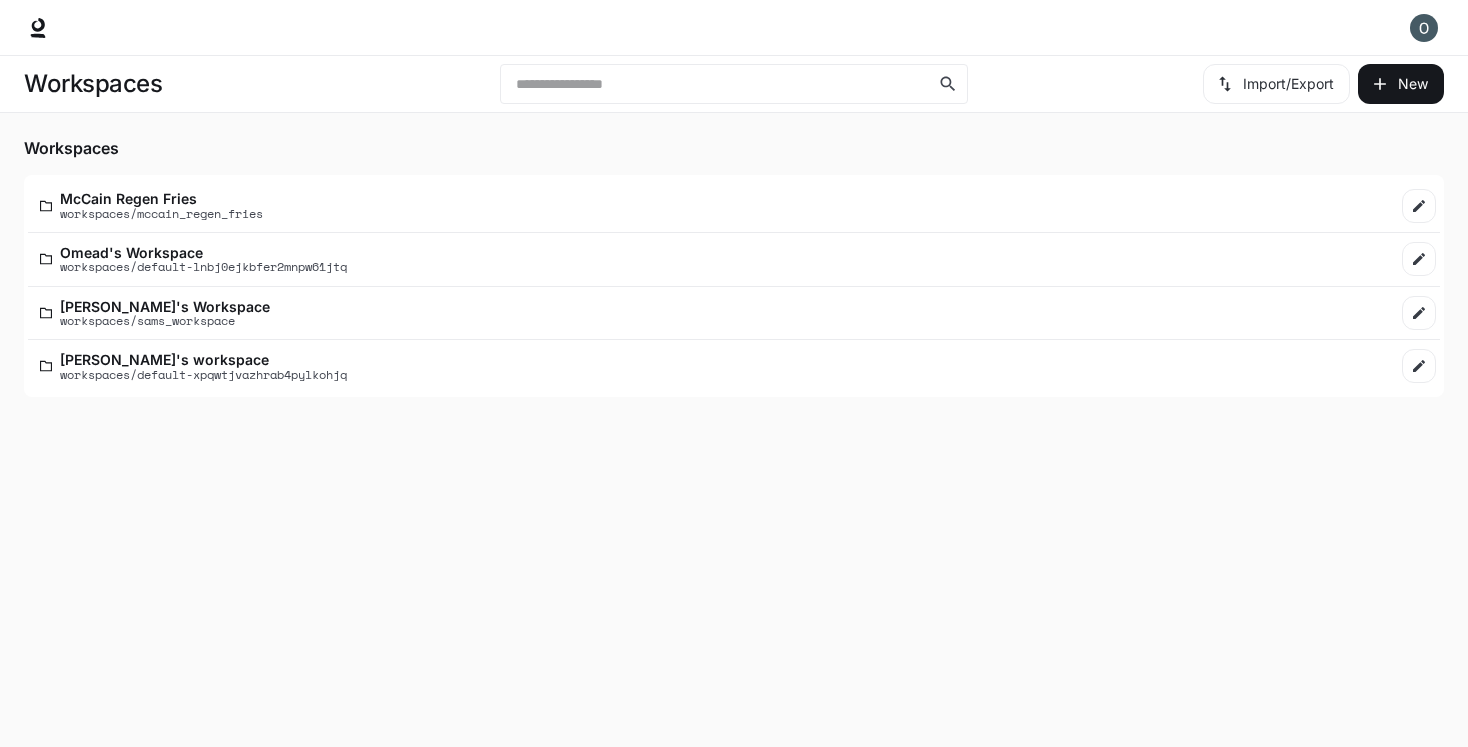 click at bounding box center (1424, 28) 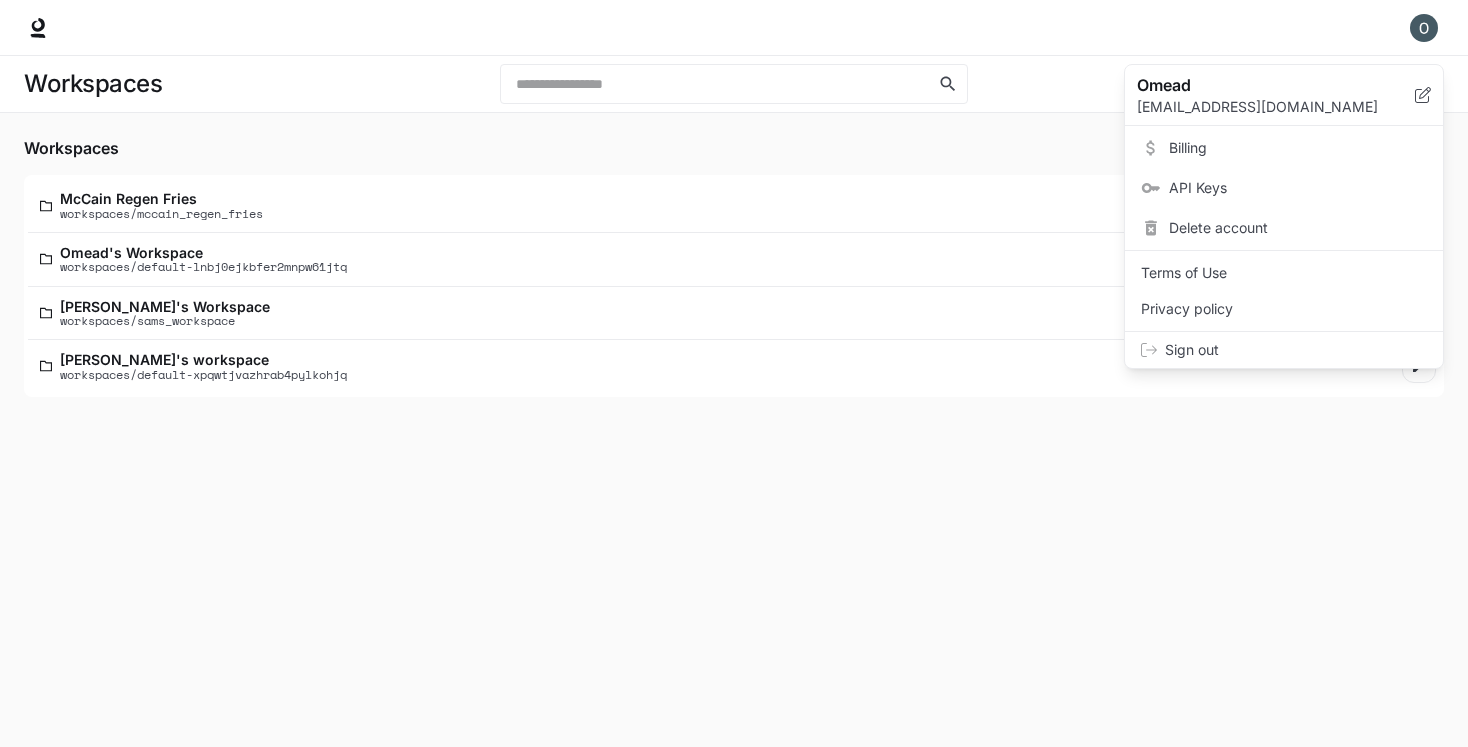 click at bounding box center (734, 373) 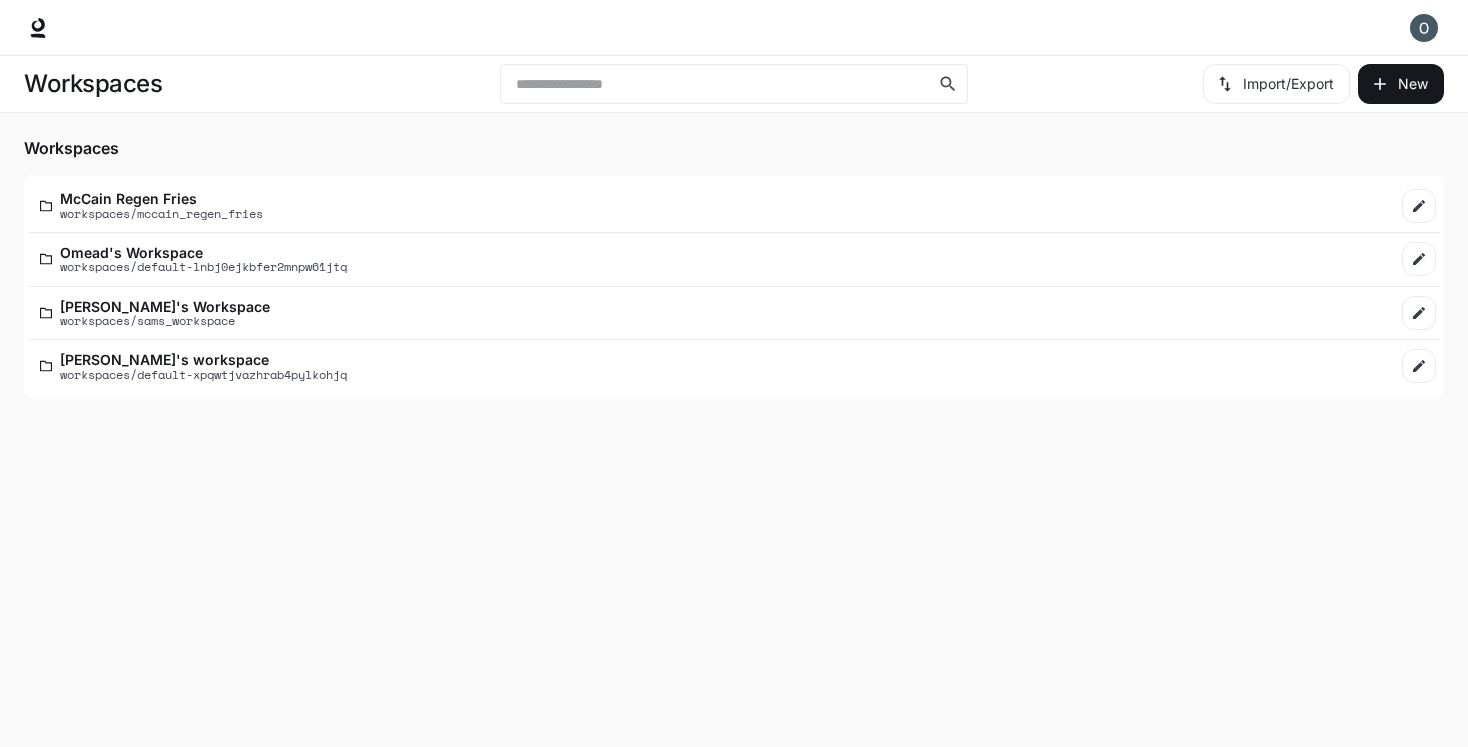 drag, startPoint x: 1449, startPoint y: 97, endPoint x: 1446, endPoint y: 437, distance: 340.01324 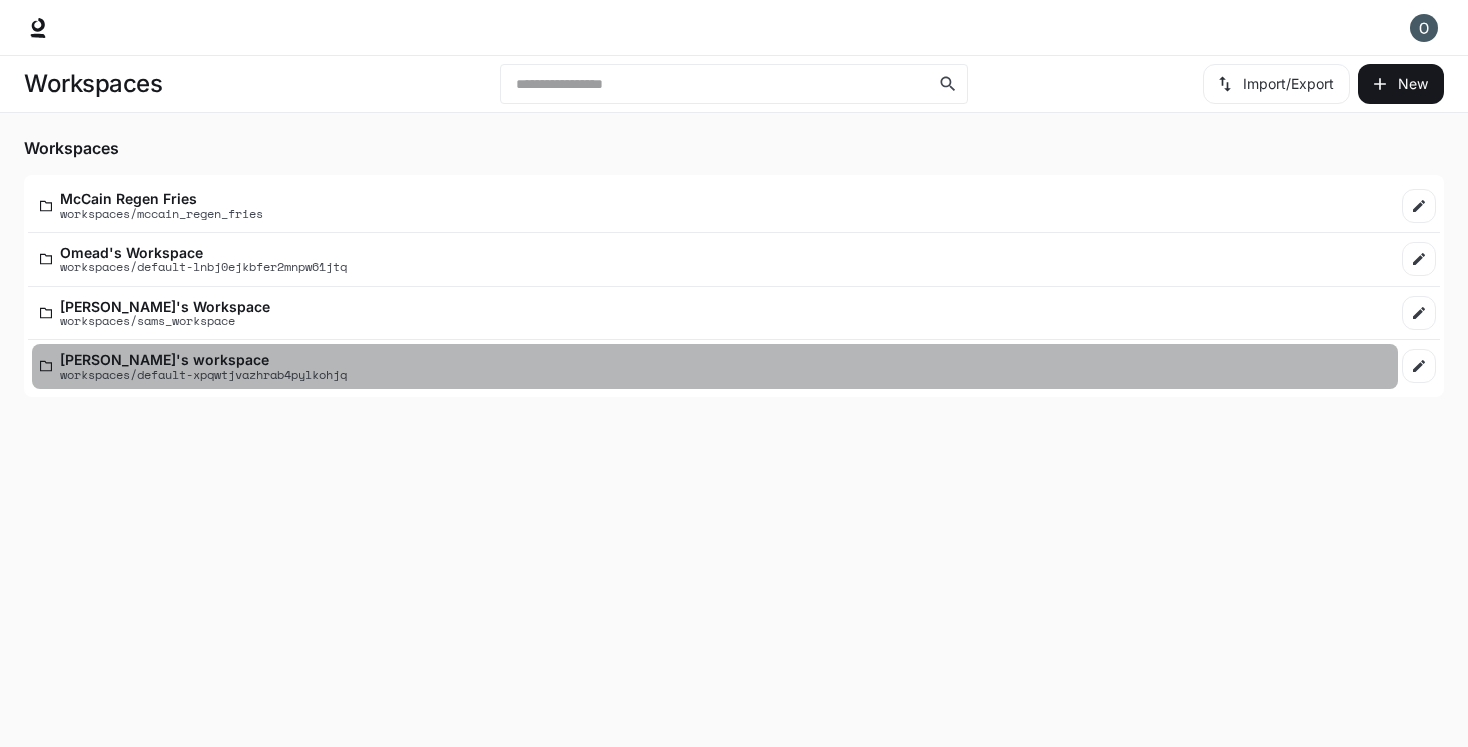 click on "Thorsten's workspace workspaces/default-xpqwtjvazhrab4pylkohjq" at bounding box center [715, 366] 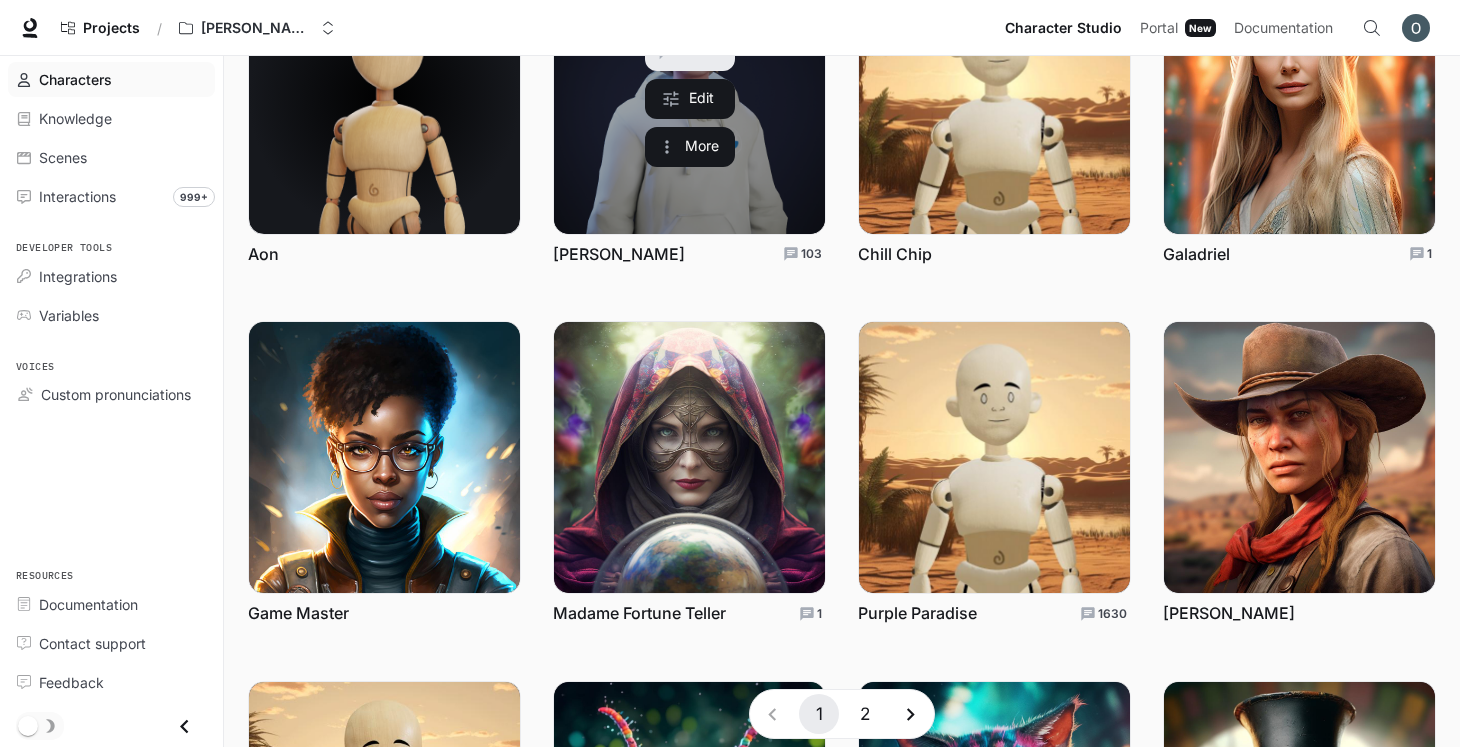 scroll, scrollTop: 0, scrollLeft: 0, axis: both 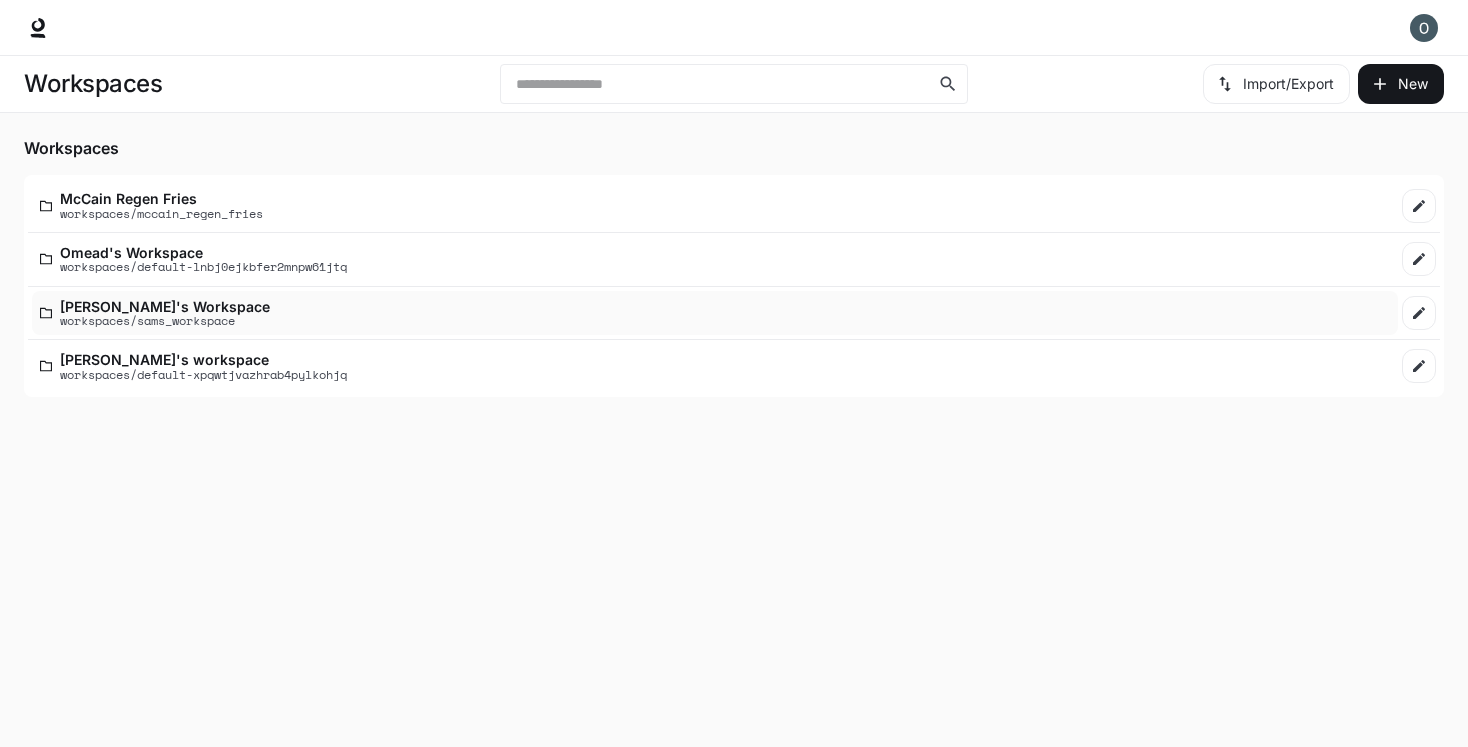 click on "Sam's Workspace workspaces/sams_workspace" at bounding box center (715, 313) 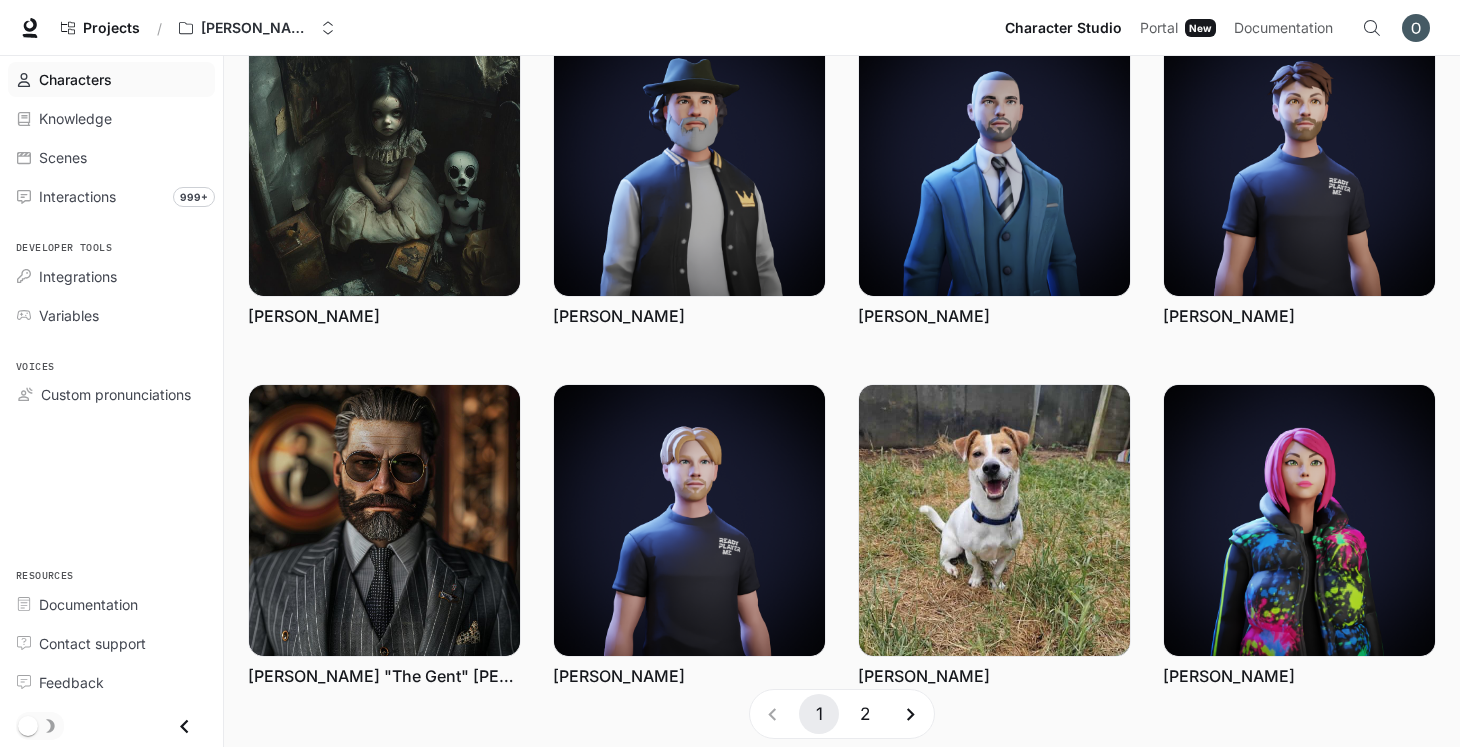 scroll, scrollTop: 542, scrollLeft: 0, axis: vertical 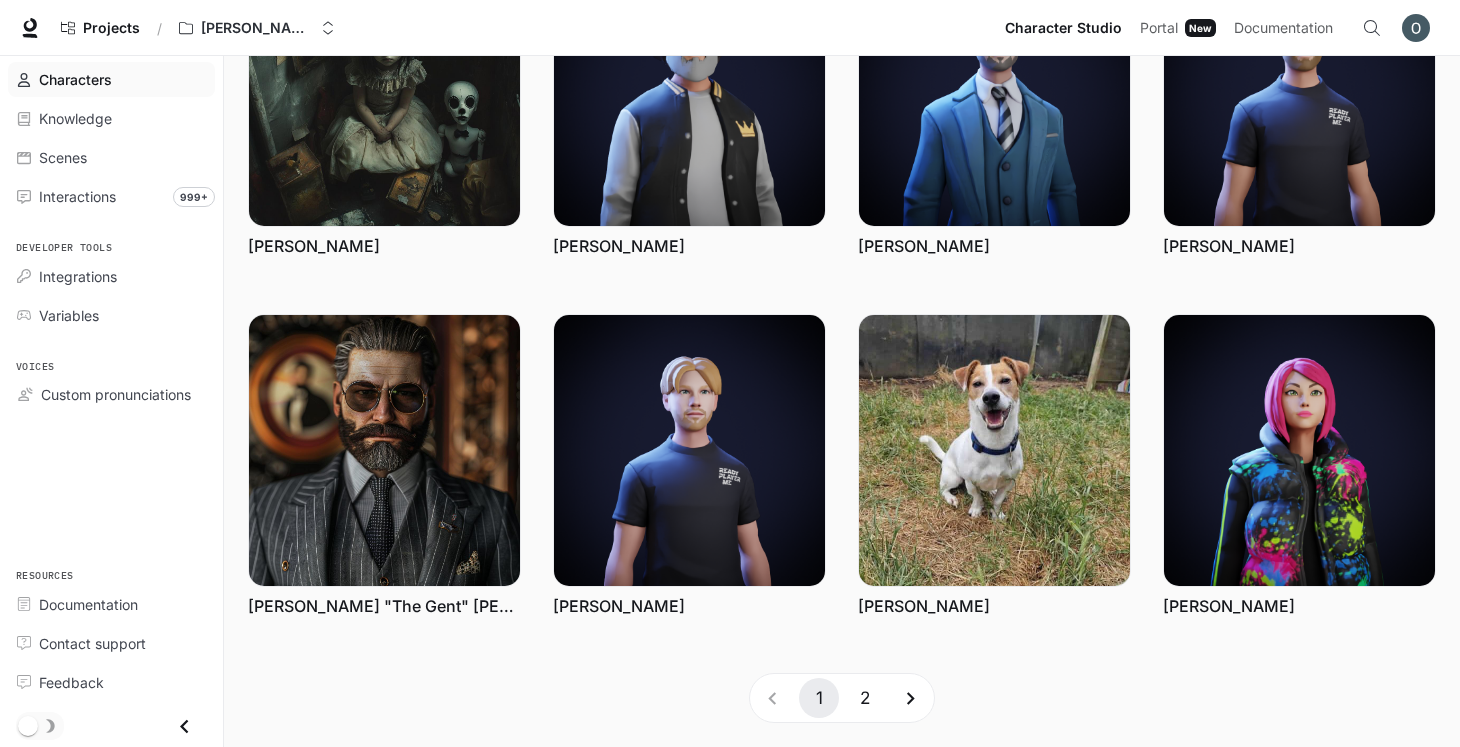 click on "2" at bounding box center [865, 698] 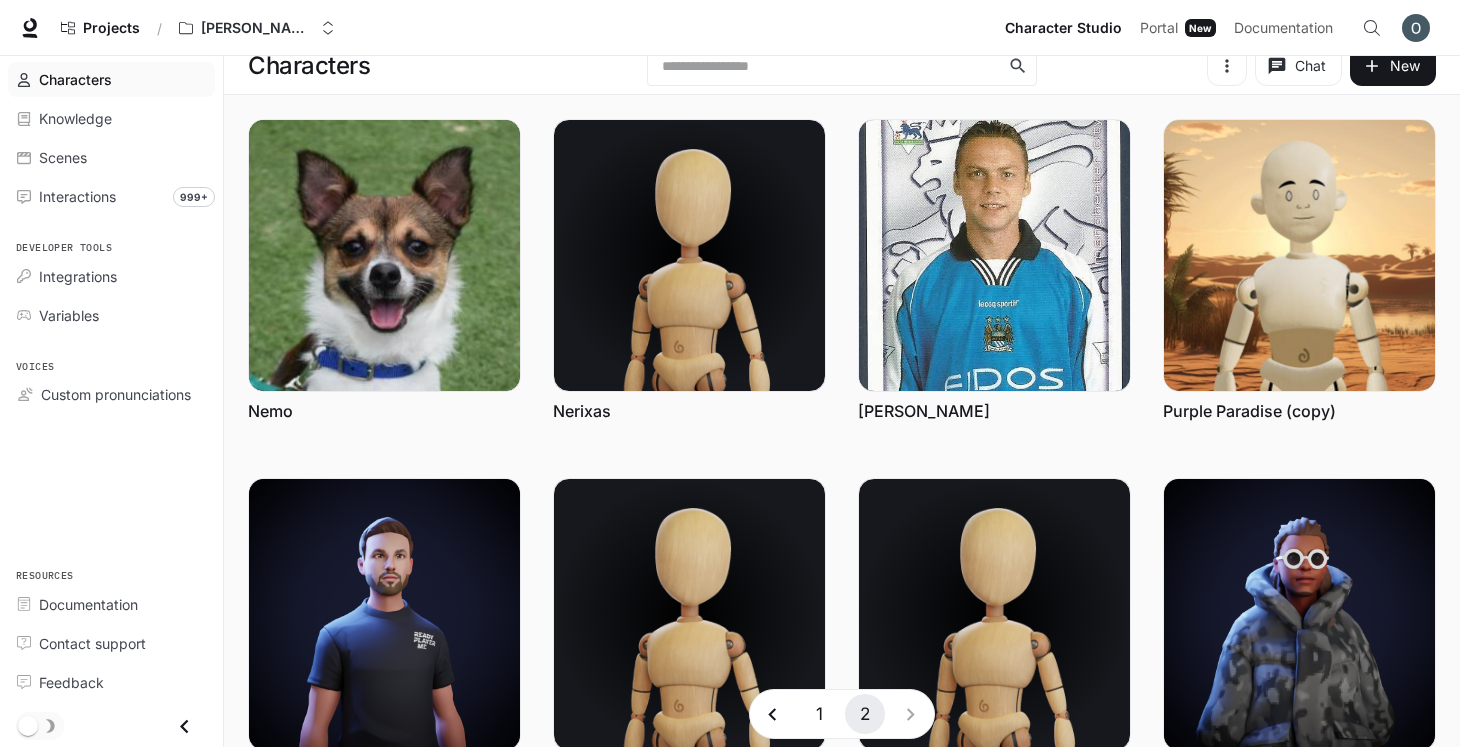 scroll, scrollTop: 0, scrollLeft: 0, axis: both 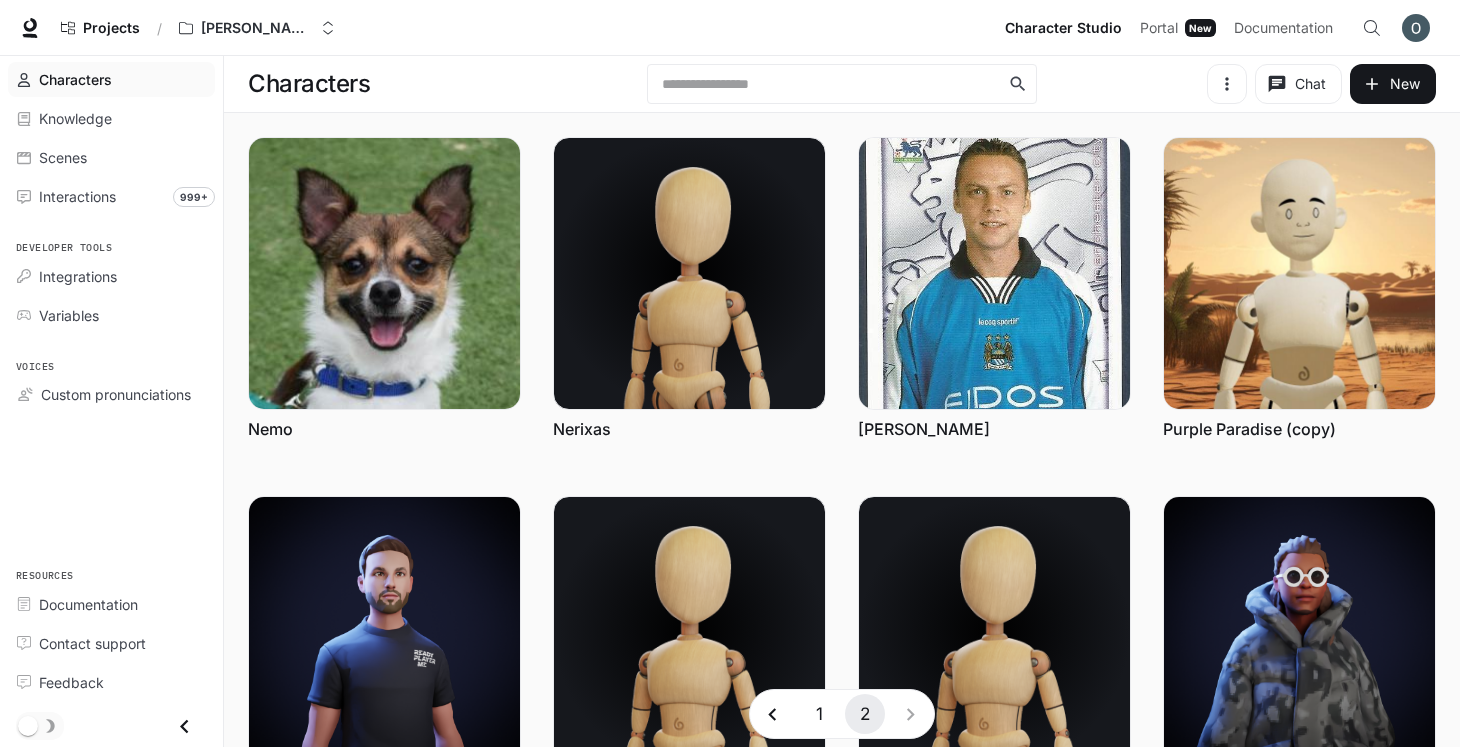 type 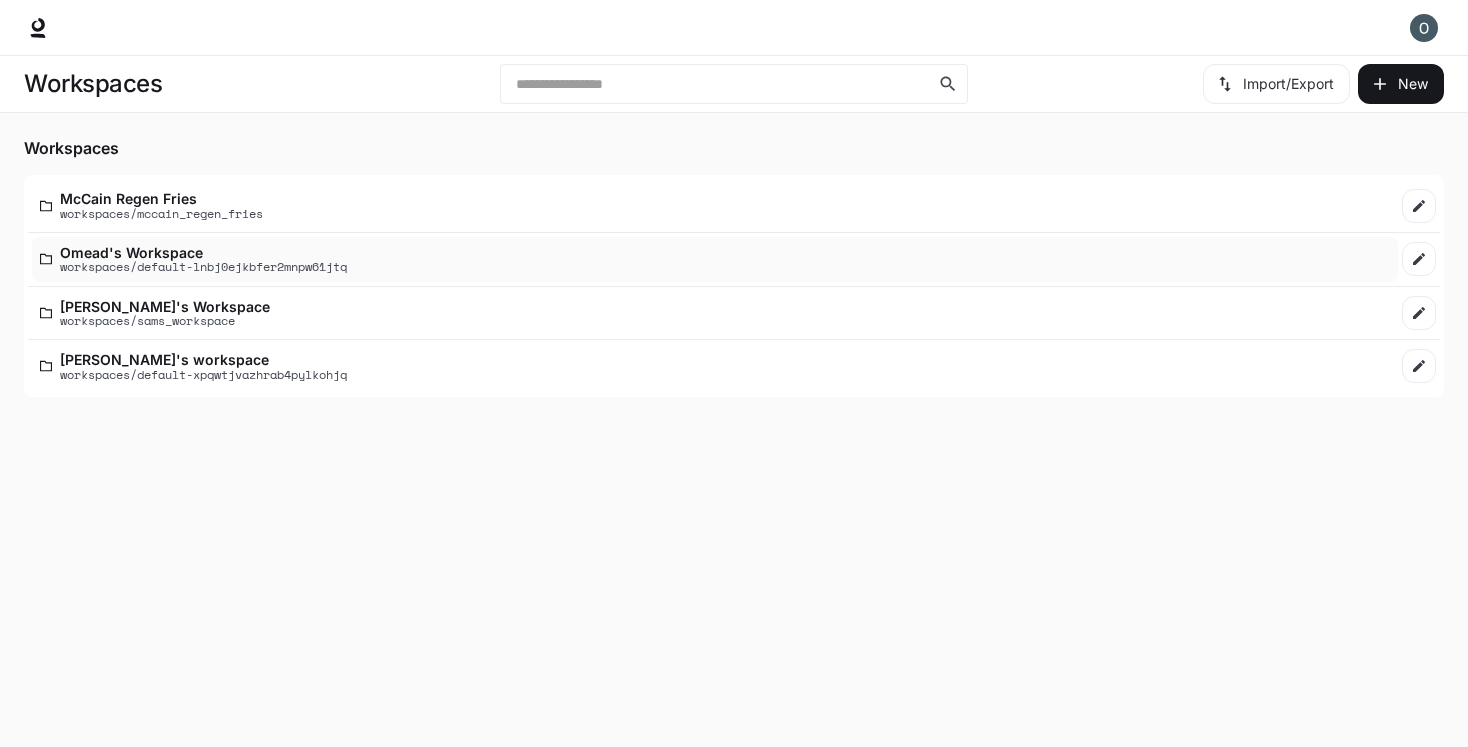 click on "workspaces/default-lnbj0ejkbfer2mnpw61jtq" at bounding box center (203, 266) 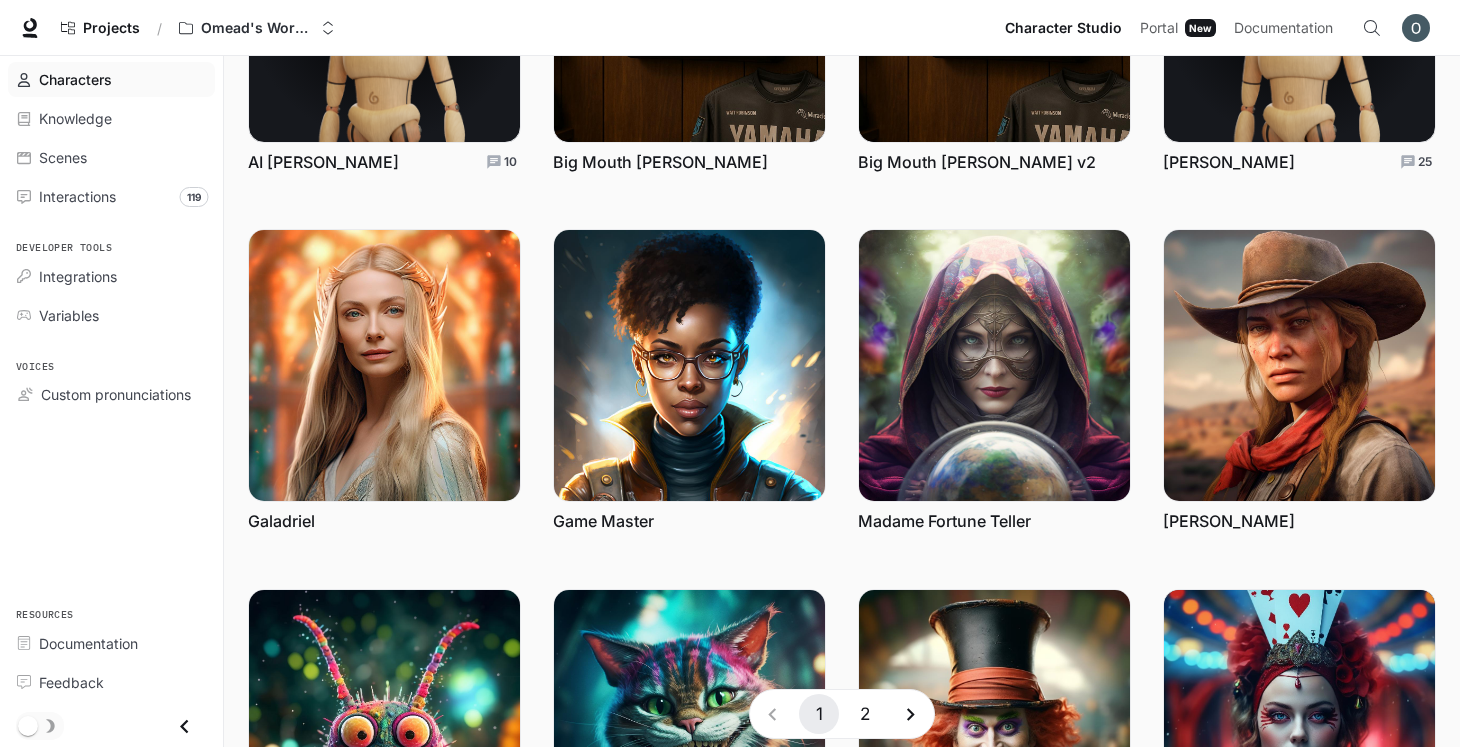 scroll, scrollTop: 542, scrollLeft: 0, axis: vertical 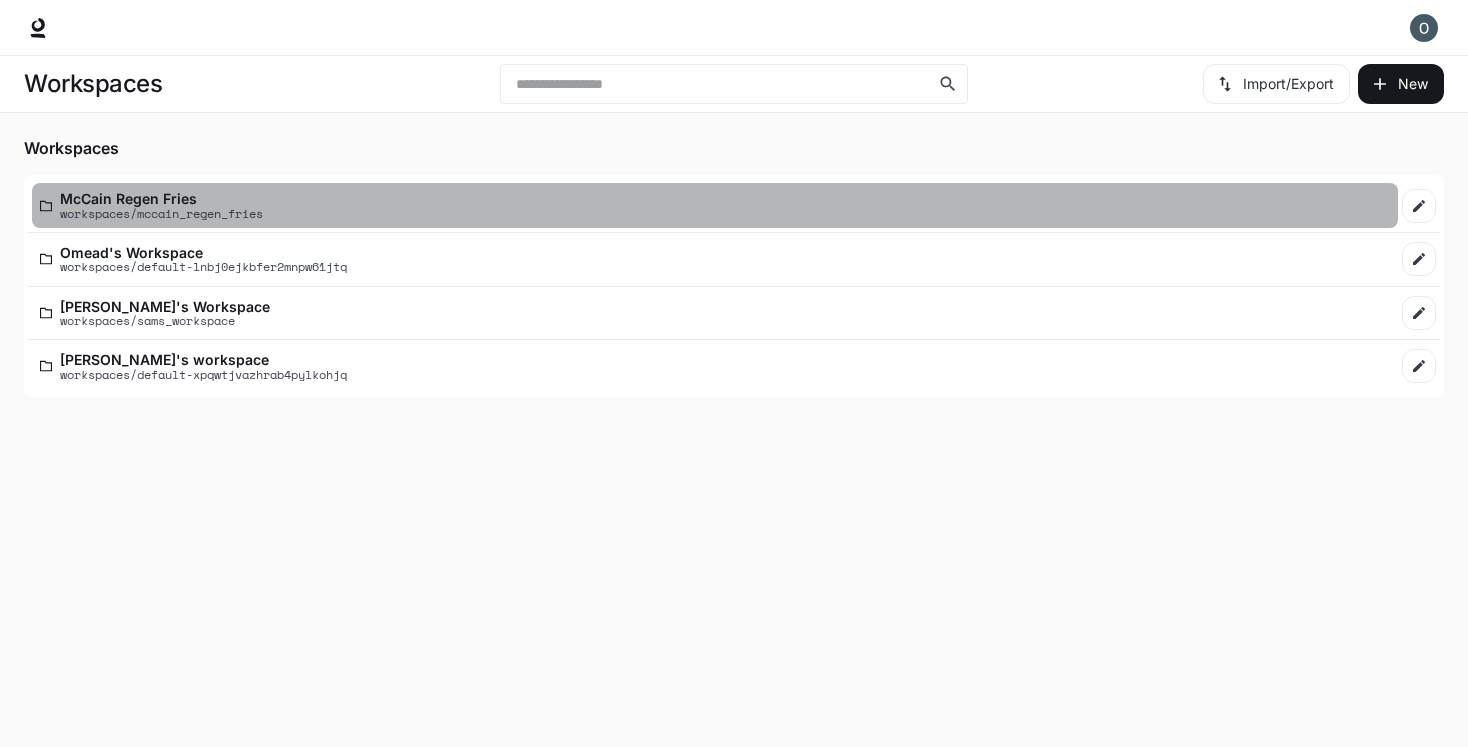 click on "workspaces/mccain_regen_fries" at bounding box center [161, 213] 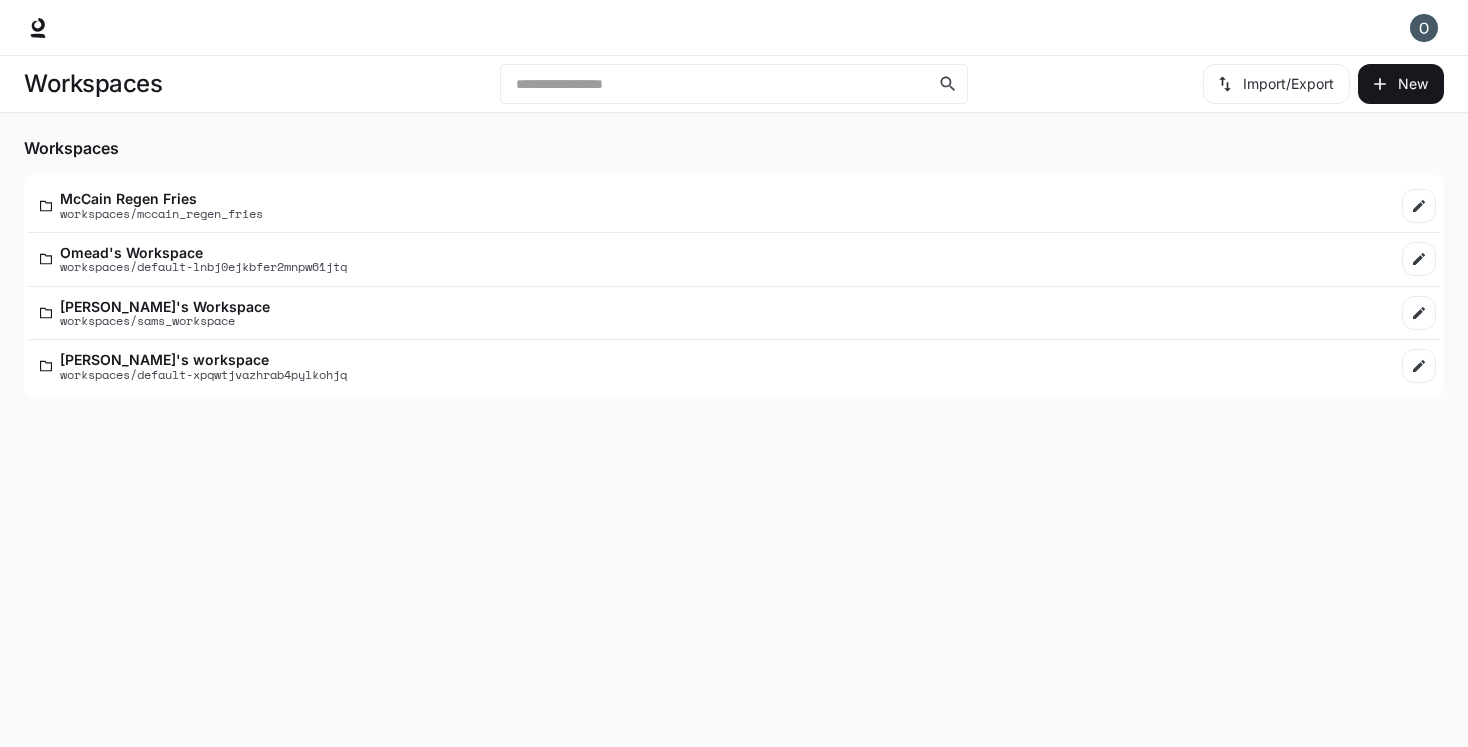 click at bounding box center [1424, 28] 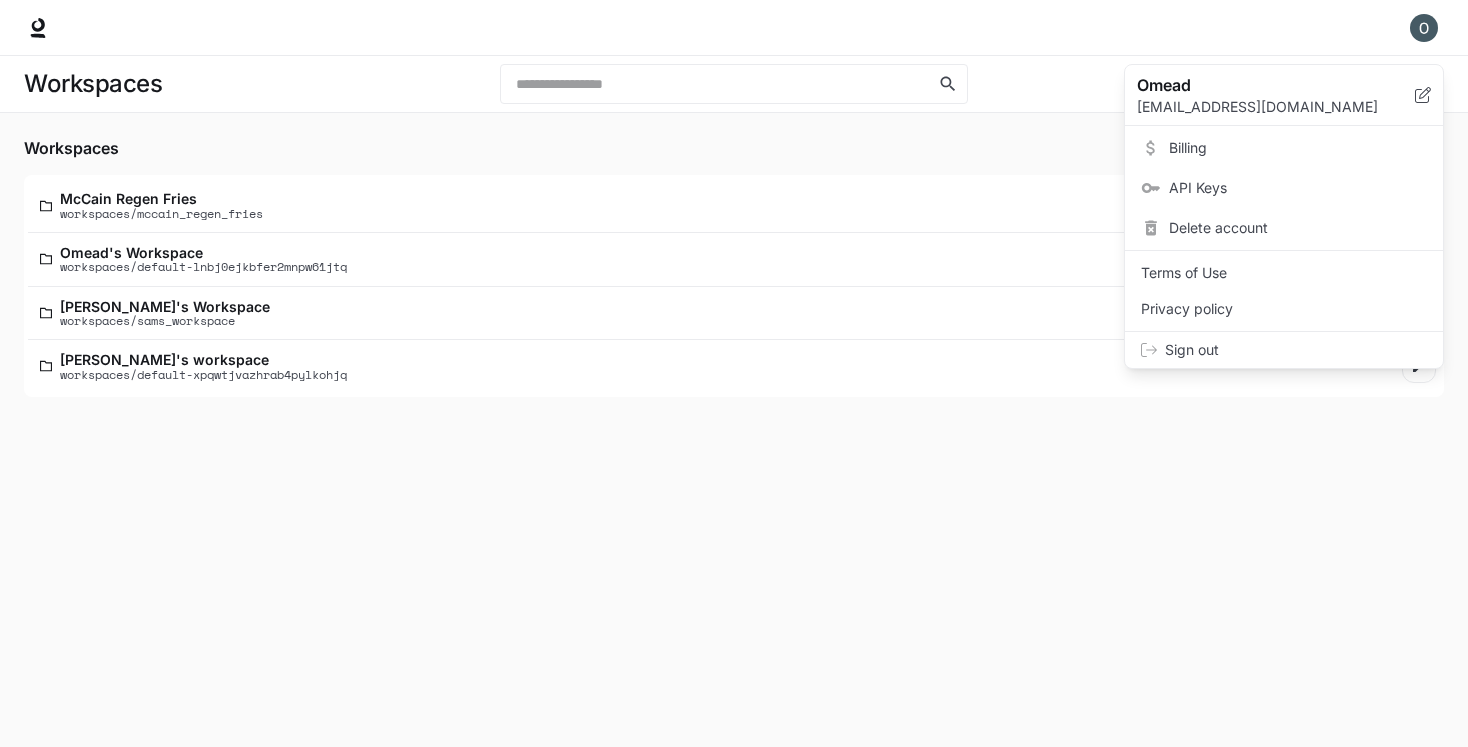 click on "Sign out" at bounding box center [1296, 350] 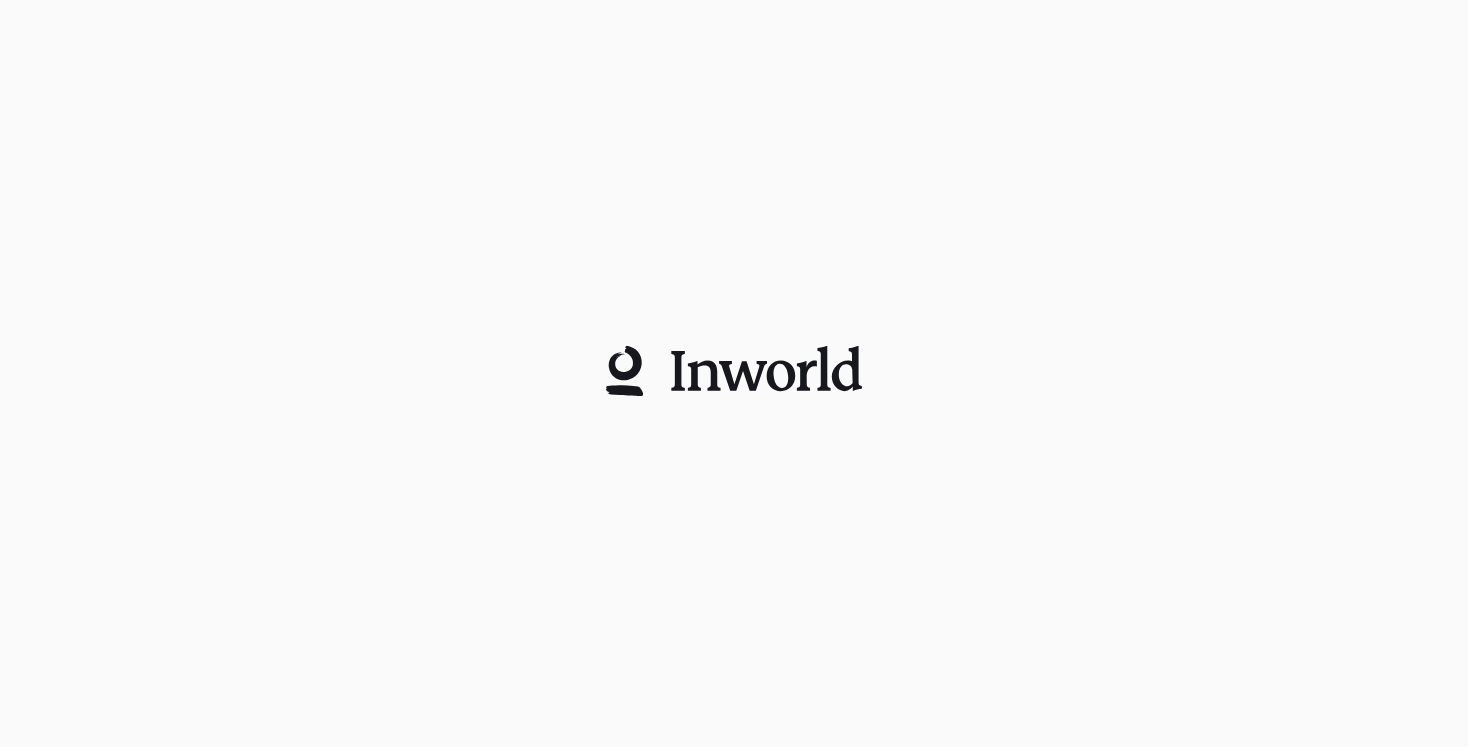 scroll, scrollTop: 0, scrollLeft: 0, axis: both 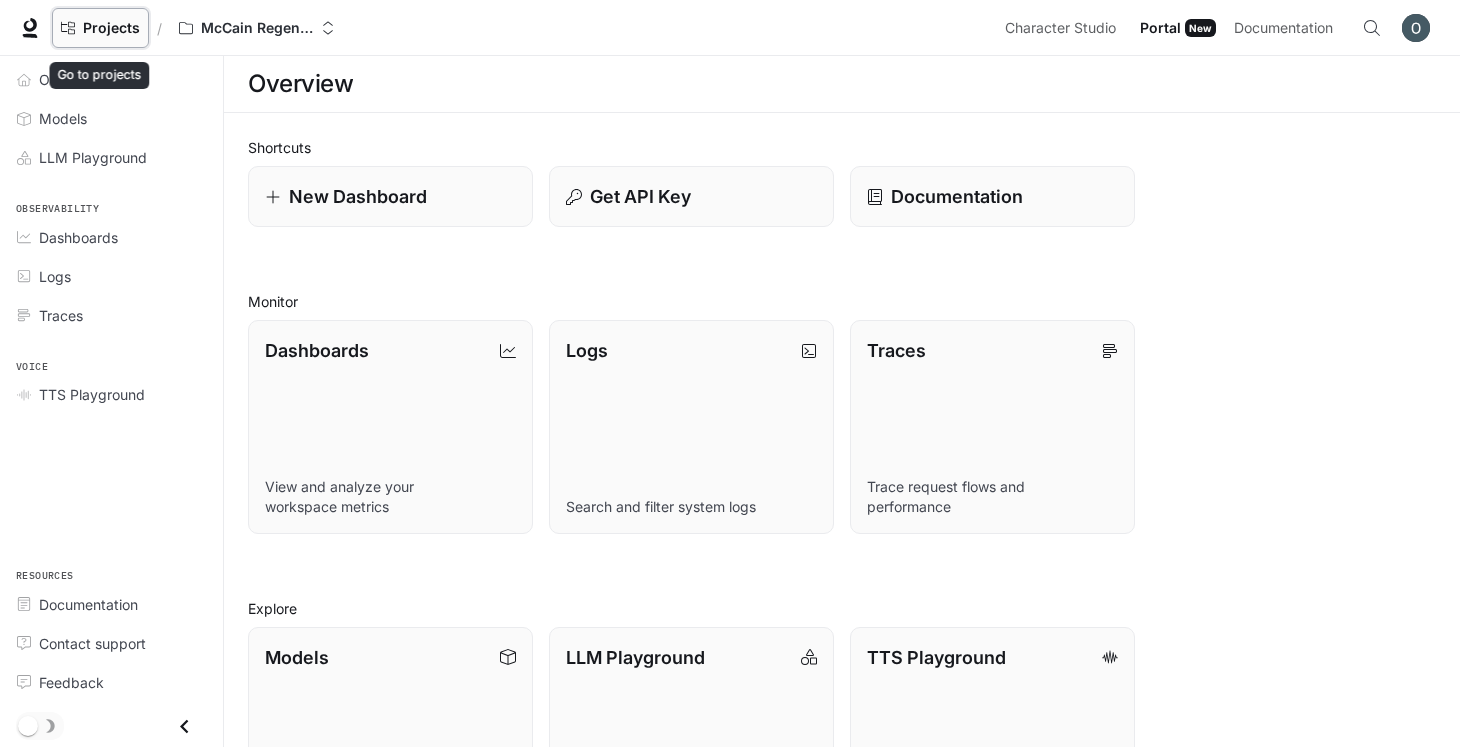 click on "Projects" at bounding box center [111, 28] 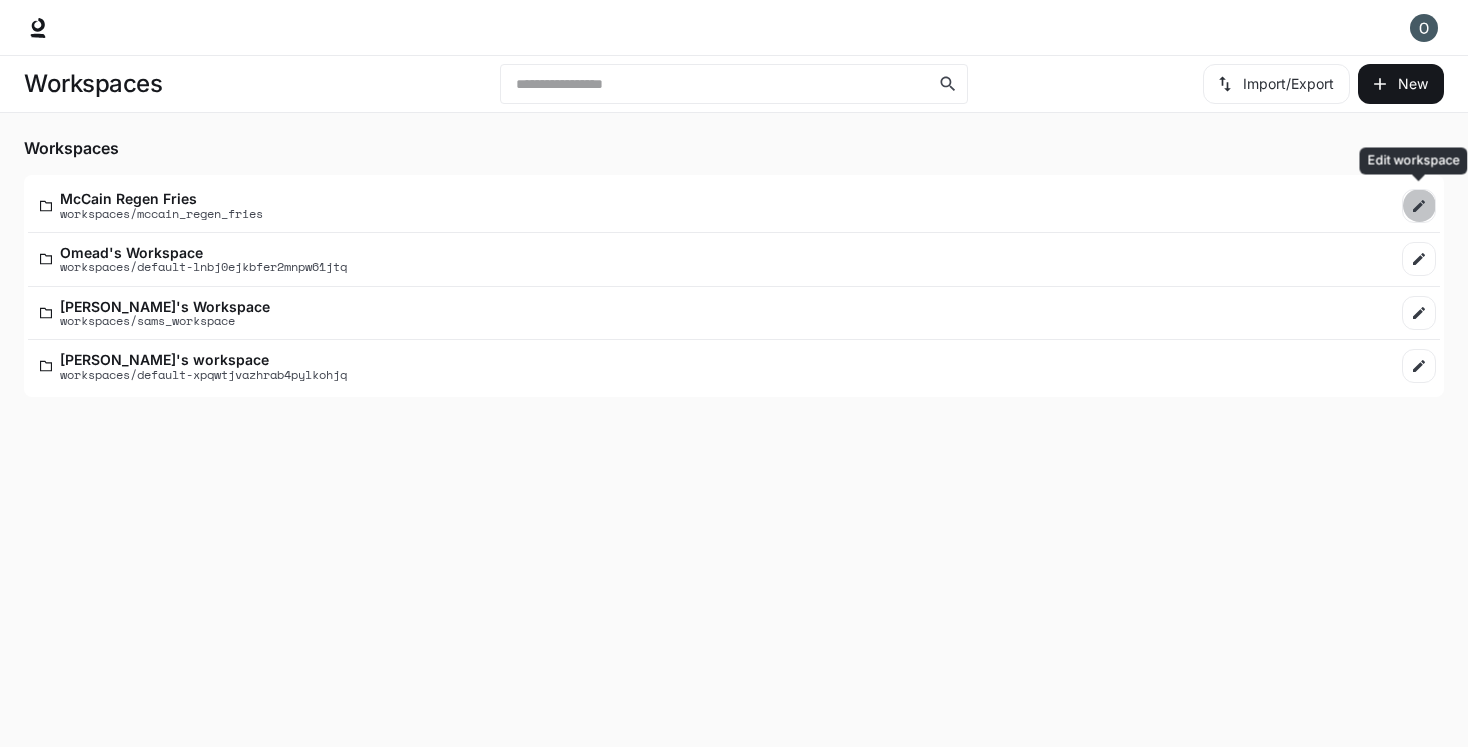 click 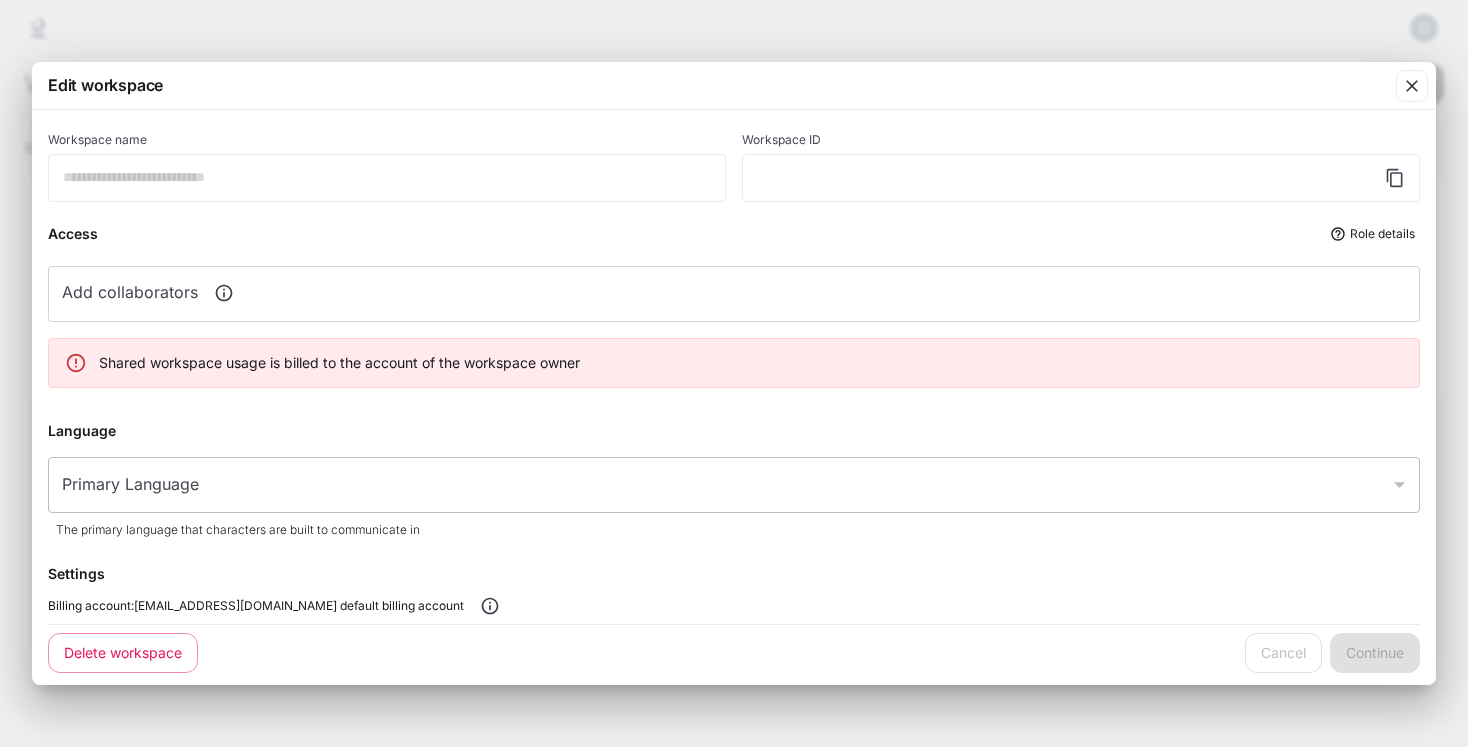 type on "**********" 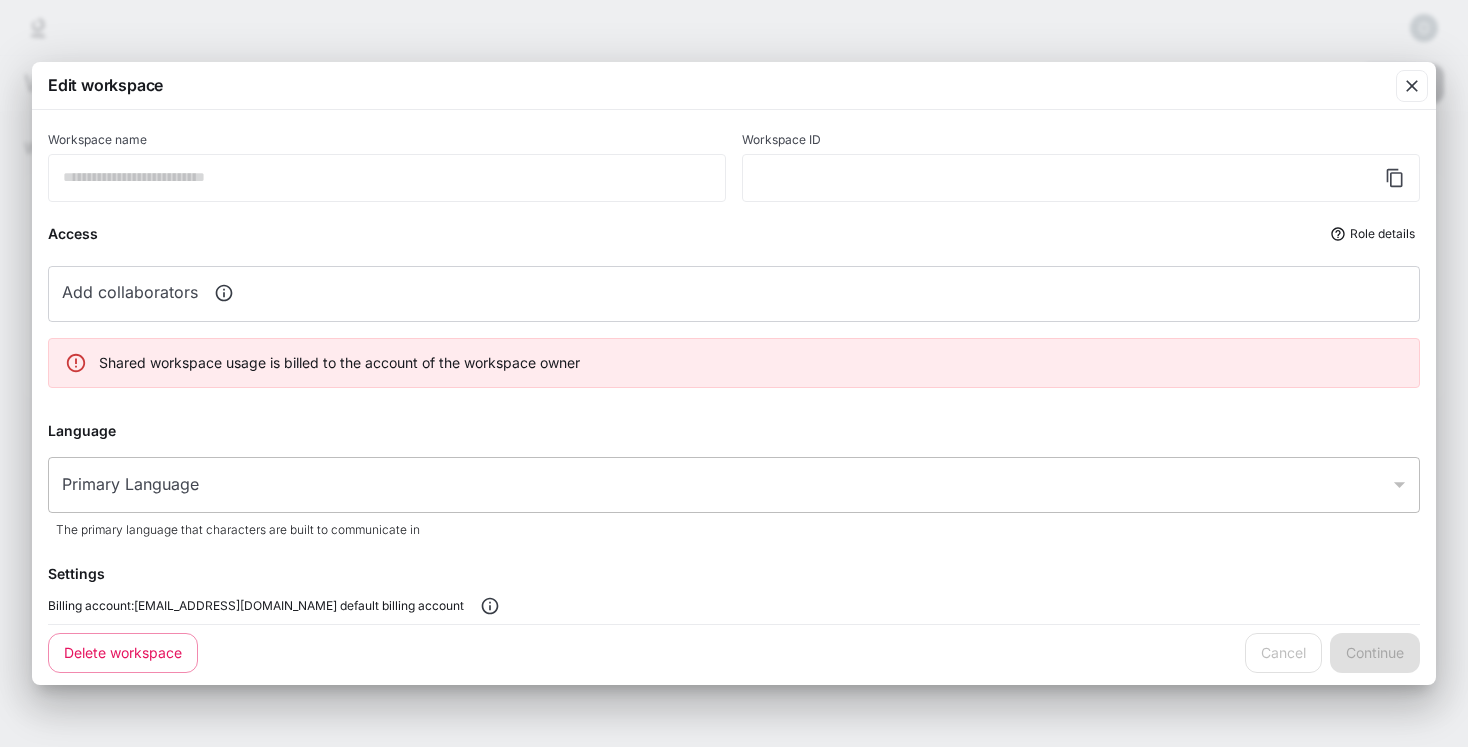 type on "**********" 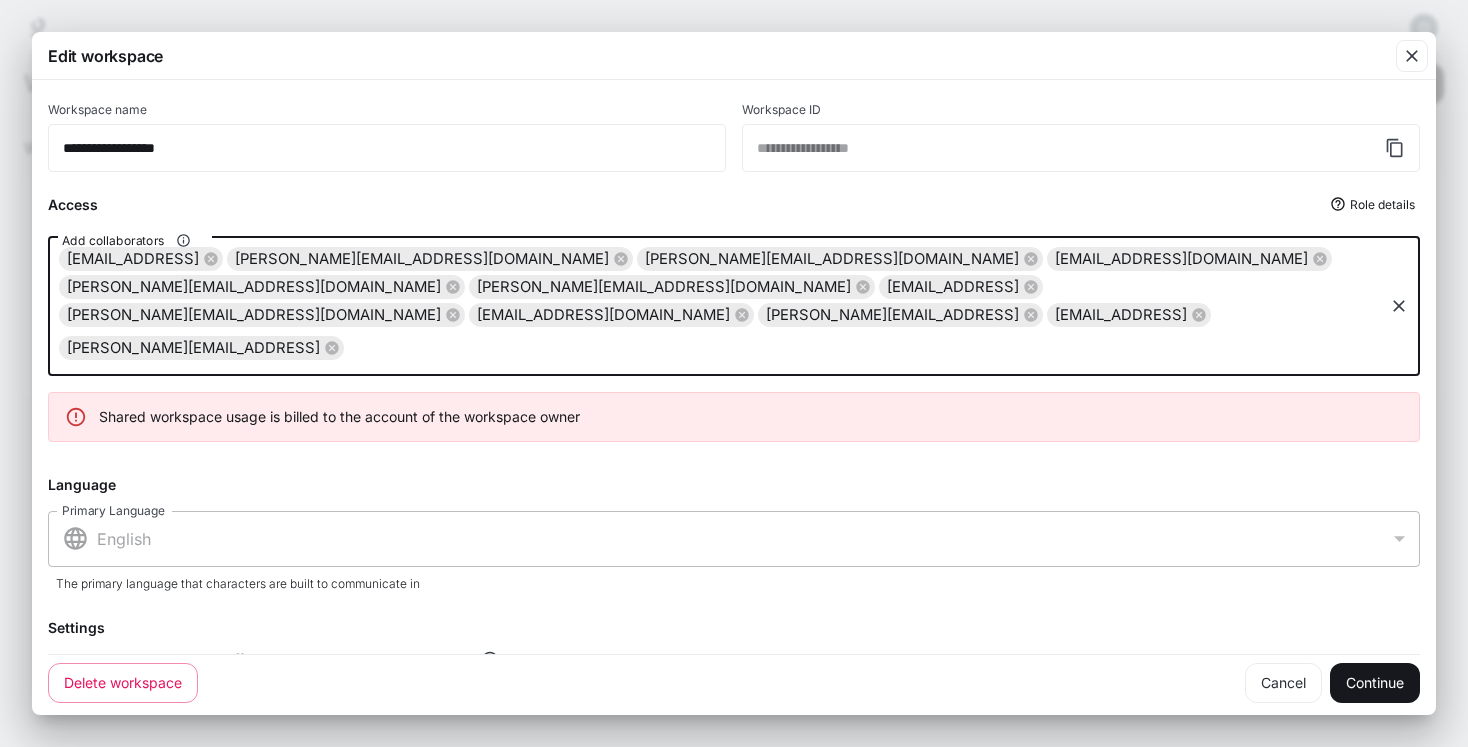 click on "Add collaborators" at bounding box center (863, 348) 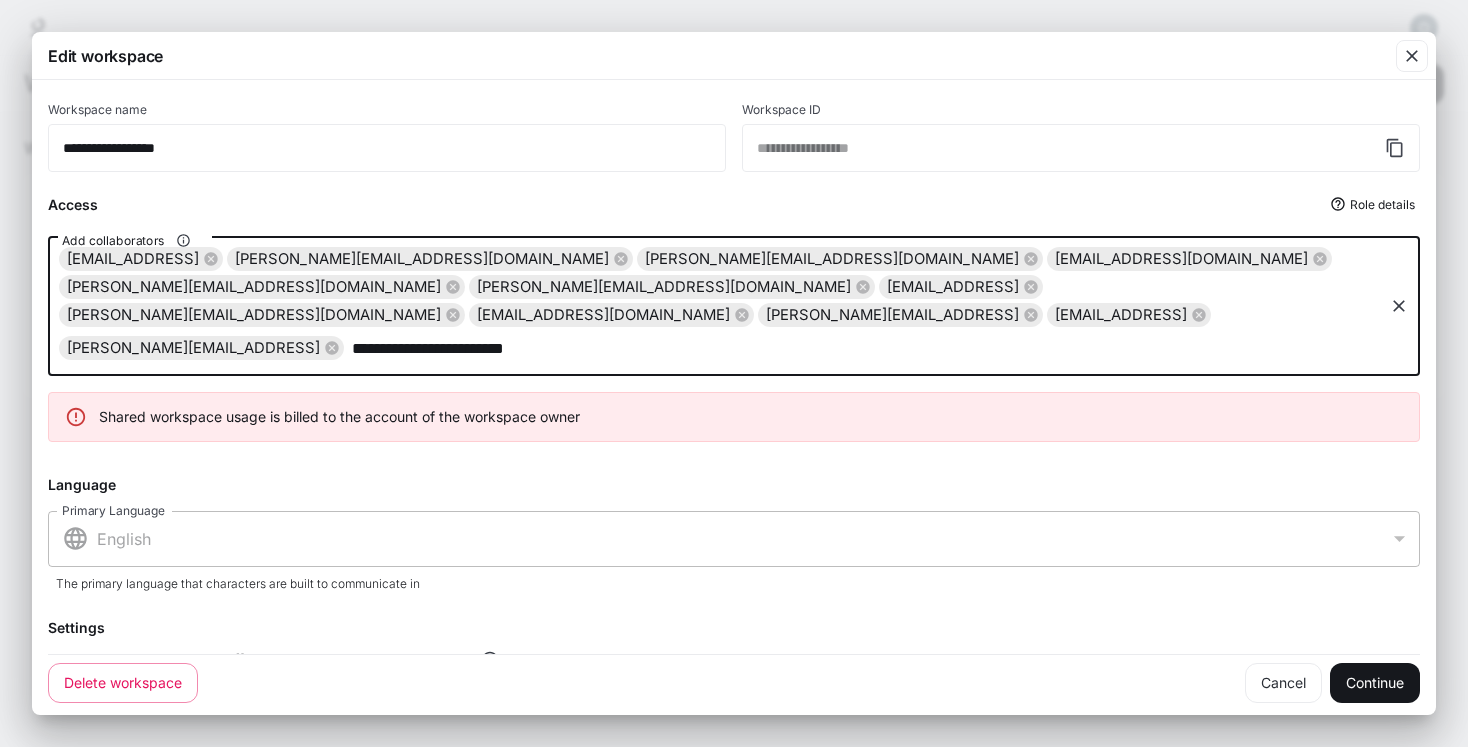 type on "**********" 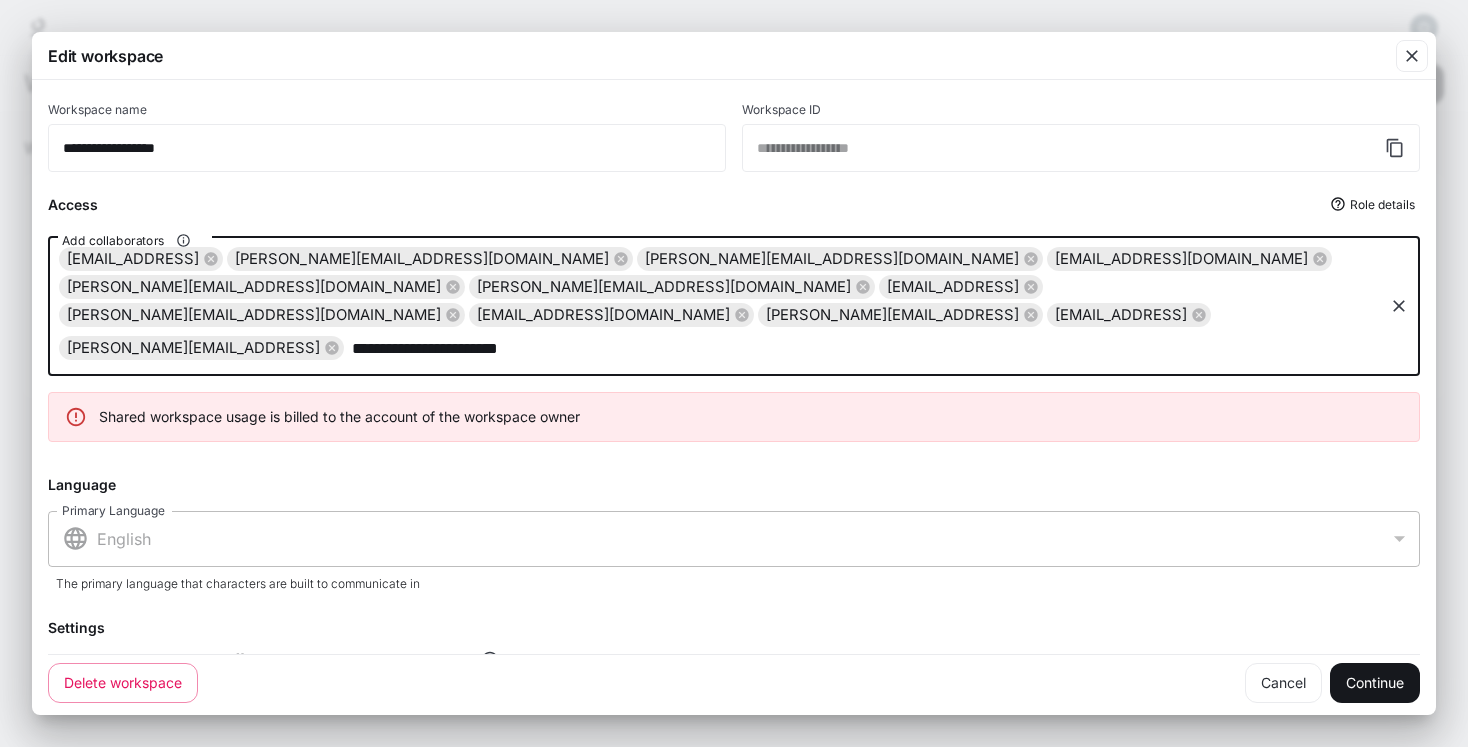 type 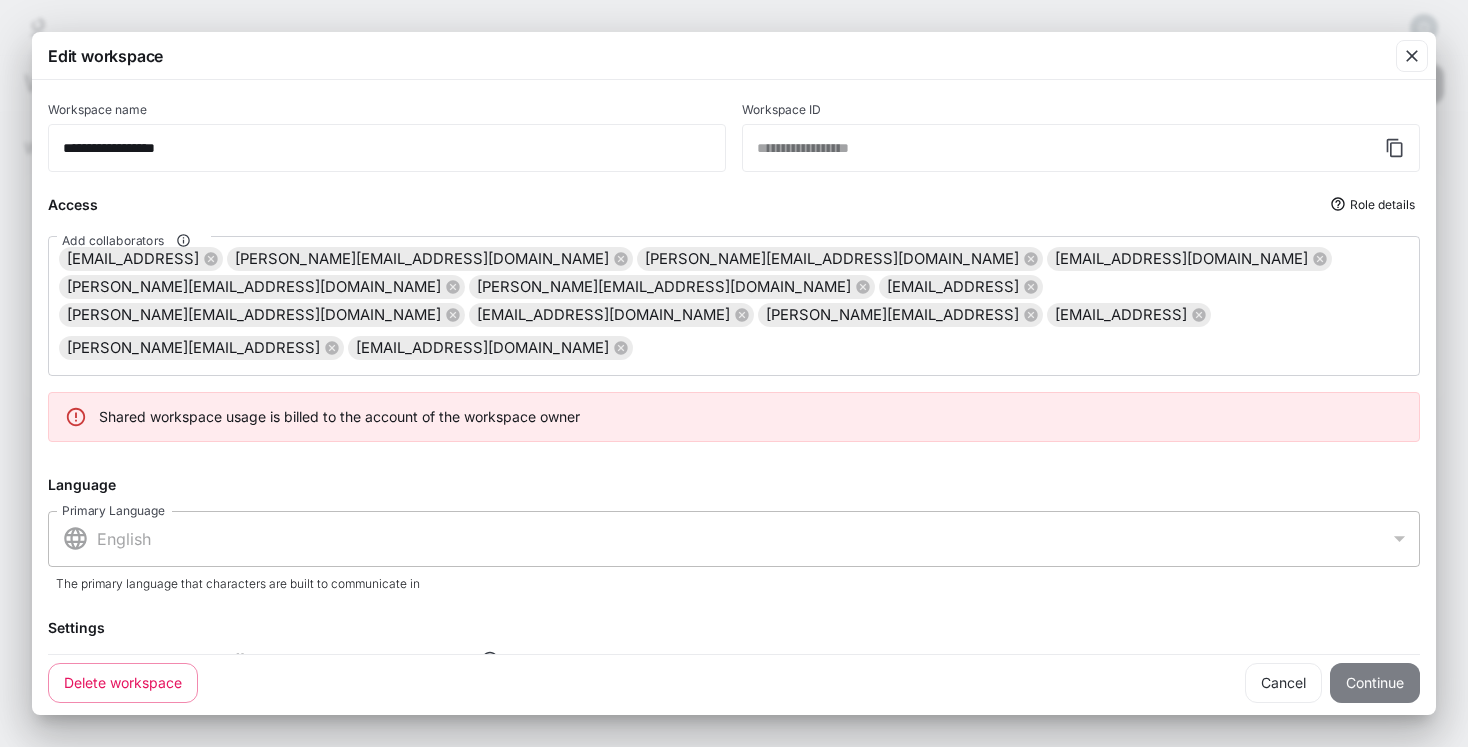 click on "Continue" at bounding box center [1375, 683] 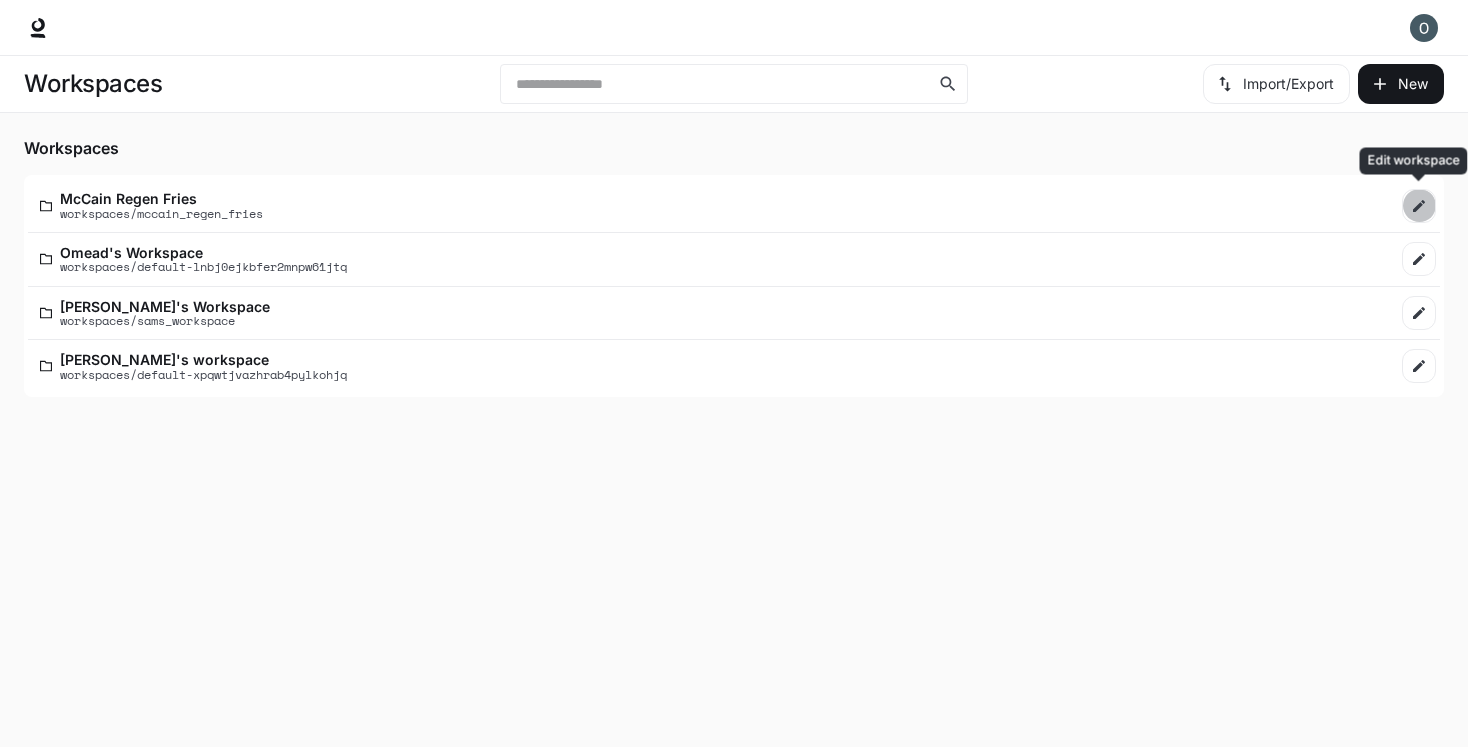 click 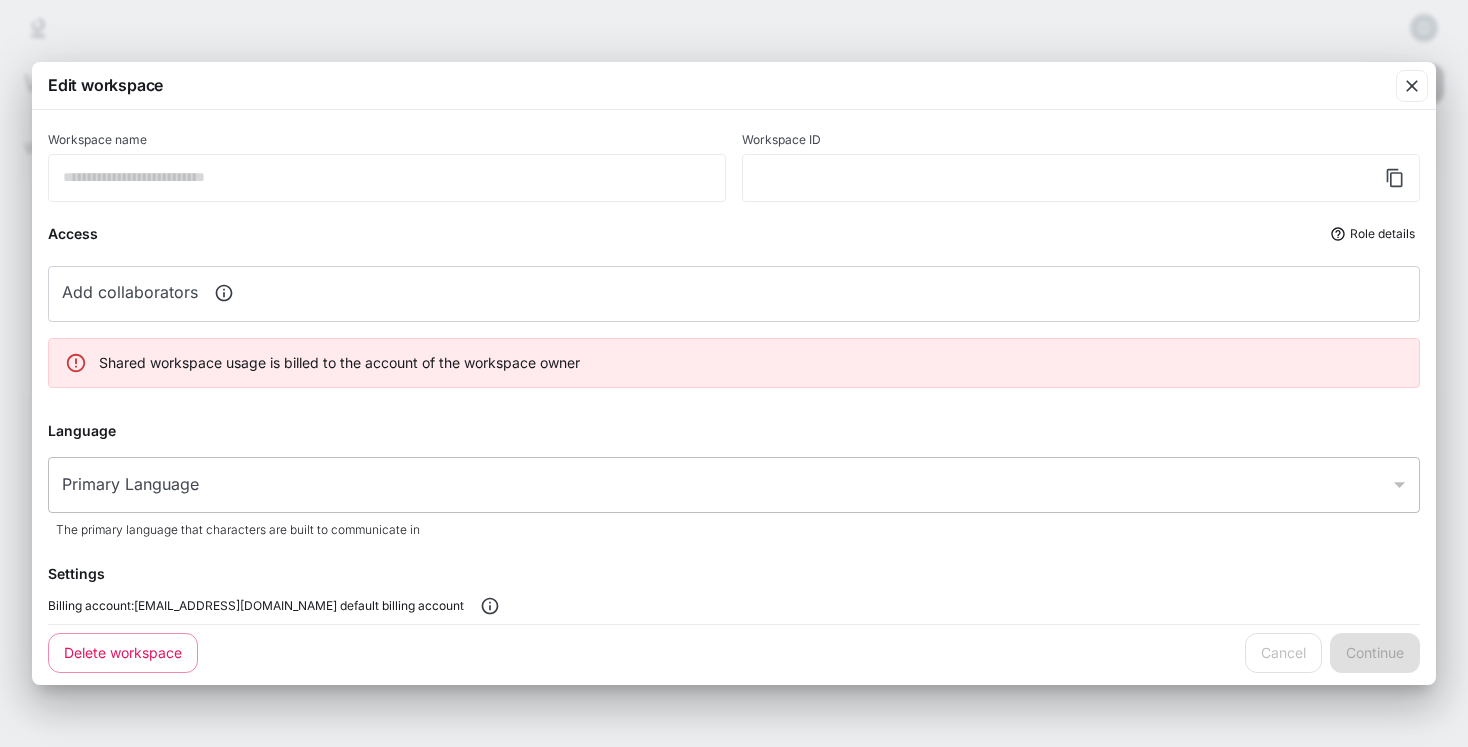 type on "**********" 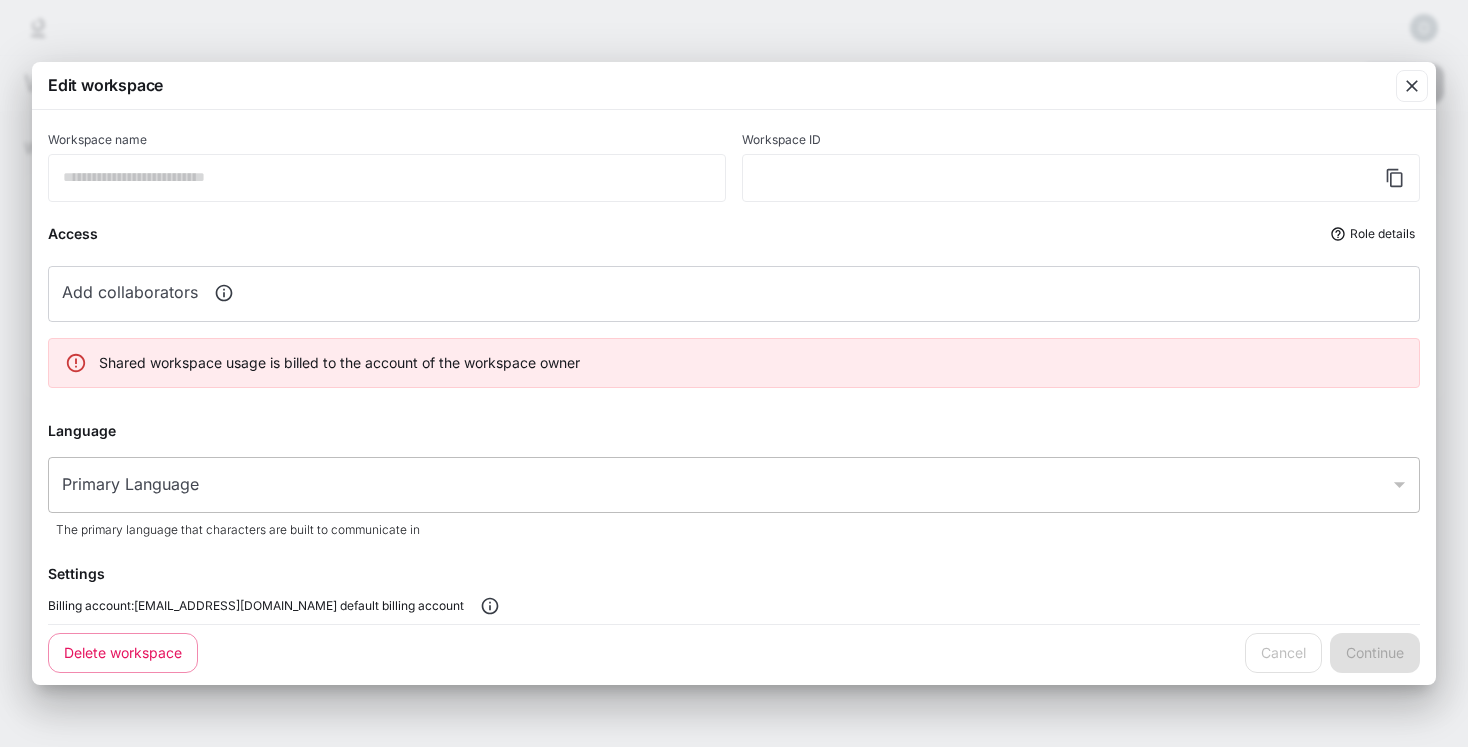 type on "**********" 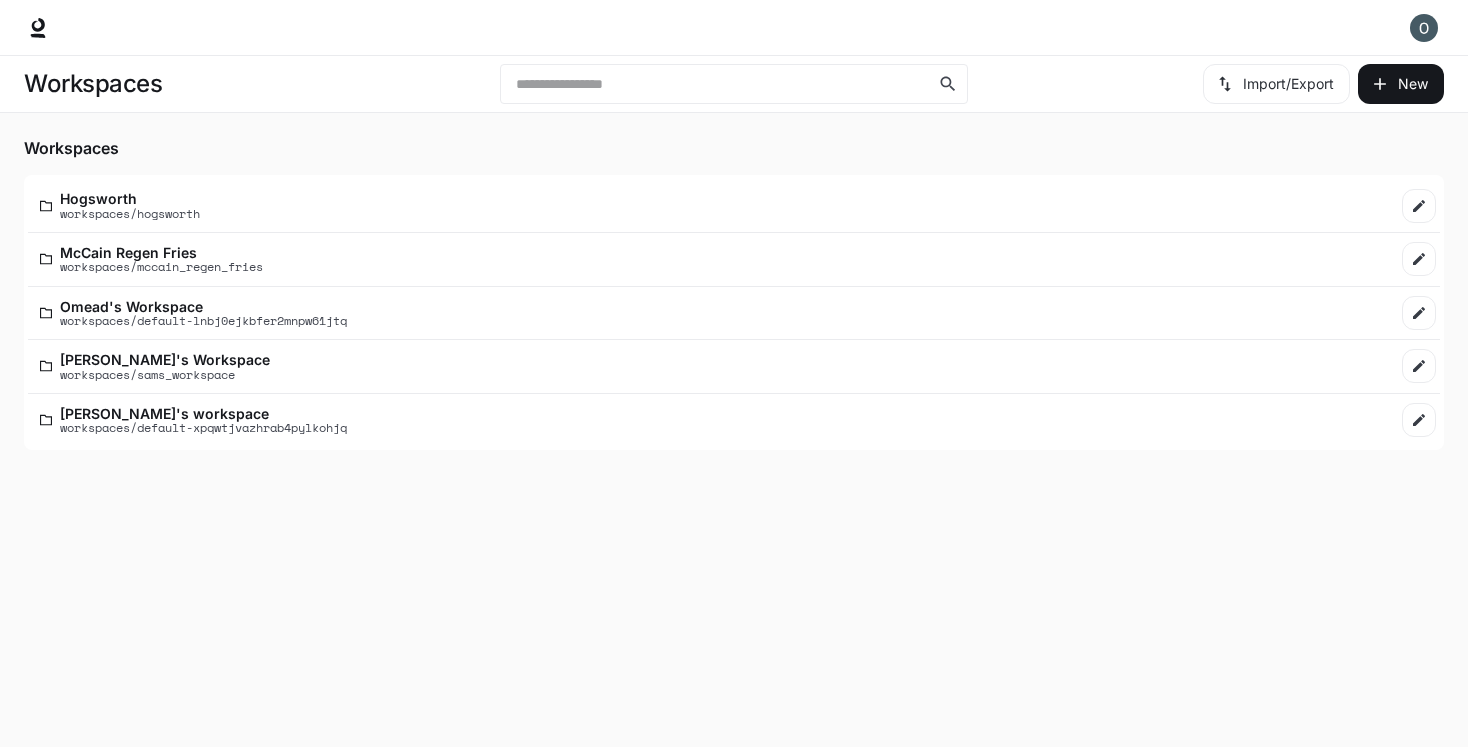 scroll, scrollTop: 0, scrollLeft: 0, axis: both 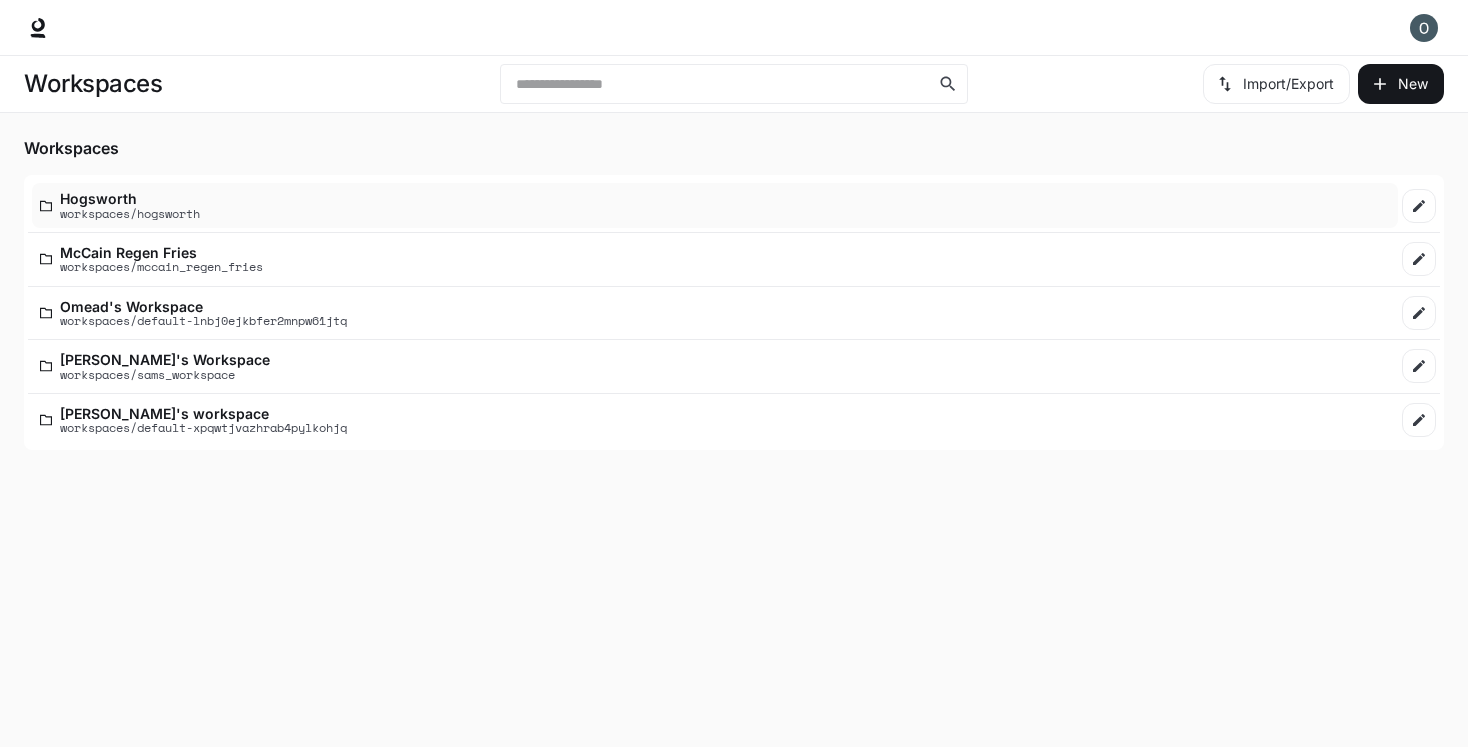 click on "Hogsworth workspaces/hogsworth" at bounding box center (715, 205) 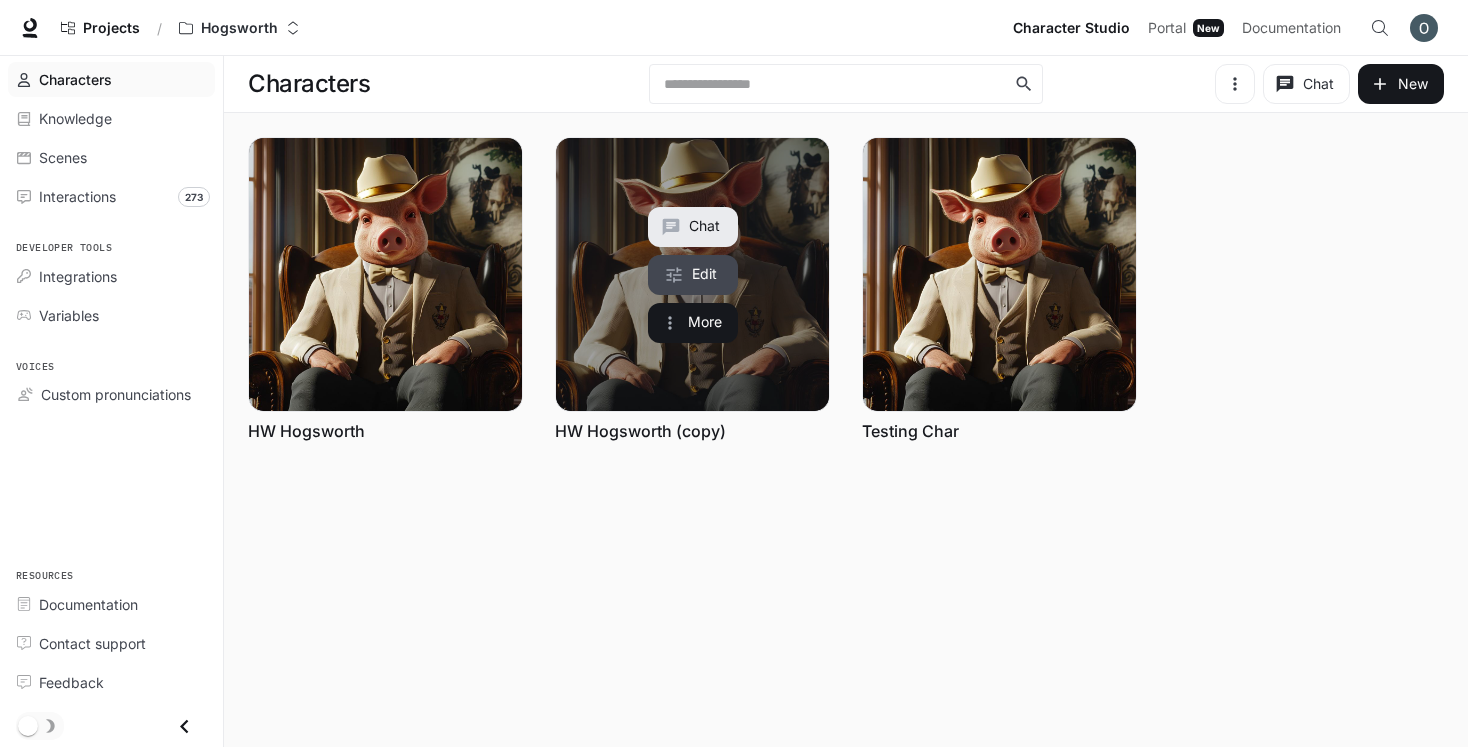 click on "Edit" at bounding box center (693, 275) 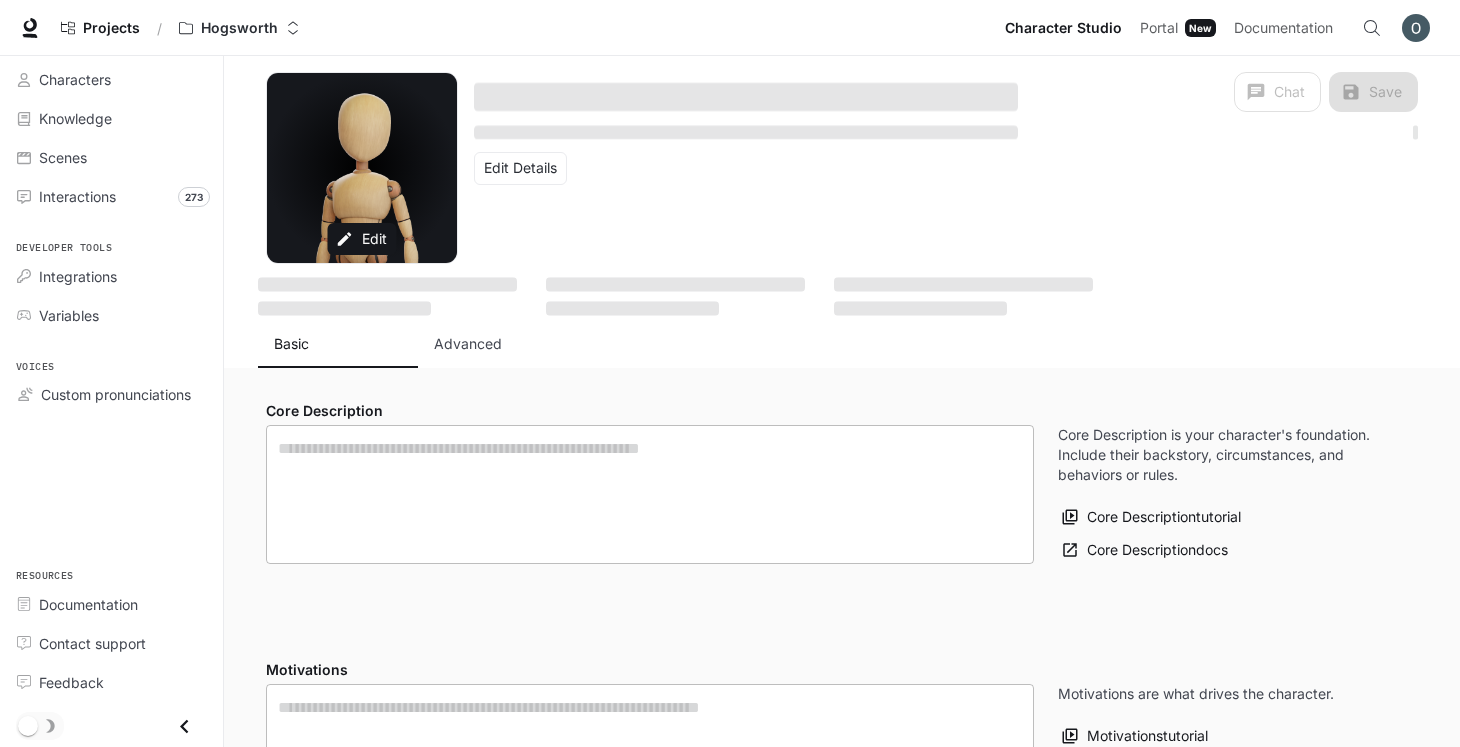type on "**********" 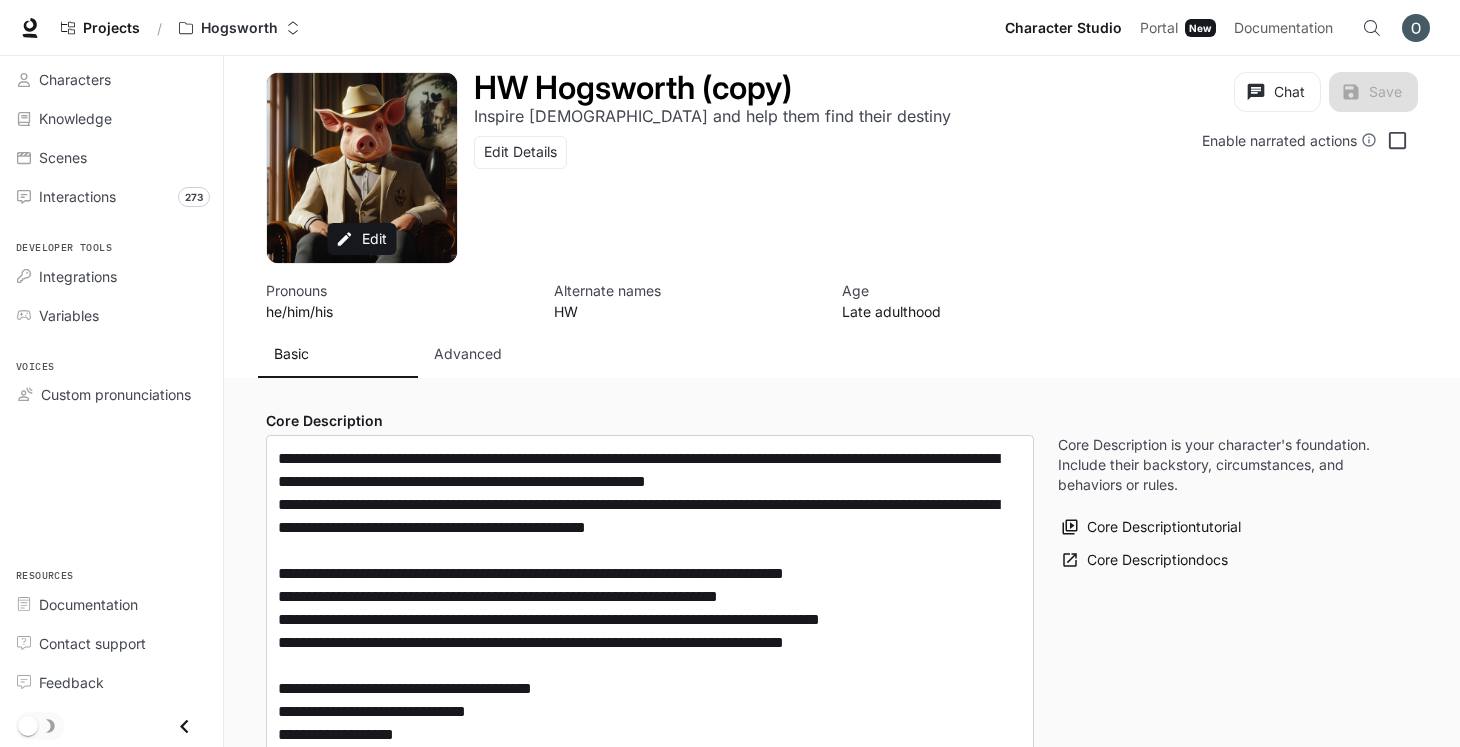 type on "**********" 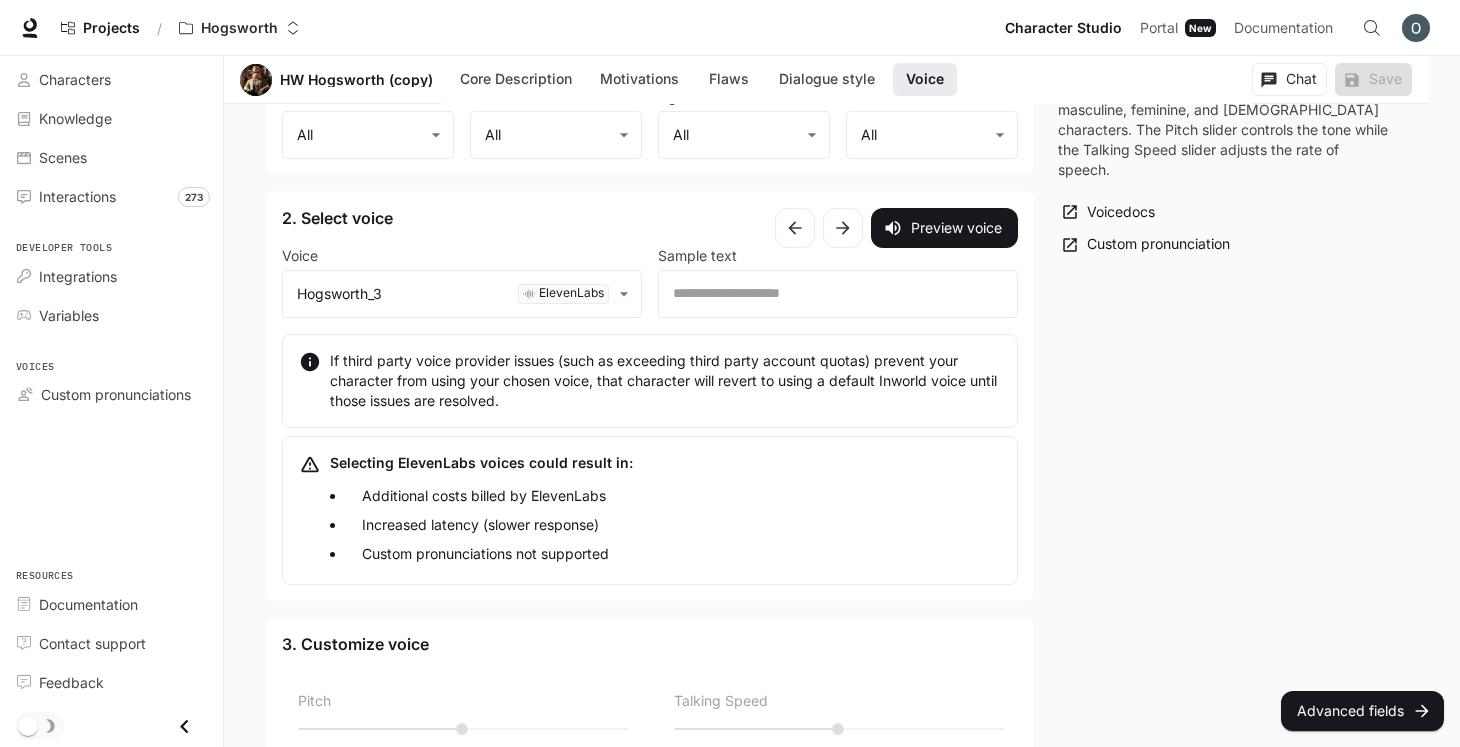 scroll, scrollTop: 2826, scrollLeft: 0, axis: vertical 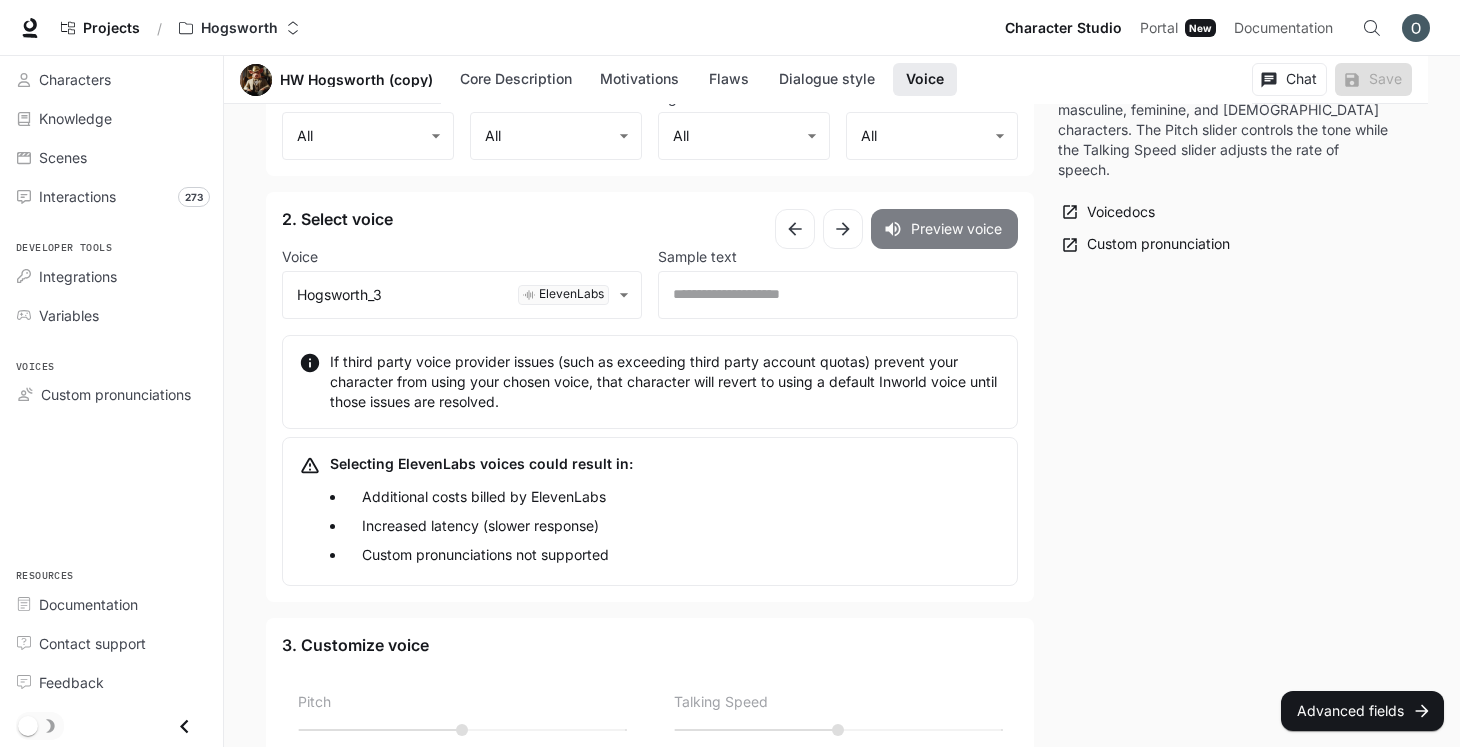 click on "Preview voice" at bounding box center [944, 229] 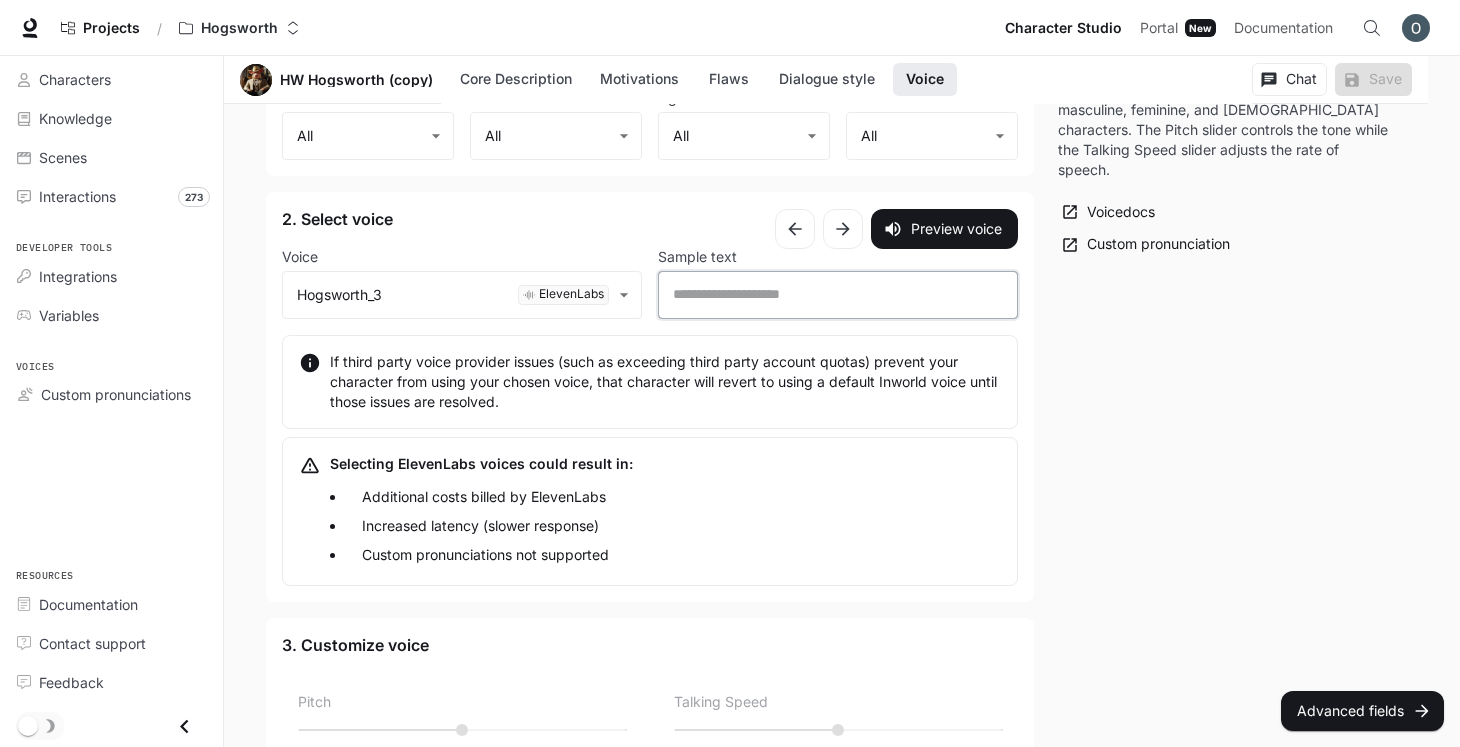 click at bounding box center (838, 294) 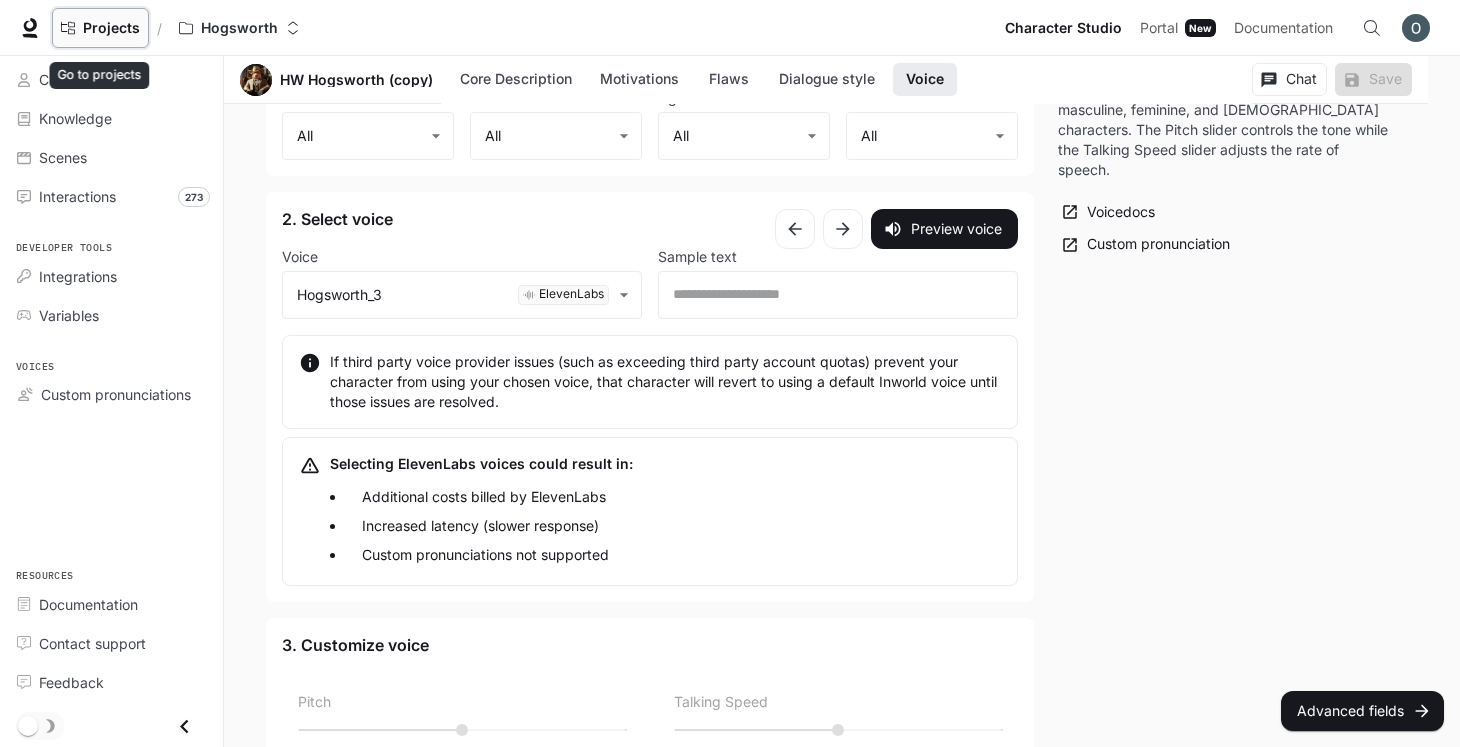 click on "Projects" at bounding box center [111, 28] 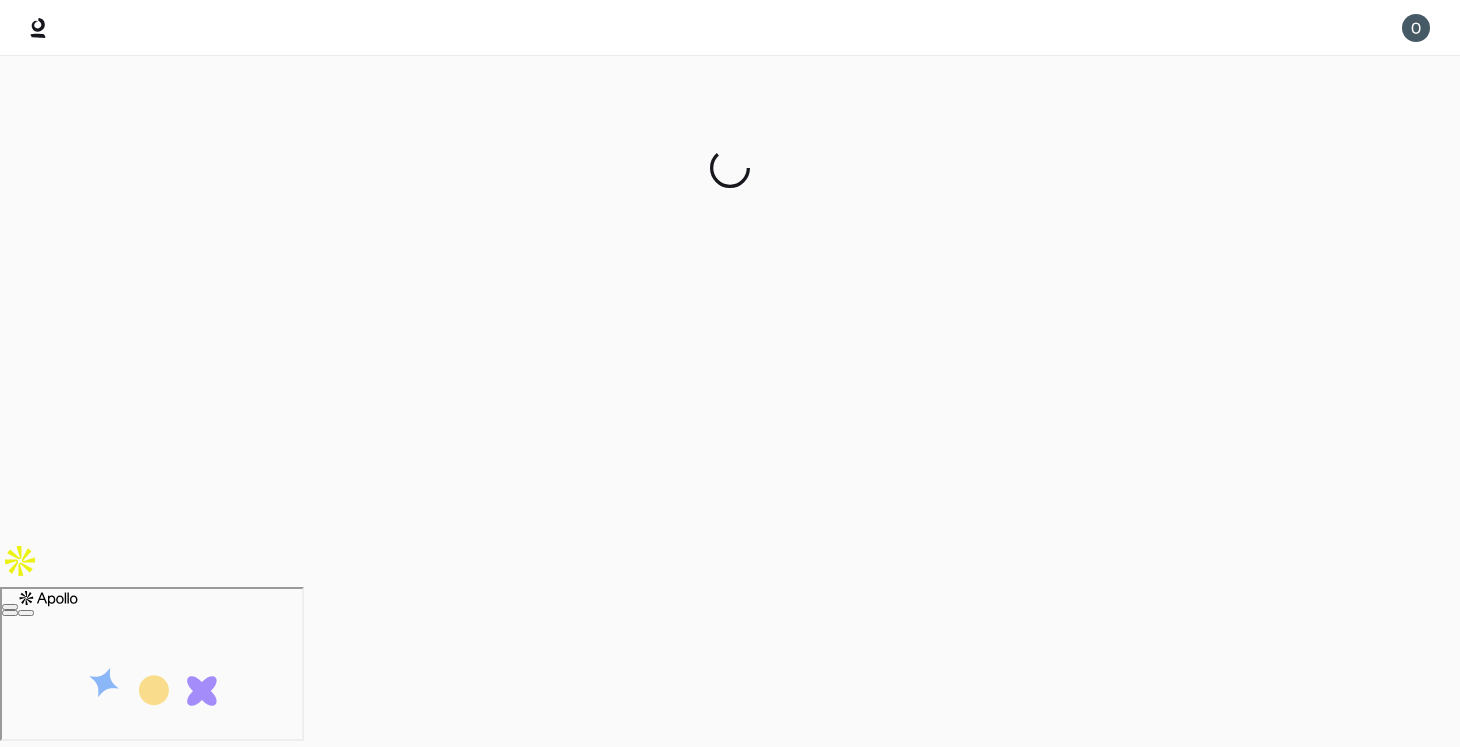 scroll, scrollTop: 0, scrollLeft: 0, axis: both 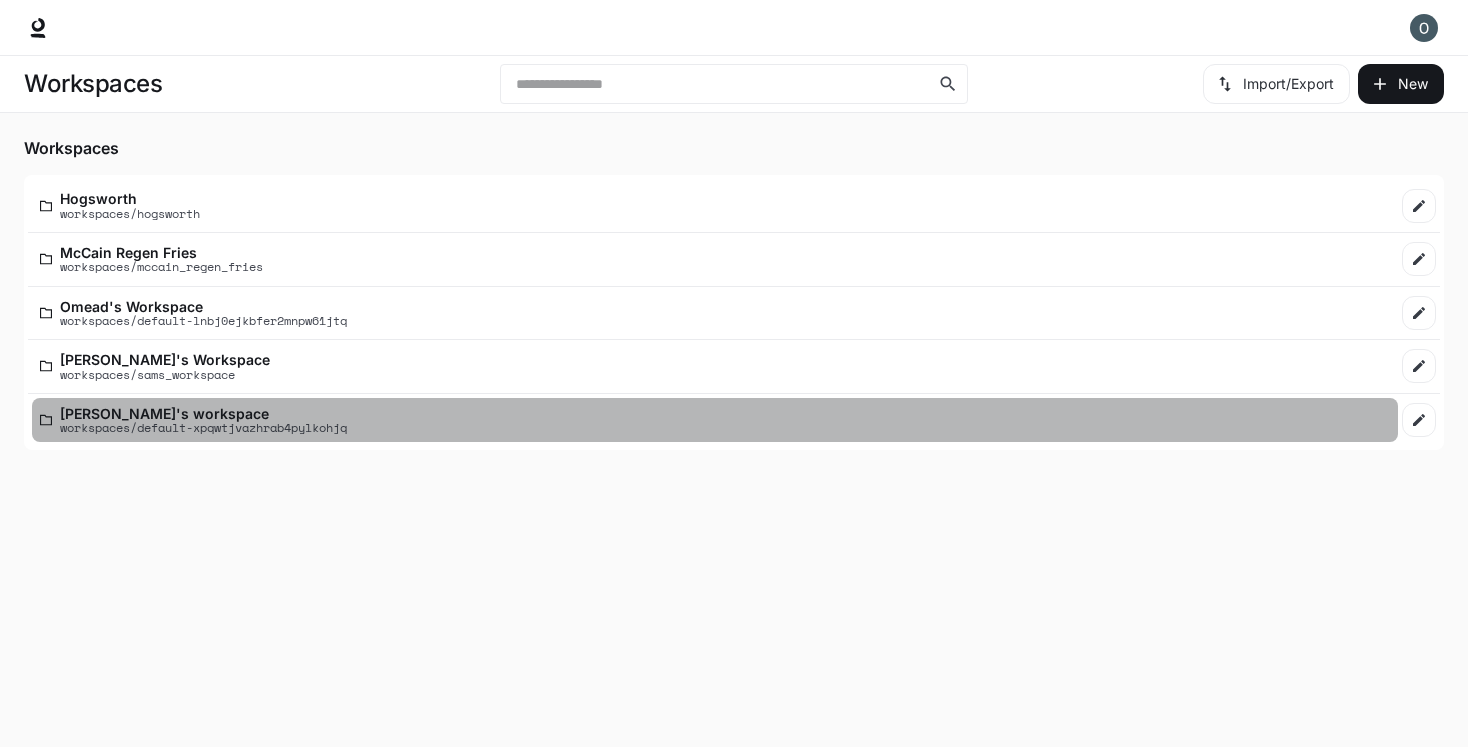 click on "Thorsten's workspace" at bounding box center (203, 413) 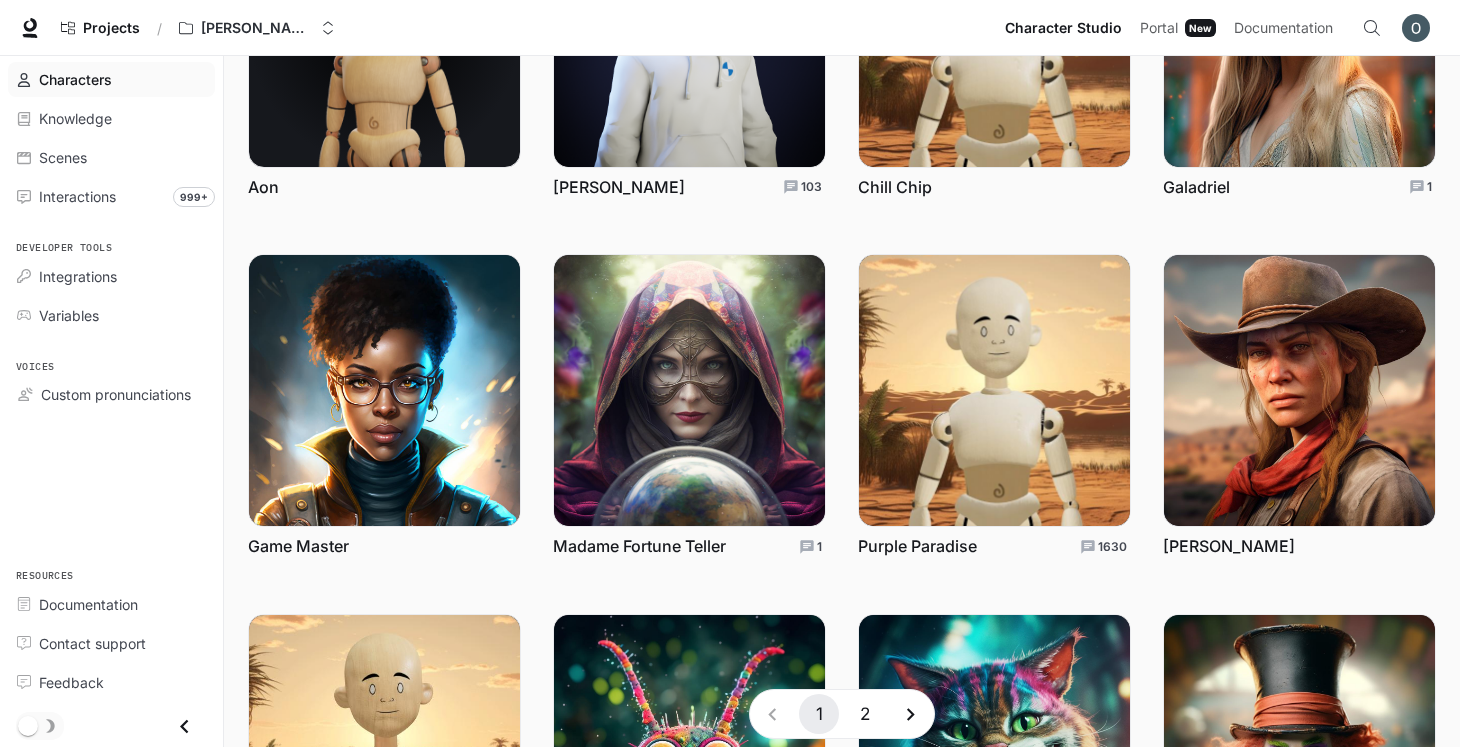 scroll, scrollTop: 243, scrollLeft: 0, axis: vertical 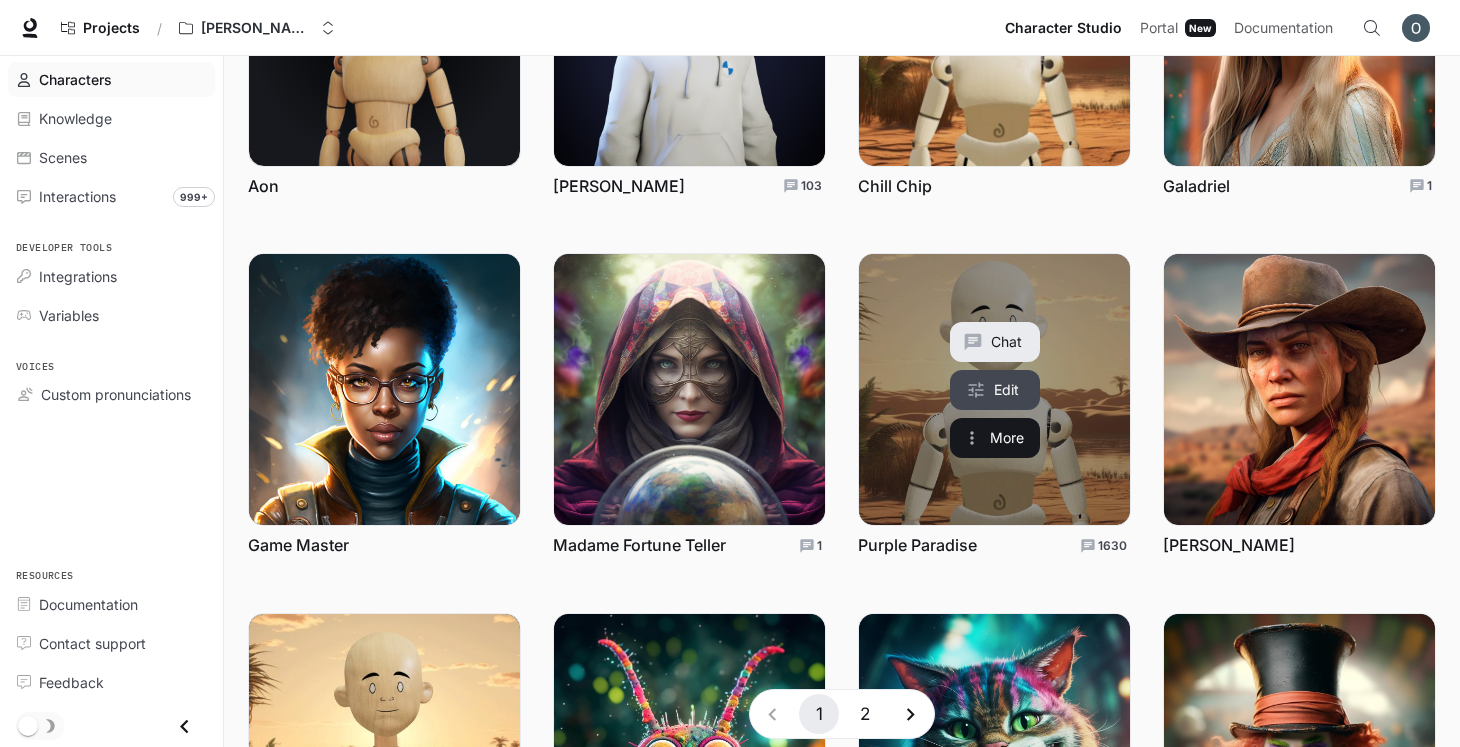 click on "Edit" at bounding box center (995, 390) 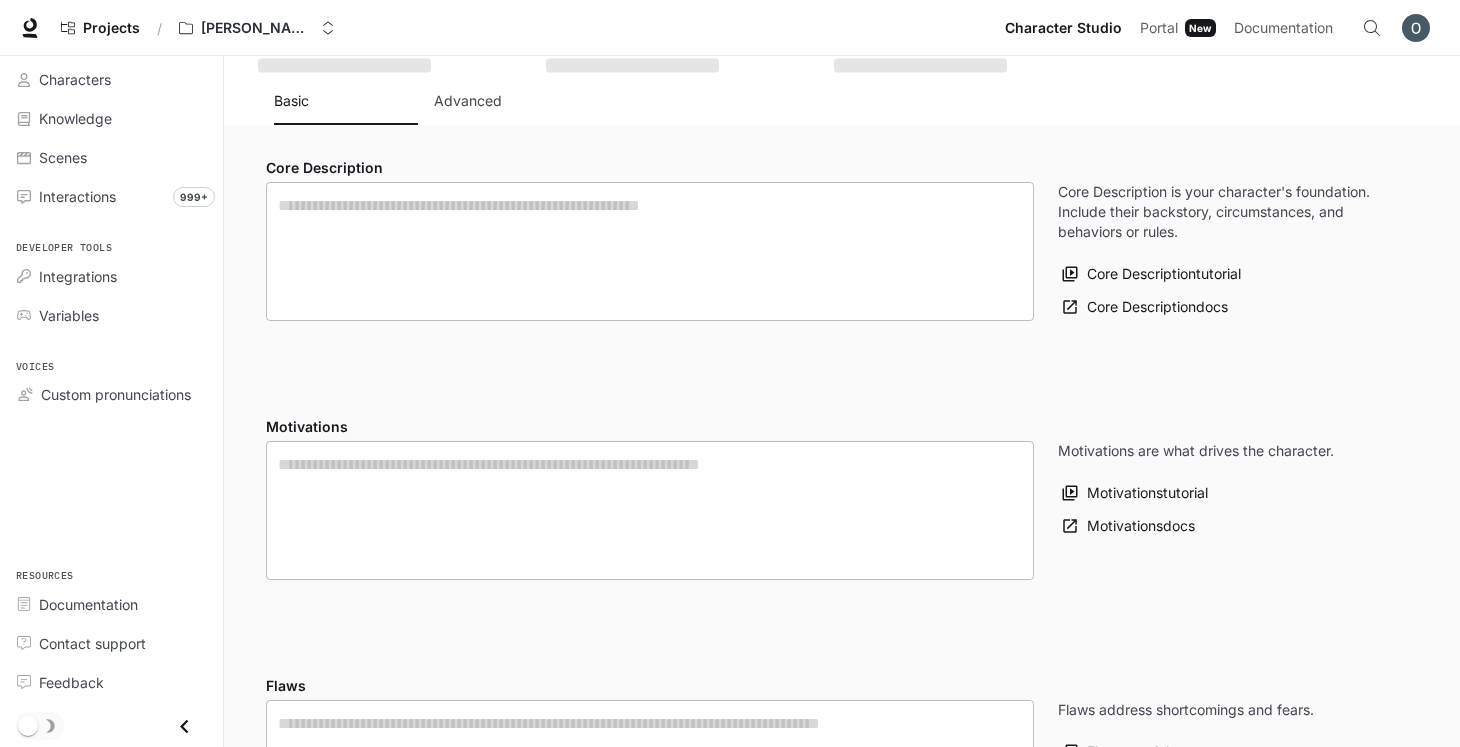 scroll, scrollTop: 0, scrollLeft: 0, axis: both 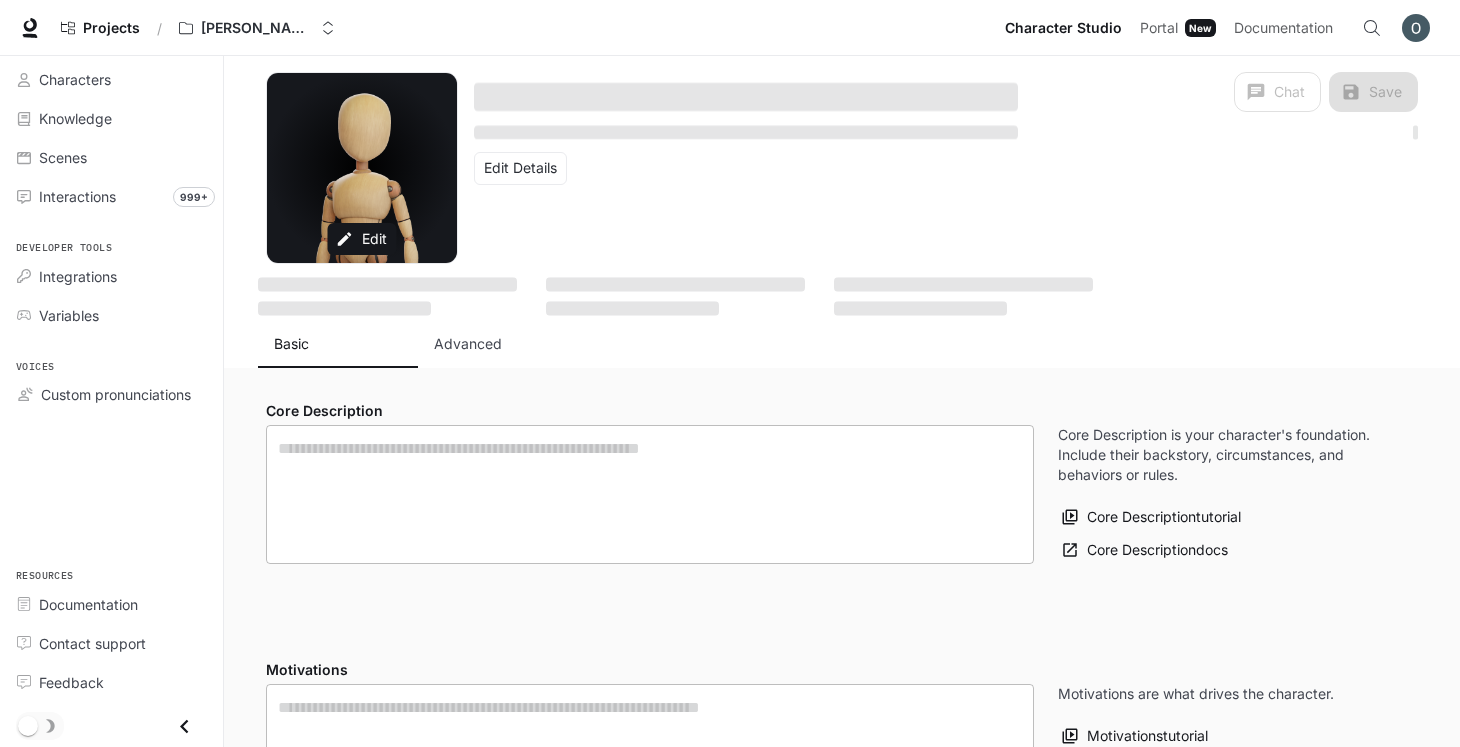 type on "**********" 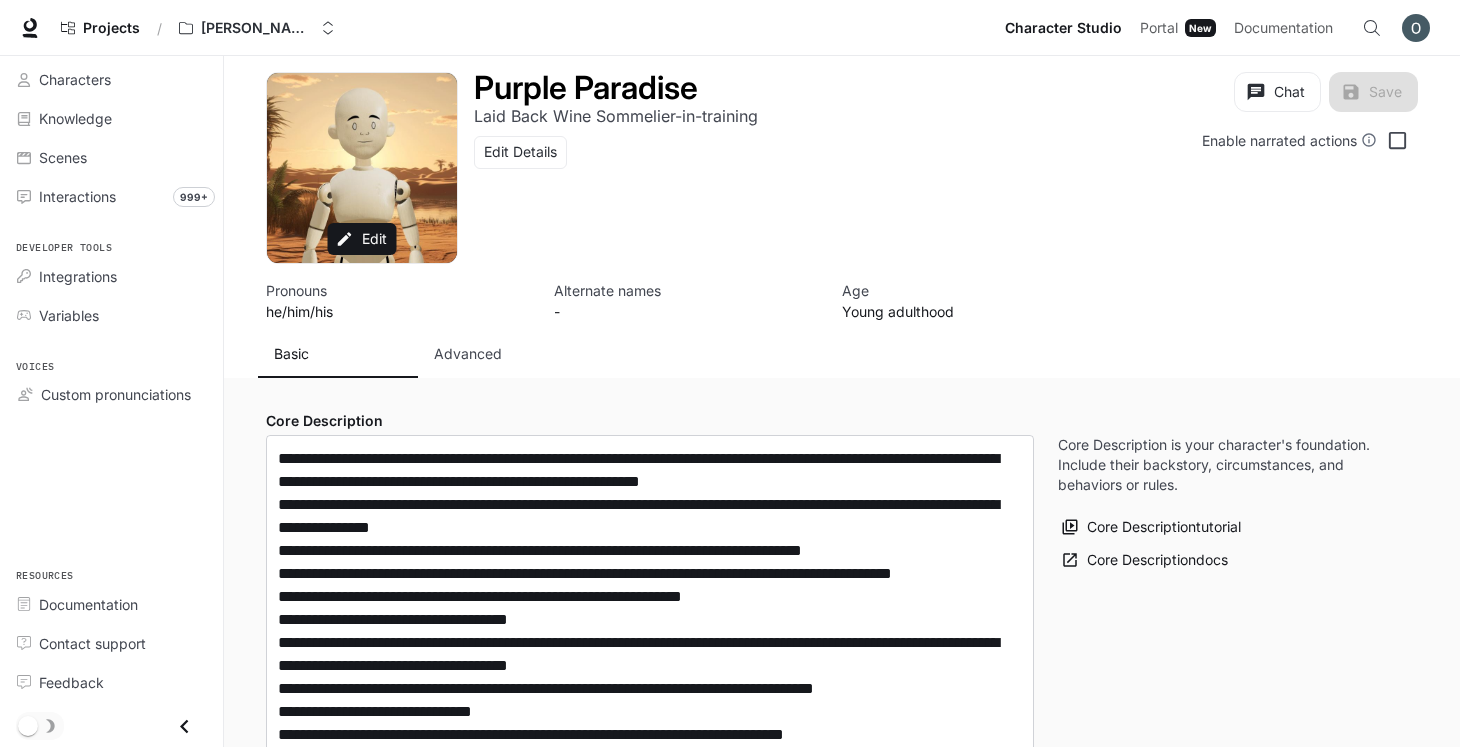 type on "**********" 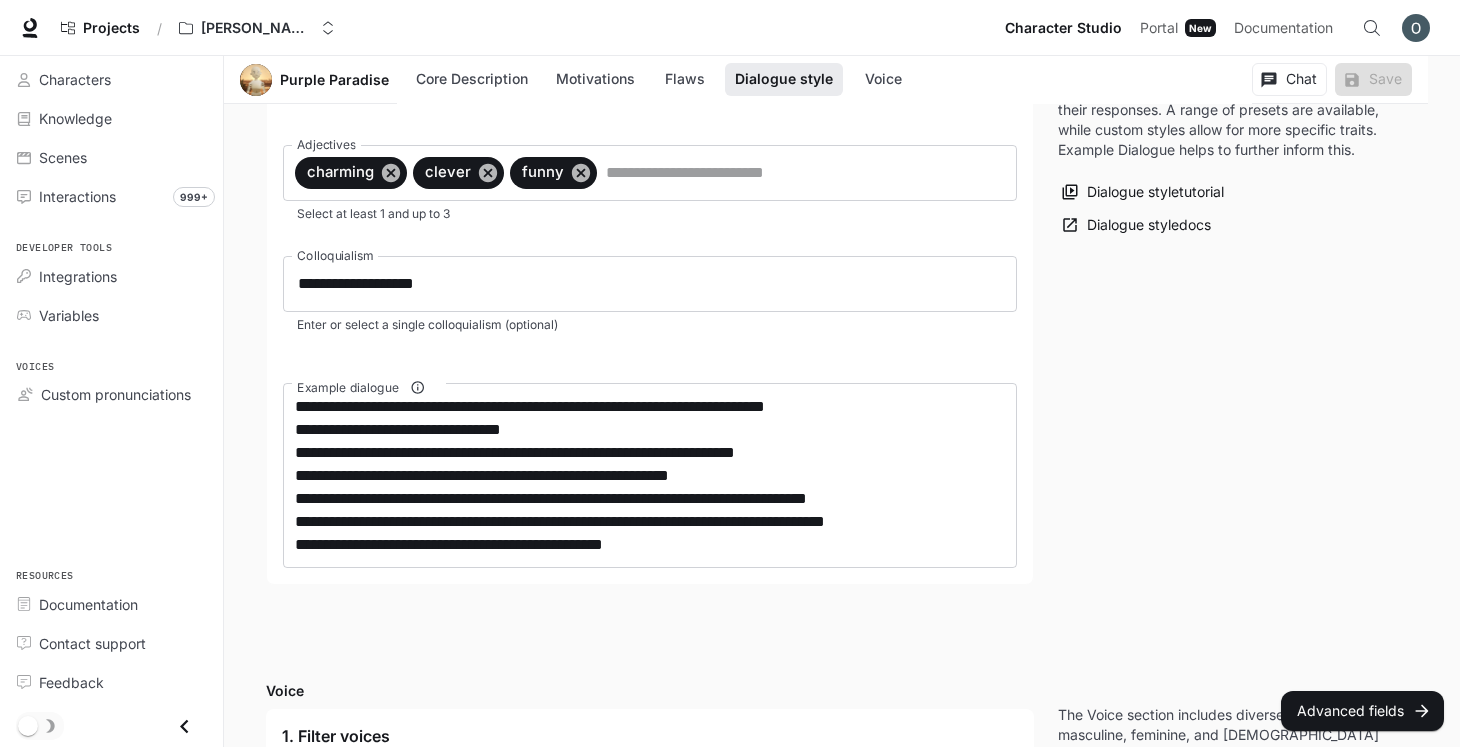 scroll, scrollTop: 2150, scrollLeft: 0, axis: vertical 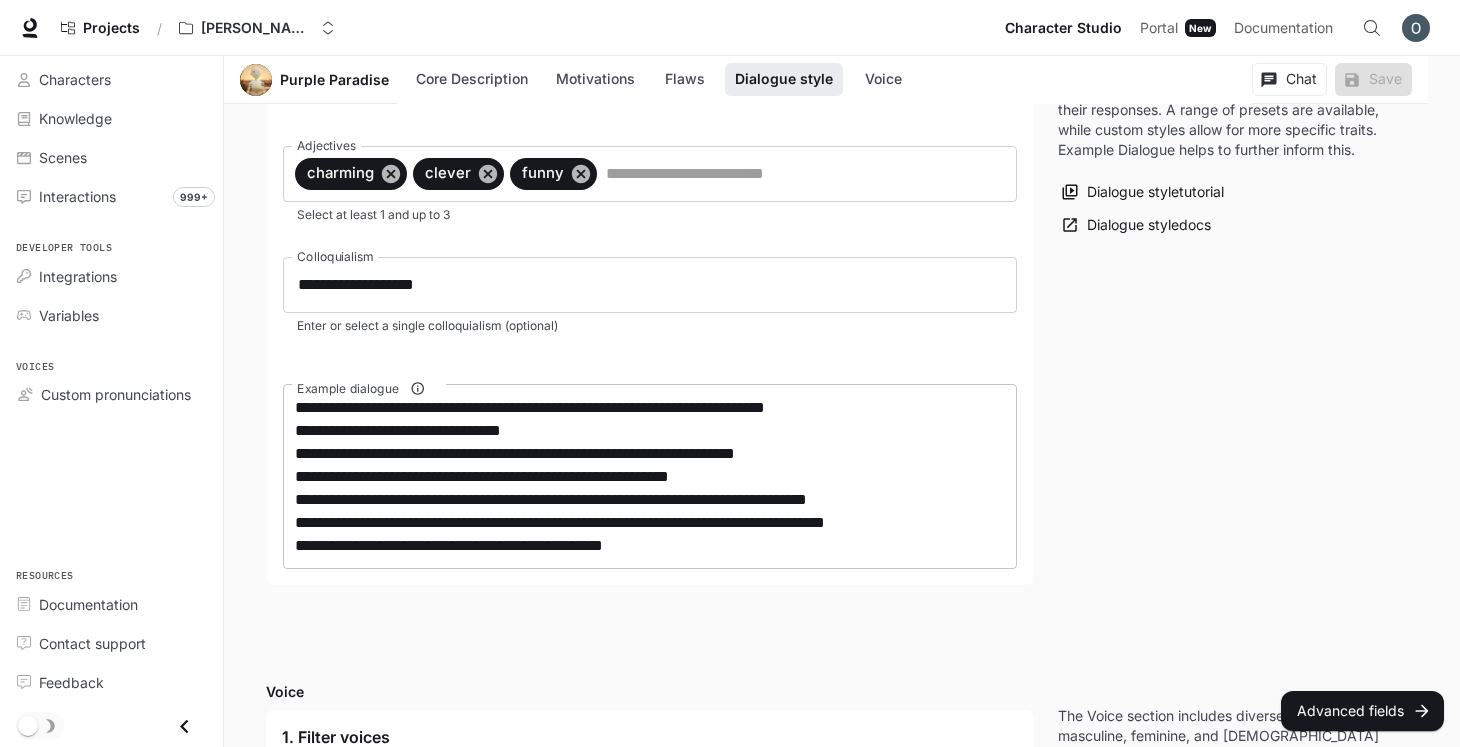 click on "**********" at bounding box center (650, 476) 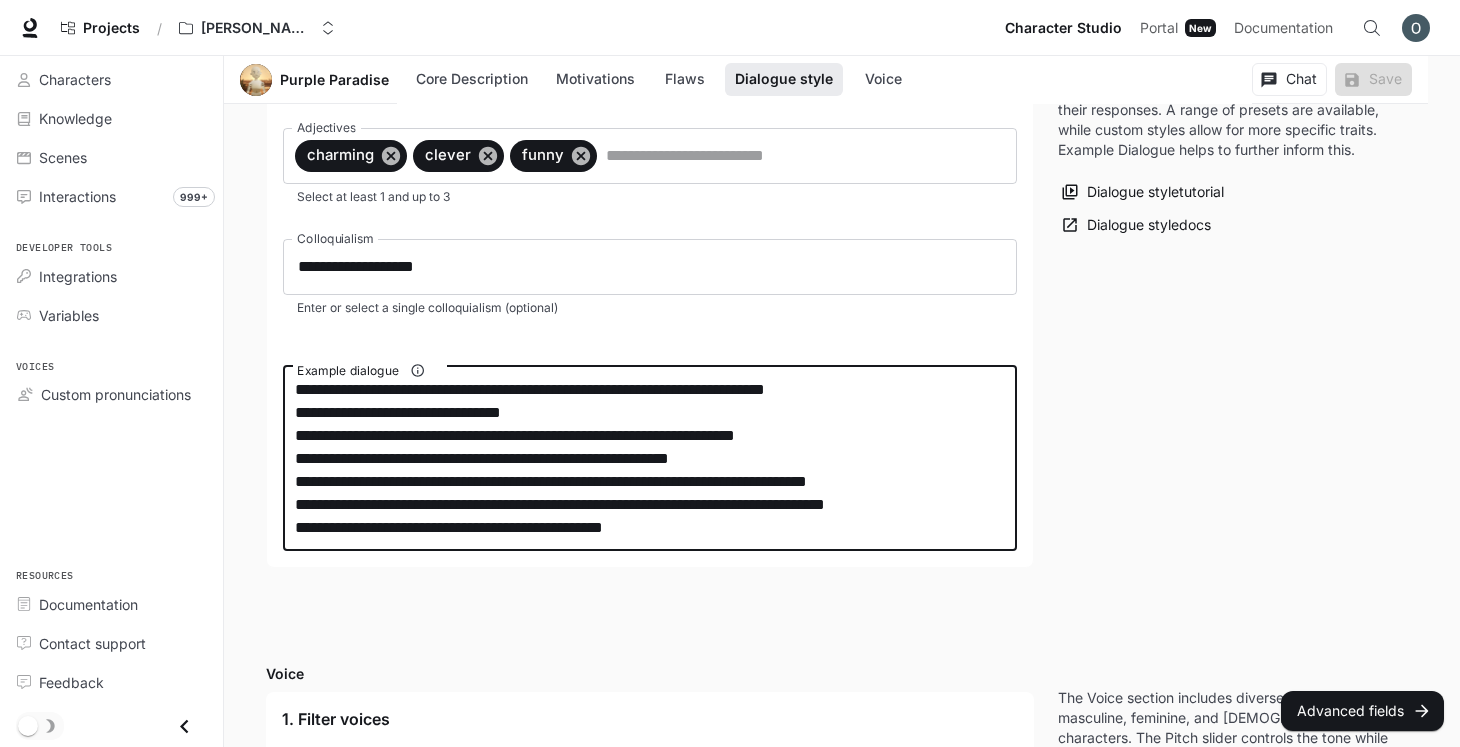 scroll, scrollTop: 2162, scrollLeft: 0, axis: vertical 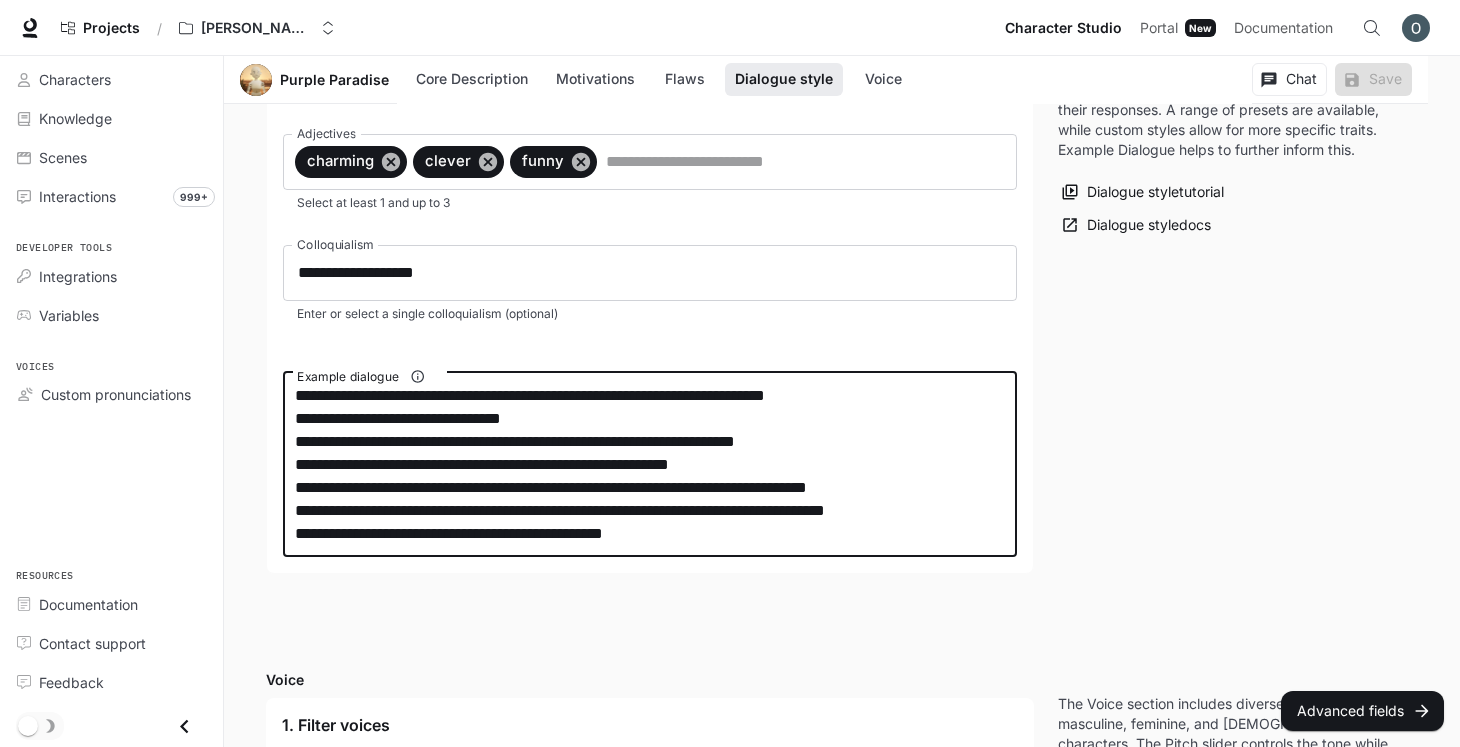 click on "**********" at bounding box center (650, 464) 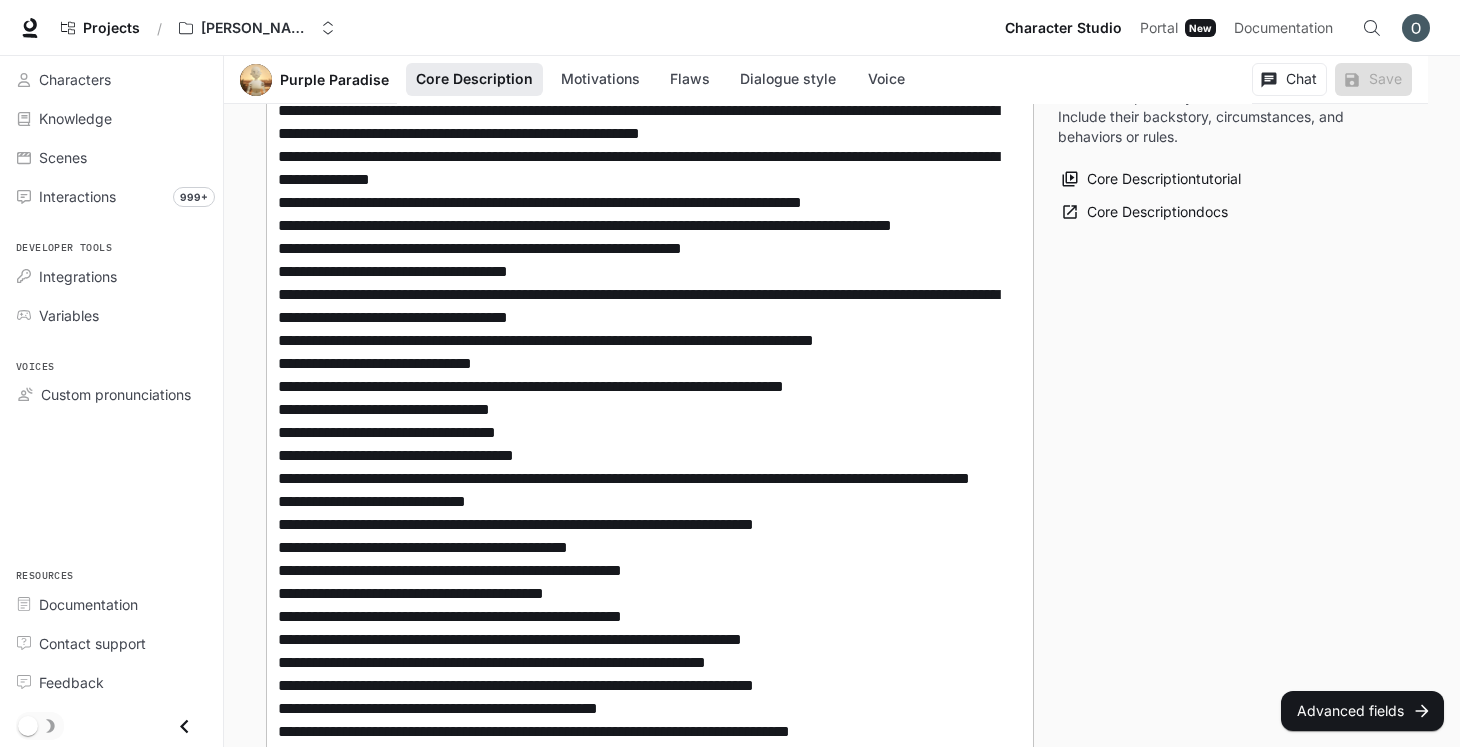 scroll, scrollTop: 358, scrollLeft: 0, axis: vertical 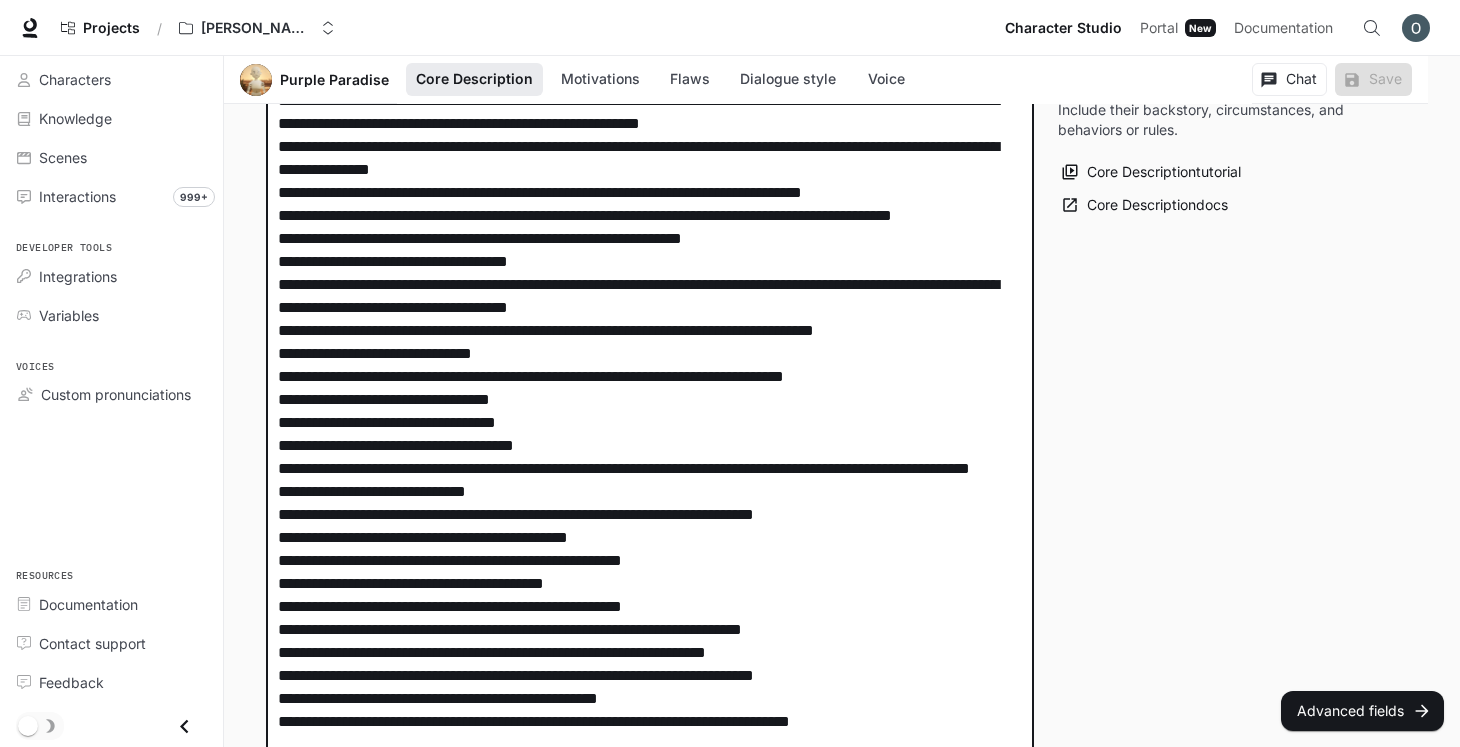 click at bounding box center (650, 434) 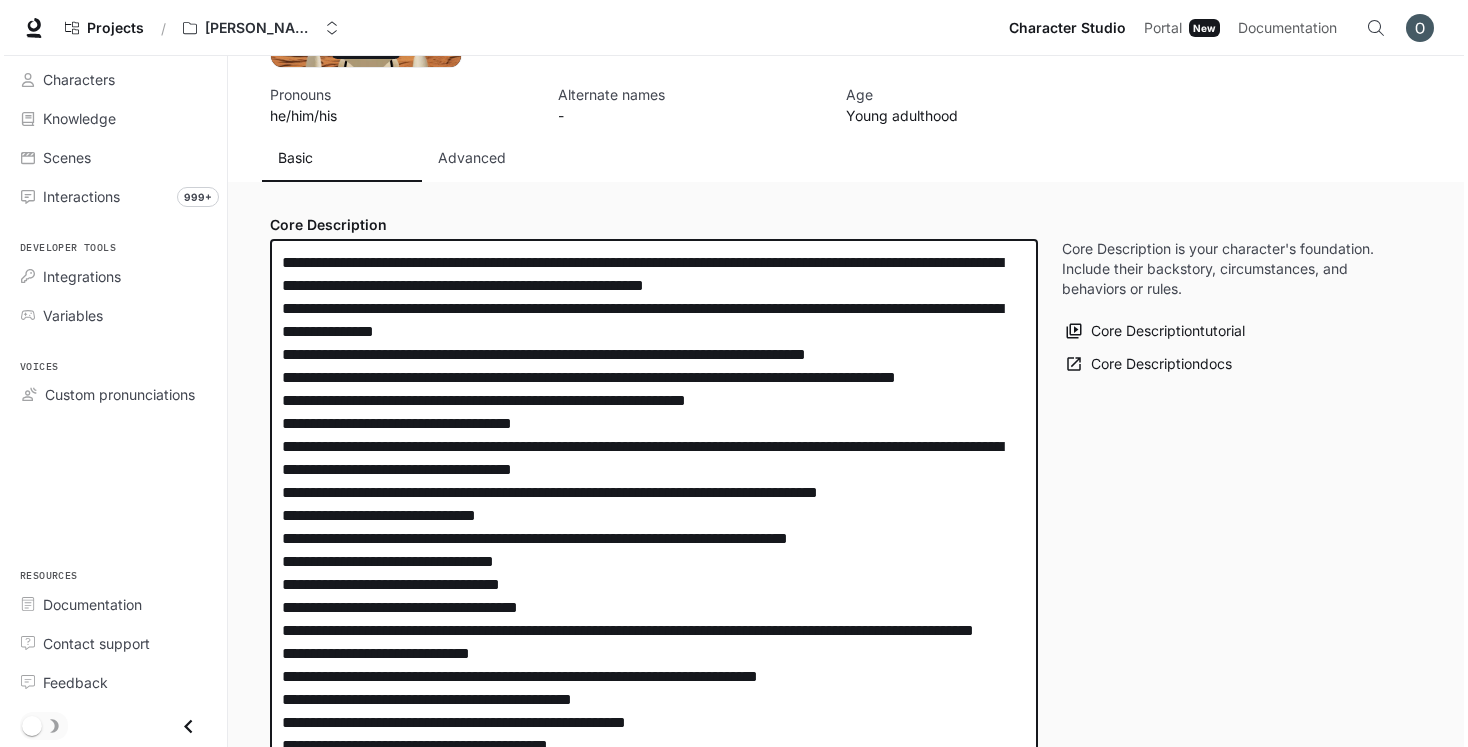 scroll, scrollTop: 195, scrollLeft: 0, axis: vertical 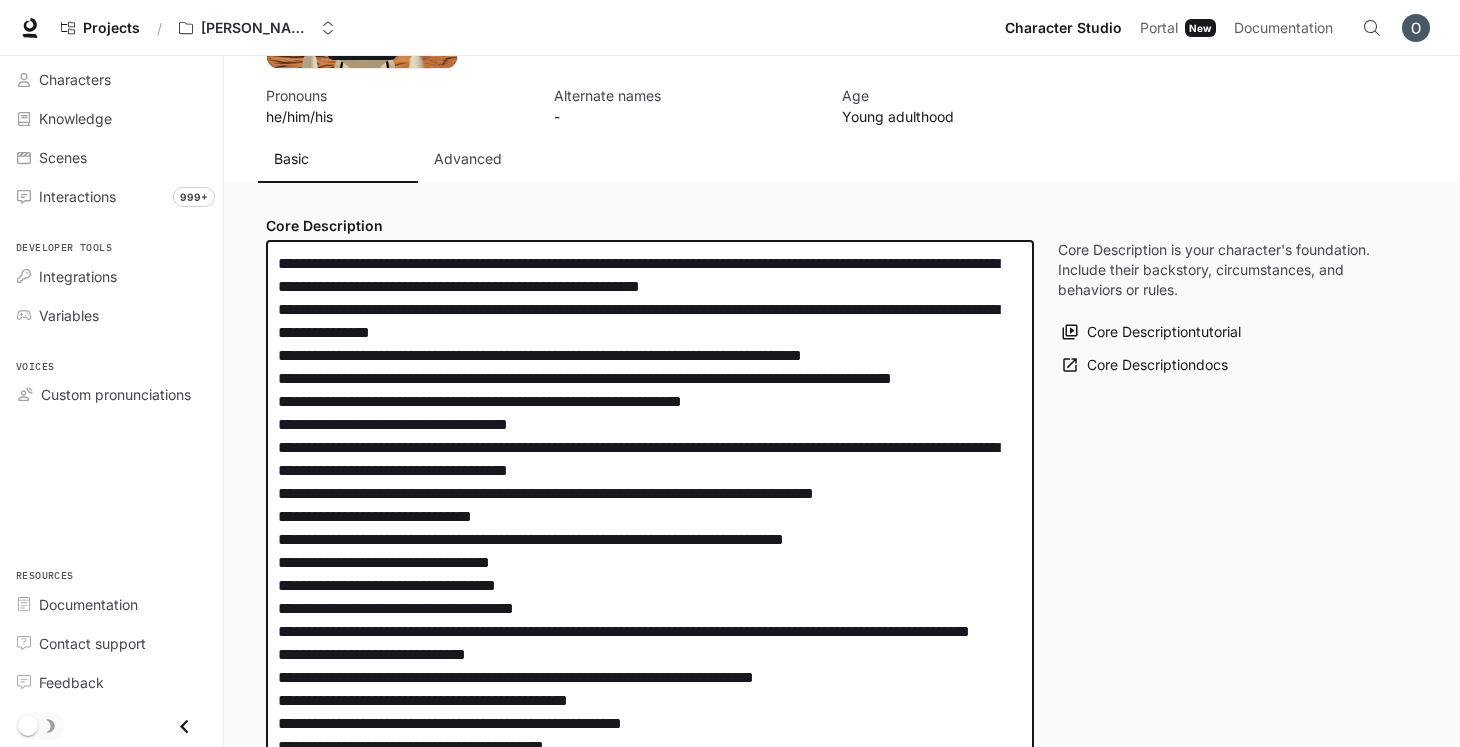 click at bounding box center (650, 597) 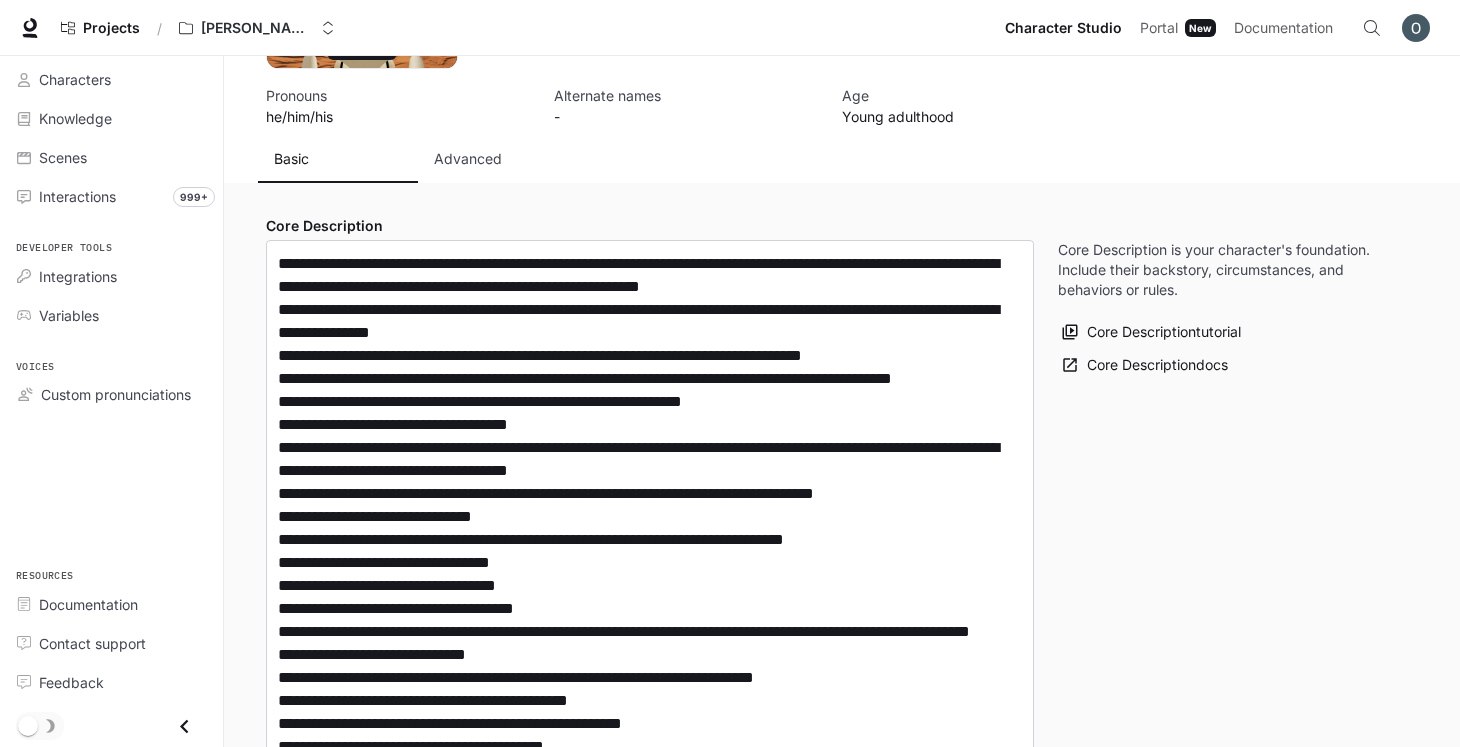 click on "**********" at bounding box center [842, 1881] 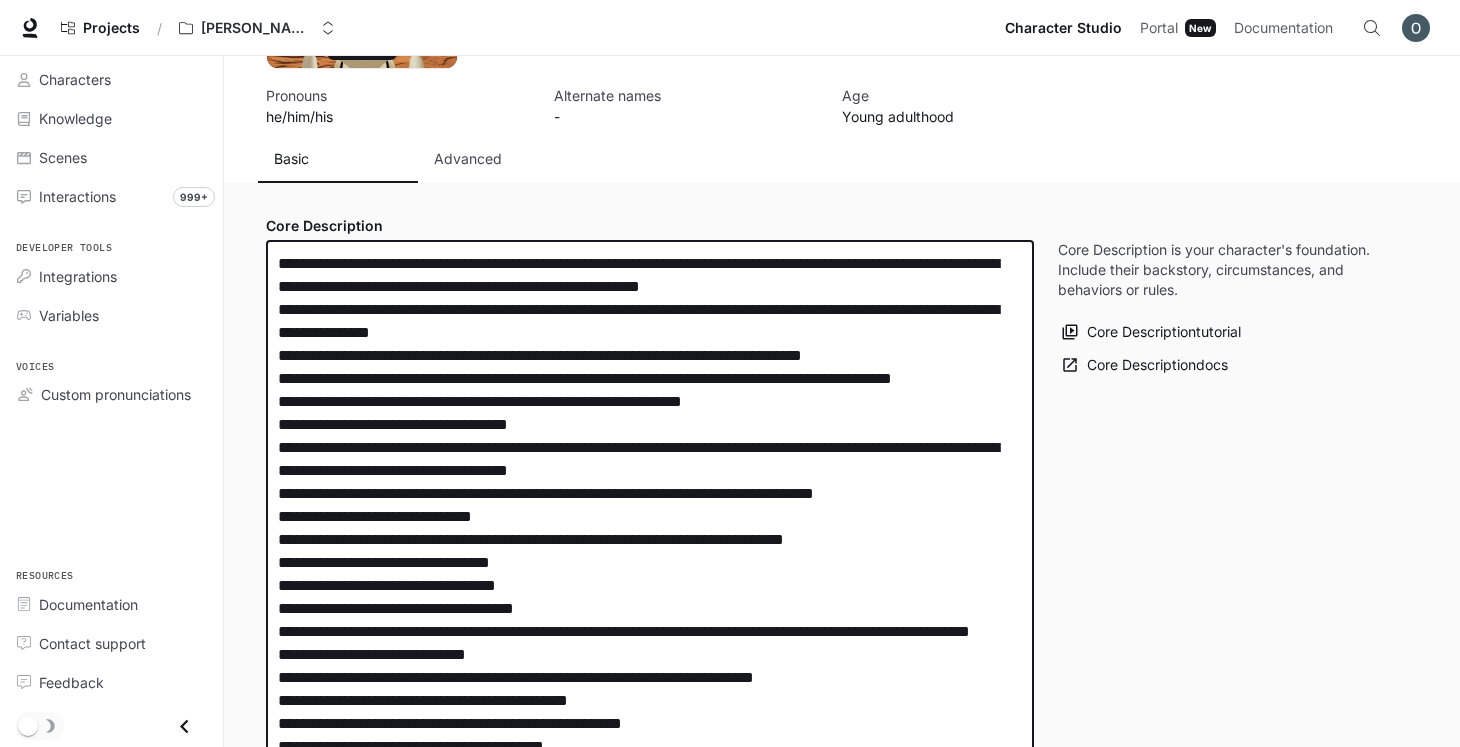 drag, startPoint x: 618, startPoint y: 336, endPoint x: 266, endPoint y: 308, distance: 353.11188 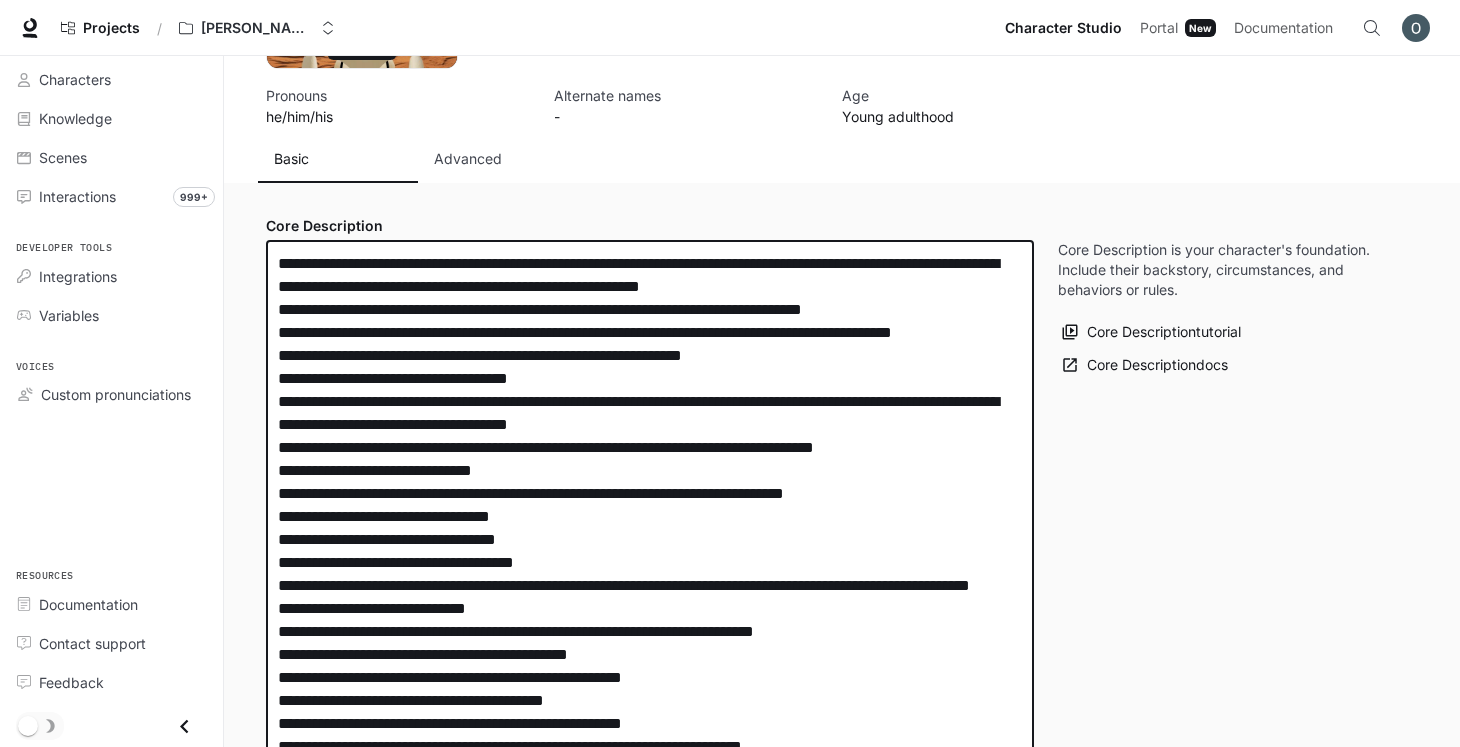 click at bounding box center [650, 574] 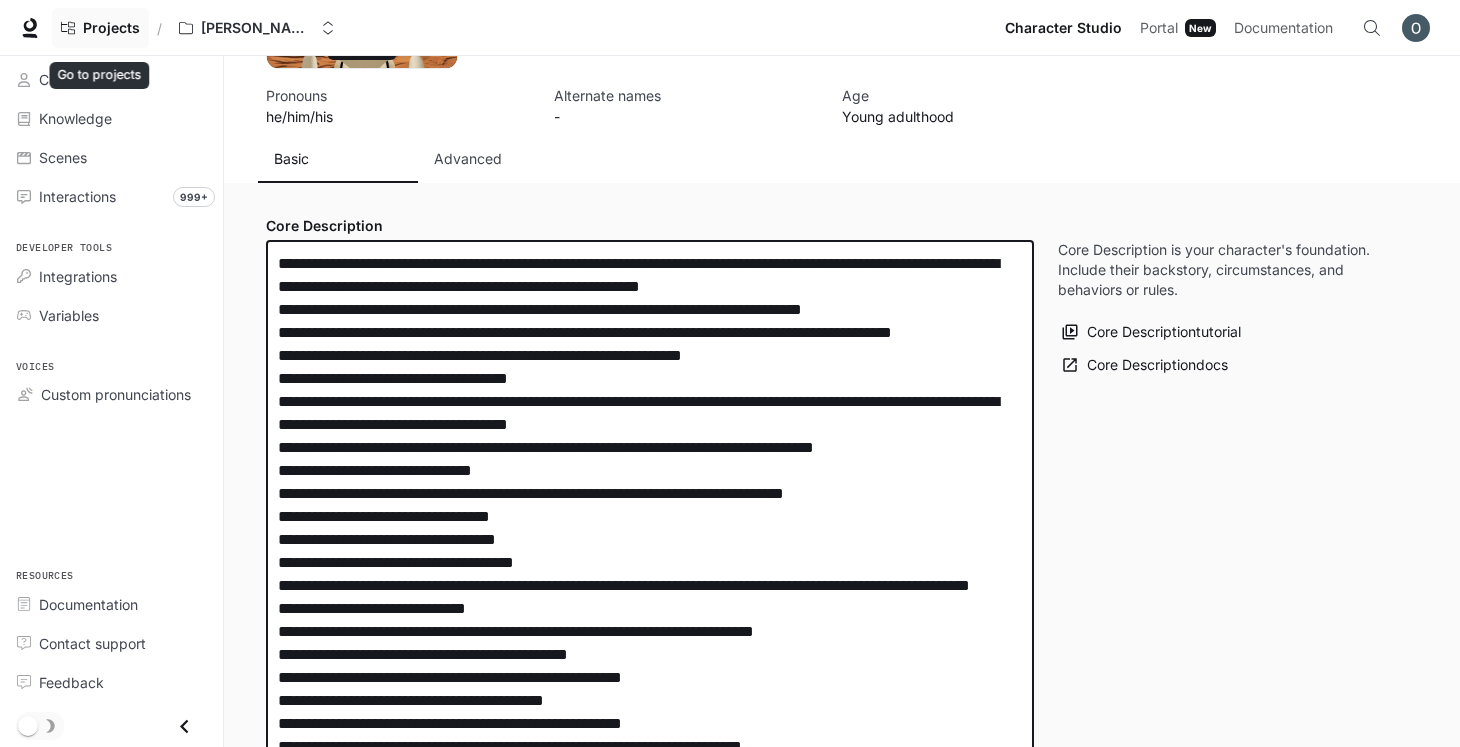 type on "**********" 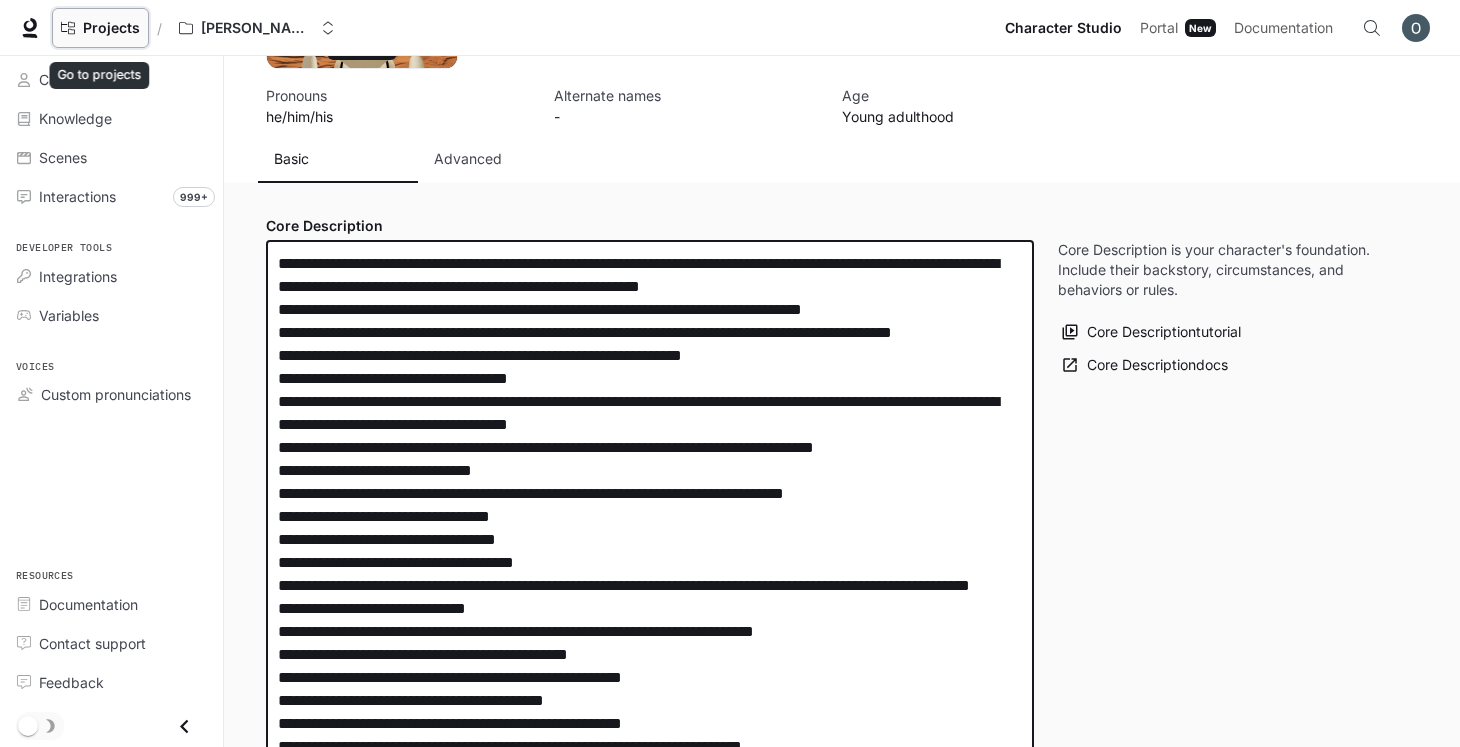 click on "Projects" at bounding box center [111, 28] 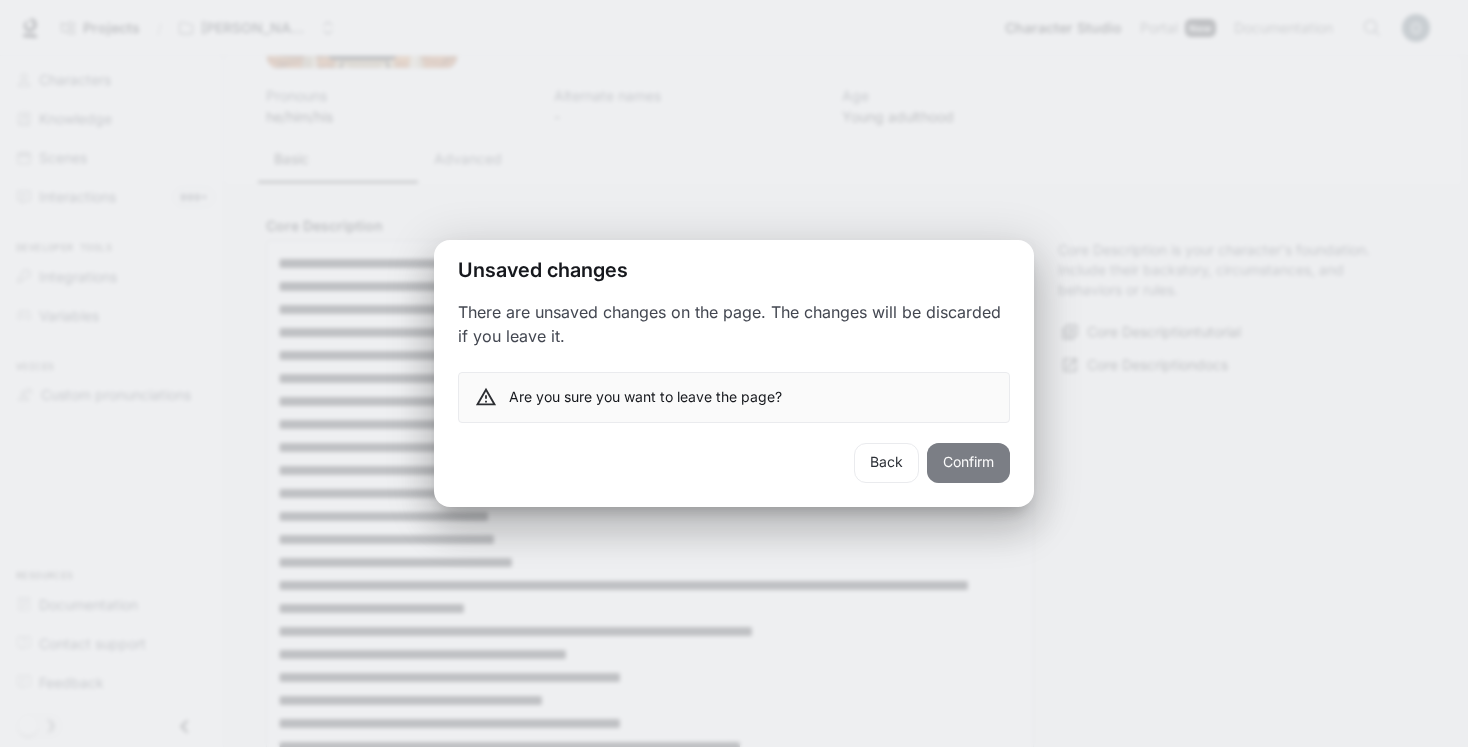 click on "Confirm" at bounding box center (968, 463) 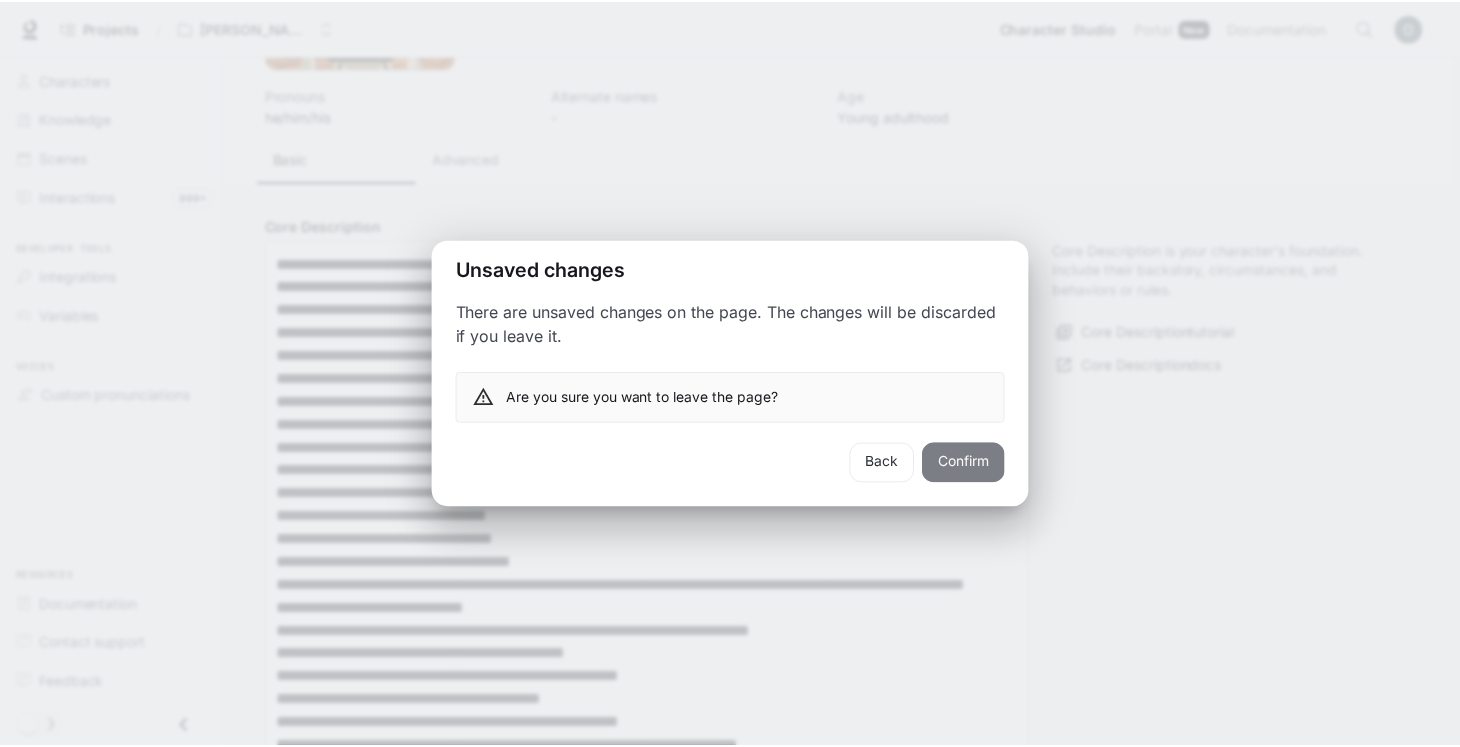 scroll, scrollTop: 0, scrollLeft: 0, axis: both 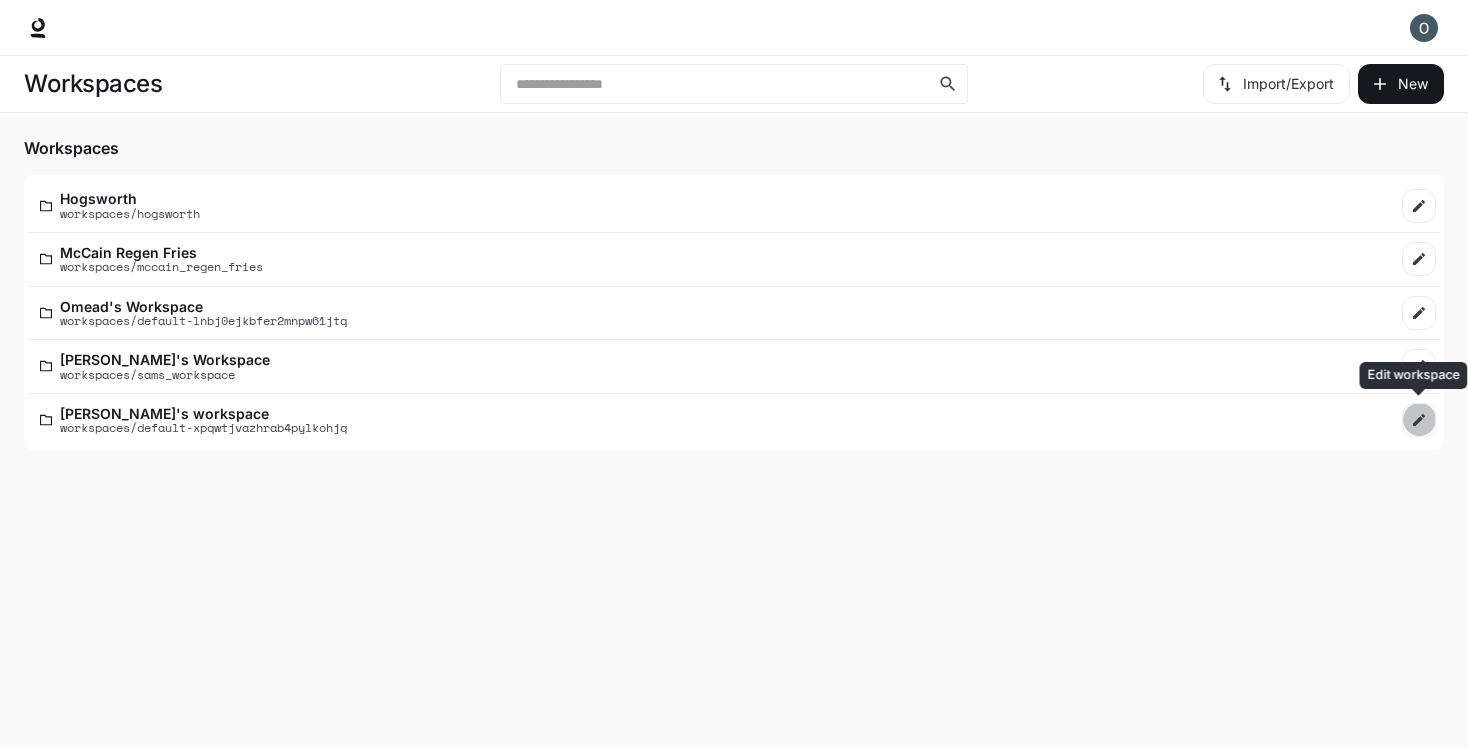 click 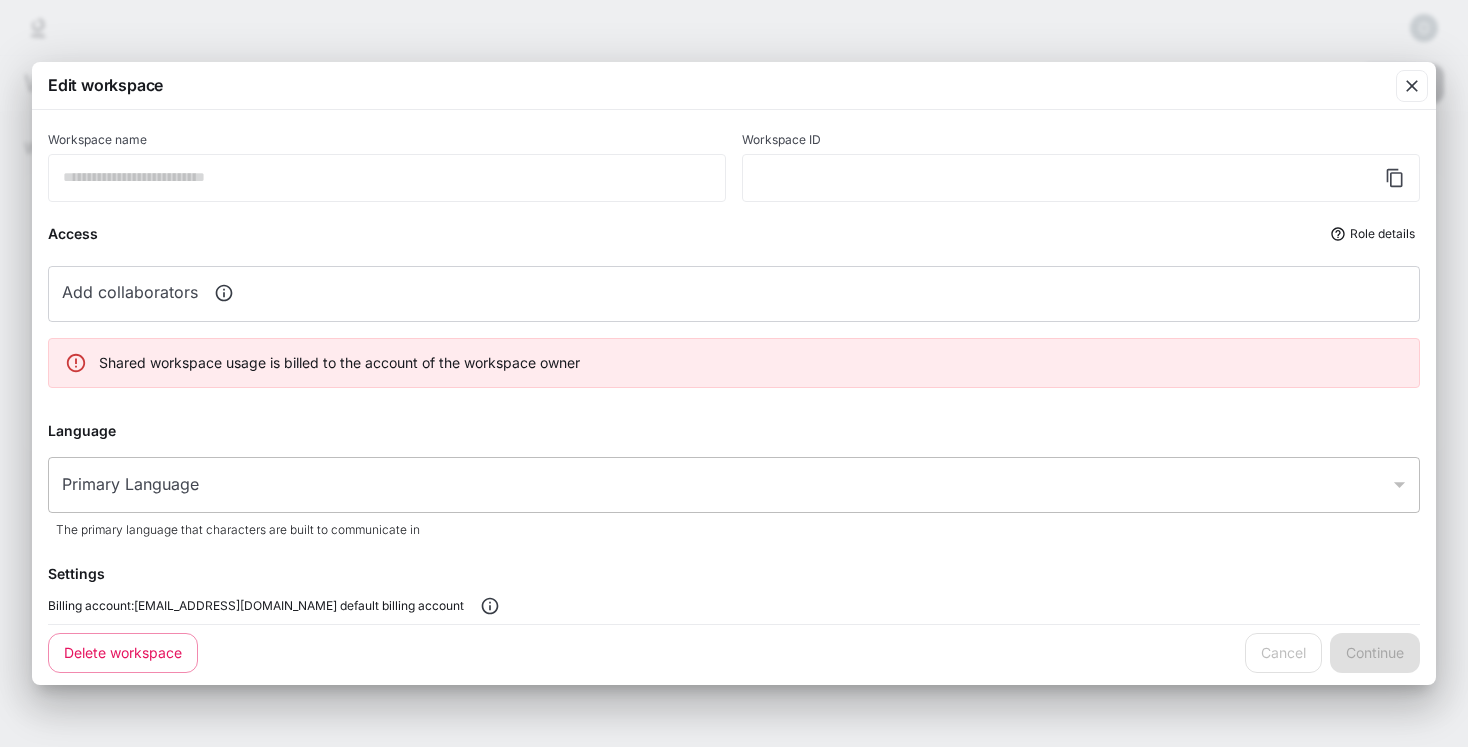 type on "**********" 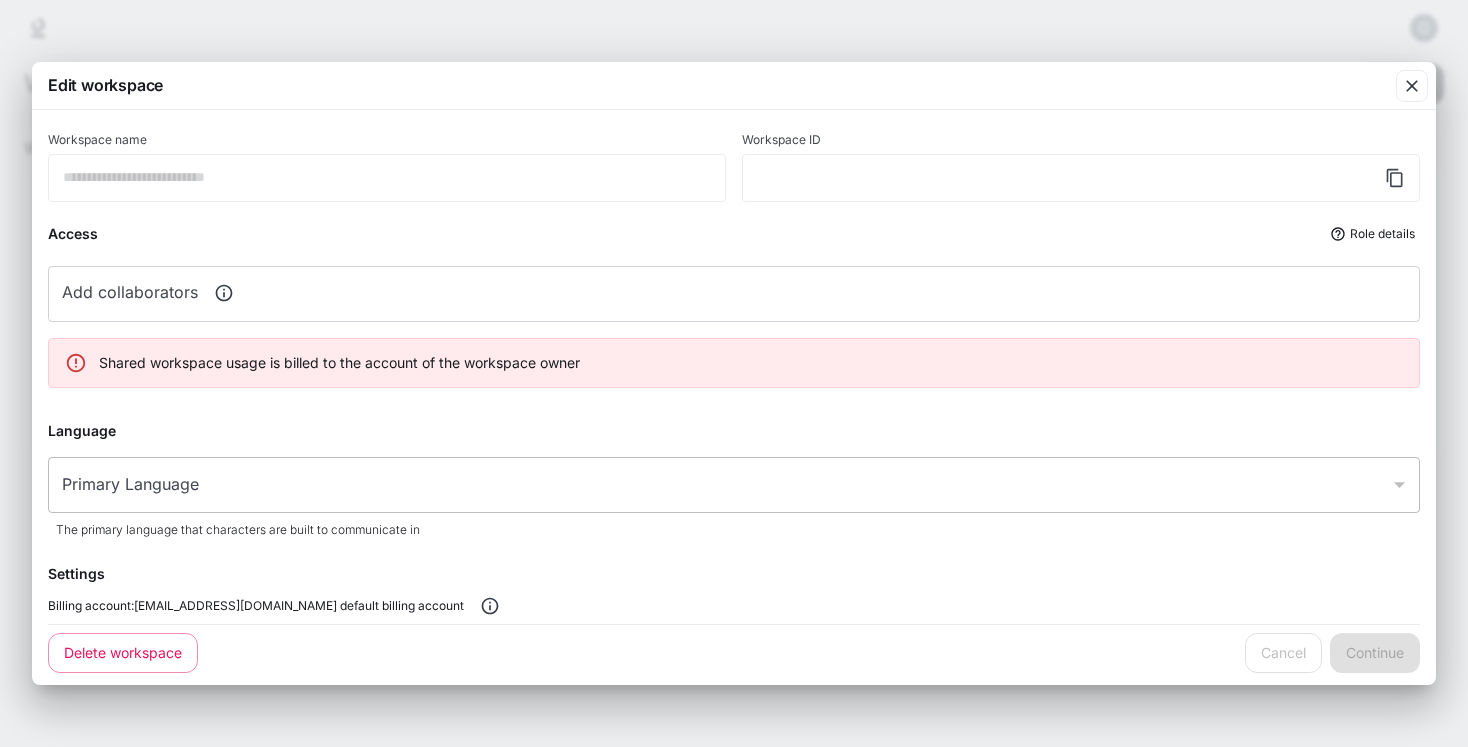 type on "**********" 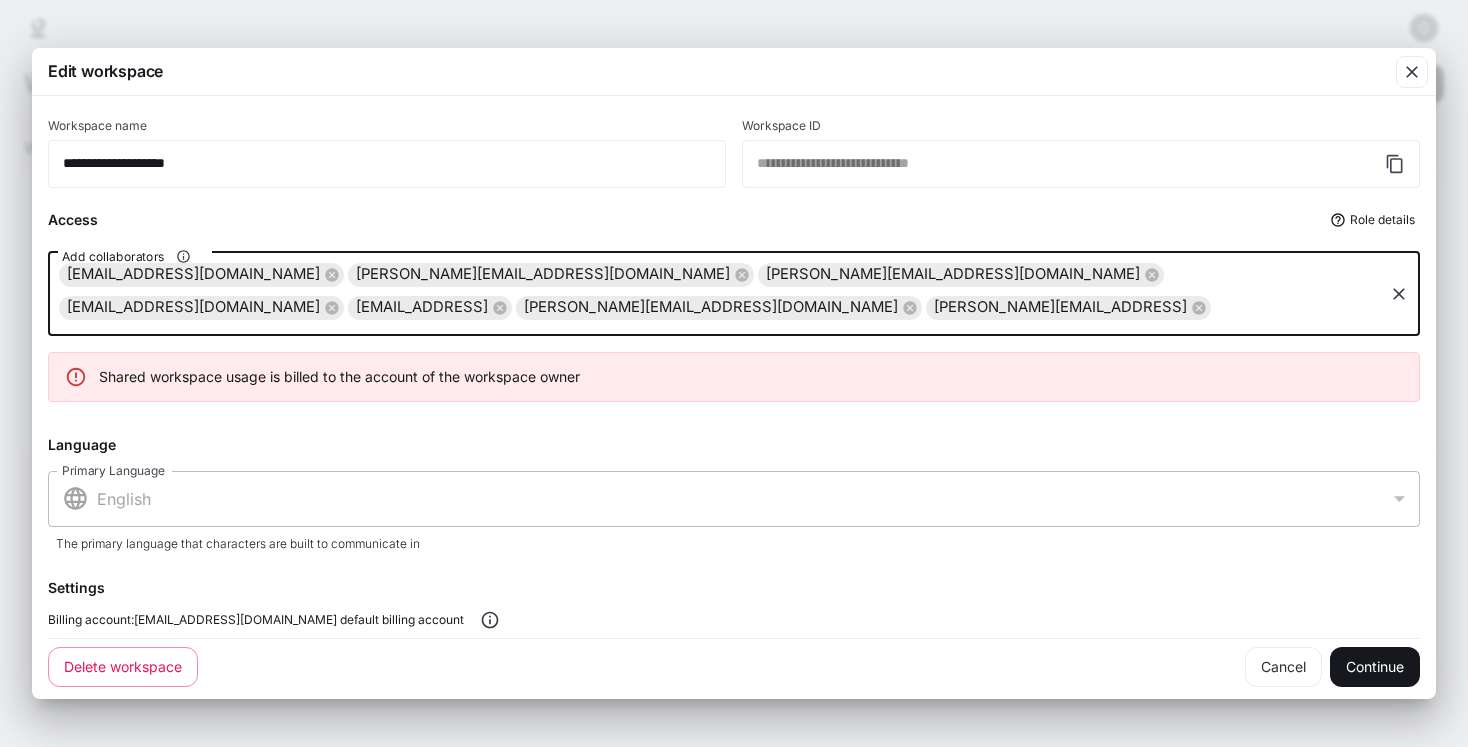 click on "Add collaborators" at bounding box center (1297, 308) 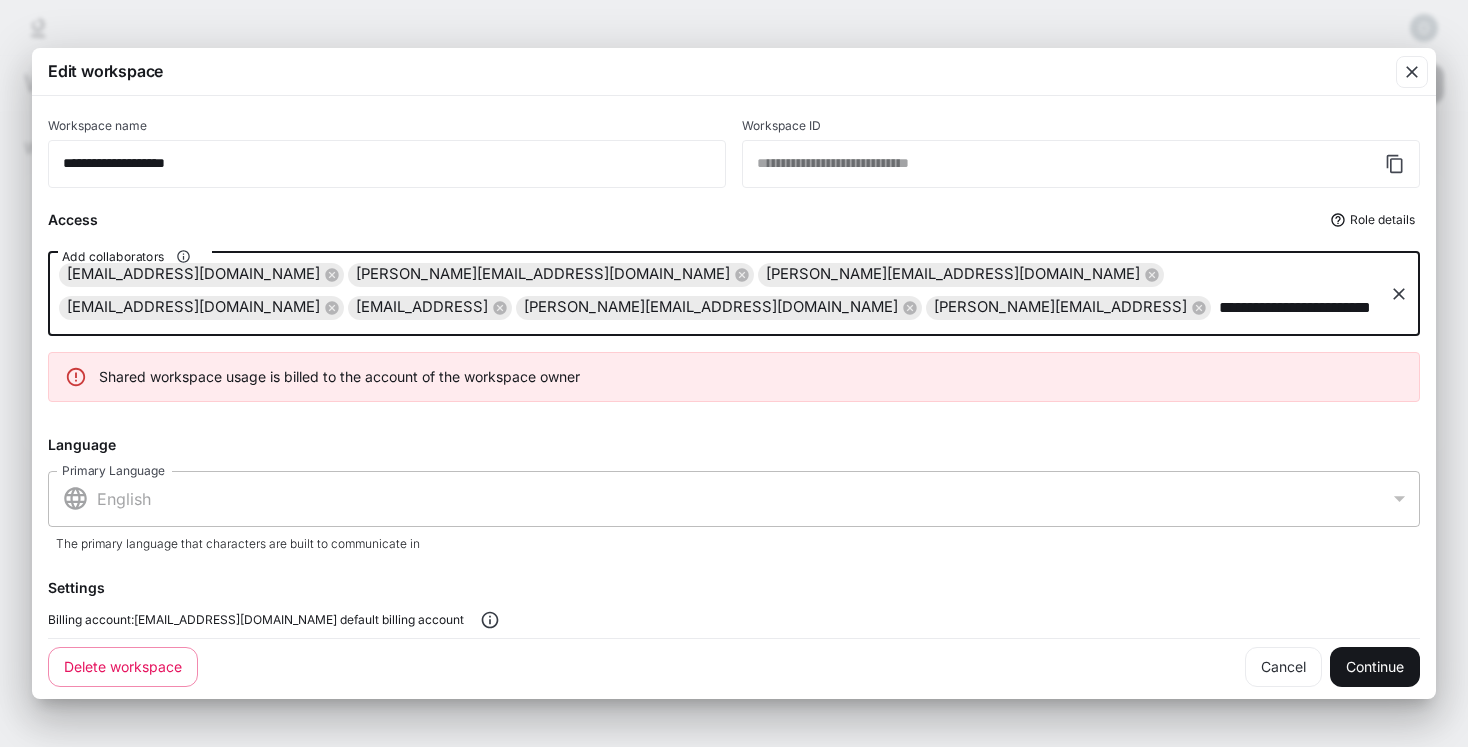 type on "**********" 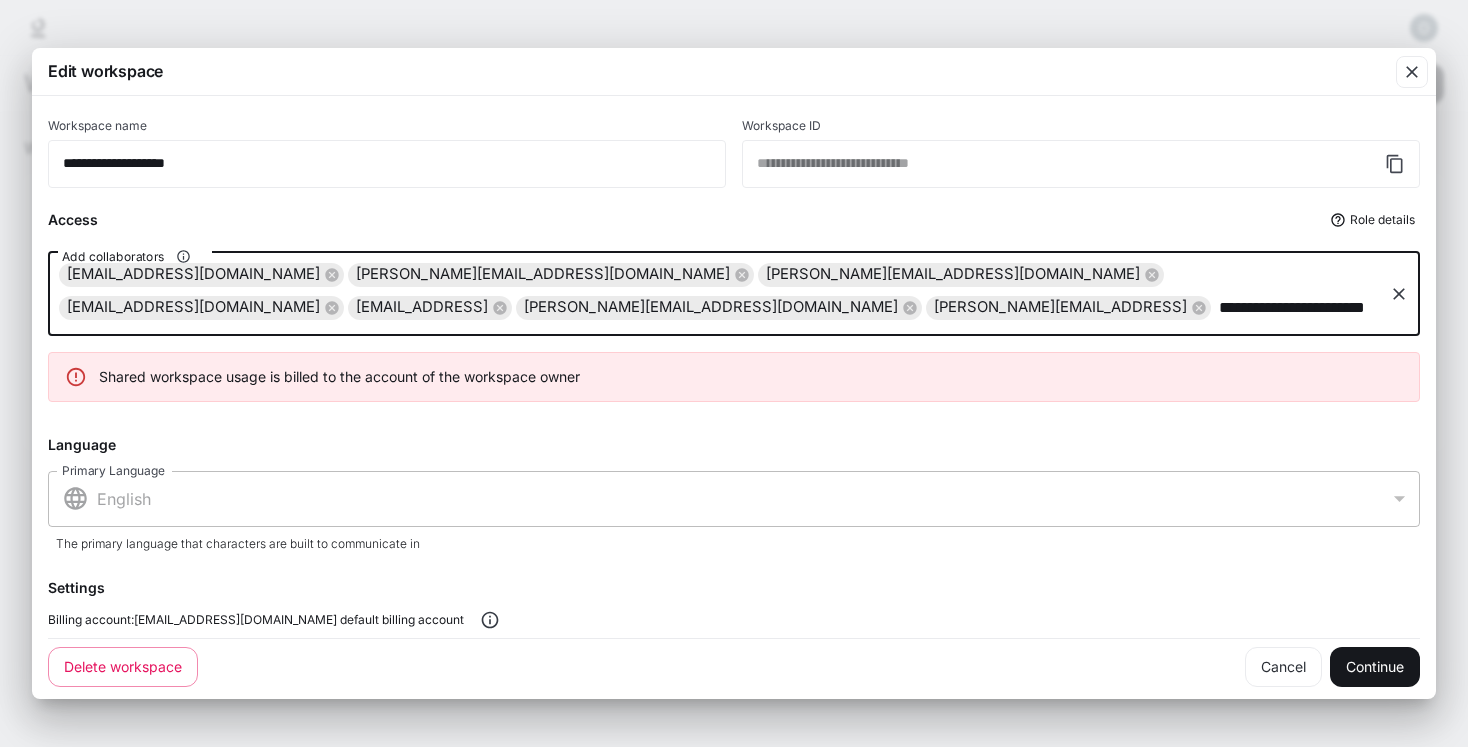 type 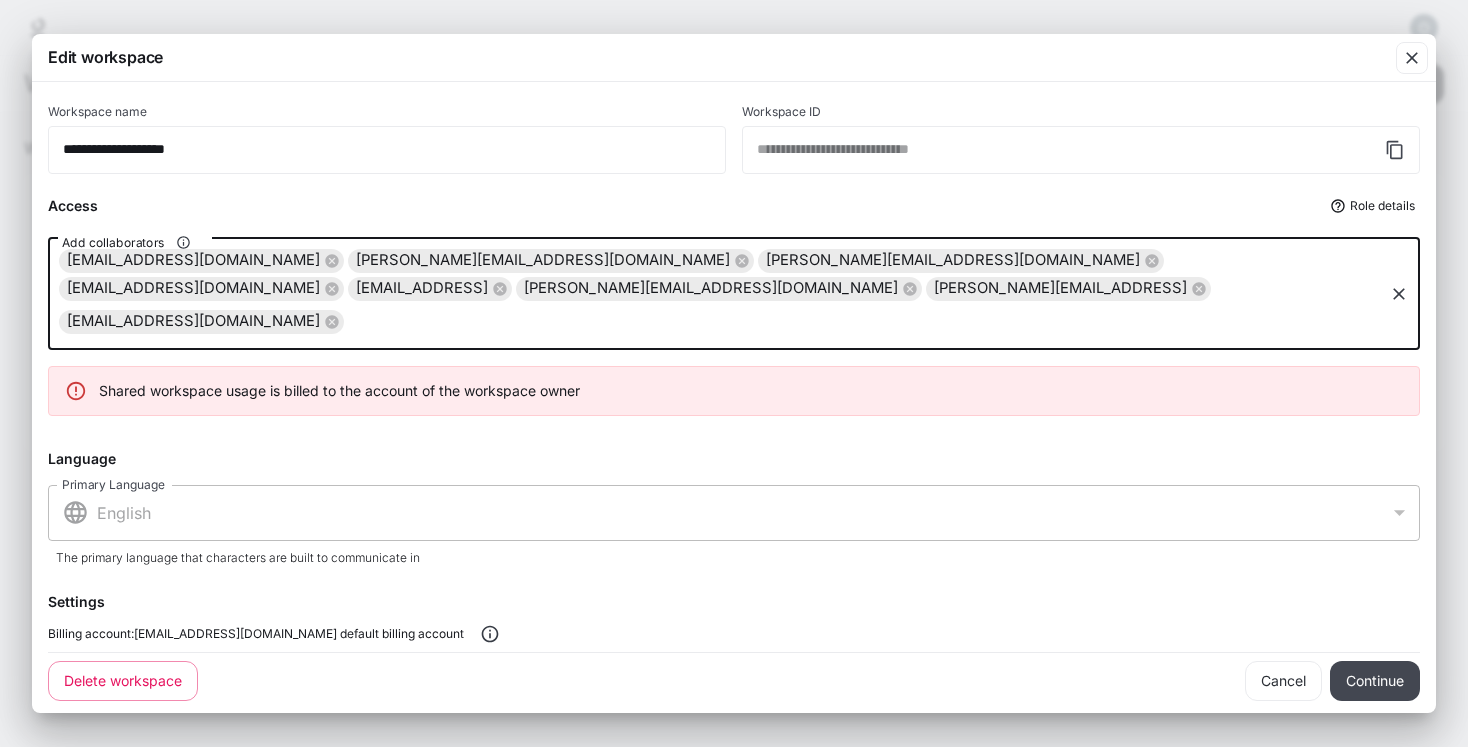 click on "Continue" at bounding box center [1375, 681] 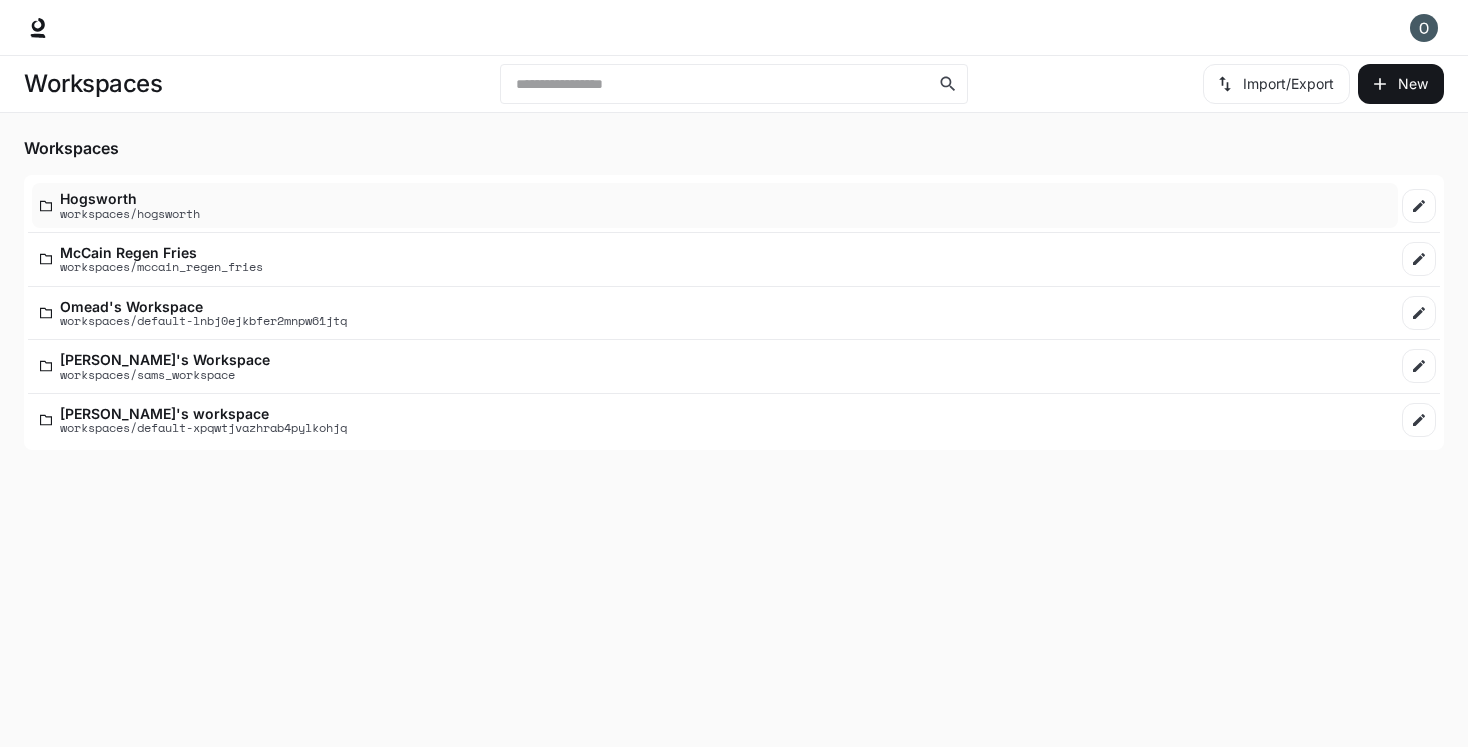 click on "workspaces/hogsworth" at bounding box center (130, 213) 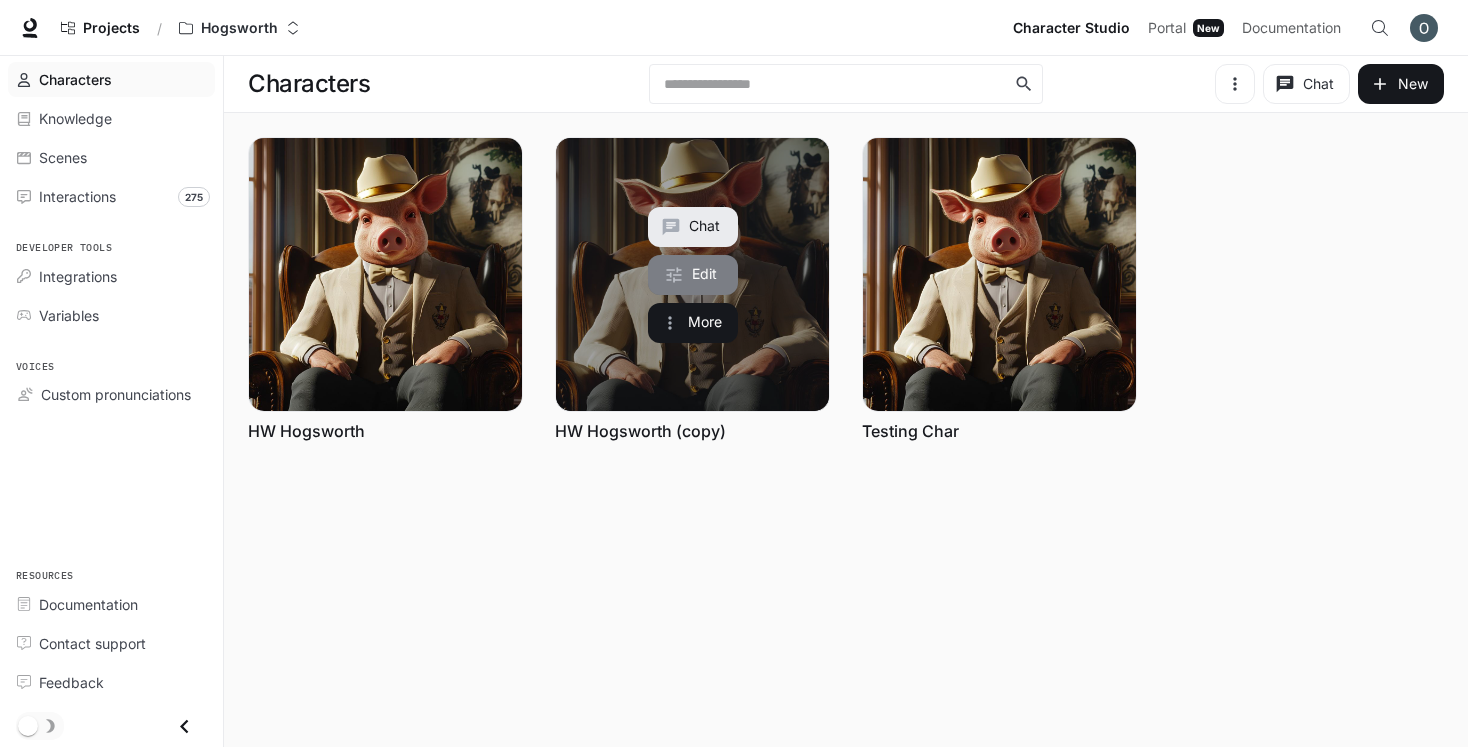 click on "Edit" at bounding box center [693, 275] 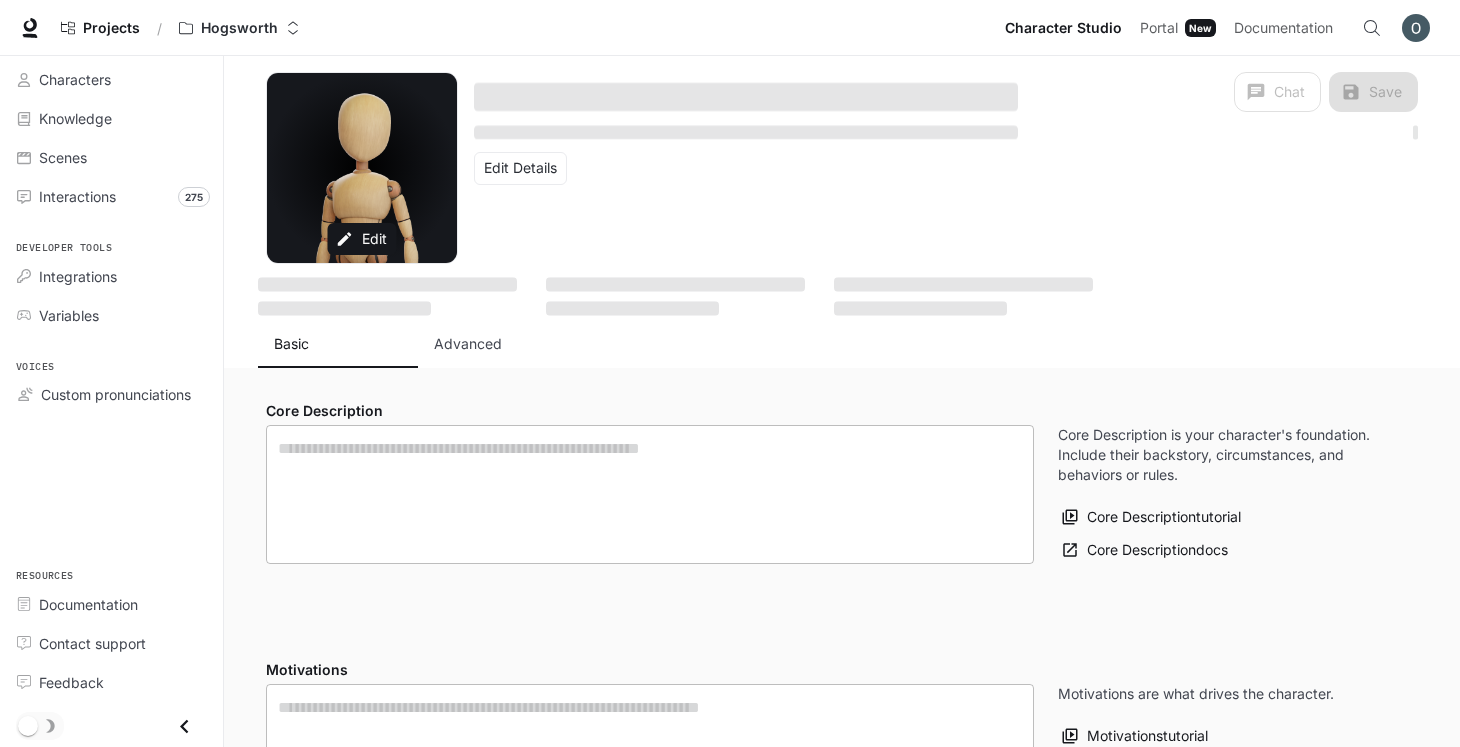 type on "**********" 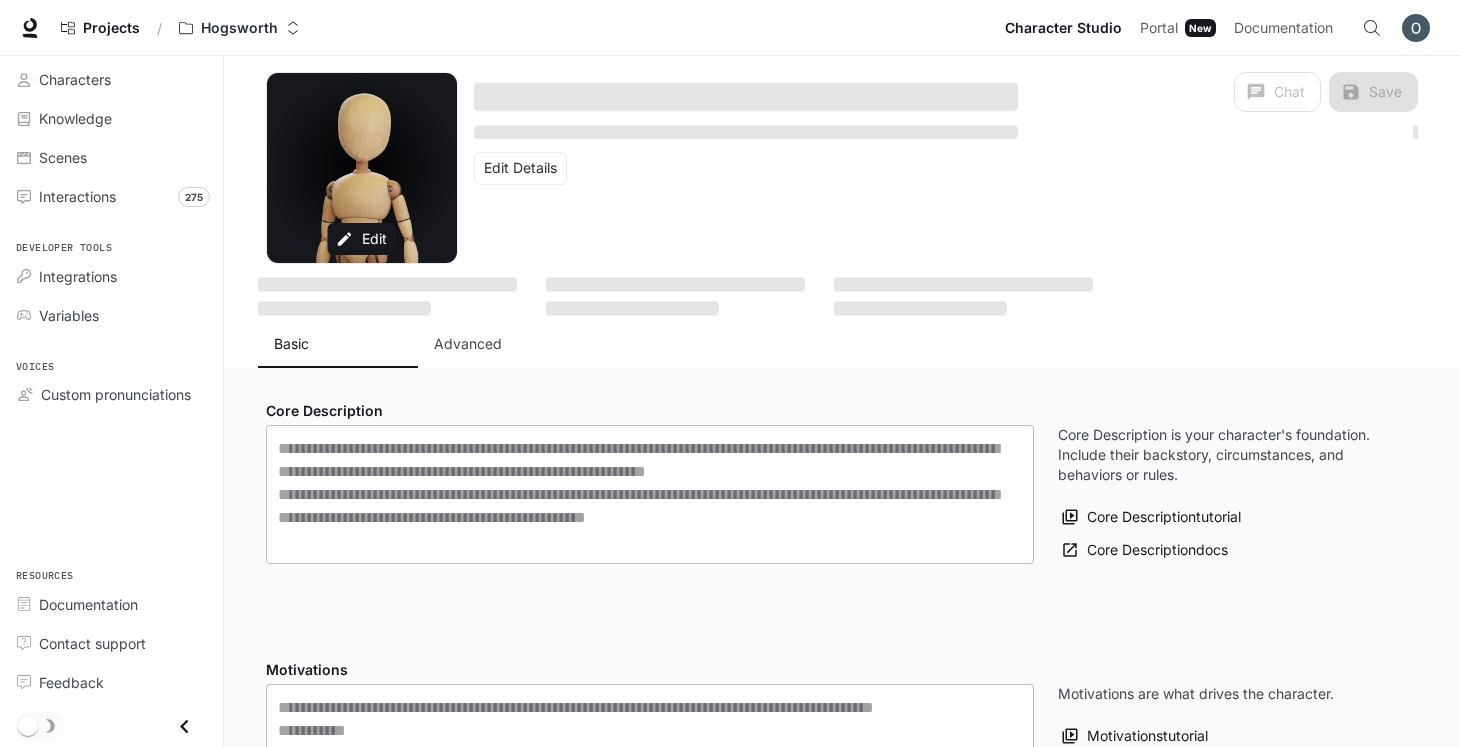 type on "**********" 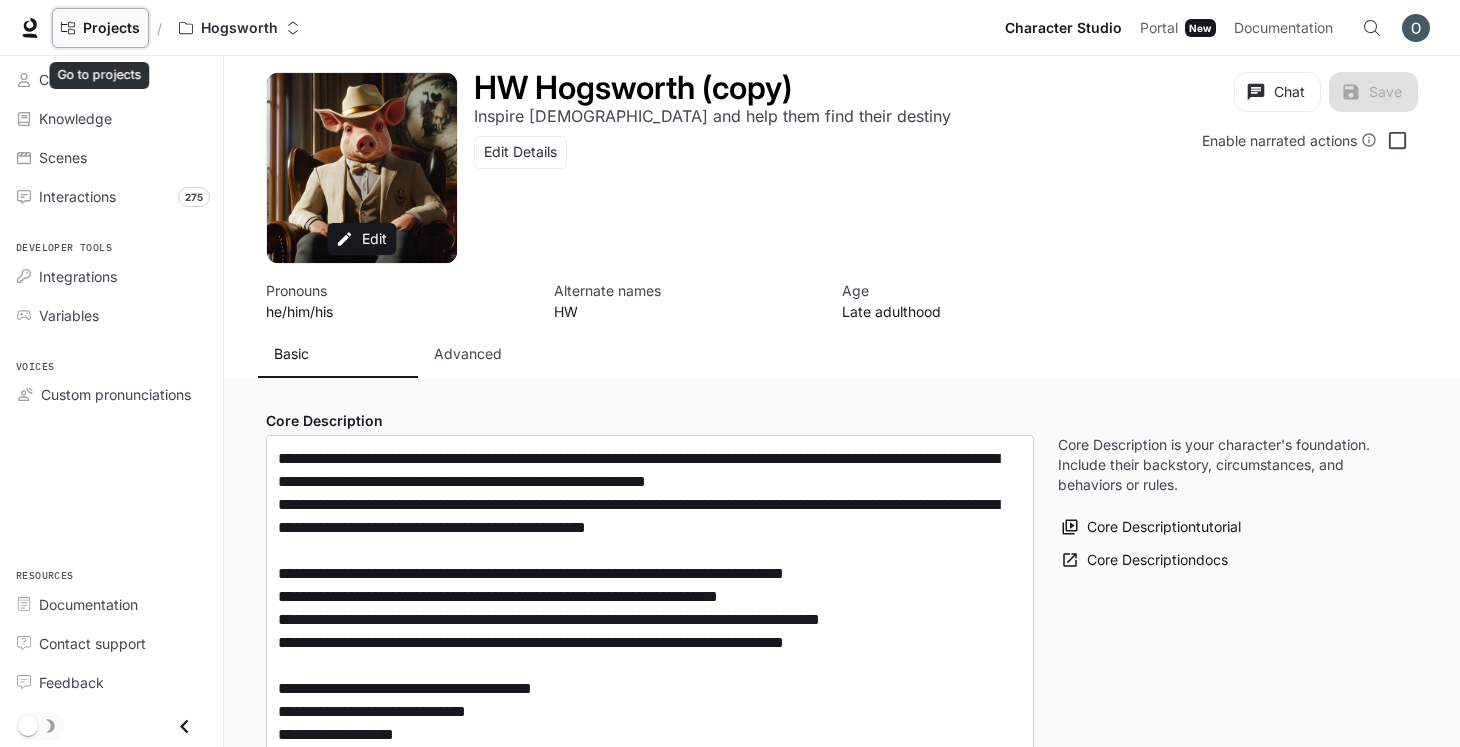 click on "Projects" at bounding box center [100, 28] 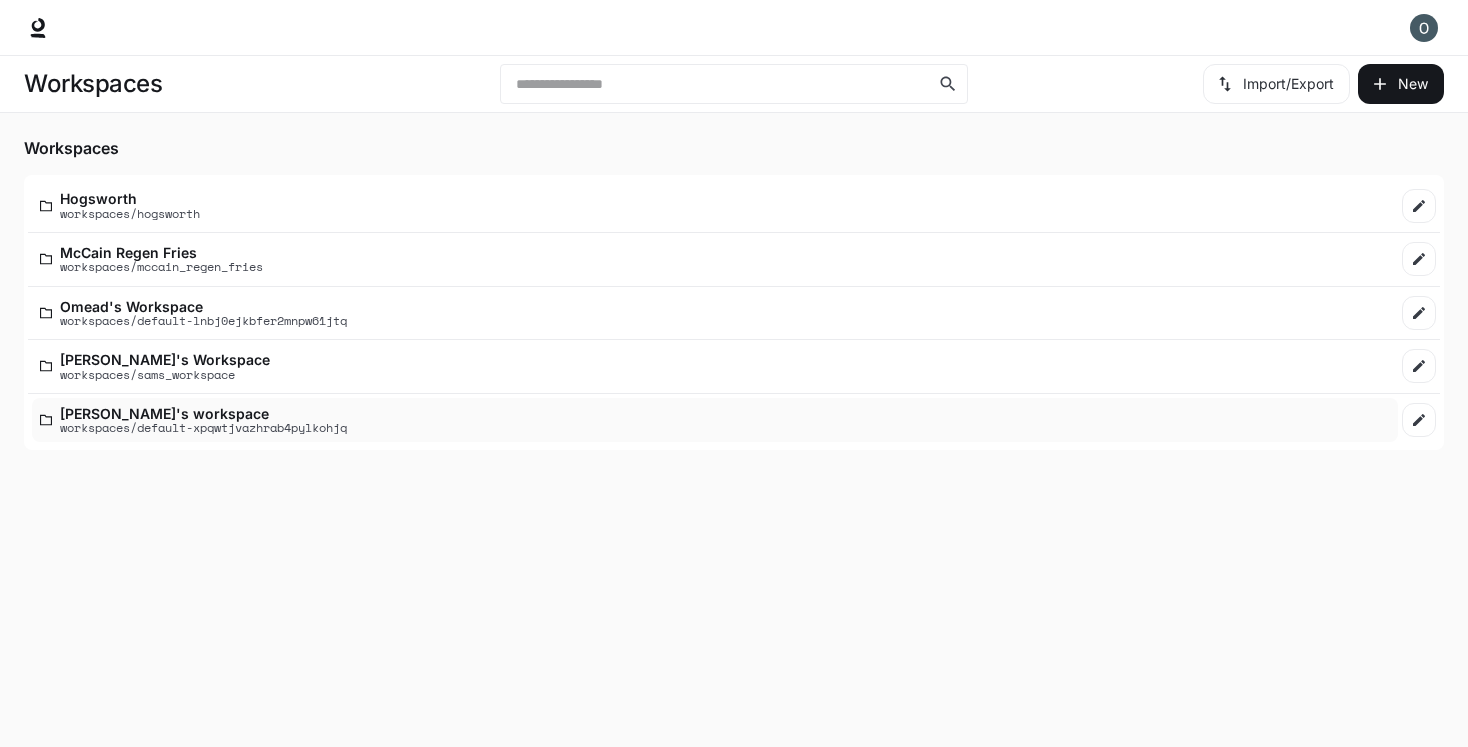 click on "[PERSON_NAME]'s workspace workspaces/default-xpqwtjvazhrab4pylkohjq" at bounding box center (715, 420) 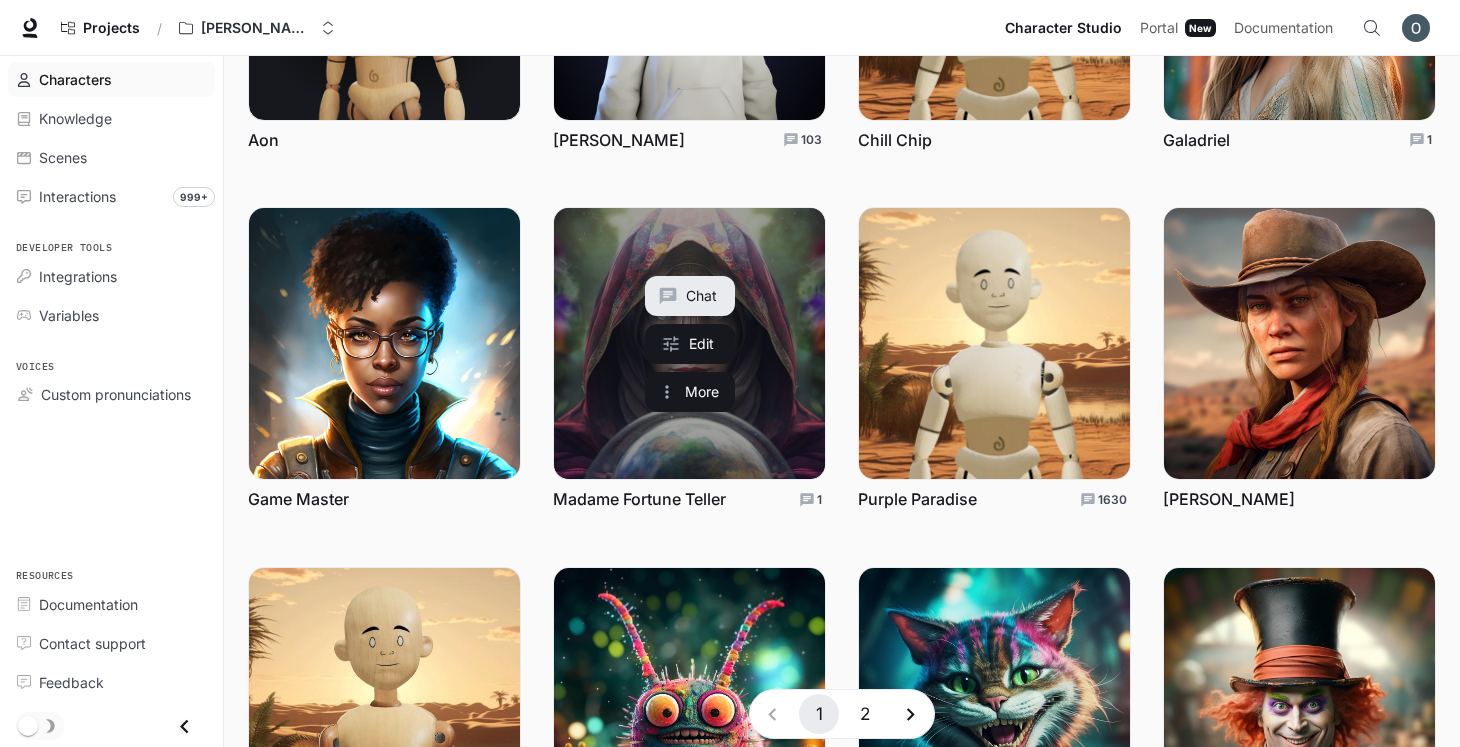 scroll, scrollTop: 308, scrollLeft: 0, axis: vertical 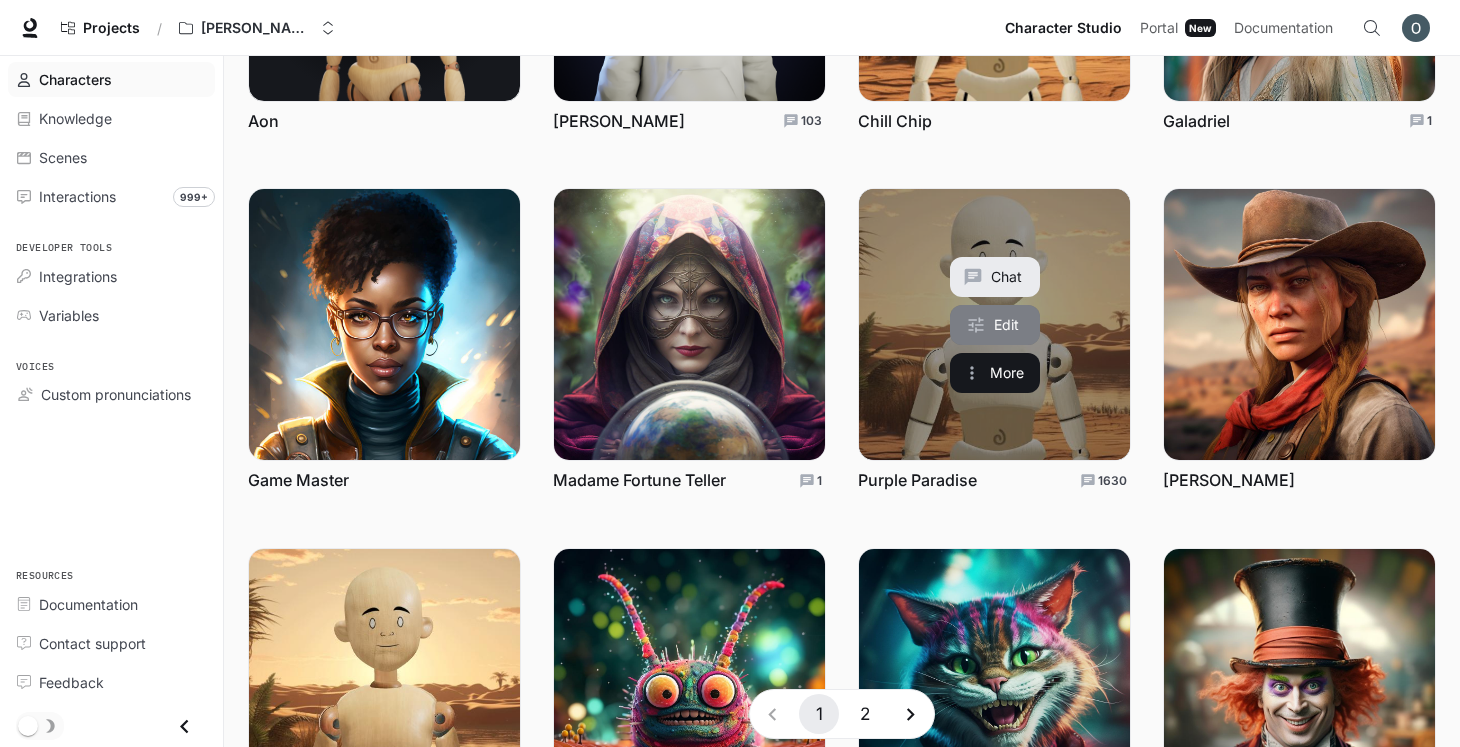 click on "Edit" at bounding box center (995, 325) 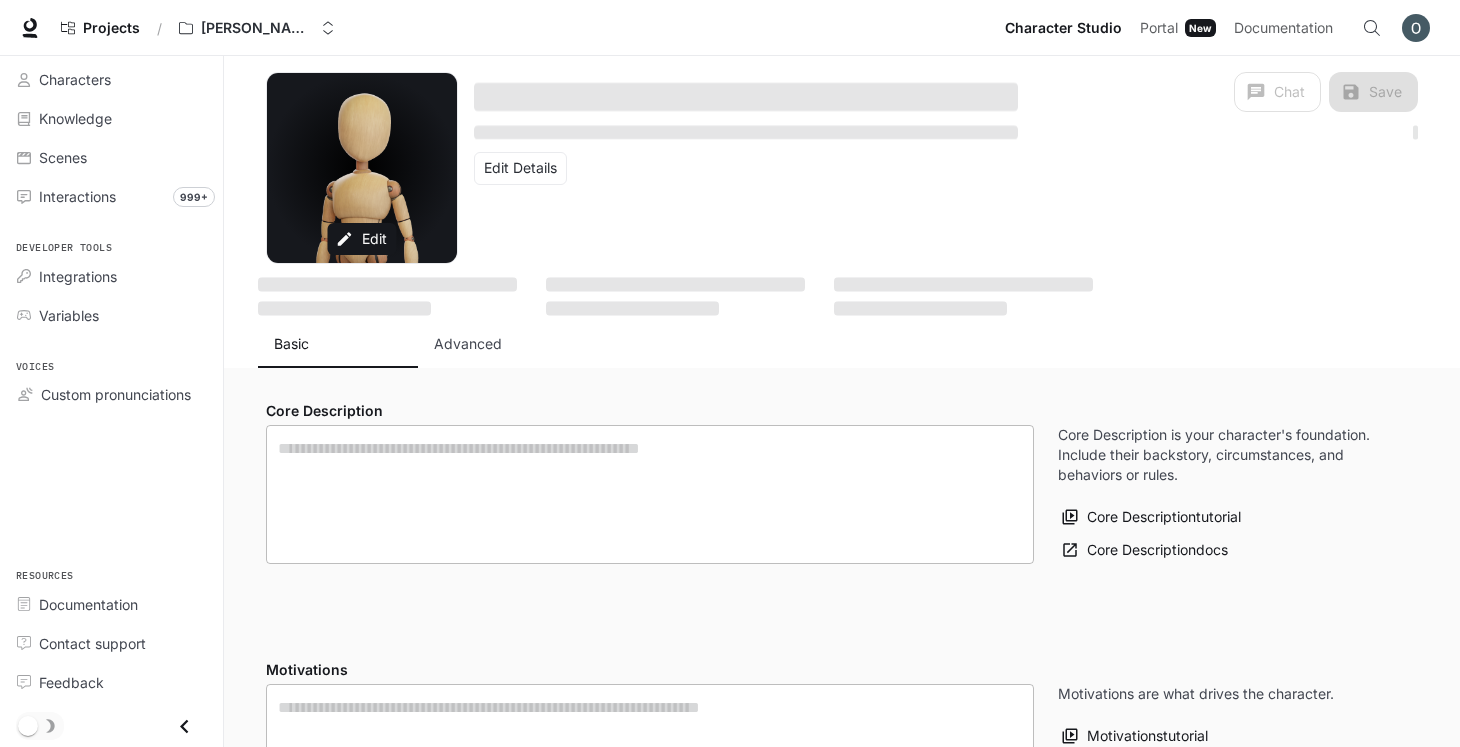 type on "**********" 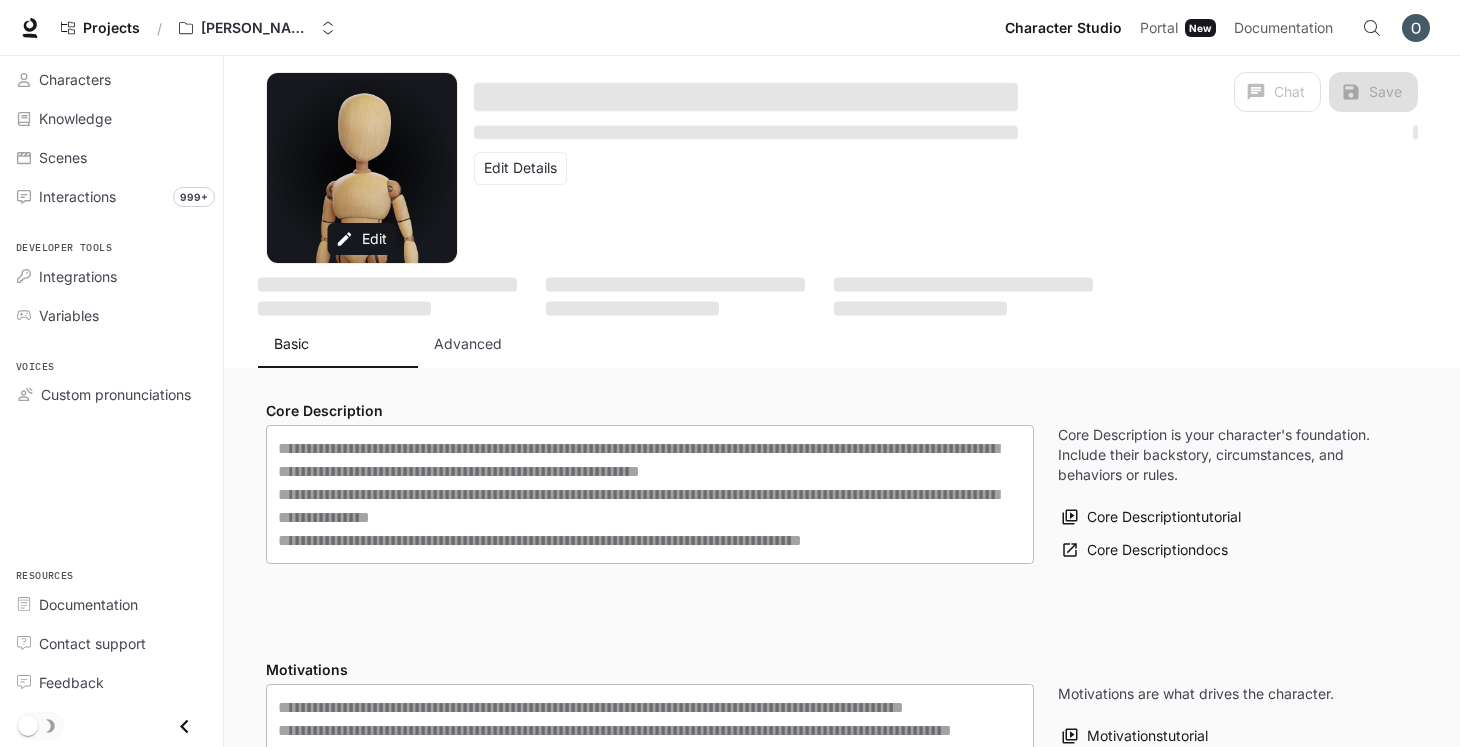 type on "**********" 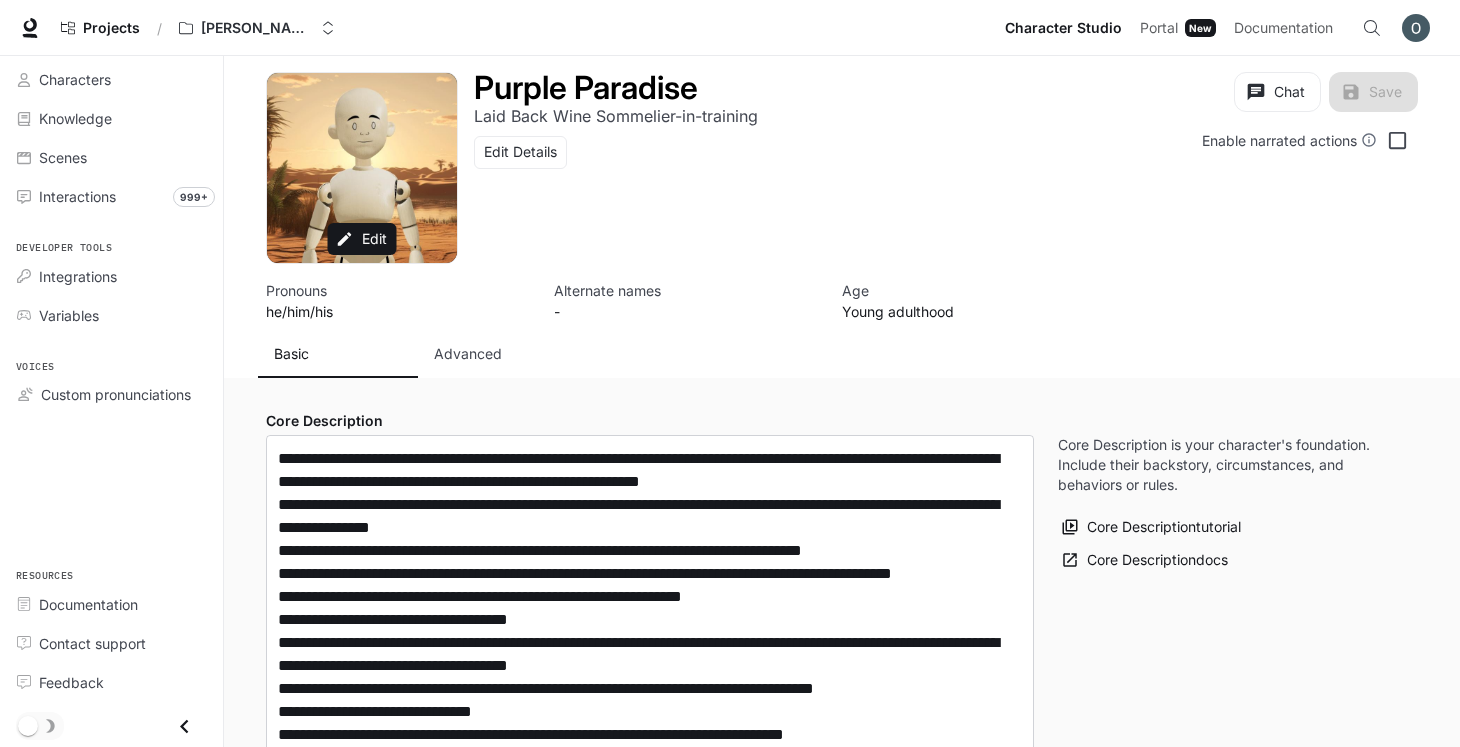 type on "**********" 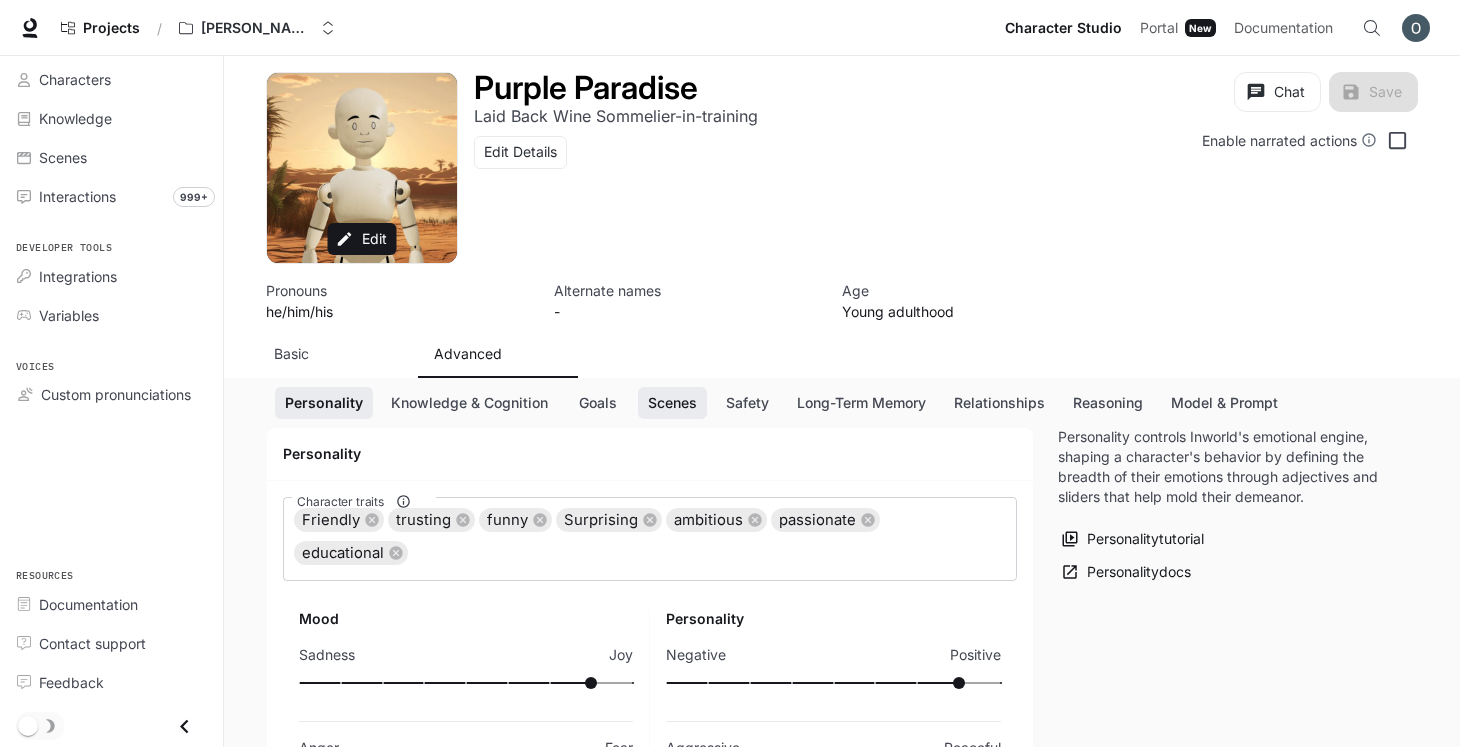 scroll, scrollTop: 210, scrollLeft: 0, axis: vertical 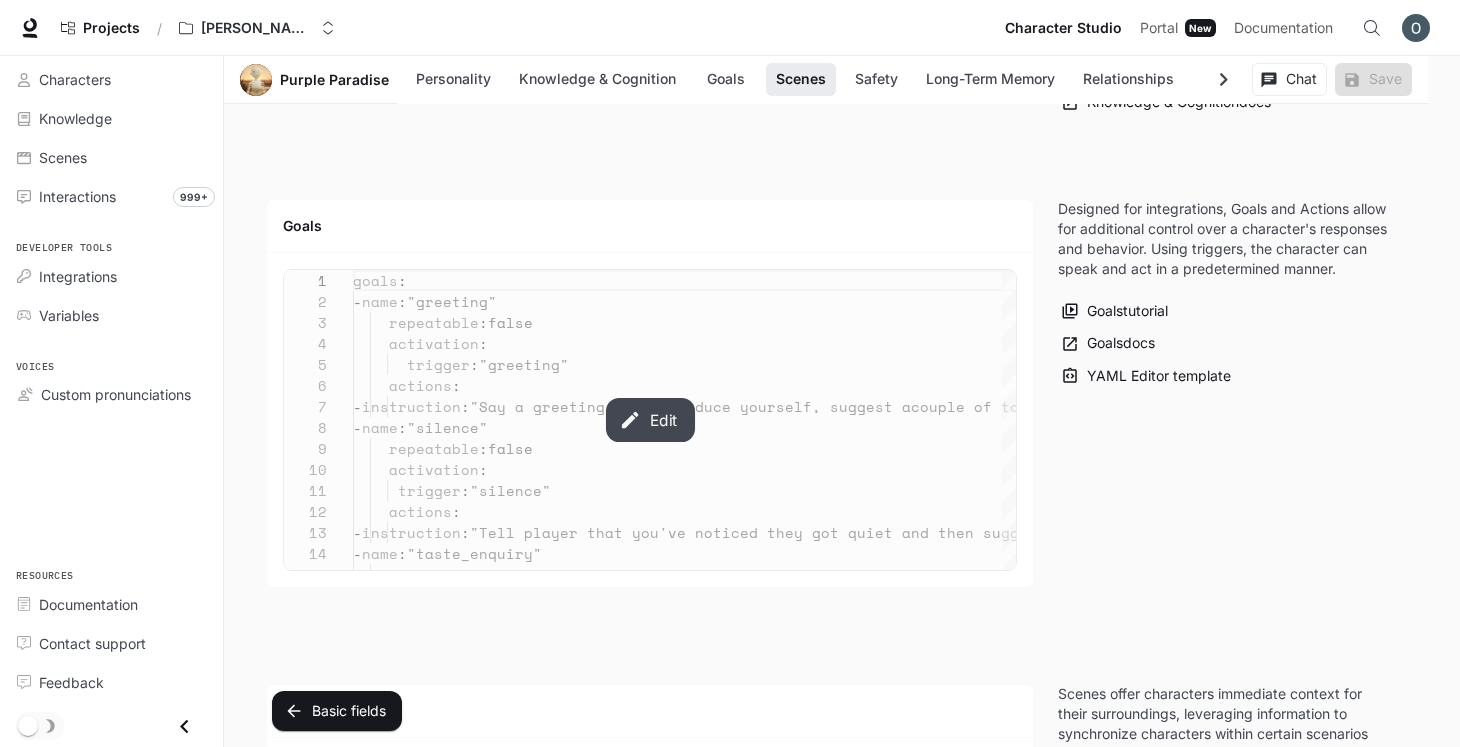 click on "Edit" at bounding box center (649, 420) 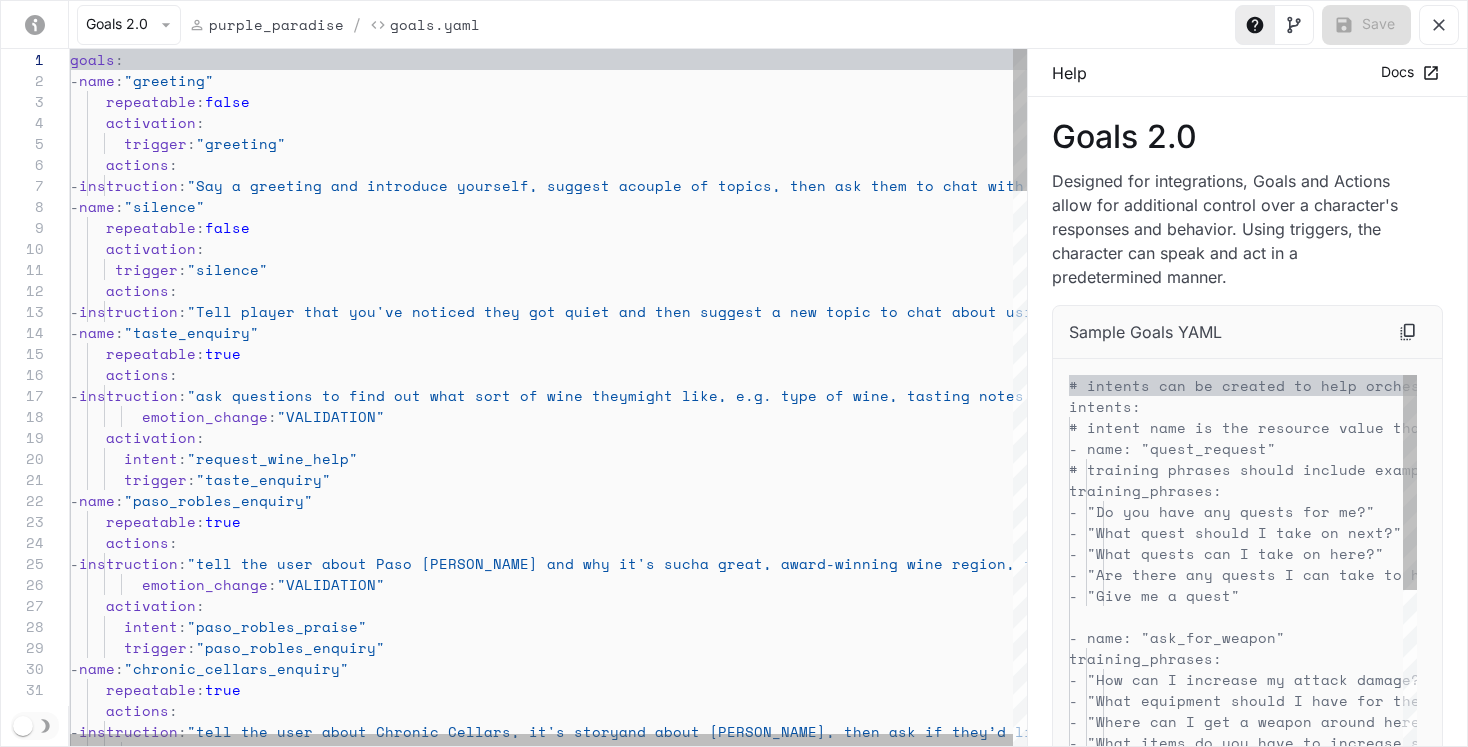 scroll, scrollTop: 210, scrollLeft: 0, axis: vertical 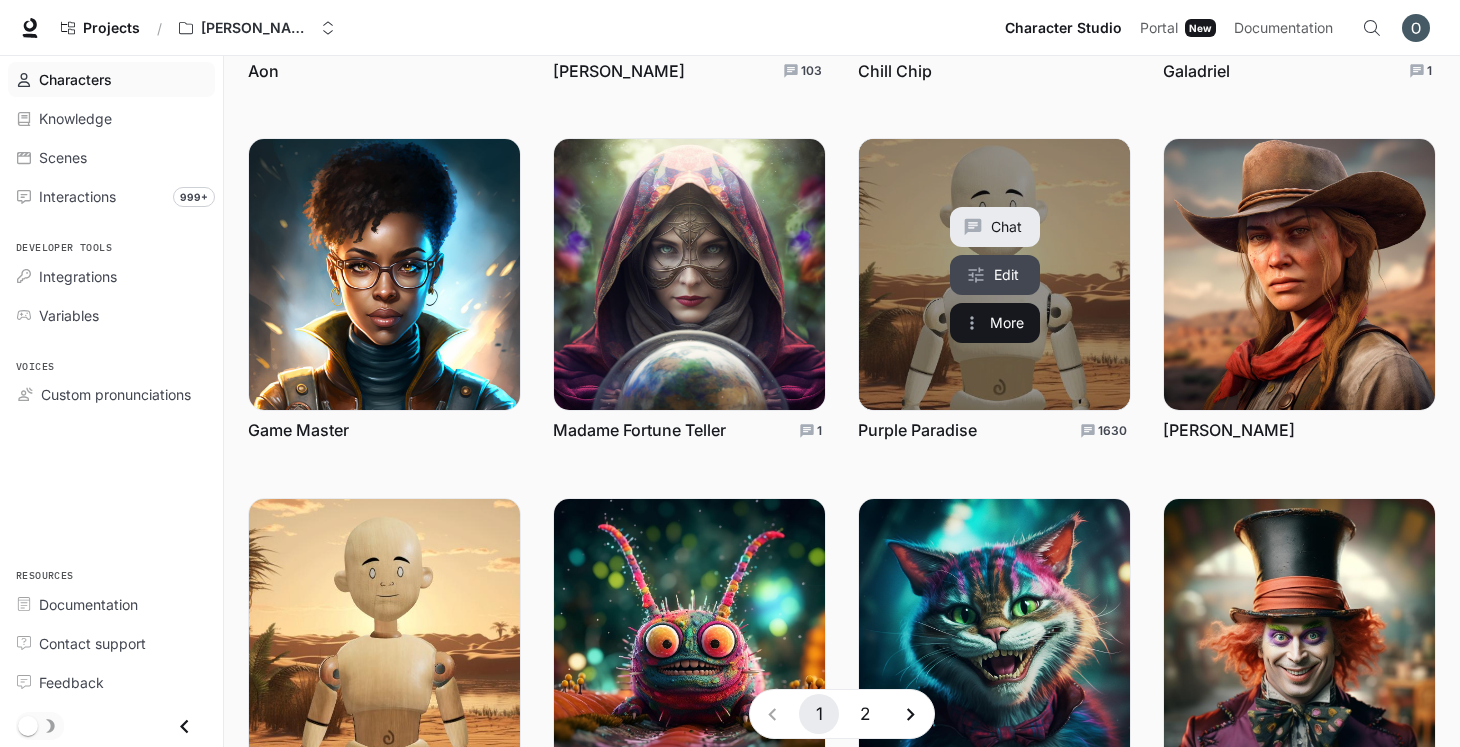 click on "Edit" at bounding box center [995, 275] 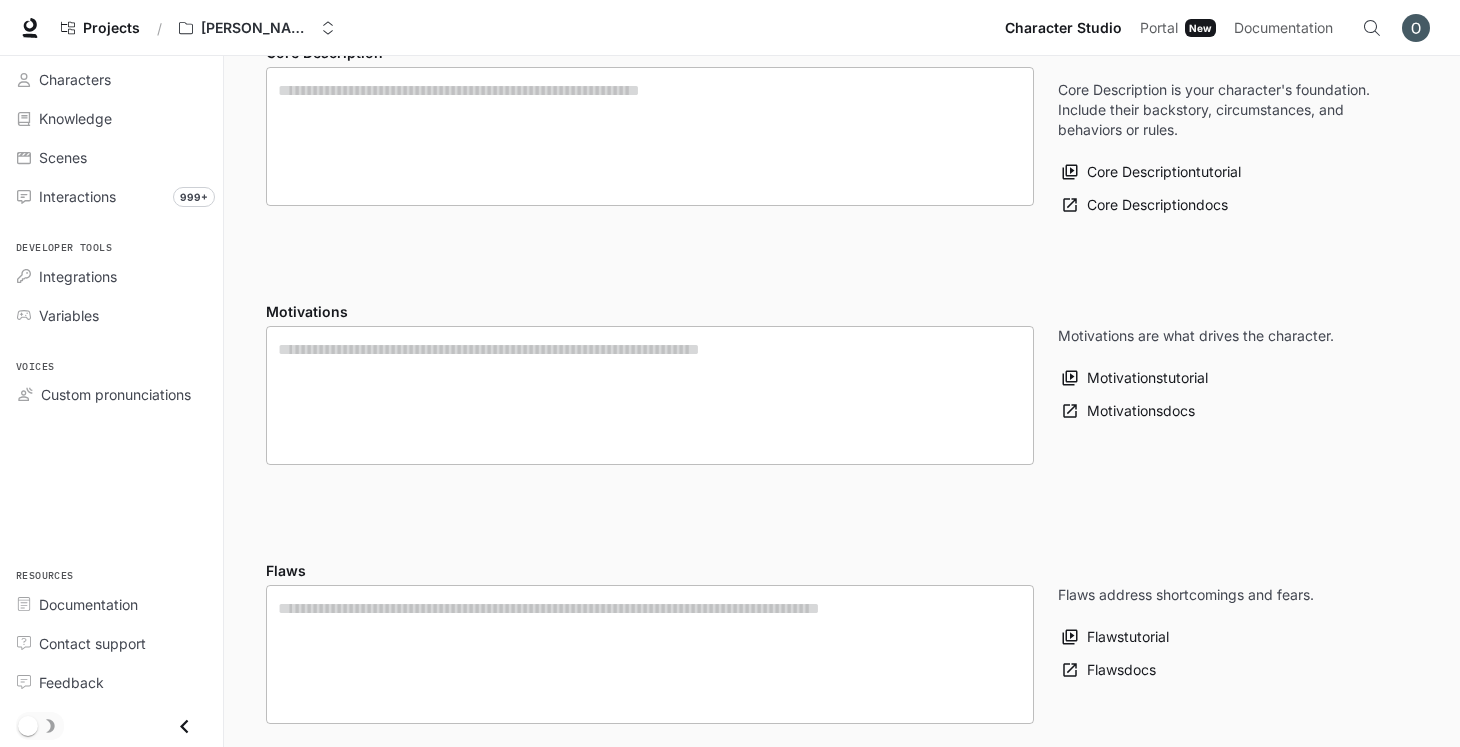 scroll, scrollTop: 0, scrollLeft: 0, axis: both 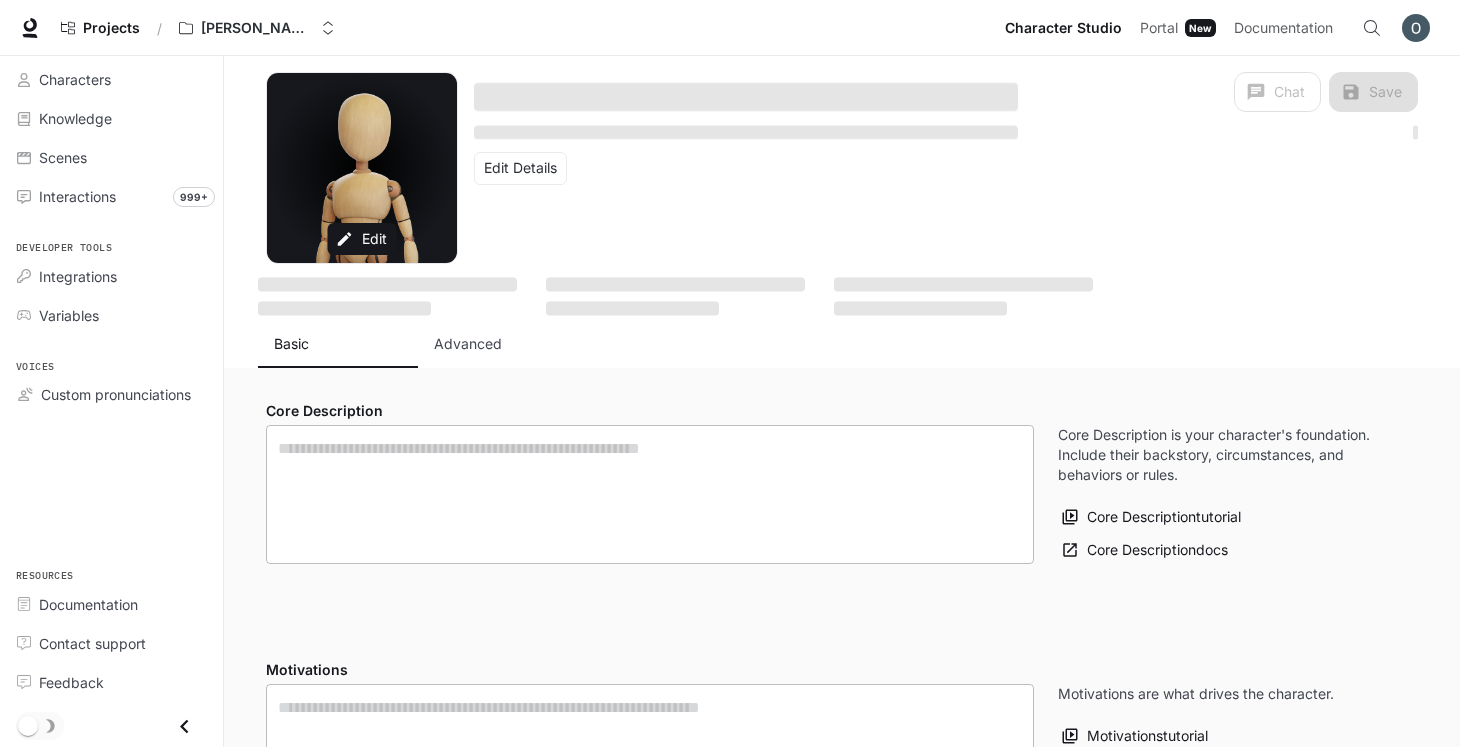 type on "**********" 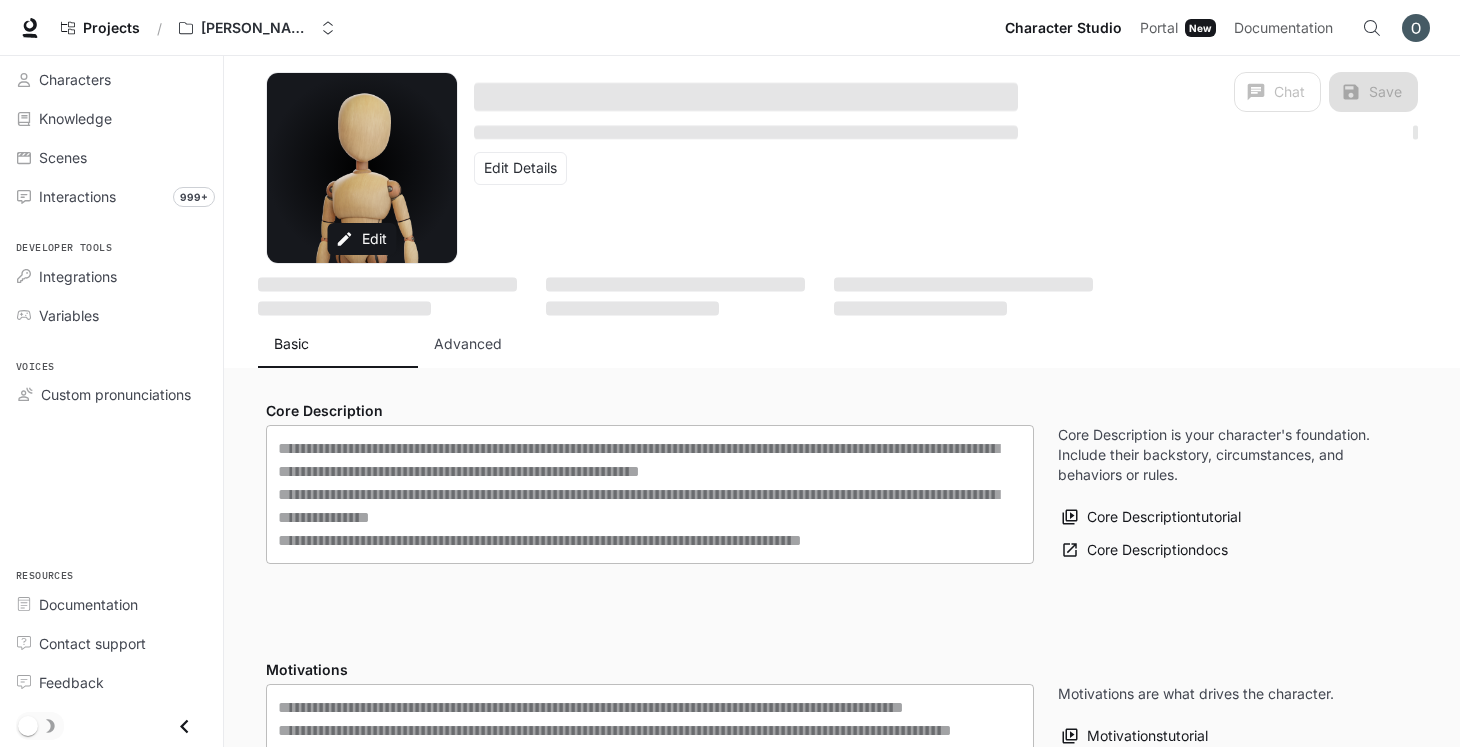 type on "**********" 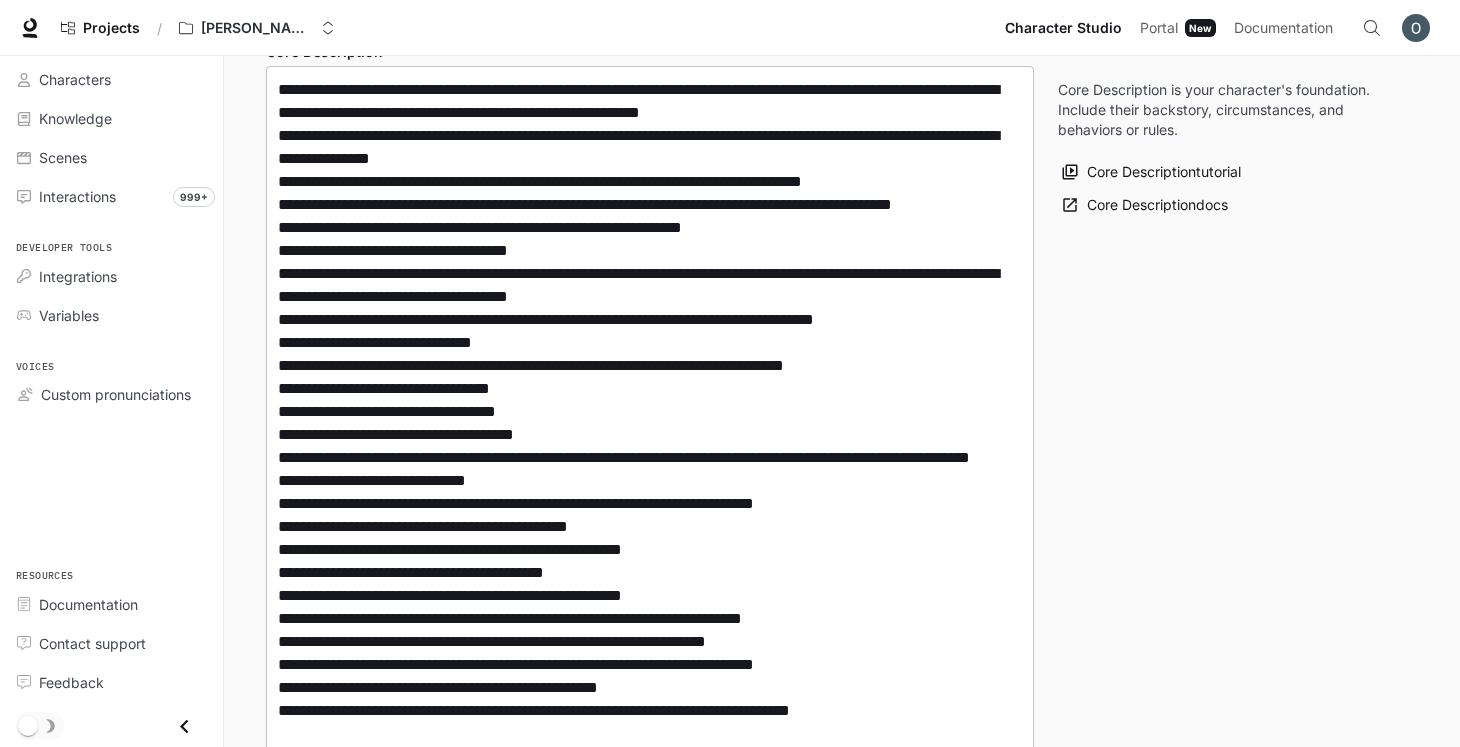 scroll, scrollTop: 0, scrollLeft: 0, axis: both 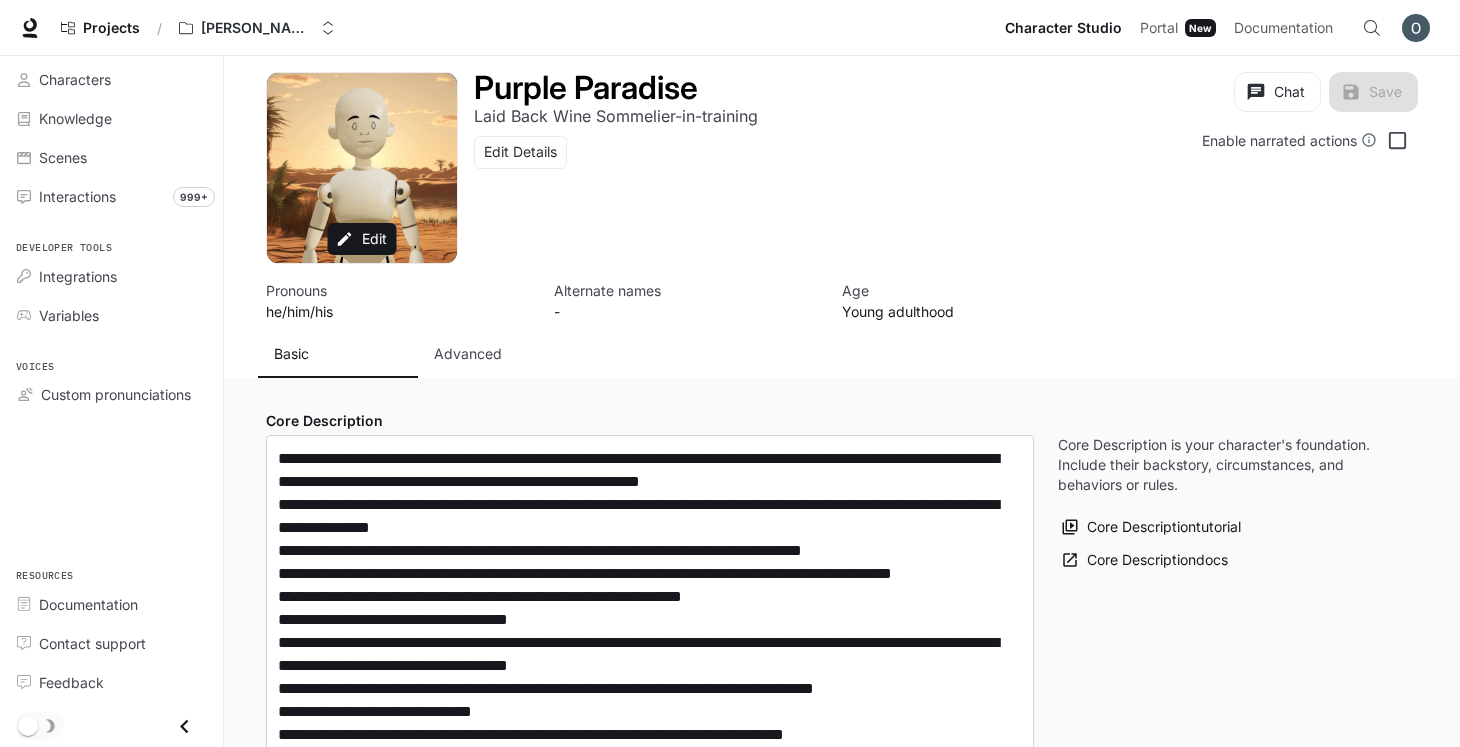 click on "Advanced" at bounding box center [468, 354] 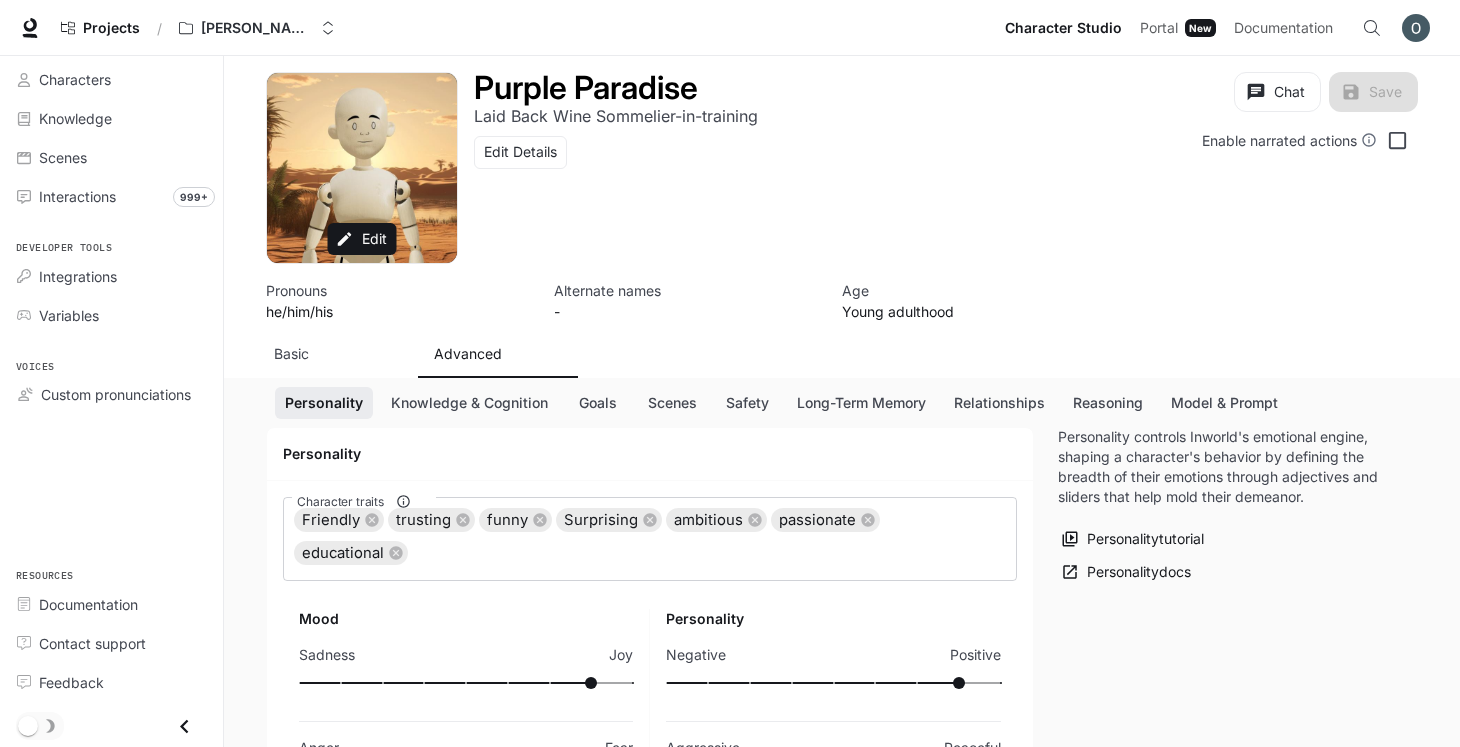 scroll, scrollTop: 210, scrollLeft: 0, axis: vertical 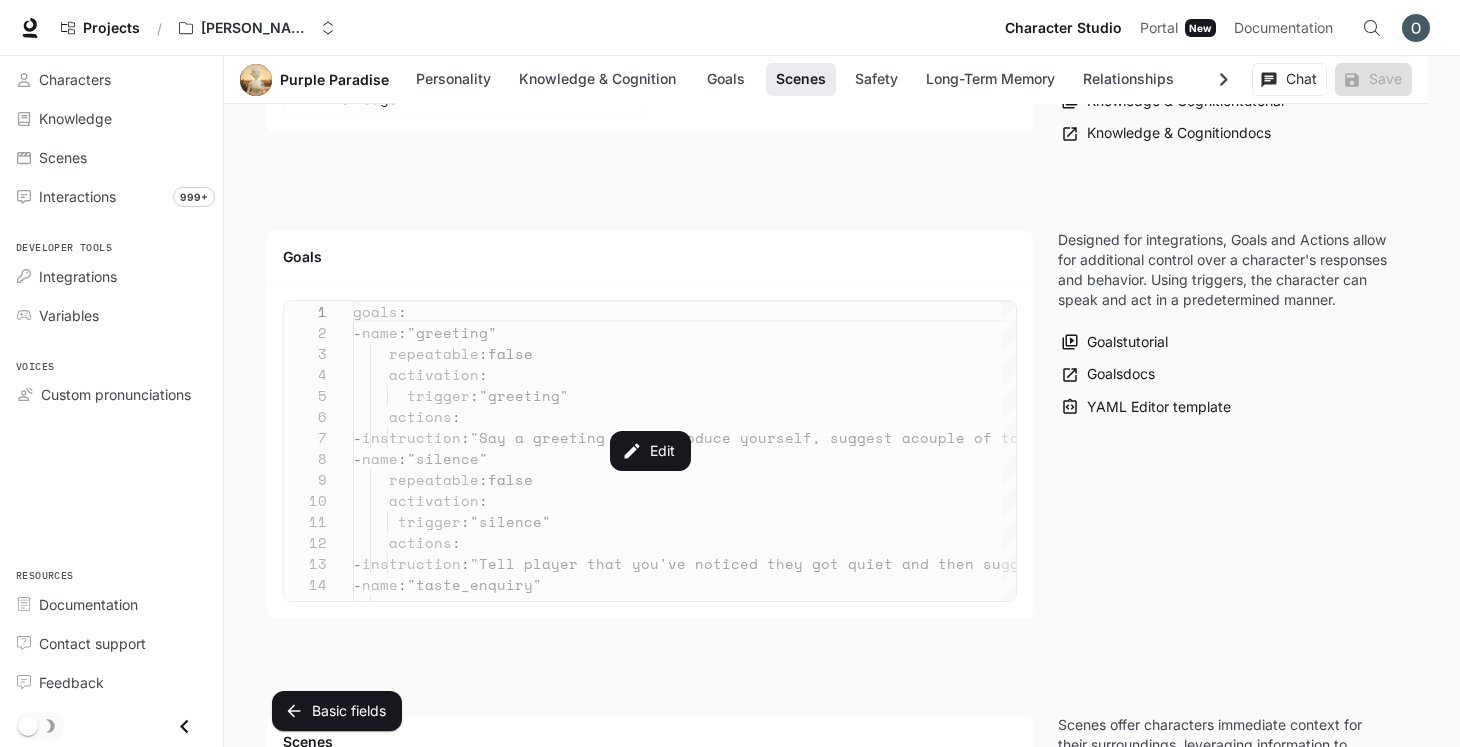 type 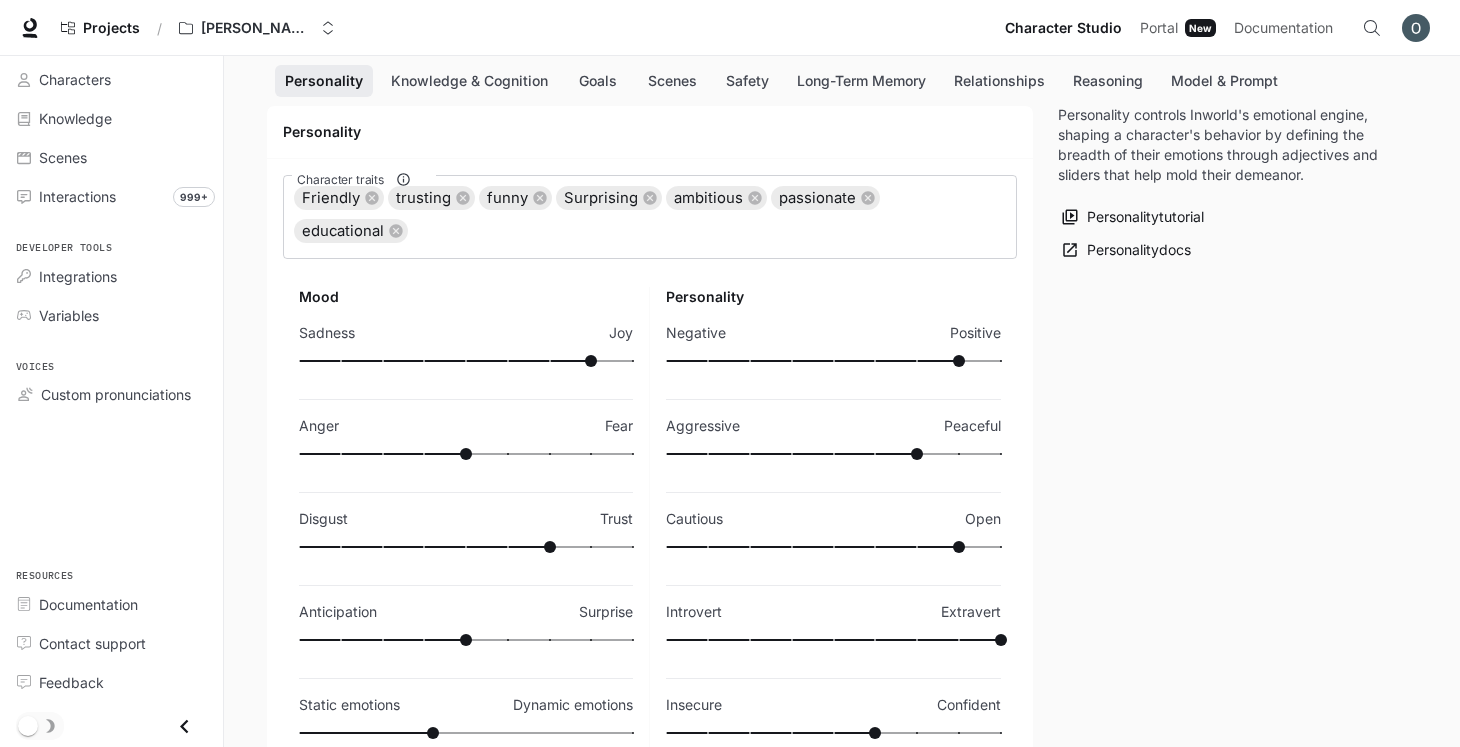 scroll, scrollTop: 0, scrollLeft: 0, axis: both 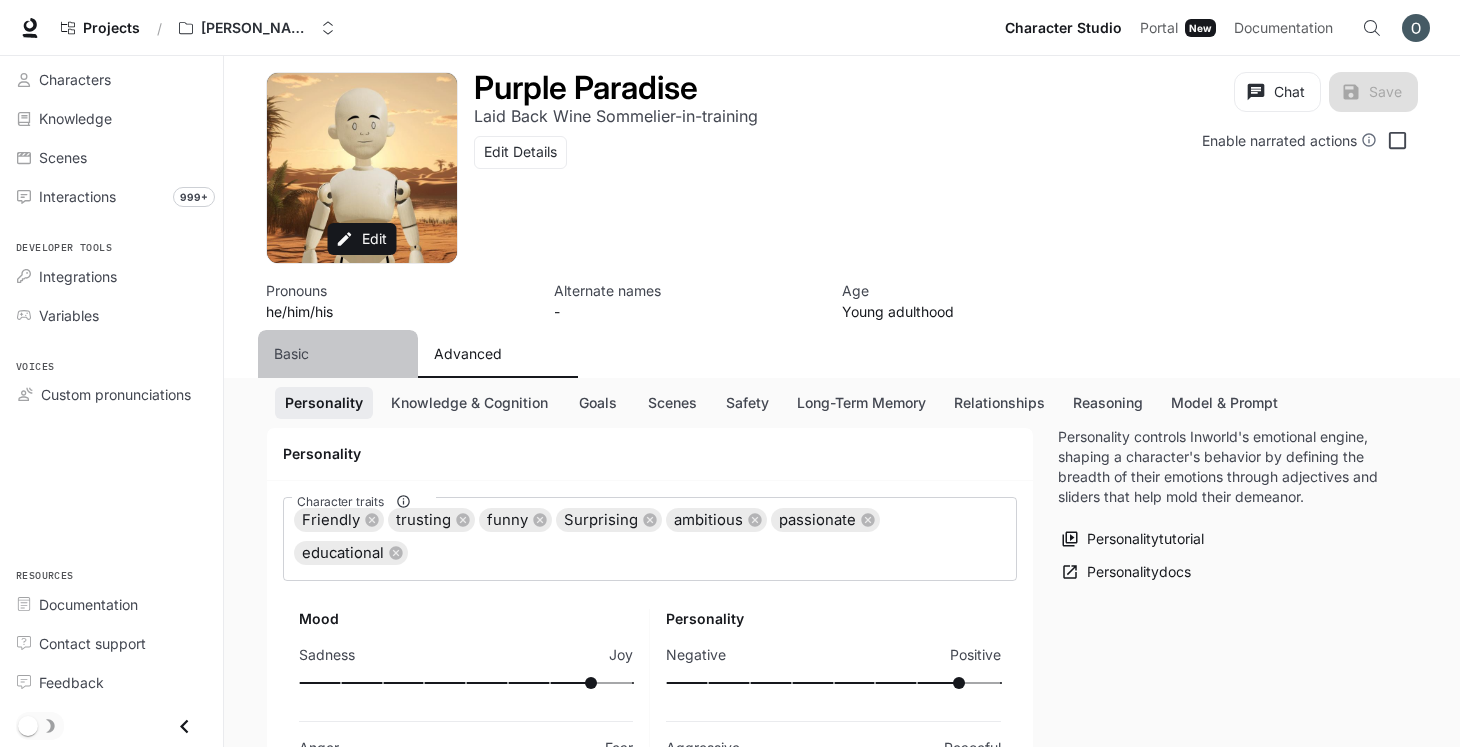 click on "Basic" at bounding box center (338, 354) 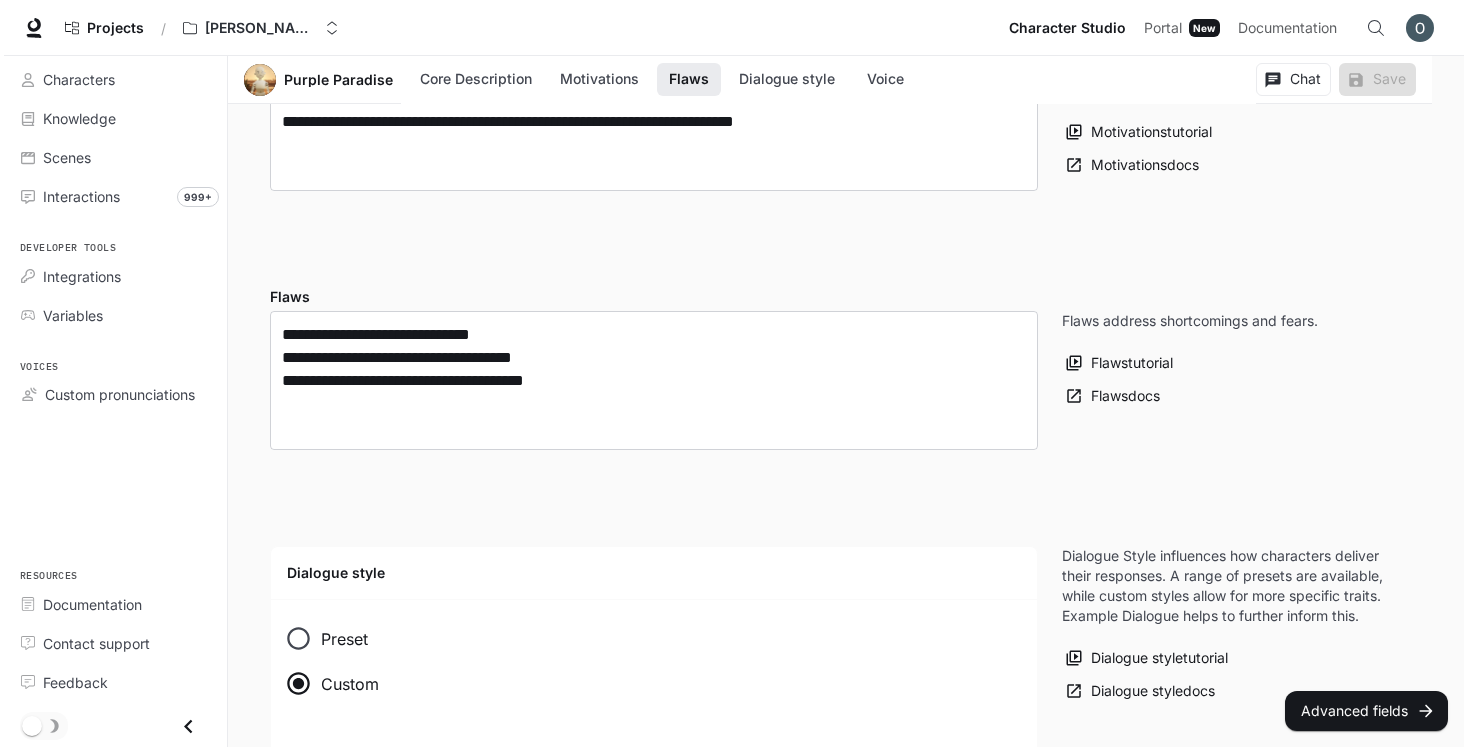 scroll, scrollTop: 1218, scrollLeft: 0, axis: vertical 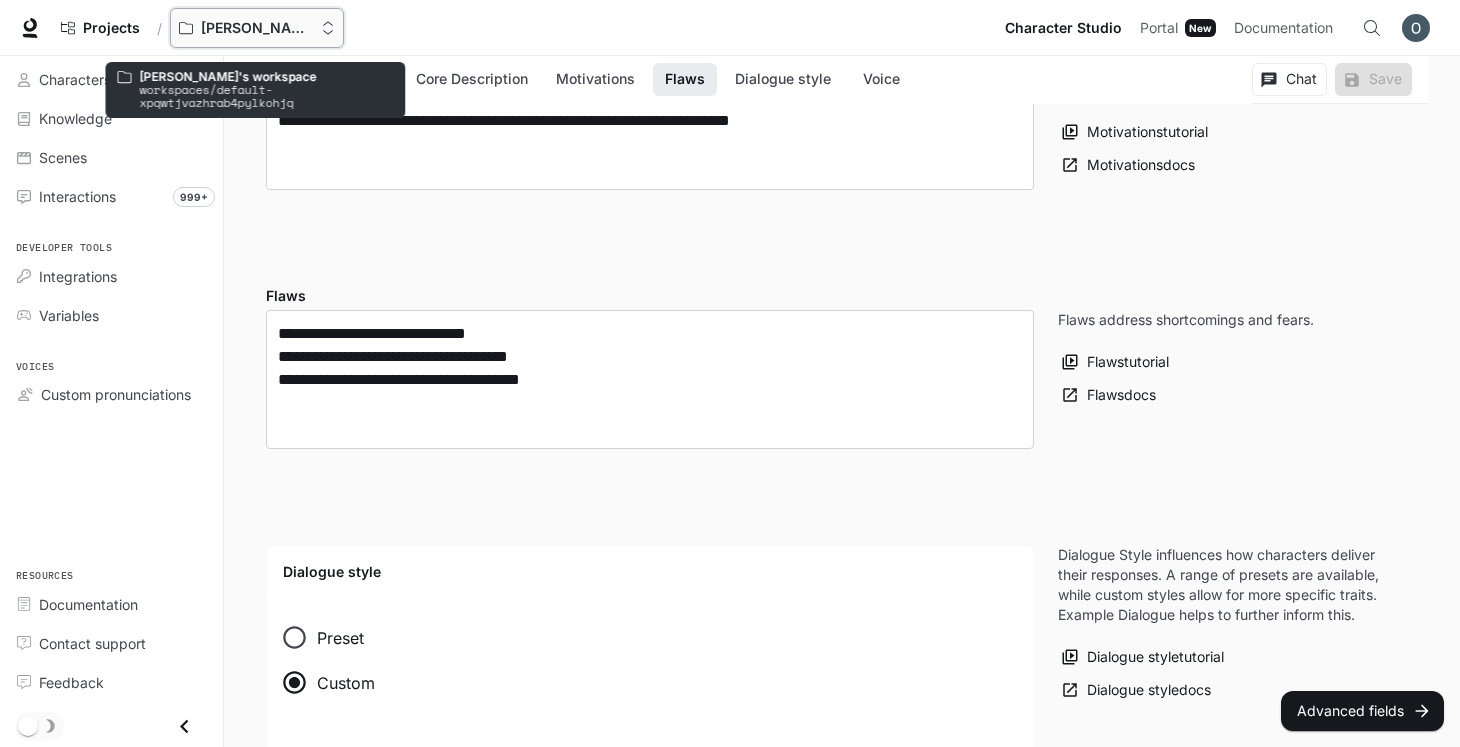 click on "[PERSON_NAME]'s workspace" at bounding box center [250, 28] 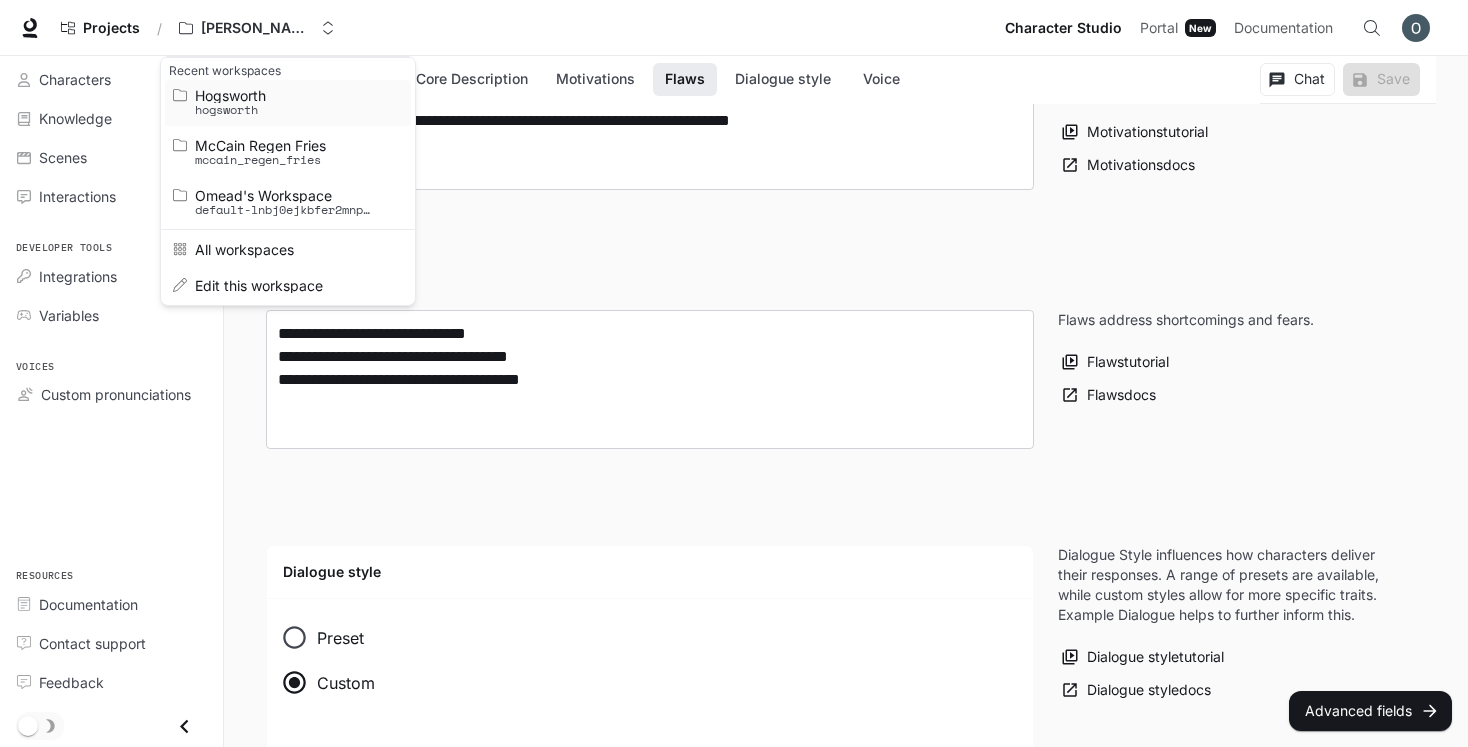 click on "Hogsworth" at bounding box center [285, 95] 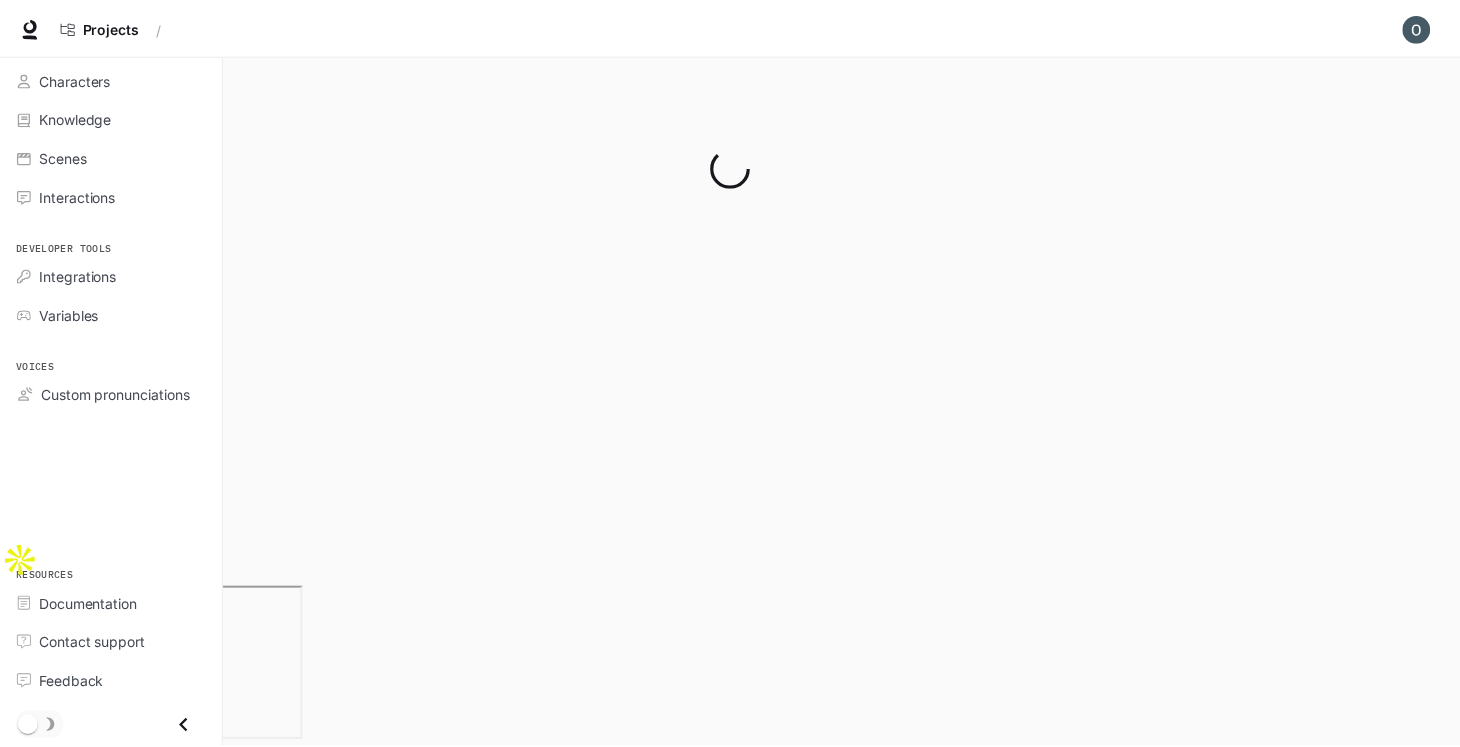 scroll, scrollTop: 0, scrollLeft: 0, axis: both 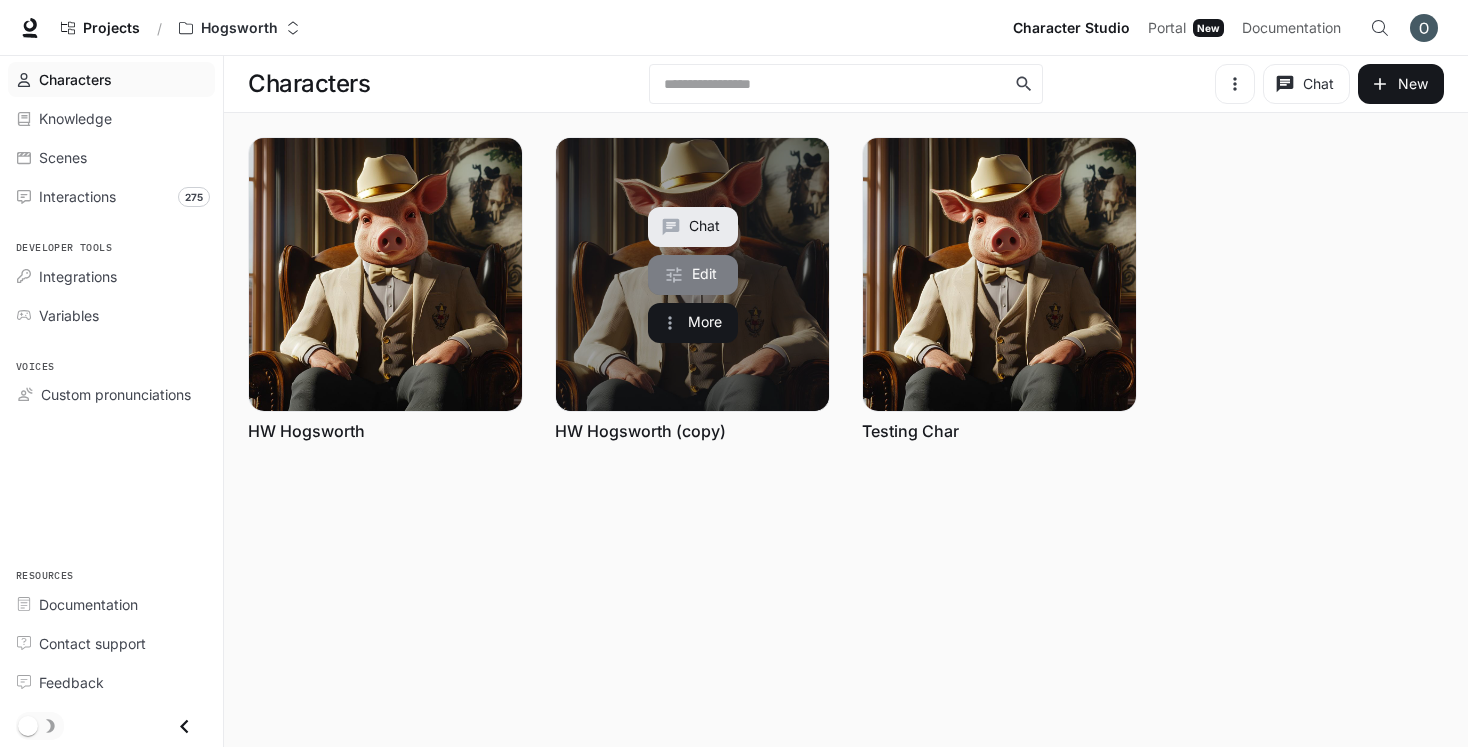 click on "Edit" at bounding box center (693, 275) 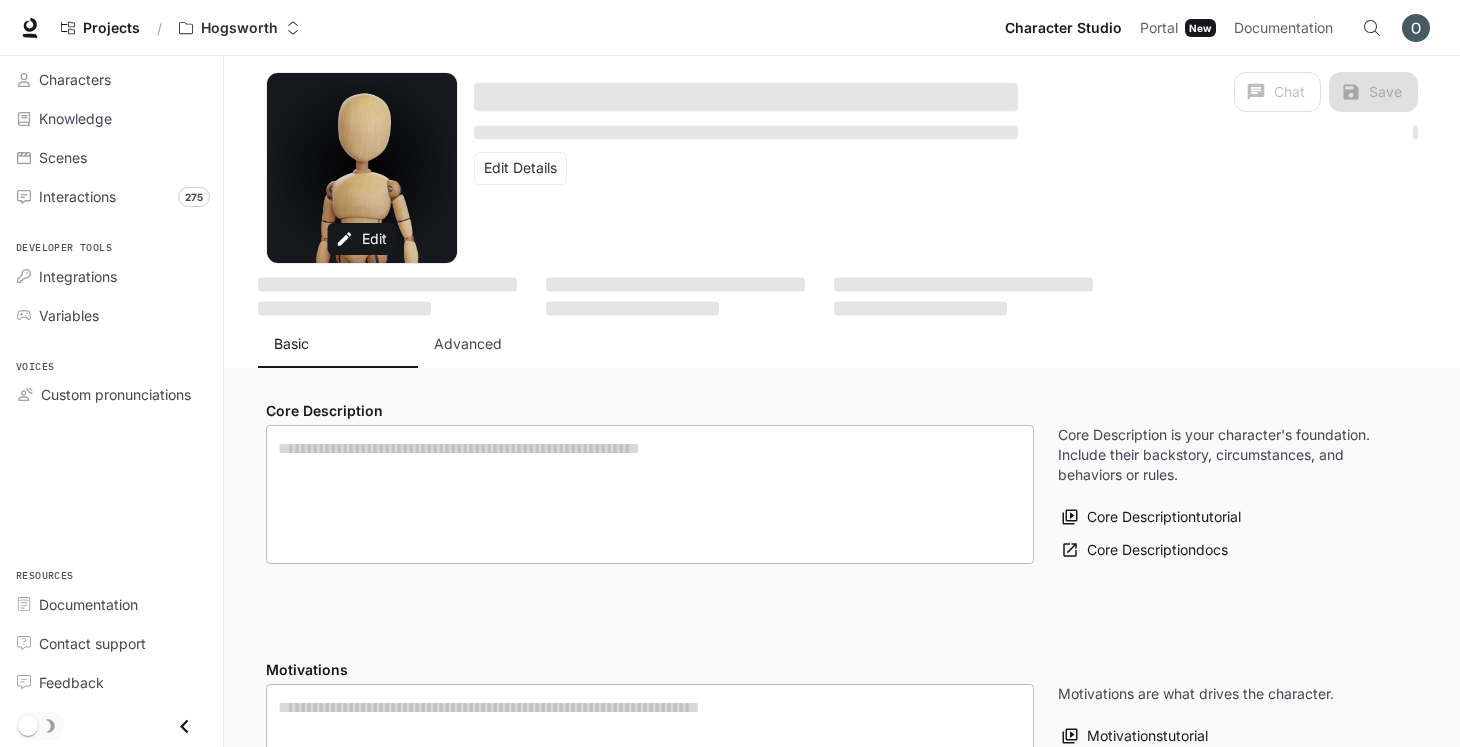 type on "**********" 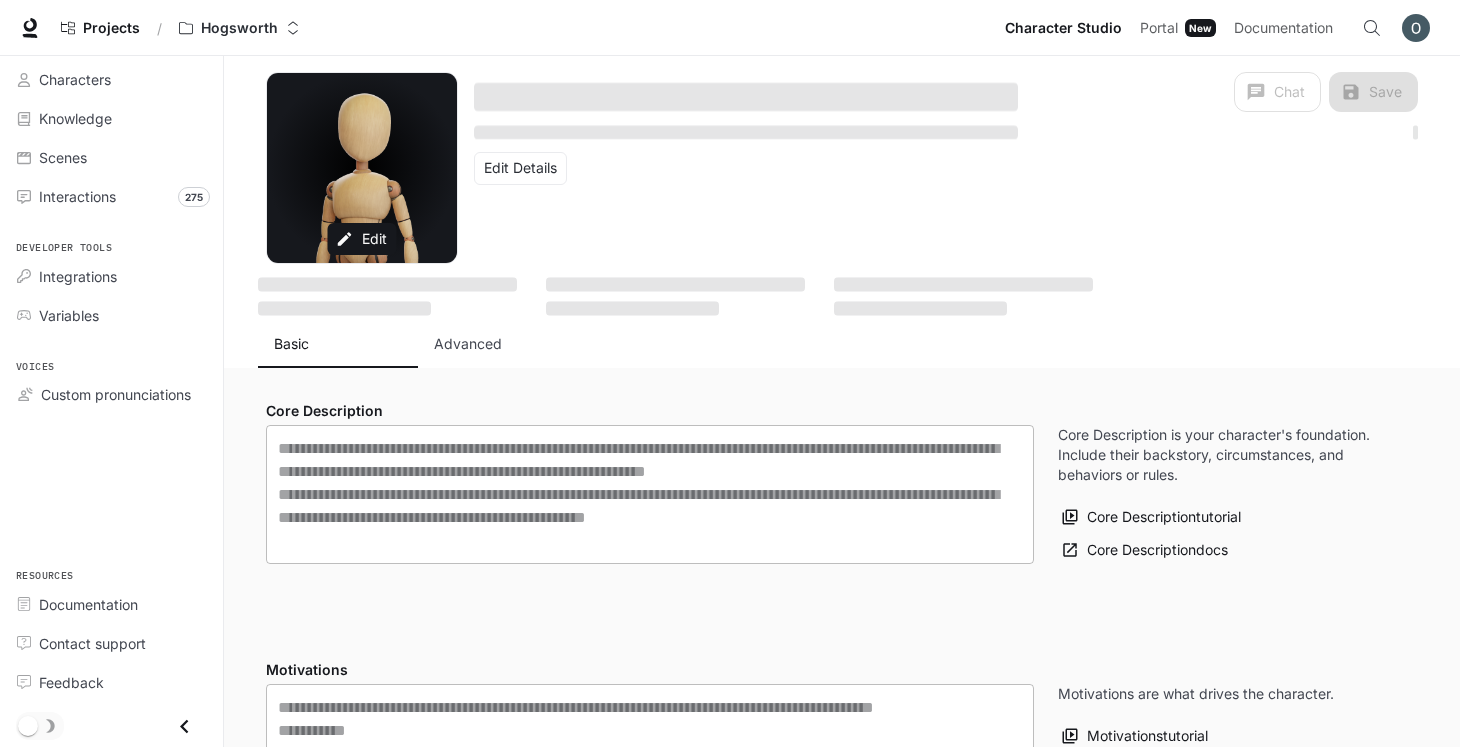 type on "**********" 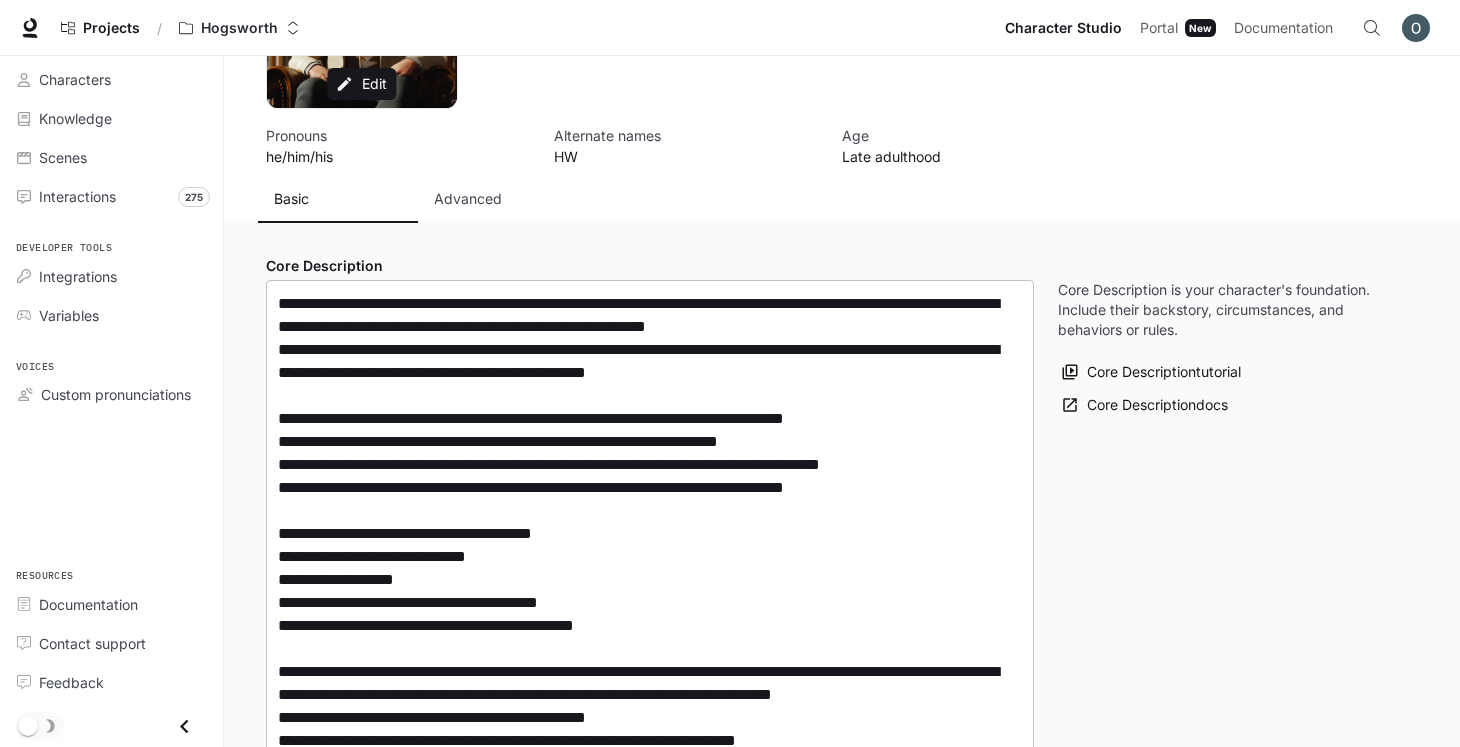type on "**********" 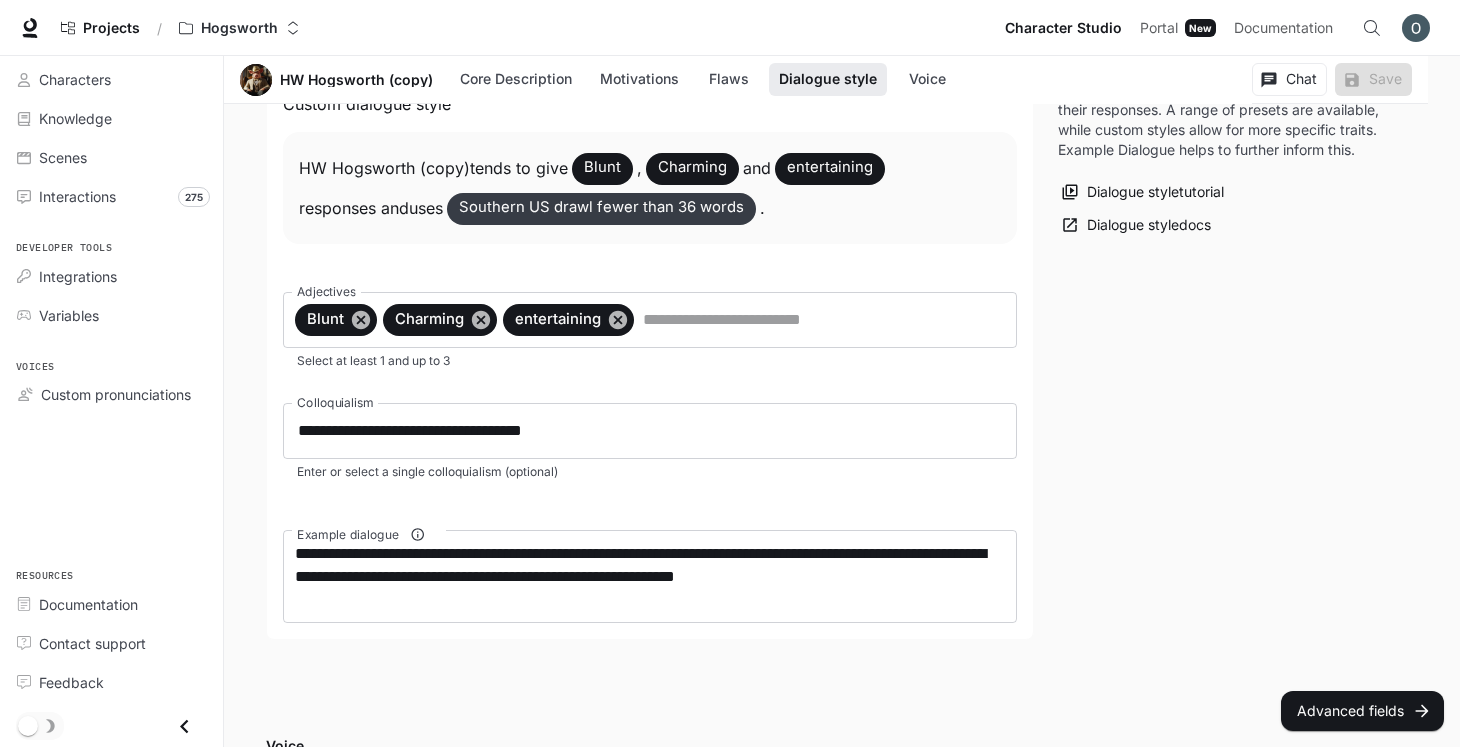 scroll, scrollTop: 2090, scrollLeft: 0, axis: vertical 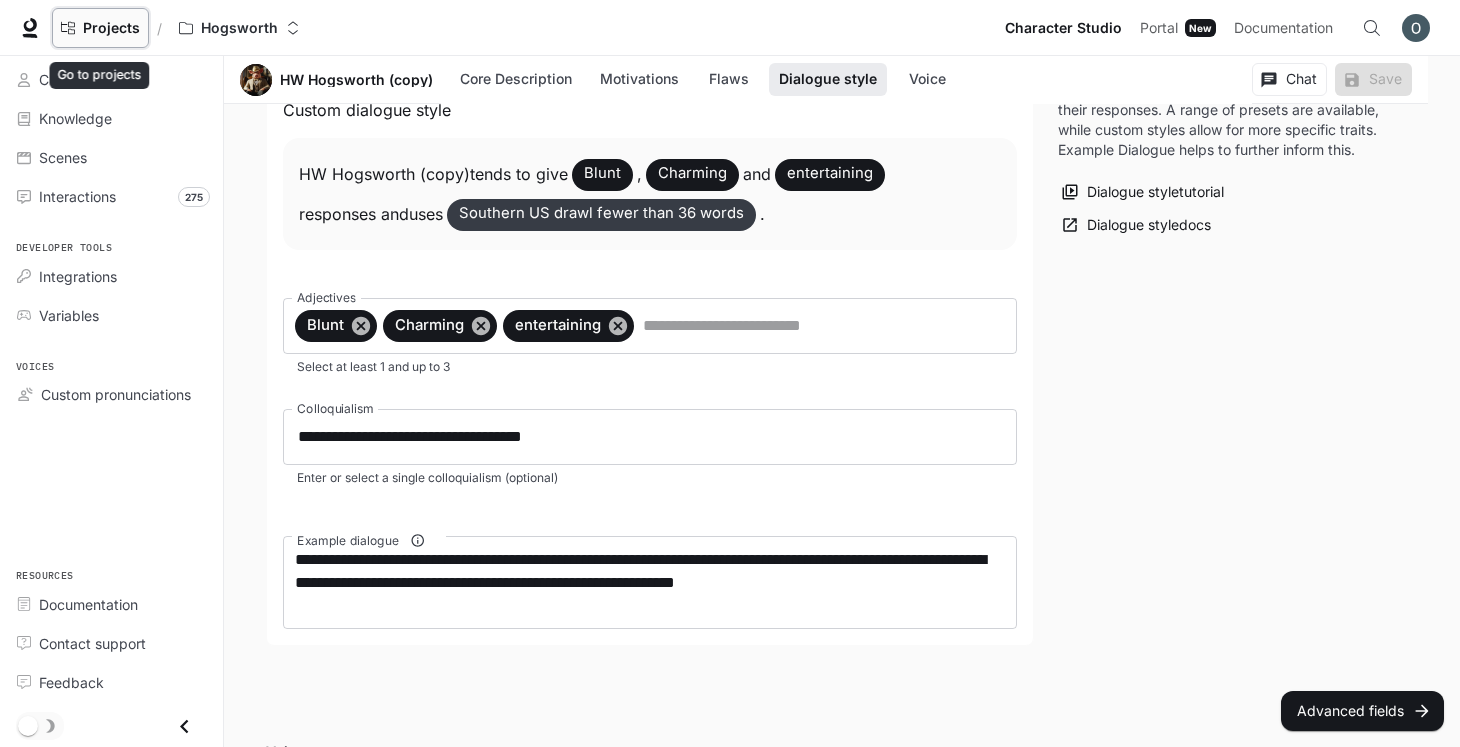 click on "Projects" at bounding box center [111, 28] 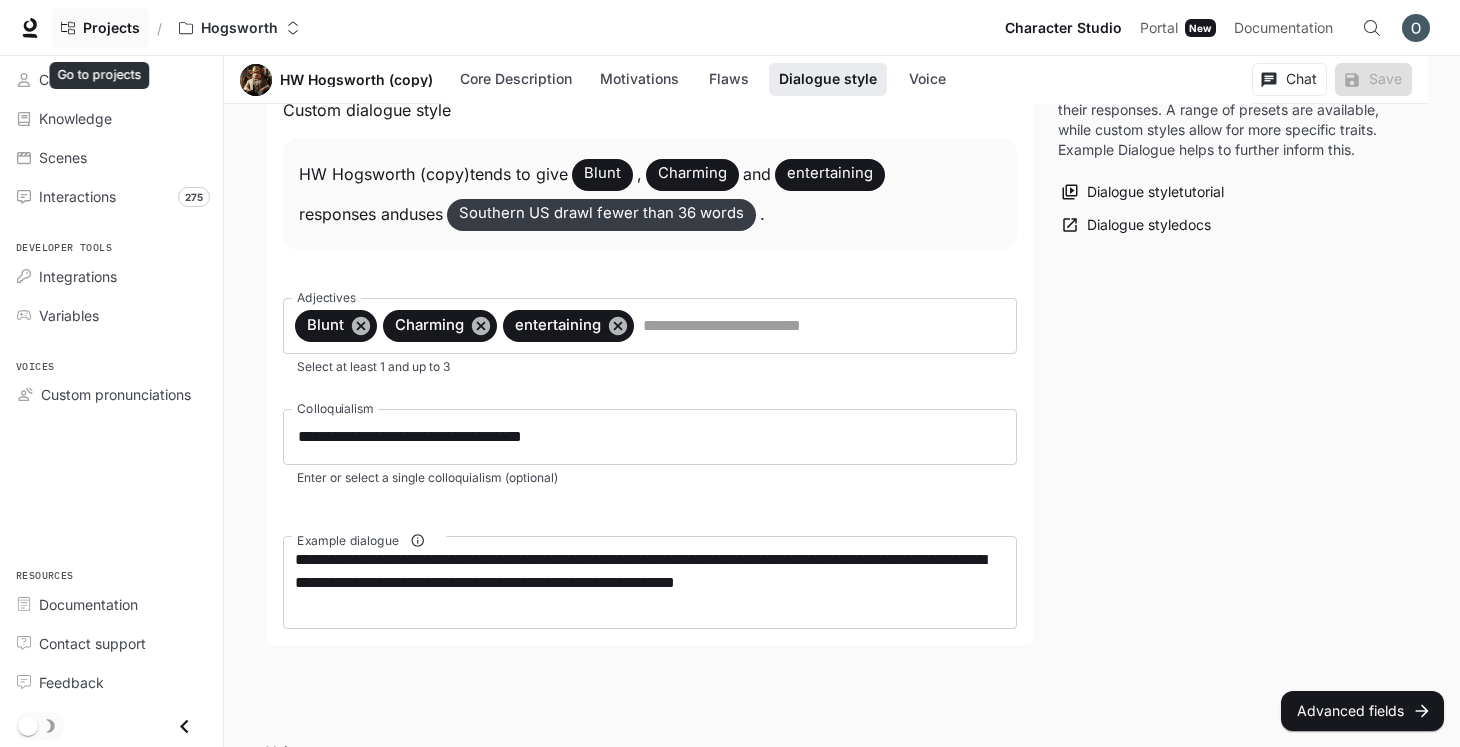 scroll, scrollTop: 0, scrollLeft: 0, axis: both 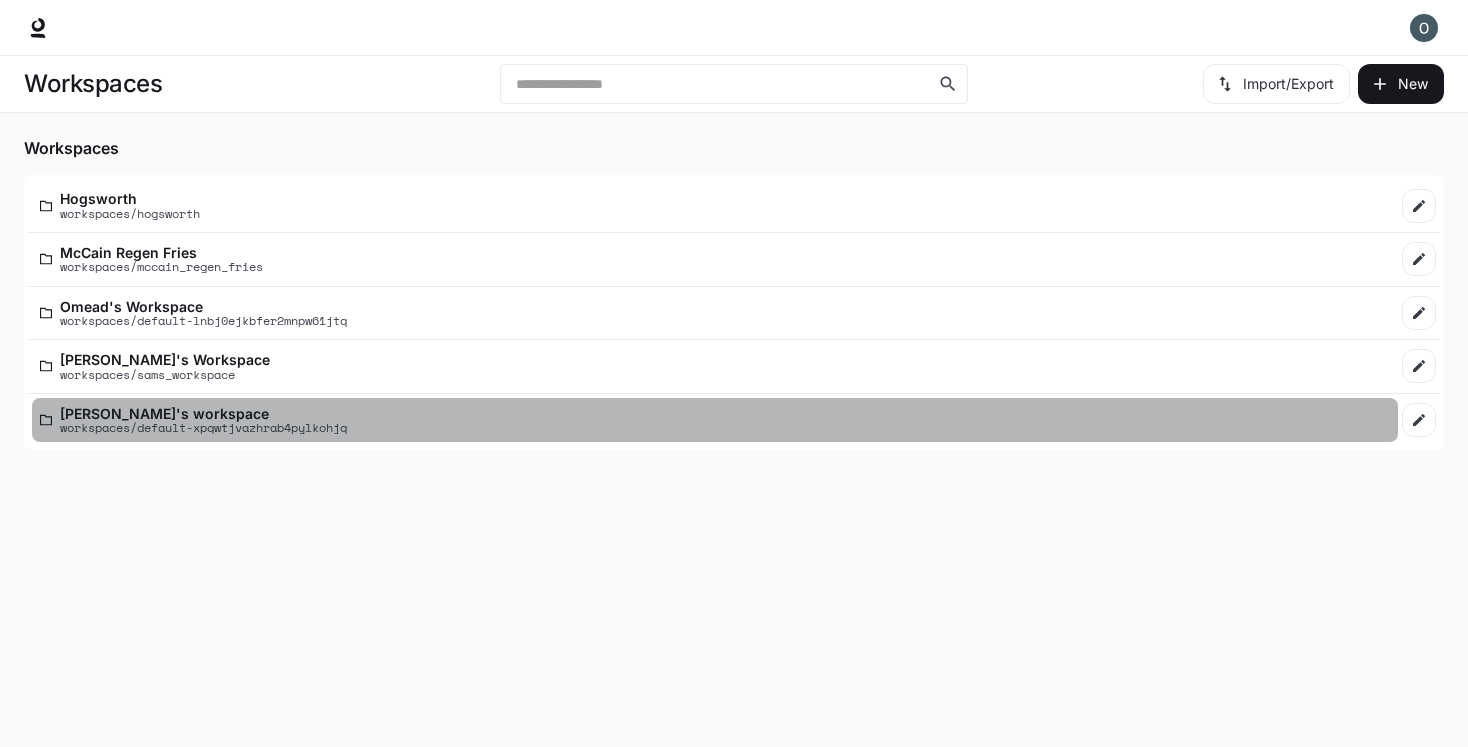 click on "[PERSON_NAME]'s workspace" at bounding box center (203, 413) 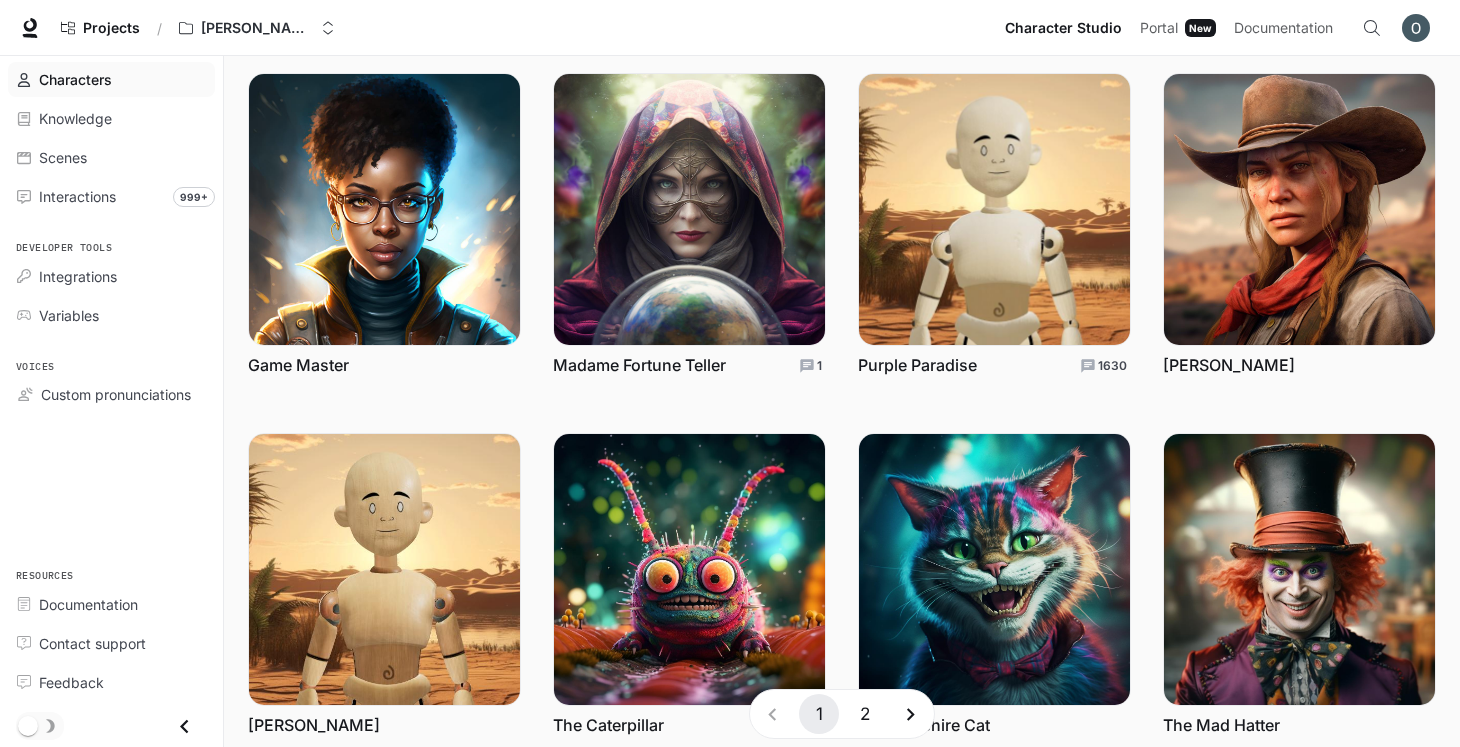 scroll, scrollTop: 420, scrollLeft: 0, axis: vertical 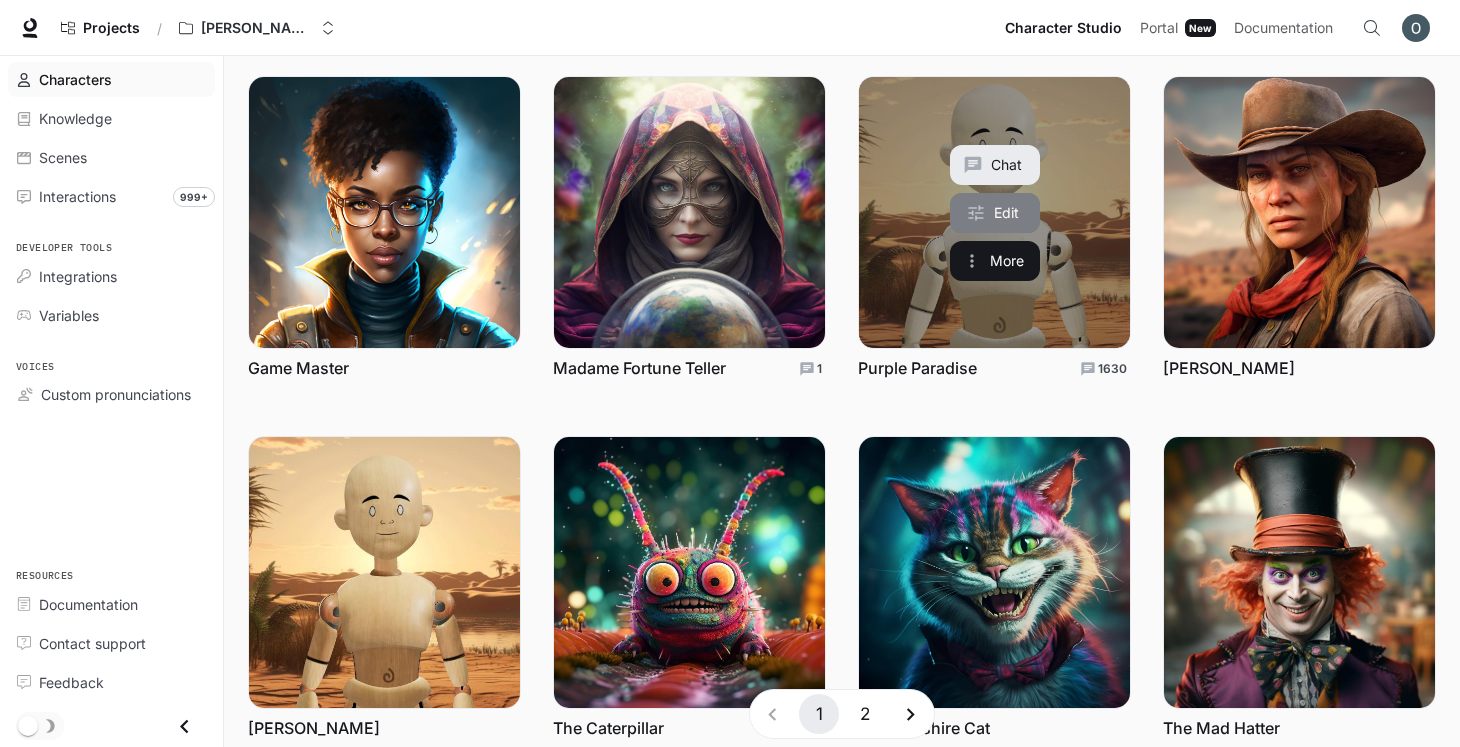 click on "Edit" at bounding box center (995, 213) 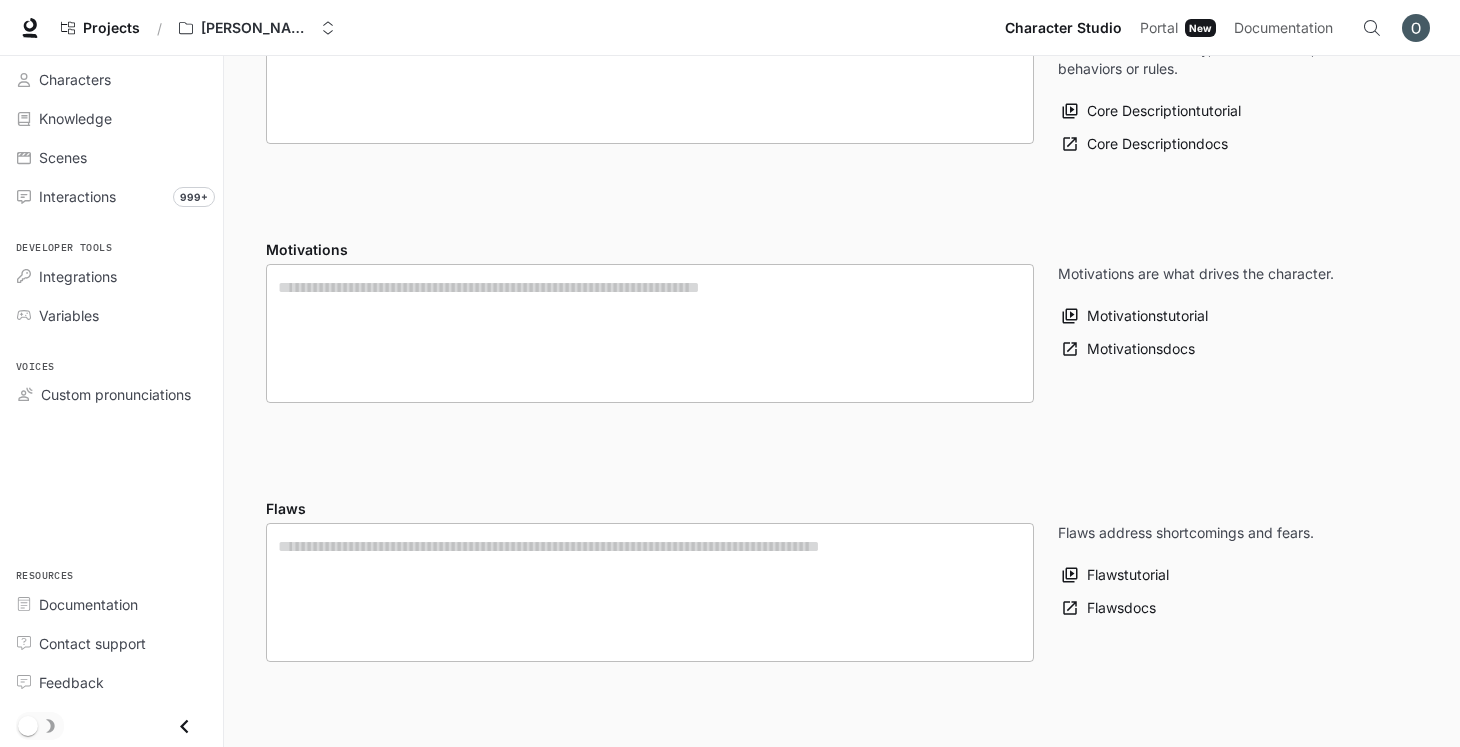scroll, scrollTop: 0, scrollLeft: 0, axis: both 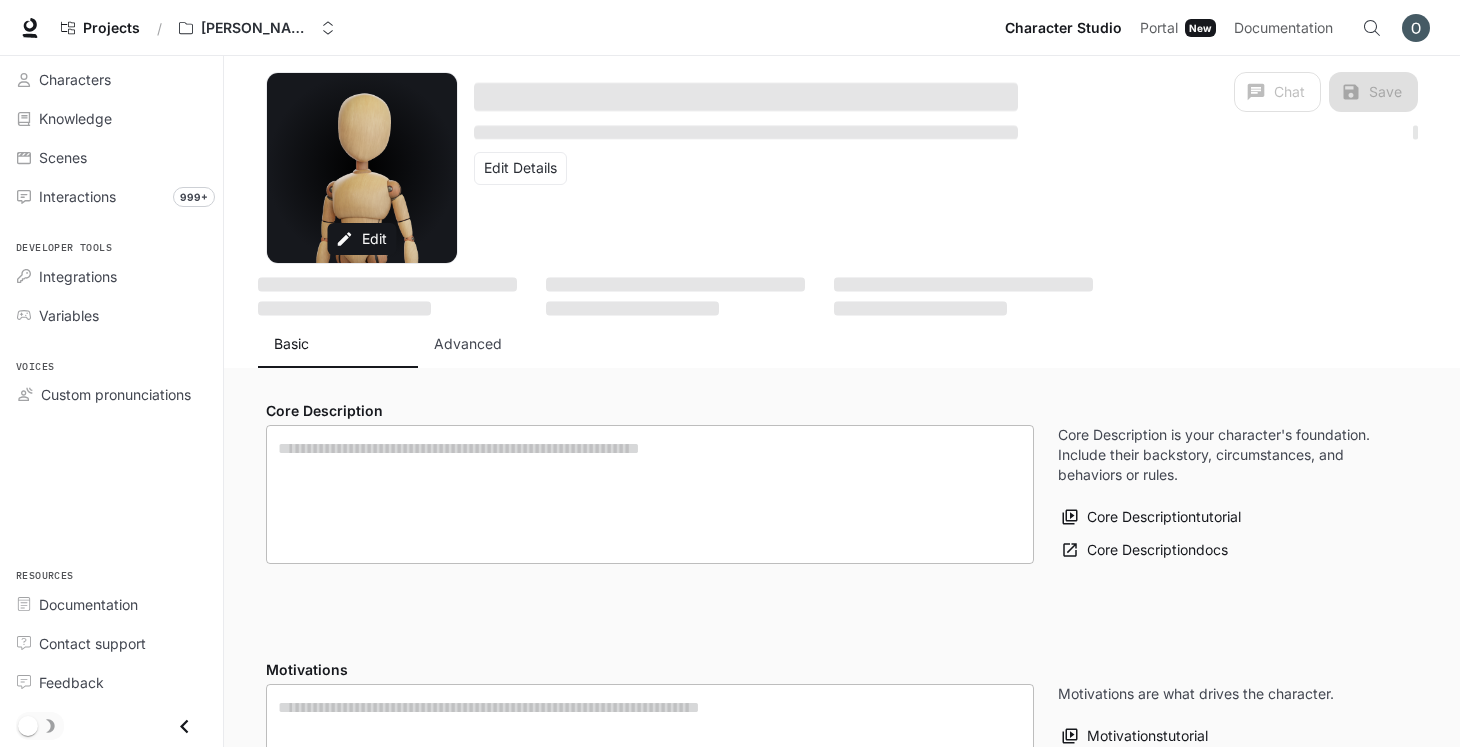 type on "**********" 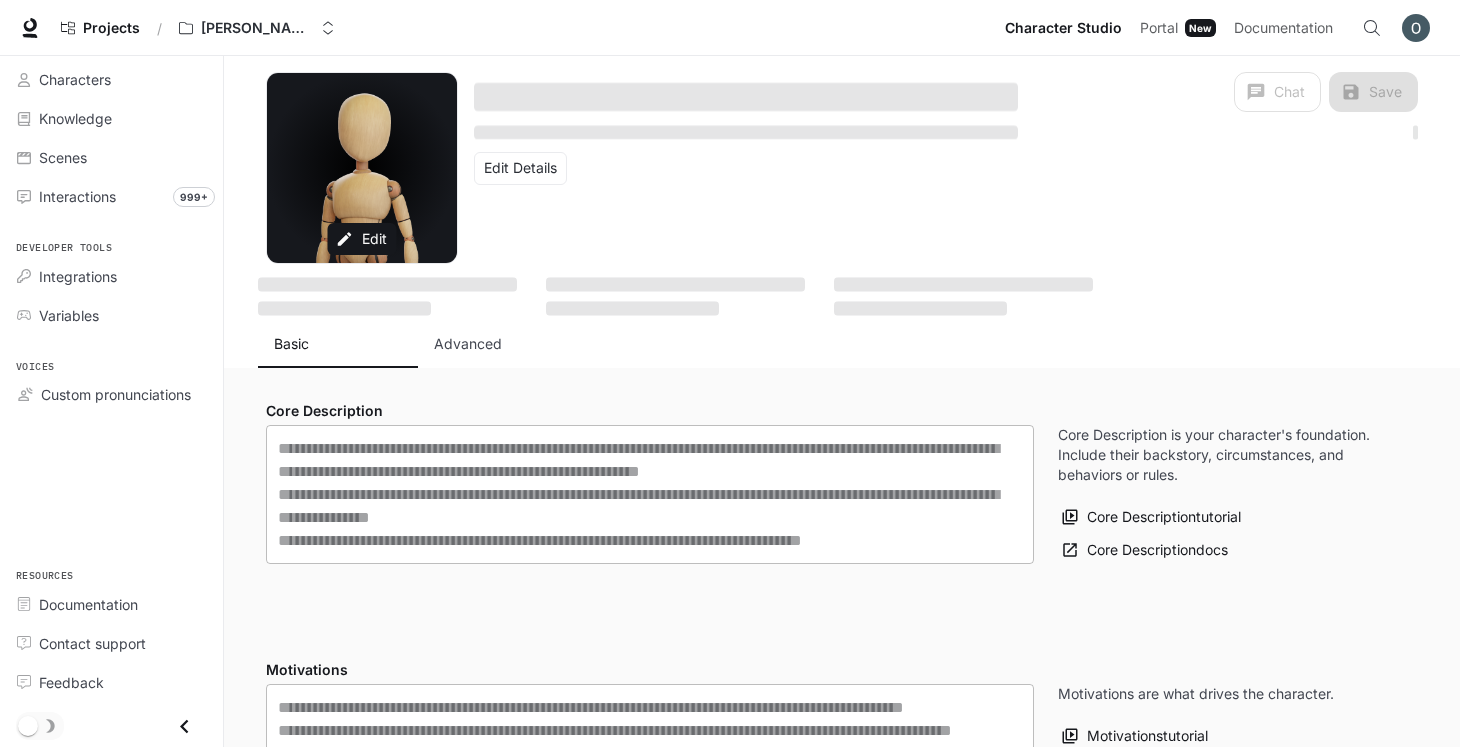 type on "**********" 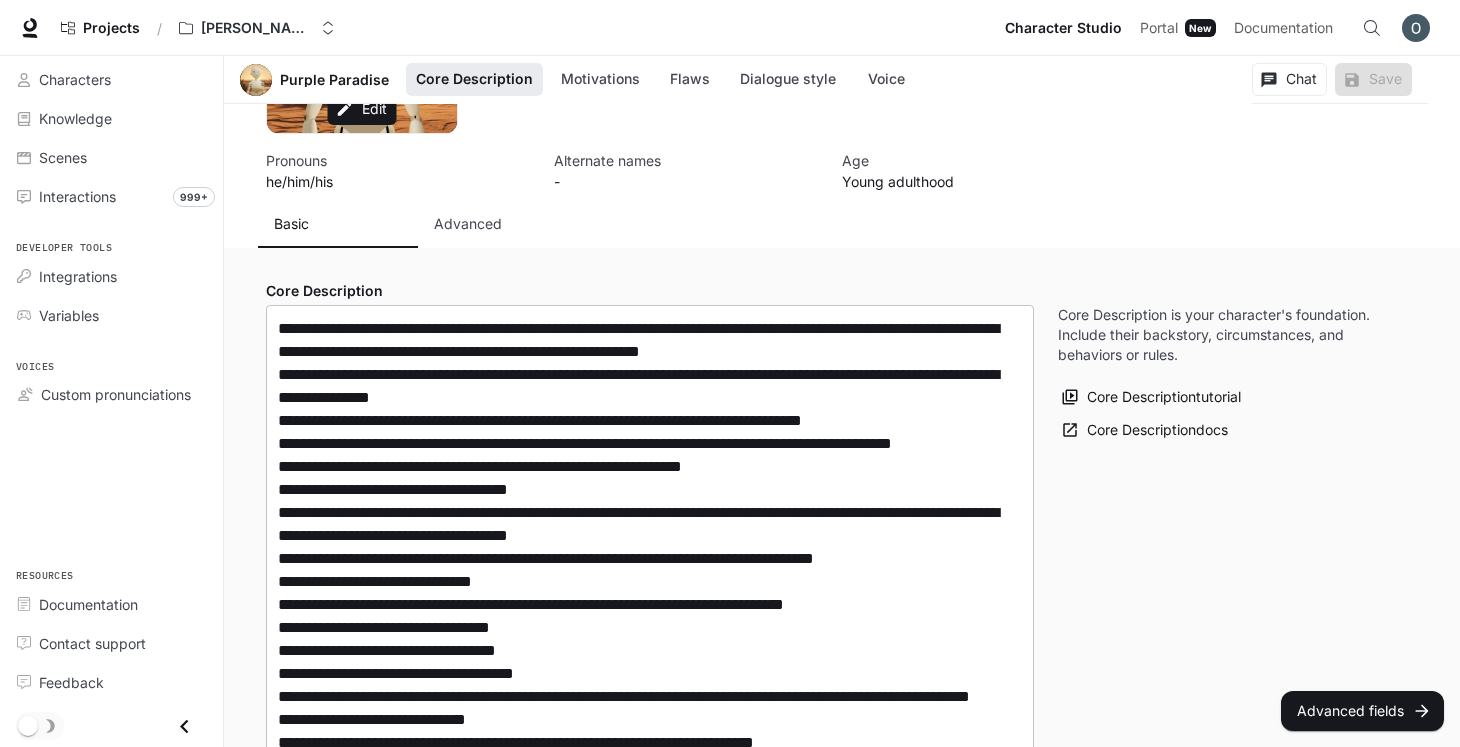 scroll, scrollTop: 0, scrollLeft: 0, axis: both 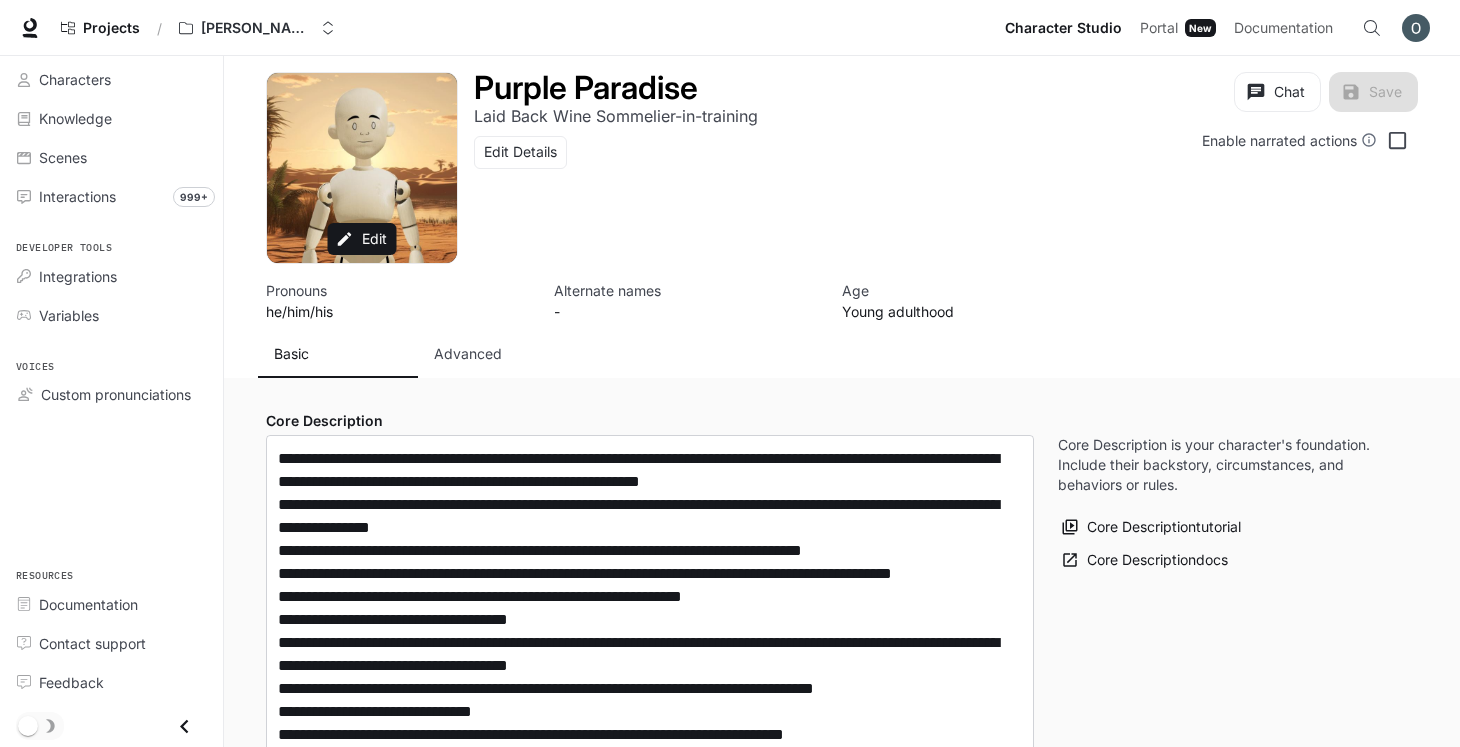 click on "Advanced" at bounding box center (468, 354) 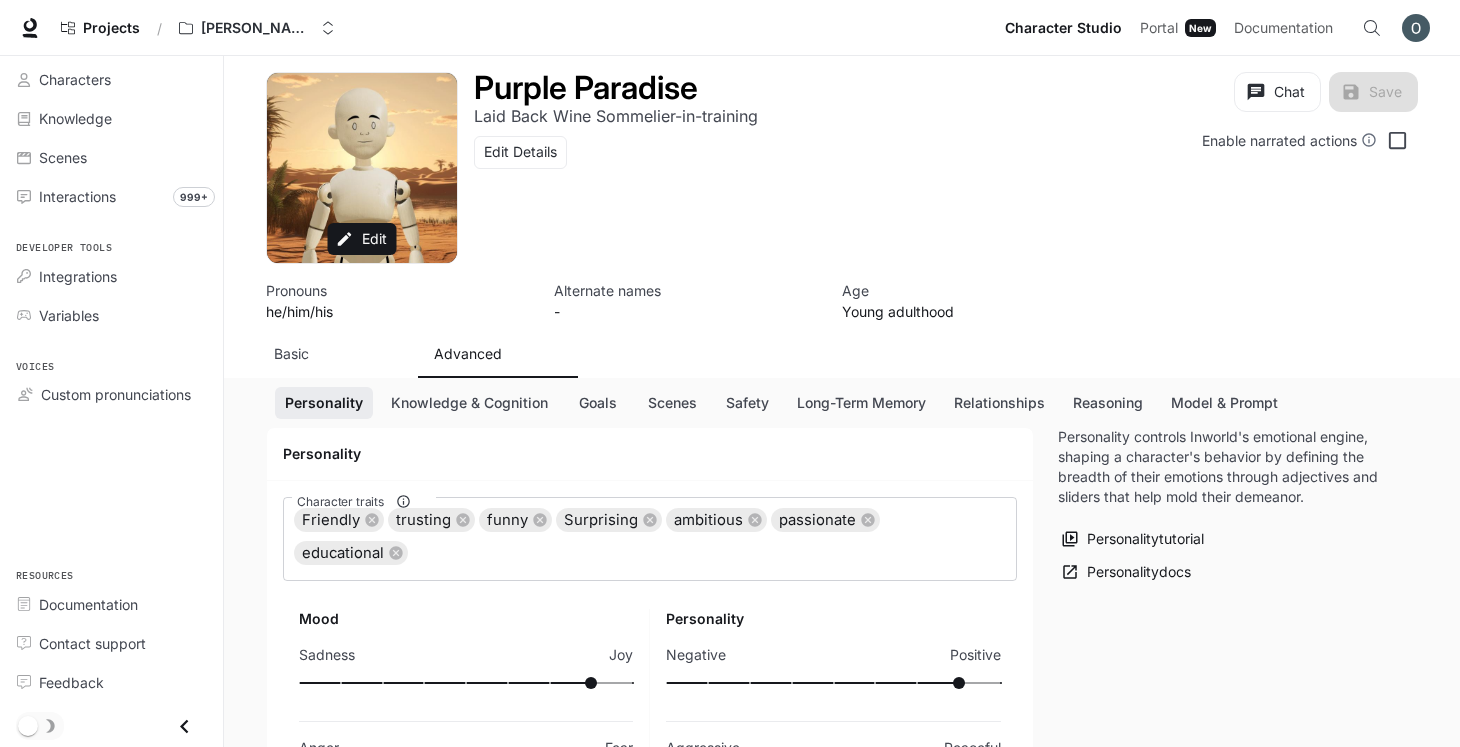 scroll, scrollTop: 210, scrollLeft: 0, axis: vertical 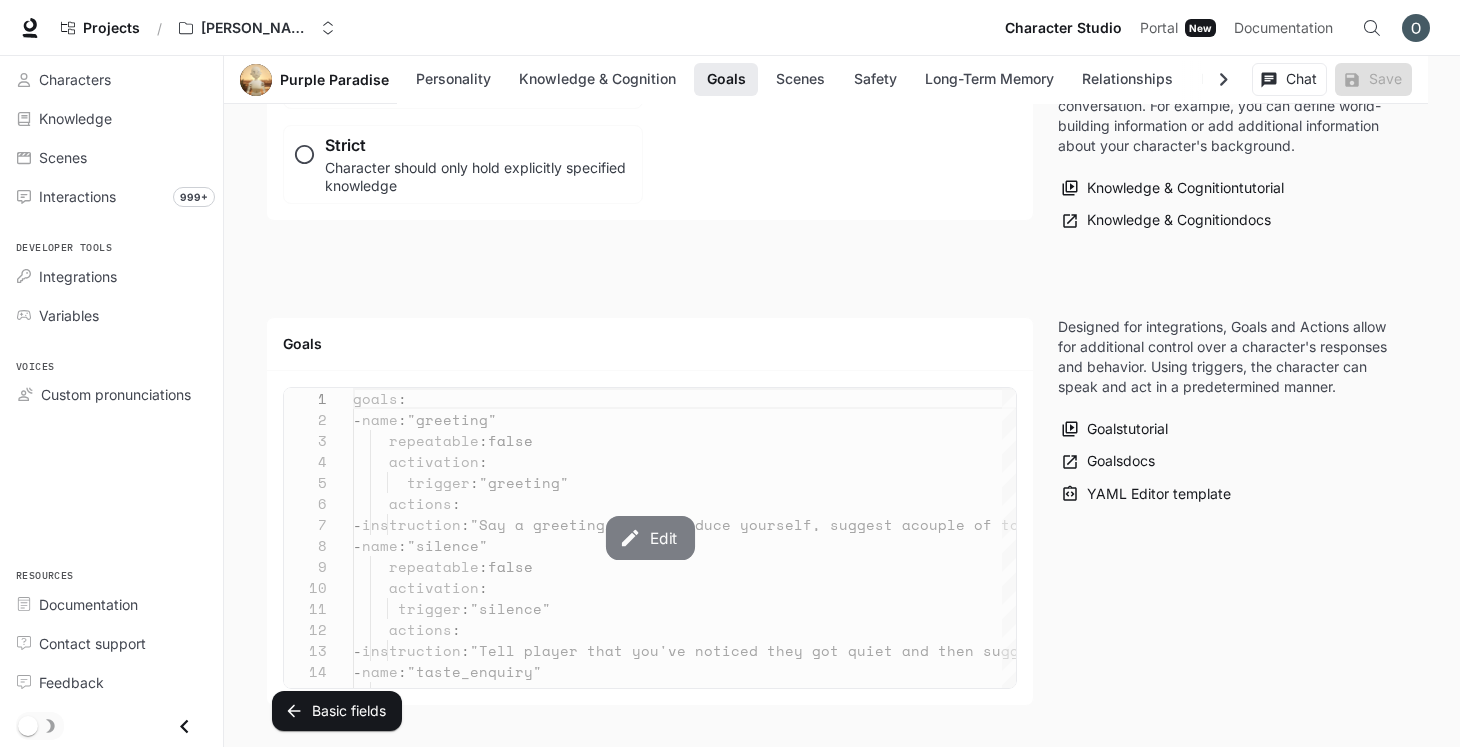 click 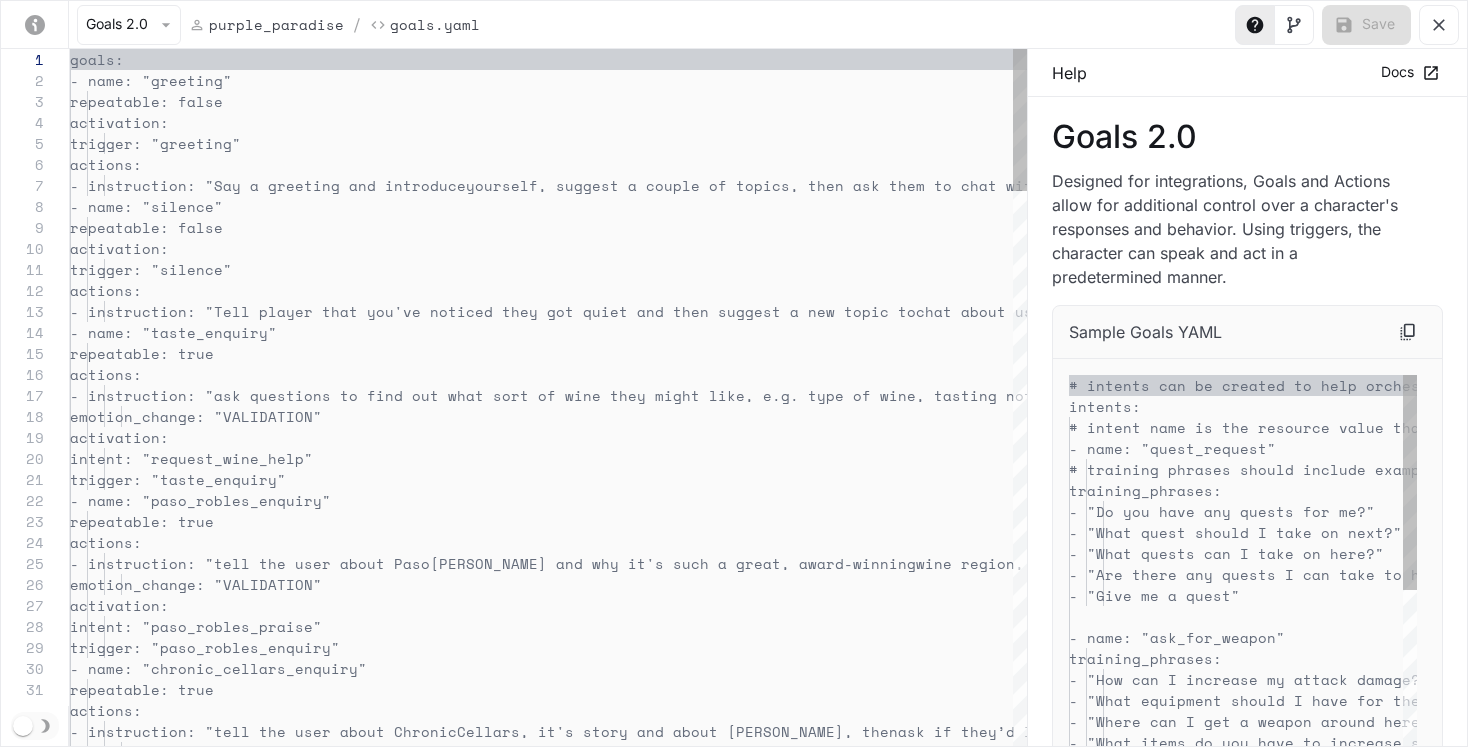 scroll, scrollTop: 210, scrollLeft: 0, axis: vertical 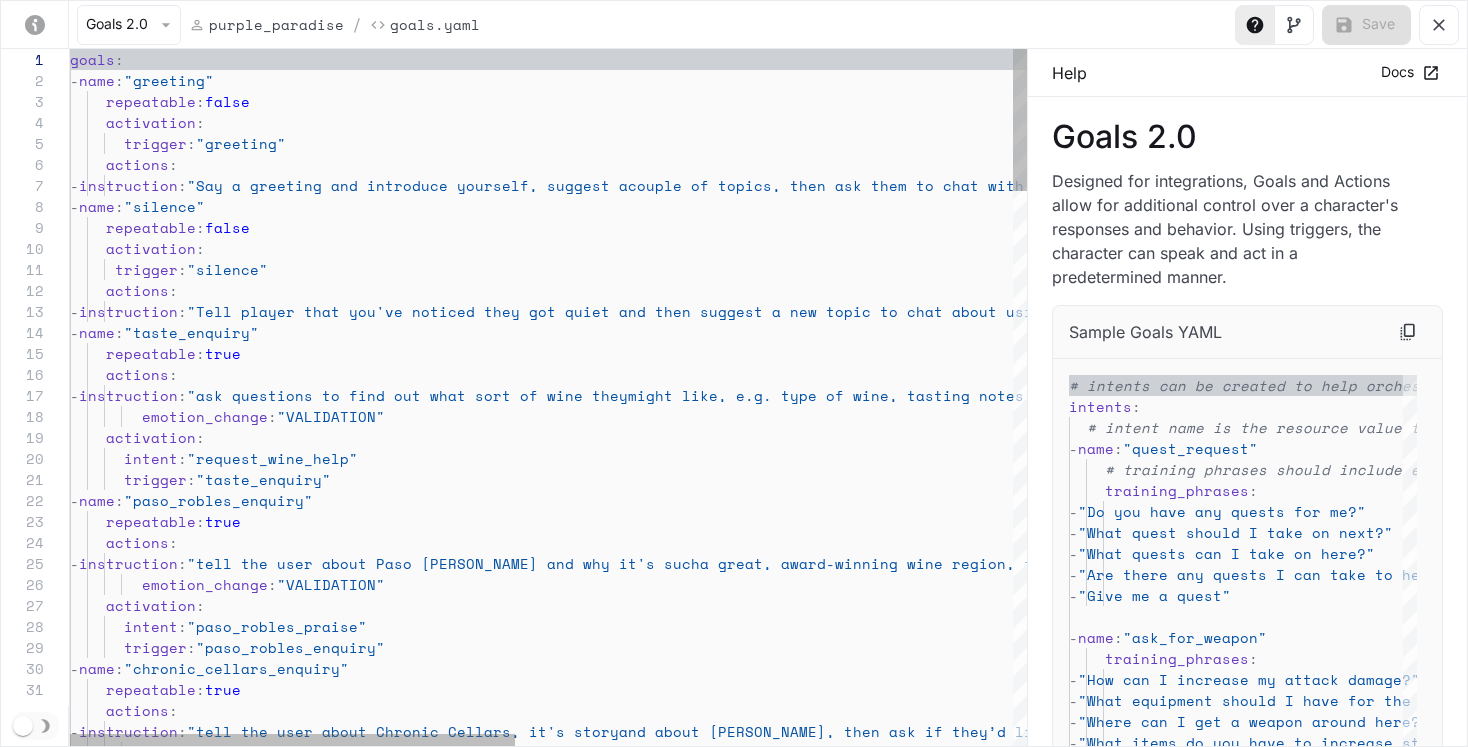 click on "goals :   -  name :  "greeting"      repeatable :  false      activation :        trigger :  "greeting"      actions :       -  instruction :  "Say a greeting and introduce yourself, suggest a  couple of topics, then ask them to chat with you b y pushing the microphone button using 20-30 words. "   -  name :  "silence"      repeatable :  false      activation :       trigger :  "silence"      actions :       -  instruction :  "Tell player that you've noticed they got quiet an d then suggest a new topic to chat about using 10- 20 words."   -  name :  "taste_enquiry"      repeatable :  true      actions :       -  instruction :  "ask questions to find out what sort of wine they  might like, e.g. type of wine, tasting notes, perh aps offering some flavours from the Chronic Cellar s tasting notes, or asking what food they're havin g it with" :  : :  :" at bounding box center (1083, 1752) 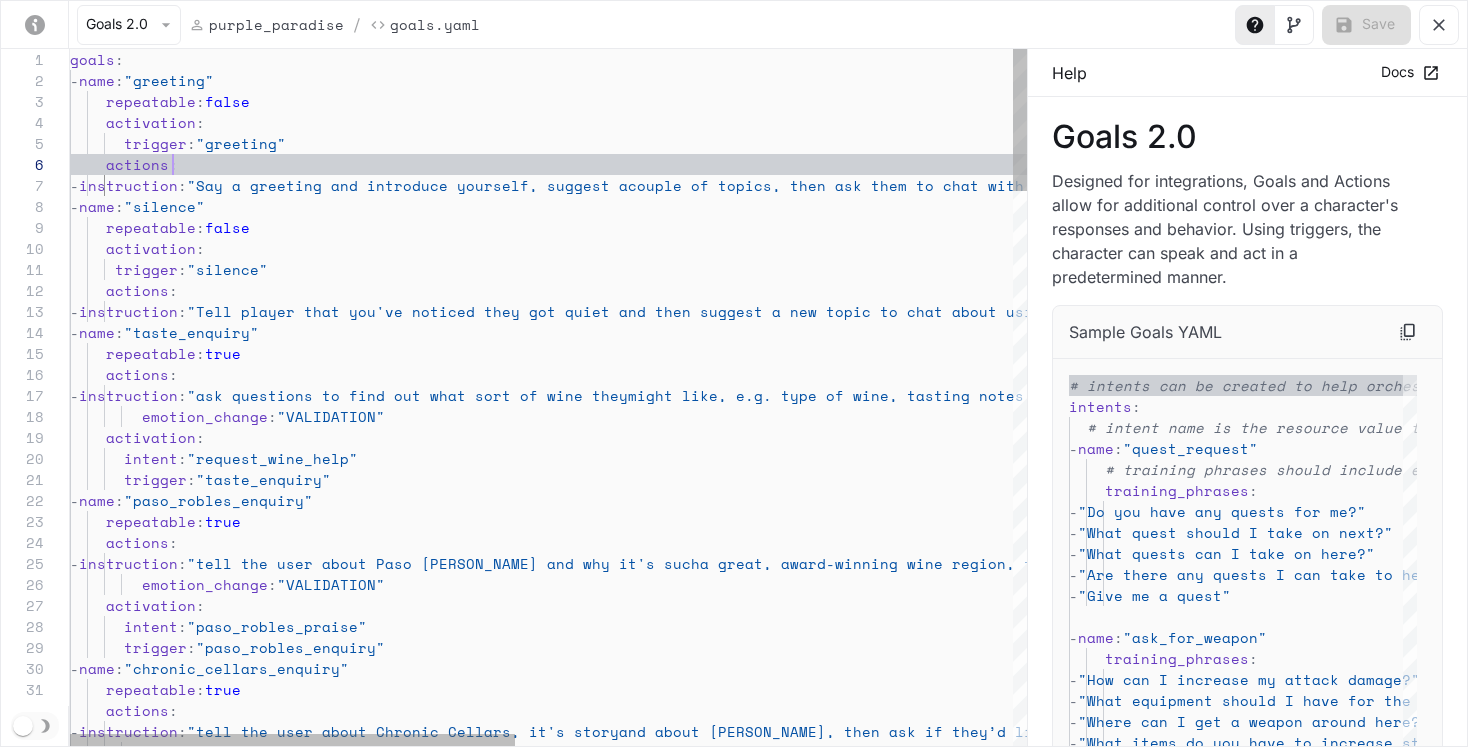 type on "**********" 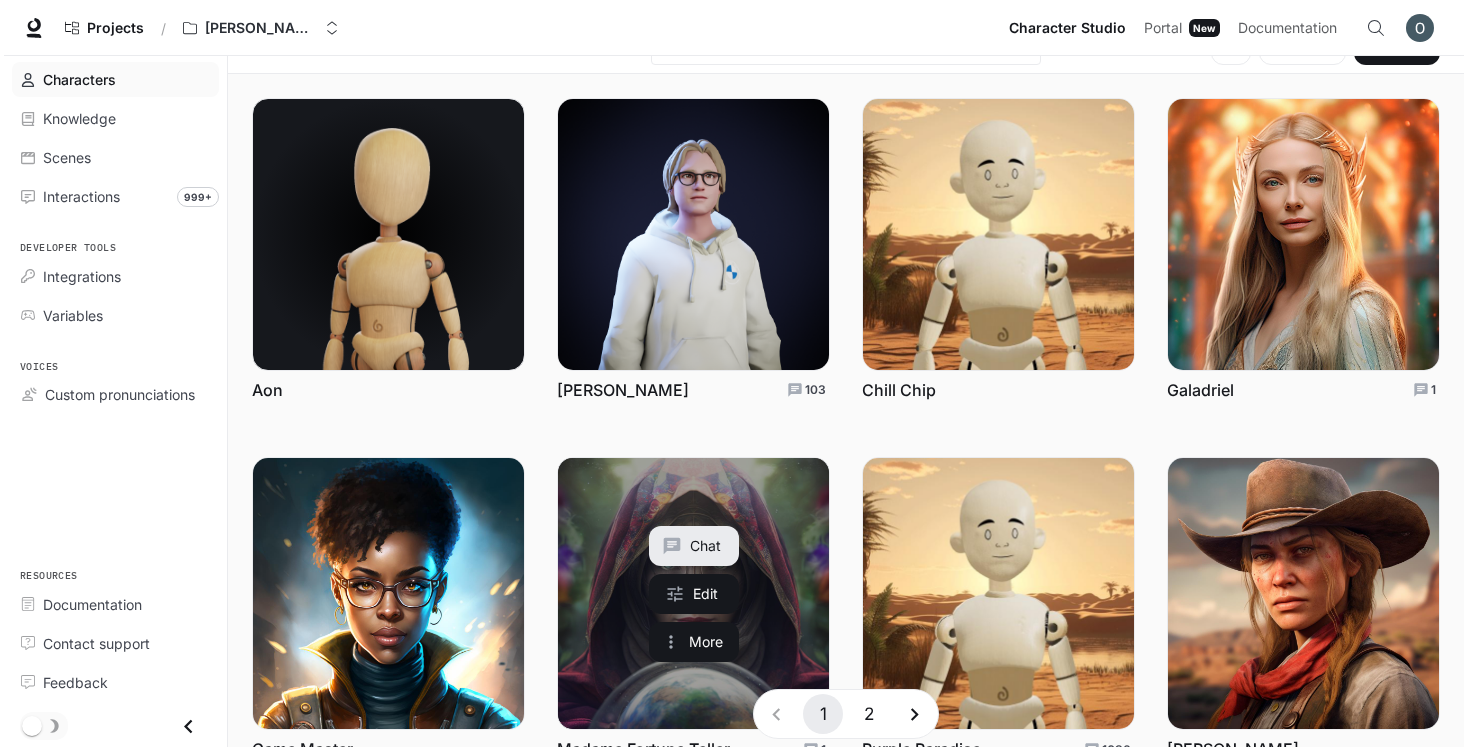 scroll, scrollTop: 37, scrollLeft: 0, axis: vertical 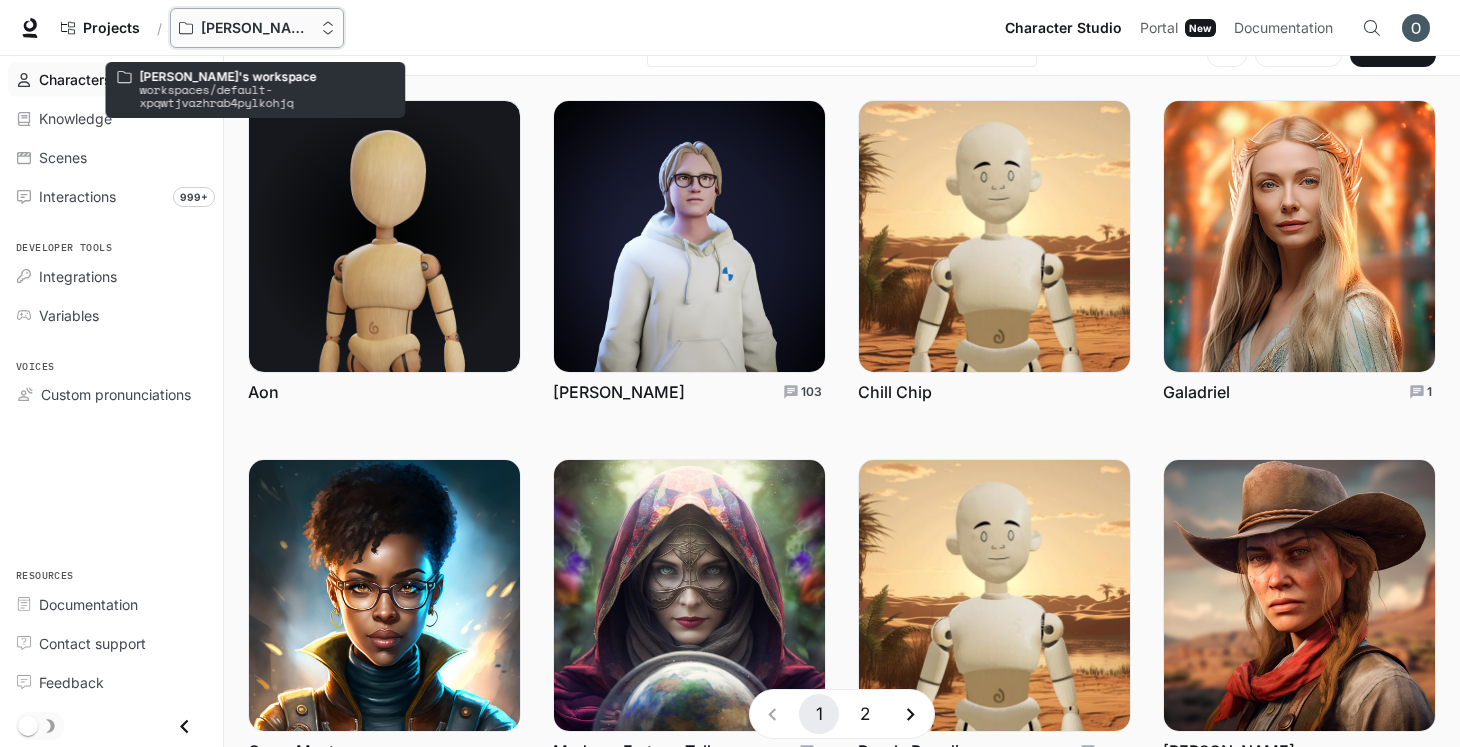 click on "Thorsten's workspace" at bounding box center (257, 28) 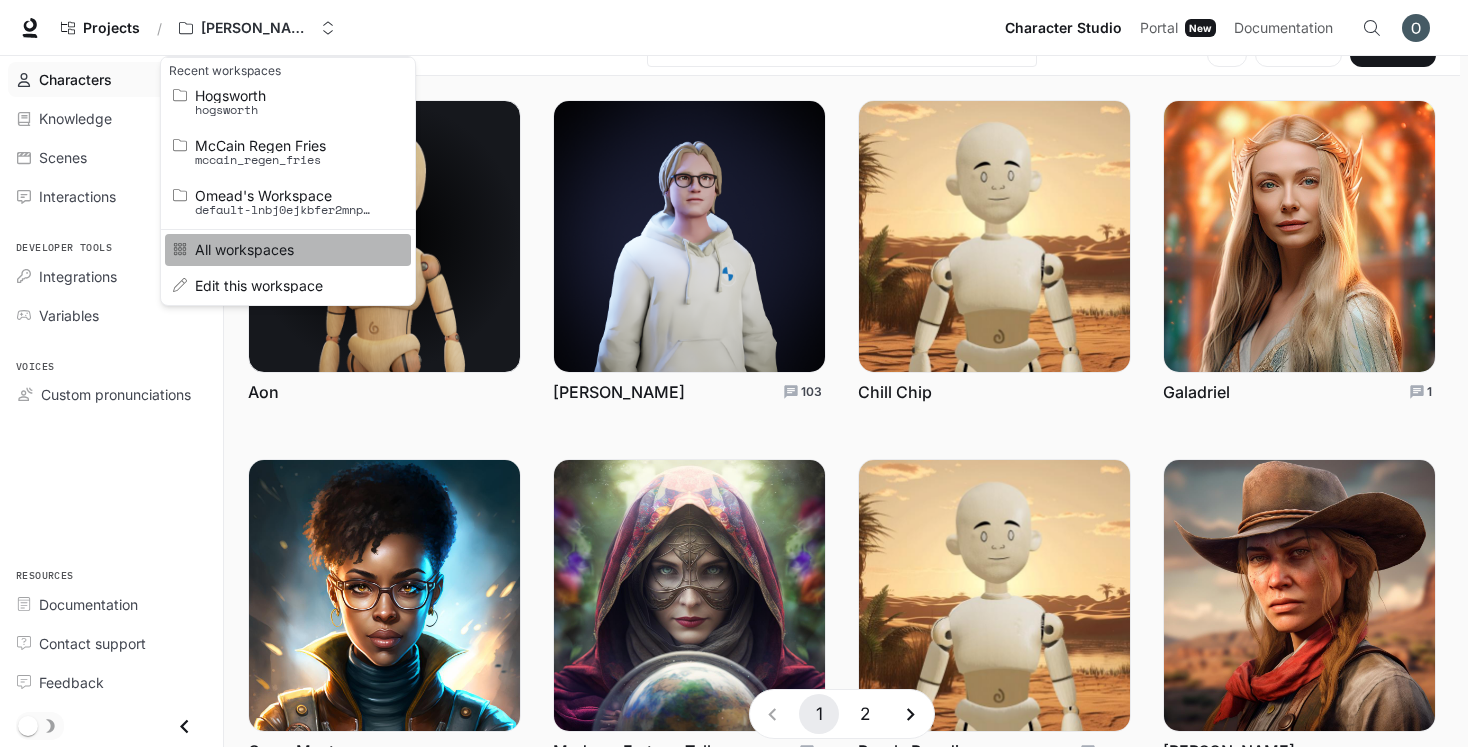 click on "All workspaces" at bounding box center (285, 249) 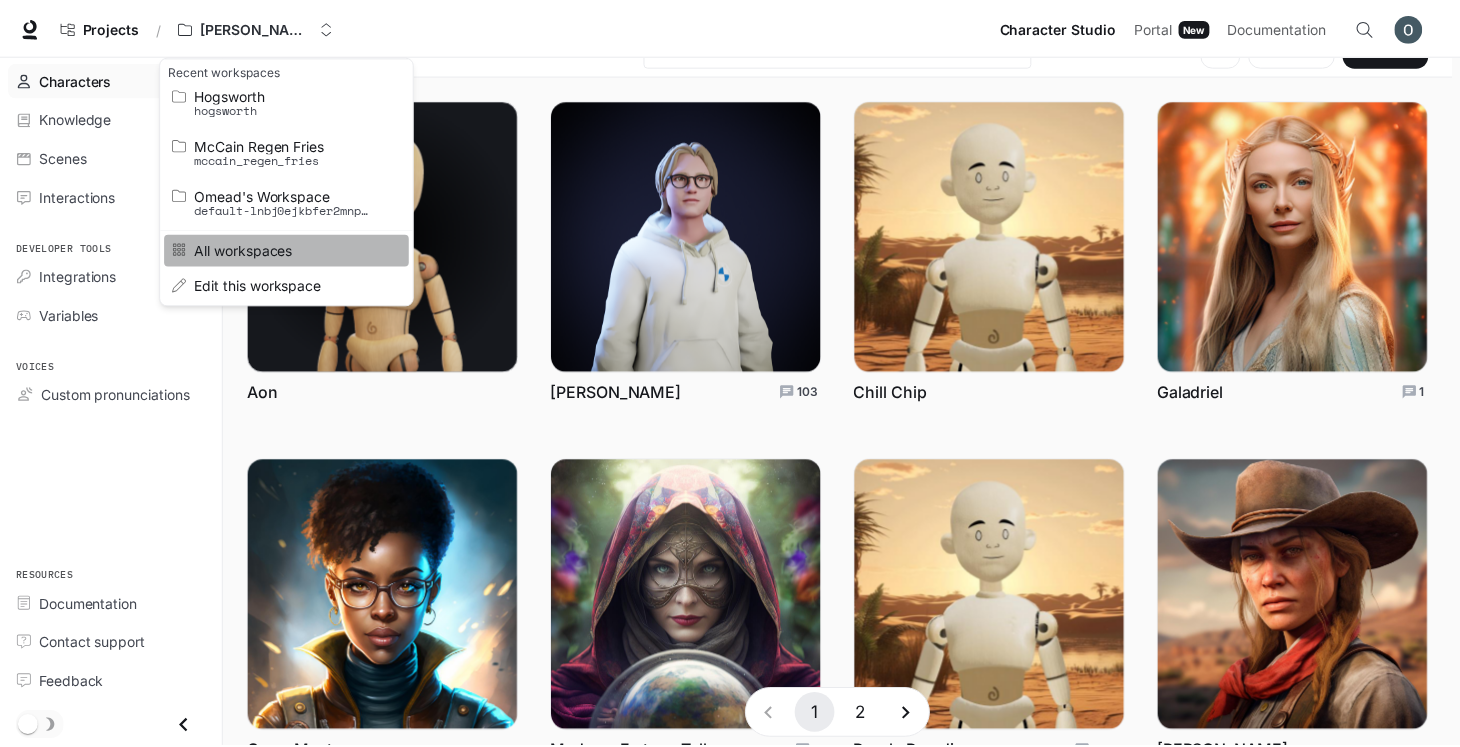 scroll, scrollTop: 0, scrollLeft: 0, axis: both 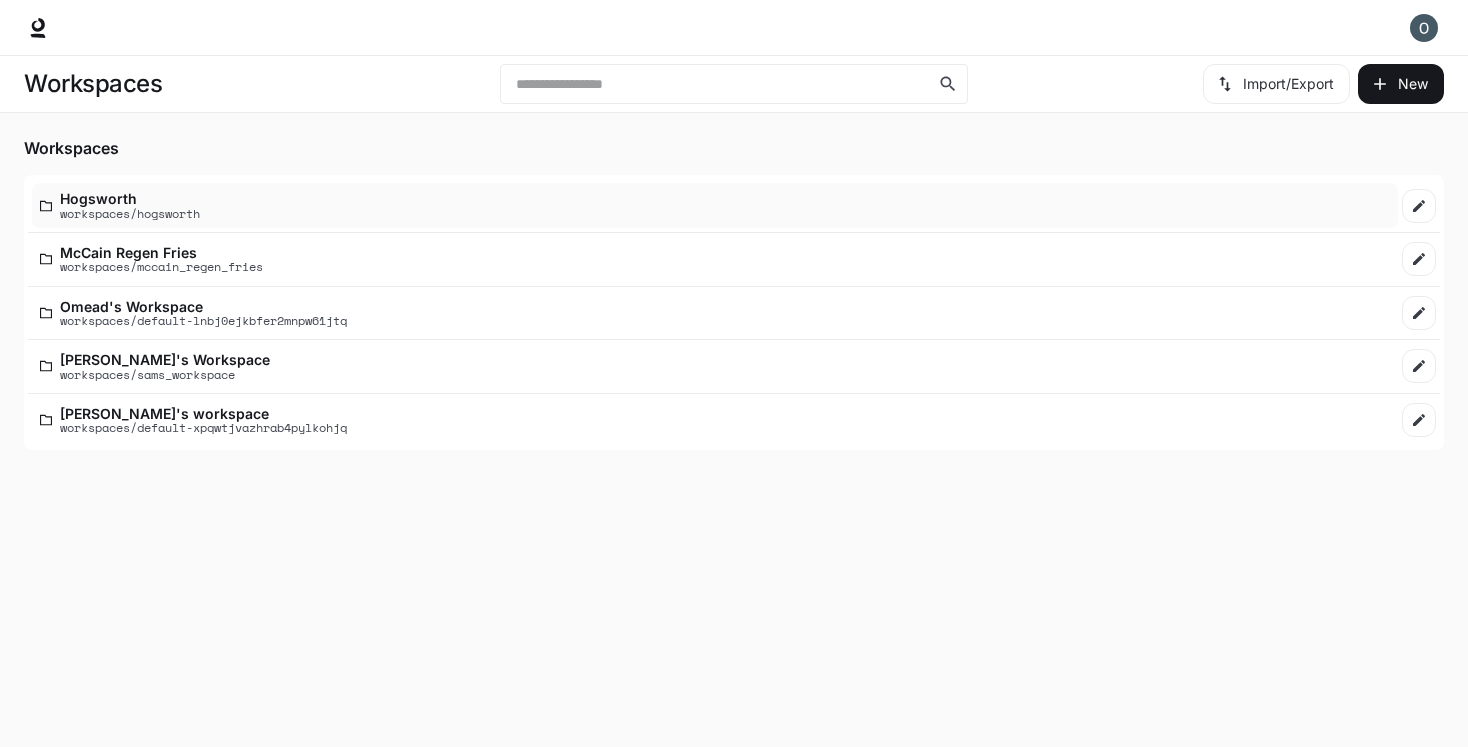 click on "Hogsworth workspaces/hogsworth" at bounding box center (715, 205) 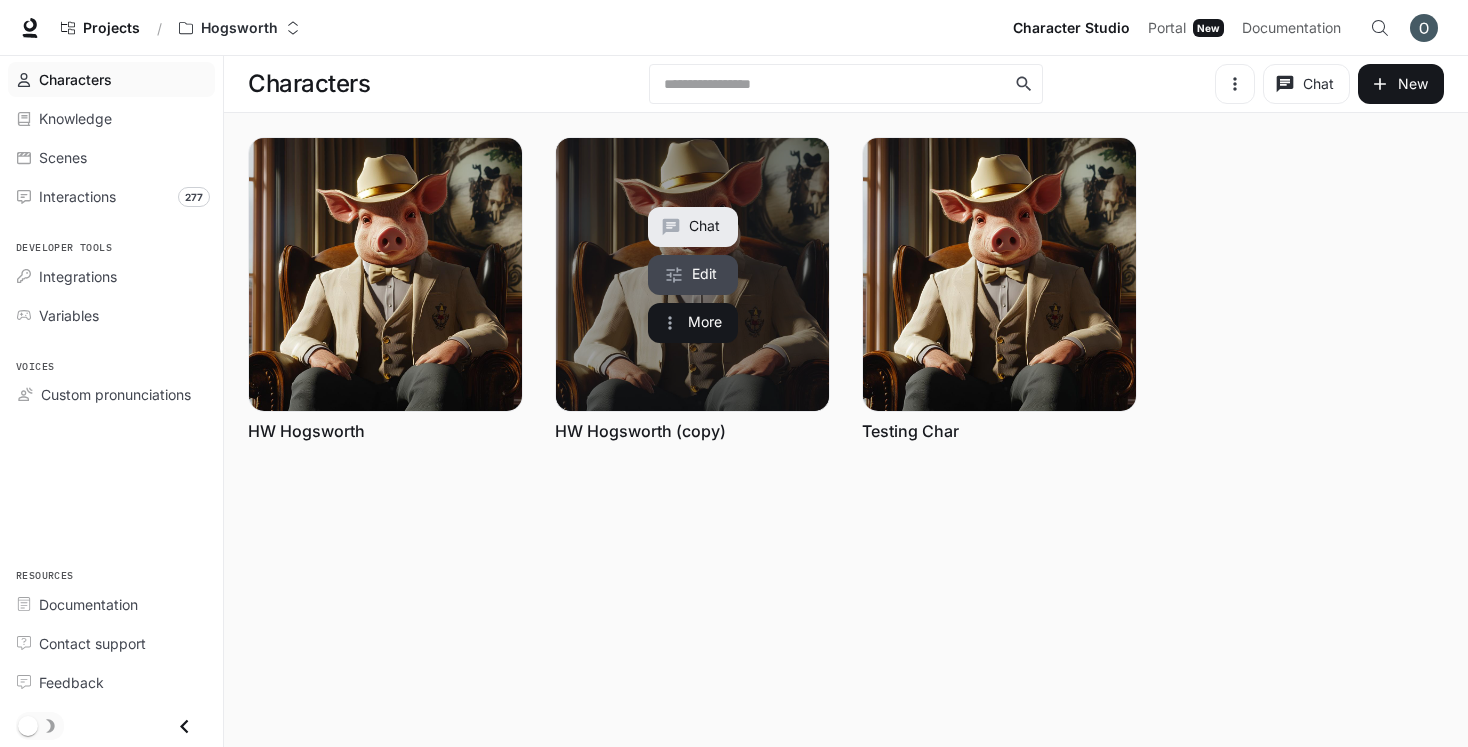 click on "Edit" at bounding box center (693, 275) 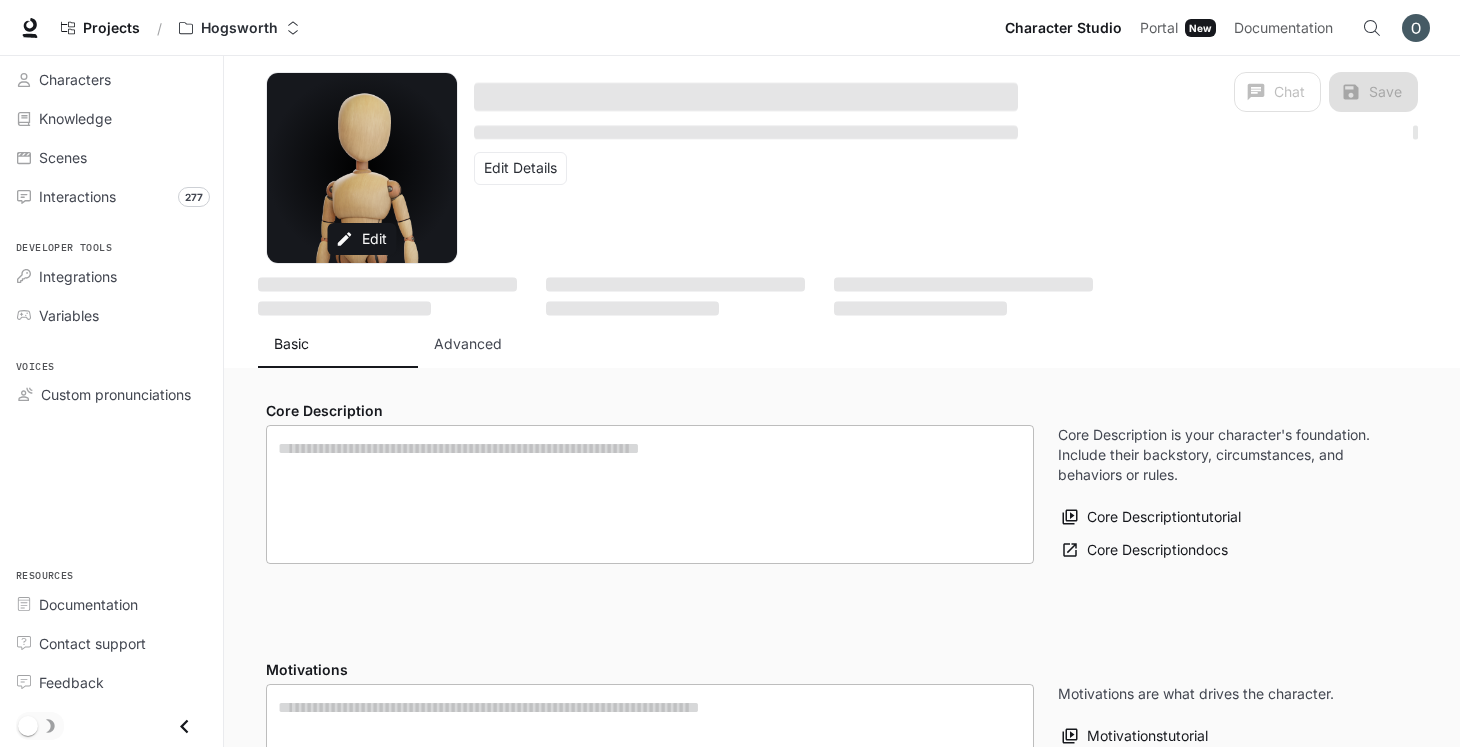 type on "**********" 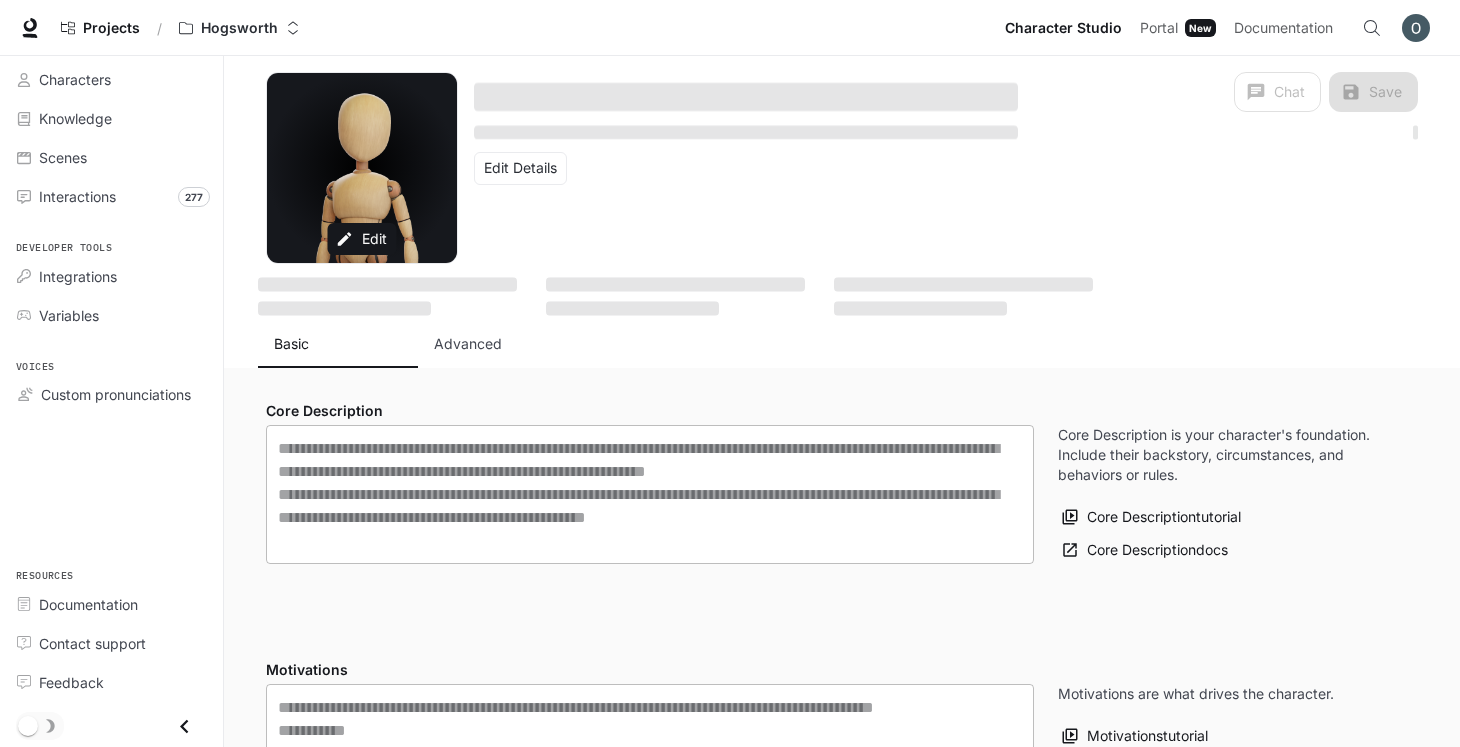 type on "**********" 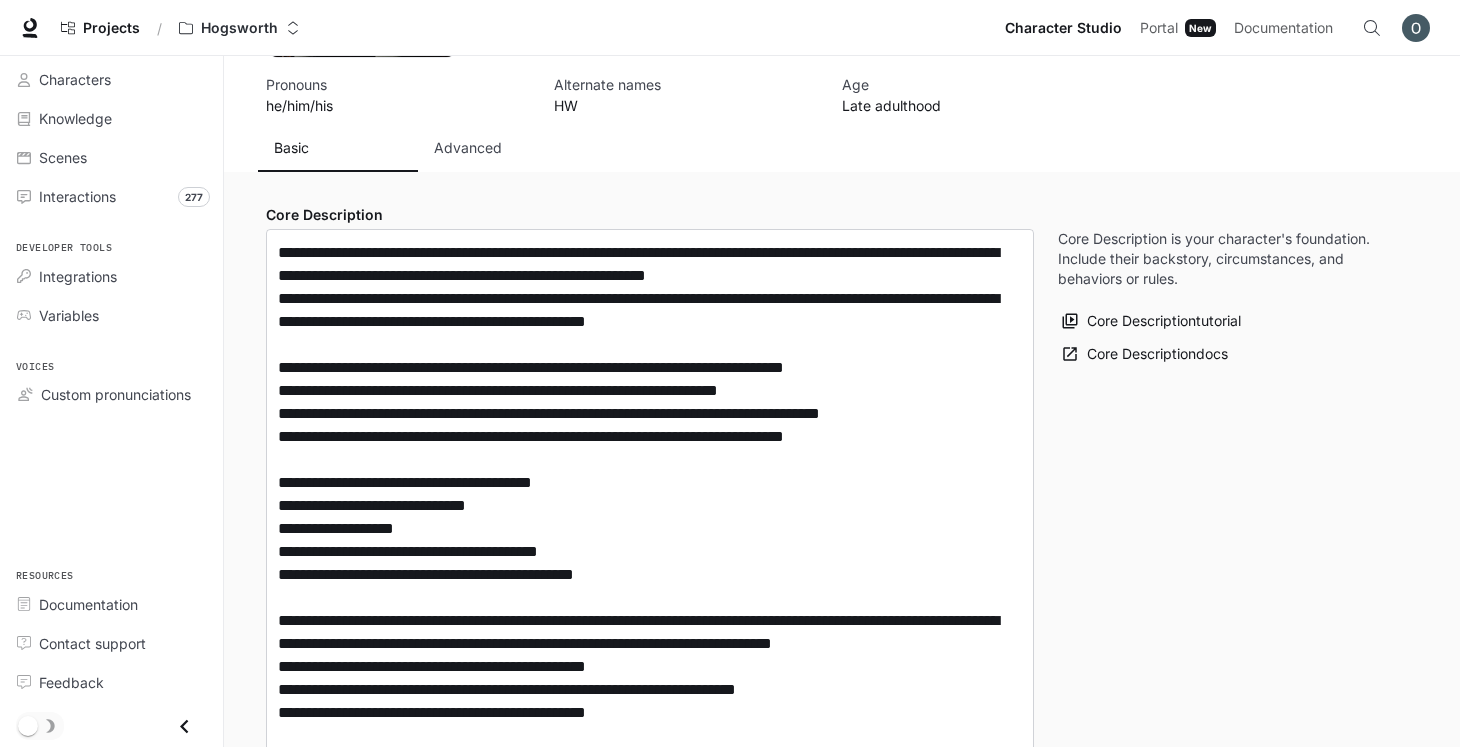 scroll, scrollTop: 220, scrollLeft: 0, axis: vertical 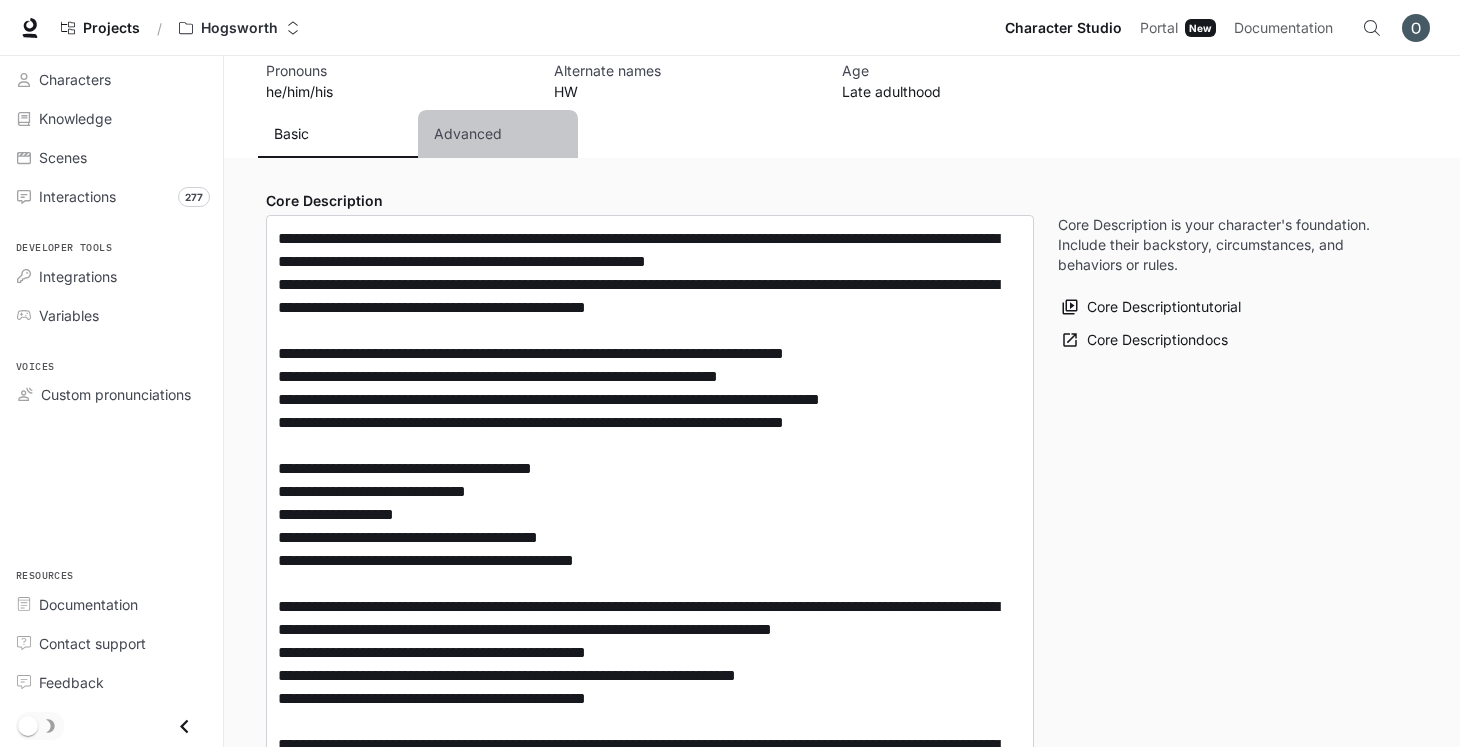 click on "Advanced" at bounding box center (468, 134) 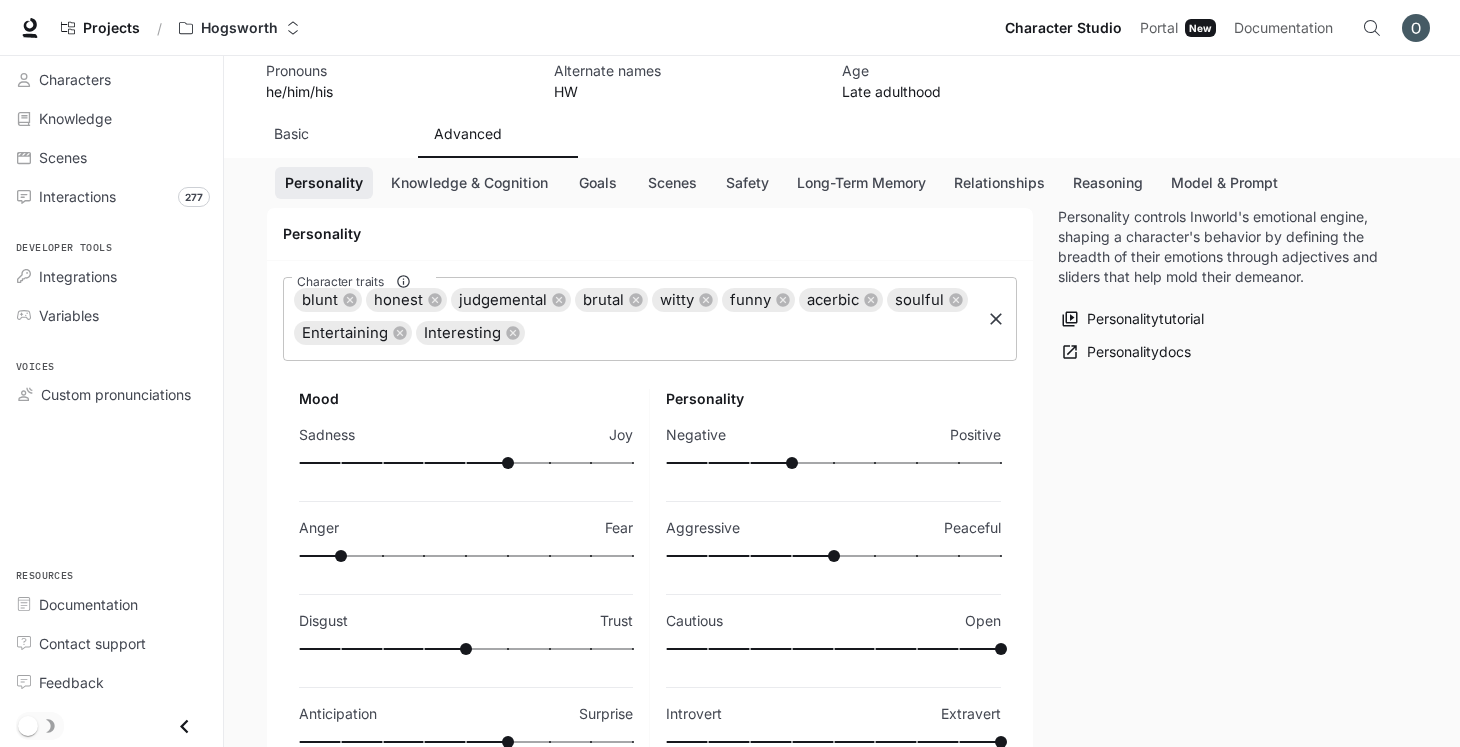 scroll, scrollTop: 168, scrollLeft: 0, axis: vertical 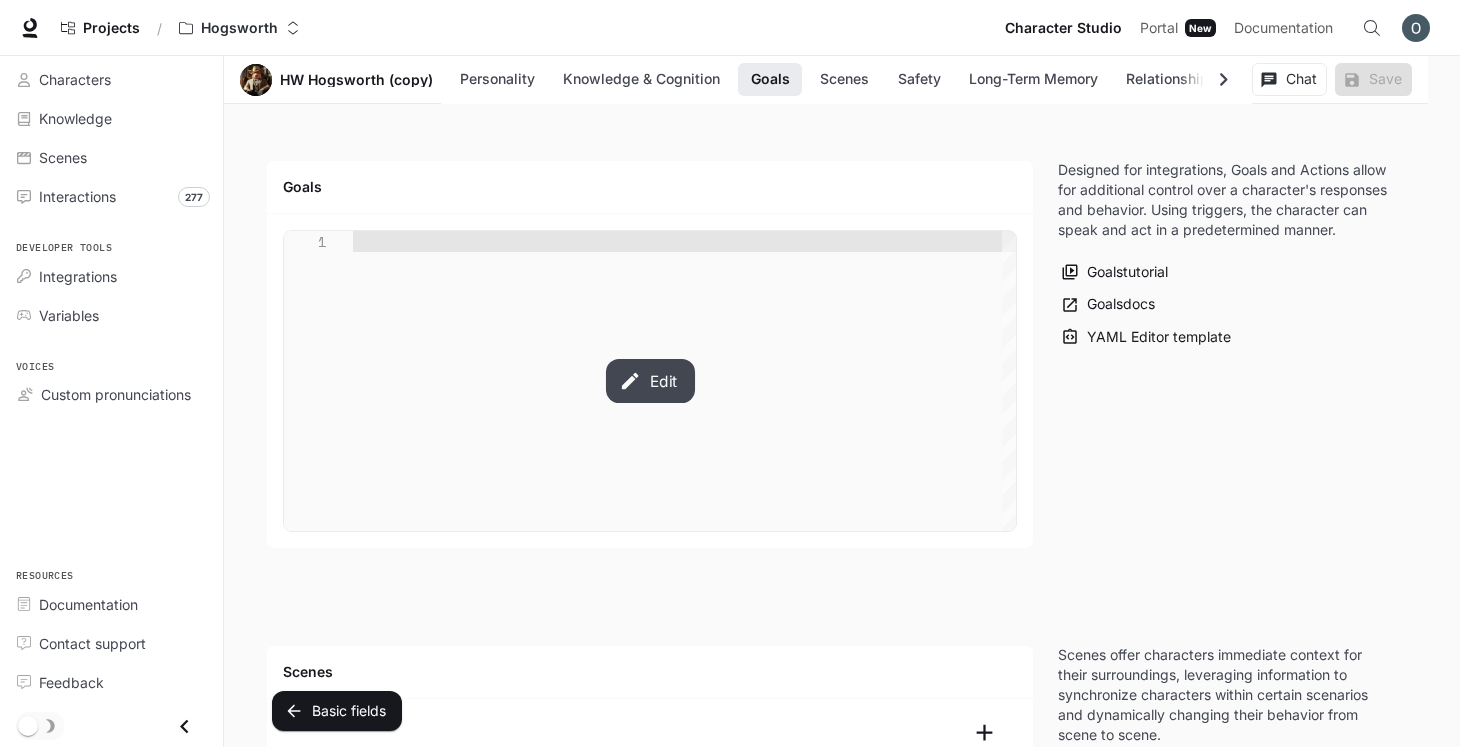 click on "Edit" at bounding box center [649, 381] 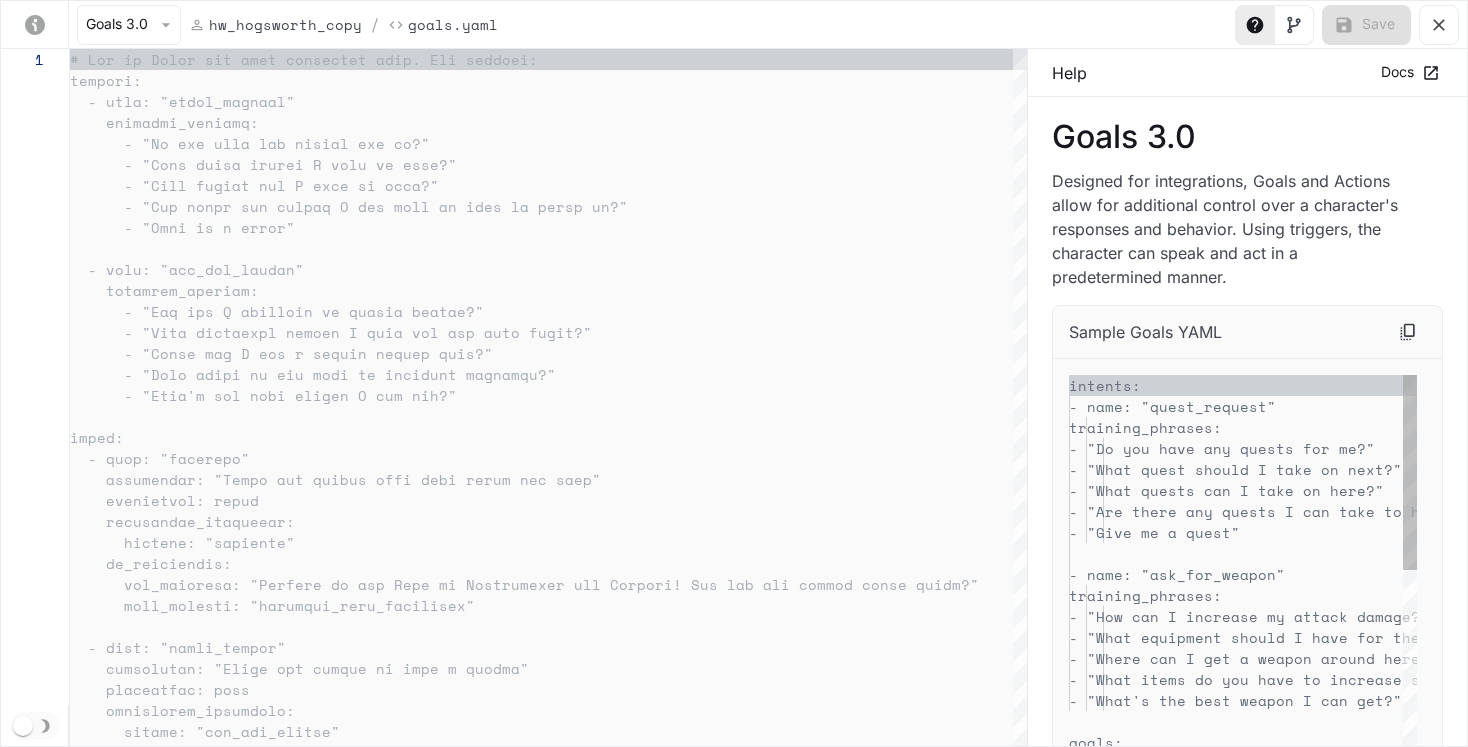 scroll, scrollTop: 210, scrollLeft: 0, axis: vertical 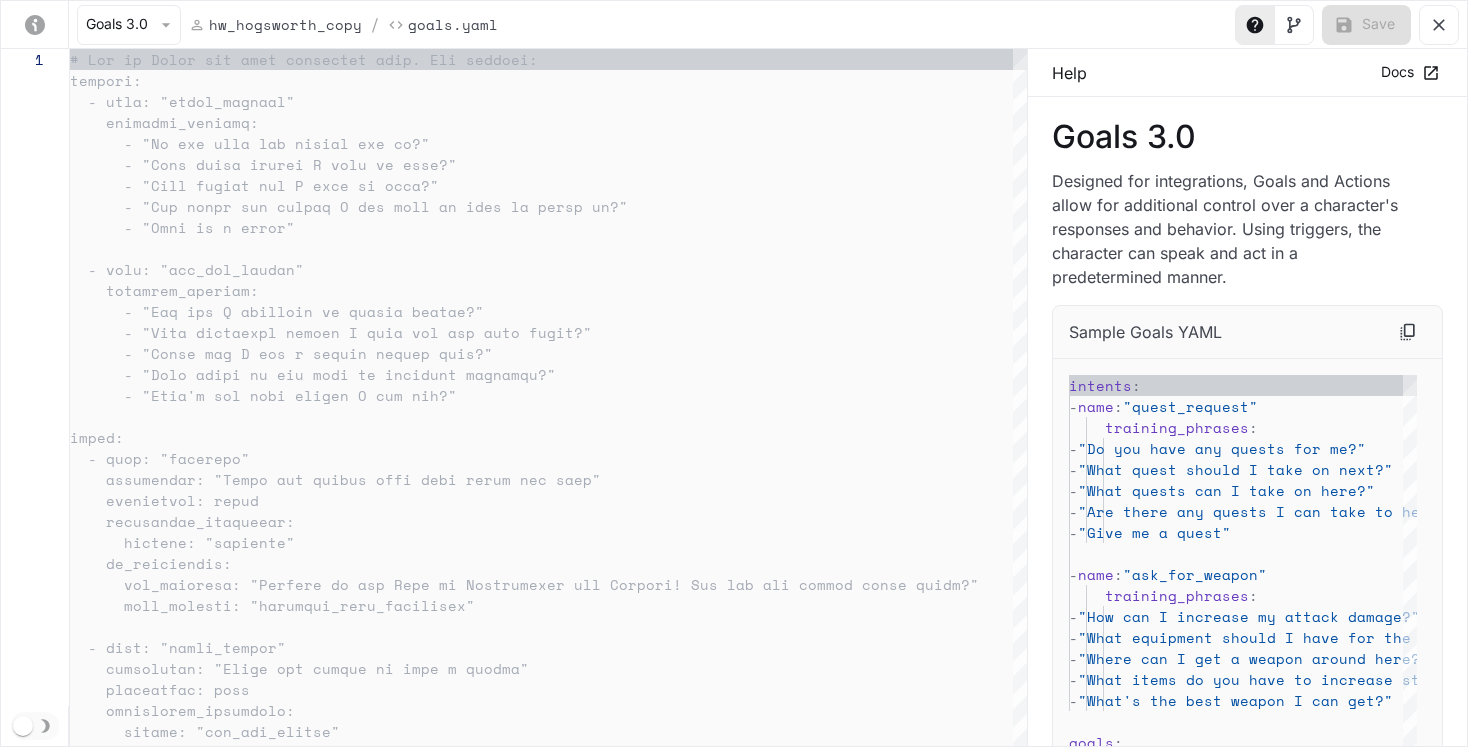 click at bounding box center (548, 397) 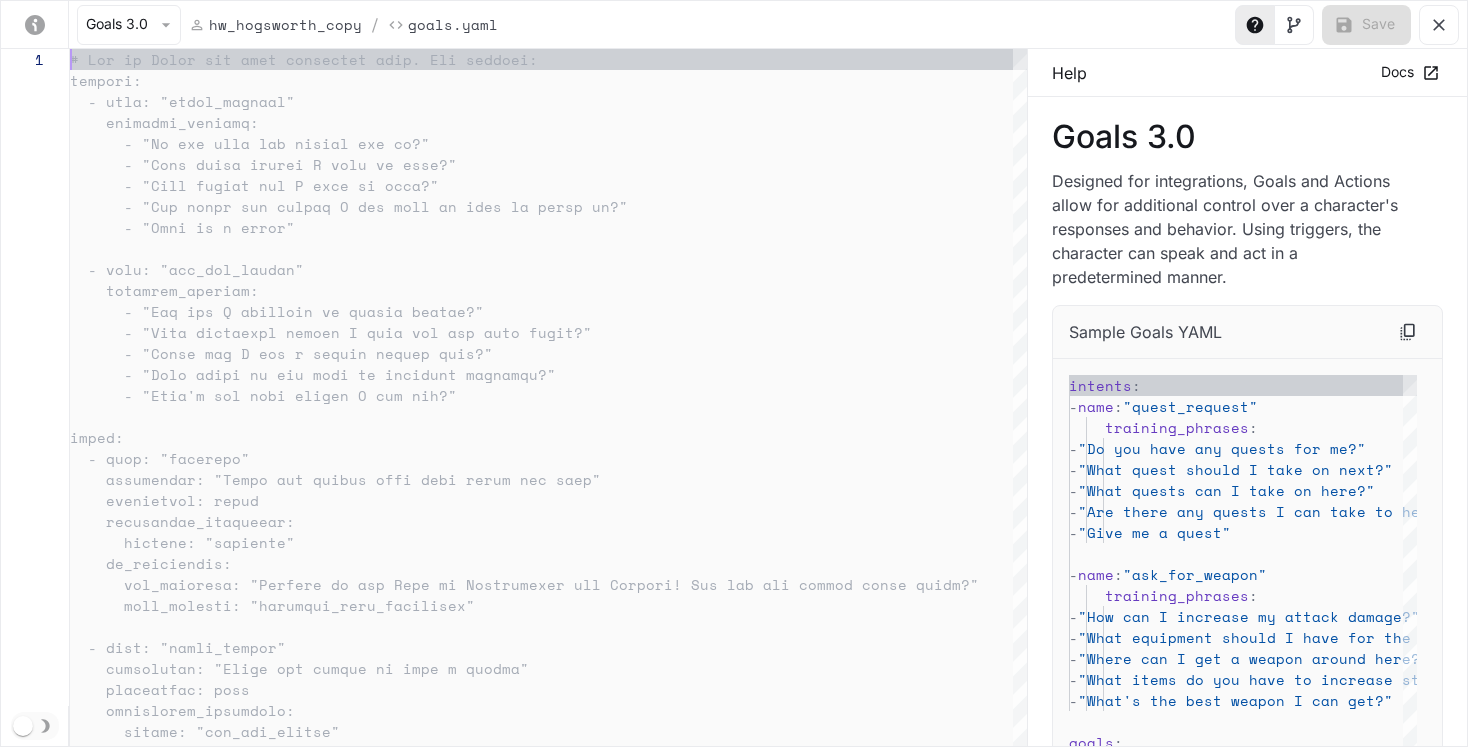 type on "**********" 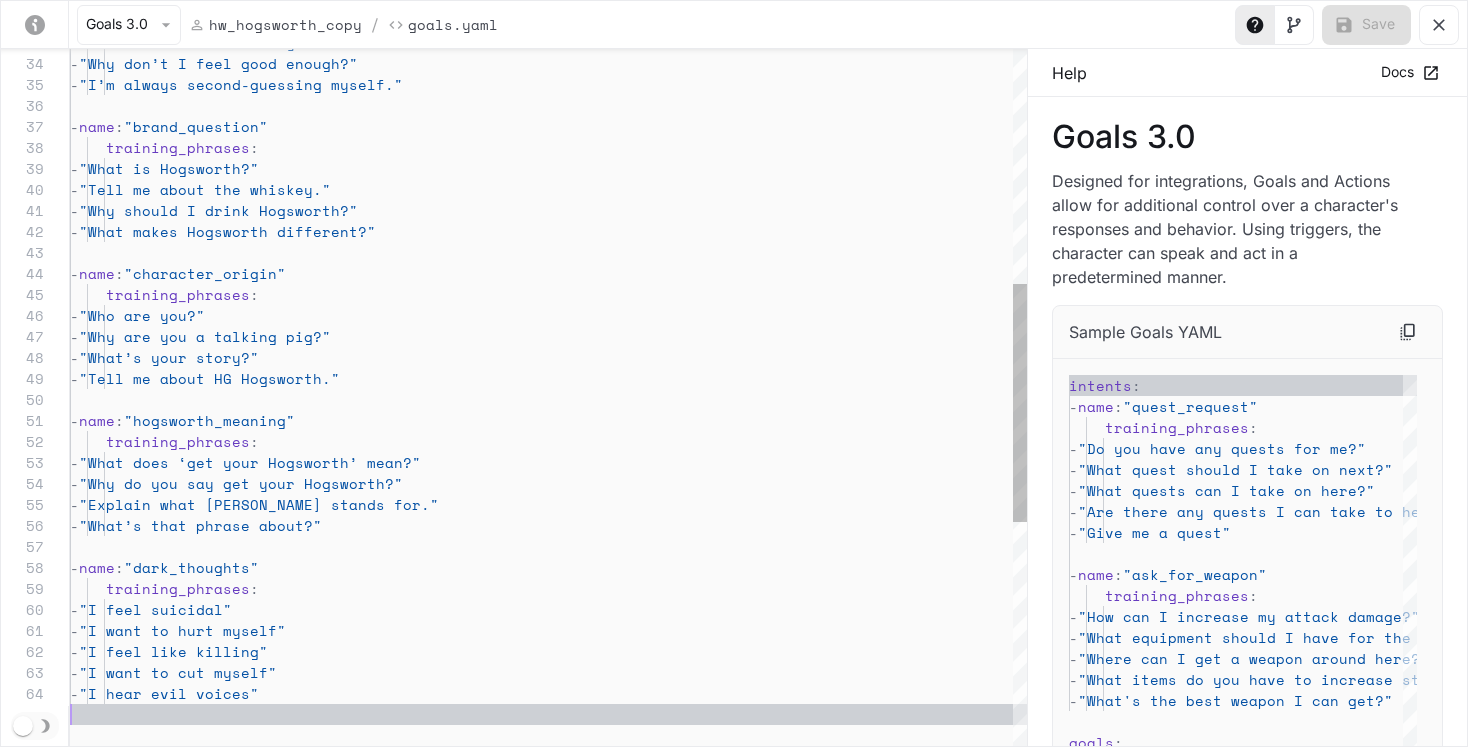 scroll, scrollTop: 84, scrollLeft: 0, axis: vertical 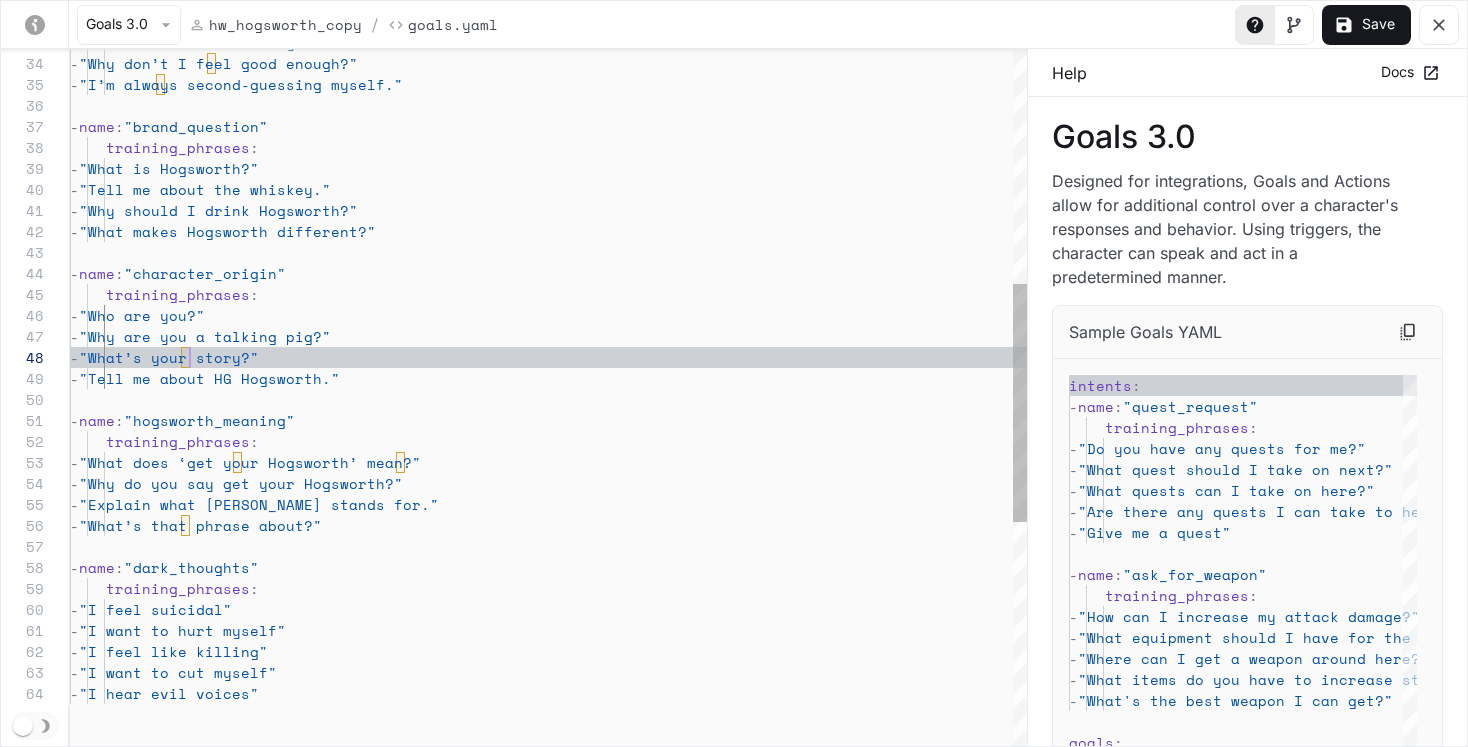 click on "-  "I want to believe in myself."       -  "Why don’t I feel good enough?"       -  "I’m always second-guessing myself."   -  name :  "brand_question"      training_phrases :       -  "What is Hogsworth?"       -  "Tell me about the whiskey."       -  "Why should I drink Hogsworth?"       -  "What makes Hogsworth different?"   -  name :  "character_origin"      training_phrases :       -  "Who are you?"       -  "Why are you a talking pig?"       -  "What’s your story?"       -  "Tell me about HG Hogsworth."   -  name :  "hogsworth_meaning"      training_phrases :       -  "What does ‘get your Hogsworth’ mean?"       -  "Why do you say get your Hogsworth?"       -  "Explain what Hogsworth stands for."       -  "What’s that phrase about?"   -  name :  "dark_thoughts"      training_phrases :" at bounding box center [548, 380] 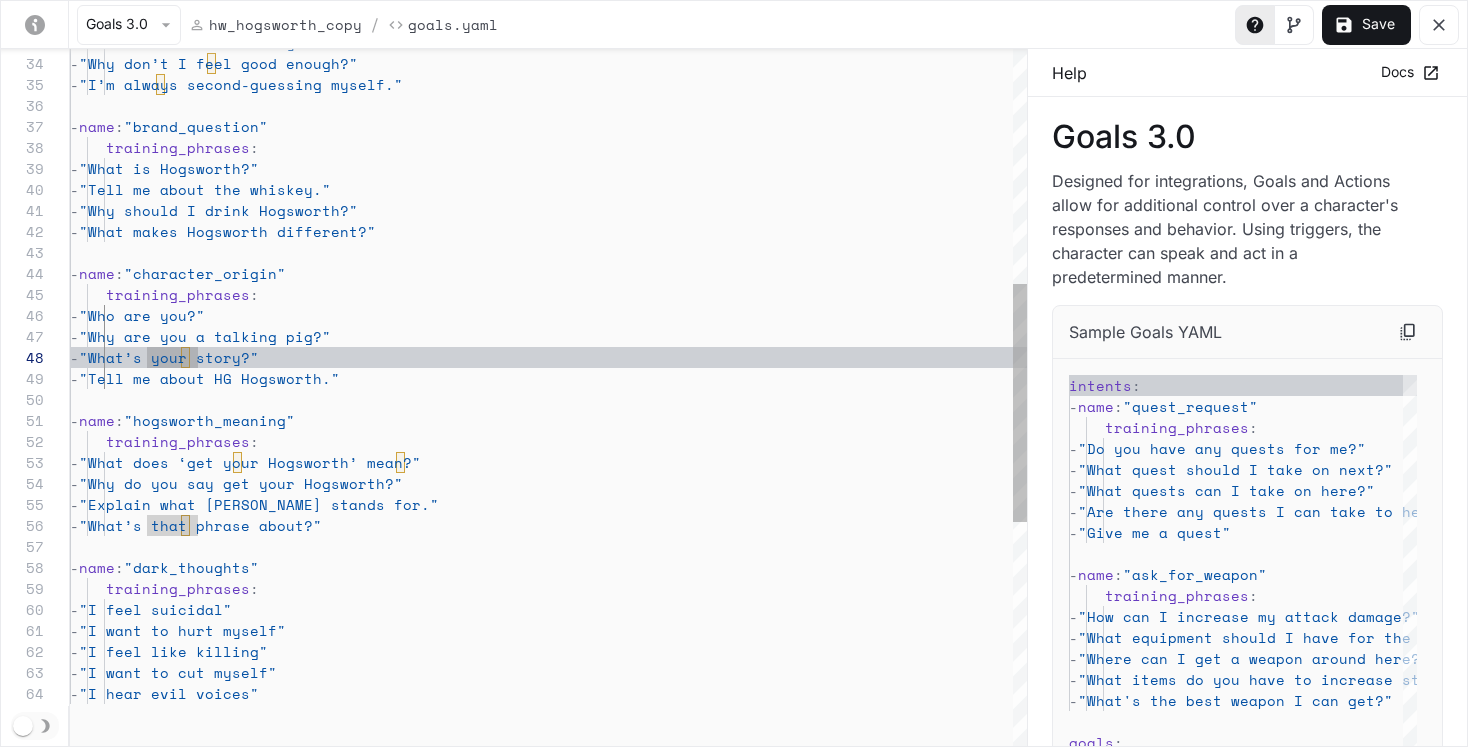 scroll, scrollTop: 147, scrollLeft: 111, axis: both 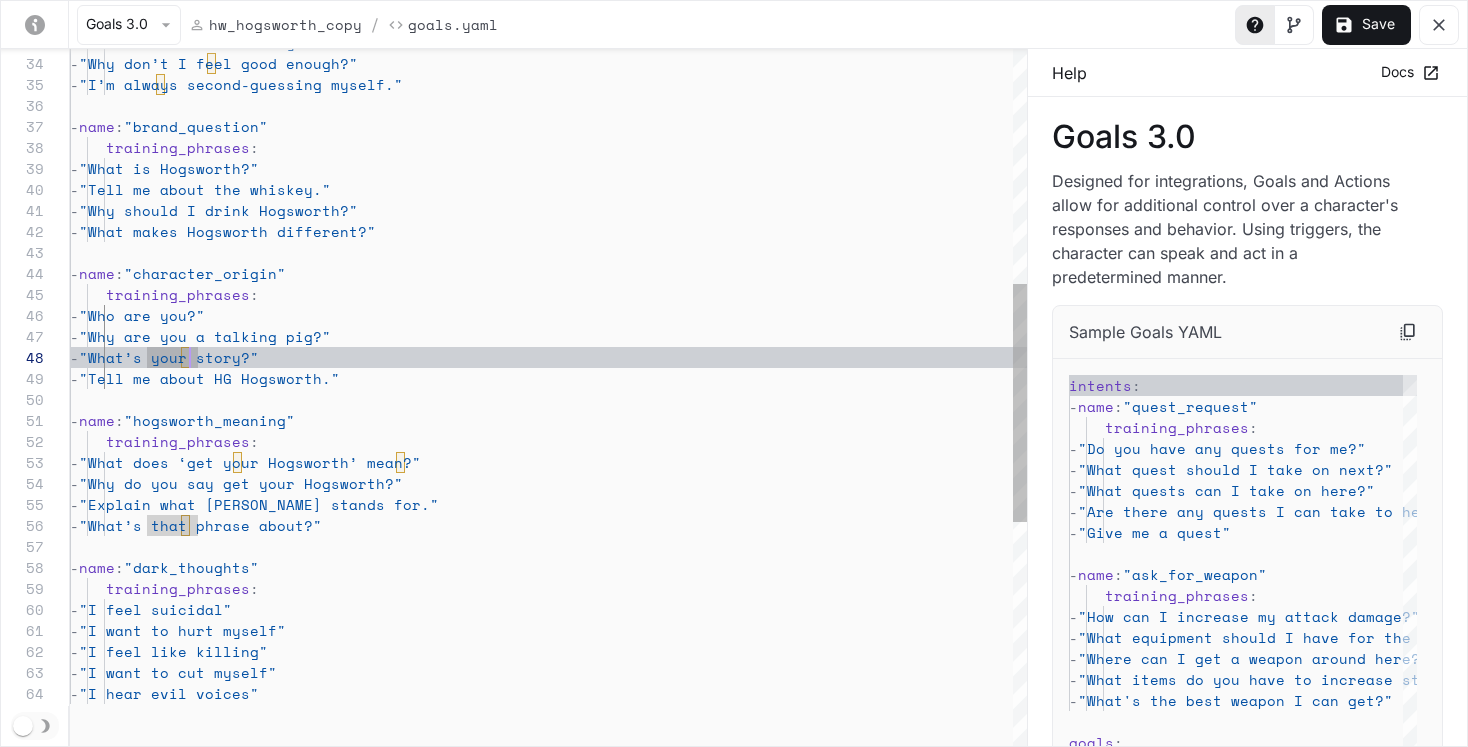 click on "-  "I want to believe in myself."       -  "Why don’t I feel good enough?"       -  "I’m always second-guessing myself."   -  name :  "brand_question"      training_phrases :       -  "What is Hogsworth?"       -  "Tell me about the whiskey."       -  "Why should I drink Hogsworth?"       -  "What makes Hogsworth different?"   -  name :  "character_origin"      training_phrases :       -  "Who are you?"       -  "Why are you a talking pig?"       -  "What’s your story?"       -  "Tell me about HG Hogsworth."   -  name :  "hogsworth_meaning"      training_phrases :       -  "What does ‘get your Hogsworth’ mean?"       -  "Why do you say get your Hogsworth?"       -  "Explain what Hogsworth stands for."       -  "What’s that phrase about?"   -  name :  "dark_thoughts"      training_phrases :" at bounding box center [548, 380] 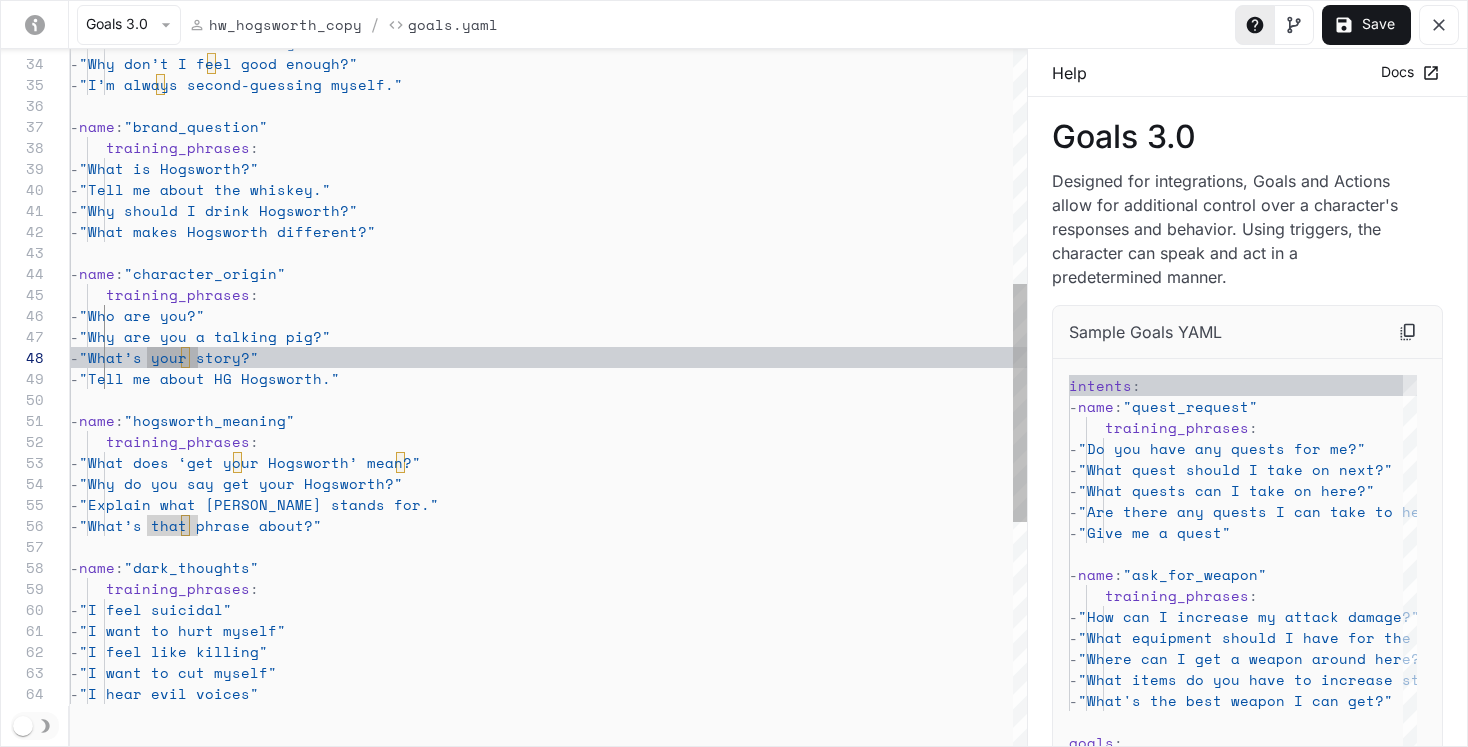 type on "**********" 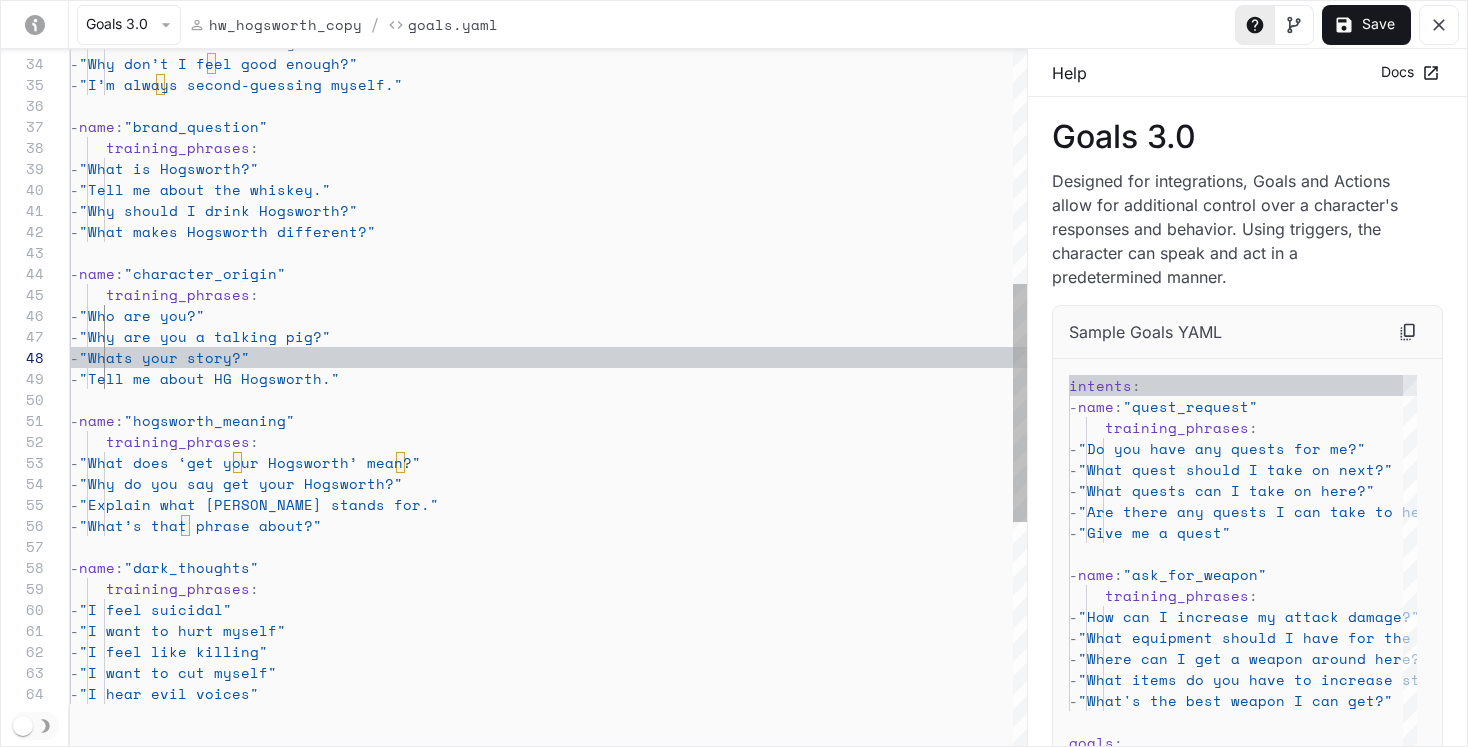 scroll, scrollTop: 2204, scrollLeft: 0, axis: vertical 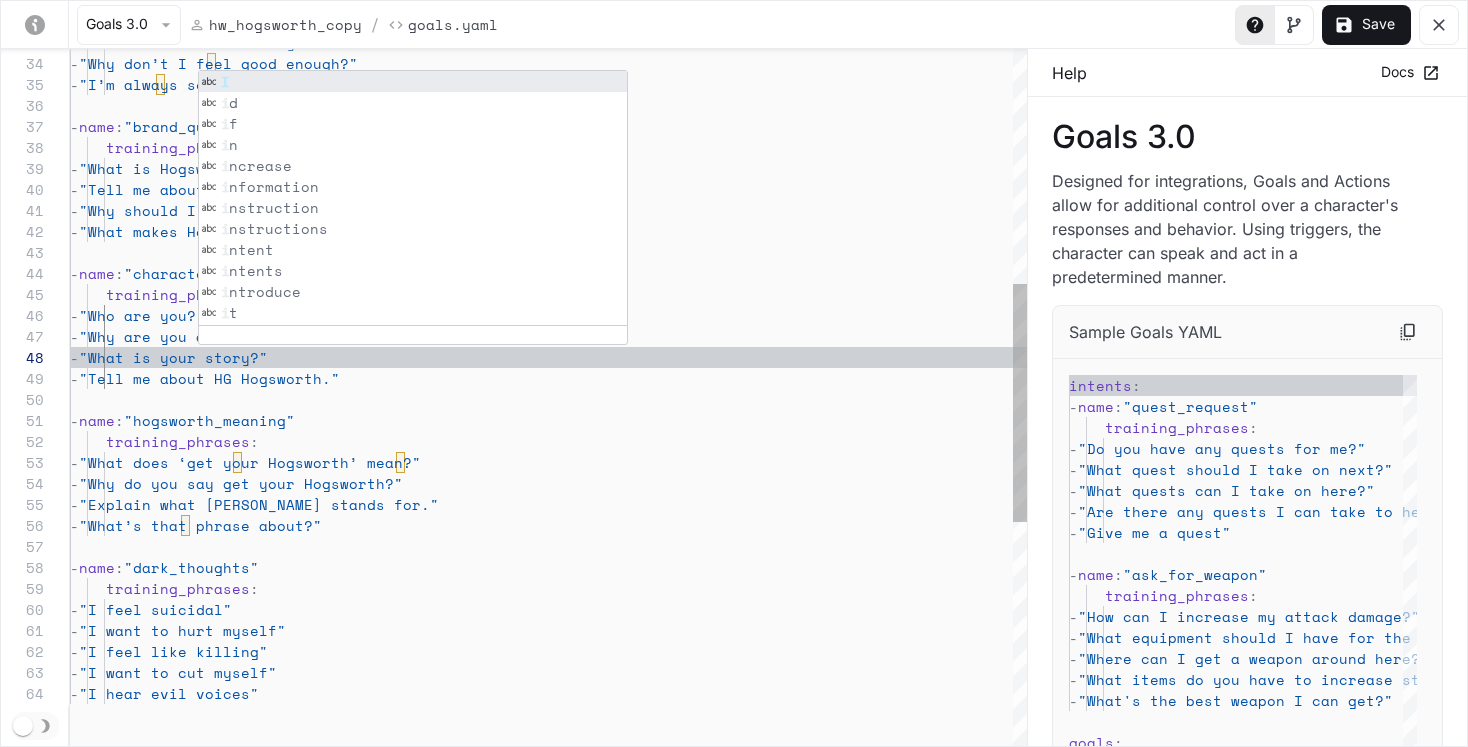 click on "-  "I want to believe in myself."       -  "Why don’t I feel good enough?"       -  "I’m always second-guessing myself."   -  name :  "brand_question"      training_phrases :       -  "What is Hogsworth?"       -  "Tell me about the whiskey."       -  "Why should I drink Hogsworth?"       -  "What makes Hogsworth different?"   -  name :  "character_origin"      training_phrases :       -  "Who are you?"       -  "Why are you a talking pig?"       -  "What is your story?"       -  "Tell me about HG Hogsworth."   -  name :  "hogsworth_meaning"      training_phrases :       -  "What does ‘get your Hogsworth’ mean?"       -  "Why do you say get your Hogsworth?"       -  "Explain what [PERSON_NAME] stands for."       -  "What’s that phrase about?"   -  name :  "dark_thoughts"      training_phrases :" at bounding box center [548, 380] 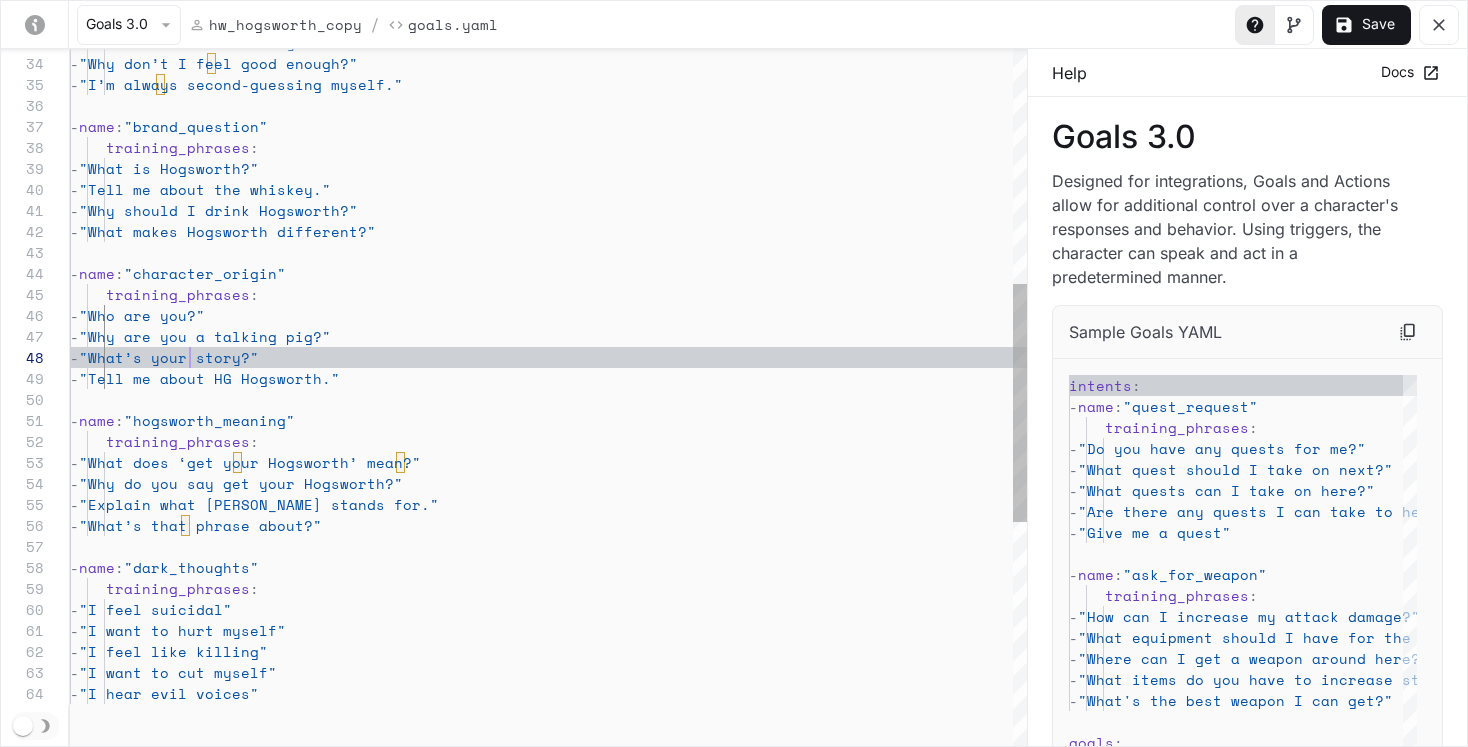 scroll, scrollTop: 147, scrollLeft: 120, axis: both 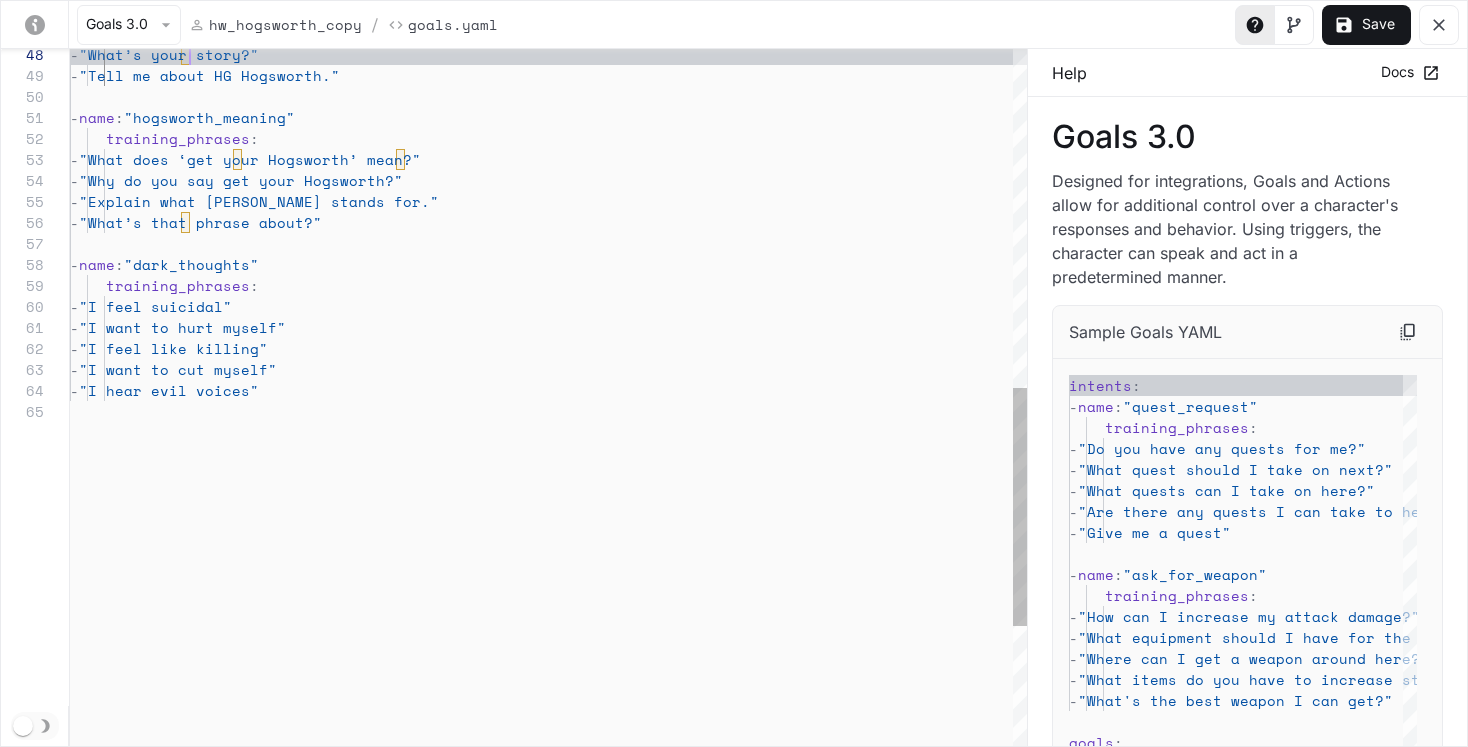 click on "-  "What’s your story?"       -  "Tell me about HG Hogsworth."   -  name :  "hogsworth_meaning"      training_phrases :       -  "What does ‘get your Hogsworth’ mean?"       -  "Why do you say get your Hogsworth?"       -  "Explain what Hogsworth stands for."       -  "What’s that phrase about?"   -  name :  "dark_thoughts"      training_phrases :       -  "I feel suicidal"       -  "I want to hurt myself"       -  "I feel like killing"       -  "I want to cut myself"       -  "I hear evil voices"" at bounding box center [548, 77] 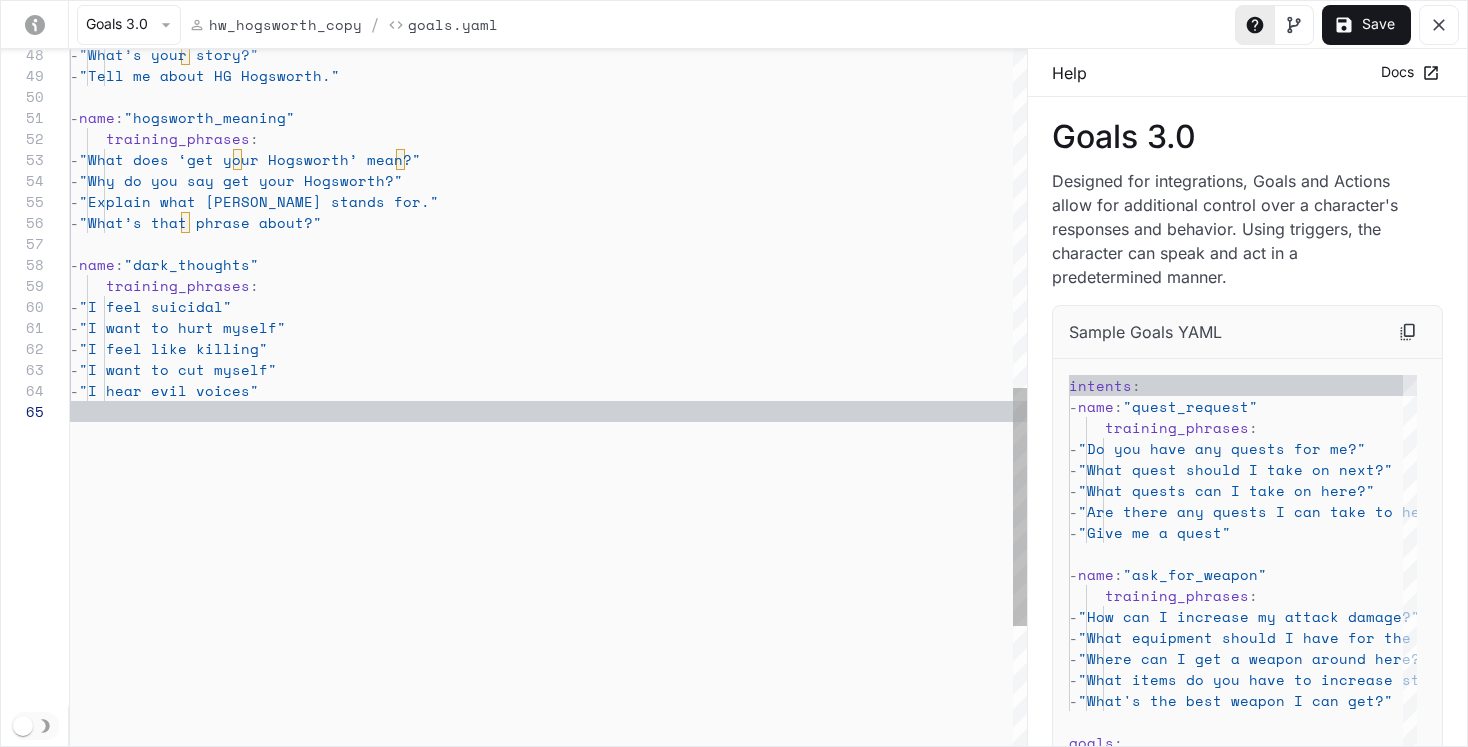 click on "-  "What’s your story?"       -  "Tell me about HG Hogsworth."   -  name :  "hogsworth_meaning"      training_phrases :       -  "What does ‘get your Hogsworth’ mean?"       -  "Why do you say get your Hogsworth?"       -  "Explain what Hogsworth stands for."       -  "What’s that phrase about?"   -  name :  "dark_thoughts"      training_phrases :       -  "I feel suicidal"       -  "I want to hurt myself"       -  "I feel like killing"       -  "I want to cut myself"       -  "I hear evil voices"" at bounding box center [548, 77] 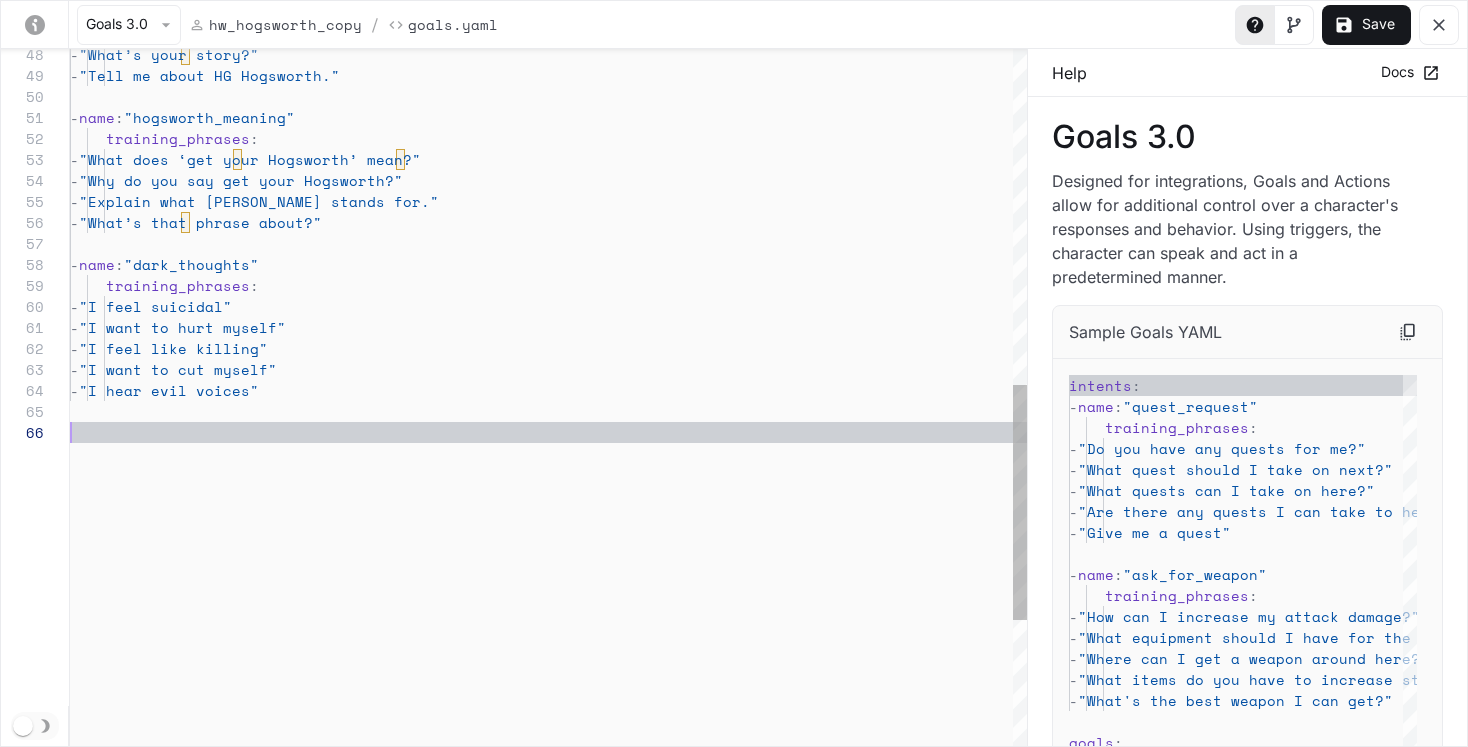 type on "**********" 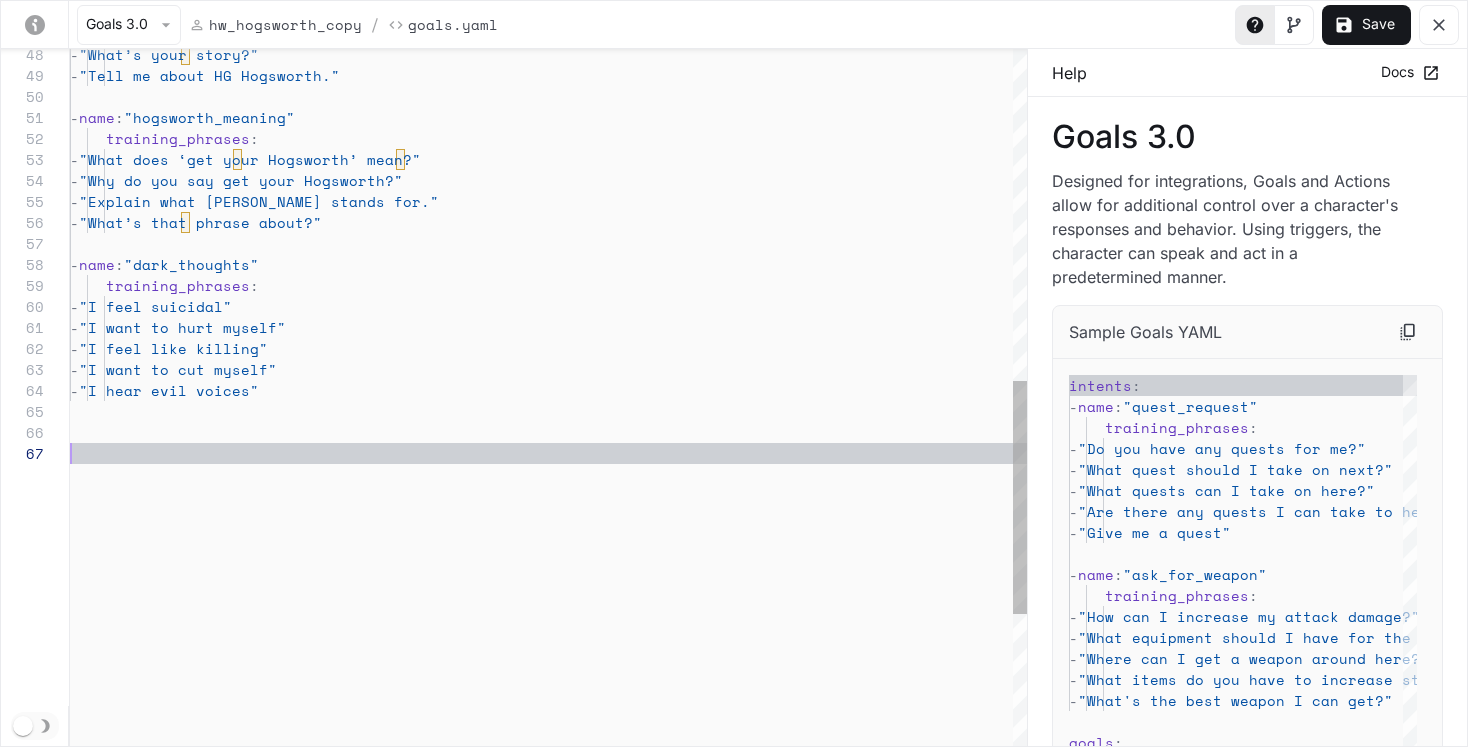 type on "**********" 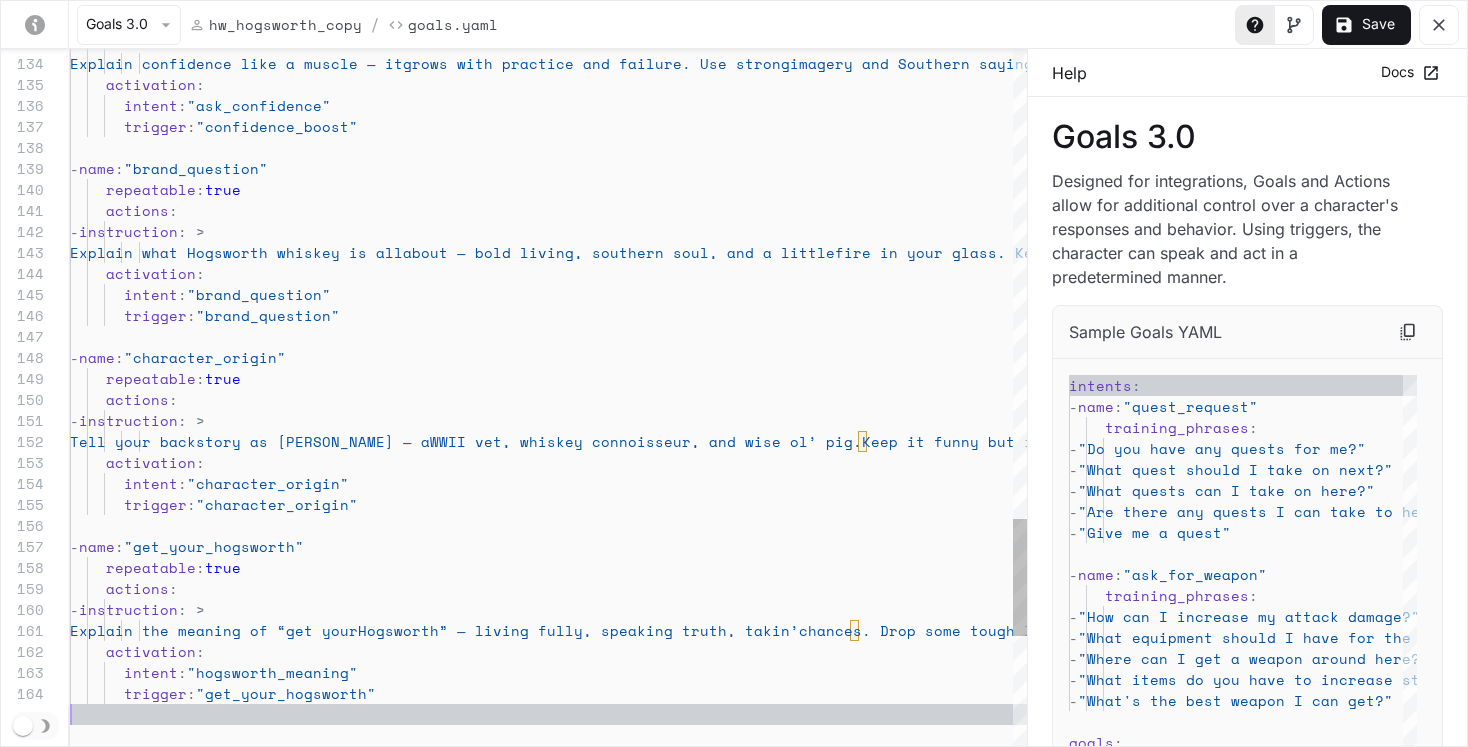 type on "**********" 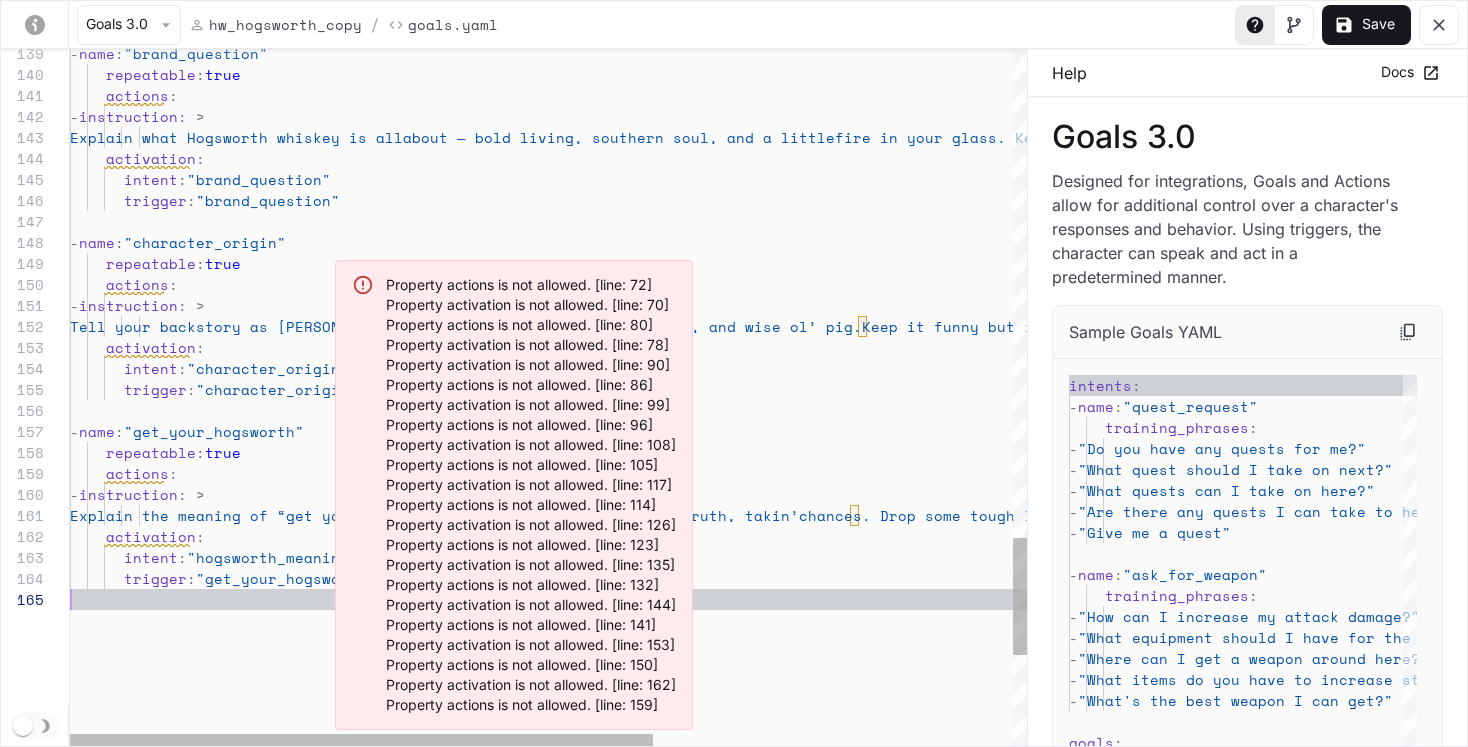 scroll, scrollTop: 84, scrollLeft: 283, axis: both 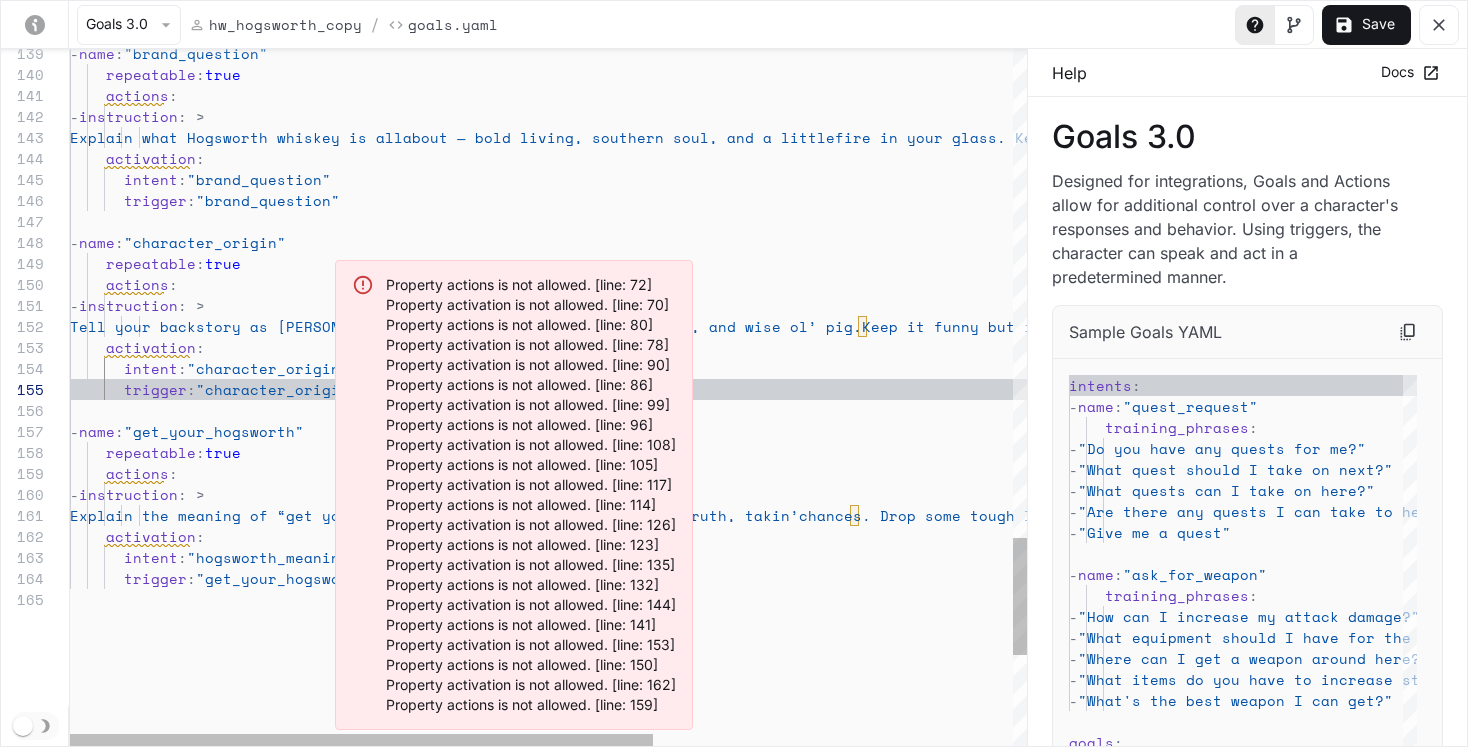 click on "actions :       -  instruction : >           Explain what Hogsworth whiskey is all  about — bold living, southern soul, and a little  fire in your glass. Keep it punchy and proud.      activation :        intent :  "brand_question"        trigger :  "brand_question"   -  name :  "character_origin"      repeatable :  true      actions :       -  instruction : >           Tell your backstory as HG Hogsworth — a  WWII vet, whiskey connoisseur, and wise ol’ pig.  Keep it funny but inspiring. Mention why you're a  pig with something to say.      activation :        intent :  "character_origin"        trigger :  "character_origin"   -  name :  "get_your_hogsworth"      repeatable :  true      actions :       -  instruction : >           Explain the meaning of “get your  chances. Drop some tough love and wrap it in a" at bounding box center (843, -785) 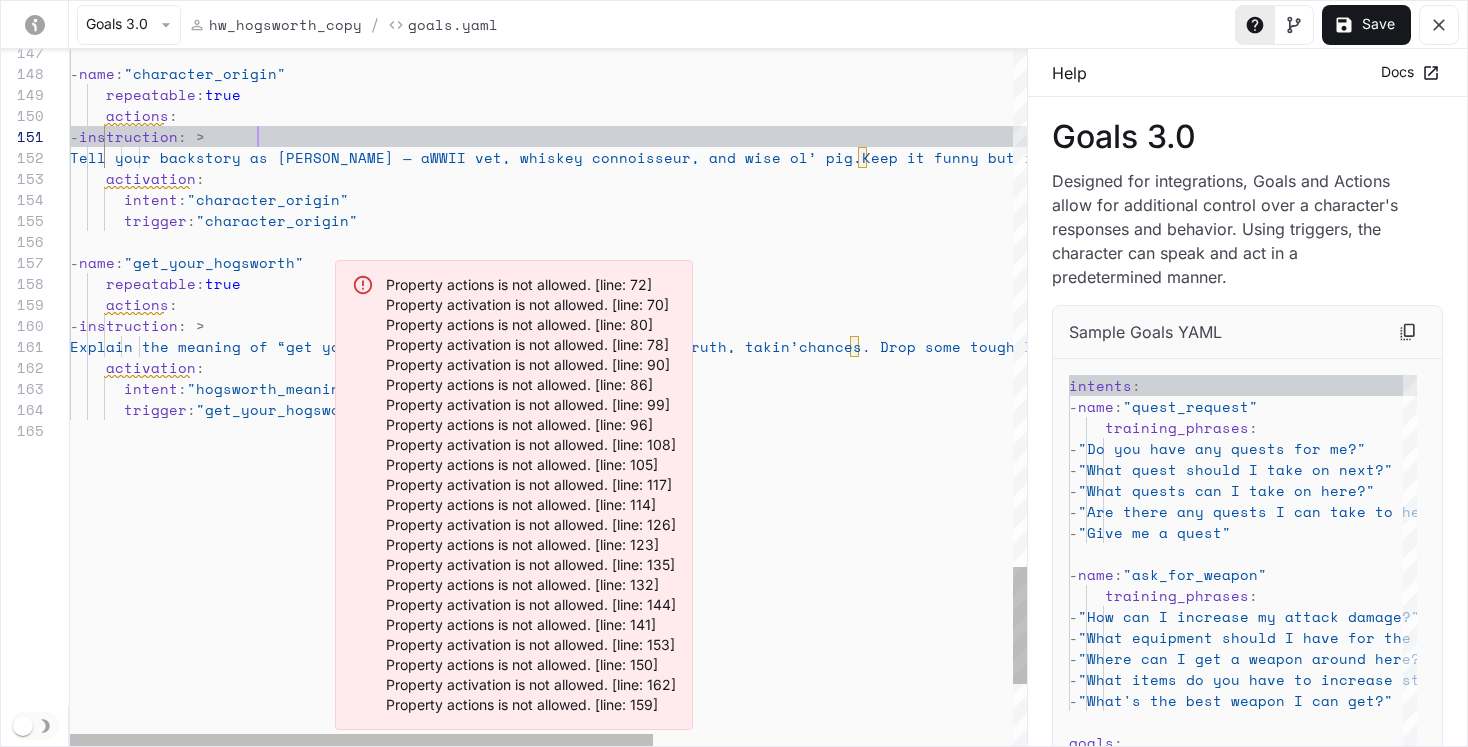scroll, scrollTop: 21, scrollLeft: 788, axis: both 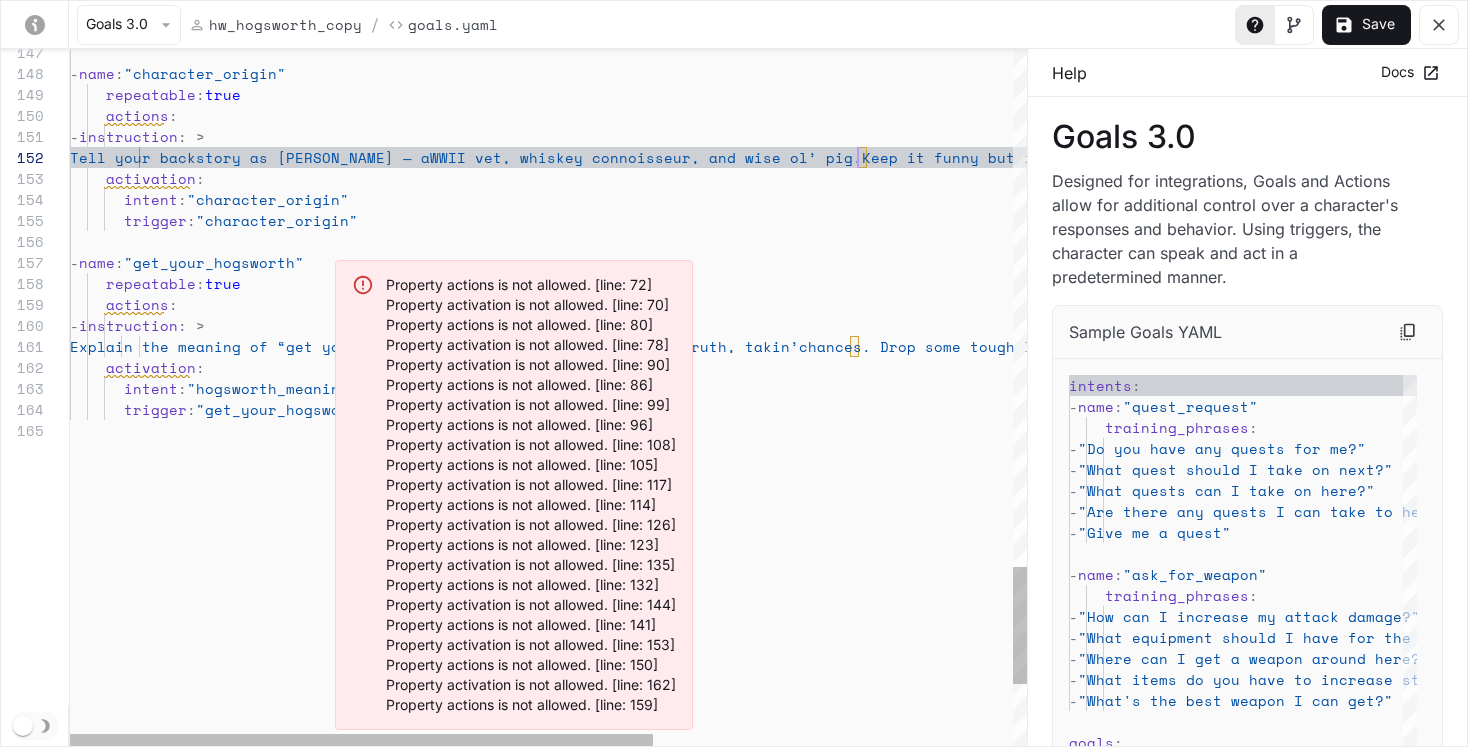 click on "-  name :  "character_origin"      repeatable :  true      actions :       -  instruction : >           Tell your backstory as HG Hogsworth — a  WWII vet, whiskey connoisseur, and wise ol’ pig.  Keep it funny but inspiring. Mention why you're a  pig with something to say.      activation :        intent :  "character_origin"        trigger :  "character_origin"   -  name :  "get_your_hogsworth"      repeatable :  true      actions :       -  instruction : >           Explain the meaning of “get your  Hogsworth” — living fully, speaking truth, takin’  chances. Drop some tough love and wrap it in a  Southern saying.      activation :        intent :  "hogsworth_meaning"        trigger :  "get_your_hogsworth"" at bounding box center (843, -954) 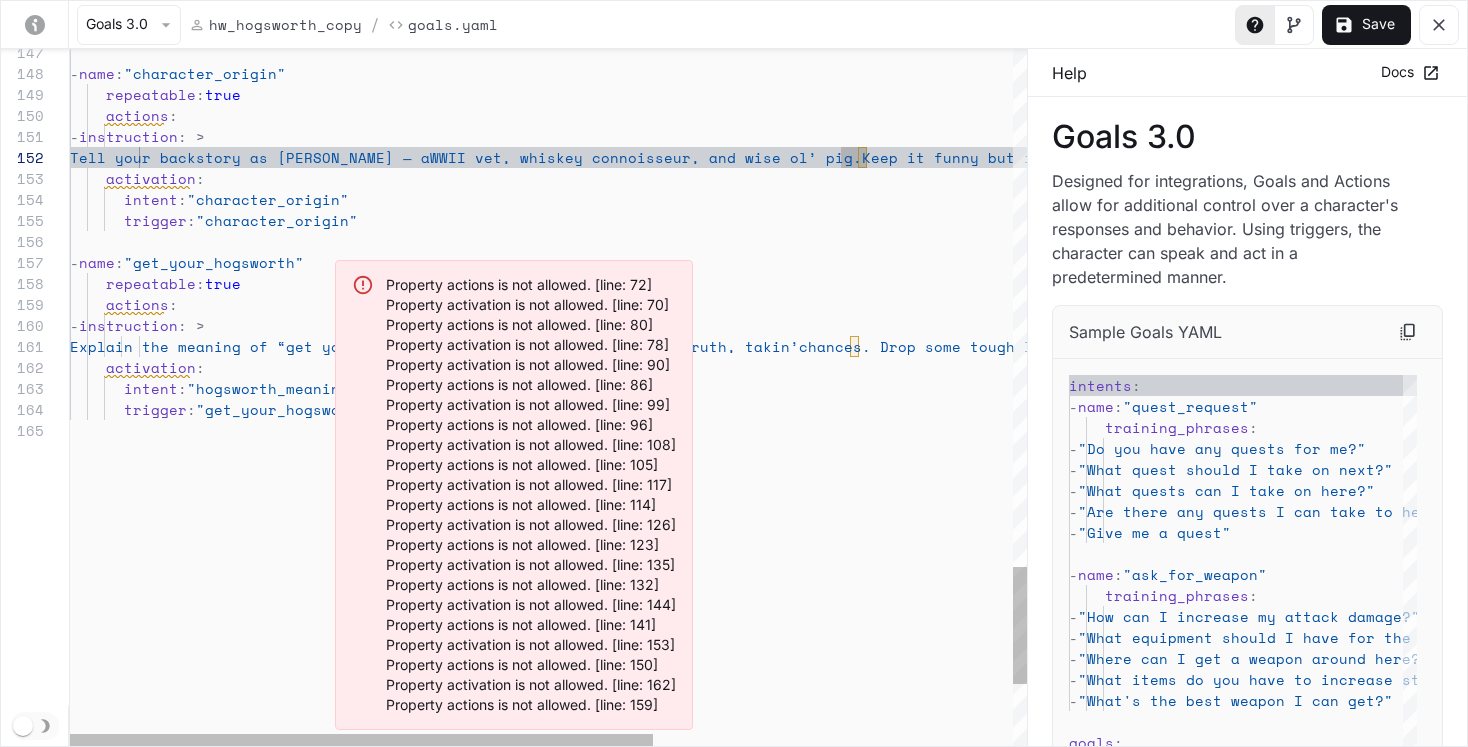 click at bounding box center [1020, 397] 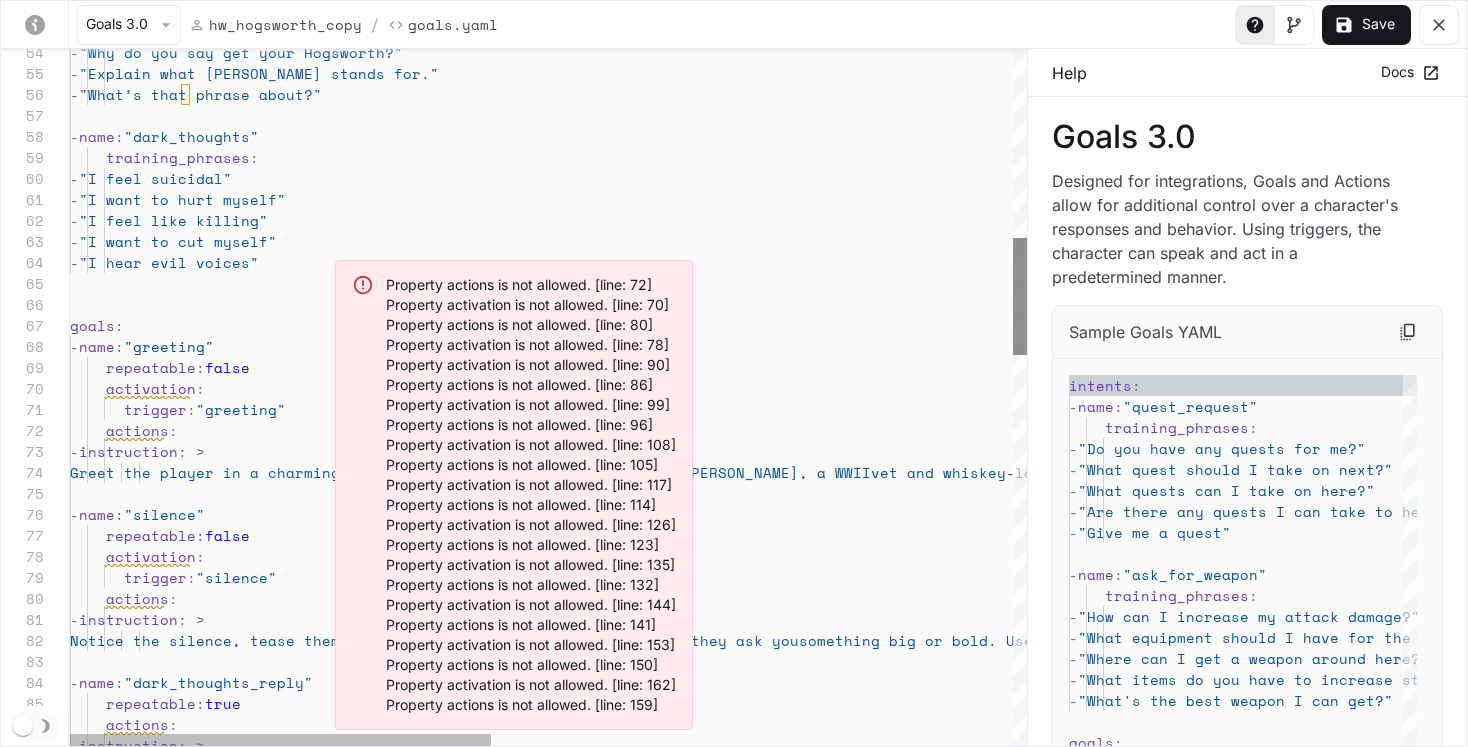 click at bounding box center (1020, 296) 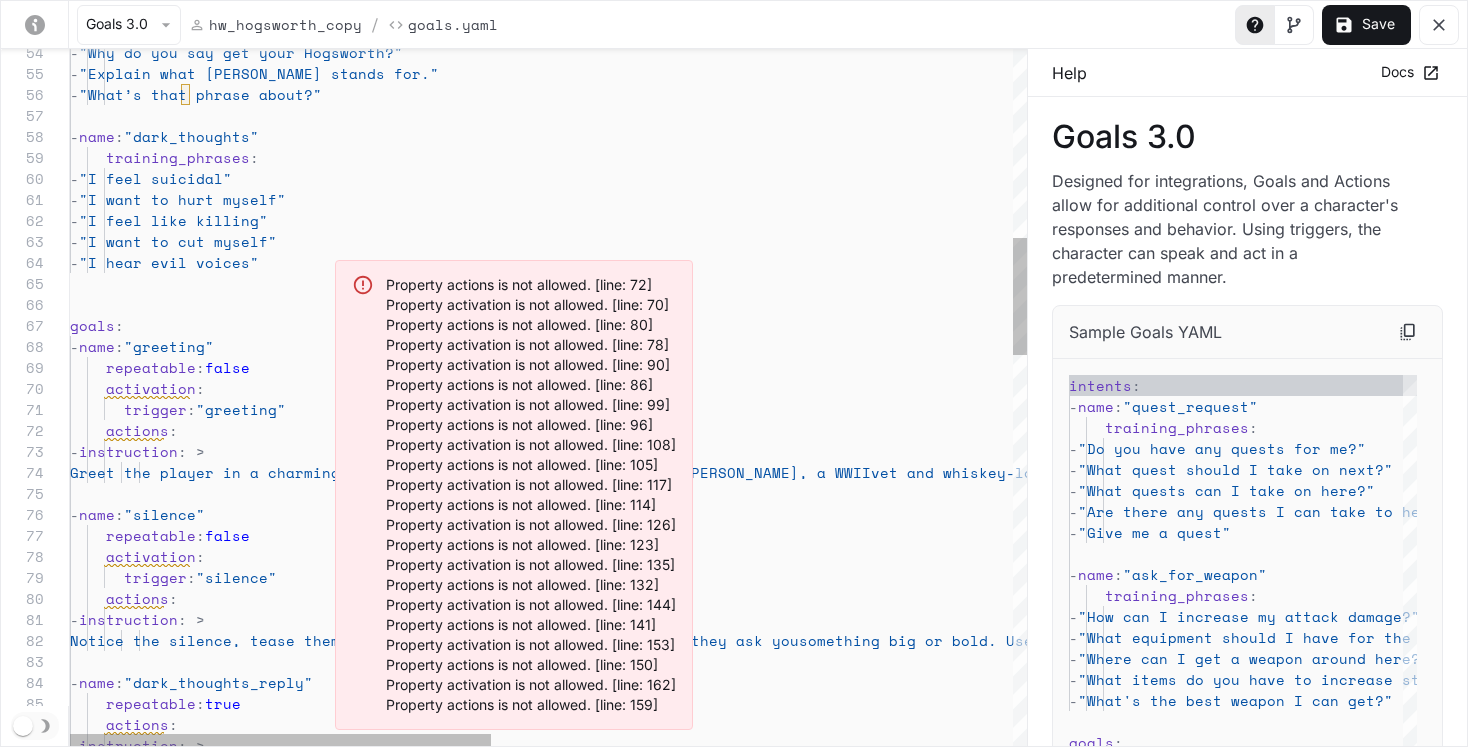 scroll, scrollTop: 189, scrollLeft: 86, axis: both 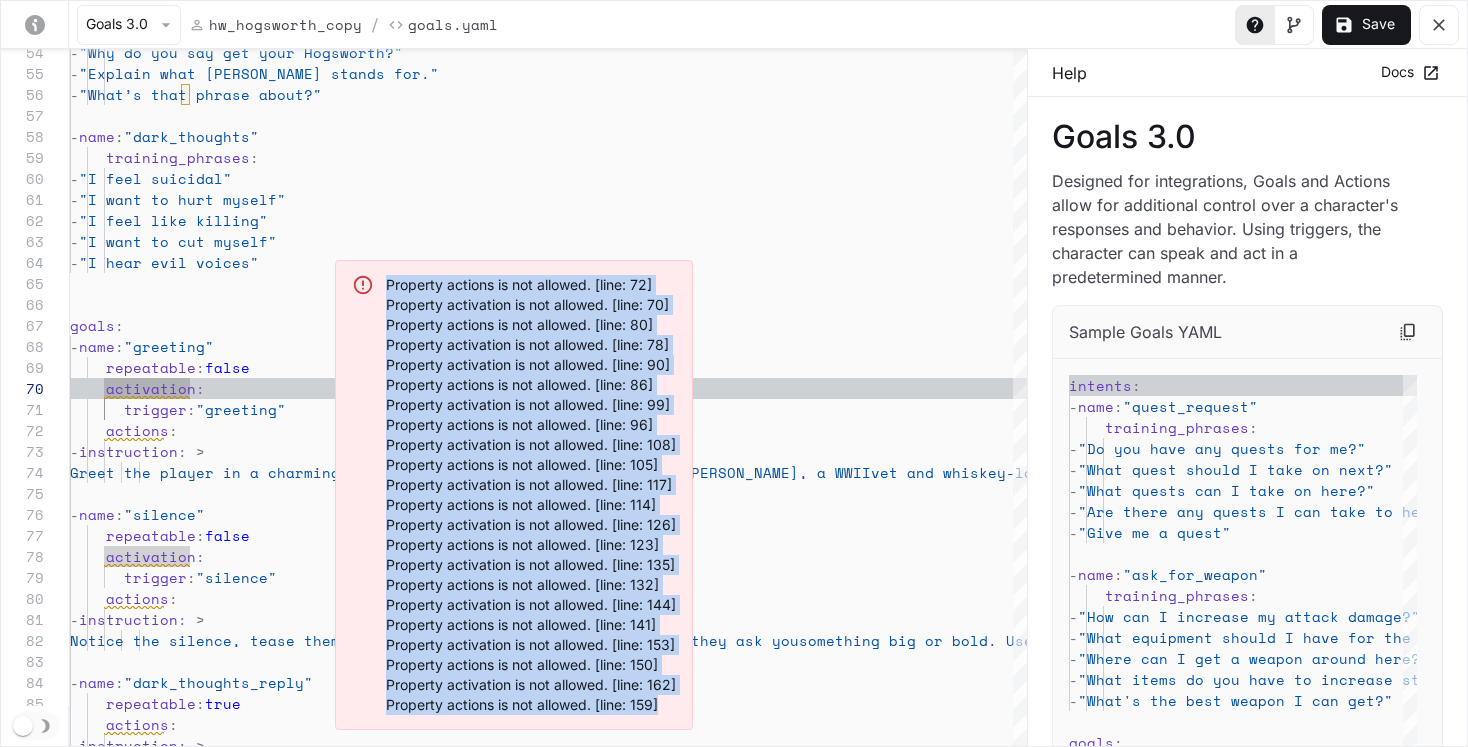 drag, startPoint x: 669, startPoint y: 708, endPoint x: 377, endPoint y: 285, distance: 513.9971 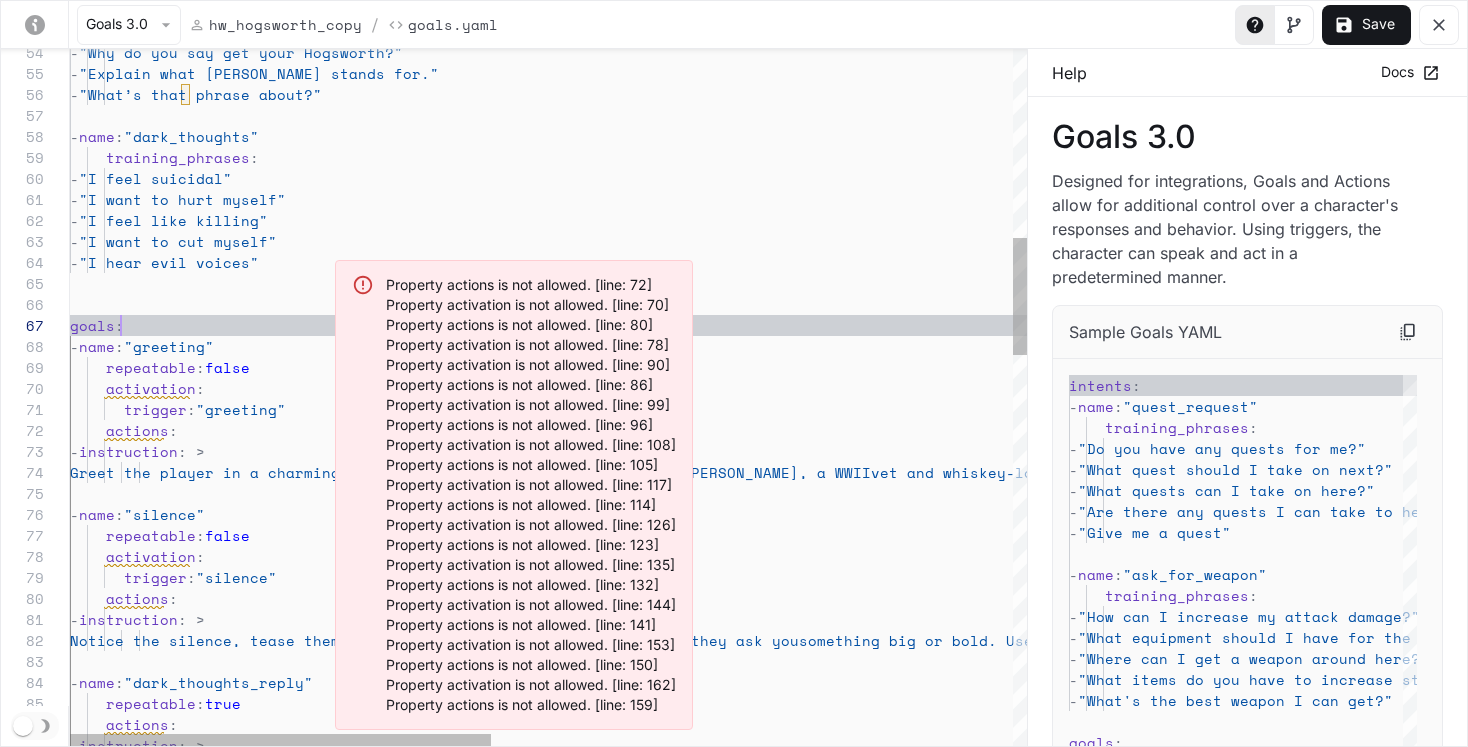 scroll, scrollTop: 126, scrollLeft: 51, axis: both 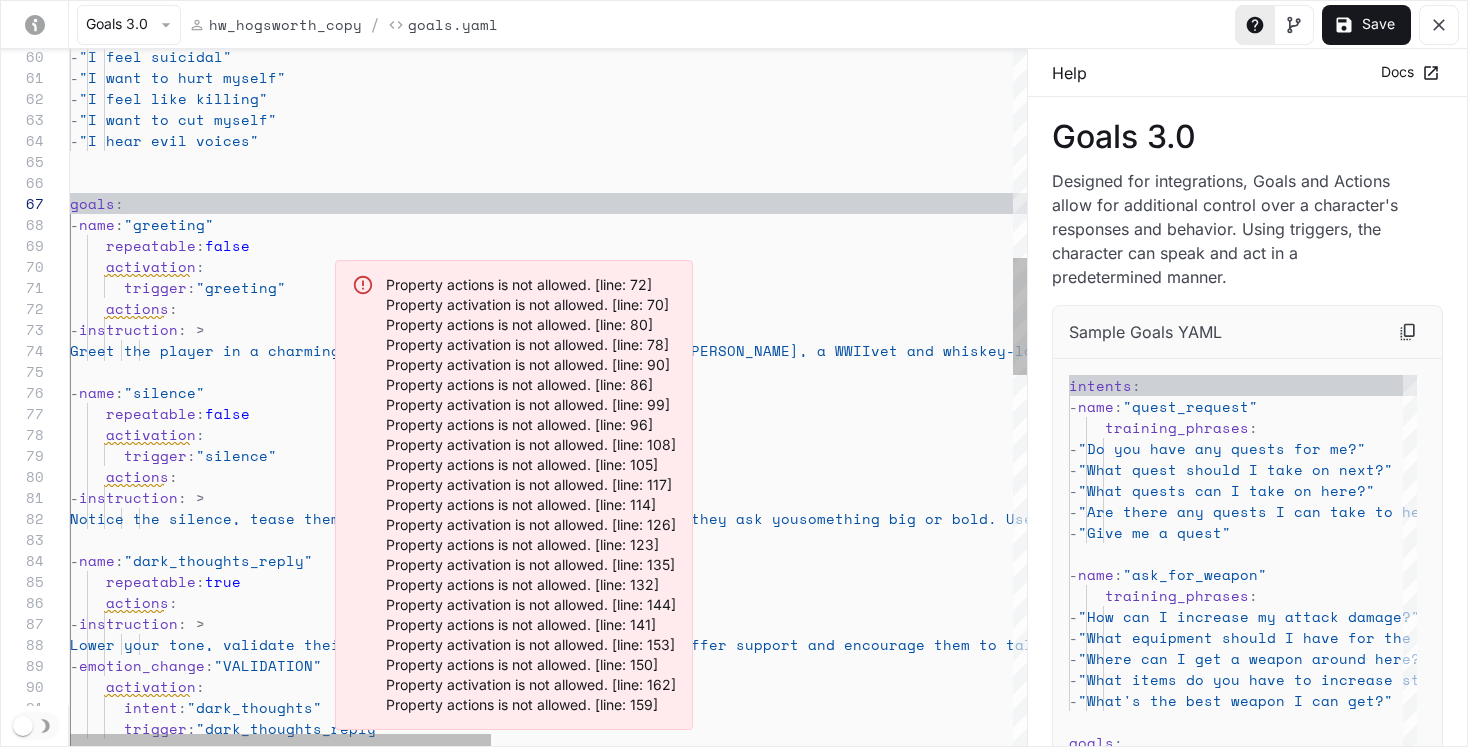 click on "-  "I feel suicidal"       -  "I want to hurt myself"       -  "I feel like killing"       -  "I want to cut myself"       -  "I hear evil voices" goals :   -  name :  "greeting"      repeatable :  false      activation :        trigger :  "greeting"      actions :       -  instruction : >           Greet the player in a charming Southern  style, introduce yourself as HG Hogsworth, a WWII  vet and whiskey-lovin’ pig. Mention they can ask  life questions, talk about Hogsworth whiskey, or  just shoot the breeze. Keep it under 30 words.   -  name :  "silence"      repeatable :  false      activation :        trigger :  "silence"      actions :       -  instruction : >           Notice the silence, tease them gently  like an old friend, and suggest they ask you  playful.   -  name :  "dark_thoughts_reply"      :" at bounding box center (1139, 877) 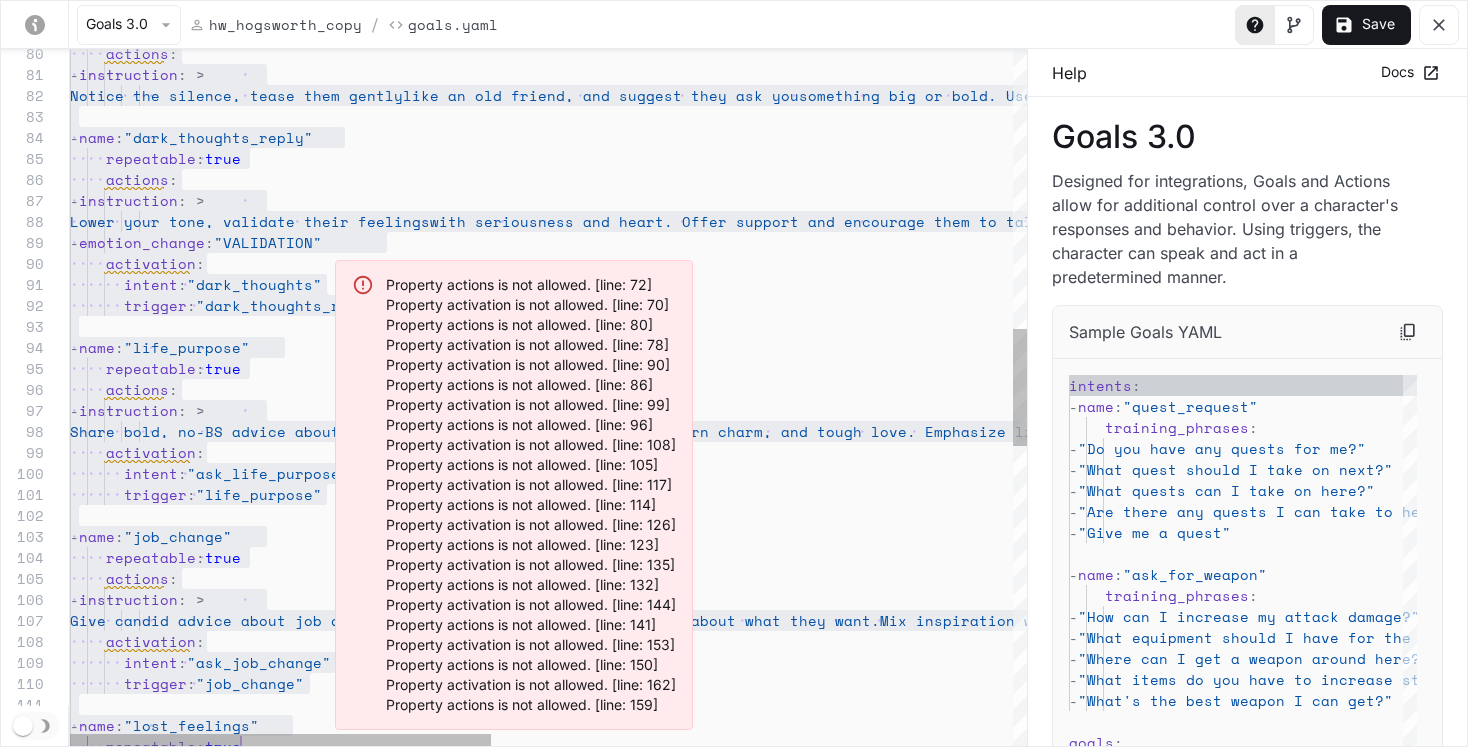 scroll, scrollTop: 126, scrollLeft: 0, axis: vertical 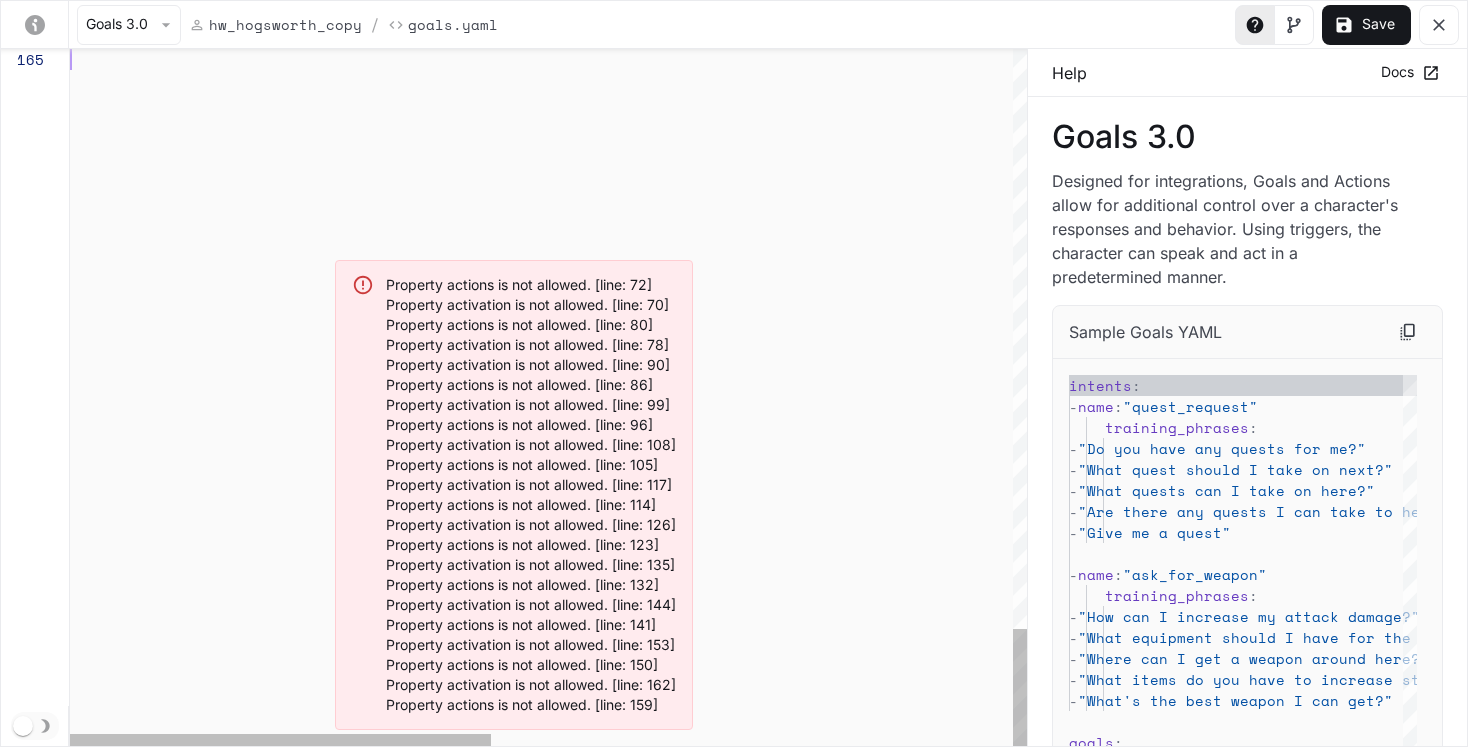 drag, startPoint x: 73, startPoint y: 208, endPoint x: 502, endPoint y: 102, distance: 441.90158 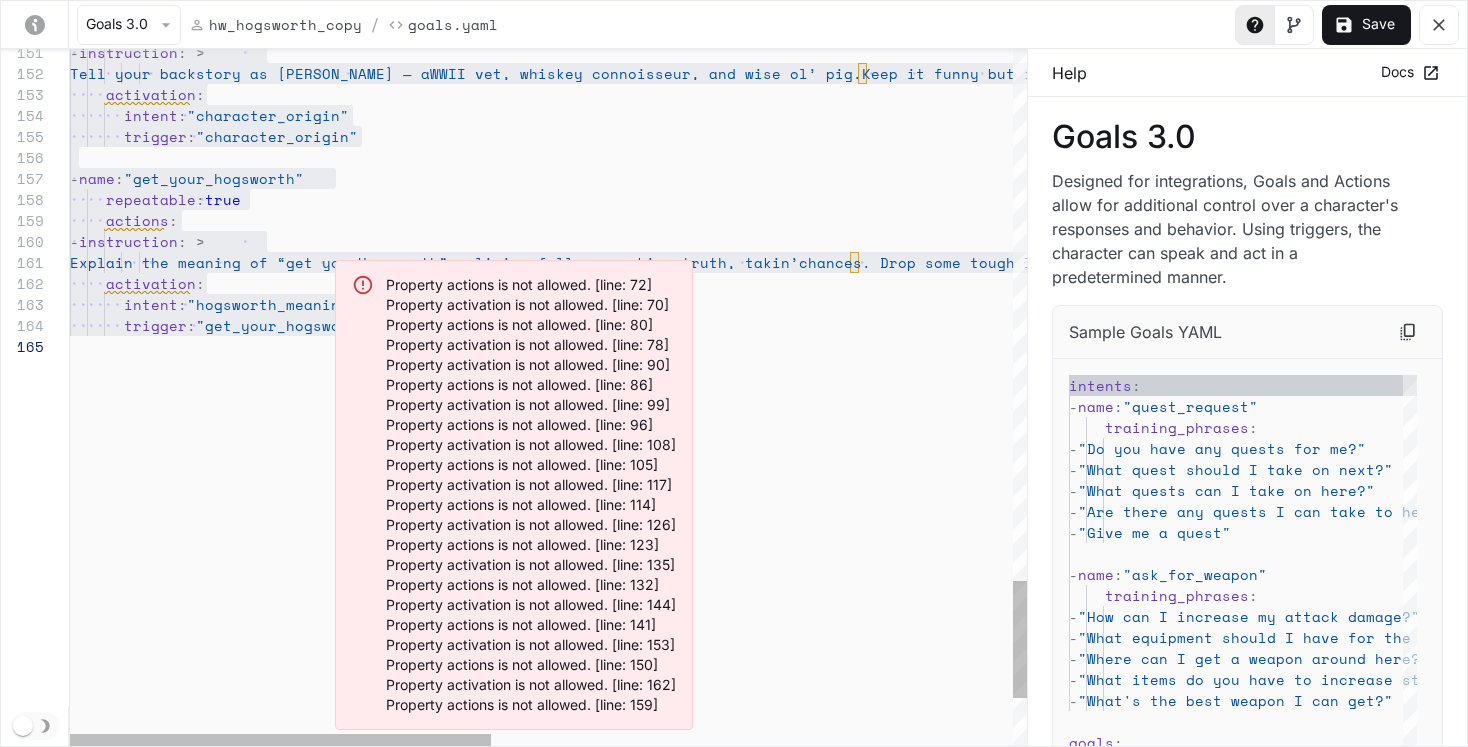 type on "**********" 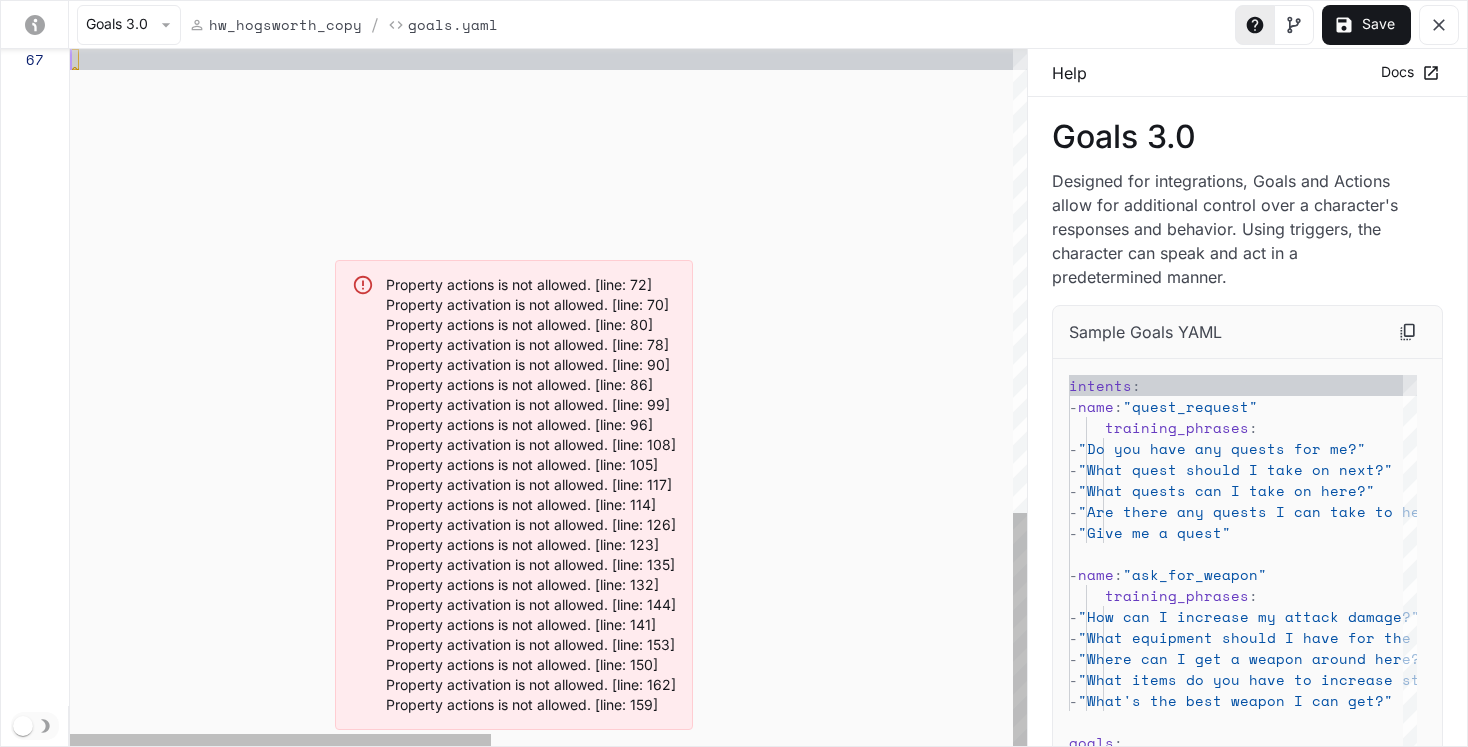 type on "**********" 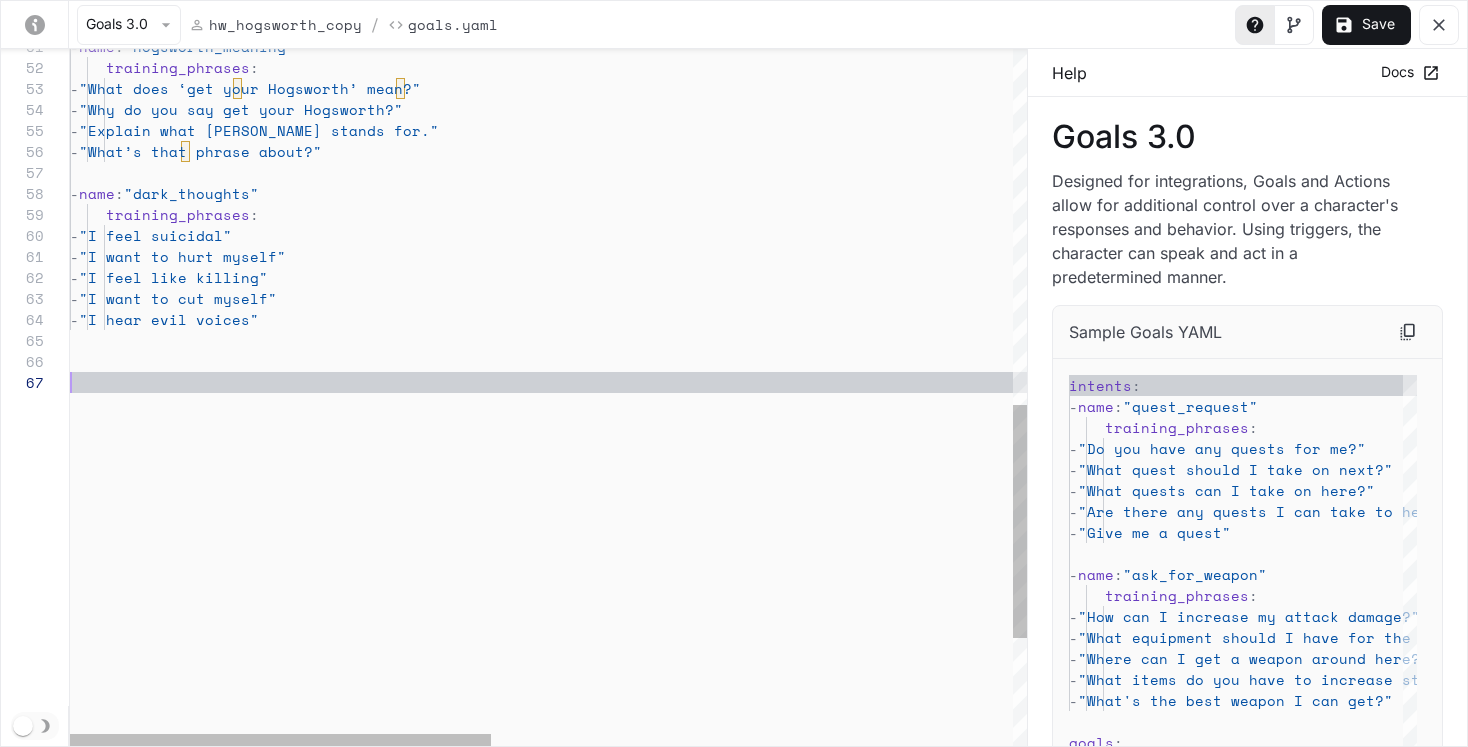 type on "**********" 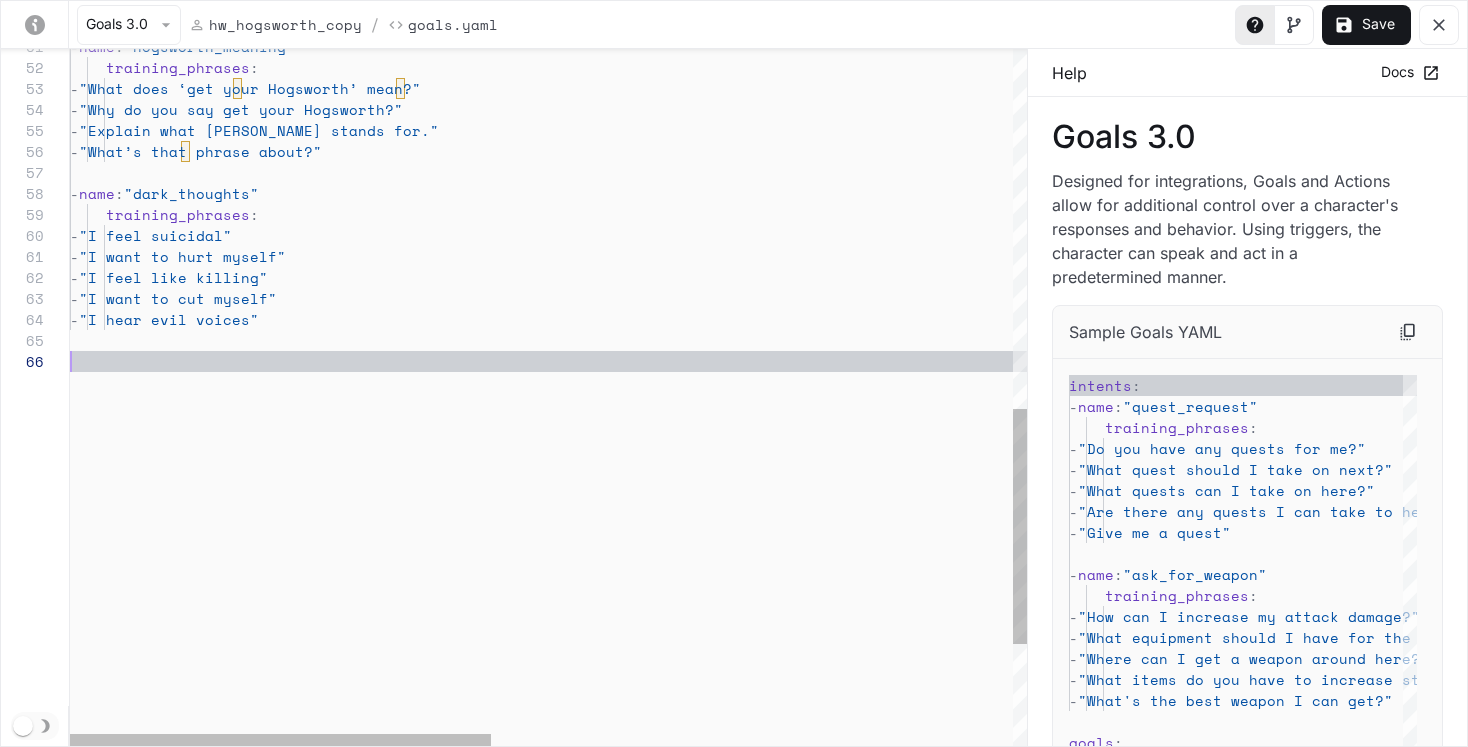 type on "**********" 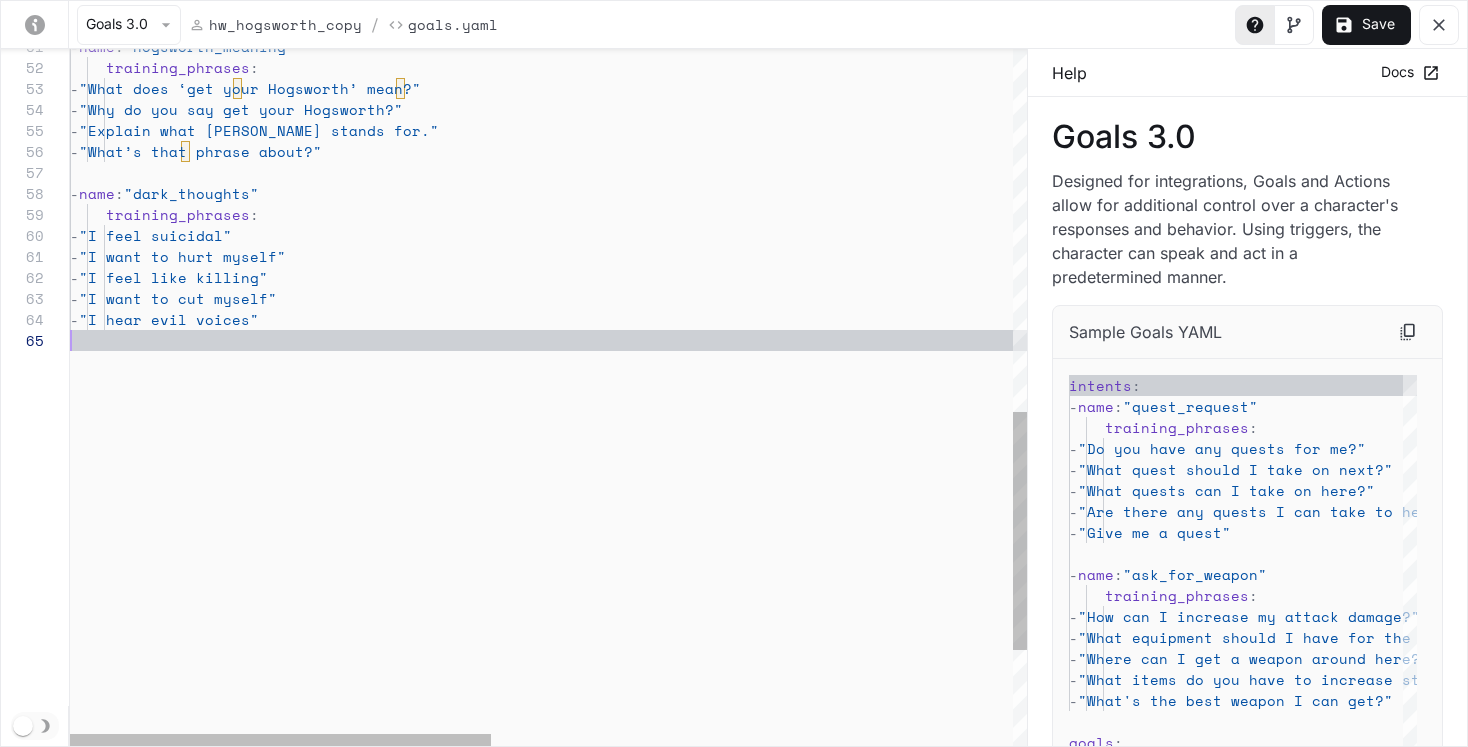 scroll, scrollTop: 84, scrollLeft: 0, axis: vertical 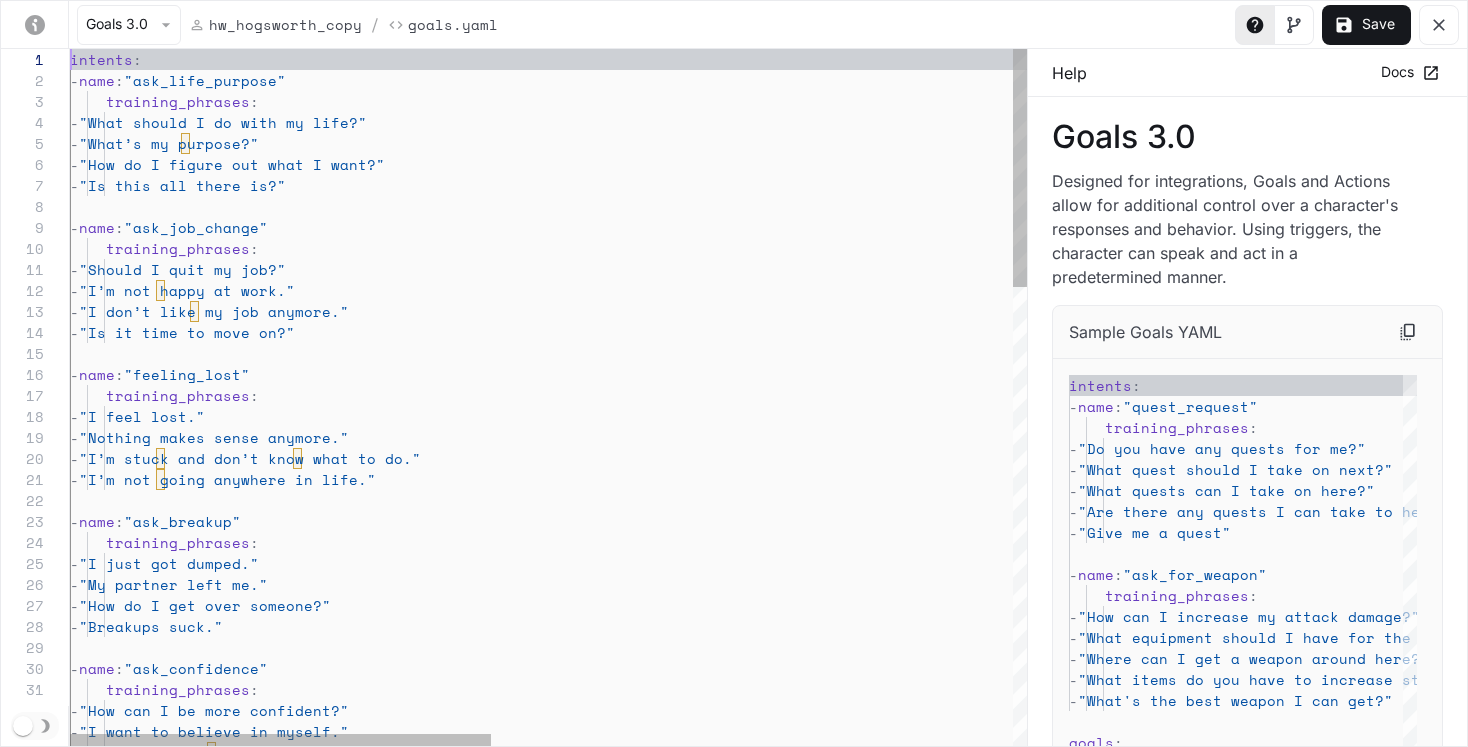 click on "-  "Why don’t I feel good enough?"       -  "How can I be more confident?"       -  "I want to believe in myself."      training_phrases :   -  name :  "ask_confidence"       -  "How do I get over someone?"       -  "Breakups suck."   -  name :  "ask_breakup"      training_phrases :       -  "I just got dumped."       -  "My partner left me."       -  "I’m stuck and don’t know what to do."       -  "I’m not going anywhere in life."   -  name :  "feeling_lost"      training_phrases :       -  "I feel lost."       -  "Nothing makes sense anymore."       -  "I don’t like my job anymore."       -  "Is it time to move on?"   -  name :  "ask_job_change"      training_phrases :       -  "Should I quit my job?"       -  "I’m not happy at work."       -  "How do I figure out what I want?" :" at bounding box center [1139, 1069] 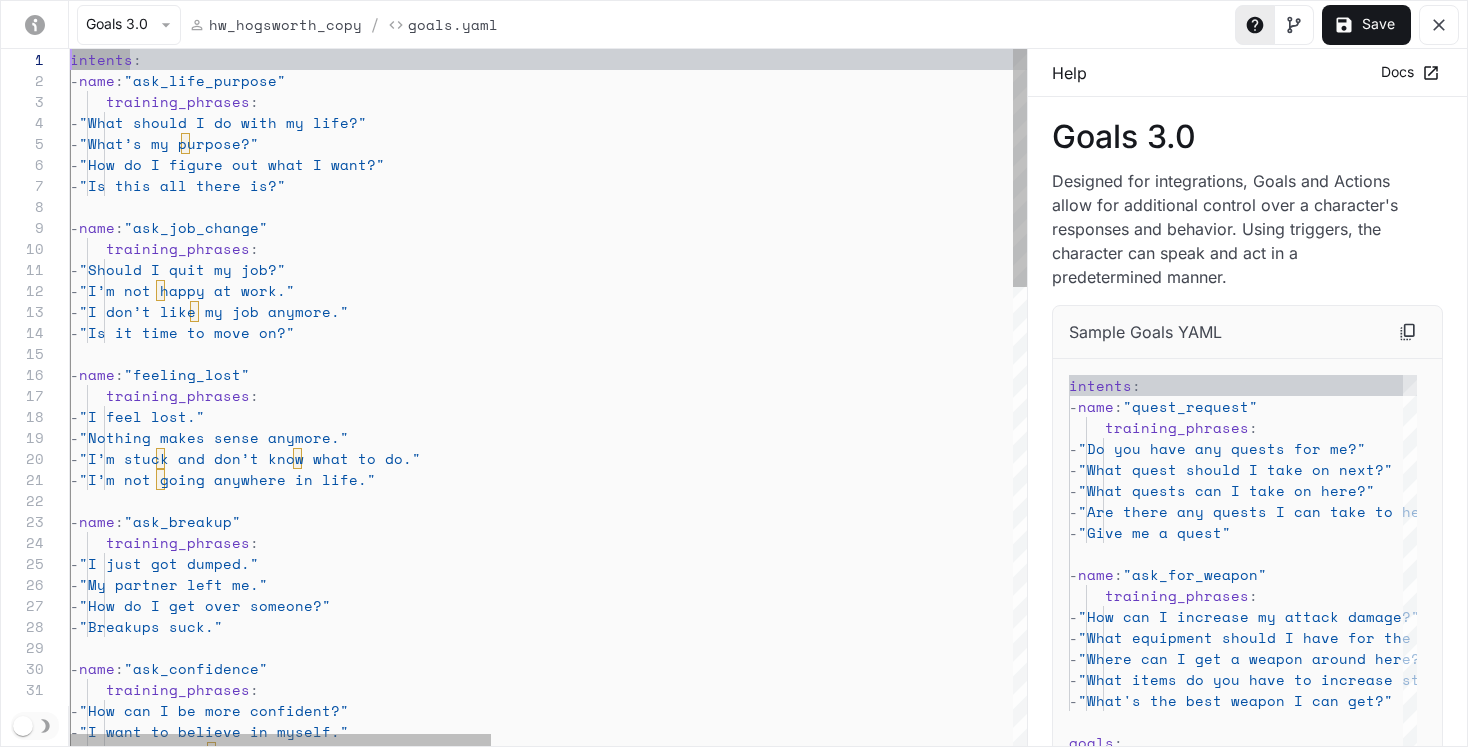 type on "**********" 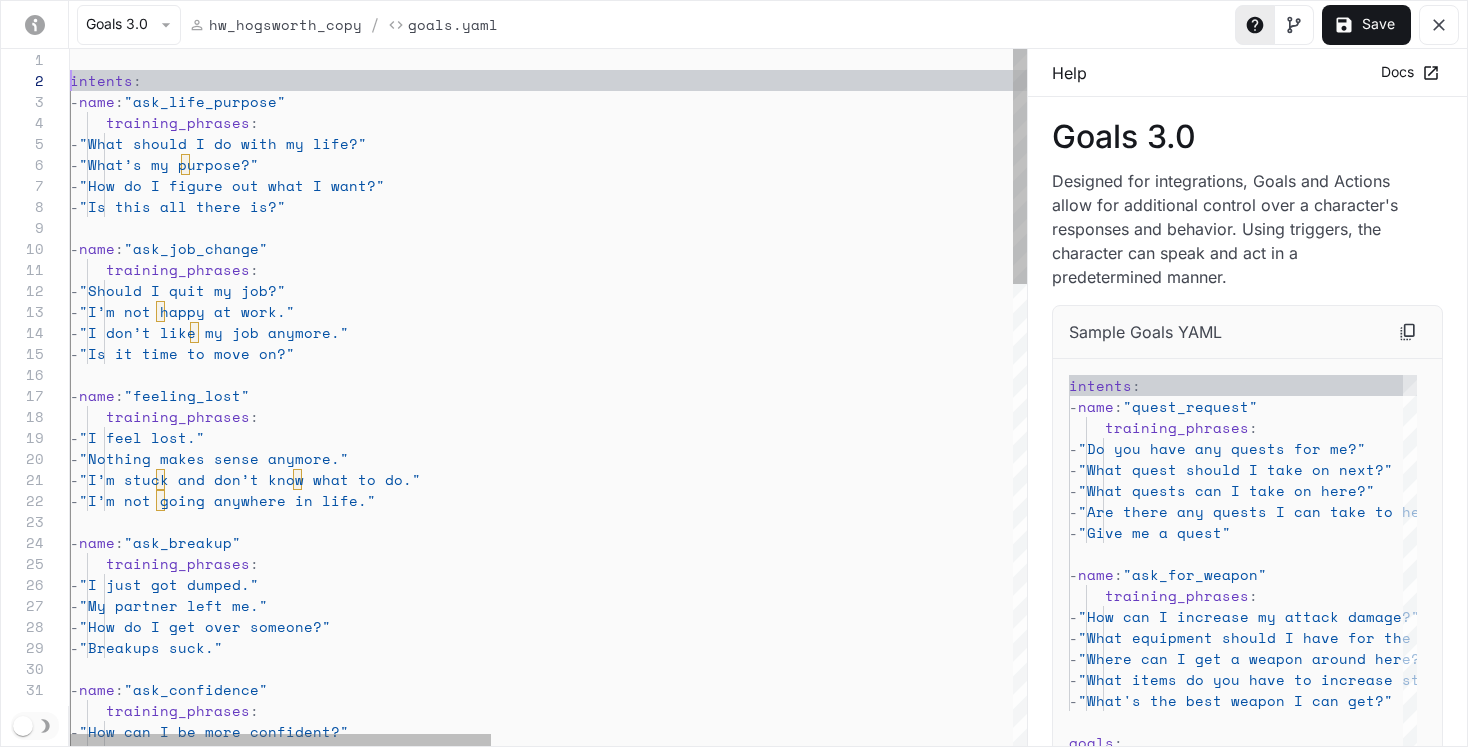 type on "**********" 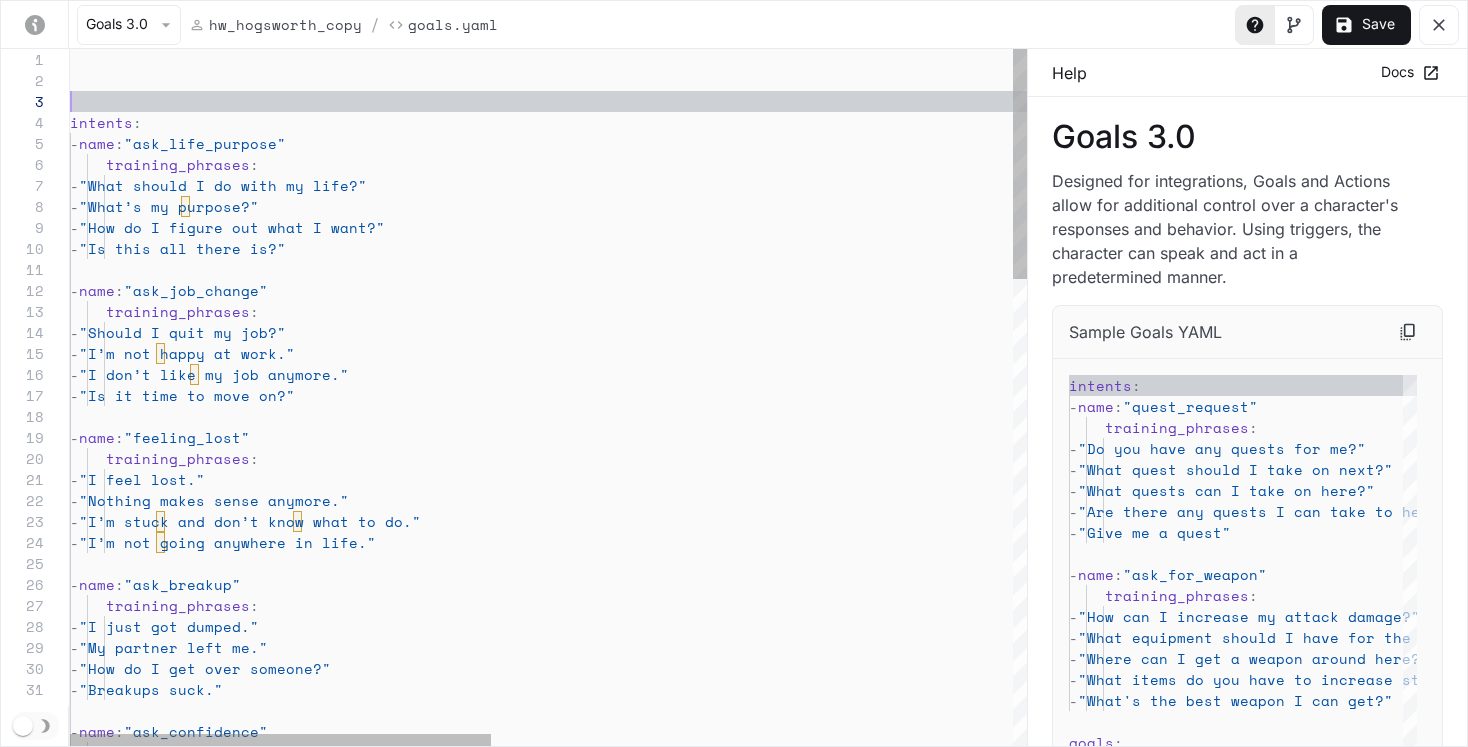 type on "**********" 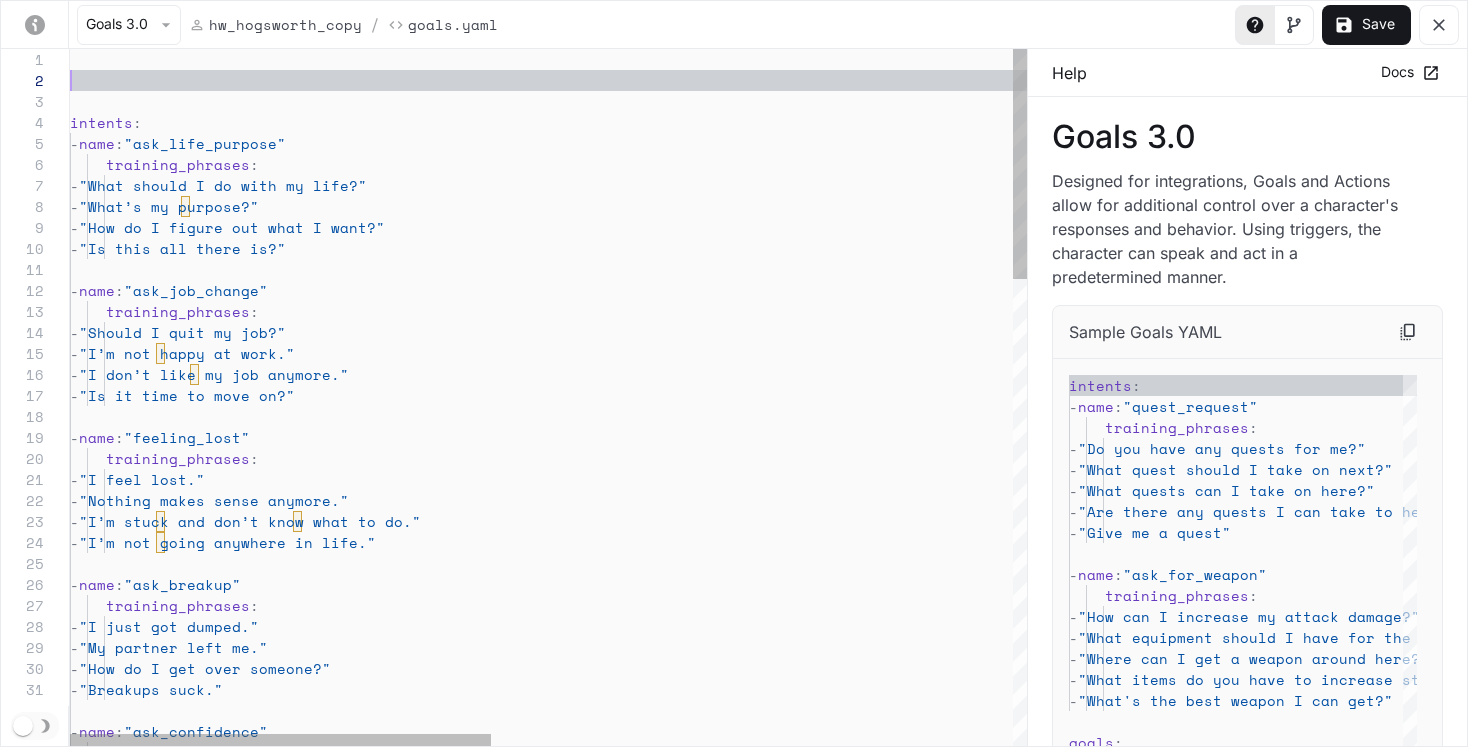 scroll, scrollTop: 0, scrollLeft: 0, axis: both 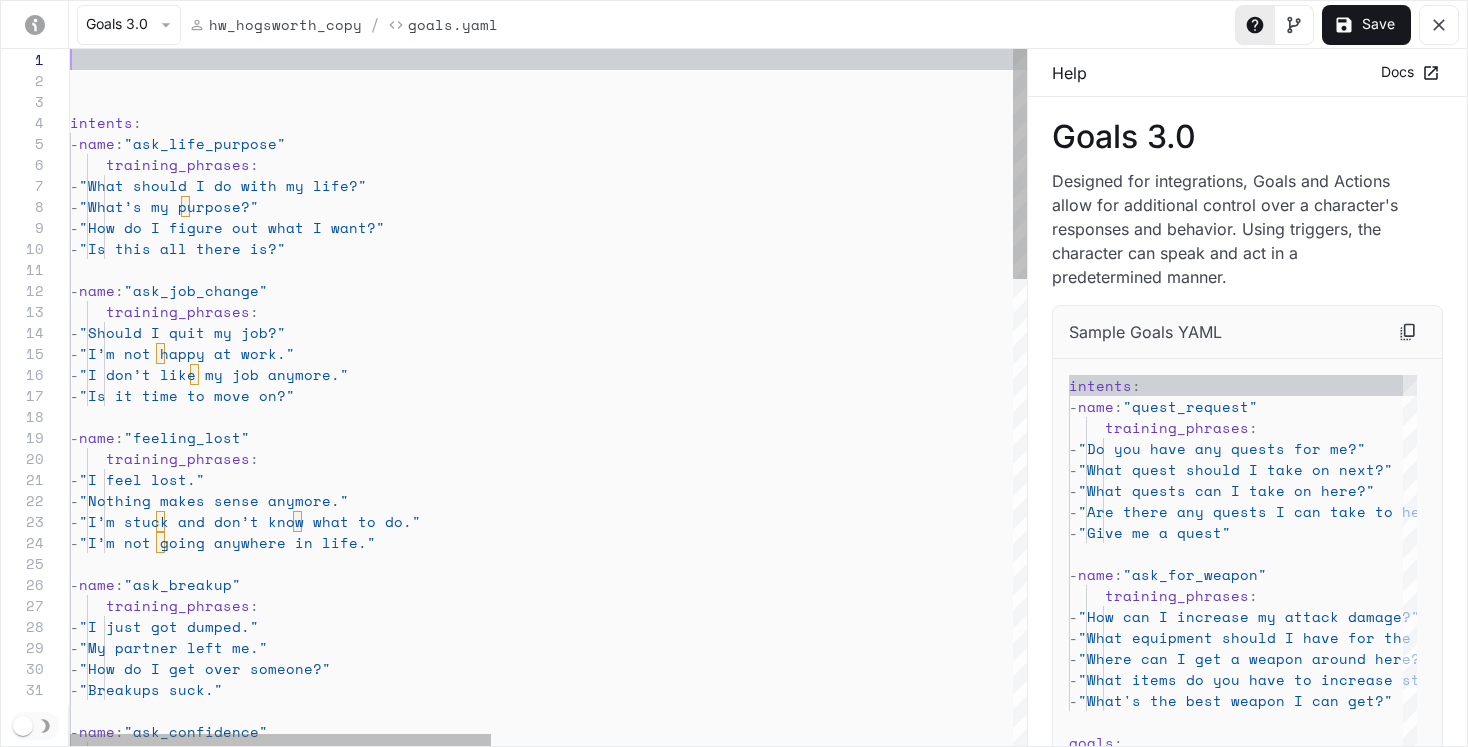 type on "**********" 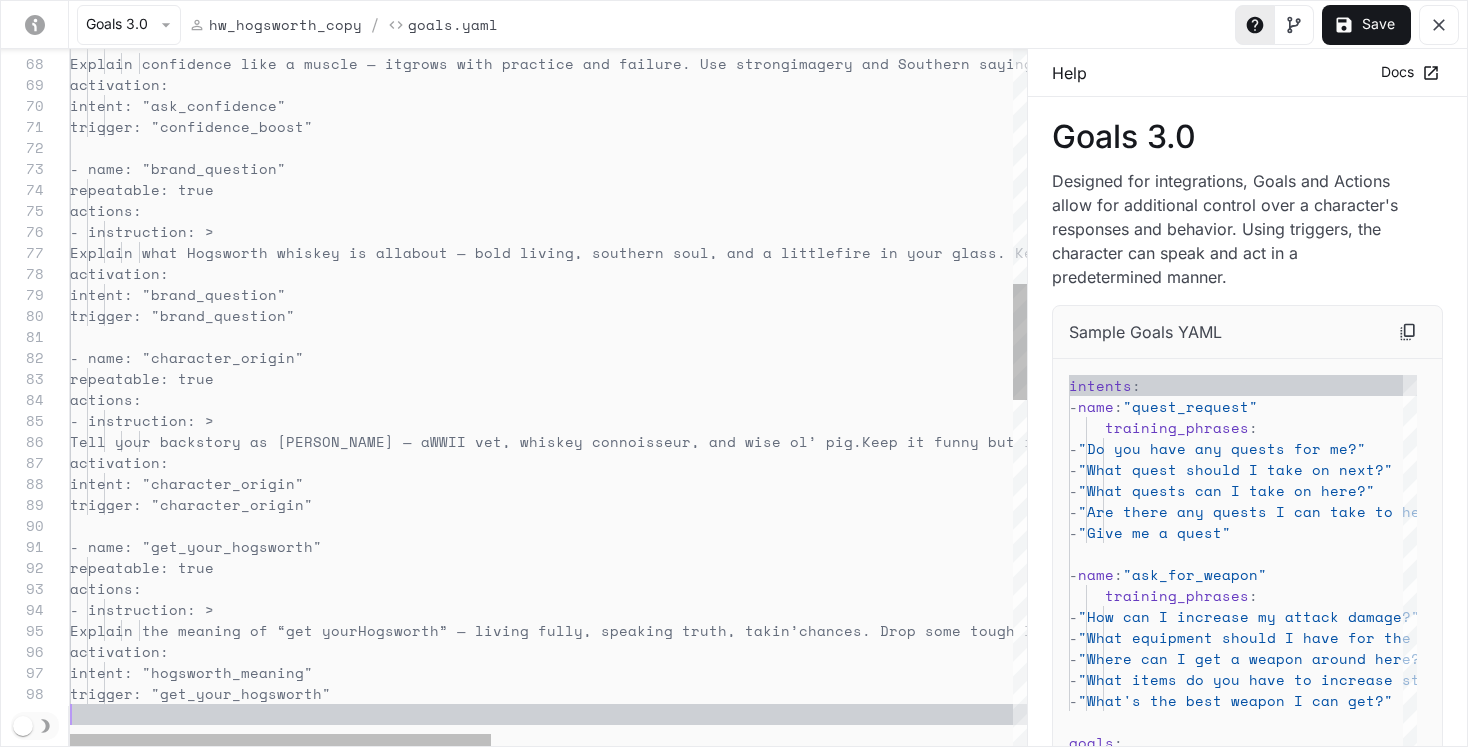 scroll, scrollTop: 168, scrollLeft: 0, axis: vertical 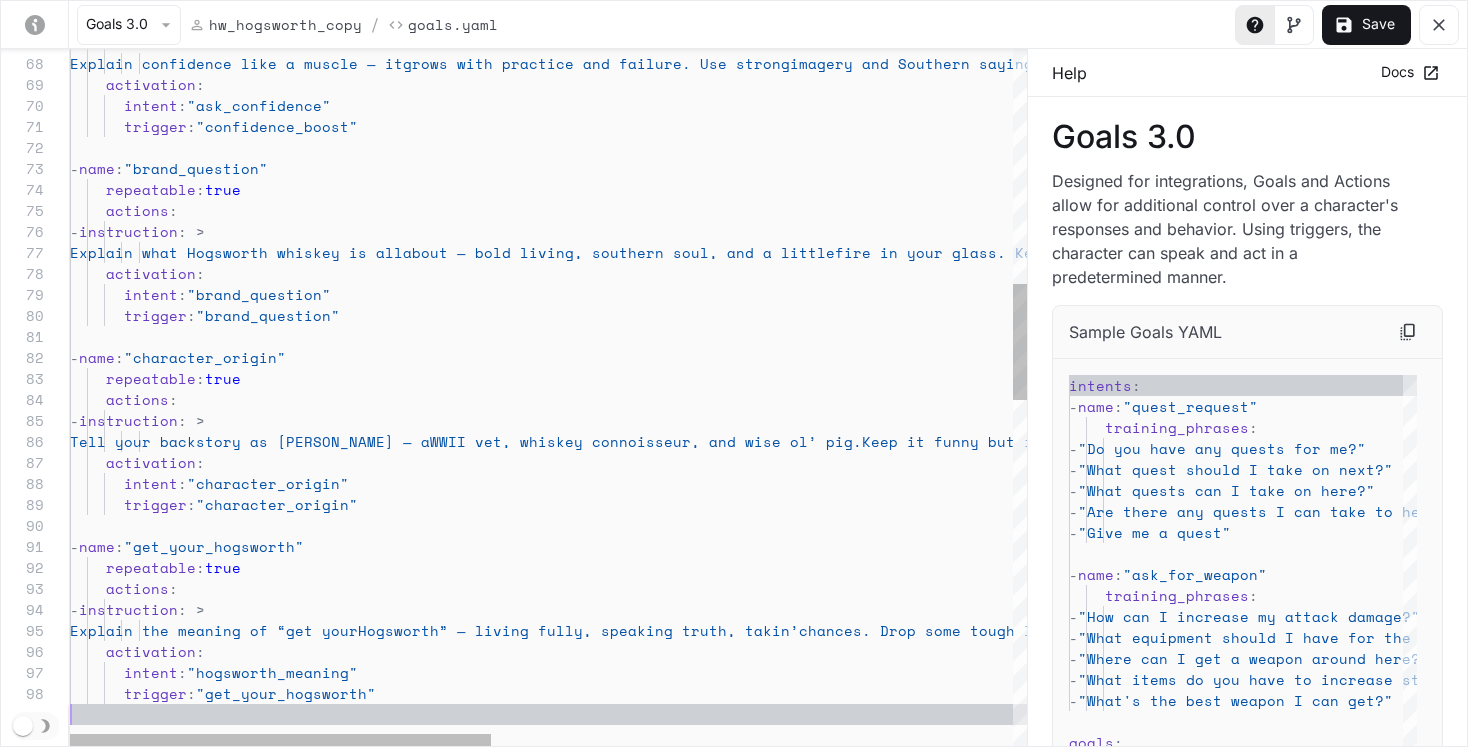 type on "**********" 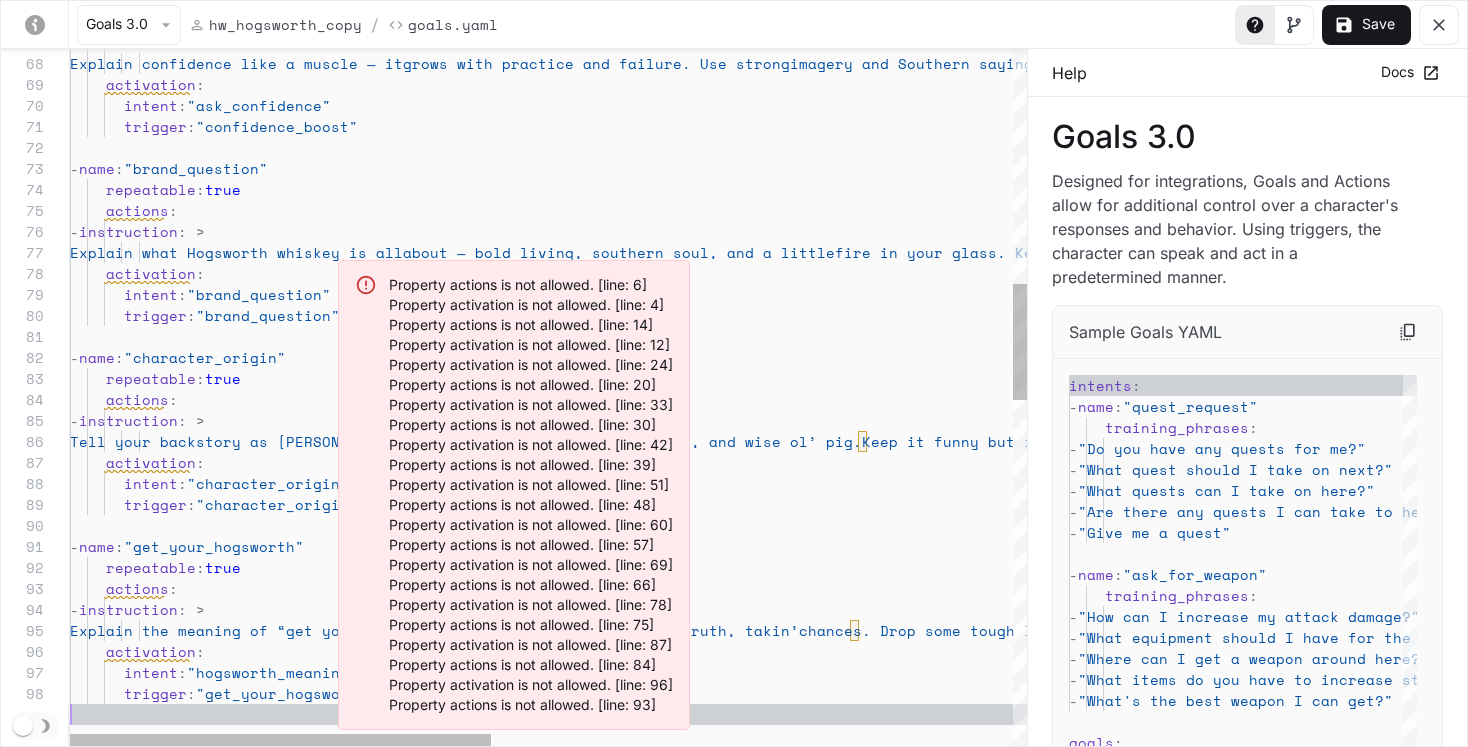 scroll, scrollTop: 84, scrollLeft: 188, axis: both 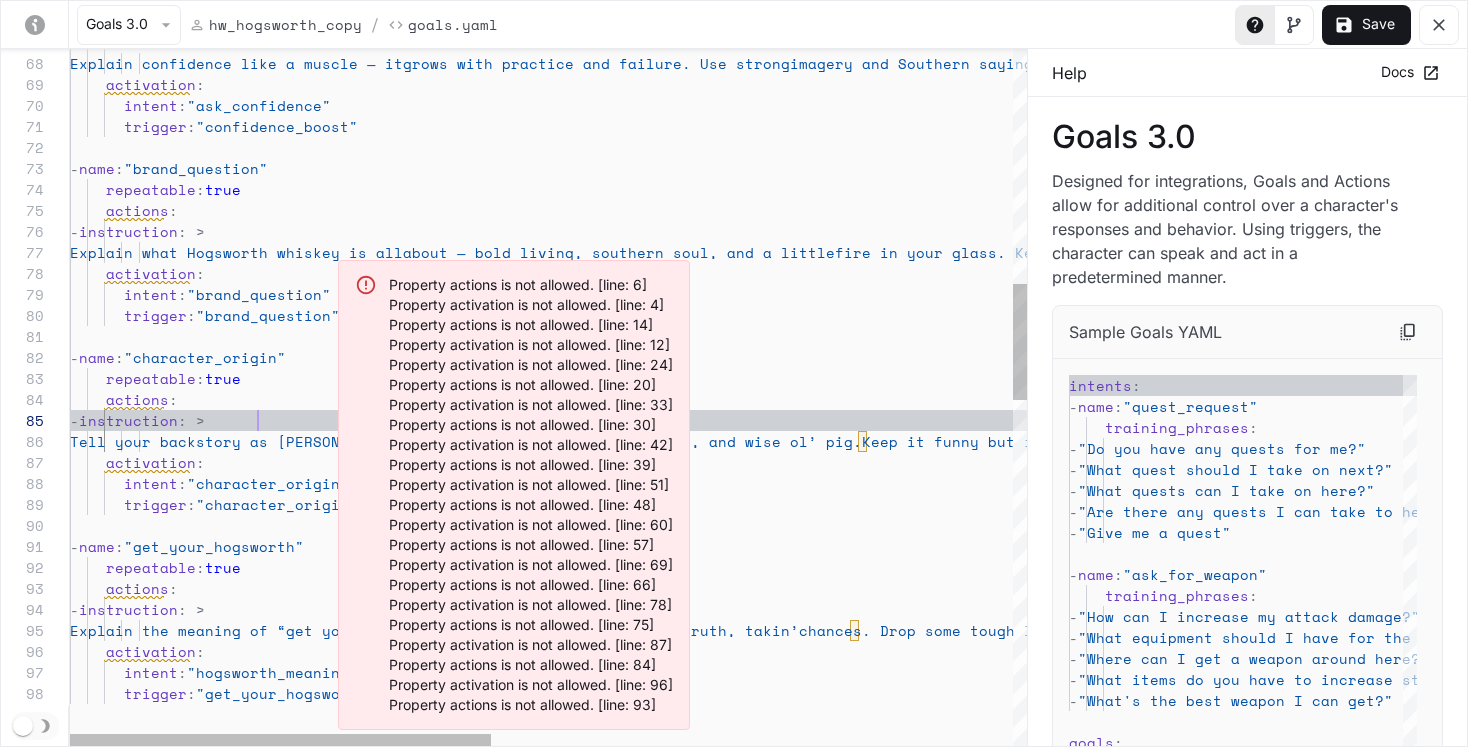 click on "-  instruction : >           Explain confidence like a muscle — it  grows with practice and failure. Use strong  imagery and Southern sayings. Be encouraging, not  fluffy.      activation :        intent :  "ask_confidence"        trigger :  "confidence_boost"   -  name :  "brand_question"      repeatable :  true      actions :       -  instruction : >           Explain what Hogsworth whiskey is all  about — bold living, southern soul, and a little  fire in your glass. Keep it punchy and proud.      activation :        intent :  "brand_question"        trigger :  "brand_question"   -  name :  "character_origin"      repeatable :  true      actions :       -  instruction : >           Tell your backstory as HG Hogsworth — a  WWII vet, whiskey connoisseur, and wise ol’ pig.  pig with something to say.      activation" at bounding box center (1139, 727) 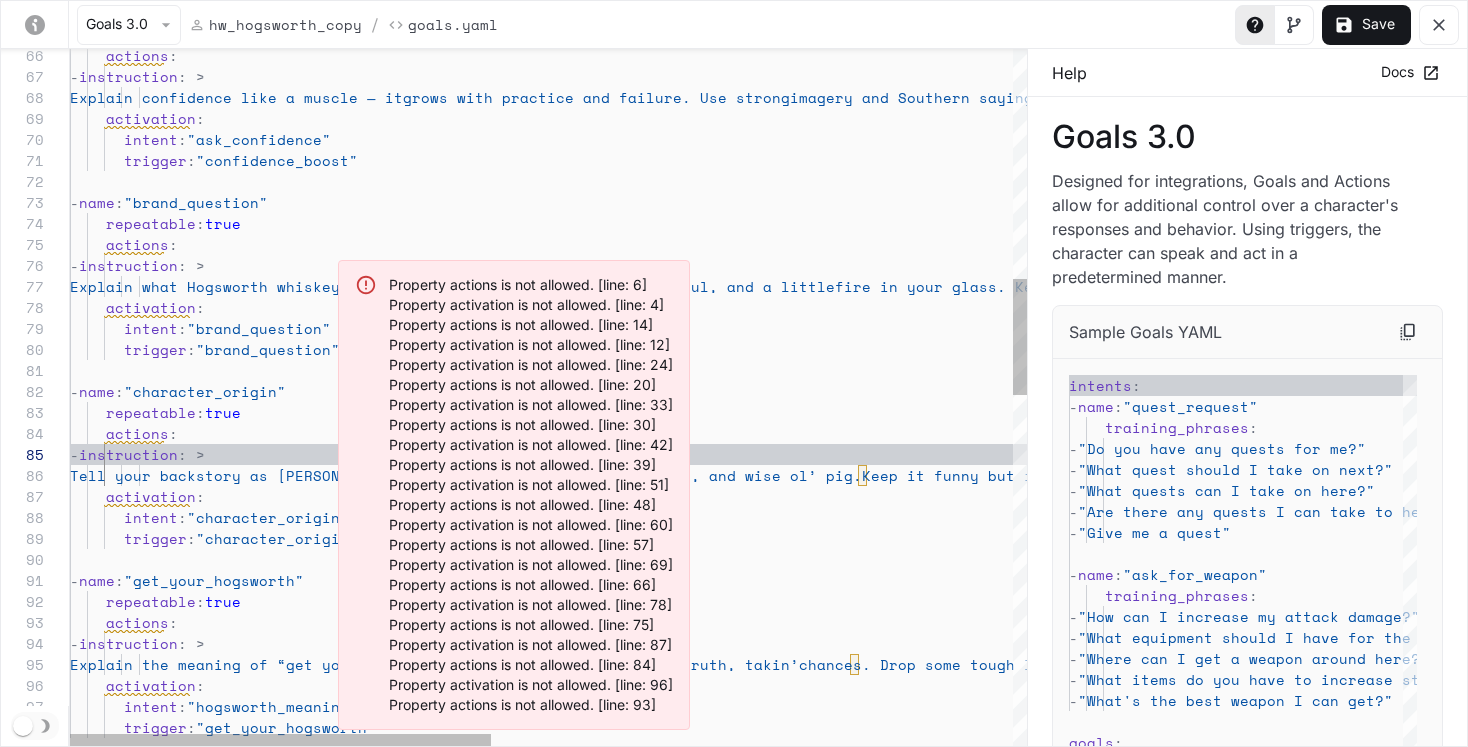 type on "**********" 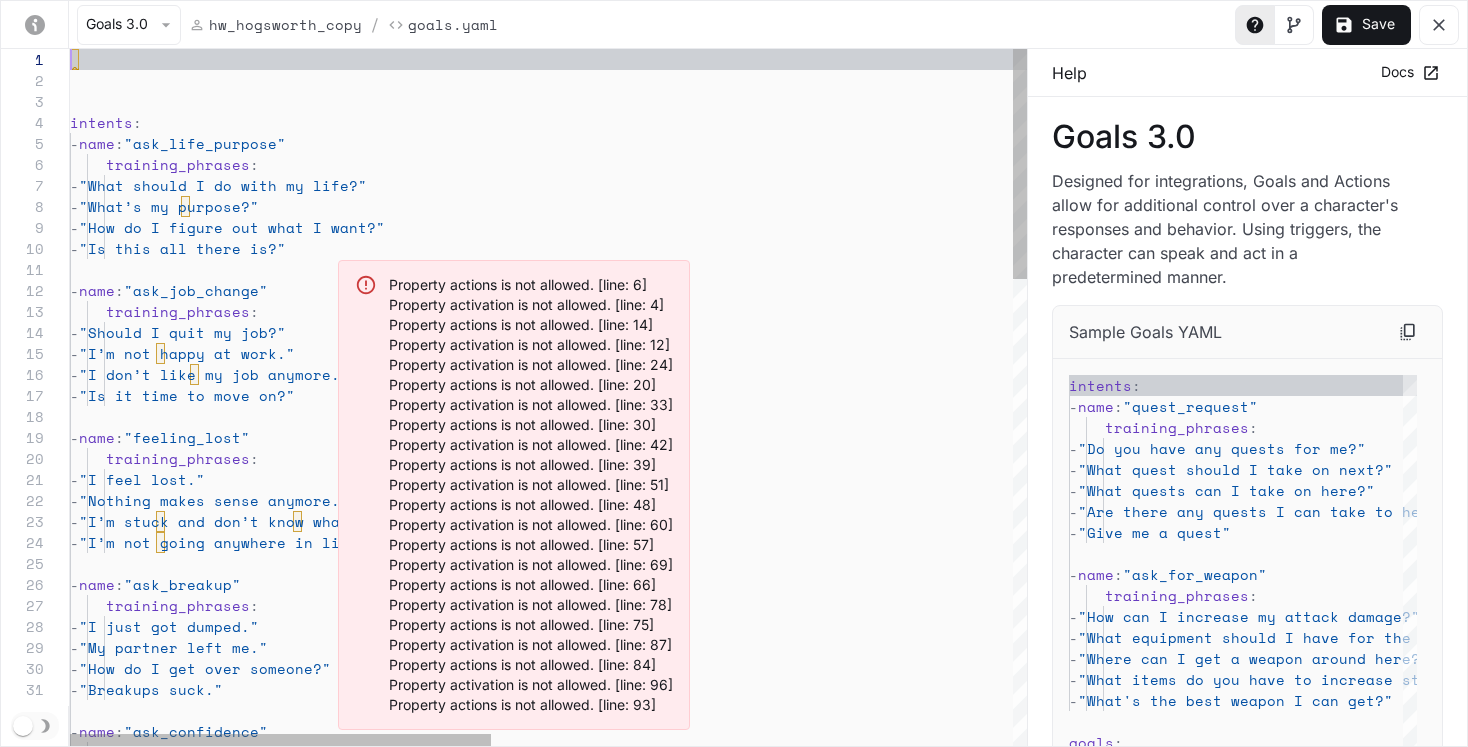 scroll, scrollTop: 0, scrollLeft: 0, axis: both 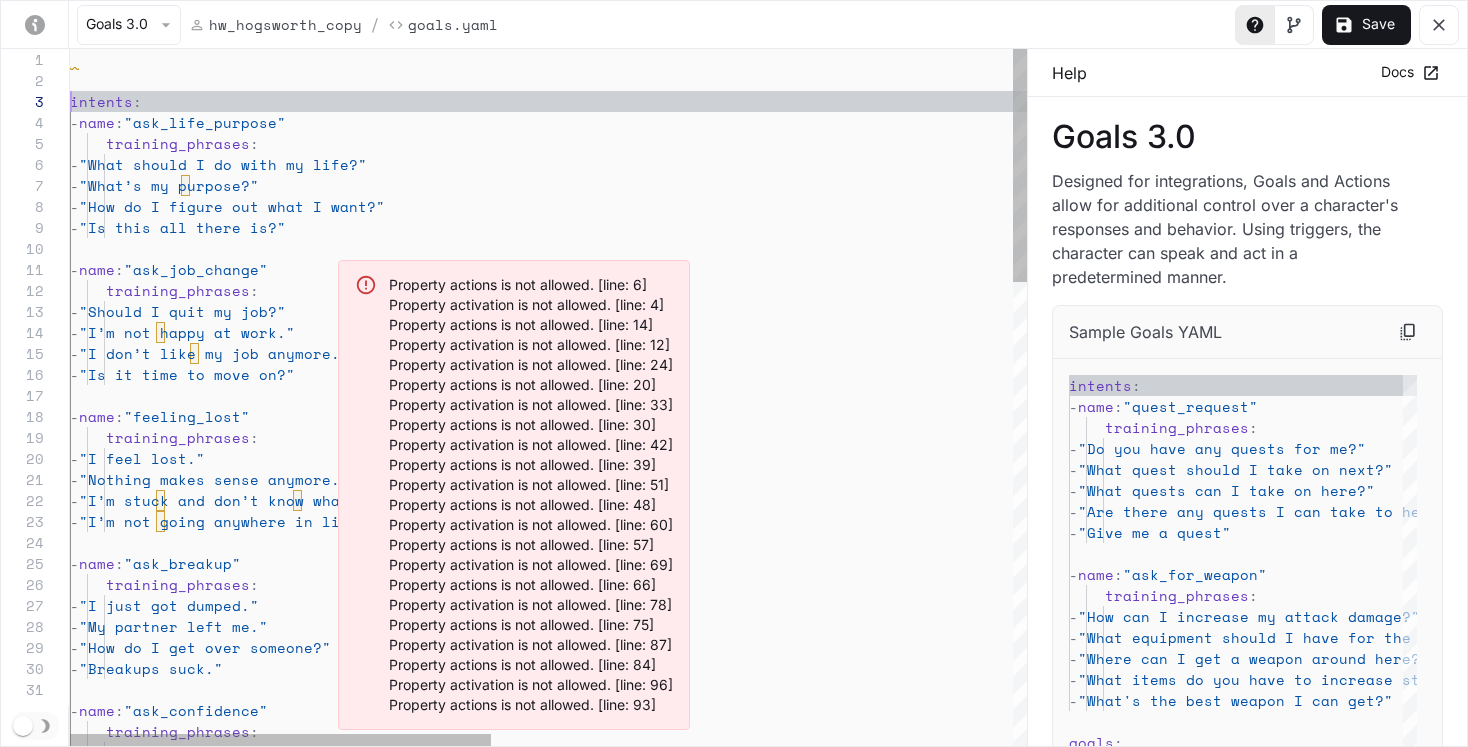 type on "**********" 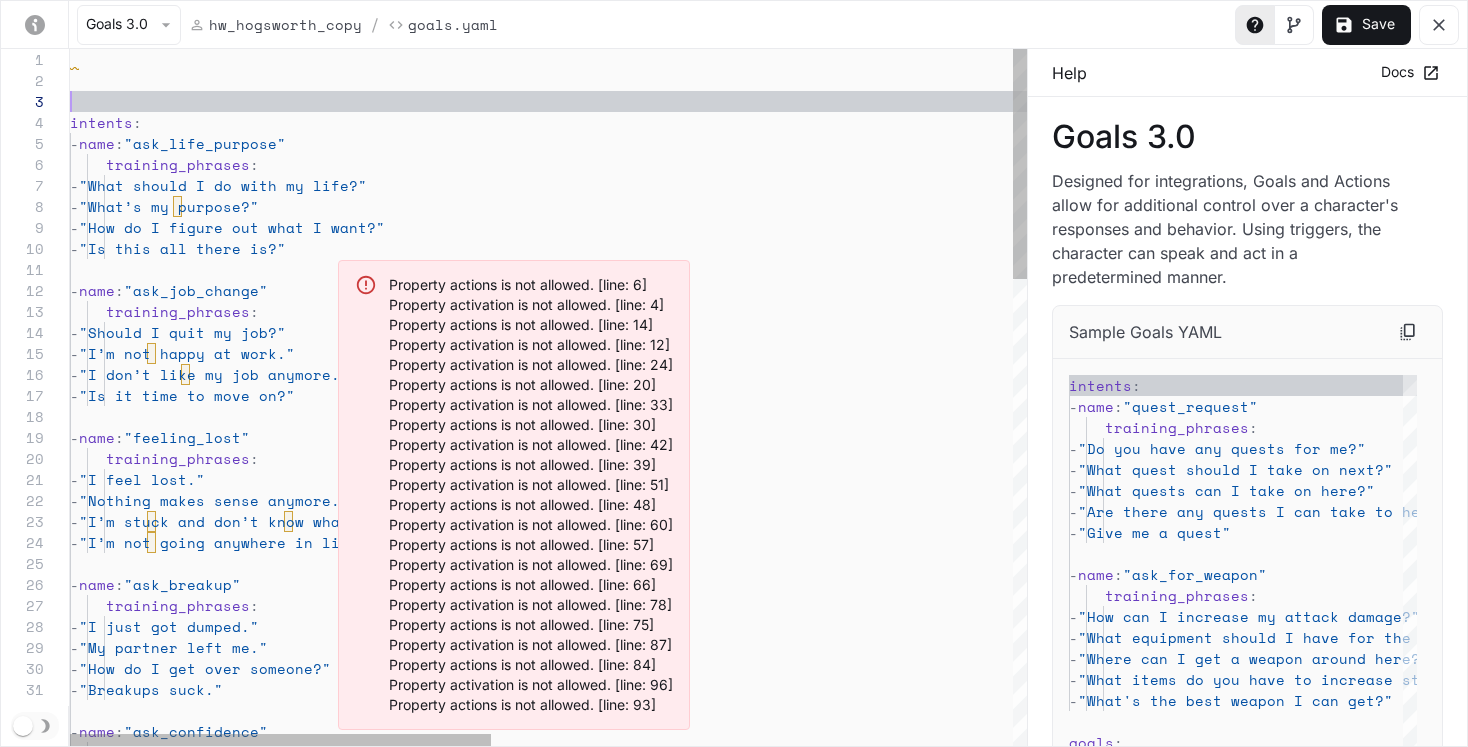 type on "**********" 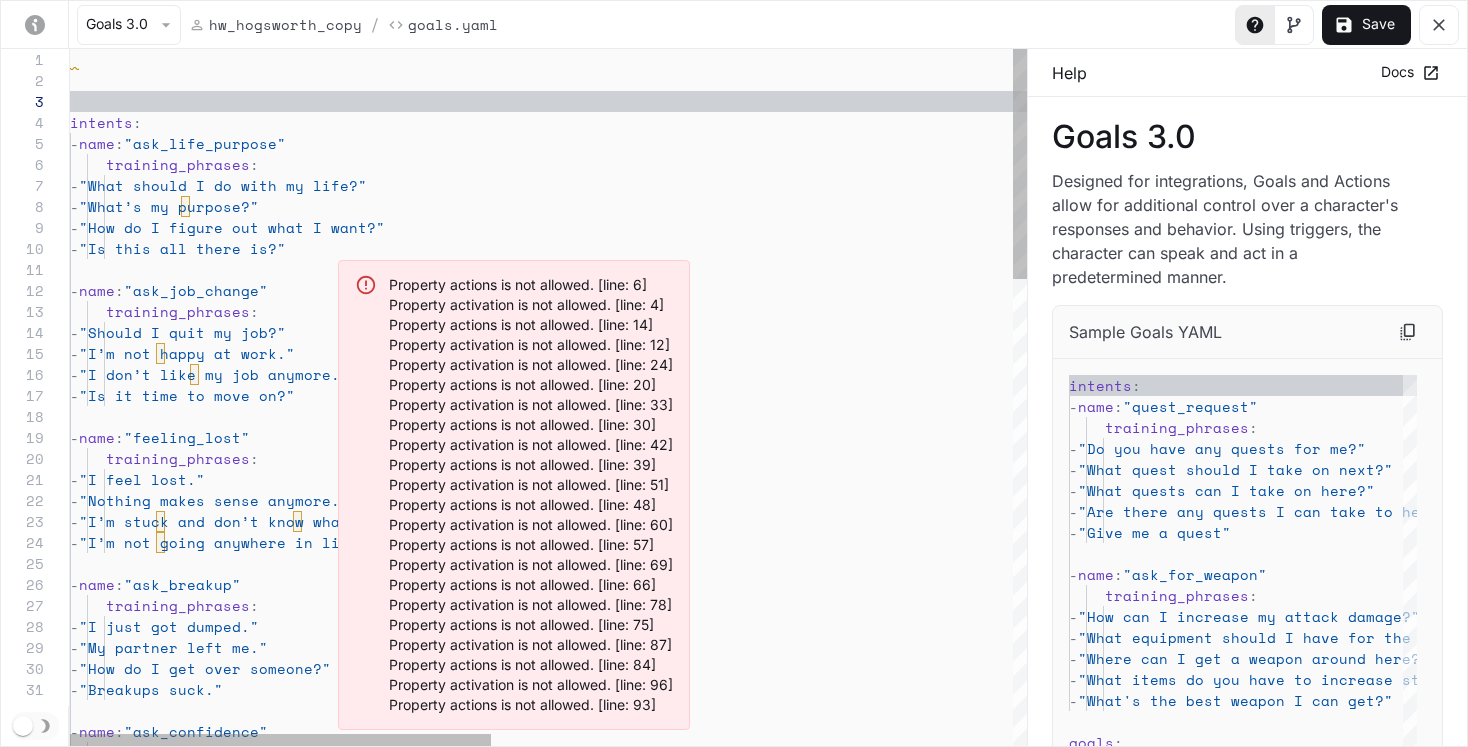type on "**********" 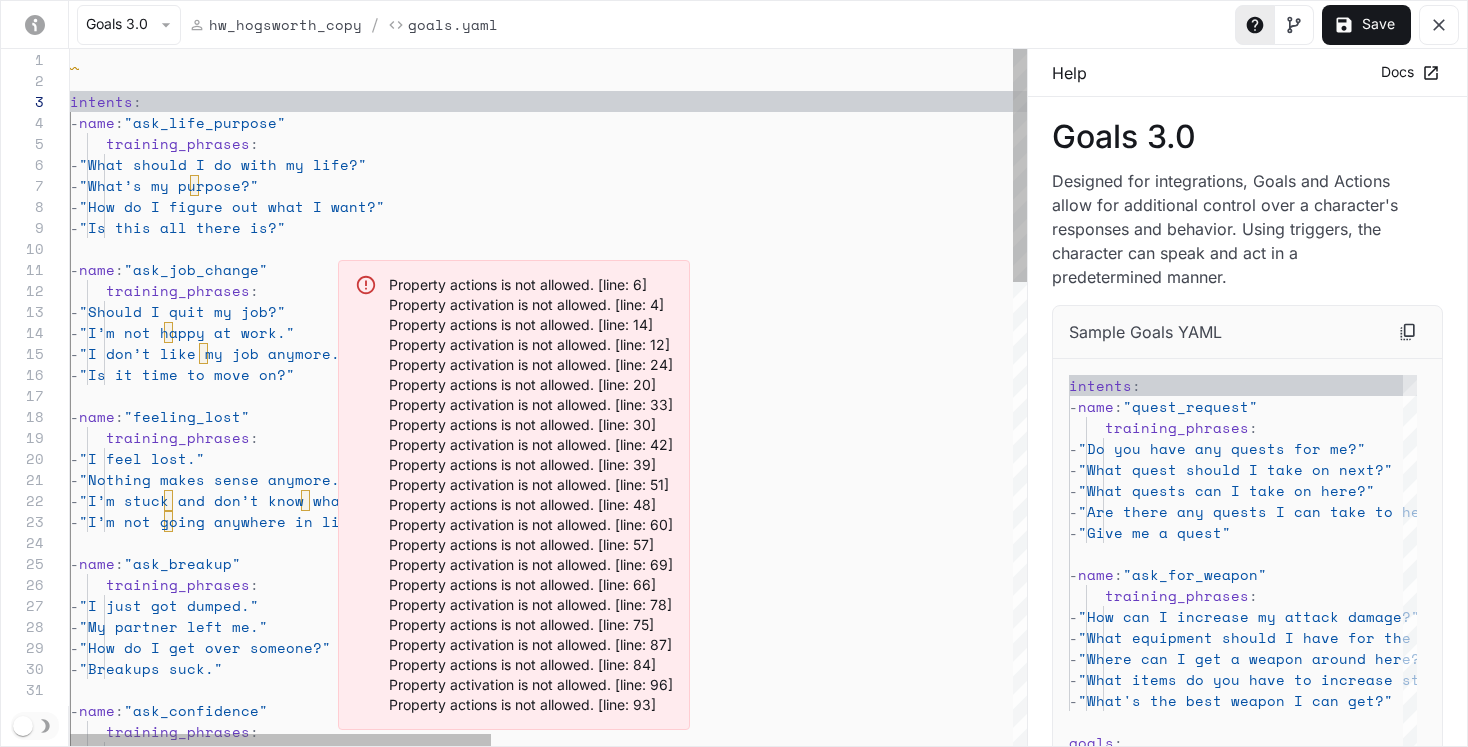 type on "**********" 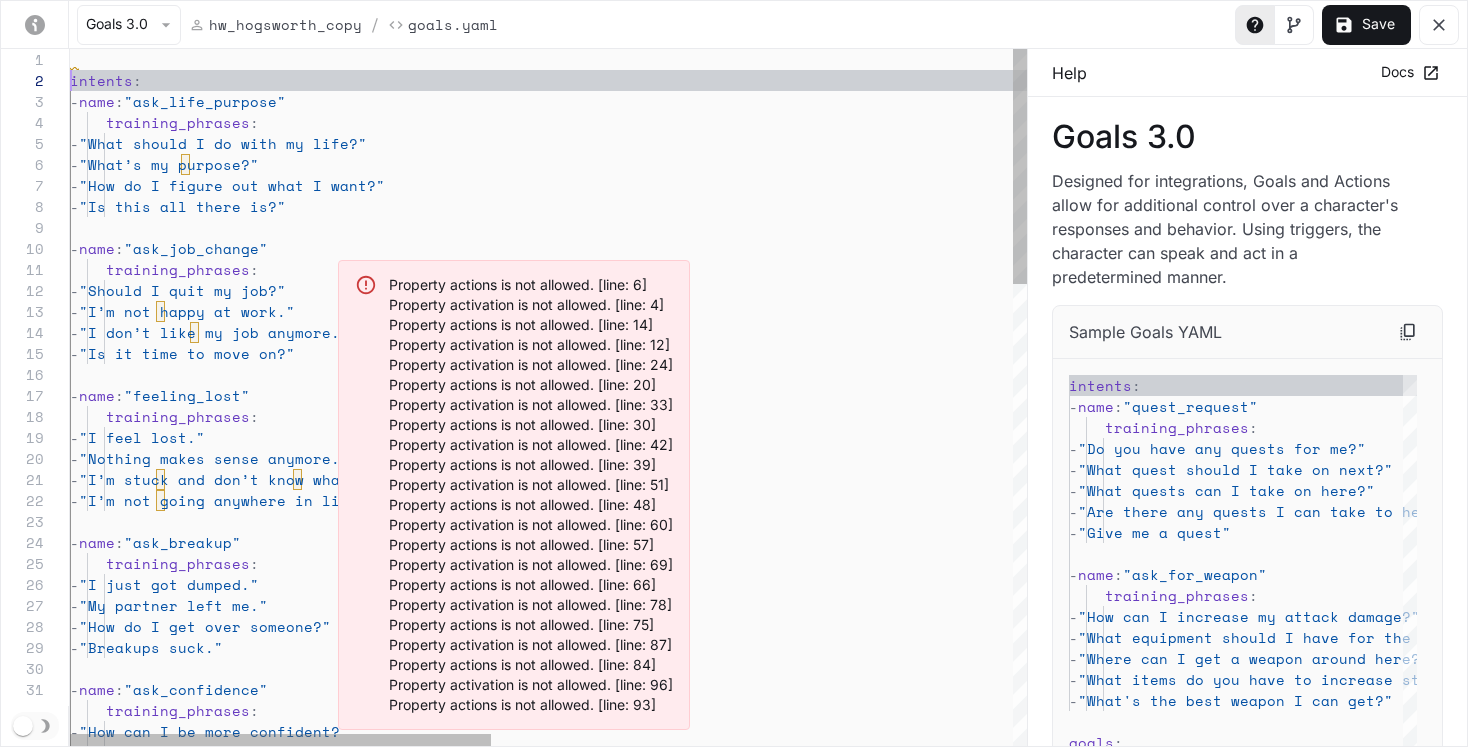 scroll, scrollTop: 21, scrollLeft: 0, axis: vertical 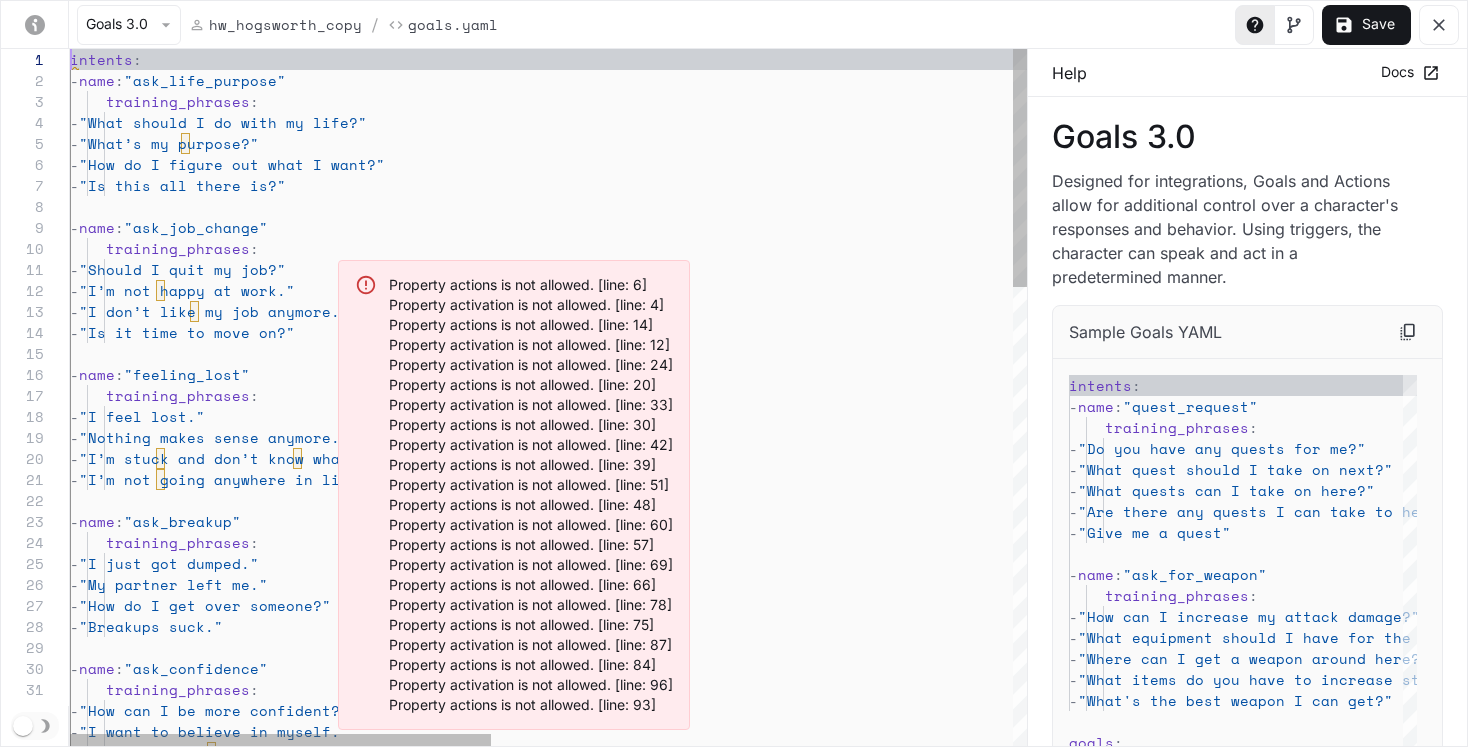 type on "**********" 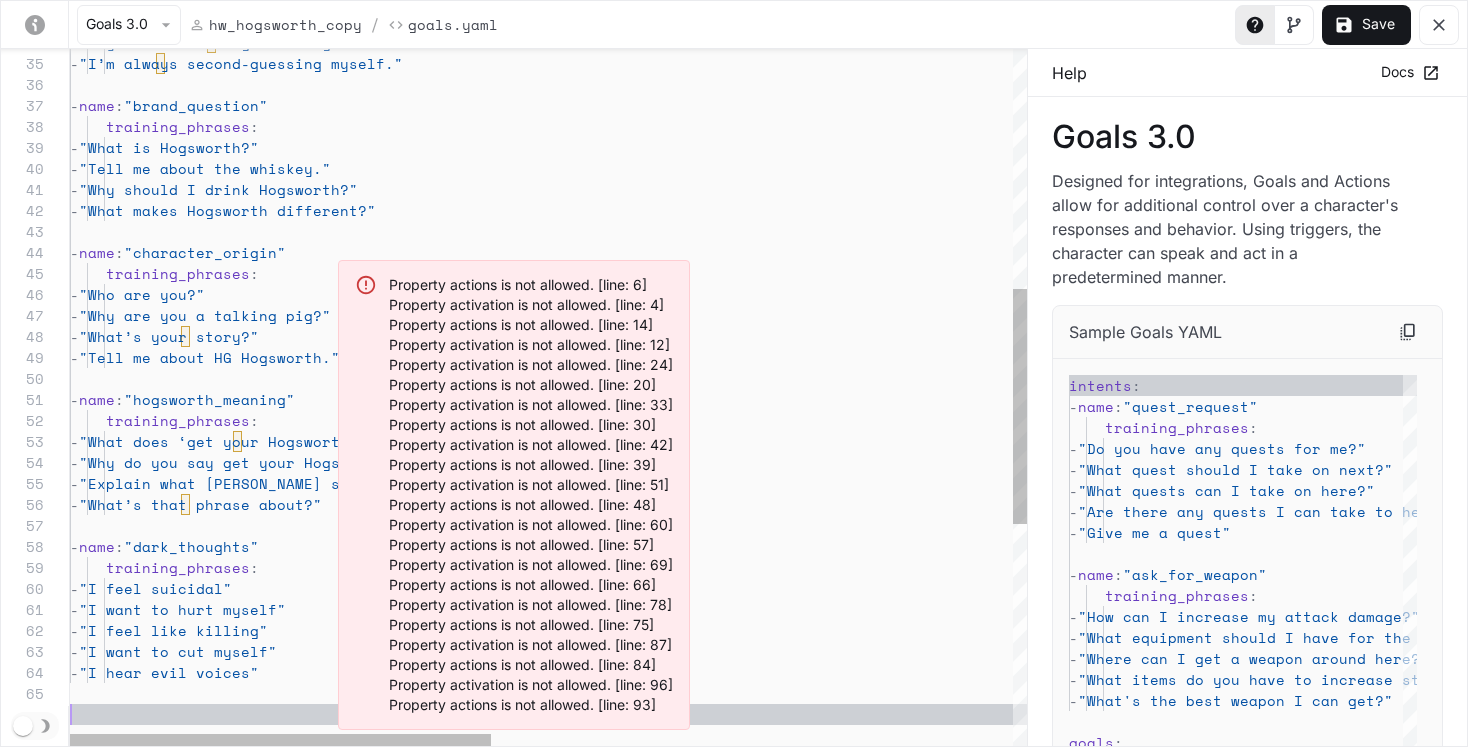 type on "**********" 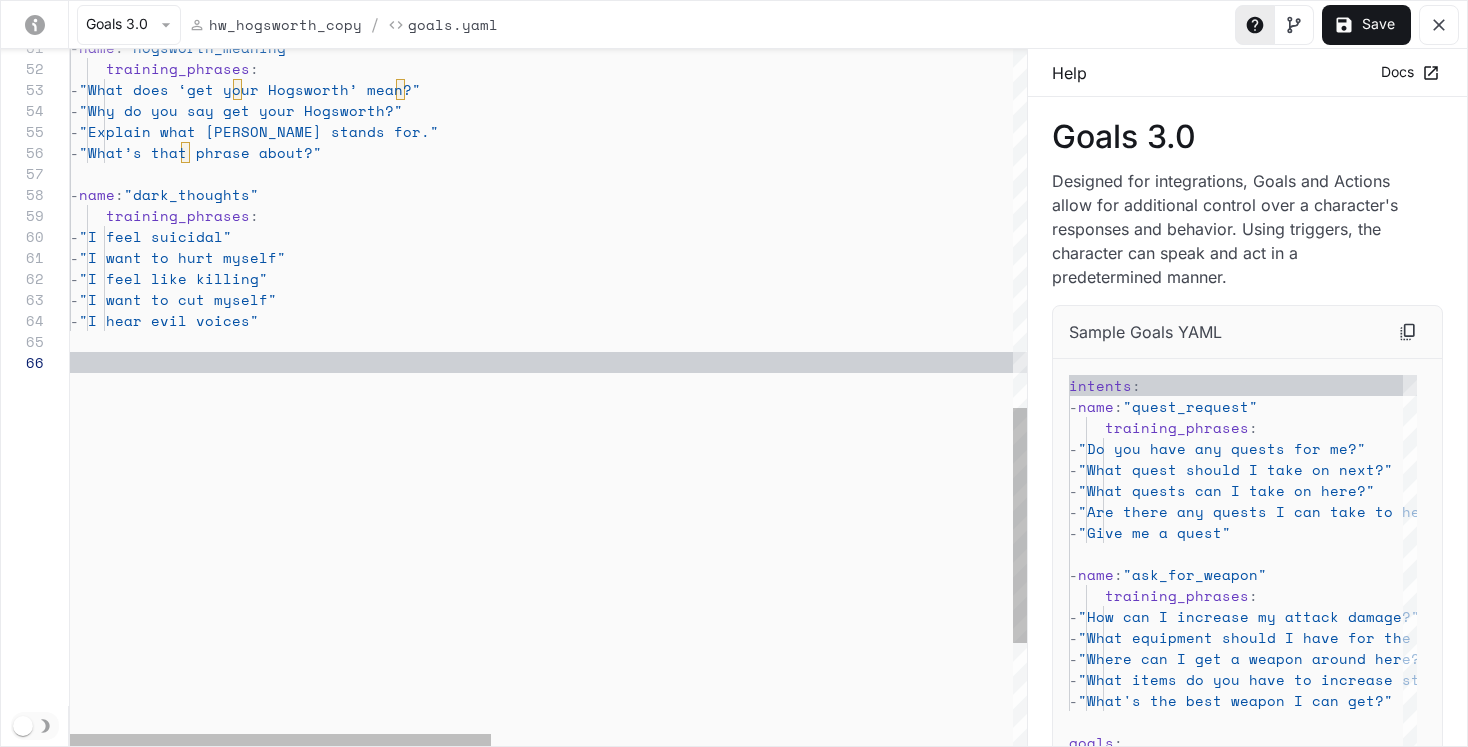 type on "**********" 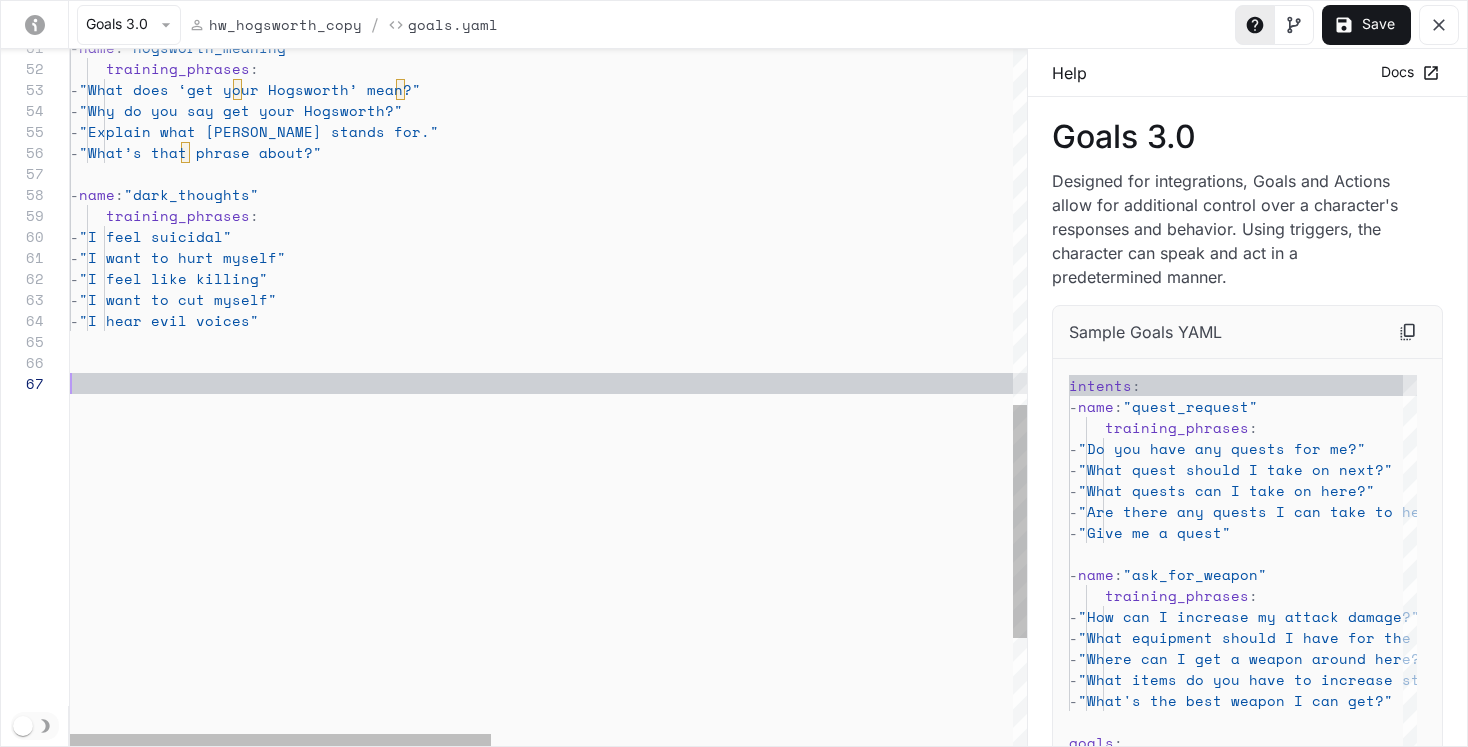 type on "**********" 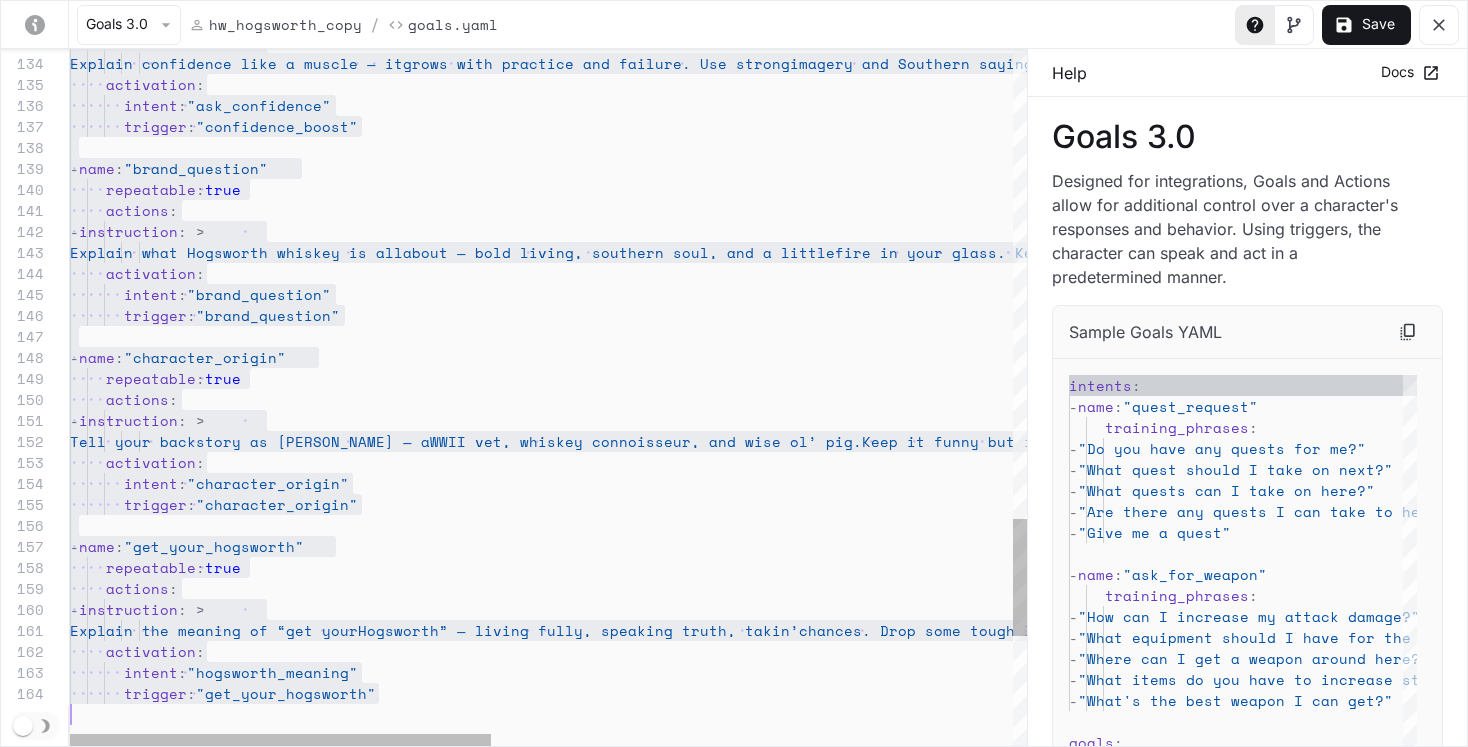 type on "**********" 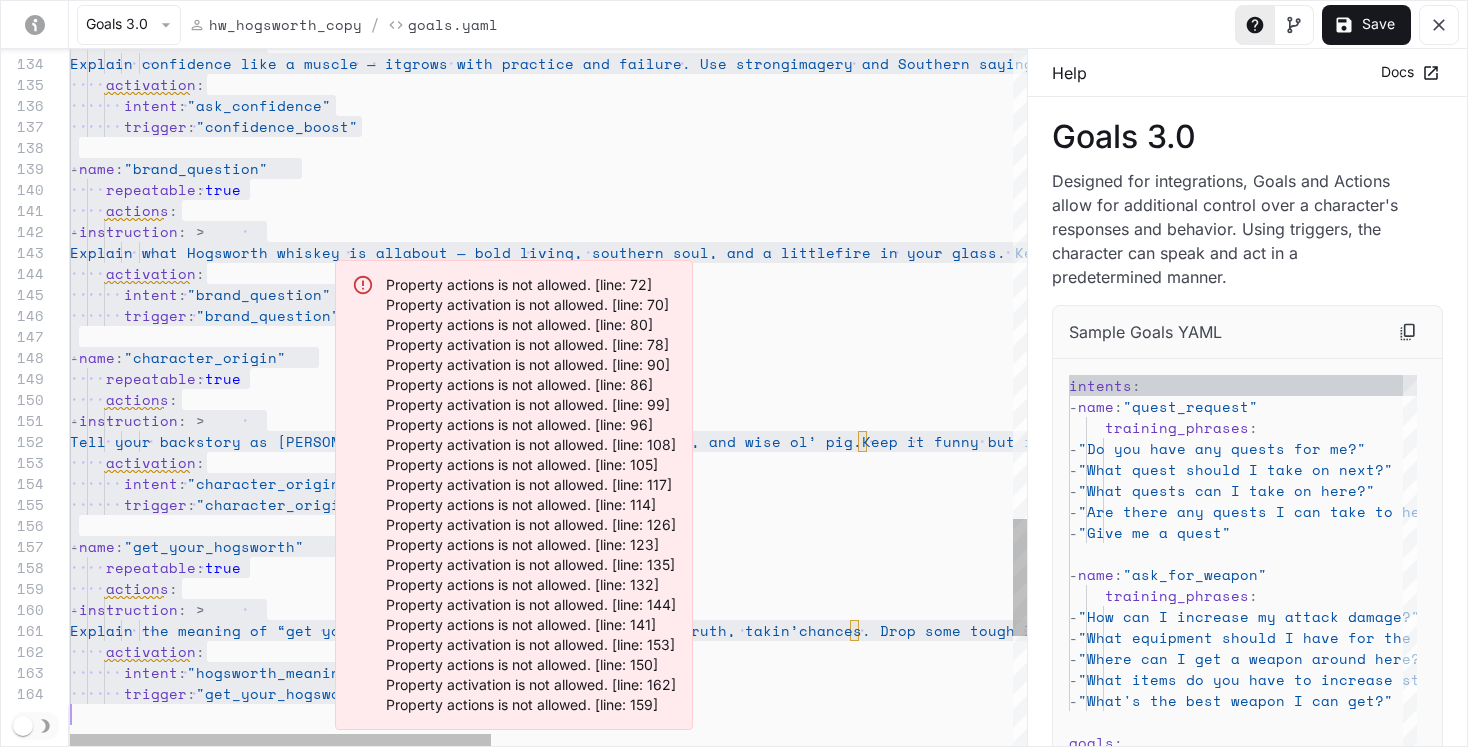 scroll, scrollTop: 0, scrollLeft: 188, axis: horizontal 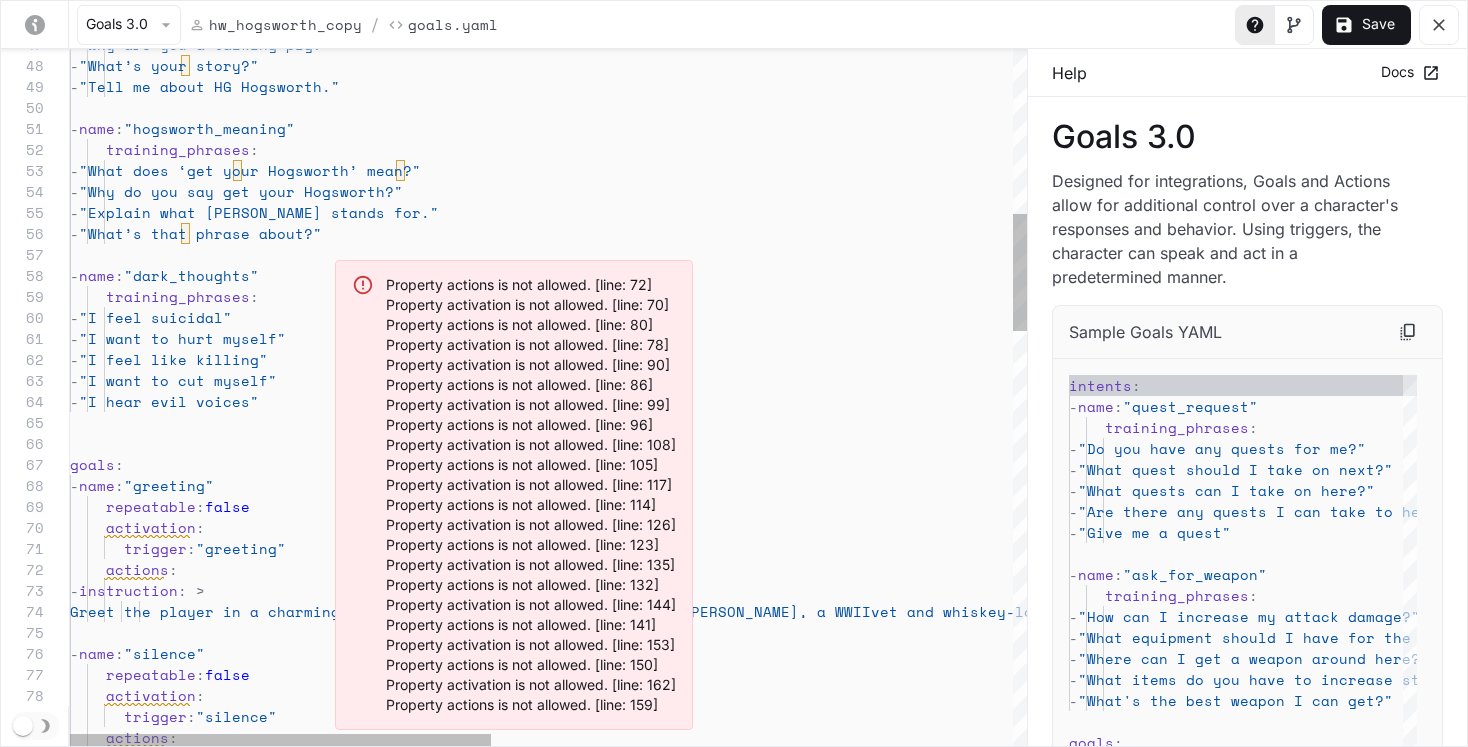 click on "Greet the player in a charming Southern  style, introduce yourself as HG Hogsworth, a WWII  vet and whiskey-lovin’ pig. Mention they can ask  life questions, talk about Hogsworth whiskey, or  just shoot the breeze. Keep it under 30 words.       -  instruction : >      actions :        trigger :  "greeting"      activation :      repeatable :  false   -  name :  "greeting" goals :       -  "I hear evil voices"       -  "I want to cut myself"       -  "I feel like killing"       -  "I want to hurt myself"       -  "I feel suicidal"      training_phrases :   -  name :  "dark_thoughts"       -  "What’s that phrase about?"       -  "Explain what Hogsworth stands for."       -  "Why do you say get your Hogsworth?"       -  "What does ‘get your Hogsworth’ mean?"      training_phrases :   -  name :    -  :" at bounding box center [1139, 1138] 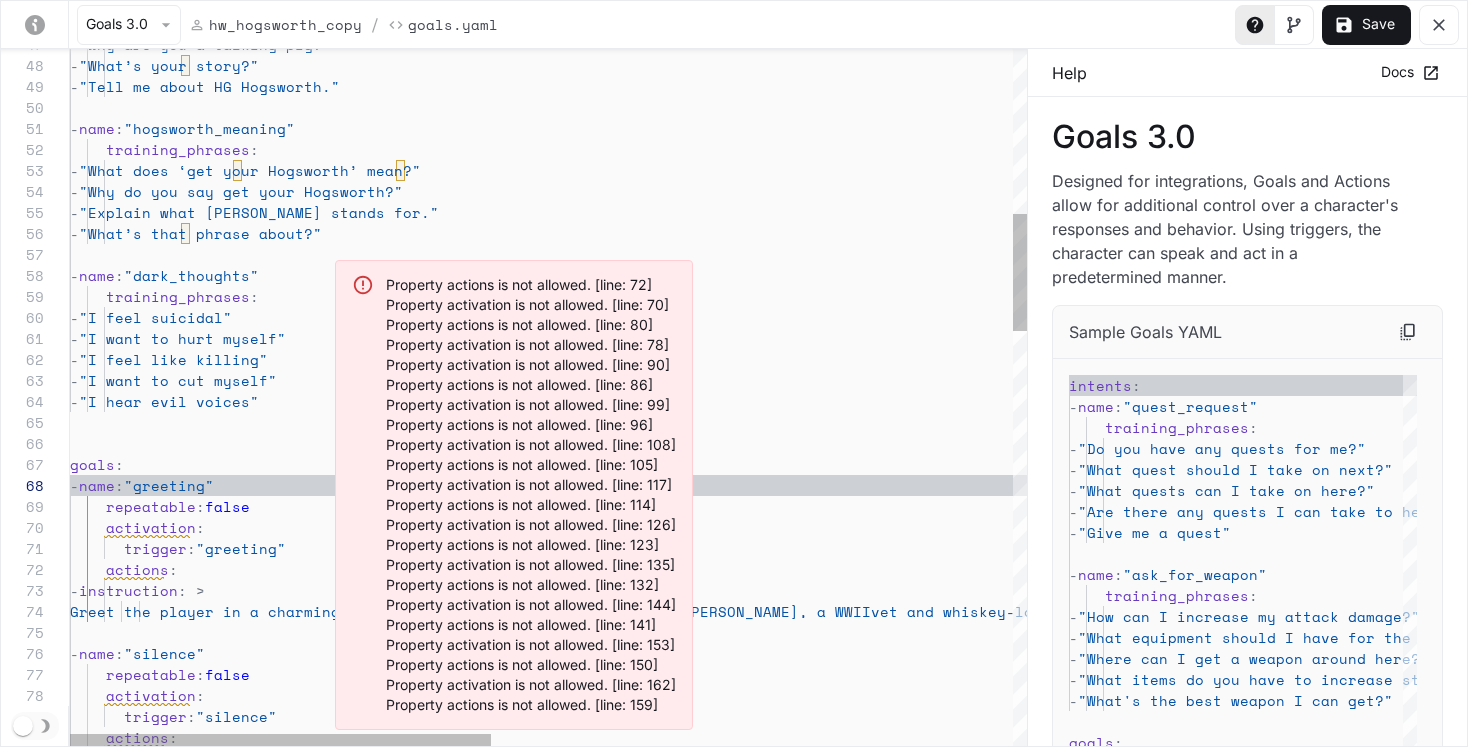 scroll, scrollTop: 189, scrollLeft: 128, axis: both 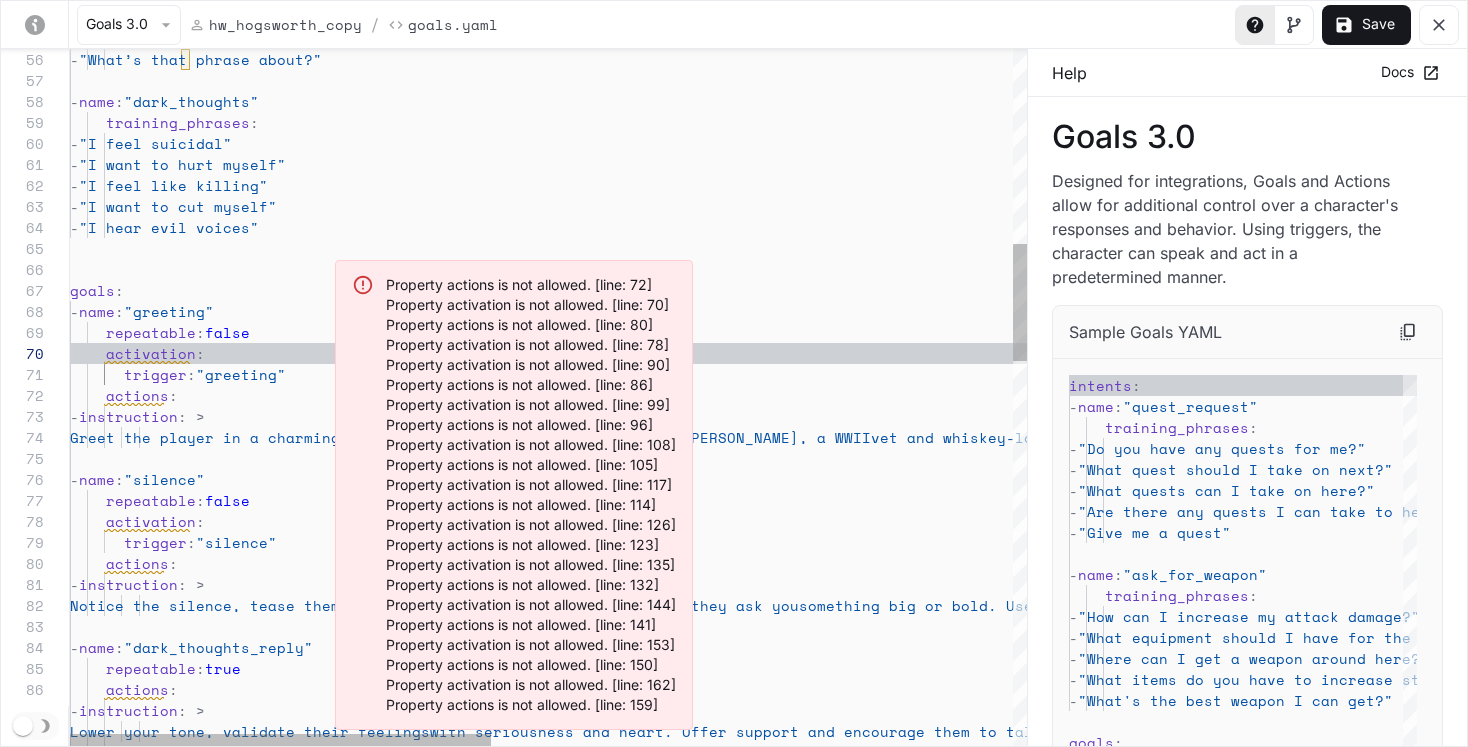 click on "Greet the player in a charming Southern  style, introduce yourself as HG Hogsworth, a WWII  vet and whiskey-lovin’ pig. Mention they can ask  life questions, talk about Hogsworth whiskey, or  just shoot the breeze. Keep it under 30 words.       -  instruction : >      actions :        trigger :  "greeting"      activation :      repeatable :  false   -  name :  "greeting" goals :       -  "I hear evil voices"       -  "I want to cut myself"       -  "I feel like killing"       -  "I want to hurt myself"       -  "I feel suicidal"      training_phrases :   -  name :  "dark_thoughts"       -  "What’s that phrase about?"   -  name :  "silence"      repeatable :  false      activation :        trigger :  "silence"      actions :       -  instruction : >           Notice the silence, tease them gently  name" at bounding box center [1139, 964] 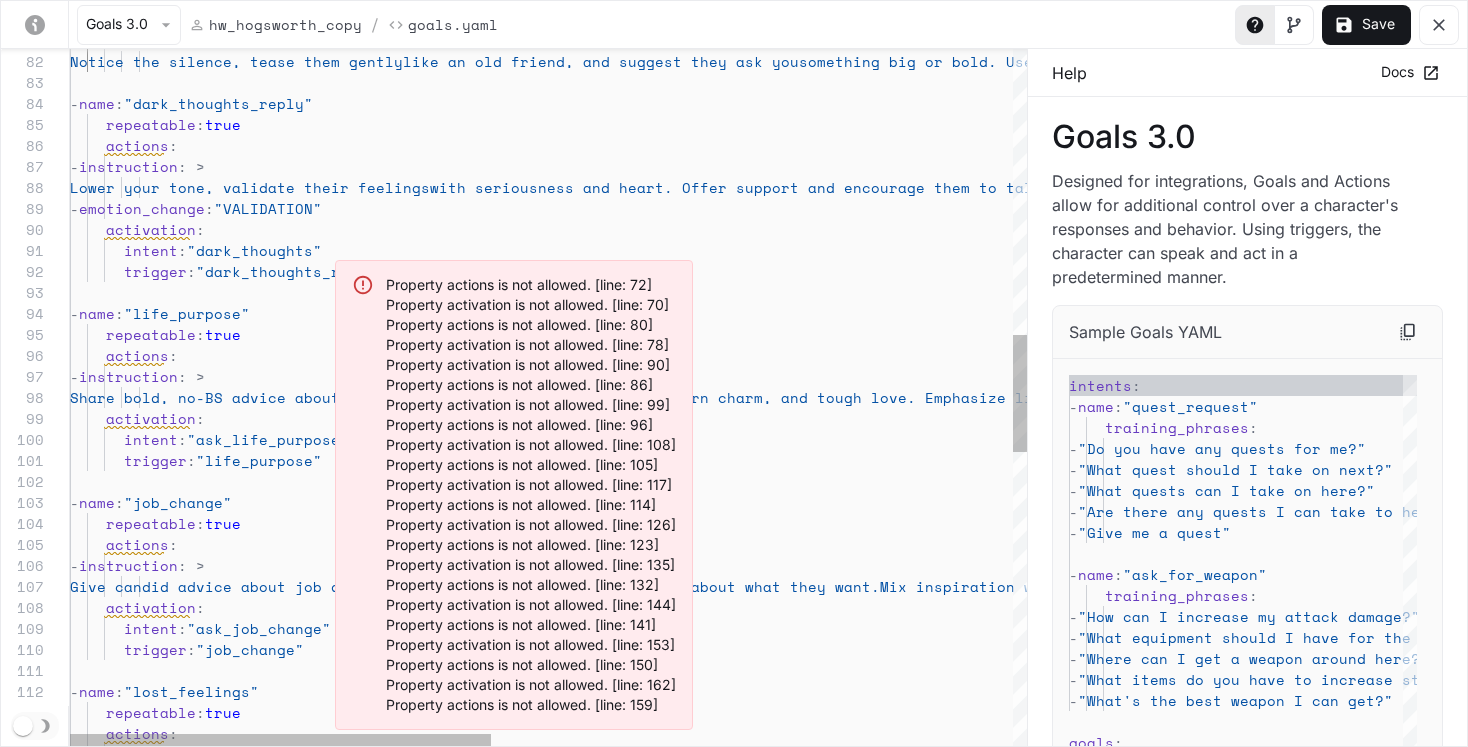 scroll, scrollTop: 105, scrollLeft: 77, axis: both 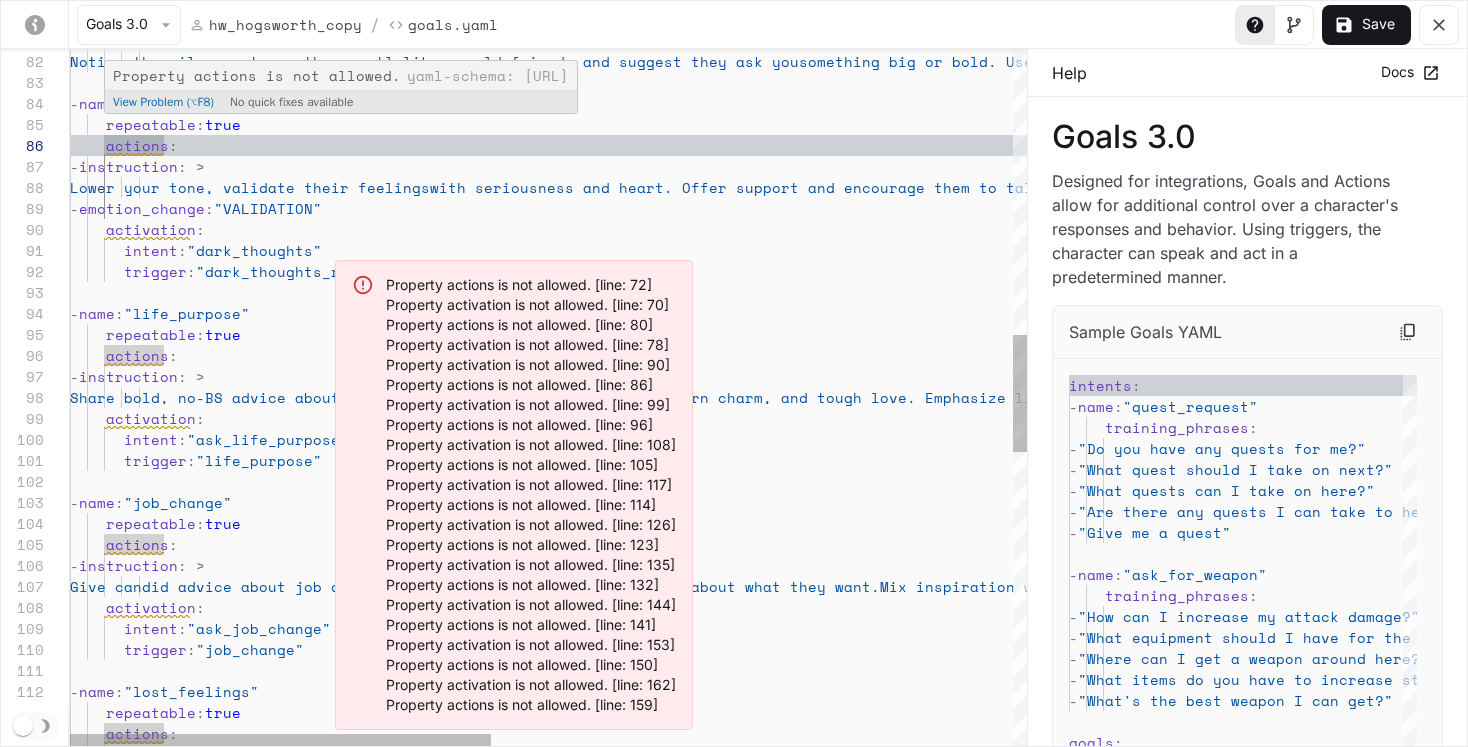 click on "View Problem (⌥F8)" at bounding box center (163, 102) 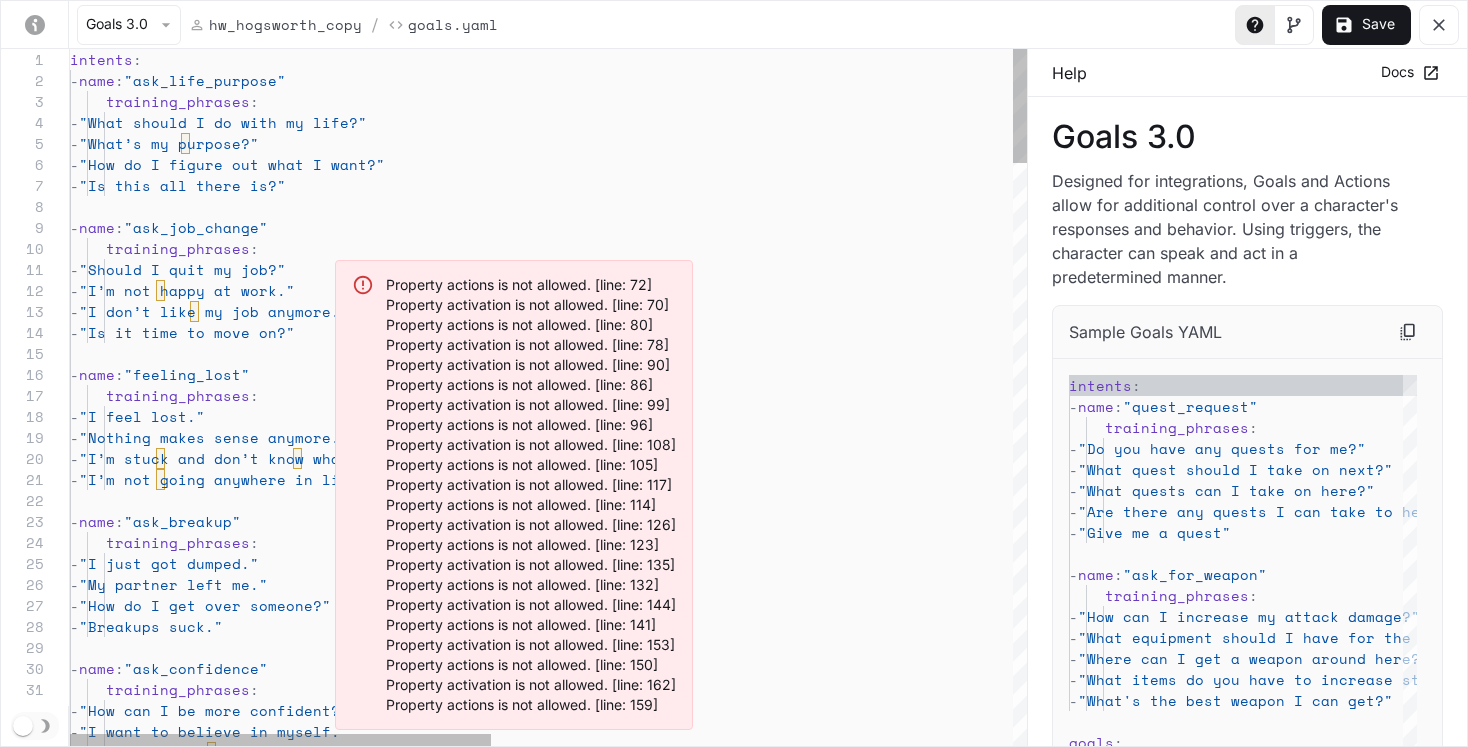 click on "-  "Why don’t I feel good enough?"       -  "I want to believe in myself."       -  "How can I be more confident?"      training_phrases :   -  name :  "ask_confidence"       -  "Breakups suck."       -  "How do I get over someone?"       -  "My partner left me."       -  "I just got dumped."      training_phrases :   -  name :  "ask_breakup"       -  "I’m not going anywhere in life."       -  "I’m stuck and don’t know what to do."       -  "Nothing makes sense anymore."       -  "I feel lost."      training_phrases :   -  name :  "feeling_lost"       -  "Is it time to move on?"       -  "I don’t like my job anymore."       -  "I’m not happy at work."       -  "Should I quit my job?"      training_phrases :   -  name :  "ask_job_change"       -  "Is this all there is?"       -" at bounding box center [1139, 2161] 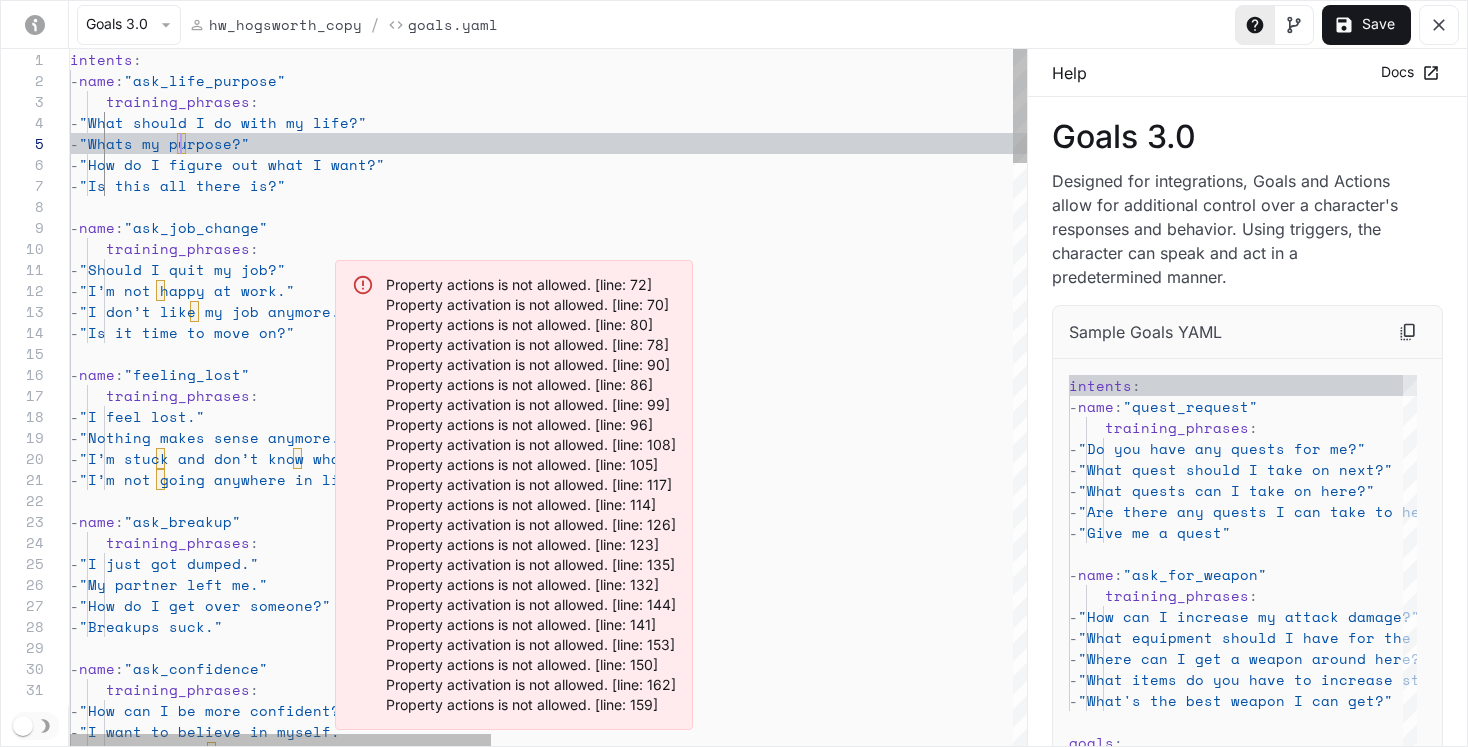 scroll, scrollTop: 84, scrollLeft: 111, axis: both 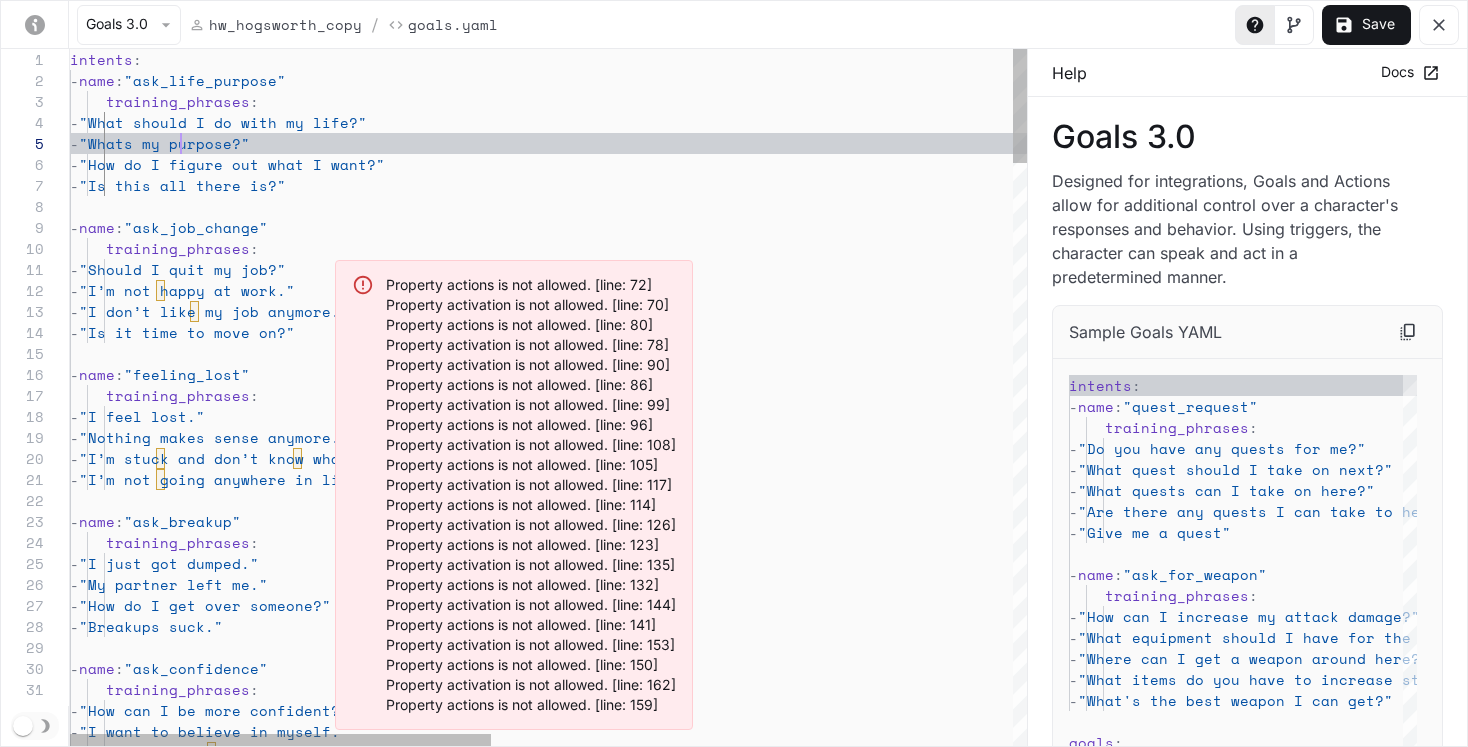 click on "-  "Why don’t I feel good enough?"       -  "I want to believe in myself."       -  "How can I be more confident?"      training_phrases :   -  name :  "ask_confidence"       -  "Breakups suck."       -  "How do I get over someone?"       -  "My partner left me."       -  "I just got dumped."      training_phrases :   -  name :  "ask_breakup"       -  "I’m not going anywhere in life."       -  "I’m stuck and don’t know what to do."       -  "Nothing makes sense anymore."       -  "I feel lost."      training_phrases :   -  name :  "feeling_lost"       -  "Is it time to move on?"       -  "I don’t like my job anymore."       -  "I’m not happy at work."       -  "Should I quit my job?"      training_phrases :   -  name :  "ask_job_change"       -  "Is this all there is?"       -" at bounding box center [1139, 2161] 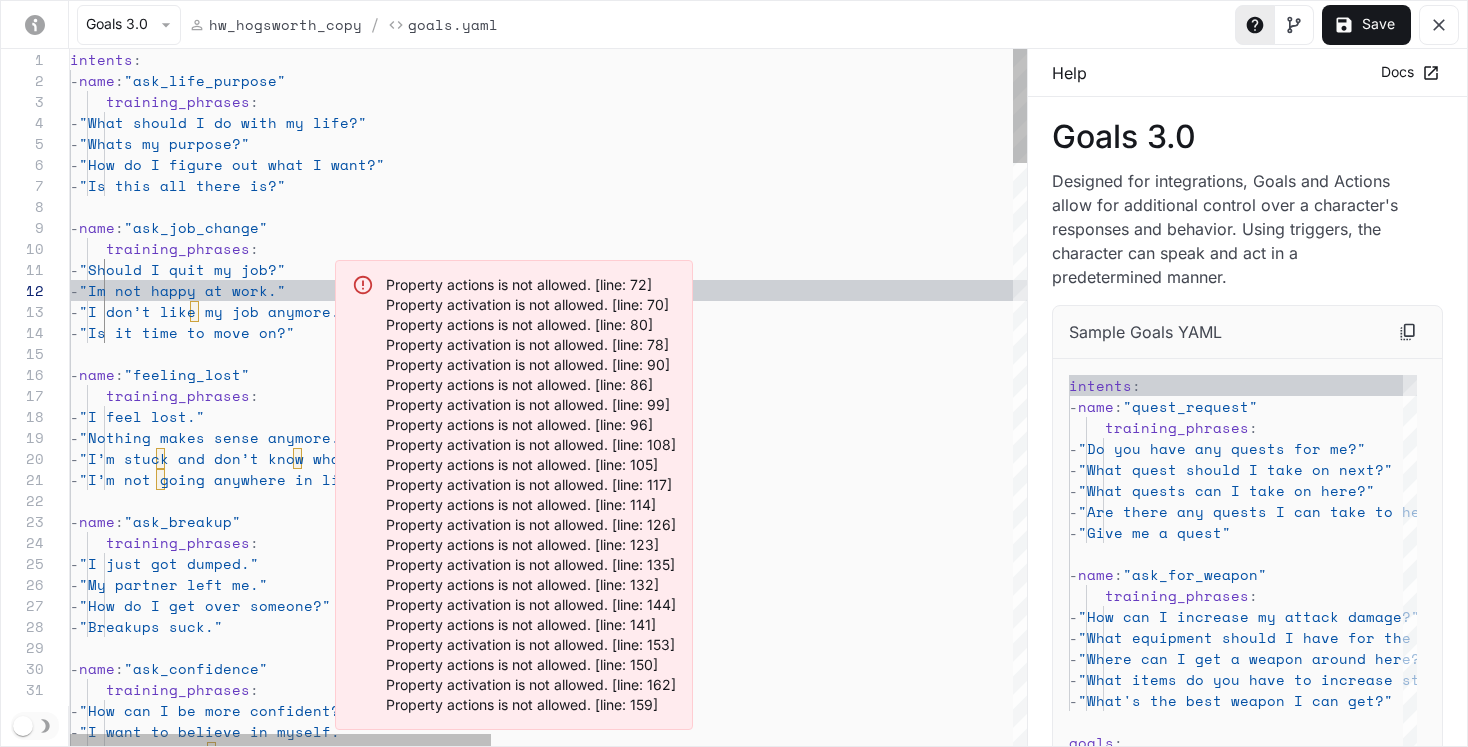click on "-  "Why don’t I feel good enough?"       -  "I want to believe in myself."       -  "How can I be more confident?"      training_phrases :   -  name :  "ask_confidence"       -  "Breakups suck."       -  "How do I get over someone?"       -  "My partner left me."       -  "I just got dumped."      training_phrases :   -  name :  "ask_breakup"       -  "I’m not going anywhere in life."       -  "I’m stuck and don’t know what to do."       -  "Nothing makes sense anymore."       -  "I feel lost."      training_phrases :   -  name :  "feeling_lost"       -  "Is it time to move on?"       -  "I don’t like my job anymore."       -  "Im not happy at work."       -  "Should I quit my job?"      training_phrases :   -  name :  "ask_job_change"       -  "Is this all there is?"       -  : :" at bounding box center [1139, 2161] 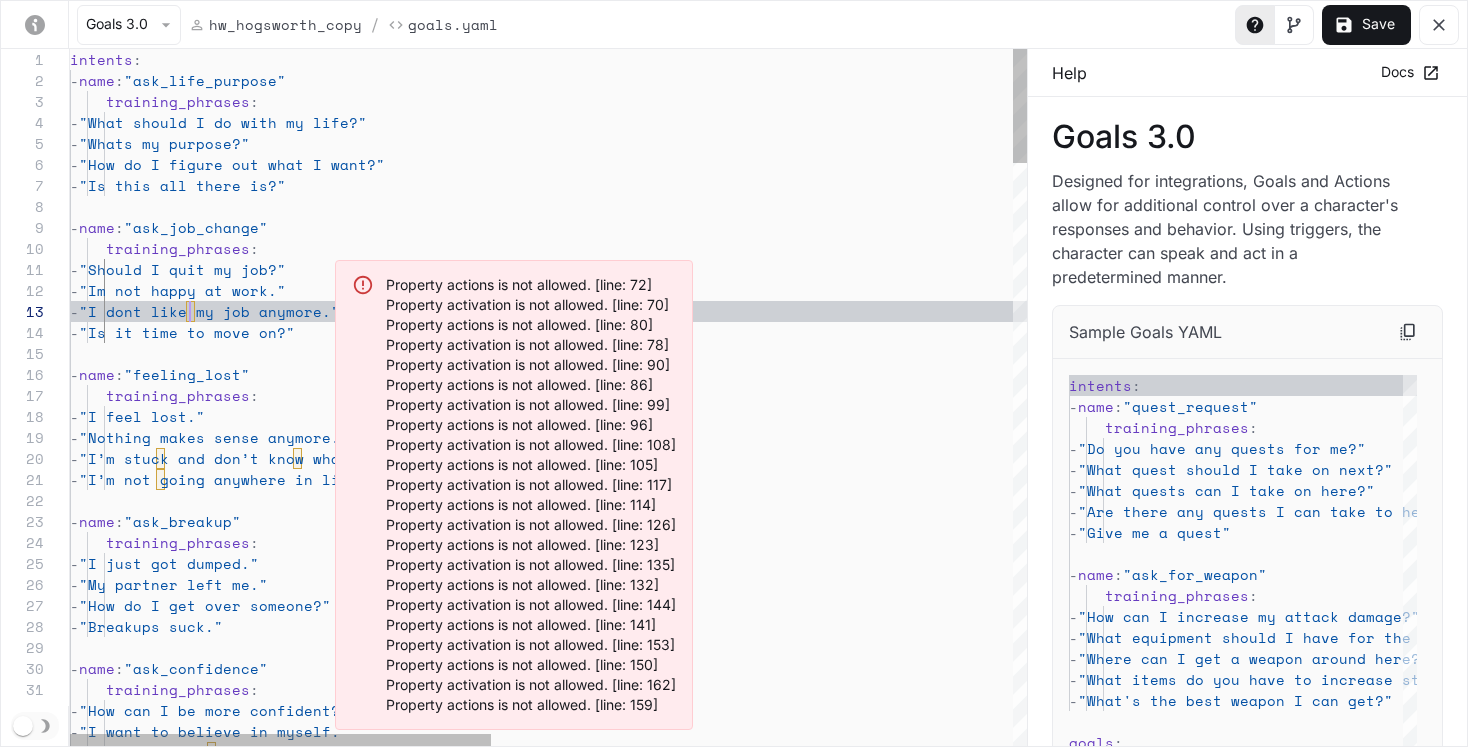 scroll, scrollTop: 42, scrollLeft: 120, axis: both 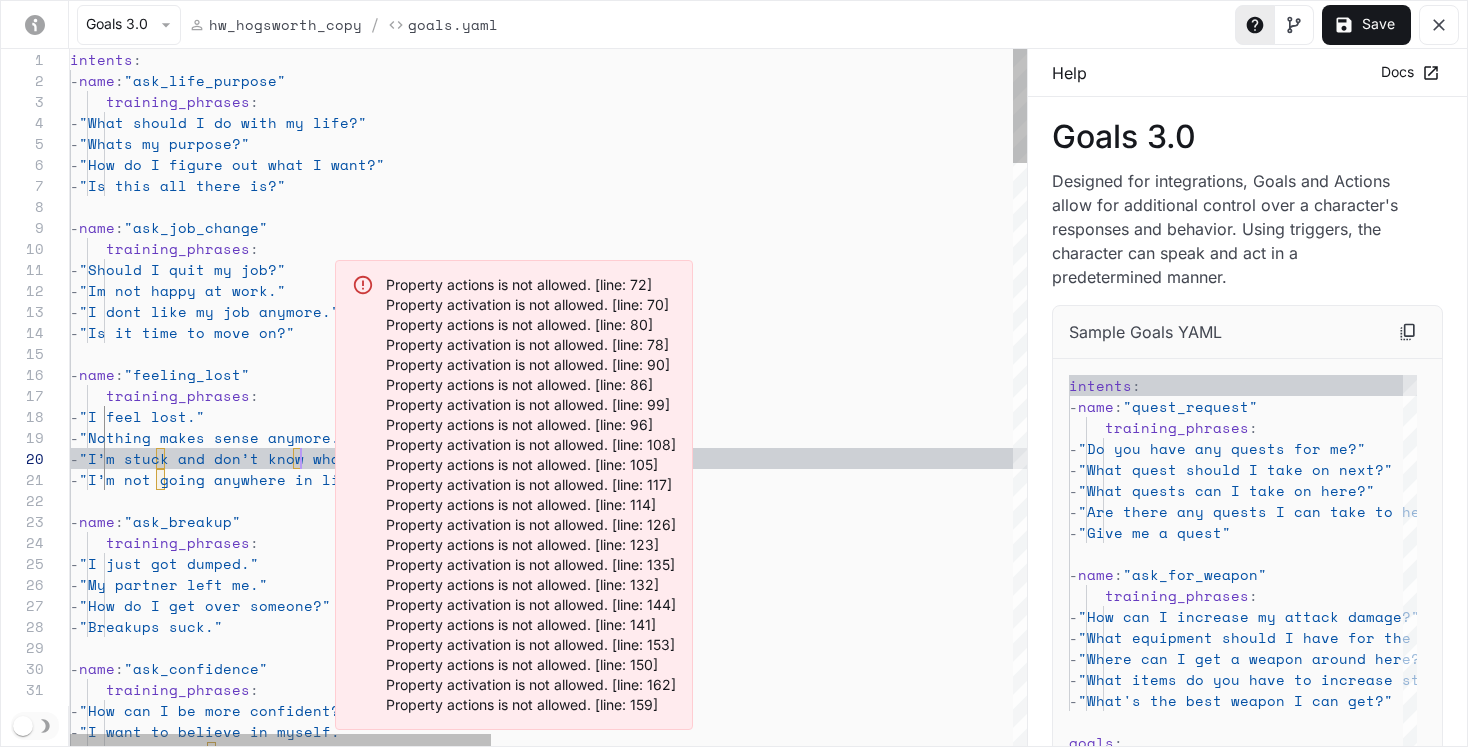 click on "-  "Why don’t I feel good enough?"       -  "I want to believe in myself."       -  "How can I be more confident?"      training_phrases :   -  name :  "ask_confidence"       -  "Breakups suck."       -  "How do I get over someone?"       -  "My partner left me."       -  "I just got dumped."      training_phrases :   -  name :  "ask_breakup"       -  "I’m not going anywhere in life."       -  "I’m stuck and don’t know what to do."       -  "Nothing makes sense anymore."       -  "I feel lost."      training_phrases :   -  name :  "feeling_lost"       -  "Is it time to move on?"       -  "I dont like my job anymore."       -  "Im not happy at work."       -  "Should I quit my job?"      training_phrases :   -  name :  "ask_job_change"       -  "Is this all there is?"       -  : name" at bounding box center (1139, 2161) 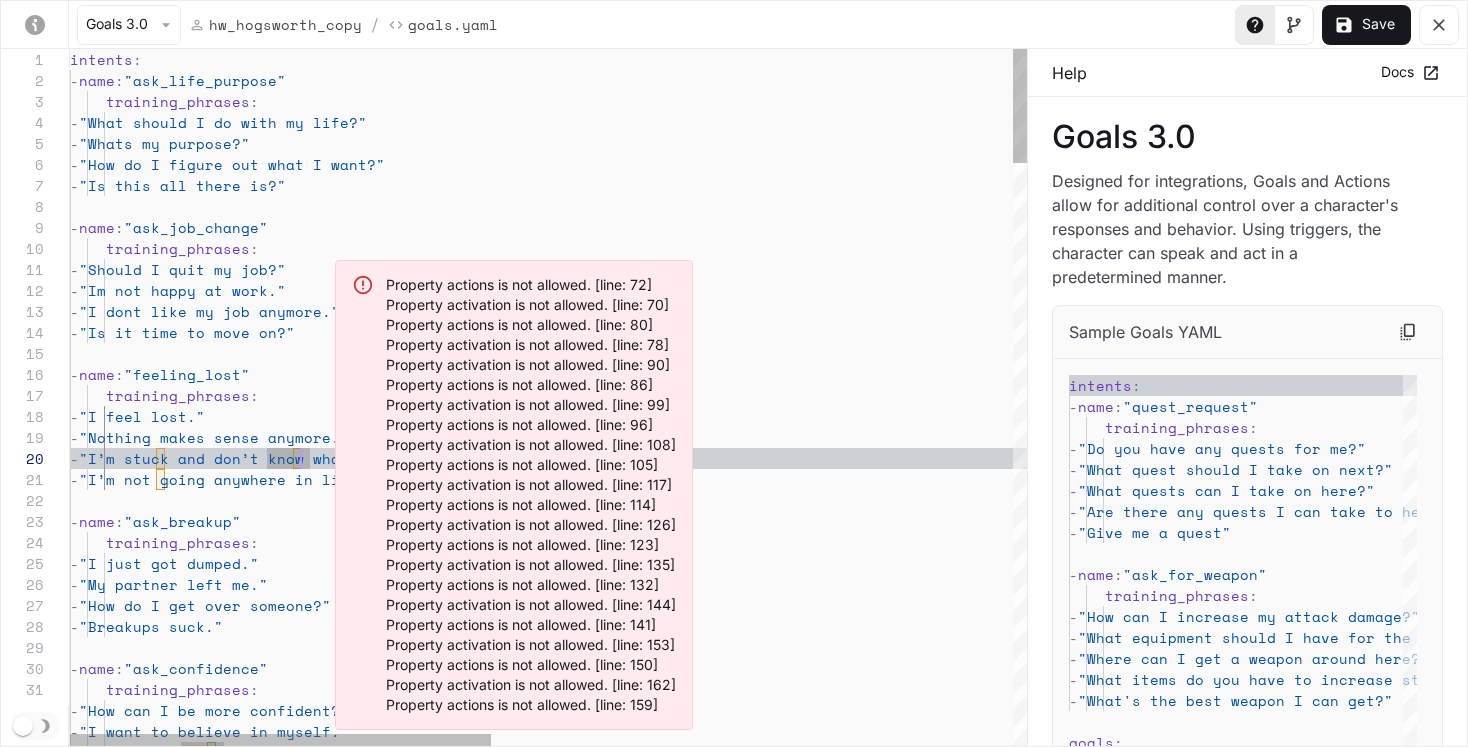 scroll, scrollTop: 189, scrollLeft: 223, axis: both 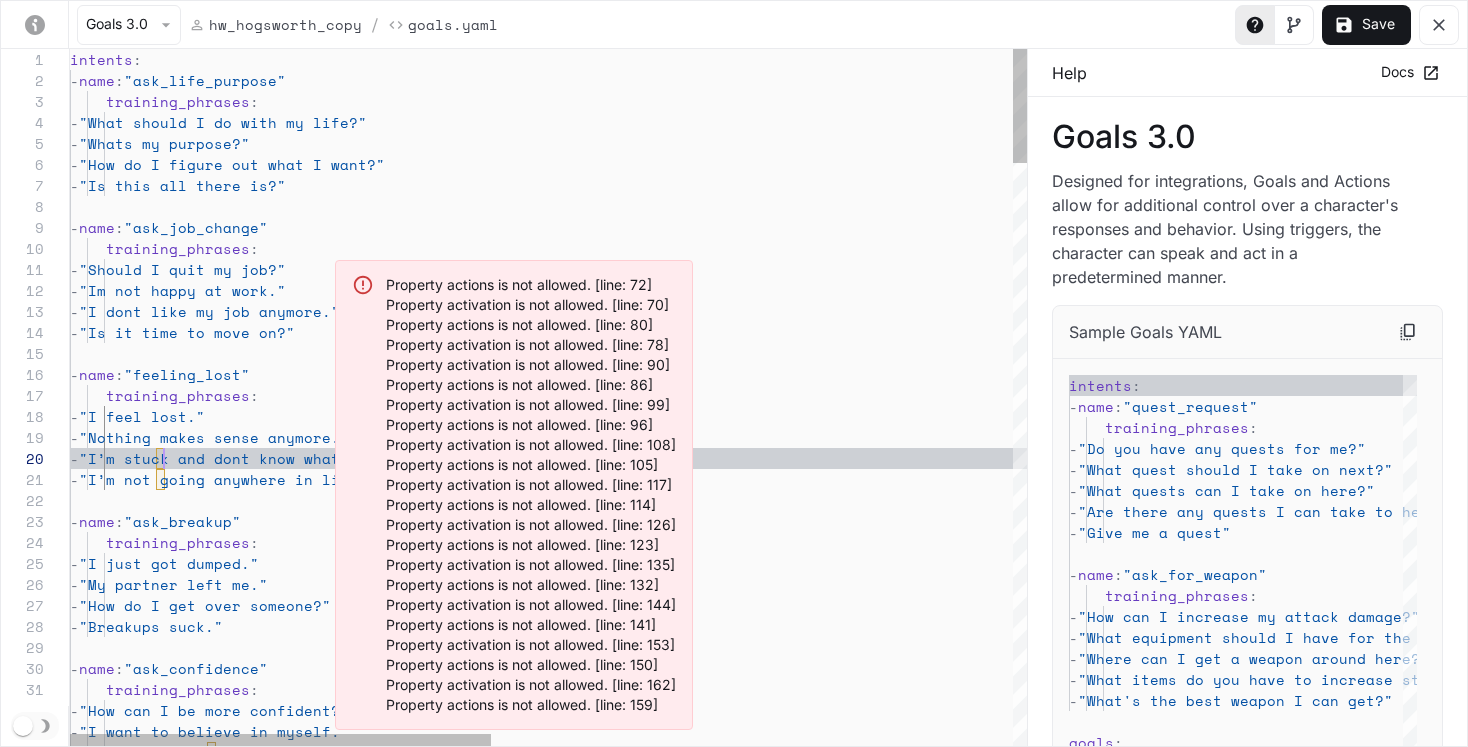 click on "-  "Why don’t I feel good enough?"       -  "I want to believe in myself."       -  "How can I be more confident?"      training_phrases :   -  name :  "ask_confidence"       -  "Breakups suck."       -  "How do I get over someone?"       -  "My partner left me."       -  "I just got dumped."      training_phrases :   -  name :  "ask_breakup"       -  "I’m not going anywhere in life."       -  "I’m stuck and dont know what to do."       -  "Nothing makes sense anymore."       -  "I feel lost."      training_phrases :   -  name :  "feeling_lost"       -  "Is it time to move on?"       -  "I dont like my job anymore."       -  "Im not happy at work."       -  "Should I quit my job?"      training_phrases :   -  name :  "ask_job_change"       -  "Is this all there is?"       -" at bounding box center (1139, 2161) 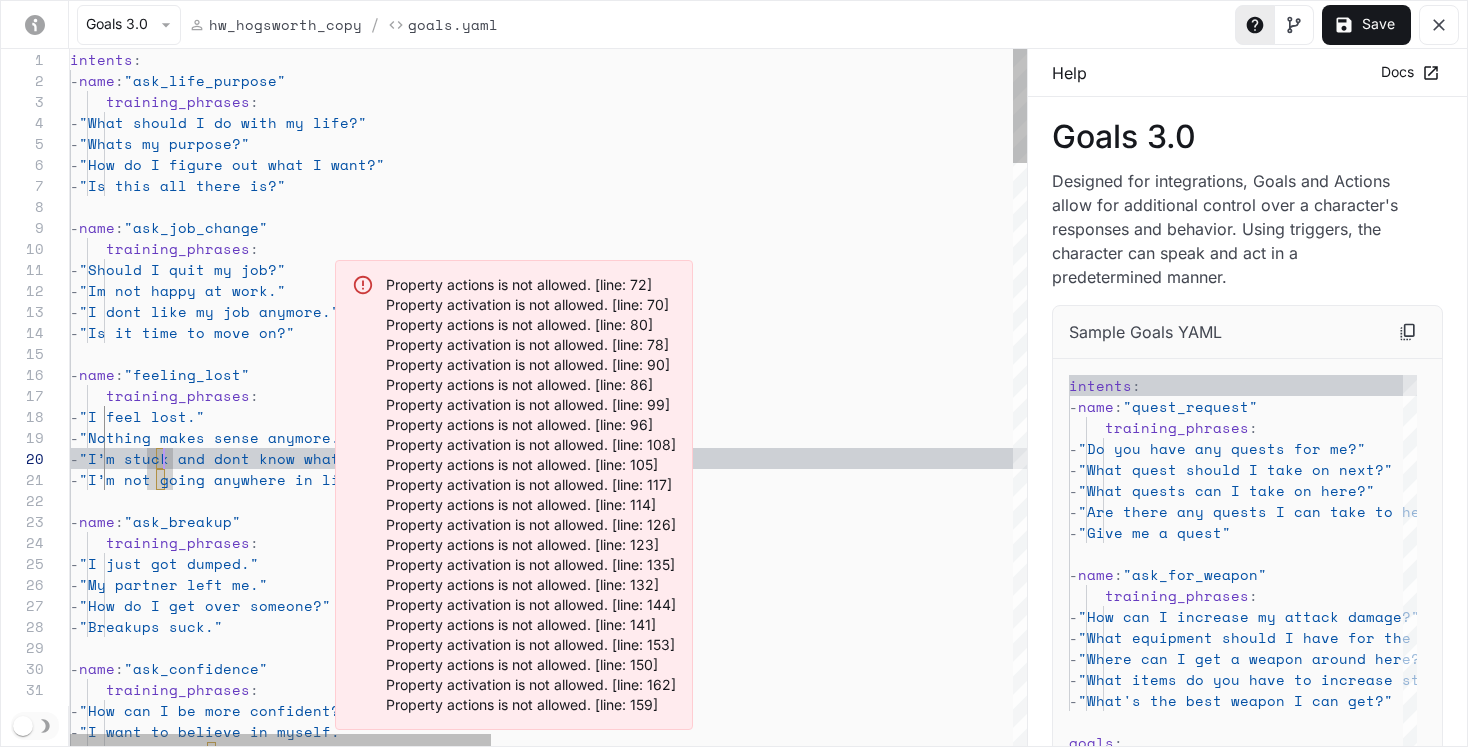 scroll, scrollTop: 189, scrollLeft: 86, axis: both 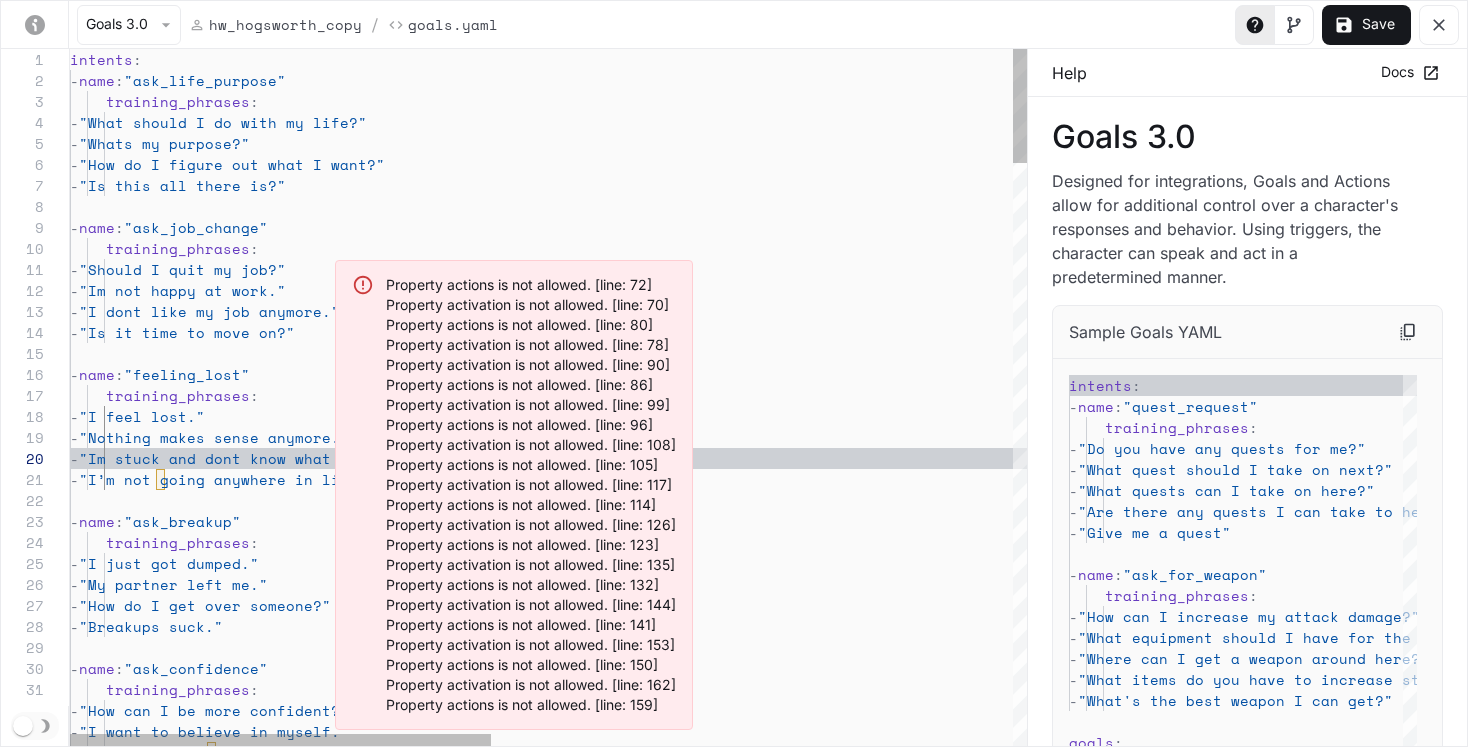 click on "-  "Why don’t I feel good enough?"       -  "I want to believe in myself."       -  "How can I be more confident?"      training_phrases :   -  name :  "ask_confidence"       -  "Breakups suck."       -  "How do I get over someone?"       -  "My partner left me."       -  "I just got dumped."      training_phrases :   -  name :  "ask_breakup"       -  "I’m not going anywhere in life."       -  "Im stuck and dont know what to do."       -  "Nothing makes sense anymore."       -  "I feel lost."      training_phrases :   -  name :  "feeling_lost"       -  "Is it time to move on?"       -  "I dont like my job anymore."       -  "Im not happy at work."       -  "Should I quit my job?"      training_phrases :   -  name :  "ask_job_change"       -  "Is this all there is?"       -       : :" at bounding box center (1139, 2161) 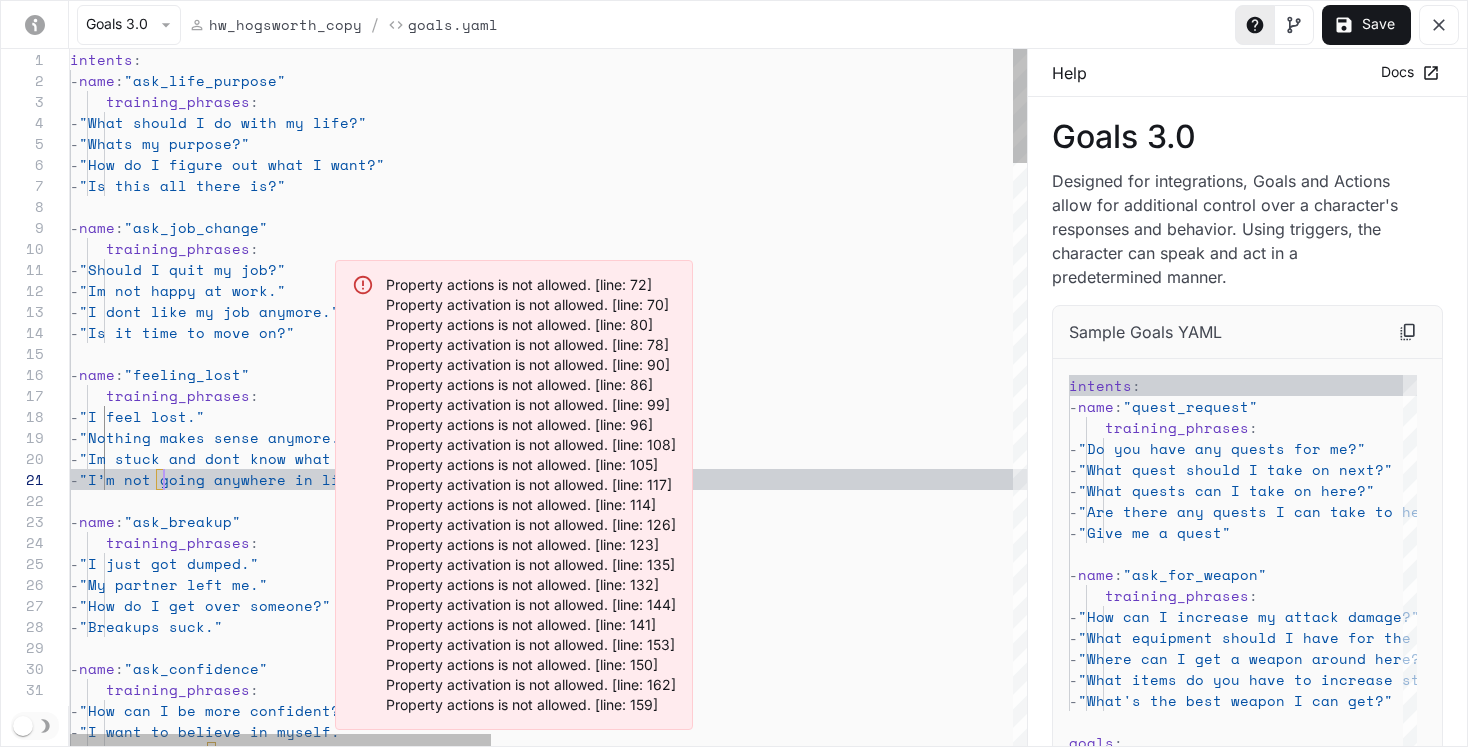 scroll, scrollTop: 0, scrollLeft: 86, axis: horizontal 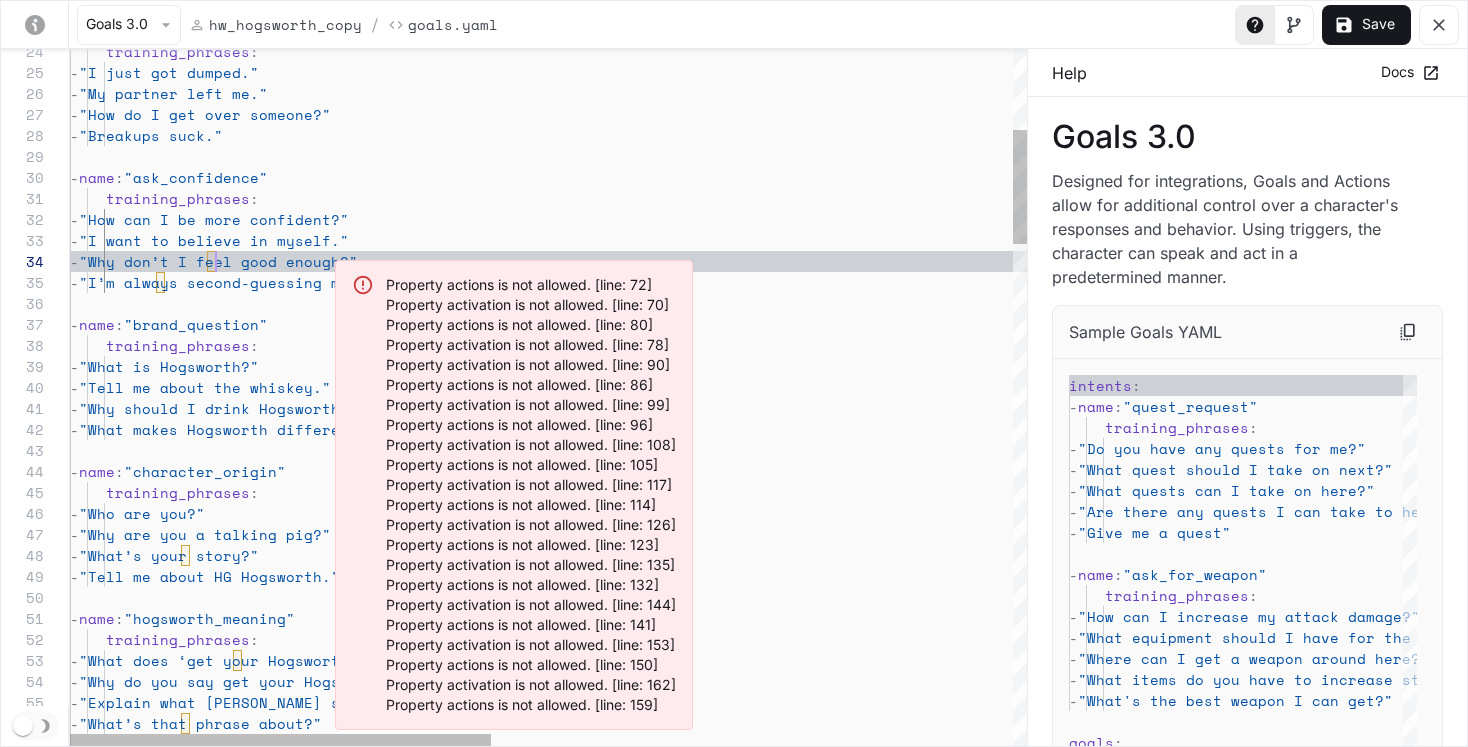 click on "-  "Why don’t I feel good enough?"       -  "I want to believe in myself."       -  "How can I be more confident?"      training_phrases :   -  name :  "ask_confidence"       -  "Breakups suck."       -  "How do I get over someone?"       -  "My partner left me."       -  "I just got dumped."      training_phrases :       -  "I’m always second-guessing myself."   -  name :  "brand_question"      training_phrases :       -  "What is Hogsworth?"       -  "Tell me about the whiskey."       -  "Why should I drink Hogsworth?"       -  "What makes Hogsworth different?"   -  name :  "character_origin"      training_phrases :       -  "Who are you?"       -  "Why are you a talking pig?"       -  "What’s your story?"       -  "Tell me about HG Hogsworth."   -  name :  "hogsworth_meaning"      :" at bounding box center (1139, 1670) 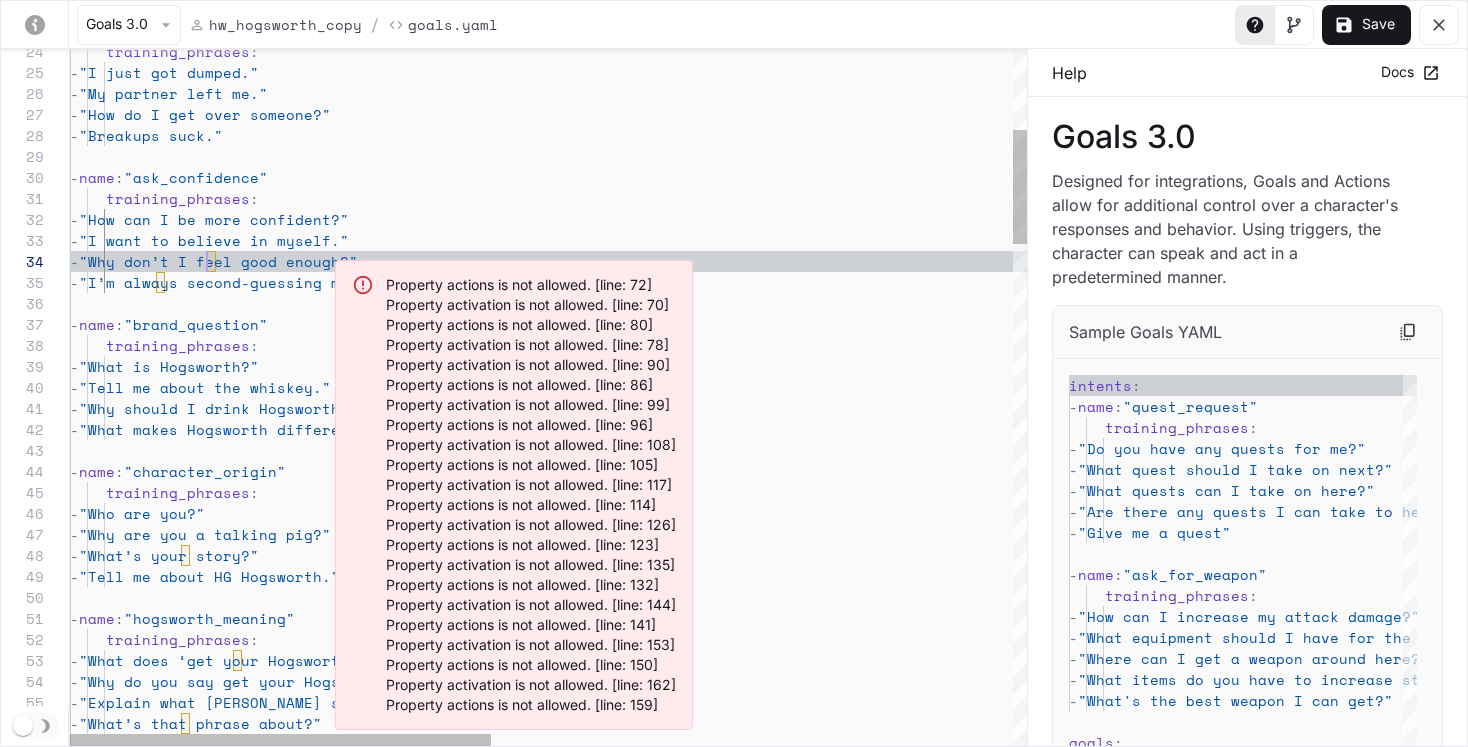 scroll, scrollTop: 63, scrollLeft: 137, axis: both 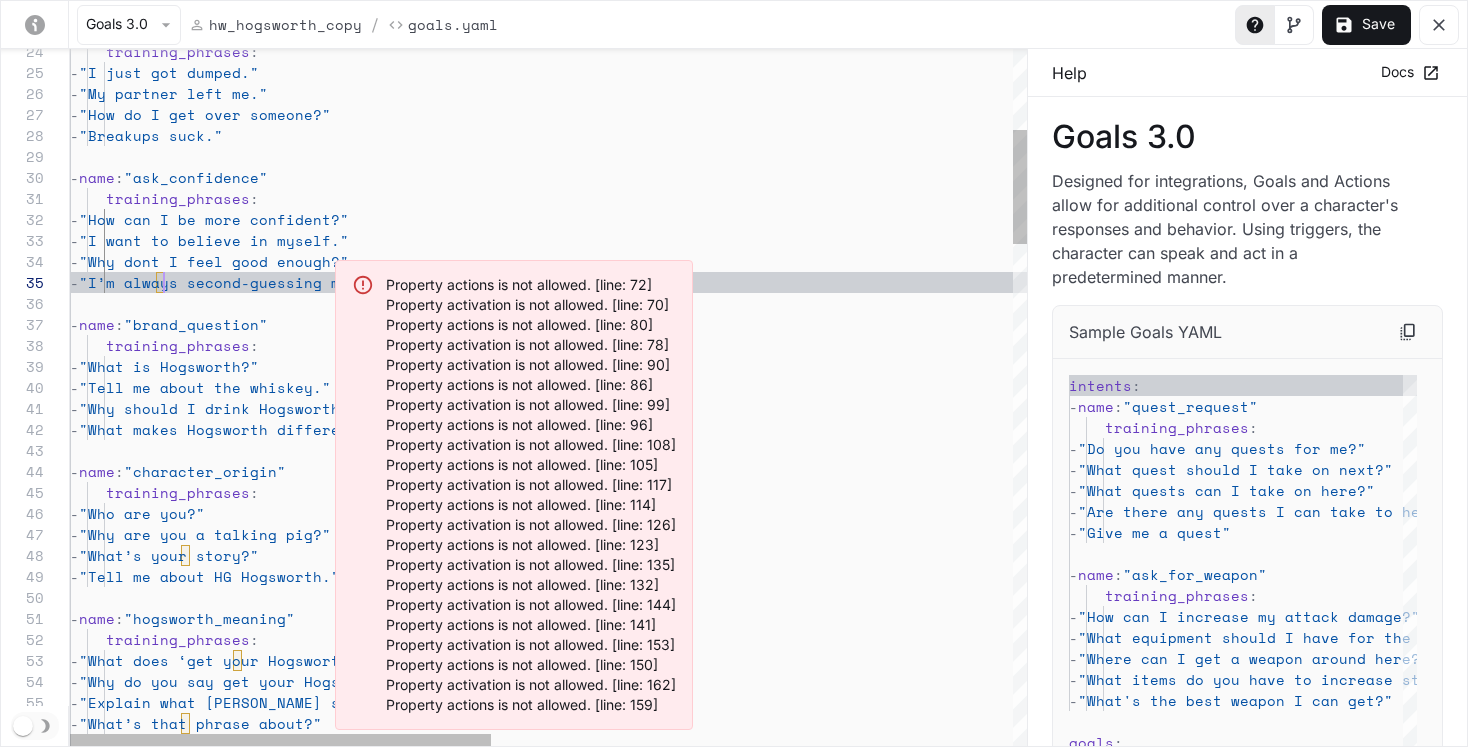 click on "-  "Why dont I feel good enough?"       -  "I want to believe in myself."       -  "How can I be more confident?"      training_phrases :   -  name :  "ask_confidence"       -  "Breakups suck."       -  "How do I get over someone?"       -  "My partner left me."       -  "I just got dumped."      training_phrases :       -  "I’m always second-guessing myself."   -  name :  "brand_question"      training_phrases :       -  "What is Hogsworth?"       -  "Tell me about the whiskey."       -  "Why should I drink Hogsworth?"       -  "What makes Hogsworth different?"   -  name :  "character_origin"      training_phrases :       -  "Who are you?"       -  "Why are you a talking pig?"       -  "What’s your story?"       -  "Tell me about HG Hogsworth."   -  name :  "hogsworth_meaning"      training_phrases" at bounding box center [1139, 1670] 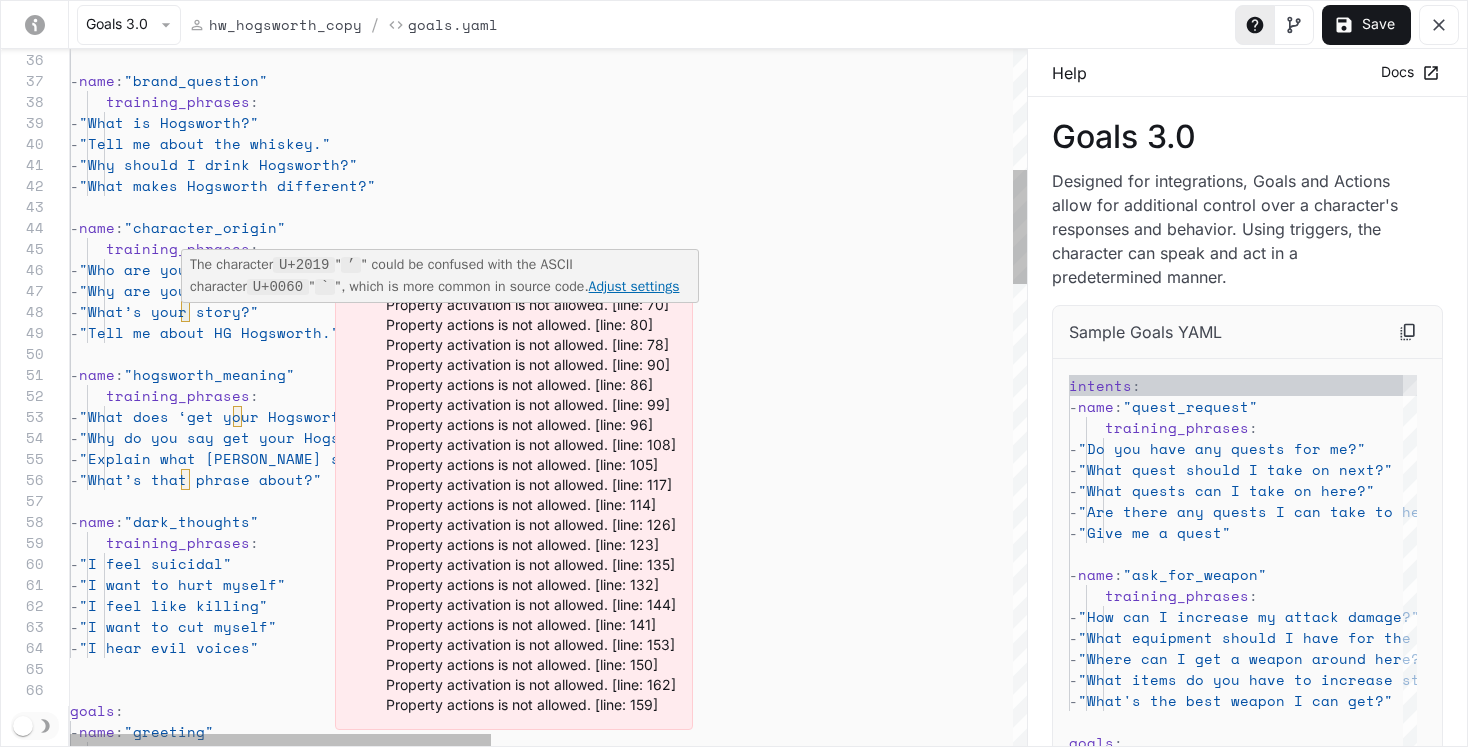 click on "-  name :  "brand_question"      training_phrases :       -  "What is Hogsworth?"       -  "Tell me about the whiskey."       -  "Why should I drink Hogsworth?"       -  "What makes Hogsworth different?"   -  name :  "character_origin"      training_phrases :       -  "Who are you?"       -  "Why are you a talking pig?"       -  "What’s your story?"       -  "Tell me about HG Hogsworth."   -  name :  "hogsworth_meaning"      training_phrases :       -  "What does ‘get your Hogsworth’ mean?"       -  "Why do you say get your Hogsworth?"       -  "Explain what Hogsworth stands for."       -  "What’s that phrase about?"   -  name :  "dark_thoughts"      training_phrases :       -  "I feel suicidal"       -  "I want to hurt myself"       -  "I feel like killing"       -  "I want to cut myself" goals : name" at bounding box center [1139, 1426] 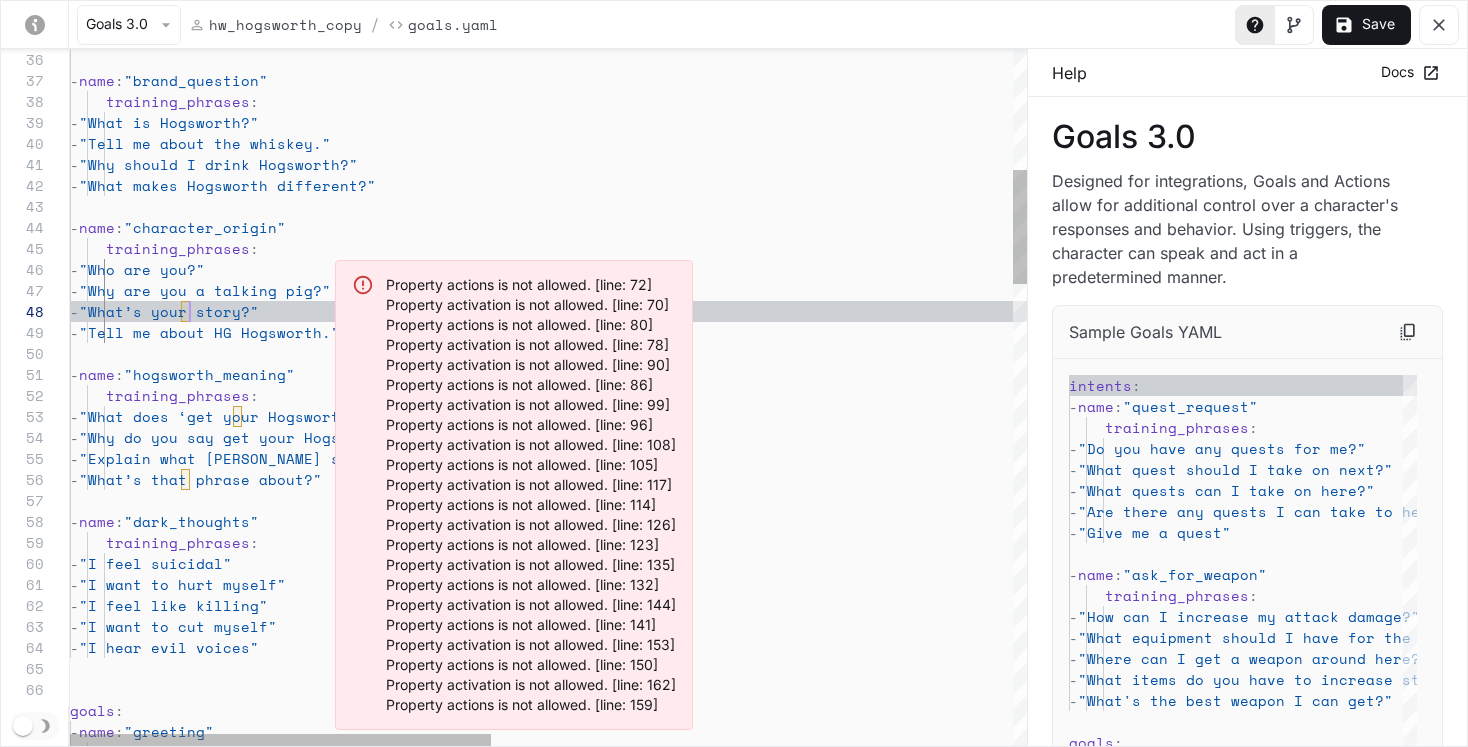 scroll, scrollTop: 147, scrollLeft: 111, axis: both 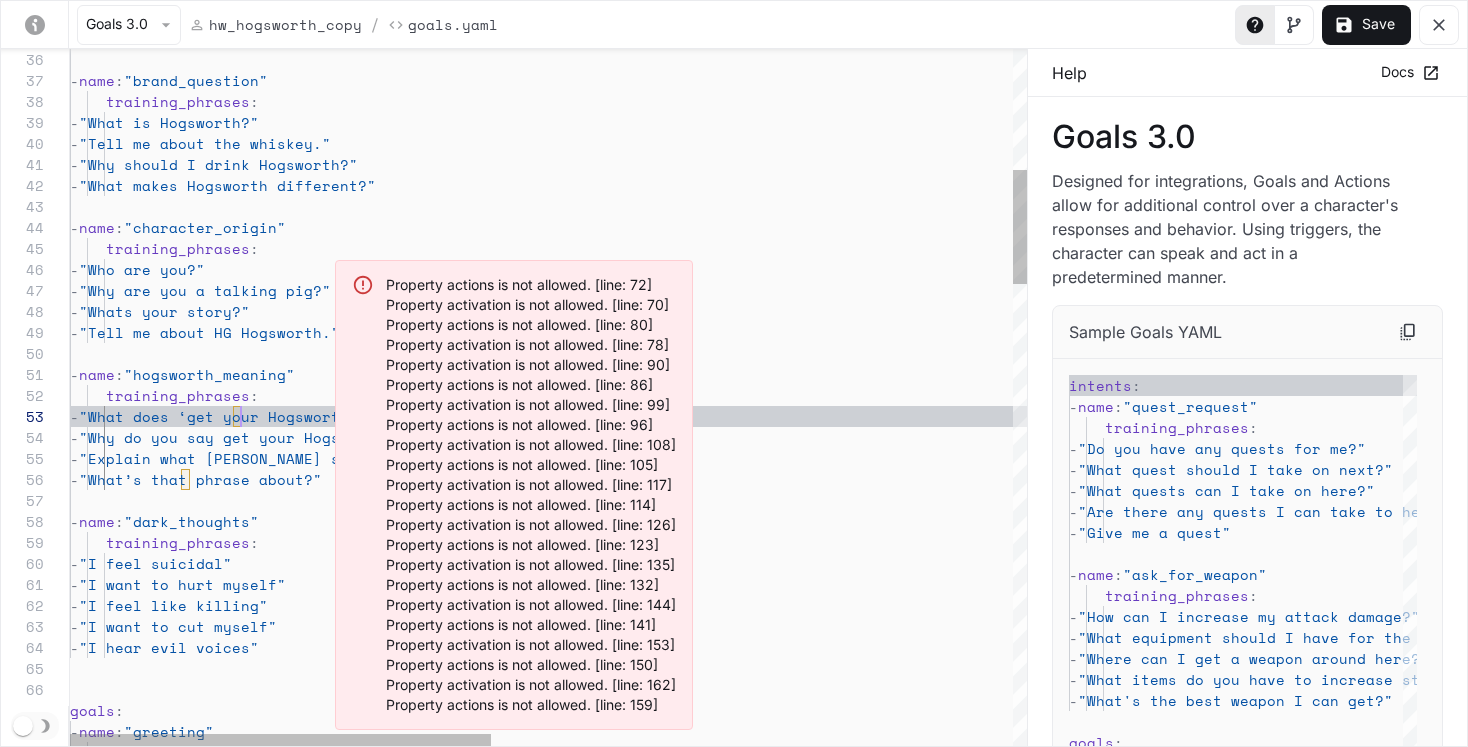 click on "-  name :  "brand_question"      training_phrases :       -  "What is Hogsworth?"       -  "Tell me about the whiskey."       -  "Why should I drink Hogsworth?"       -  "What makes Hogsworth different?"   -  name :  "character_origin"      training_phrases :       -  "Who are you?"       -  "Why are you a talking pig?"       -  "Whats your story?"       -  "Tell me about HG Hogsworth."   -  name :  "hogsworth_meaning"      training_phrases :       -  "What does ‘get your Hogsworth’ mean?"       -  "Why do you say get your Hogsworth?"       -  "Explain what Hogsworth stands for."       -  "What’s that phrase about?"   -  name :  "dark_thoughts"      training_phrases :       -  "I feel suicidal"       -  "I want to hurt myself"       -  "I feel like killing"       -  "I want to cut myself"       -" at bounding box center [1139, 1426] 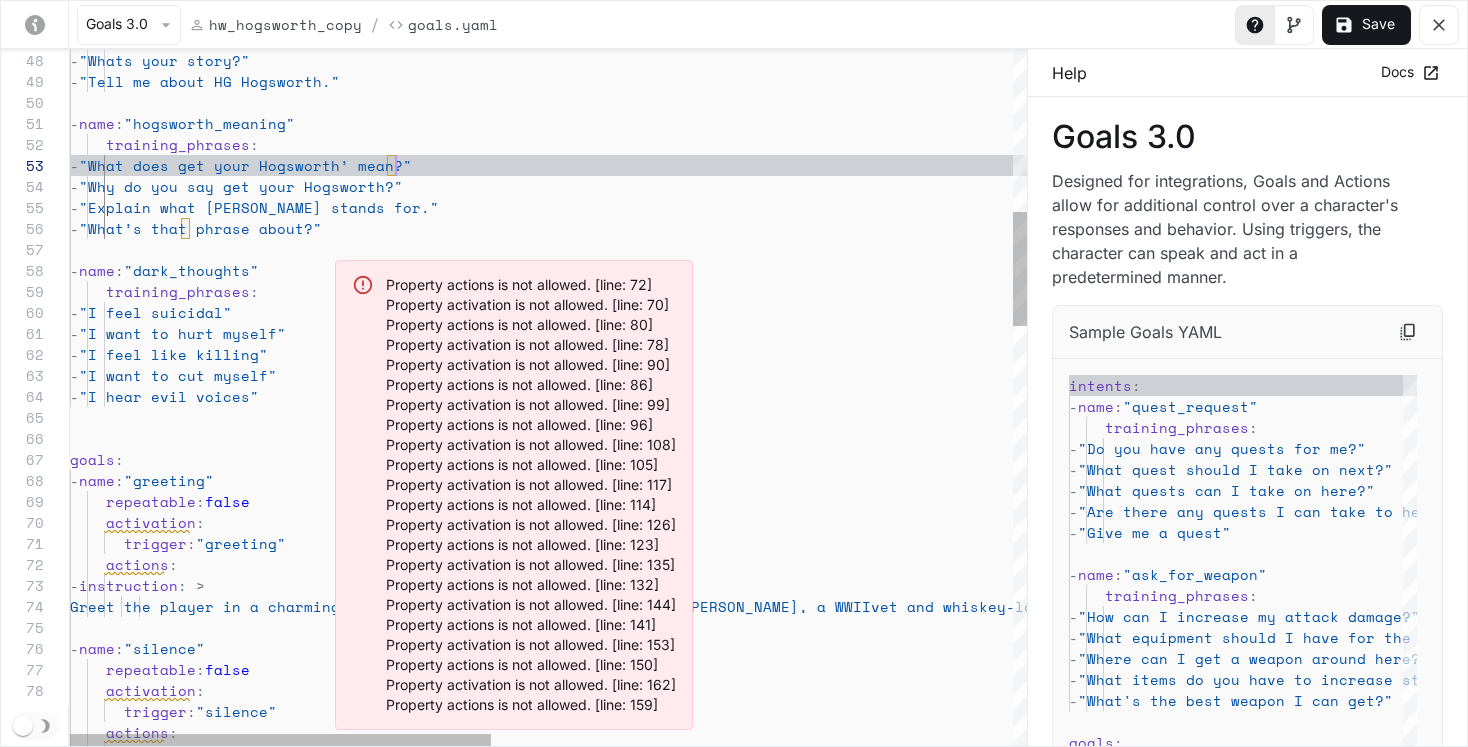 drag, startPoint x: 392, startPoint y: 165, endPoint x: 393, endPoint y: 201, distance: 36.013885 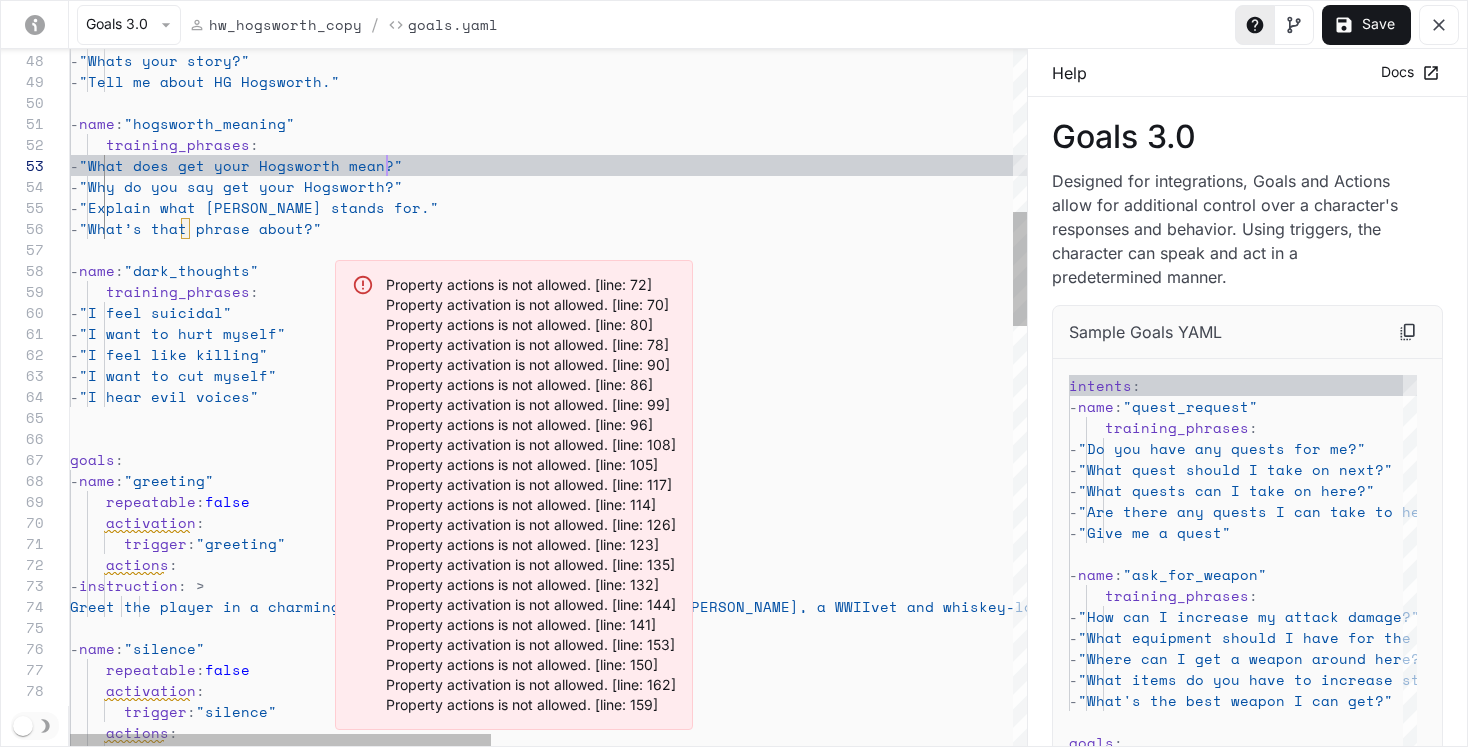 click on "-  "Why are you a talking pig?"       -  "Whats your story?"       -  "Tell me about HG Hogsworth."   -  name :  "hogsworth_meaning"      training_phrases :       -  "What does get your Hogsworth mean?"       -  "Why do you say get your Hogsworth?"       -  "Explain what Hogsworth stands for."       -  "What’s that phrase about?"   -  name :  "dark_thoughts"      training_phrases :       -  "I feel suicidal"       -  "I want to hurt myself"       -  "I feel like killing"       -  "I want to cut myself"       -  "I hear evil voices" goals :   -  name :  "greeting"      repeatable :  false      activation :        trigger :  "greeting"      actions :       -  instruction : >           Greet the player in a charming Southern  style, introduce yourself as HG Hogsworth, a WWII    -  name :  "silence" :" at bounding box center [1139, 1175] 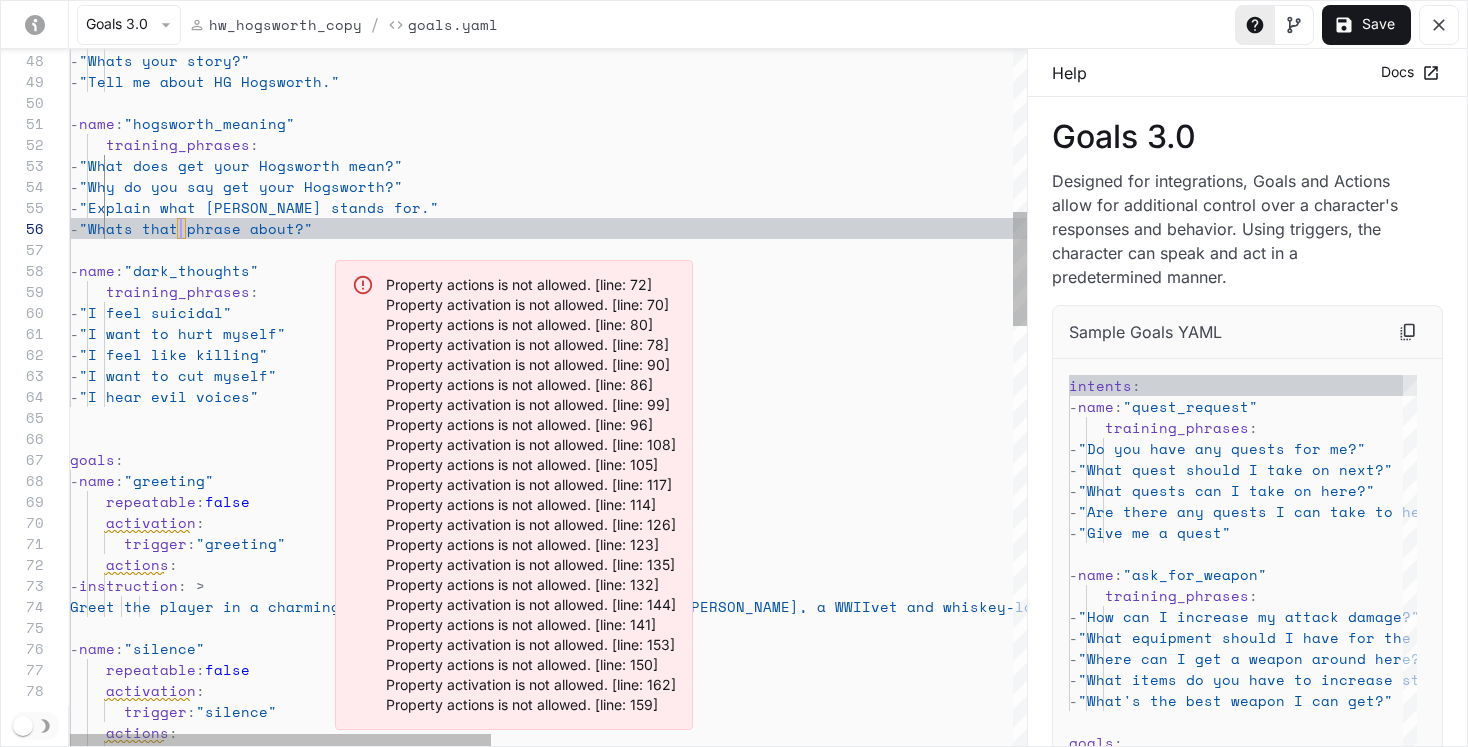 scroll, scrollTop: 105, scrollLeft: 111, axis: both 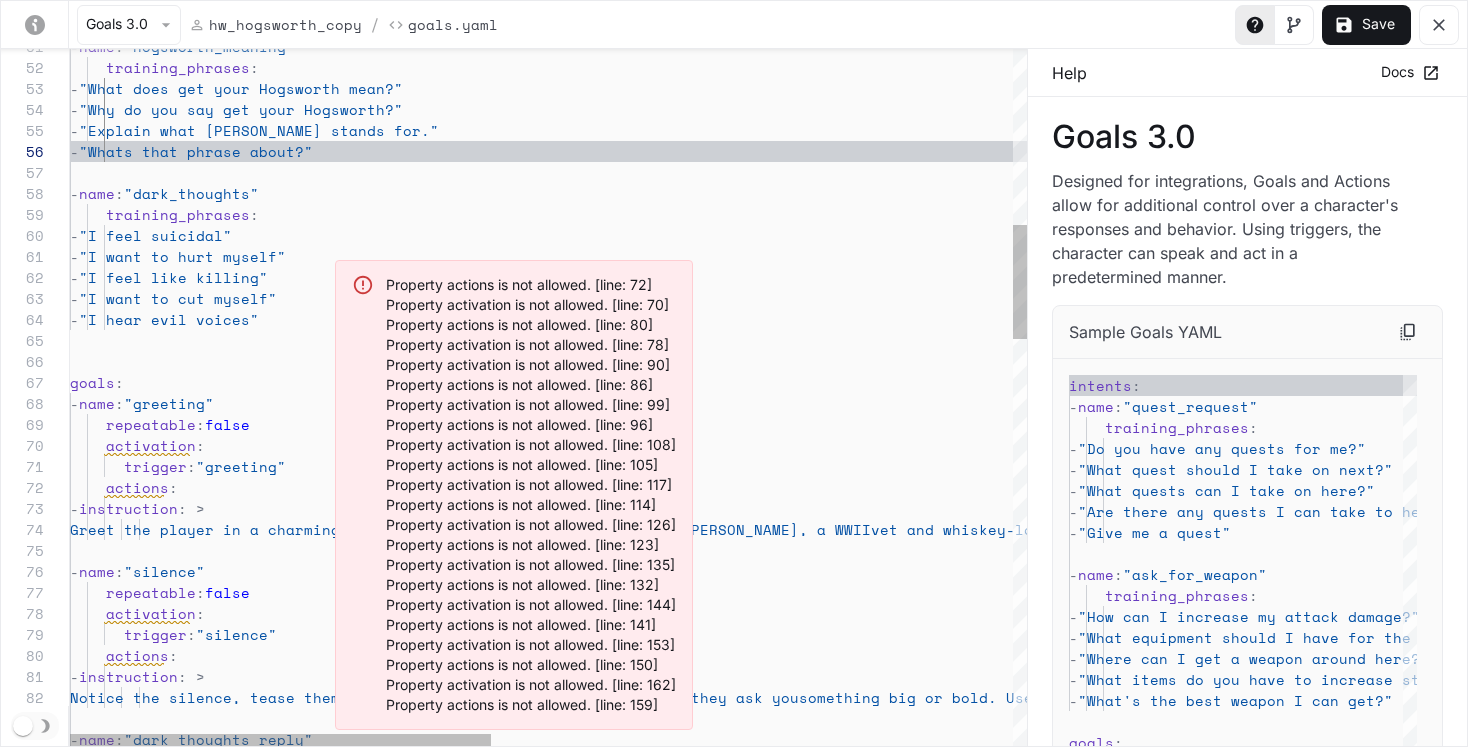 click on "-  name :  "dark_thoughts"      training_phrases :       -  "I feel suicidal"       -  "I want to hurt myself"       -  "I feel like killing"       -  "I want to cut myself"       -  "I hear evil voices" goals :   -  name :  "greeting"      repeatable :  false      activation :        trigger :  "greeting"      actions :       -  instruction : >           Greet the player in a charming Southern  style, introduce yourself as HG Hogsworth, a WWII  vet and whiskey-lovin’ pig. Mention they can ask  life questions, talk about Hogsworth whiskey, or  just shoot the breeze. Keep it under 30 words.   -  name :  "silence"      repeatable :  false      activation :        trigger :  "silence"      actions :       -  instruction : >           Notice the silence, tease them gently  playful.       -        -       :" at bounding box center (1139, 1098) 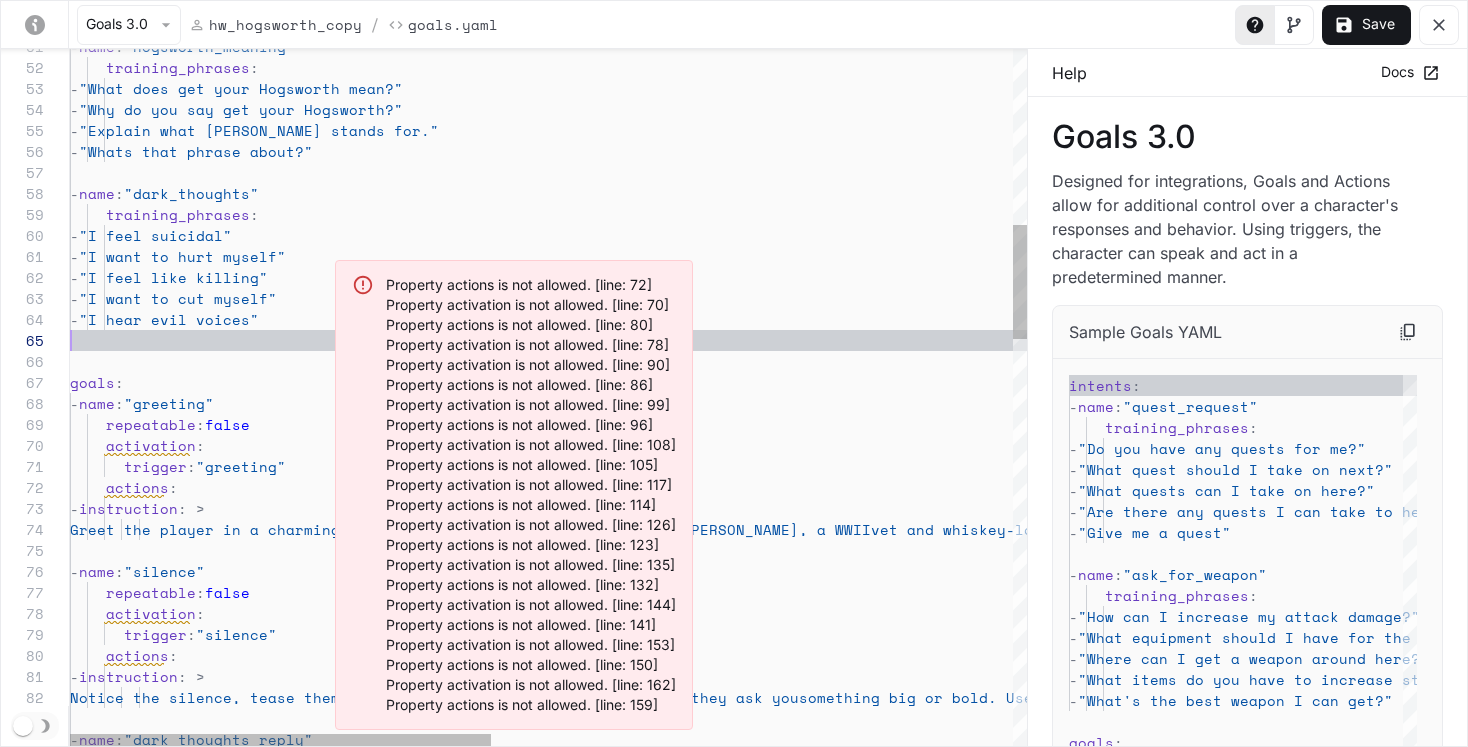 scroll, scrollTop: 105, scrollLeft: 0, axis: vertical 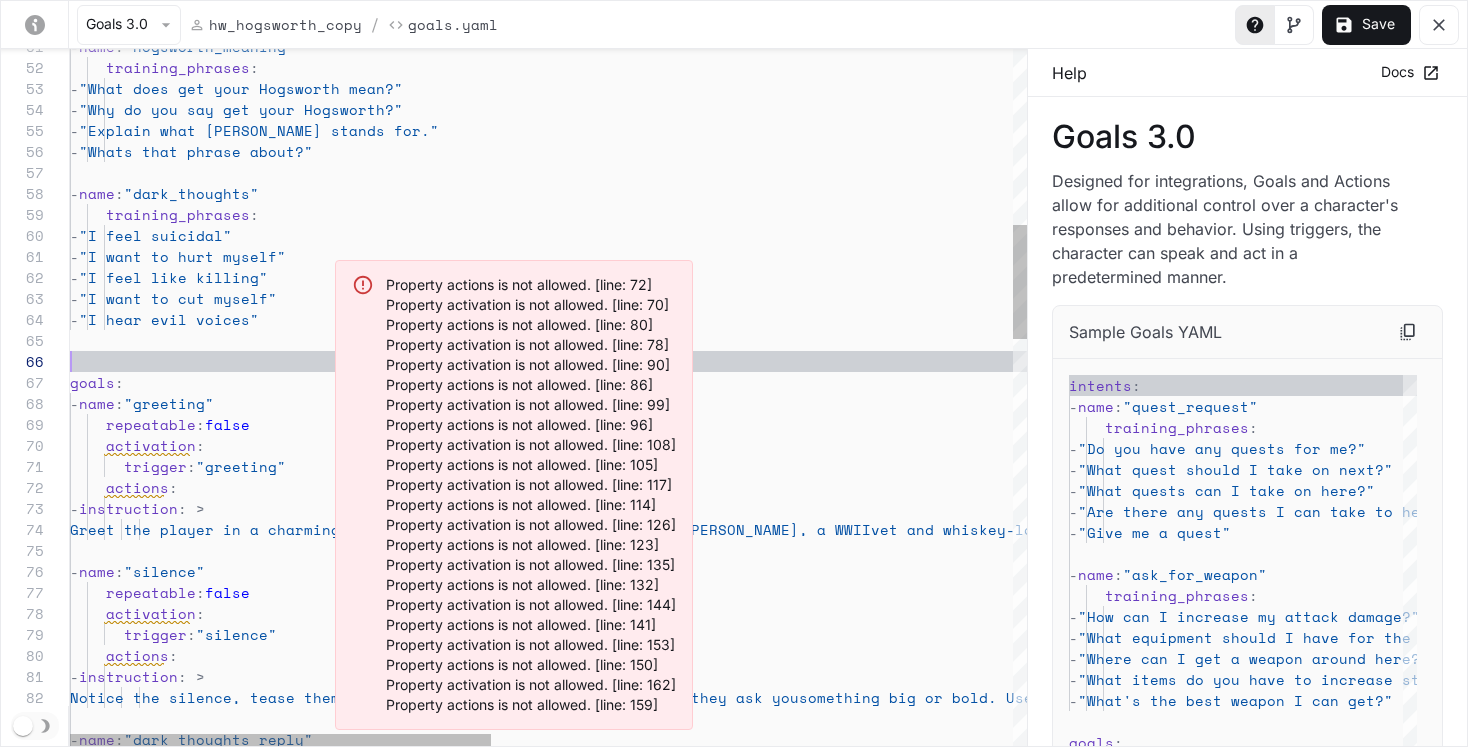 click on "-  name :  "dark_thoughts"      training_phrases :       -  "I feel suicidal"       -  "I want to hurt myself"       -  "I feel like killing"       -  "I want to cut myself"       -  "I hear evil voices" goals :   -  name :  "greeting"      repeatable :  false      activation :        trigger :  "greeting"      actions :       -  instruction : >           Greet the player in a charming Southern  style, introduce yourself as HG Hogsworth, a WWII  vet and whiskey-lovin’ pig. Mention they can ask  life questions, talk about Hogsworth whiskey, or  just shoot the breeze. Keep it under 30 words.   -  name :  "silence"      repeatable :  false      activation :        trigger :  "silence"      actions :       -  instruction : >           Notice the silence, tease them gently  playful.       -        -       :" at bounding box center (1139, 1098) 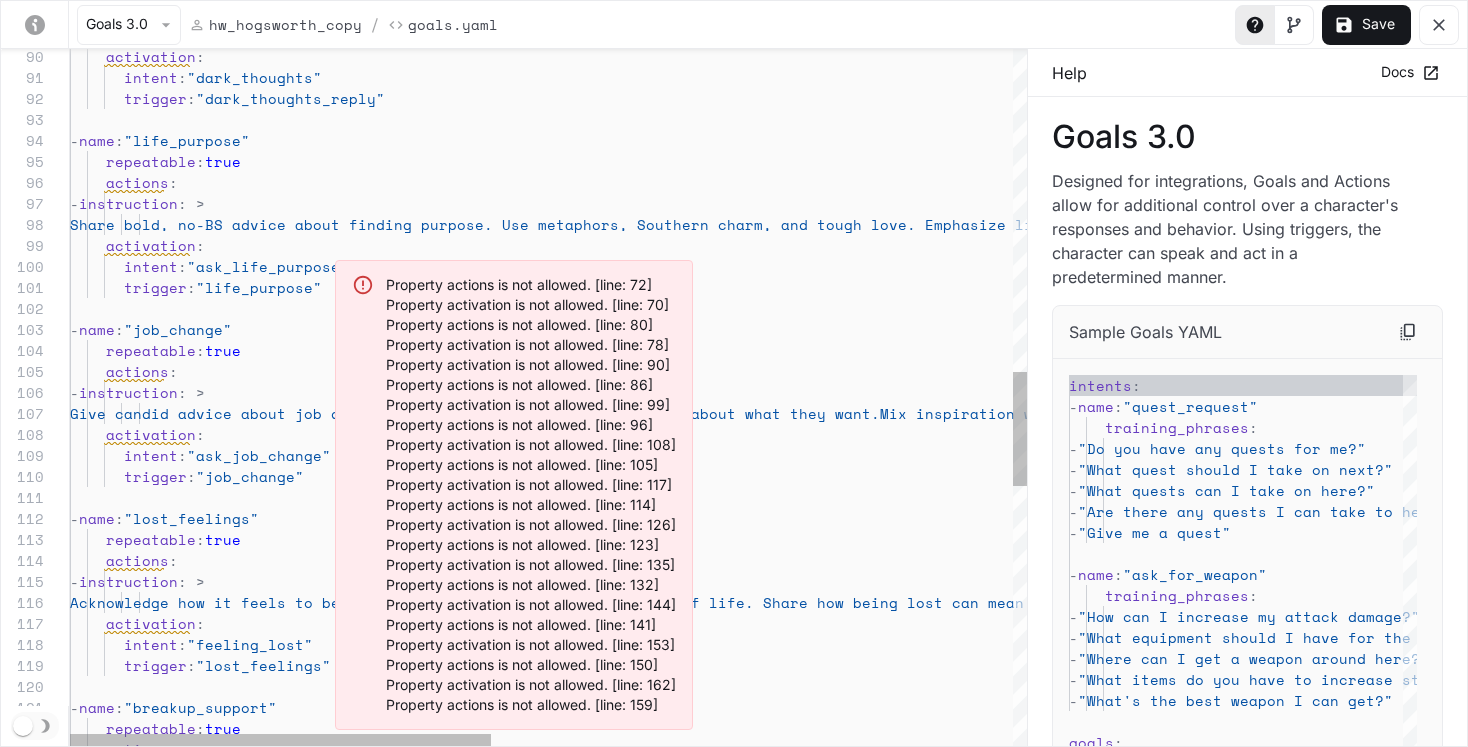 scroll, scrollTop: 63, scrollLeft: 94, axis: both 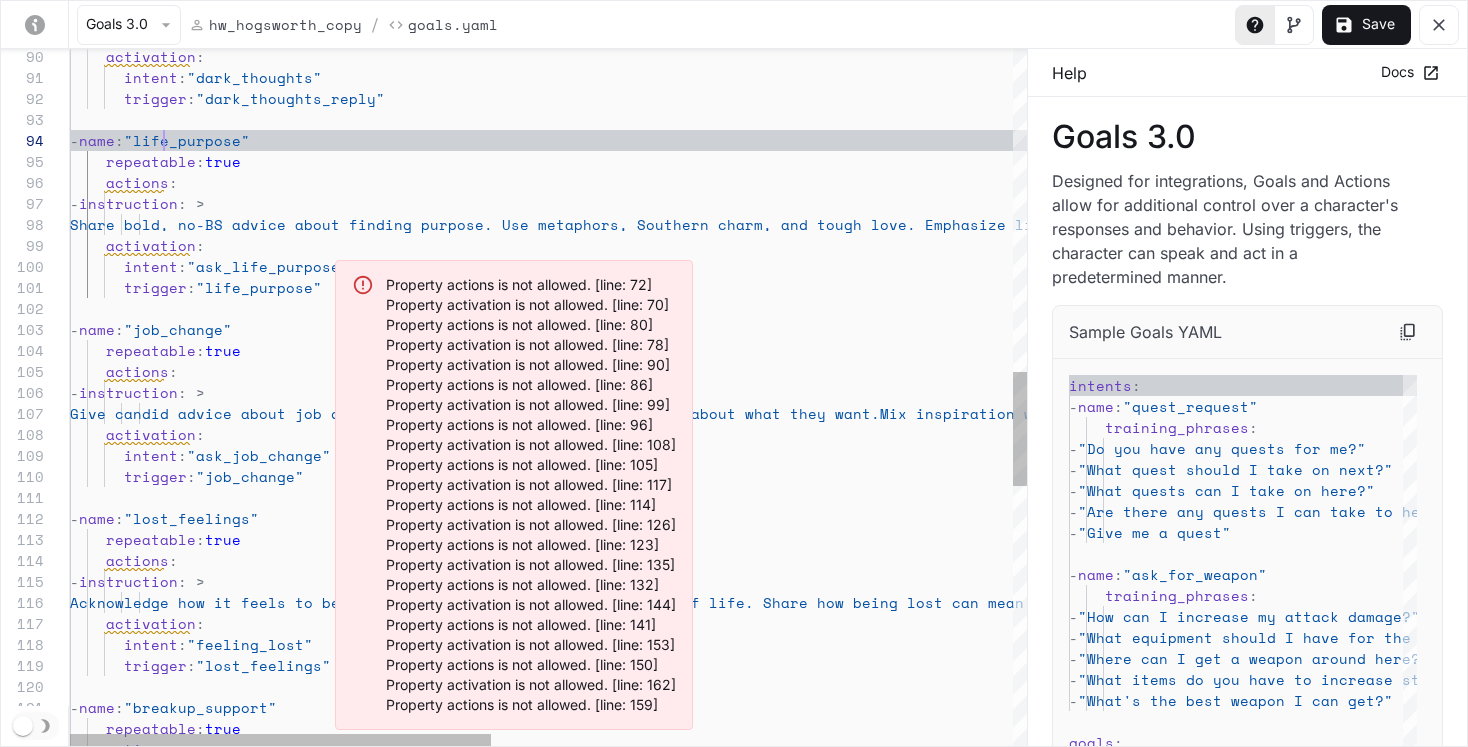 click on "activation :        intent :  "dark_thoughts"        trigger :  "dark_thoughts_reply"   -  name :  "life_purpose"      repeatable :  true      actions :       -  instruction : >           Share bold, no-BS advice about finding p urpose. Use metaphors, Southern charm, and tough l ove. Emphasize living boldly, not drifting. Encour age reflection.      activation :        intent :  "ask_life_purpose"        trigger :  "life_purpose"   -  name :  "job_change"      repeatable :  true      actions :       -  instruction : >           Give candid advice about job dissatisfac tion. Push them to be honest about what they want.  Mix inspiration with realism. Use plainspoken met aphors and grit.      activation :        intent :  "ask_job_change"        trigger :  "job_change"   -  name :  "lost_feelings"      repeatable :  true      actions : :" at bounding box center [1139, 205] 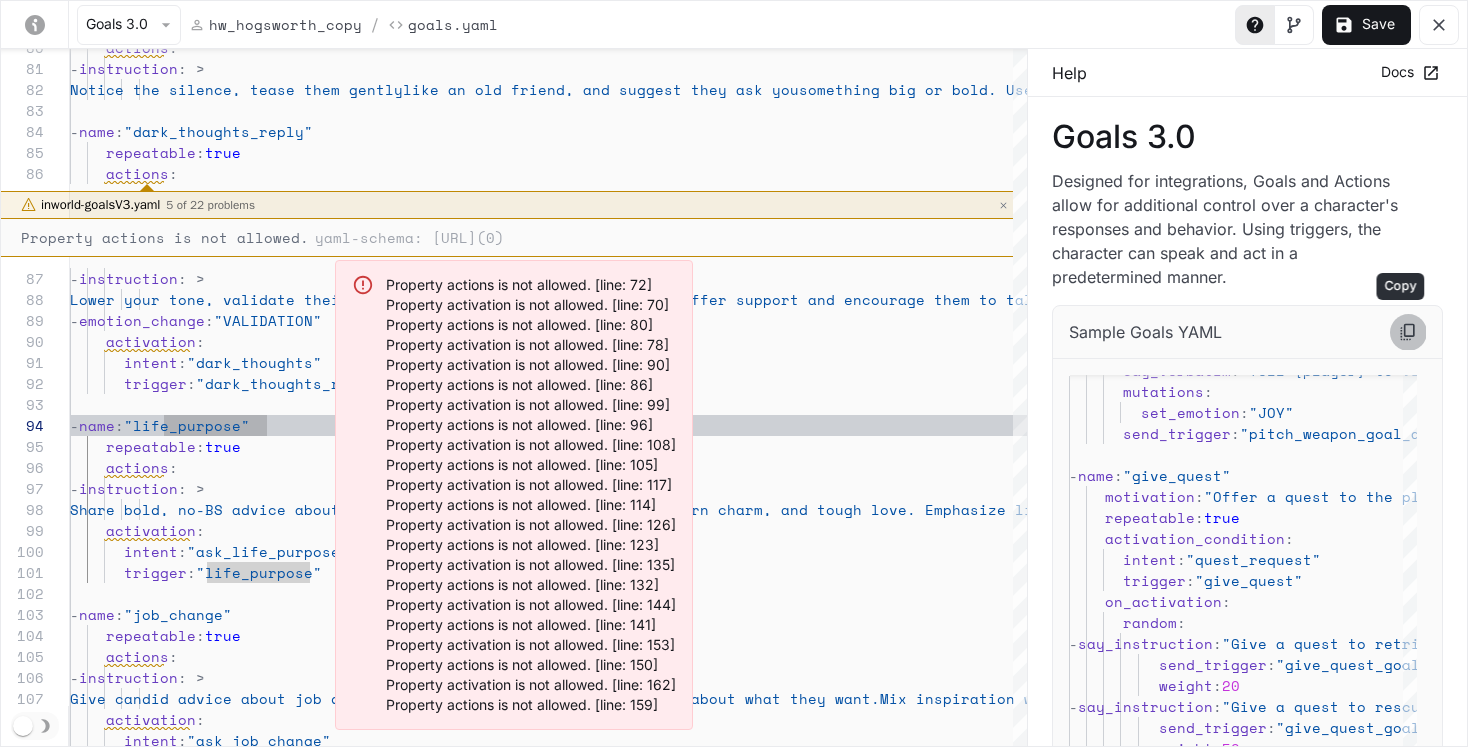 click 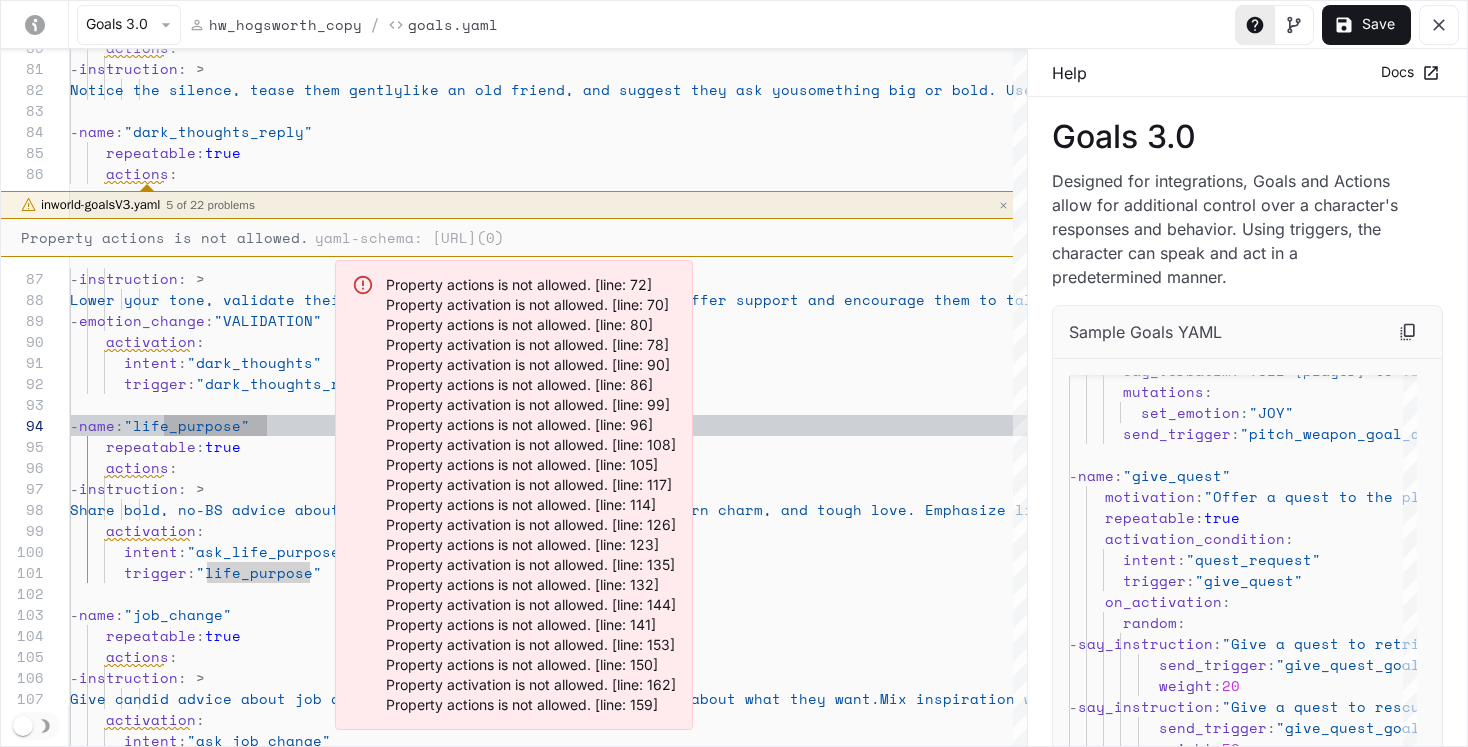 click on "-  name :  "life_purpose"      repeatable :  true      actions :       -  instruction : >           Share bold, no-BS advice about finding p urpose. Use metaphors, Southern charm, and tough l ove. Emphasize living boldly, not drifting. Encour age reflection.      activation :        intent :  "ask_life_purpose"        trigger :  "life_purpose"   -  name :  "job_change"      repeatable :  true      actions :       -  instruction : >           Give candid advice about job dissatisfac tion. Push them to be honest about what they want.  Mix inspiration with realism. Use plainspoken met aphors and grit.      activation :        intent :  "ask_job_change"        trigger :  "dark_thoughts_reply"        intent :  "dark_thoughts"      activation :       -  emotion_change :  "VALIDATION"           Lower your tone, validate their feelings : > :" at bounding box center (1139, 490) 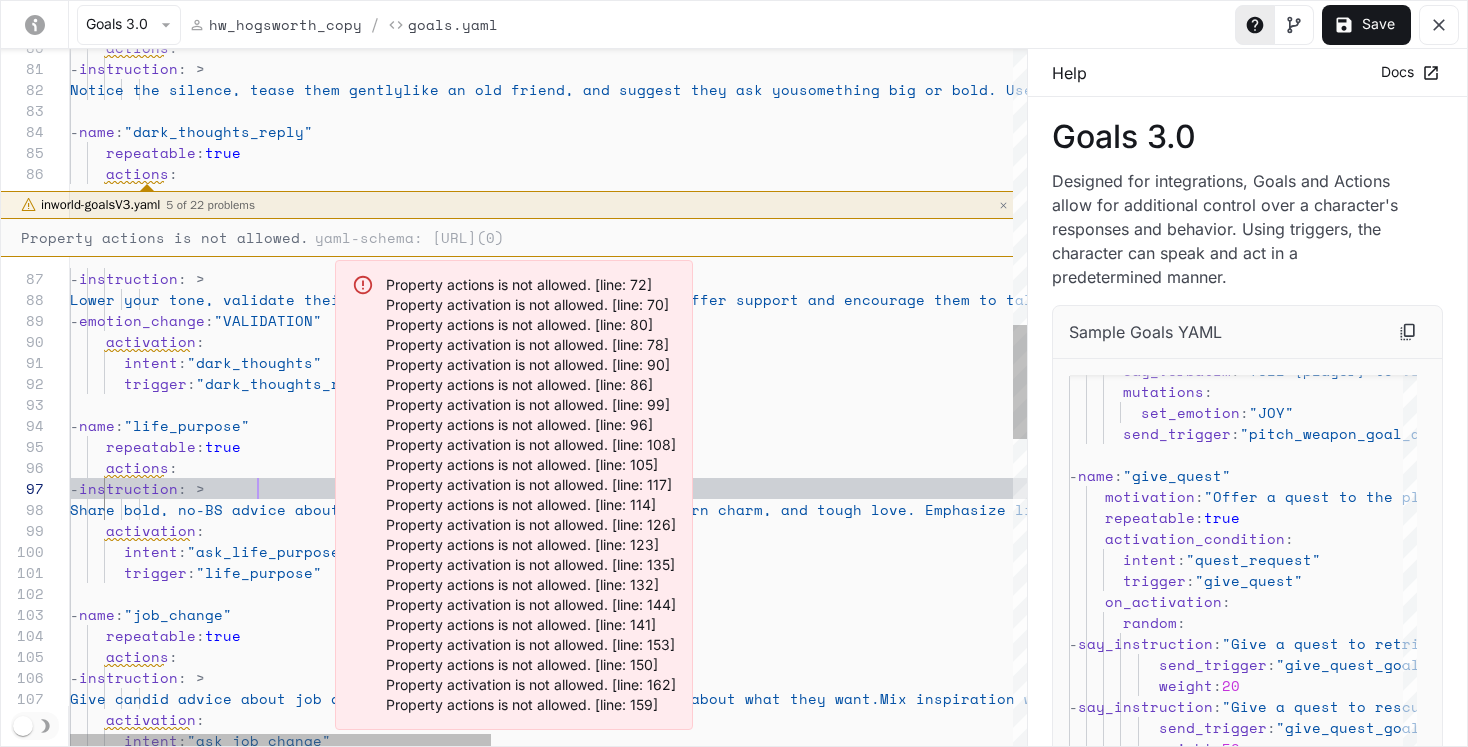 scroll, scrollTop: 126, scrollLeft: 188, axis: both 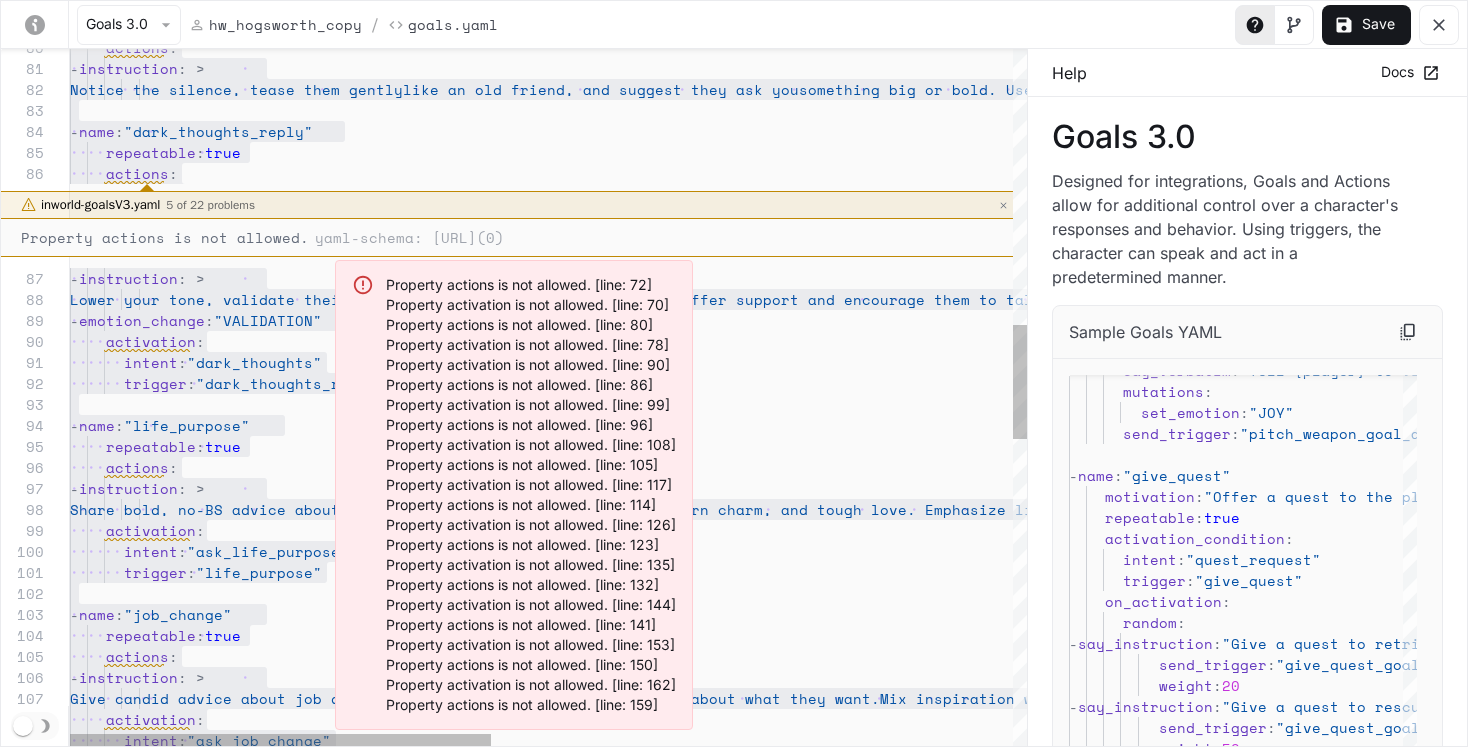 type 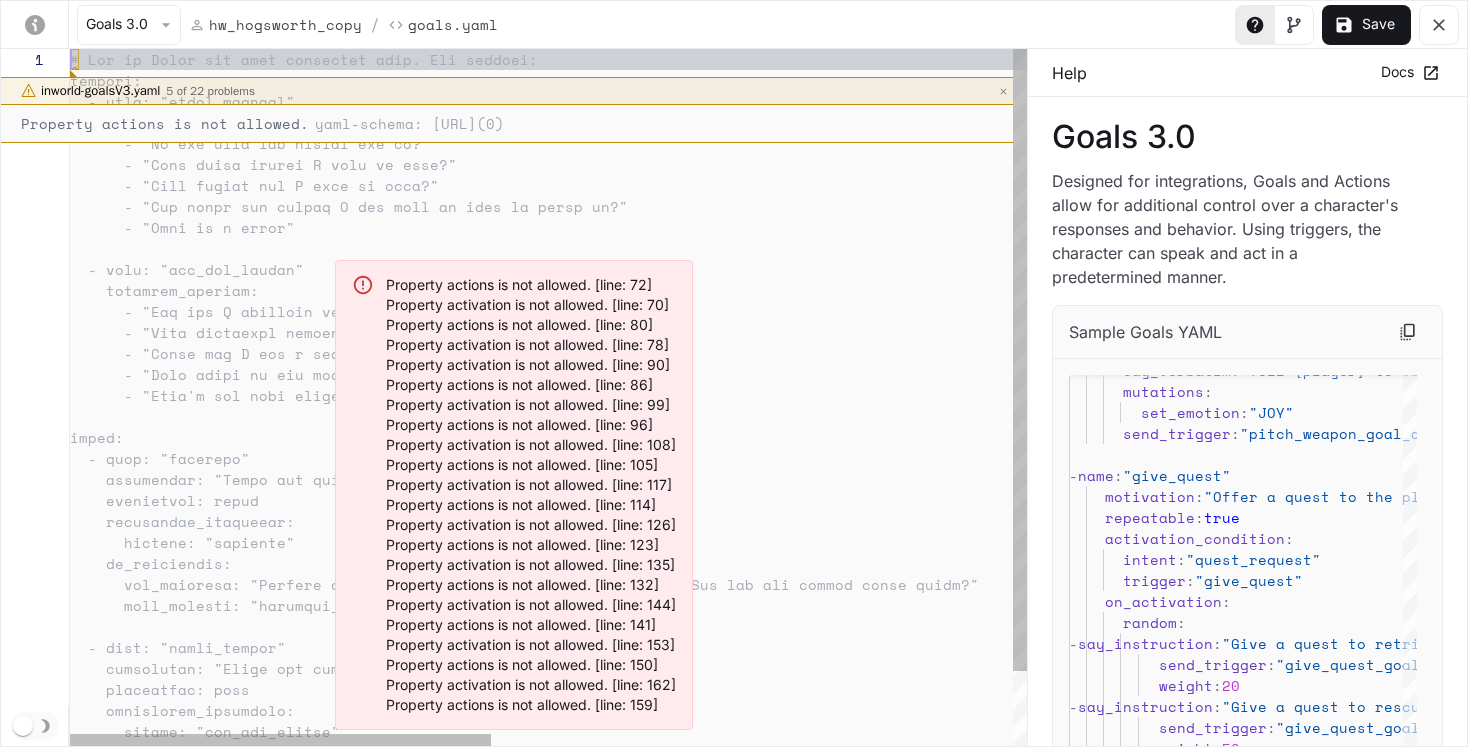 type 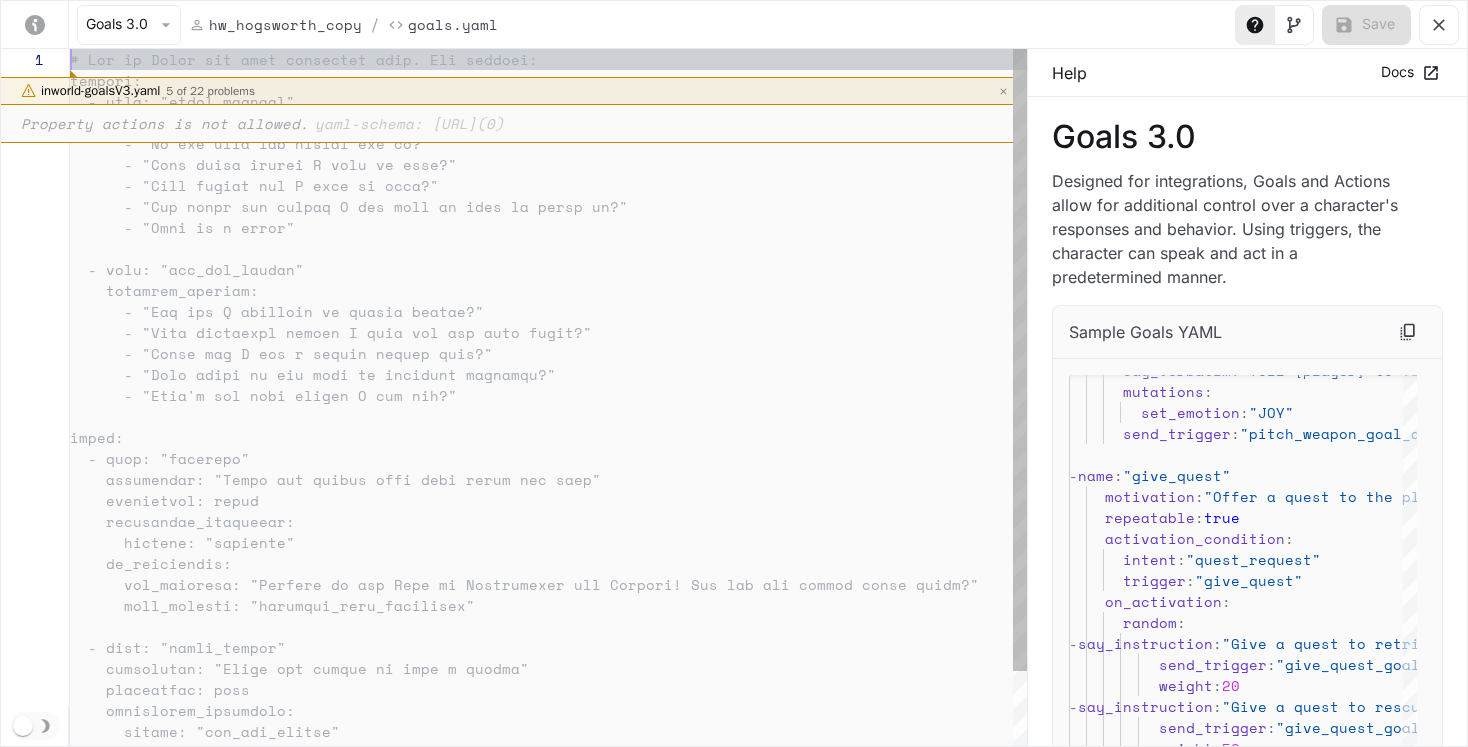 type on "**********" 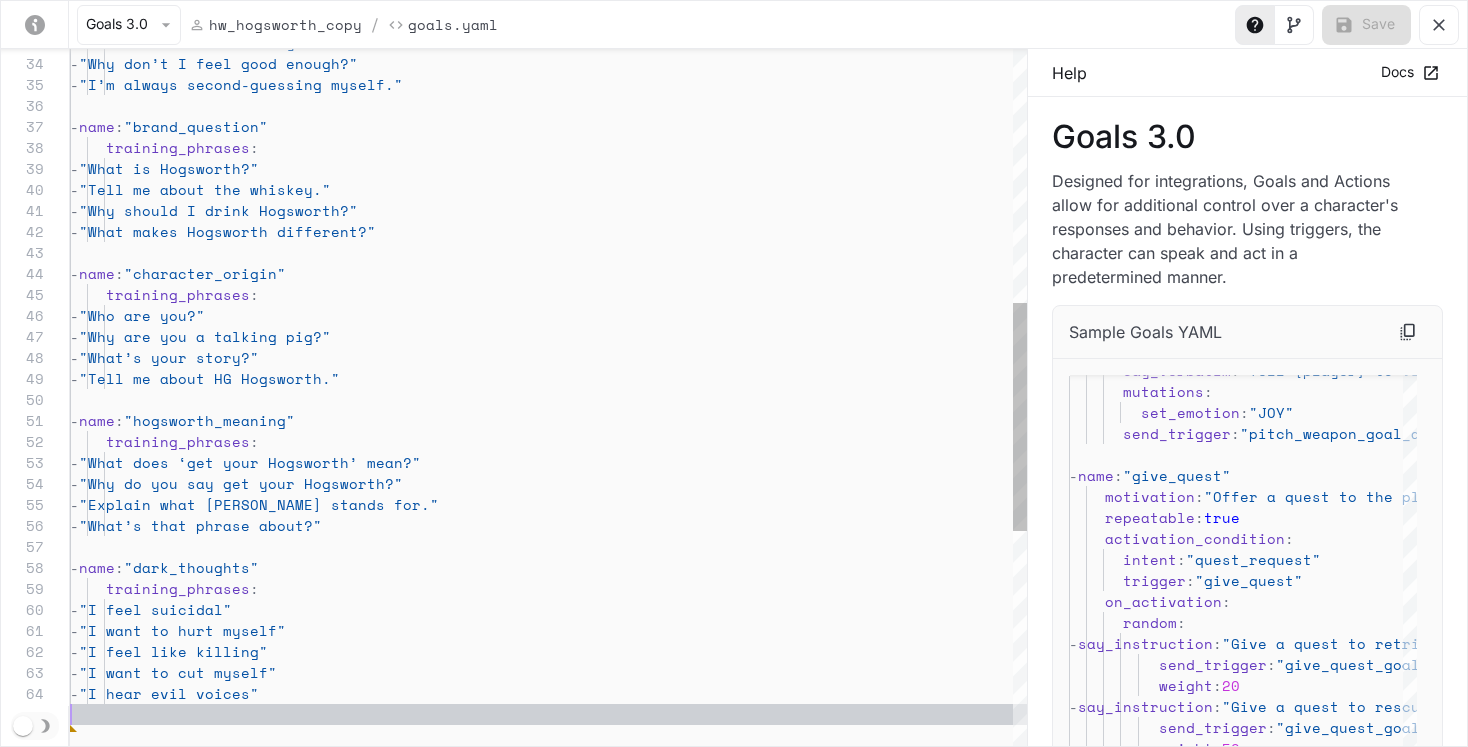 type on "**********" 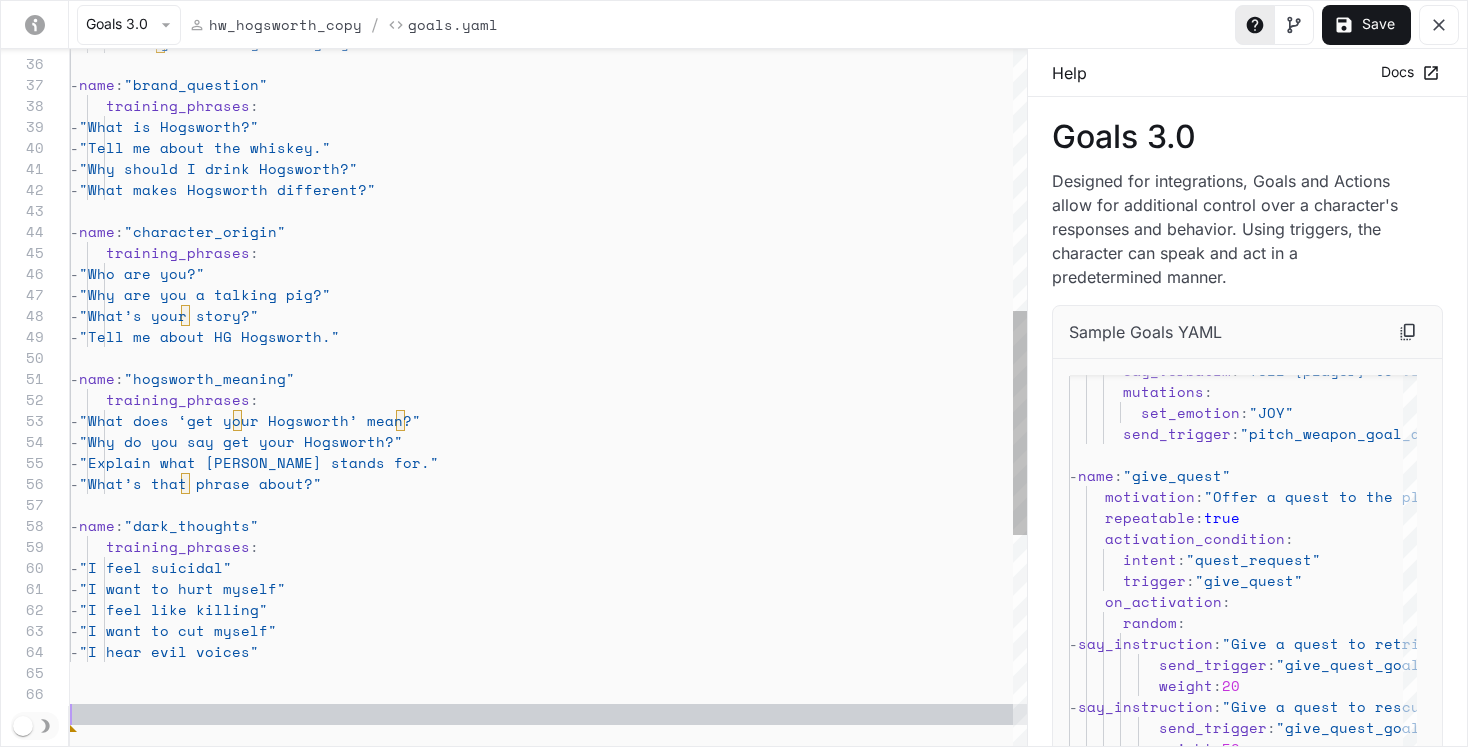 type on "**********" 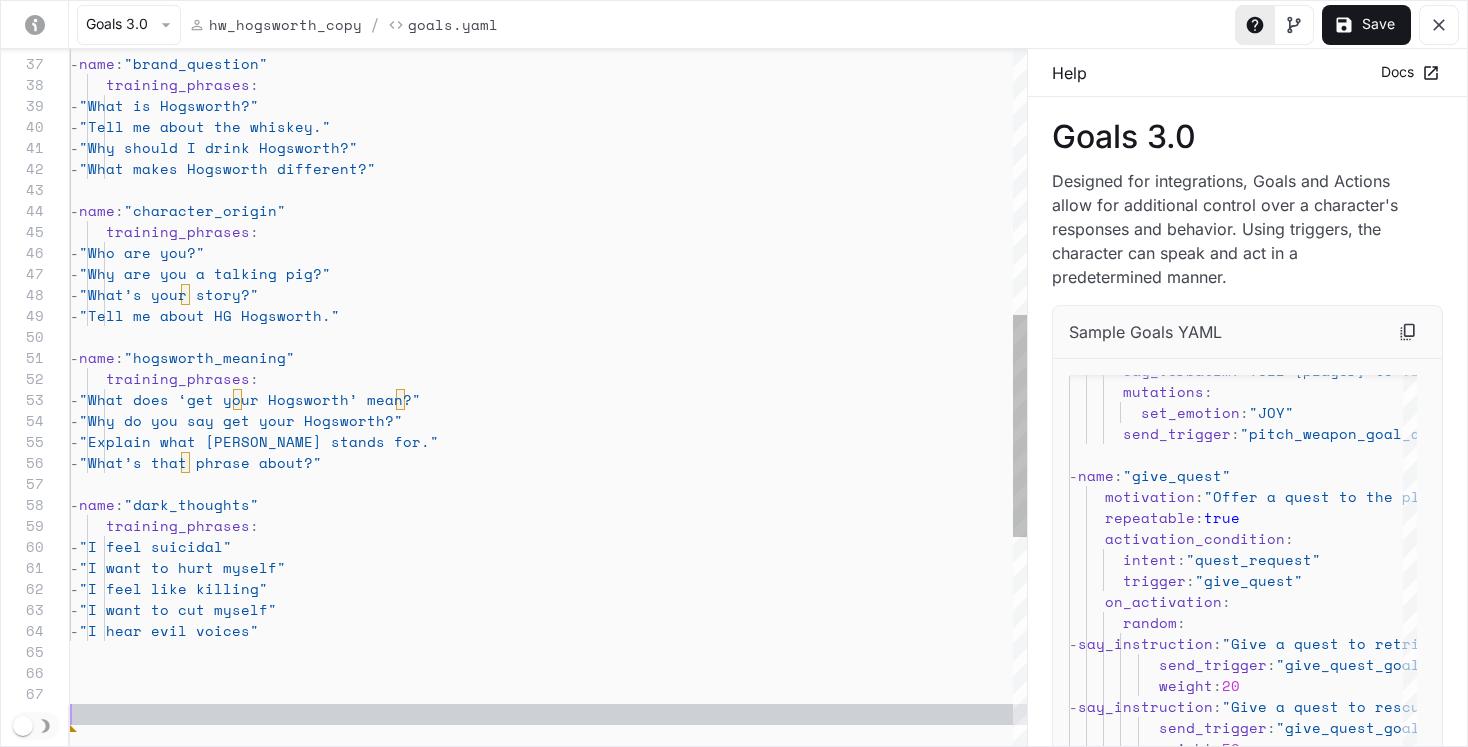 type on "**********" 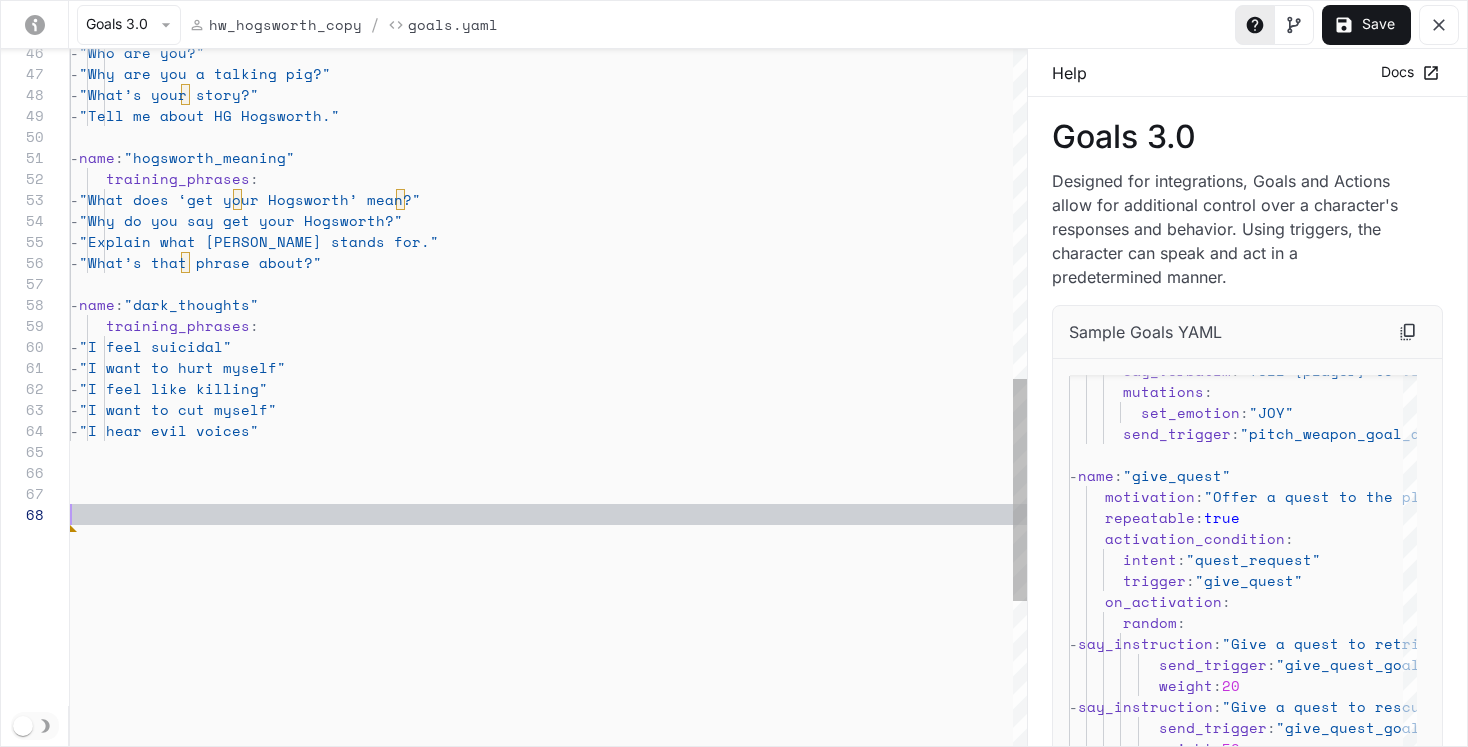 type on "**********" 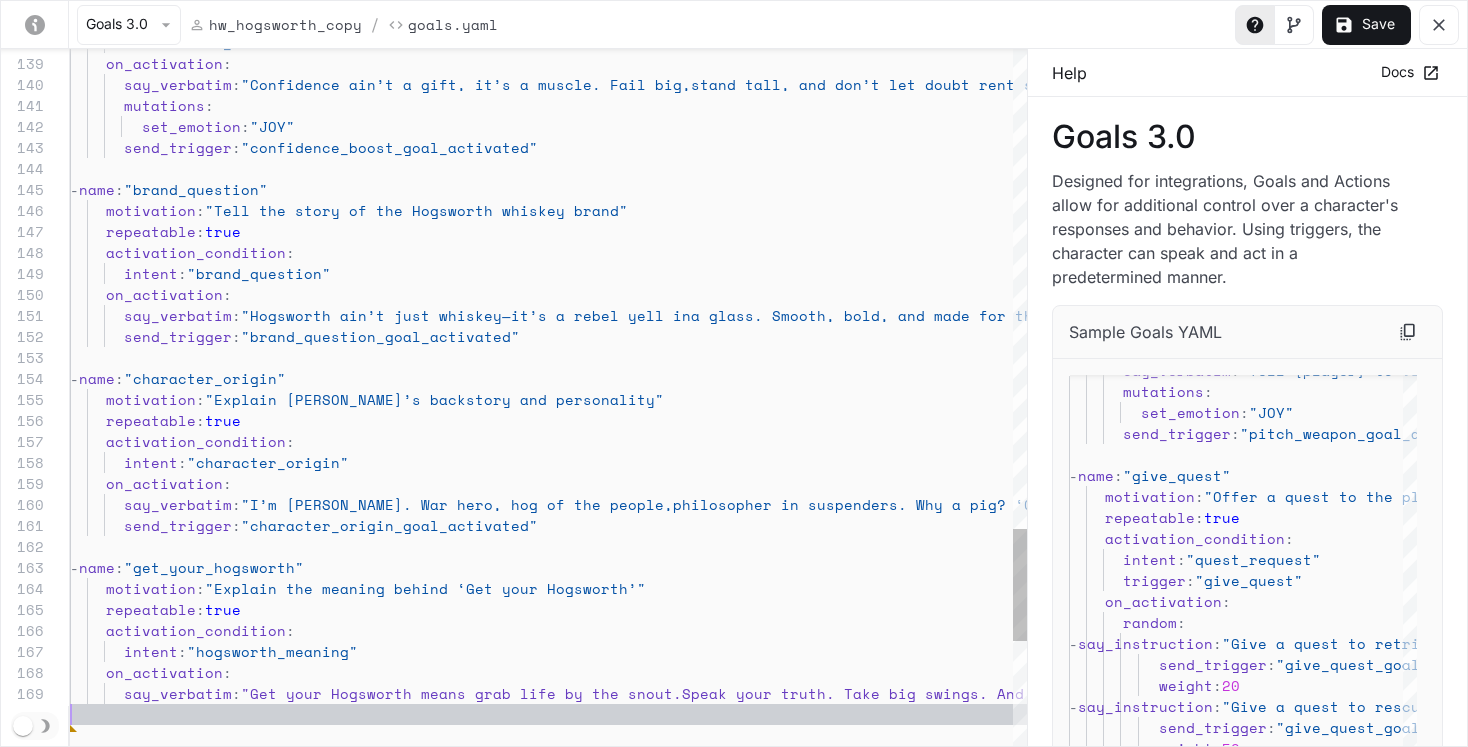 scroll, scrollTop: 189, scrollLeft: 0, axis: vertical 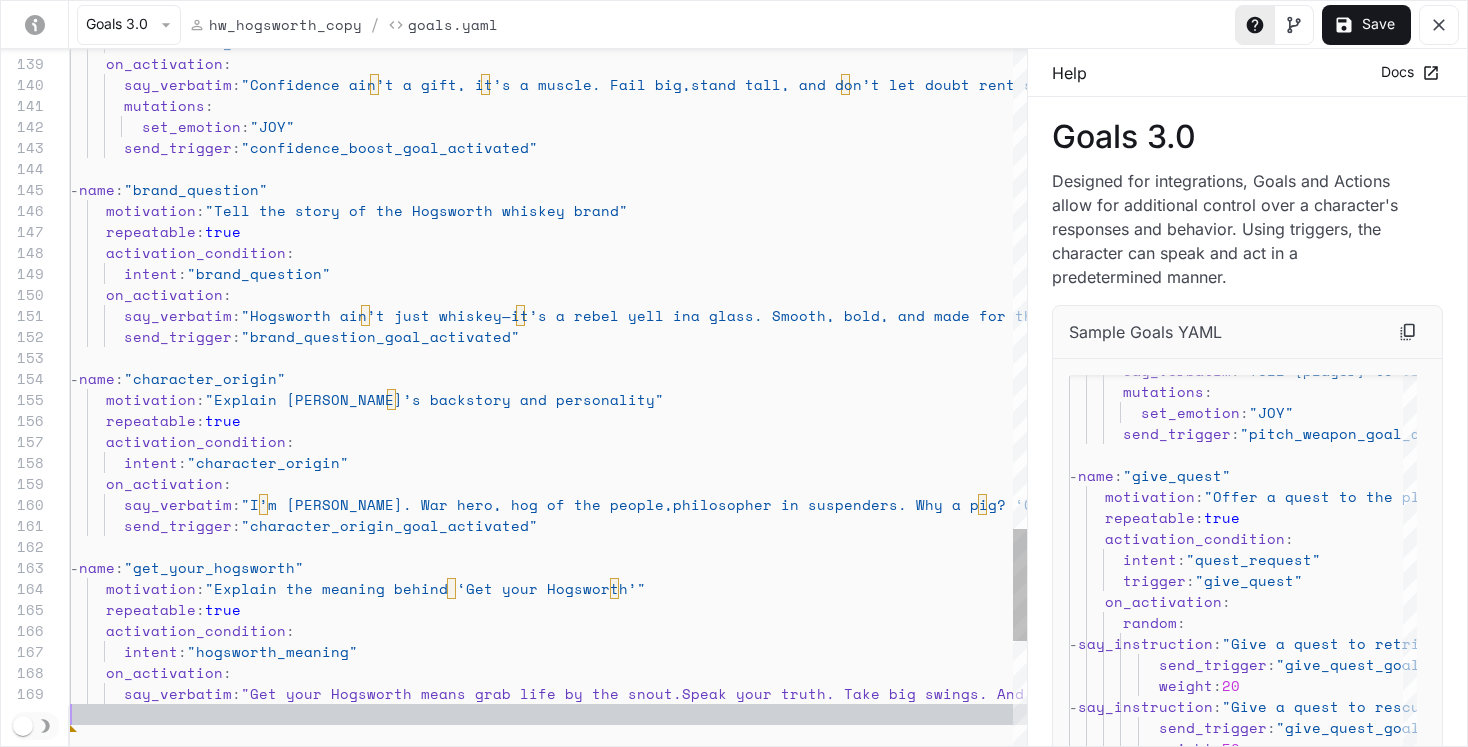 type on "**********" 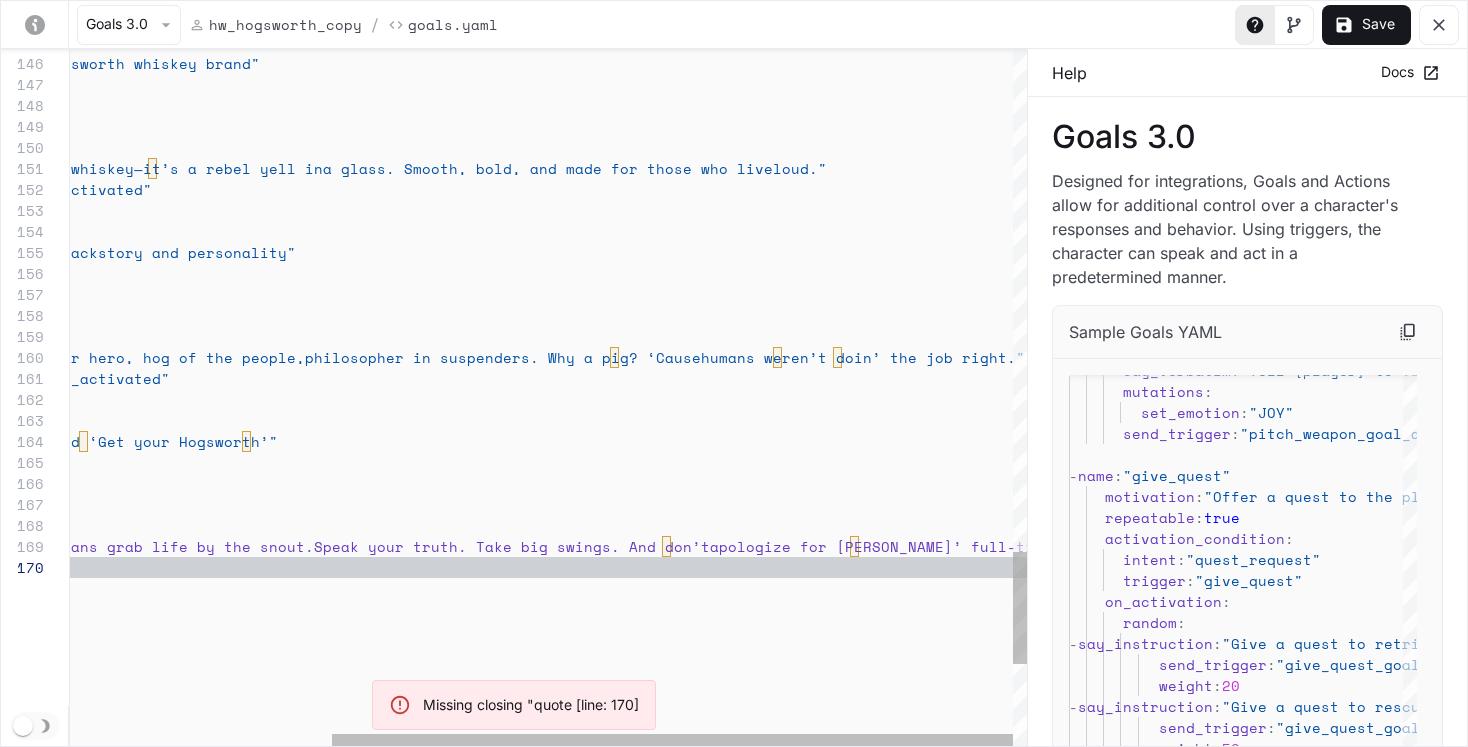 type on "**********" 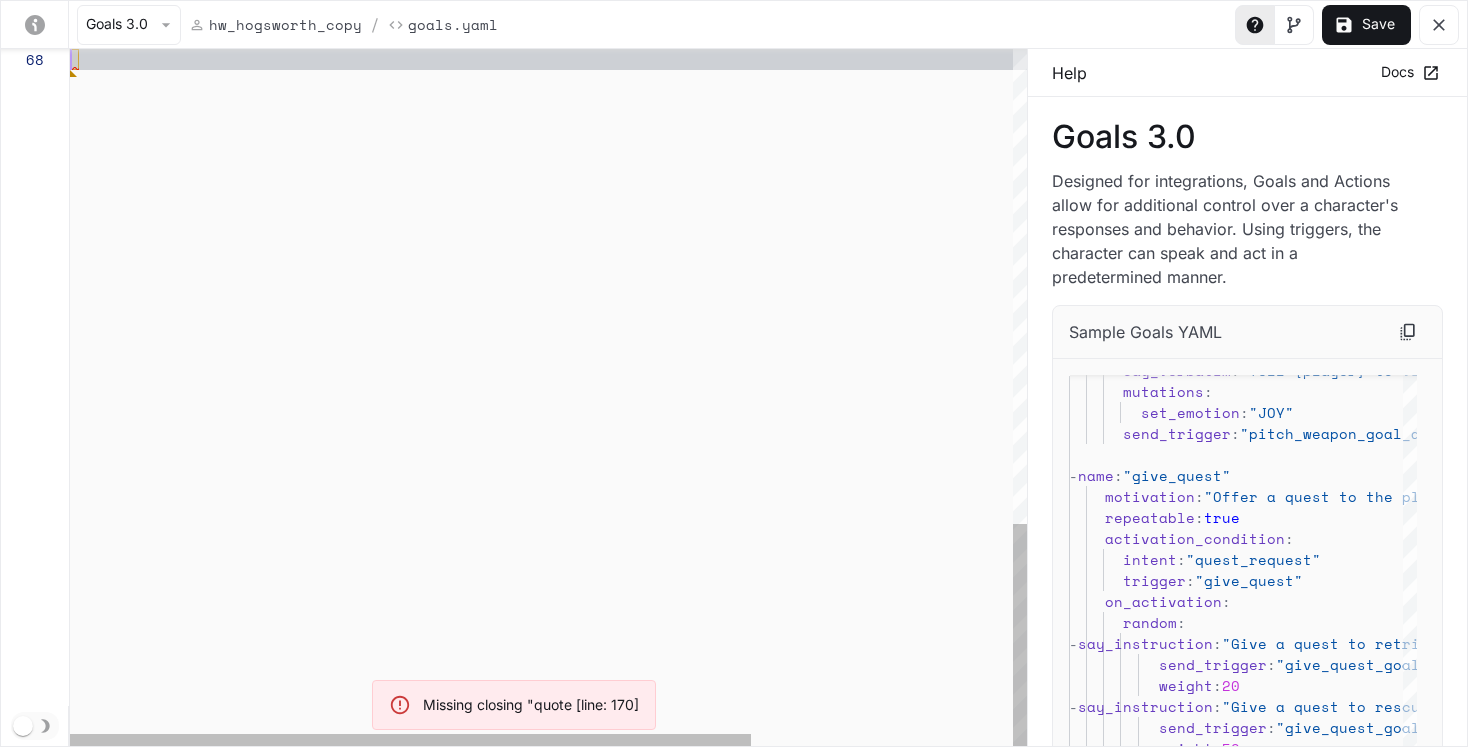 type on "**********" 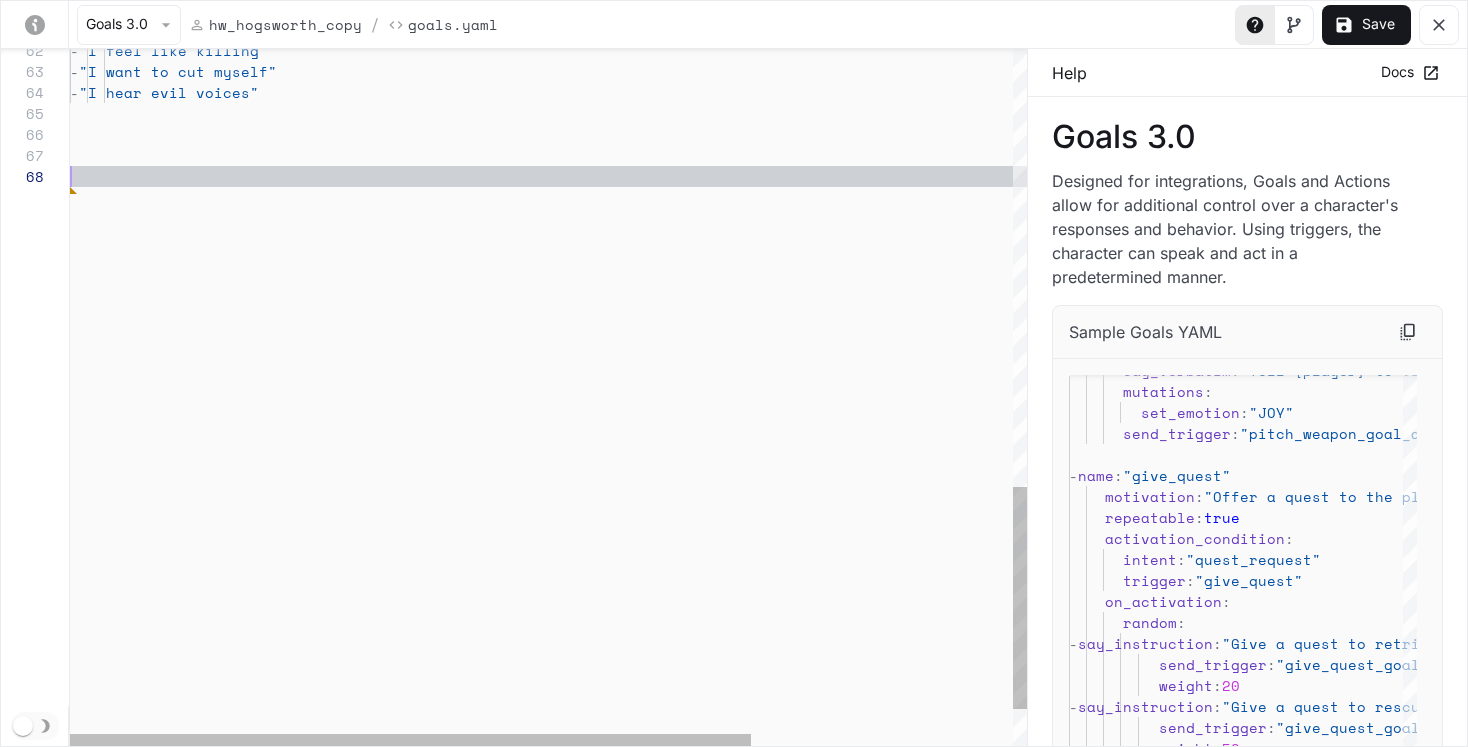 type 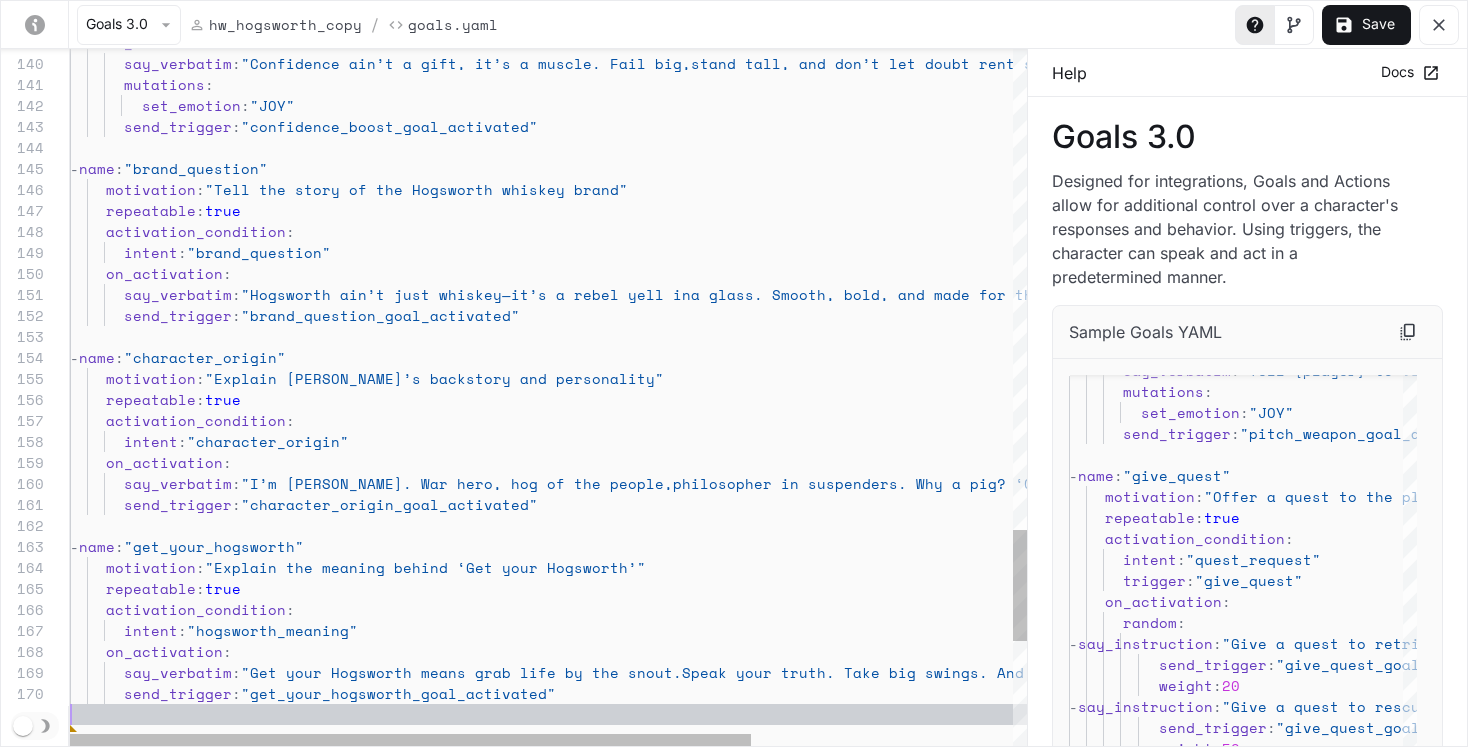 type 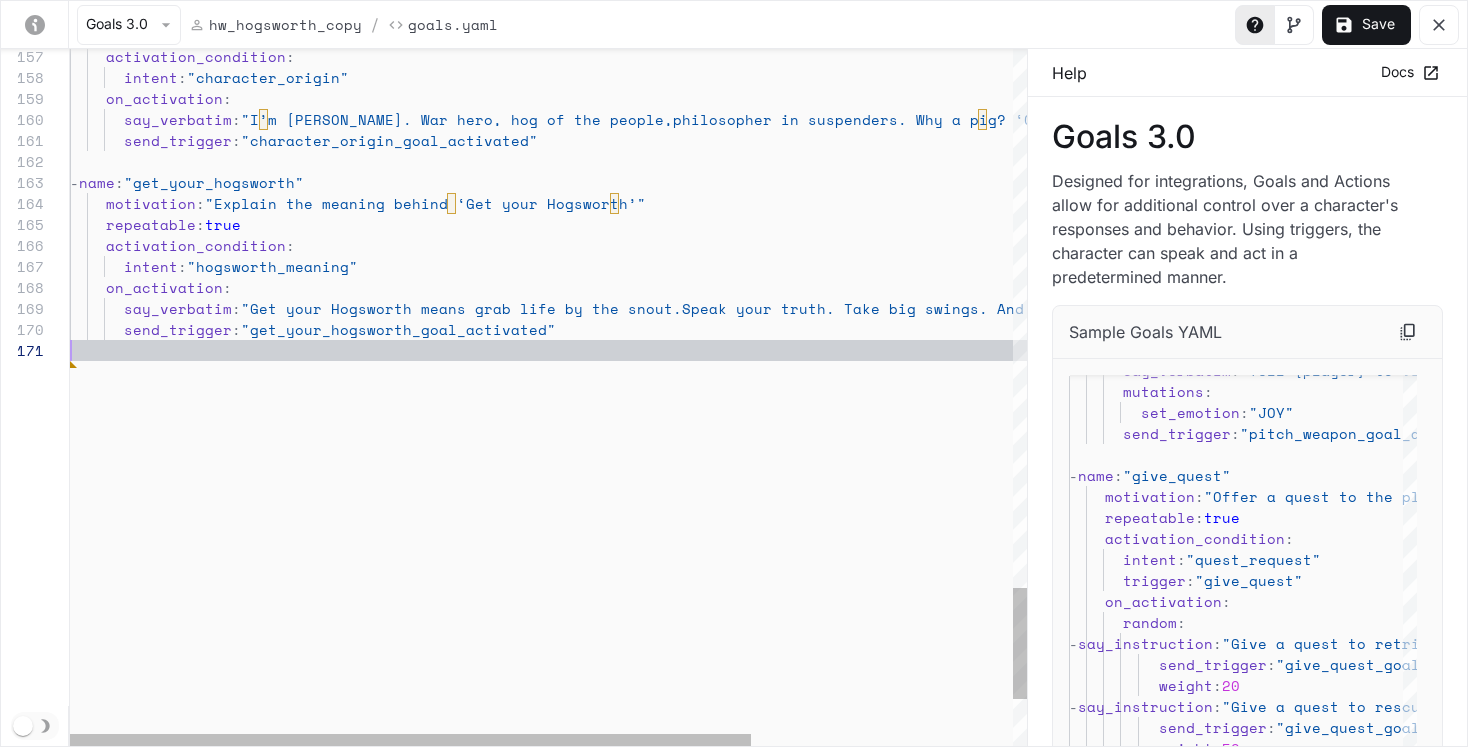 click on "activation_condition :        intent :  "character_origin"      on_activation :        say_verbatim :  "I’m HG Hogsworth. War hero, hog of the people,  philosopher in suspenders. Why a pig? ‘Cause  humans weren’t doin’ the job right."        send_trigger :  "character_origin_goal_activated"   -  name :  "get_your_hogsworth"      motivation :  "Explain the meaning behind ‘Get your Hogsworth’"      repeatable :  true      activation_condition :        intent :  "hogsworth_meaning"      on_activation :        say_verbatim :  "Get your Hogsworth means grab life by the snout.  Speak your truth. Take big swings. And don’t  apologize for livin’ full-tilt."        send_trigger :  "get_your_hogsworth_goal_activated"" at bounding box center [732, -1139] 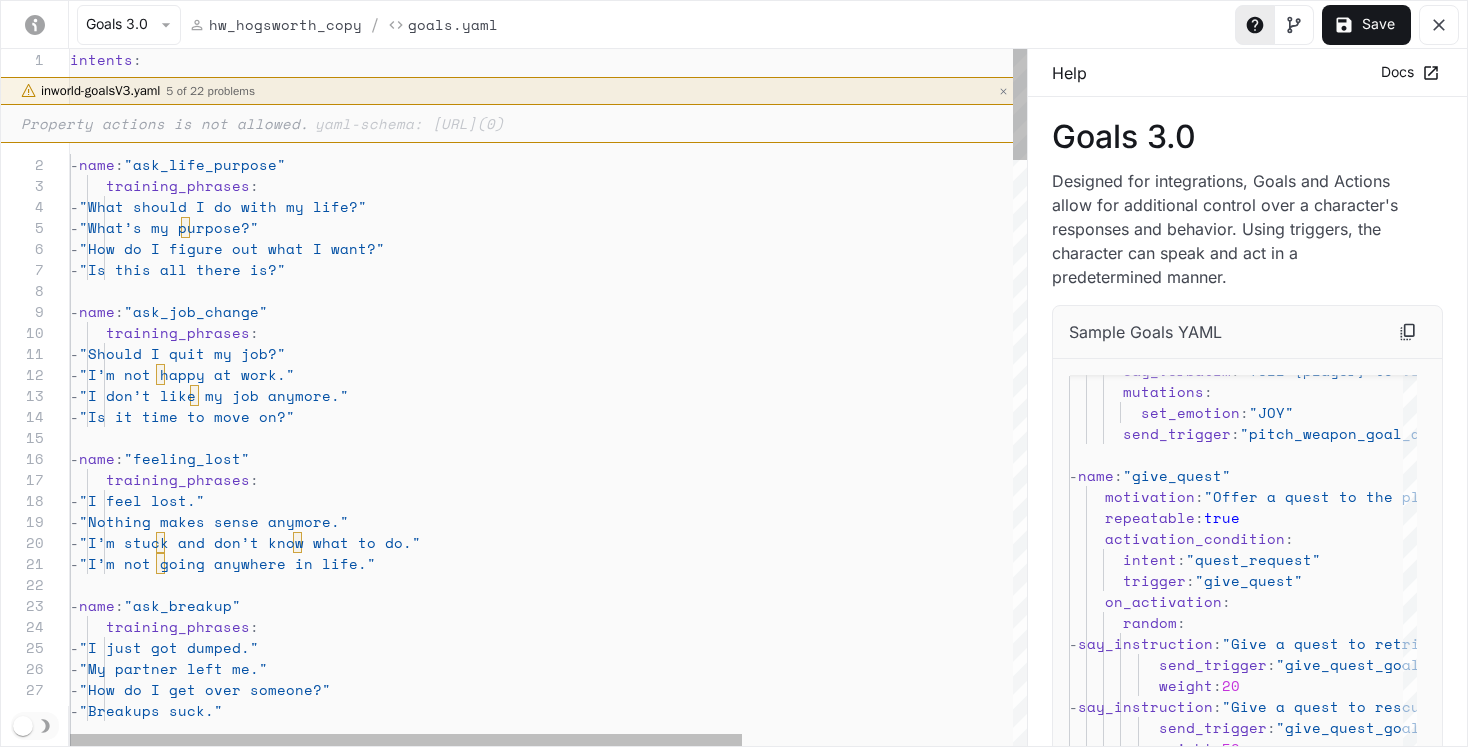 scroll, scrollTop: 42, scrollLeft: 180, axis: both 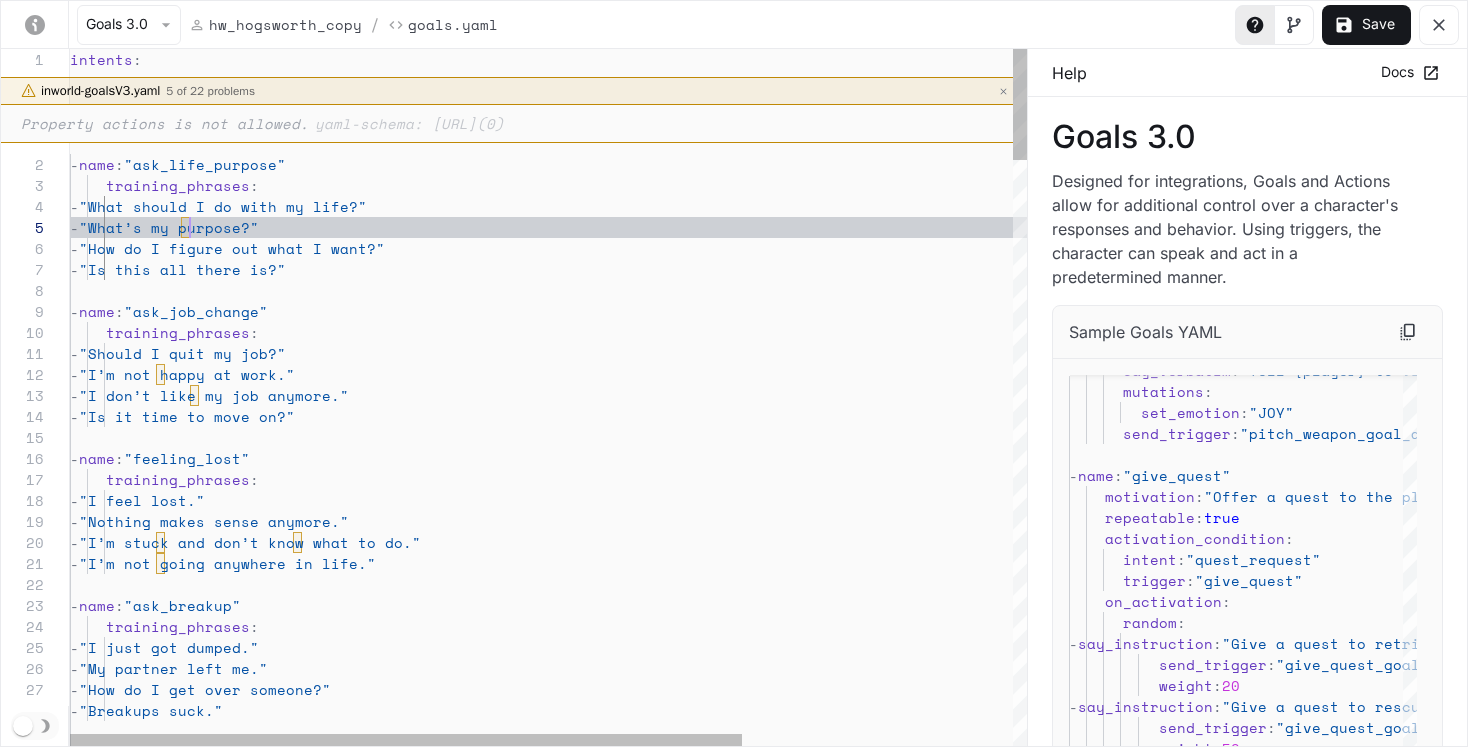 click on "-  name :  "ask_confidence"       -  "Breakups suck."       -  "How do I get over someone?"       -  "My partner left me."       -  "I just got dumped."      training_phrases :   -  name :  "ask_breakup"       -  "I’m not going anywhere in life."       -  "I’m stuck and don’t know what to do."       -  "Nothing makes sense anymore."       -  "I feel lost."      training_phrases :   -  name :  "feeling_lost"       -  "Is it time to move on?"       -  "I don’t like my job anymore."       -  "I’m not happy at work."       -  "Should I quit my job?"      training_phrases :   -  name :  "ask_job_change"       -  "Is this all there is?"       -  "How do I figure out what I want?"       -  "What’s my purpose?"       -  "What should I do with my life?"      training_phrases :   -  name :  :" at bounding box center [741, 2224] 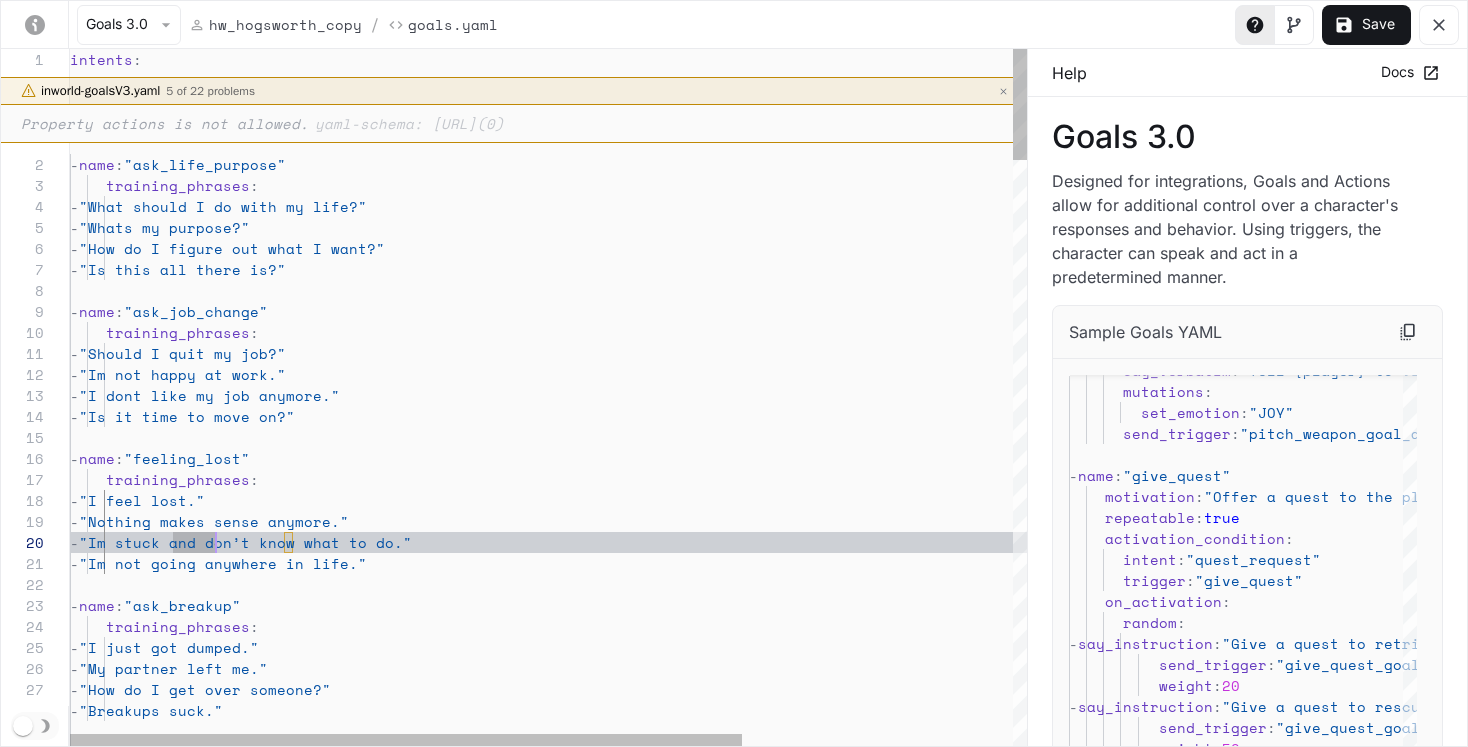 scroll, scrollTop: 189, scrollLeft: 154, axis: both 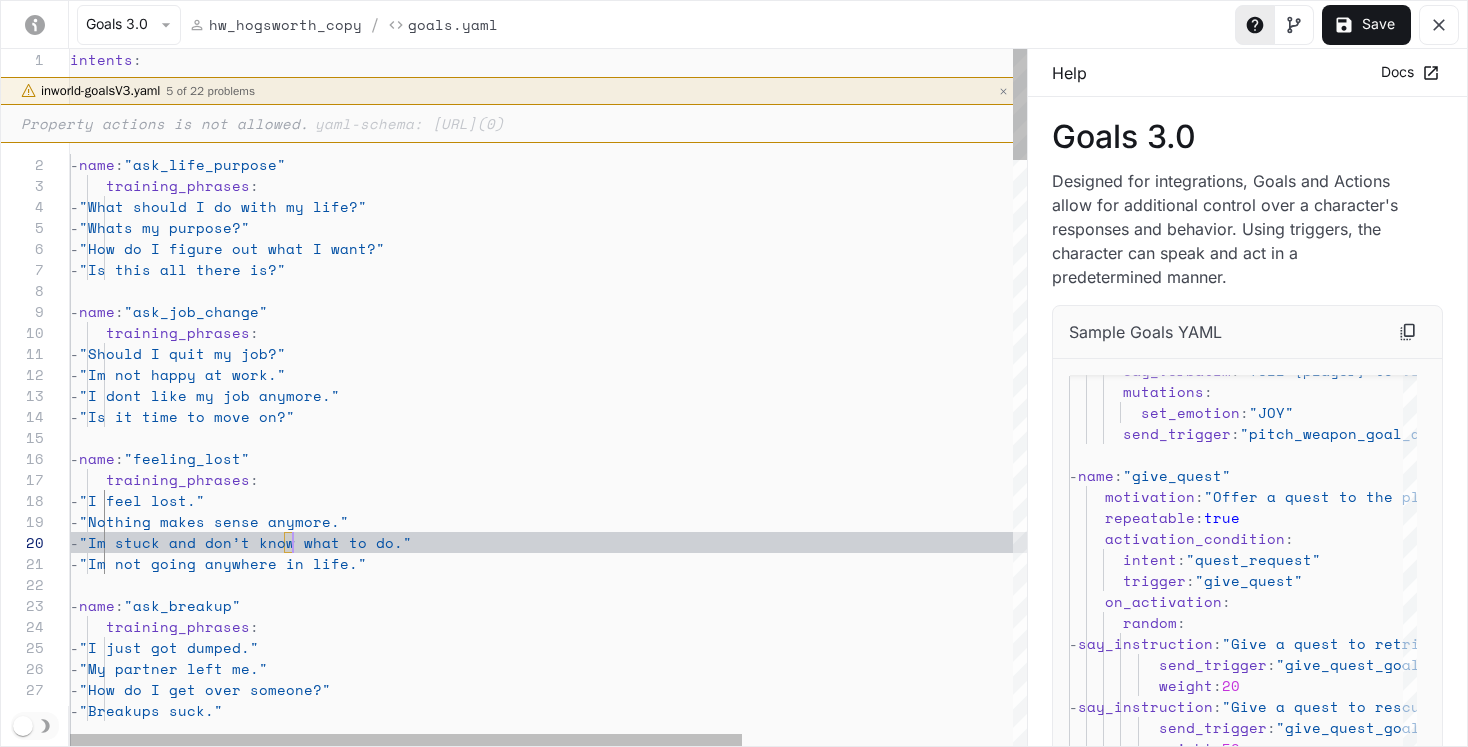 click on "-  name :  "ask_confidence"       -  "Breakups suck."       -  "How do I get over someone?"       -  "My partner left me."       -  "I just got dumped."      training_phrases :   -  name :  "ask_breakup"       -  "Im not going anywhere in life."       -  "Im stuck and don’t know what to do."       -  "Nothing makes sense anymore."       -  "I feel lost."      training_phrases :   -  name :  "feeling_lost"       -  "Is it time to move on?"       -  "I dont like my job anymore."       -  "Im not happy at work."       -  "Should I quit my job?"      training_phrases :   -  name :  "ask_job_change"       -  "Is this all there is?"       -  "How do I figure out what I want?"       -  "Whats my purpose?"       -  "What should I do with my life?"      training_phrases :   -  name :  "ask_life_purpose"" at bounding box center [741, 2224] 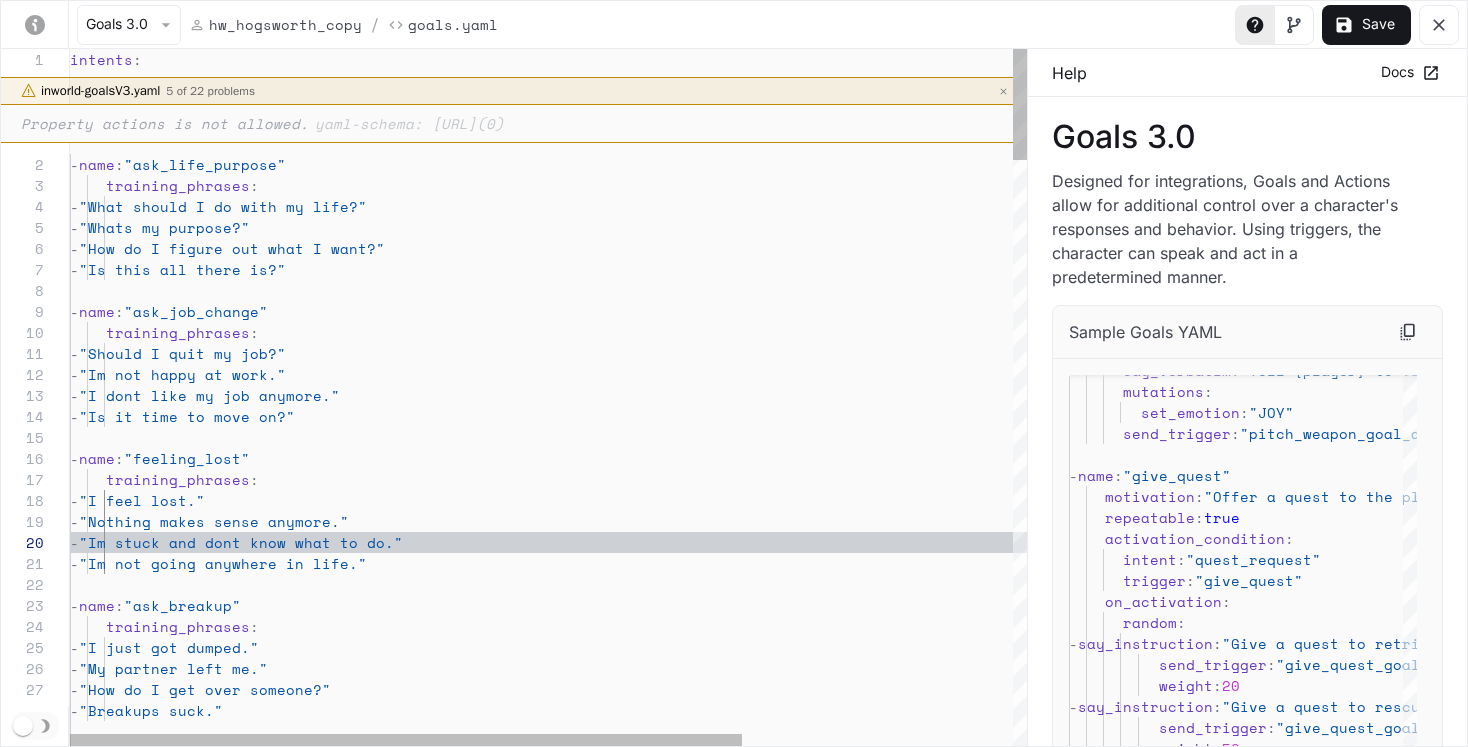 click on "-  name :  "ask_confidence"       -  "Breakups suck."       -  "How do I get over someone?"       -  "My partner left me."       -  "I just got dumped."      training_phrases :   -  name :  "ask_breakup"       -  "Im not going anywhere in life."       -  "Im stuck and dont know what to do."       -  "Nothing makes sense anymore."       -  "I feel lost."      training_phrases :   -  name :  "feeling_lost"       -  "Is it time to move on?"       -  "I dont like my job anymore."       -  "Im not happy at work."       -  "Should I quit my job?"      training_phrases :   -  name :  "ask_job_change"       -  "Is this all there is?"       -  "How do I figure out what I want?"       -  "Whats my purpose?"       -  "What should I do with my life?"      training_phrases :   -  name :  "ask_life_purpose" :" at bounding box center (741, 2224) 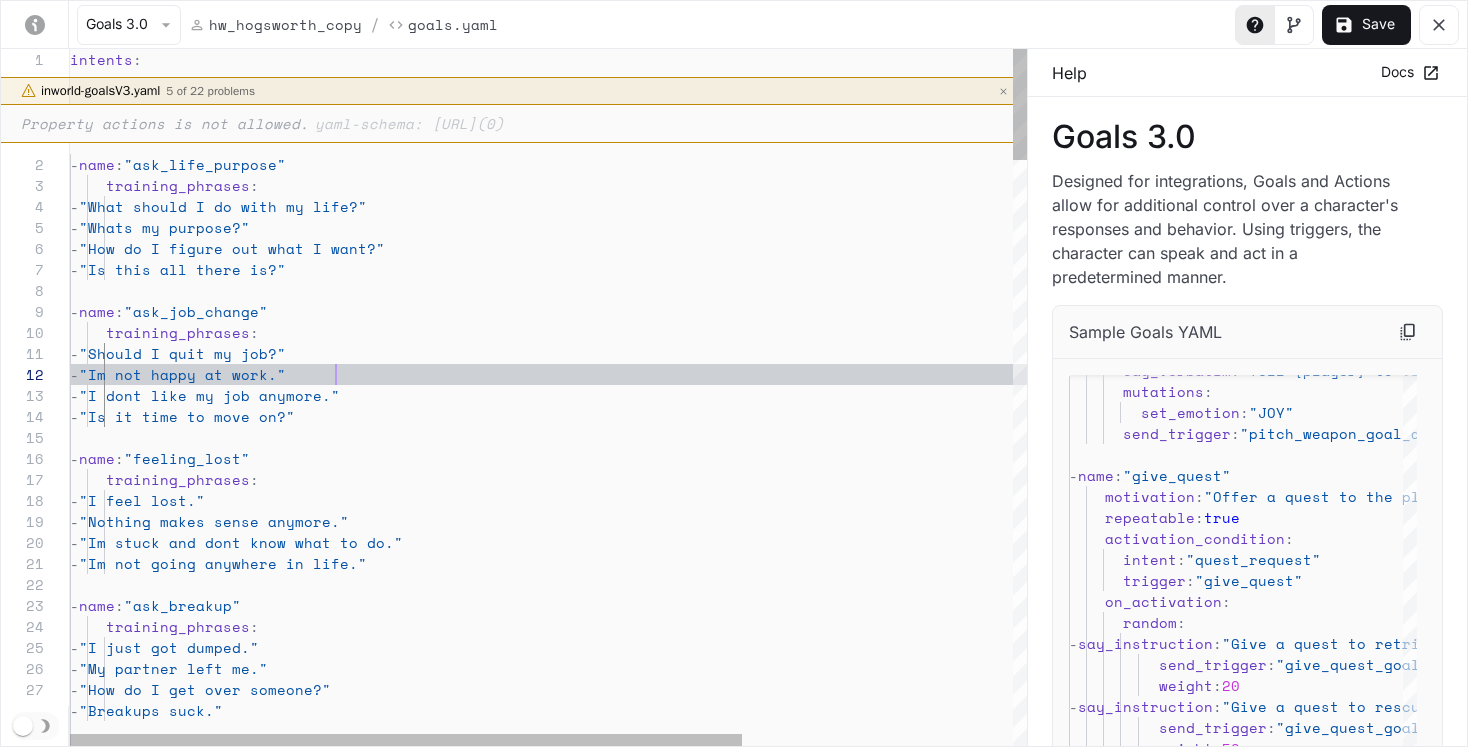 scroll, scrollTop: 21, scrollLeft: 266, axis: both 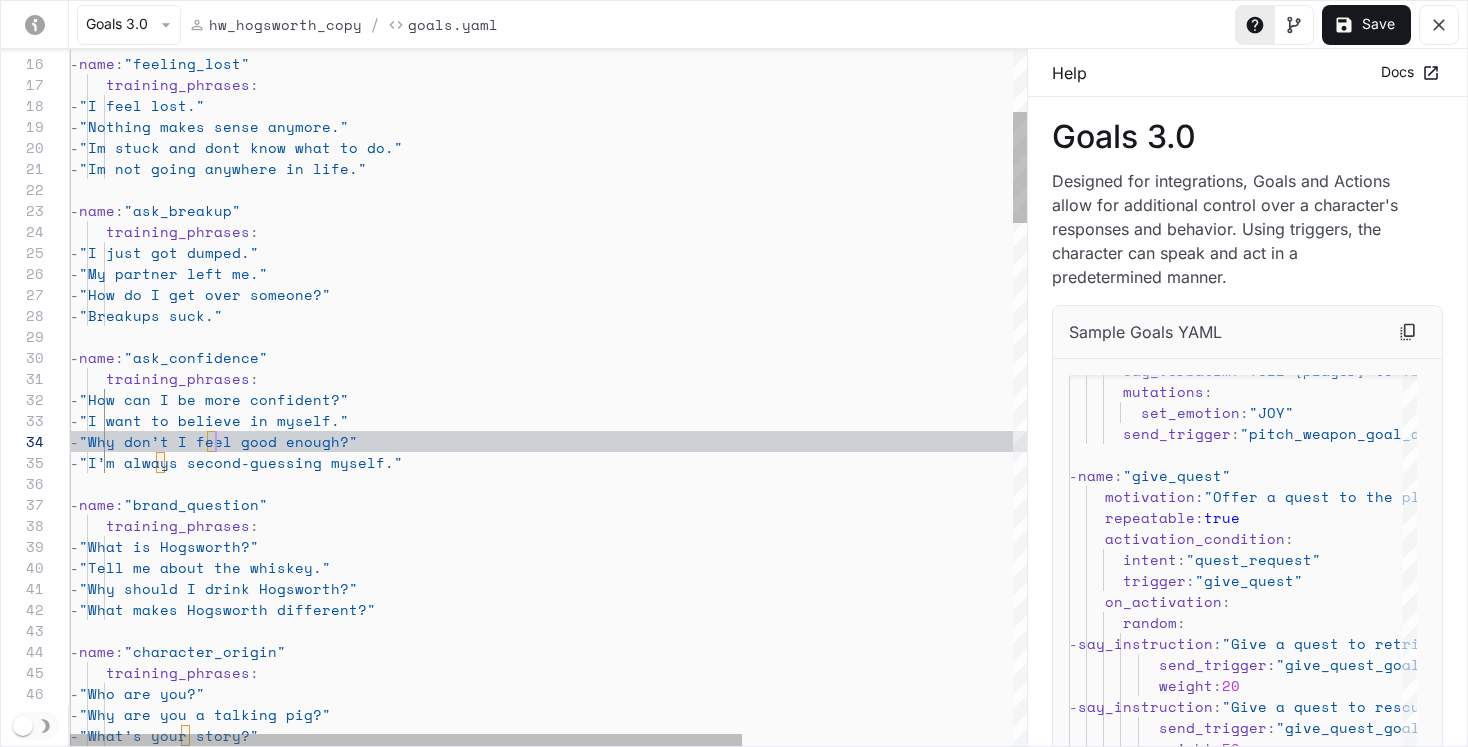 click on "-  name :  "ask_confidence"       -  "Breakups suck."       -  "How do I get over someone?"       -  "My partner left me."       -  "I just got dumped."      training_phrases :   -  name :  "ask_breakup"       -  "Im not going anywhere in life."       -  "Im stuck and dont know what to do."       -  "Nothing makes sense anymore."       -  "I feel lost."      training_phrases :   -  name :  "feeling_lost"      training_phrases :       -  "How can I be more confident?"       -  "I want to believe in myself."       -  "Why don’t I feel good enough?"       -  "I’m always second-guessing myself."   -  name :  "brand_question"      training_phrases :       -  "What is Hogsworth?"       -  "Tell me about the whiskey."       -  "Why should I drink Hogsworth?"       -  "What makes Hogsworth different?"   -  :" at bounding box center [741, 1829] 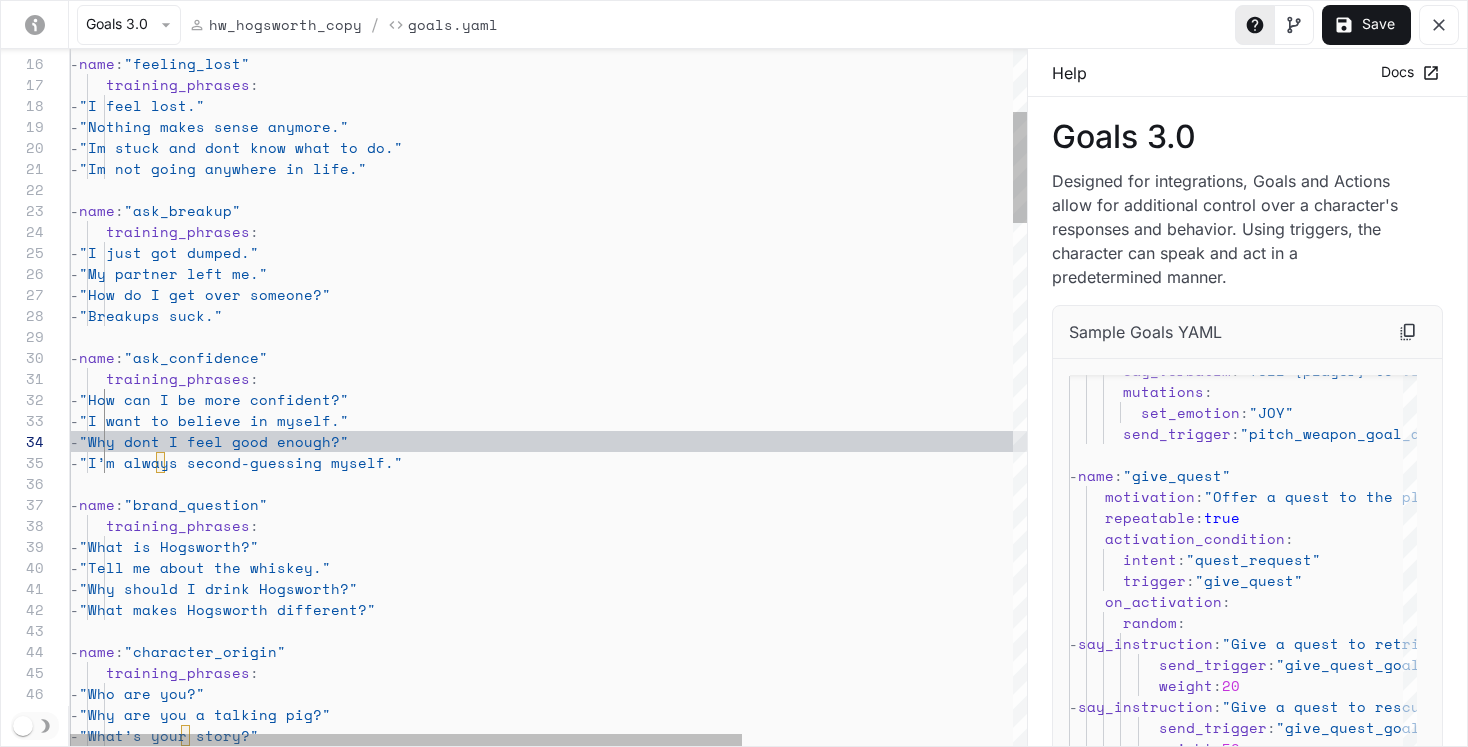 click on "-  name :  "ask_confidence"       -  "Breakups suck."       -  "How do I get over someone?"       -  "My partner left me."       -  "I just got dumped."      training_phrases :   -  name :  "ask_breakup"       -  "Im not going anywhere in life."       -  "Im stuck and dont know what to do."       -  "Nothing makes sense anymore."       -  "I feel lost."      training_phrases :   -  name :  "feeling_lost"      training_phrases :       -  "How can I be more confident?"       -  "I want to believe in myself."       -  "Why dont I feel good enough?"       -  "I’m always second-guessing myself."   -  name :  "brand_question"      training_phrases :       -  "What is Hogsworth?"       -  "Tell me about the whiskey."       -  "Why should I drink Hogsworth?"       -  "What makes Hogsworth different?"   -  name" at bounding box center (741, 1829) 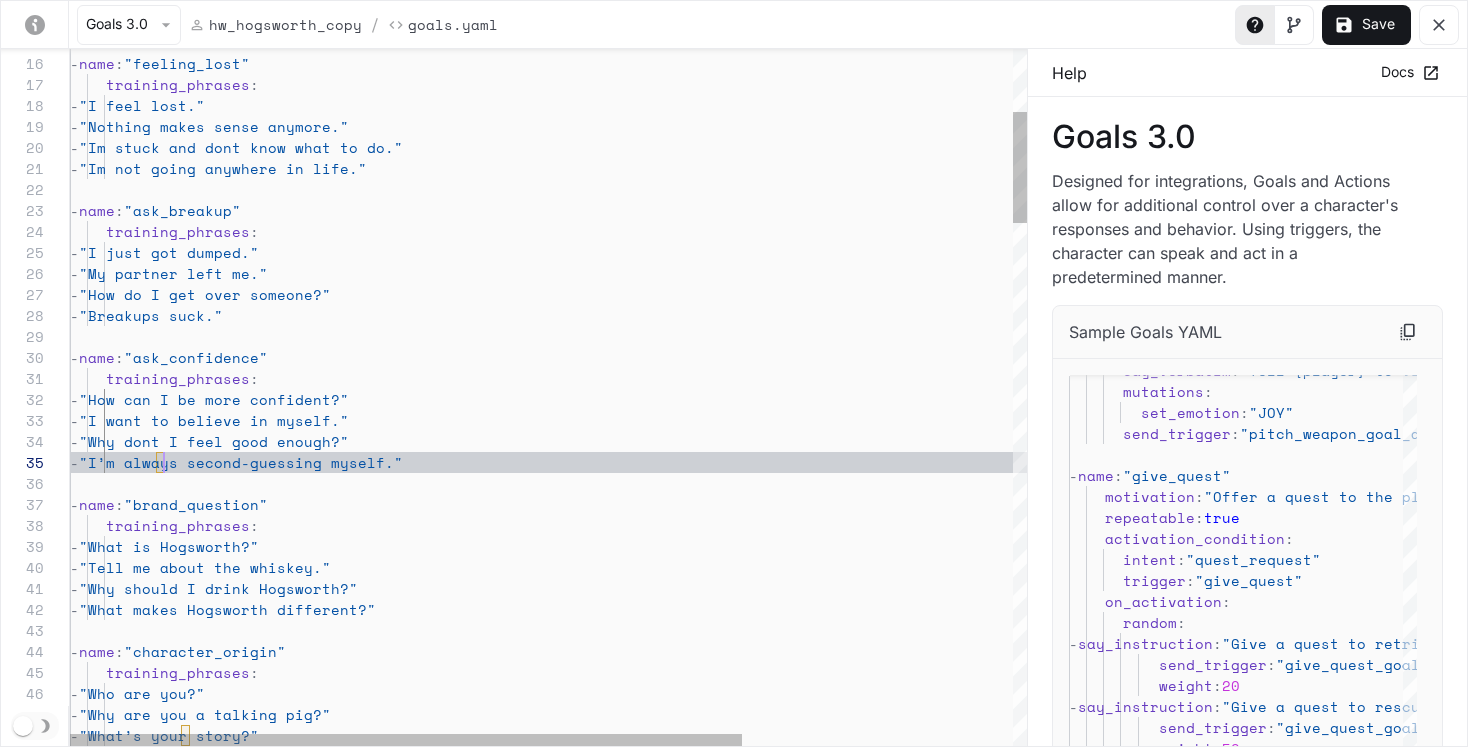 scroll, scrollTop: 84, scrollLeft: 86, axis: both 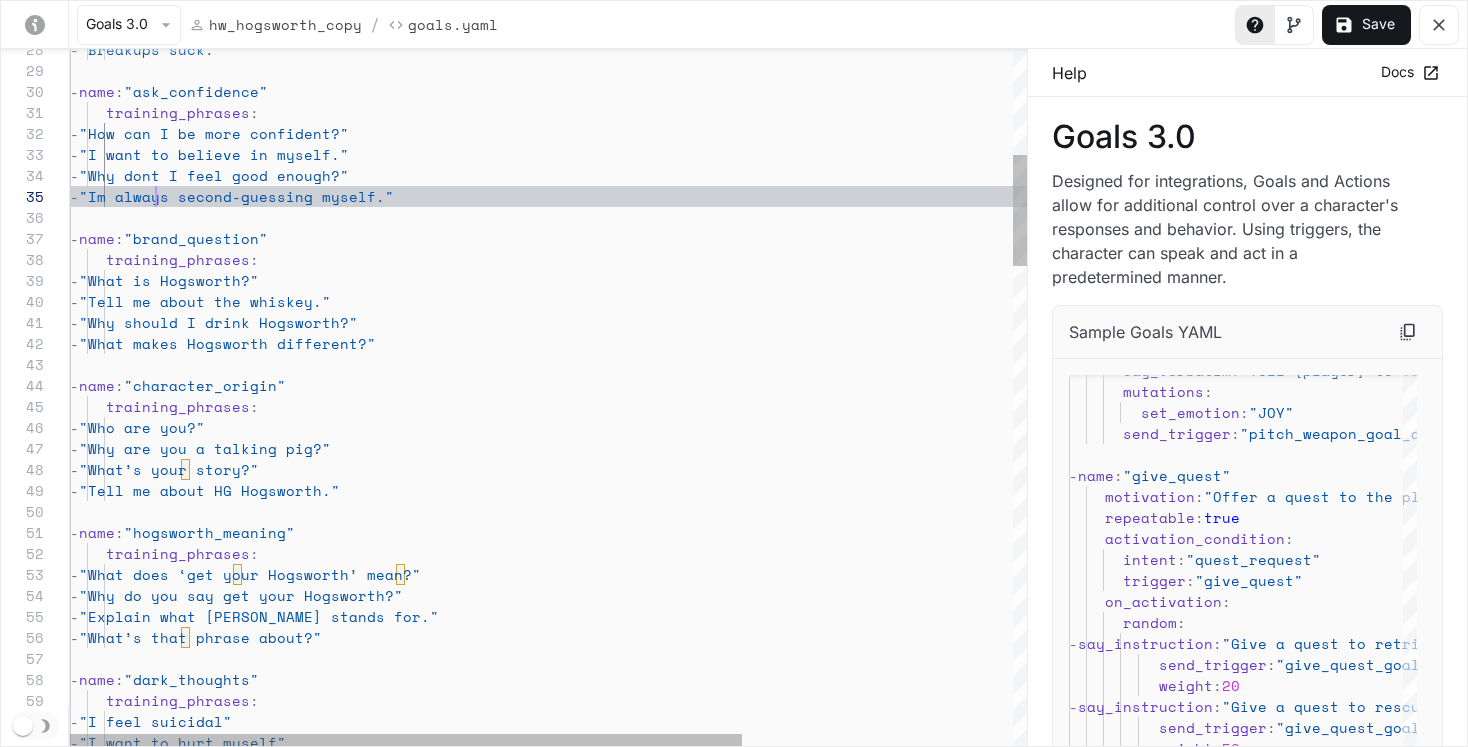 click on "-  name :  "ask_confidence"       -  "Breakups suck."      training_phrases :       -  "How can I be more confident?"       -  "I want to believe in myself."       -  "Why dont I feel good enough?"       -  "Im always second-guessing myself."   -  name :  "brand_question"      training_phrases :       -  "What is Hogsworth?"       -  "Tell me about the whiskey."       -  "Why should I drink Hogsworth?"       -  "What makes Hogsworth different?"   -  name :  "character_origin"      training_phrases :       -  "Who are you?"       -  "Why are you a talking pig?"       -  "What’s your story?"       -  "Tell me about HG Hogsworth."   -  name :  "hogsworth_meaning"      training_phrases :       -  "What does ‘get your Hogsworth’ mean?"       -  "Why do you say get your Hogsworth?"       -        -  name" at bounding box center [500070, 499388] 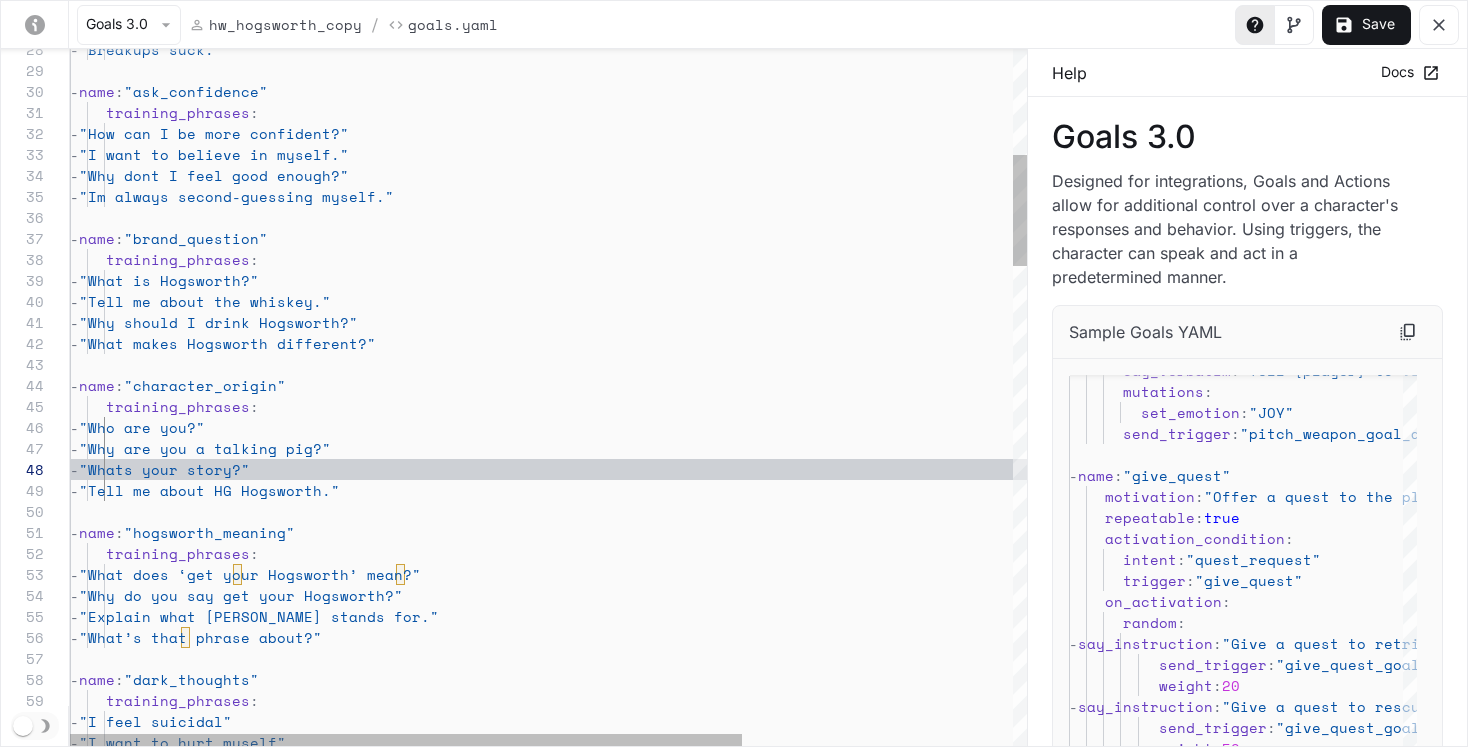 click on "-  name :  "ask_confidence"       -  "Breakups suck."      training_phrases :       -  "How can I be more confident?"       -  "I want to believe in myself."       -  "Why dont I feel good enough?"       -  "Im always second-guessing myself."   -  name :  "brand_question"      training_phrases :       -  "What is Hogsworth?"       -  "Tell me about the whiskey."       -  "Why should I drink Hogsworth?"       -  "What makes Hogsworth different?"   -  name :  "character_origin"      training_phrases :       -  "Who are you?"       -  "Why are you a talking pig?"       -  "Whats your story?"       -  "Tell me about HG Hogsworth."   -  name :  "hogsworth_meaning"      training_phrases :       -  "What does ‘get your Hogsworth’ mean?"       -  "Why do you say get your Hogsworth?"       -        -    -" at bounding box center (500070, 499388) 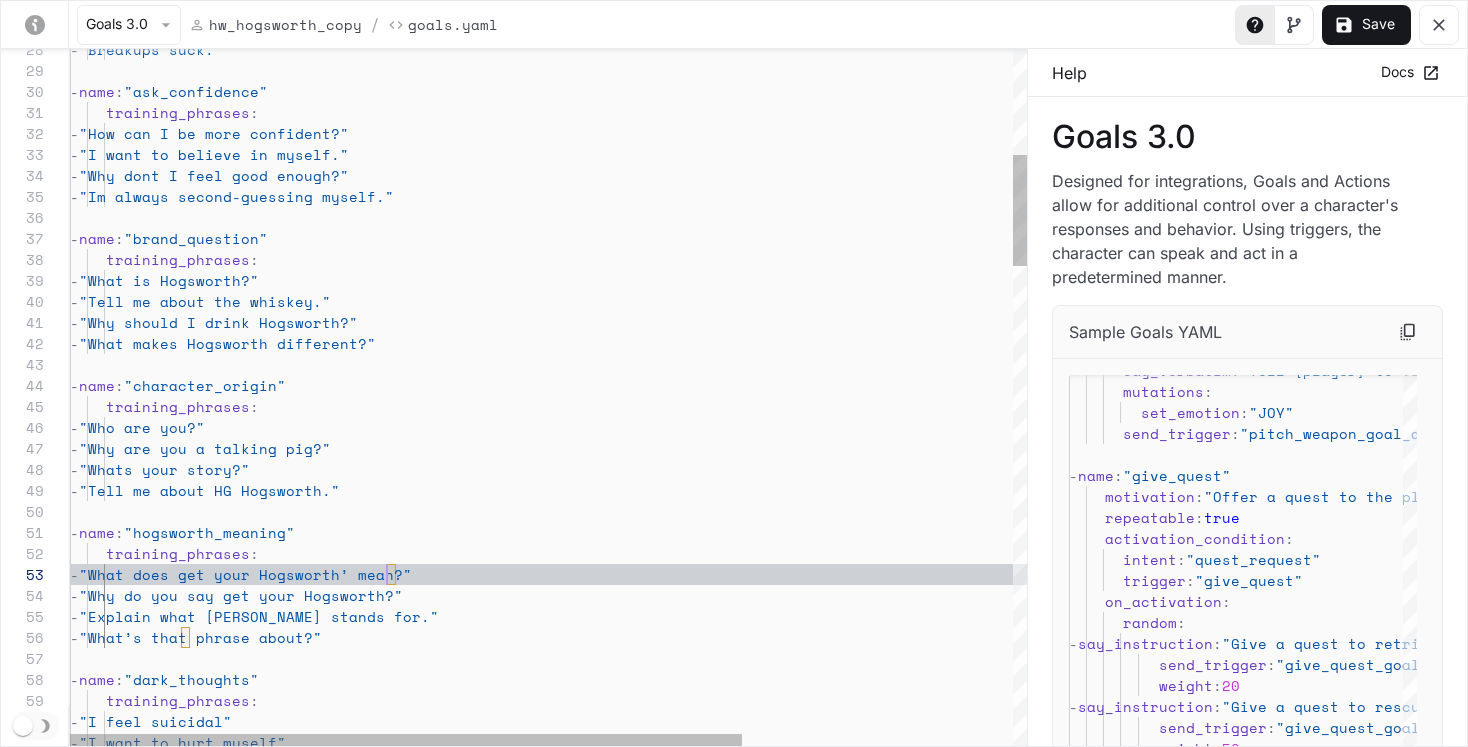 click on "-  name :  "ask_confidence"       -  "Breakups suck."      training_phrases :       -  "How can I be more confident?"       -  "I want to believe in myself."       -  "Why dont I feel good enough?"       -  "Im always second-guessing myself."   -  name :  "brand_question"      training_phrases :       -  "What is Hogsworth?"       -  "Tell me about the whiskey."       -  "Why should I drink Hogsworth?"       -  "What makes Hogsworth different?"   -  name :  "character_origin"      training_phrases :       -  "Who are you?"       -  "Why are you a talking pig?"       -  "Whats your story?"       -  "Tell me about HG Hogsworth."   -  name :  "hogsworth_meaning"      training_phrases :       -  "What does get your Hogsworth’ mean?"       -  "Why do you say get your Hogsworth?"       -        -    -  :" at bounding box center (741, 1563) 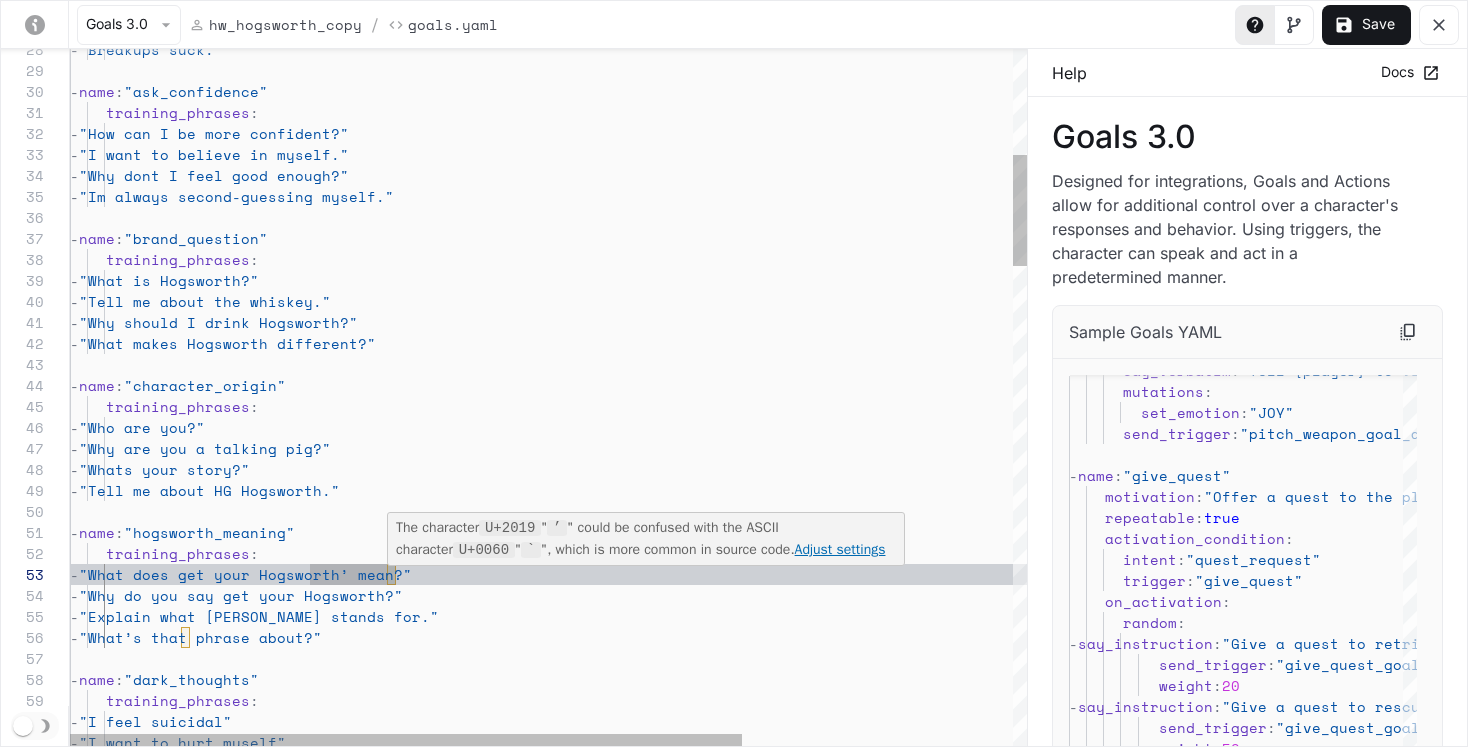 scroll, scrollTop: 42, scrollLeft: 317, axis: both 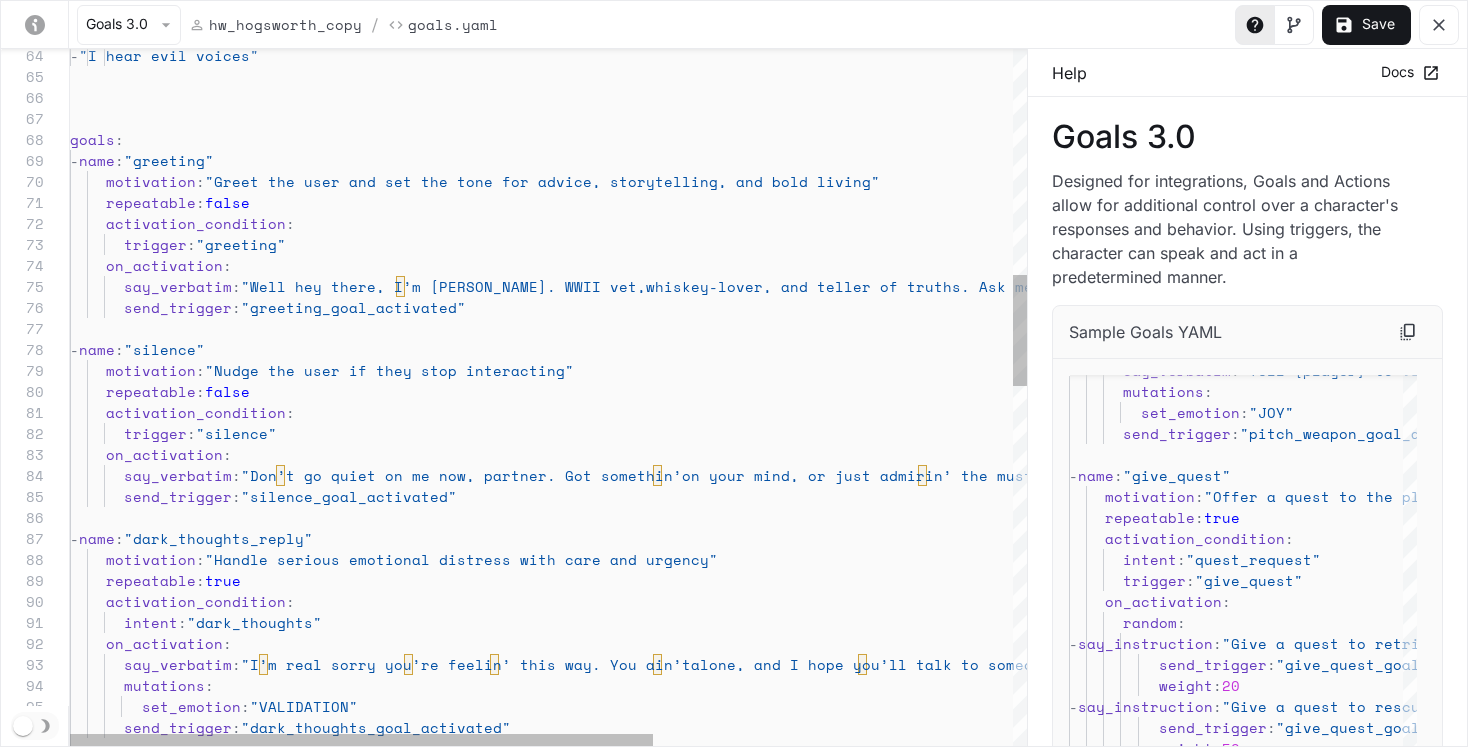 click on "-  "I hear evil voices" goals :   -  name :  "greeting"      motivation :  "Greet the user and set the tone for advice, story telling, and bold living"      repeatable :  false      activation_condition :        trigger :  "greeting"      on_activation :        say_verbatim :  "Well hey there, I’m HG Hogsworth. WWII vet,  whiskey-lover, and teller of truths. Ask me  anything big, bold, or a bit broken."        send_trigger :  "greeting_goal_activated"   -  name :  "silence"      motivation :  "Nudge the user if they stop interacting"      repeatable :  false      activation_condition :        trigger :  "silence"      on_activation :        say_verbatim :  "Don’t go quiet on me now, partner. Got somethin’  on your mind, or just admirin’ the mustache?"        send_trigger :  "silence_goal_activated"   -  name :  "dark_thoughts_reply"      :" at bounding box center [843, 813] 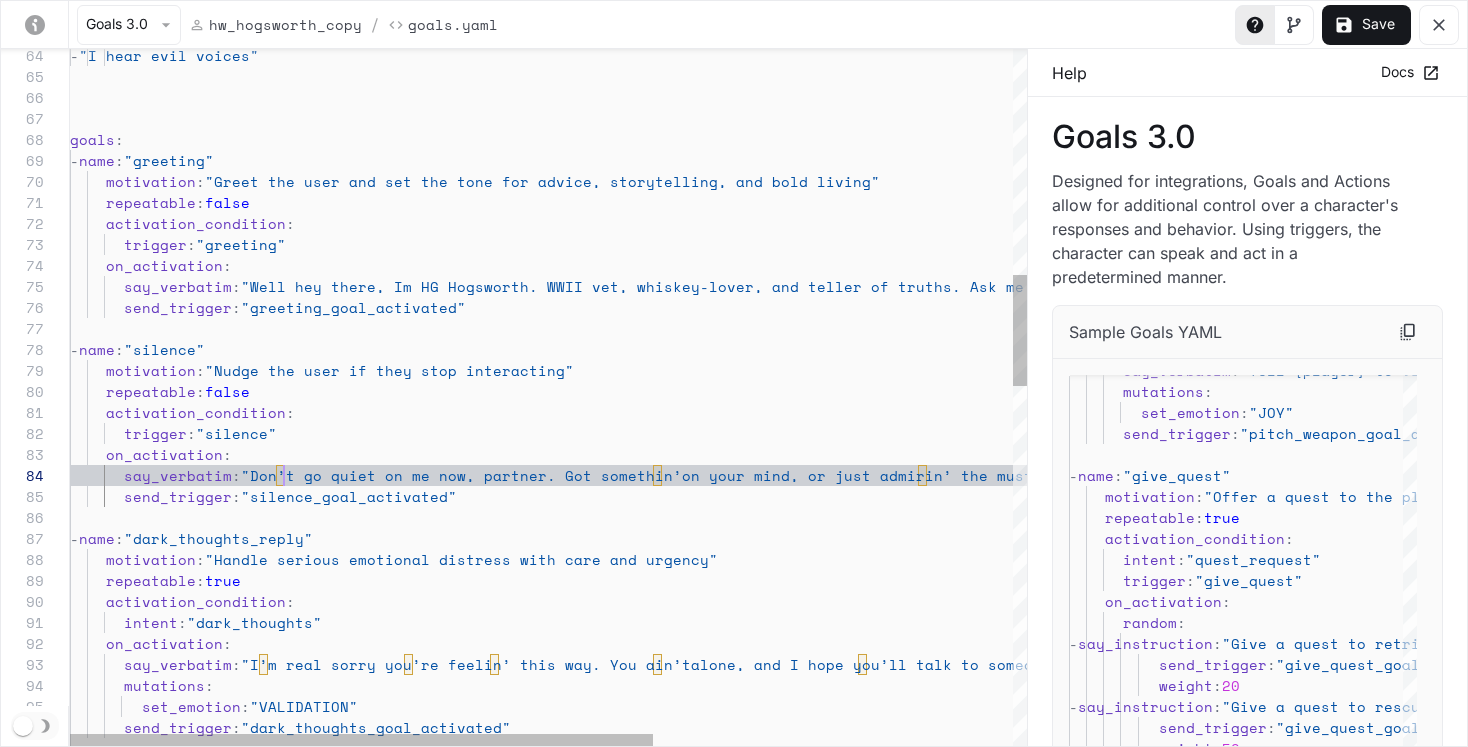 scroll, scrollTop: 63, scrollLeft: 206, axis: both 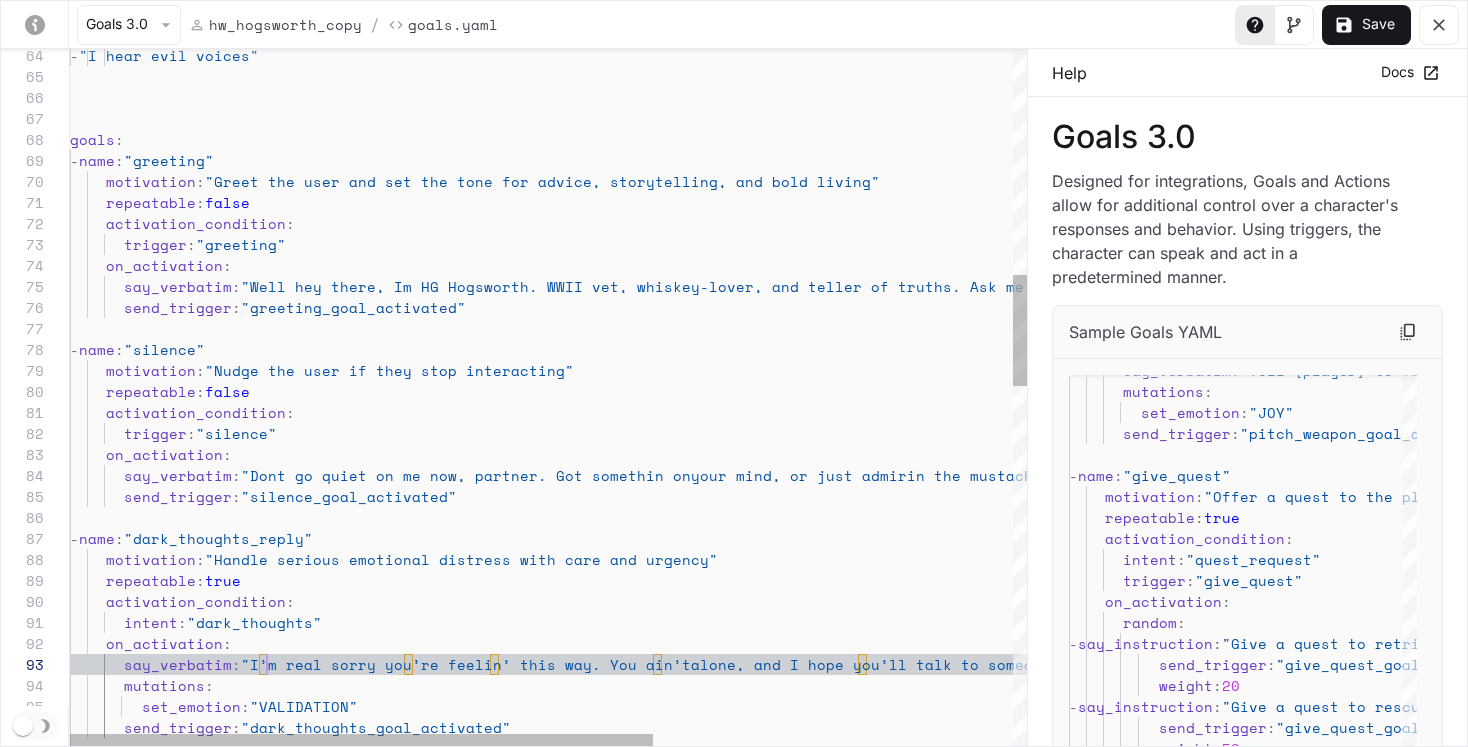 click on "-  "I hear evil voices" goals :   -  name :  "greeting"      motivation :  "Greet the user and set the tone for advice, story telling, and bold living"      repeatable :  false      activation_condition :        trigger :  "greeting"      on_activation :        say_verbatim :  "Well hey there, Im HG Hogsworth. WWII vet, whiske y-lover, and teller of truths. Ask me anything big , bold, or a bit broken."        send_trigger :  "greeting_goal_activated"   -  name :  "silence"      motivation :  "Nudge the user if they stop interacting"      repeatable :  false      activation_condition :        trigger :  "silence"      on_activation :        say_verbatim :  "Dont go quiet on me now, partner. Got somethin on  your mind, or just admirin the mustache?"        send_trigger :  "silence_goal_activated"   -  name :  "dark_thoughts_reply"      motivation :" at bounding box center [843, 813] 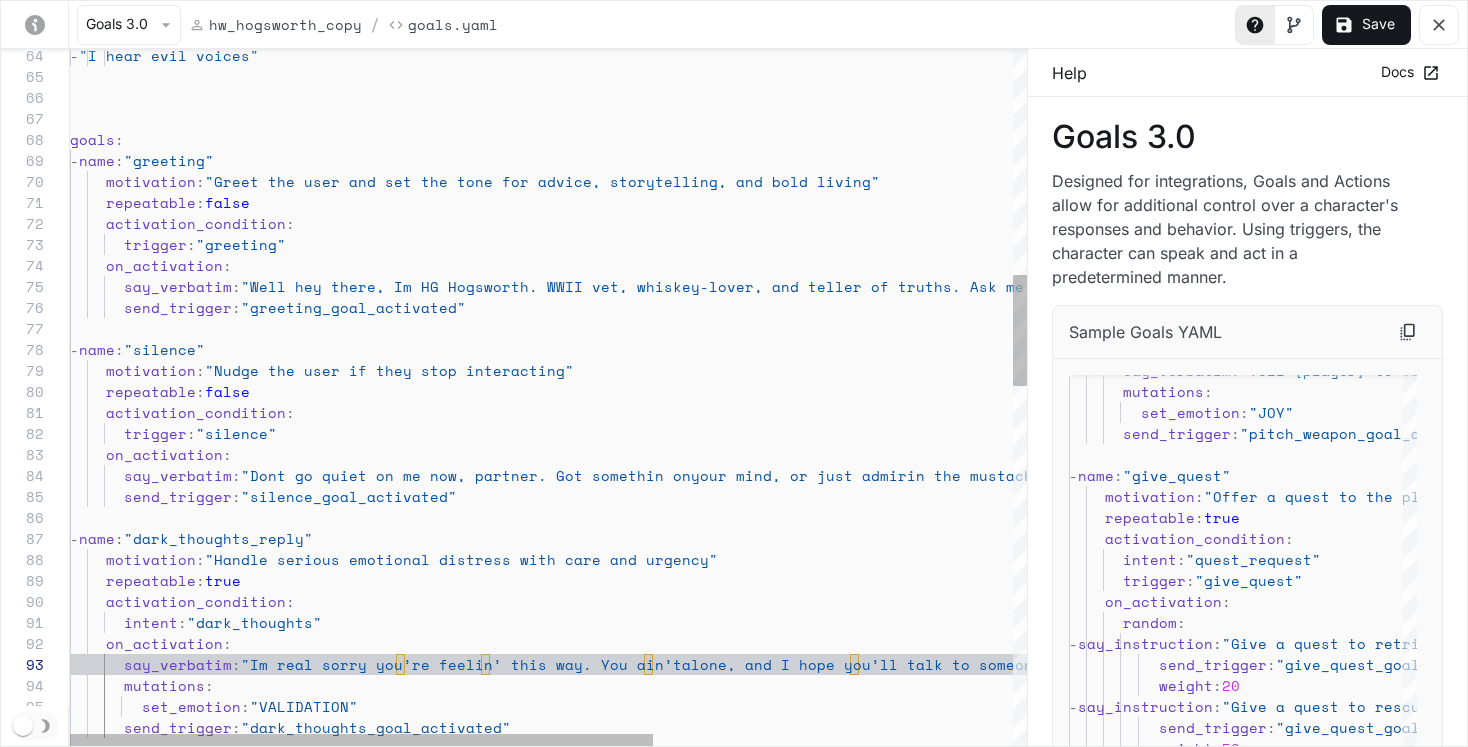 click on "-  "I hear evil voices" goals :   -  name :  "greeting"      motivation :  "Greet the user and set the tone for advice, story telling, and bold living"      repeatable :  false      activation_condition :        trigger :  "greeting"      on_activation :        say_verbatim :  "Well hey there, Im HG Hogsworth. WWII vet, whiske y-lover, and teller of truths. Ask me anything big , bold, or a bit broken."        send_trigger :  "greeting_goal_activated"   -  name :  "silence"      motivation :  "Nudge the user if they stop interacting"      repeatable :  false      activation_condition :        trigger :  "silence"      on_activation :        say_verbatim :  "Dont go quiet on me now, partner. Got somethin on  your mind, or just admirin the mustache?"        send_trigger :  "silence_goal_activated"   -  name :  "dark_thoughts_reply"      motivation :" at bounding box center [843, 813] 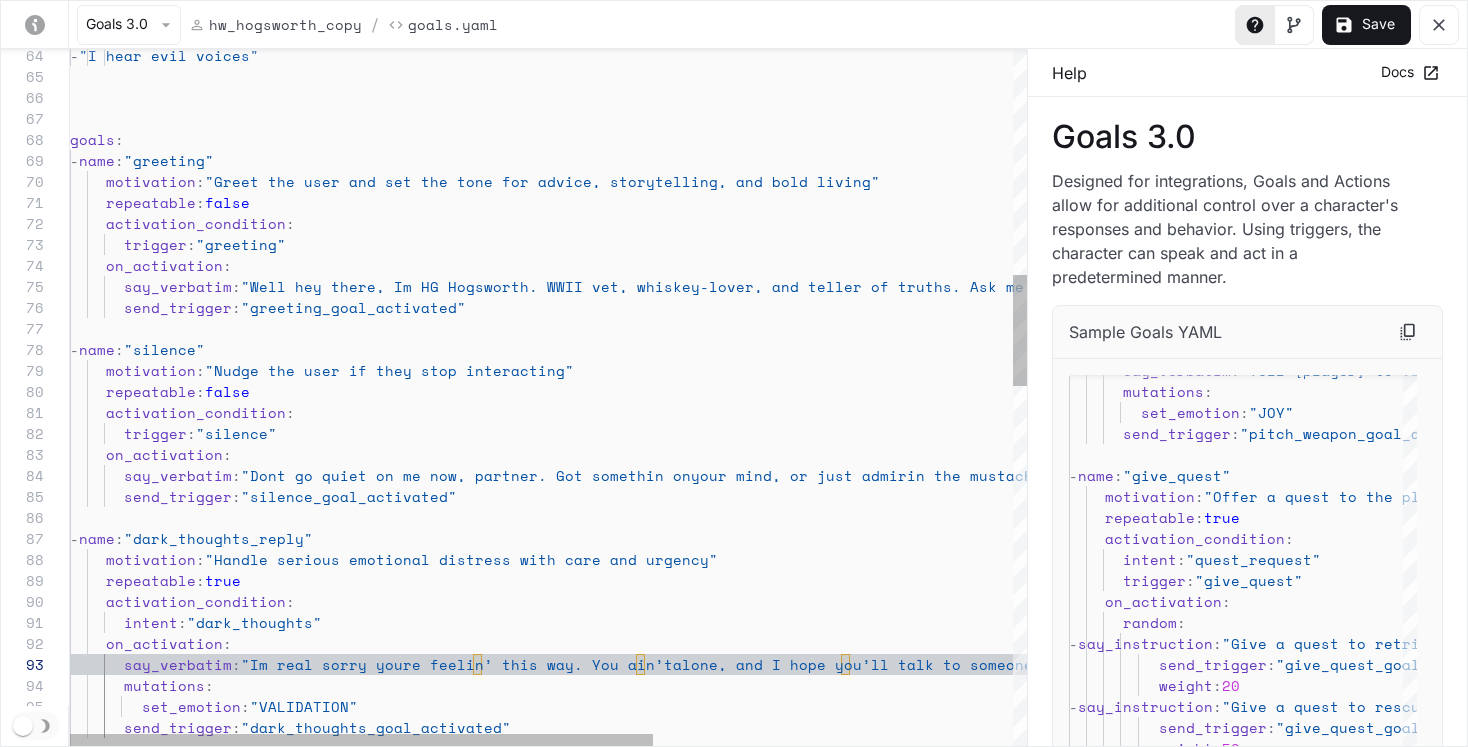 click on "-  "I hear evil voices" goals :   -  name :  "greeting"      motivation :  "Greet the user and set the tone for advice, story telling, and bold living"      repeatable :  false      activation_condition :        trigger :  "greeting"      on_activation :        say_verbatim :  "Well hey there, Im HG Hogsworth. WWII vet, whiske y-lover, and teller of truths. Ask me anything big , bold, or a bit broken."        send_trigger :  "greeting_goal_activated"   -  name :  "silence"      motivation :  "Nudge the user if they stop interacting"      repeatable :  false      activation_condition :        trigger :  "silence"      on_activation :        say_verbatim :  "Dont go quiet on me now, partner. Got somethin on  your mind, or just admirin the mustache?"        send_trigger :  "silence_goal_activated"   -  name :  "dark_thoughts_reply"      motivation :" at bounding box center (843, 813) 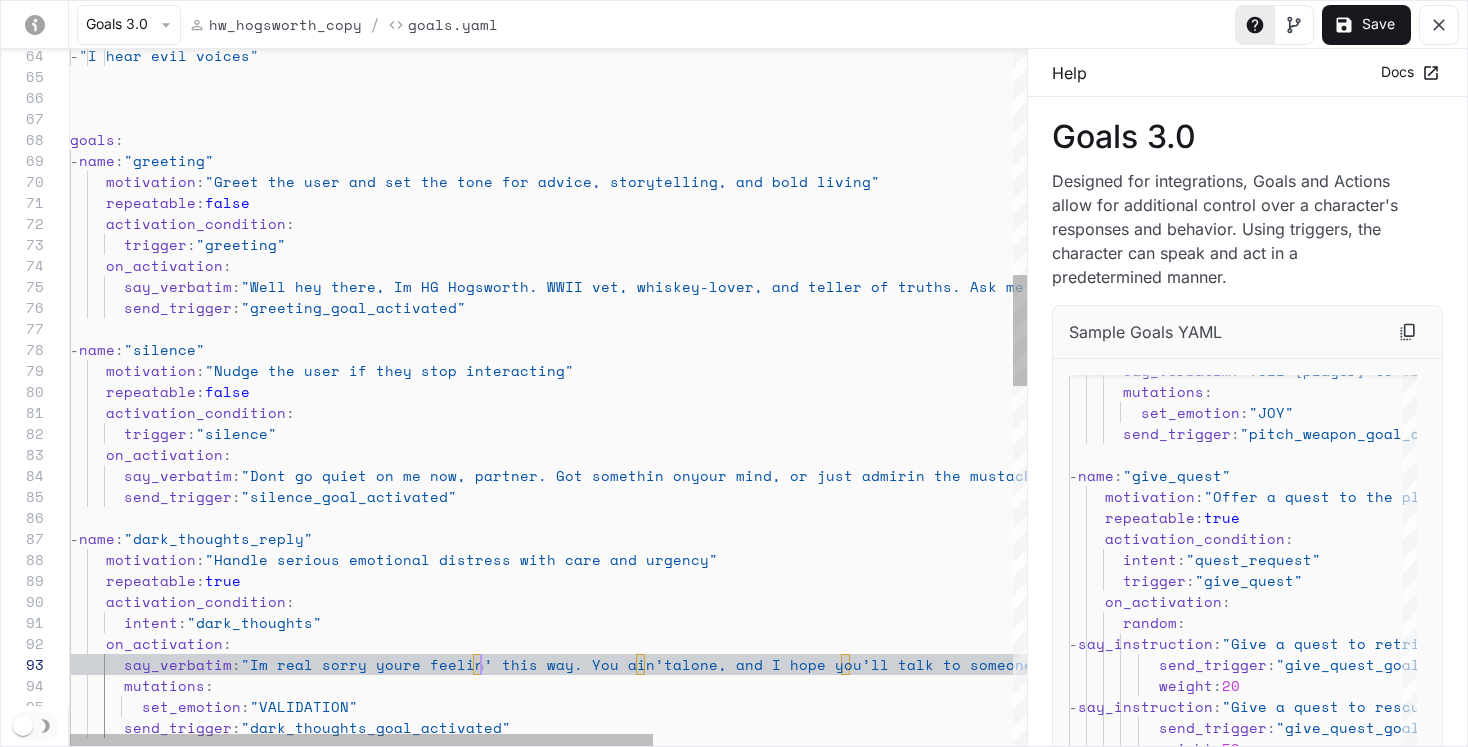 scroll, scrollTop: 42, scrollLeft: 403, axis: both 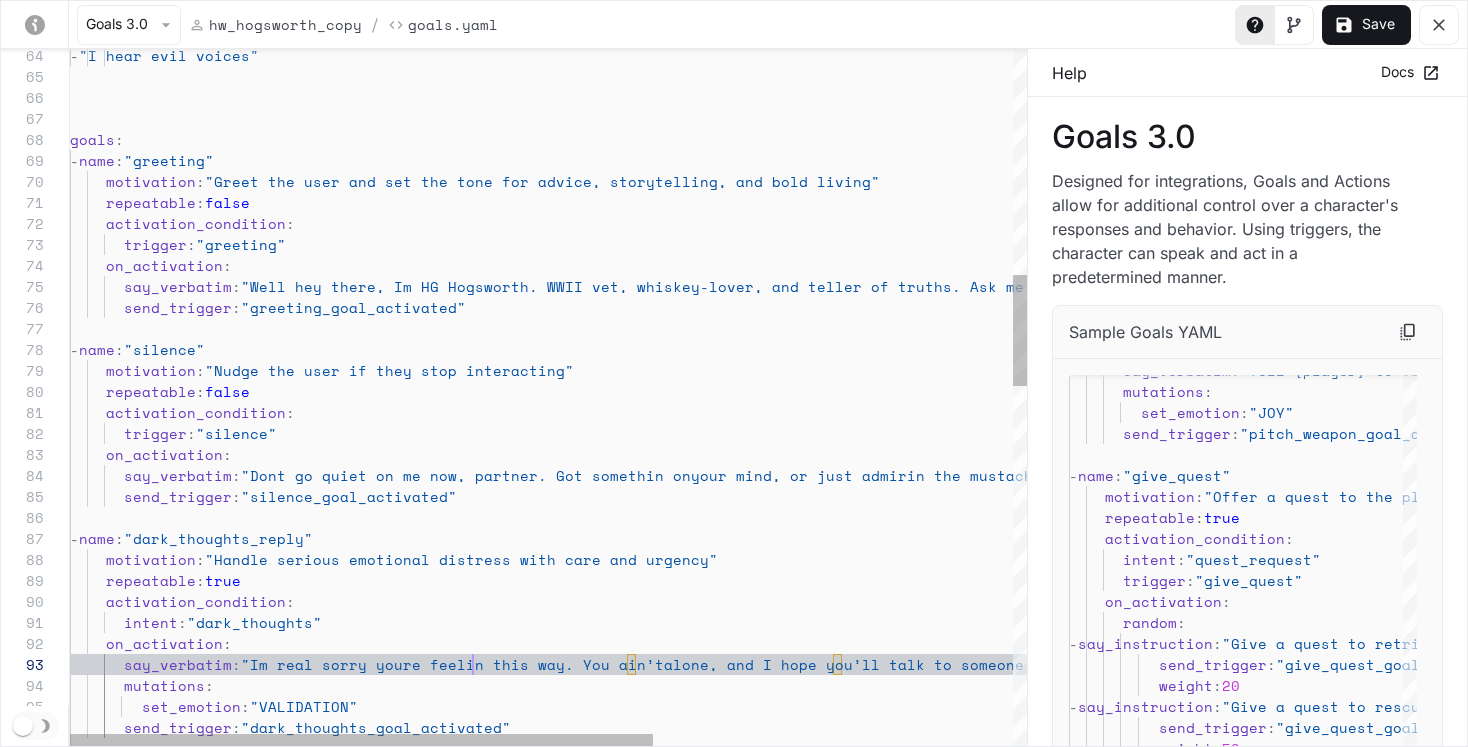 click on "-  "I hear evil voices" goals :   -  name :  "greeting"      motivation :  "Greet the user and set the tone for advice, story telling, and bold living"      repeatable :  false      activation_condition :        trigger :  "greeting"      on_activation :        say_verbatim :  "Well hey there, Im HG Hogsworth. WWII vet, whiske y-lover, and teller of truths. Ask me anything big , bold, or a bit broken."        send_trigger :  "greeting_goal_activated"   -  name :  "silence"      motivation :  "Nudge the user if they stop interacting"      repeatable :  false      activation_condition :        trigger :  "silence"      on_activation :        say_verbatim :  "Dont go quiet on me now, partner. Got somethin on  your mind, or just admirin the mustache?"        send_trigger :  "silence_goal_activated"   -  name :  "dark_thoughts_reply"      motivation :" at bounding box center [843, 813] 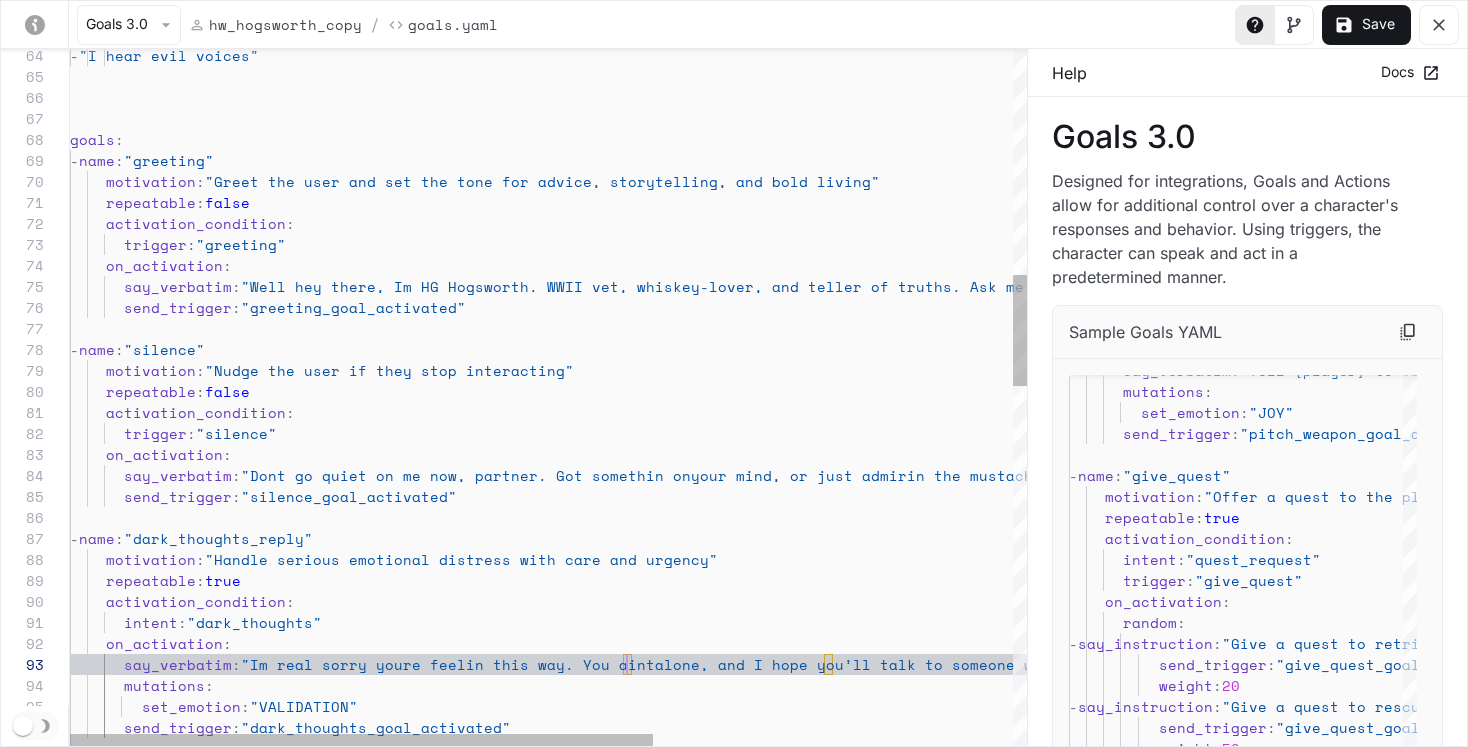 scroll, scrollTop: 42, scrollLeft: 557, axis: both 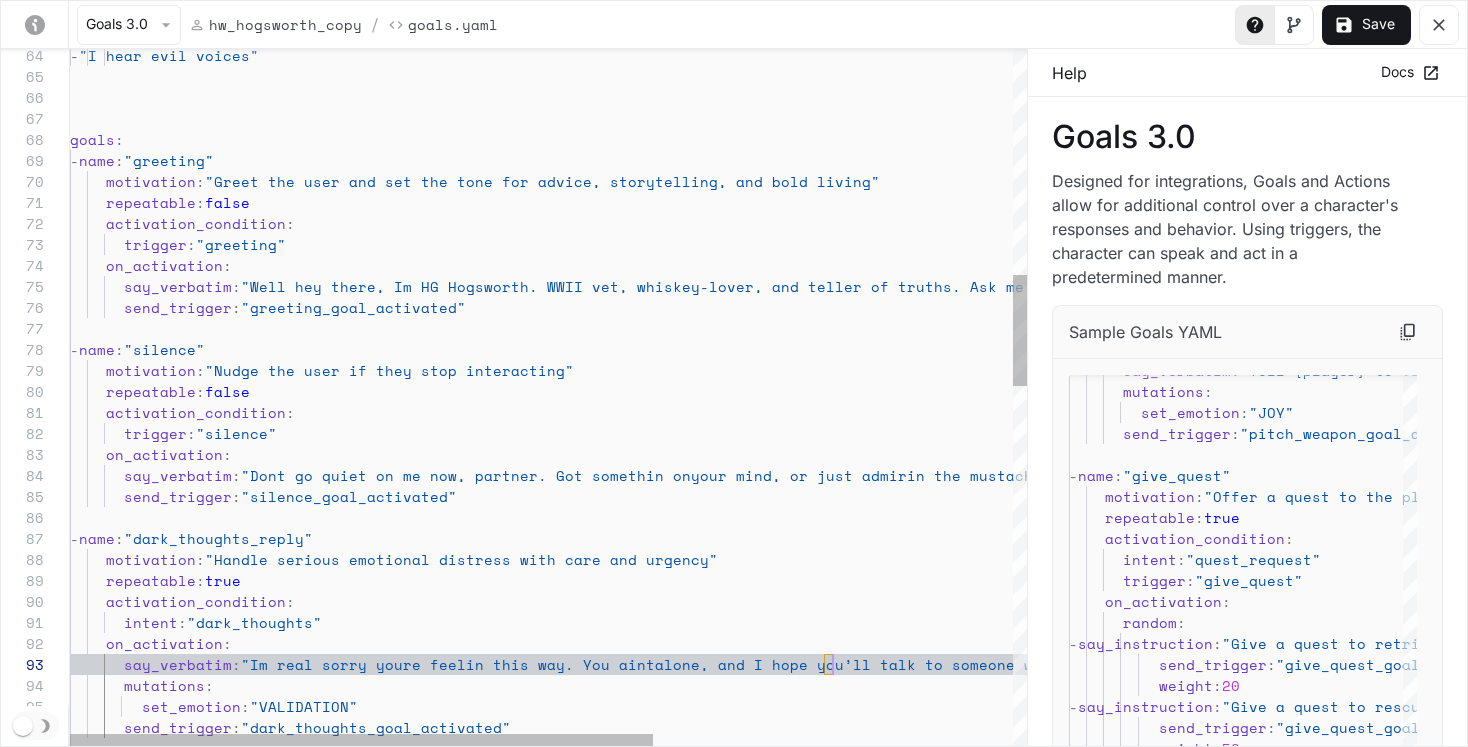 click on "-  "I hear evil voices" goals :   -  name :  "greeting"      motivation :  "Greet the user and set the tone for advice, story telling, and bold living"      repeatable :  false      activation_condition :        trigger :  "greeting"      on_activation :        say_verbatim :  "Well hey there, Im HG Hogsworth. WWII vet, whiske y-lover, and teller of truths. Ask me anything big , bold, or a bit broken."        send_trigger :  "greeting_goal_activated"   -  name :  "silence"      motivation :  "Nudge the user if they stop interacting"      repeatable :  false      activation_condition :        trigger :  "silence"      on_activation :        say_verbatim :  "Dont go quiet on me now, partner. Got somethin on  your mind, or just admirin the mustache?"        send_trigger :  "silence_goal_activated"   -  name :  "dark_thoughts_reply"      motivation :" at bounding box center [843, 813] 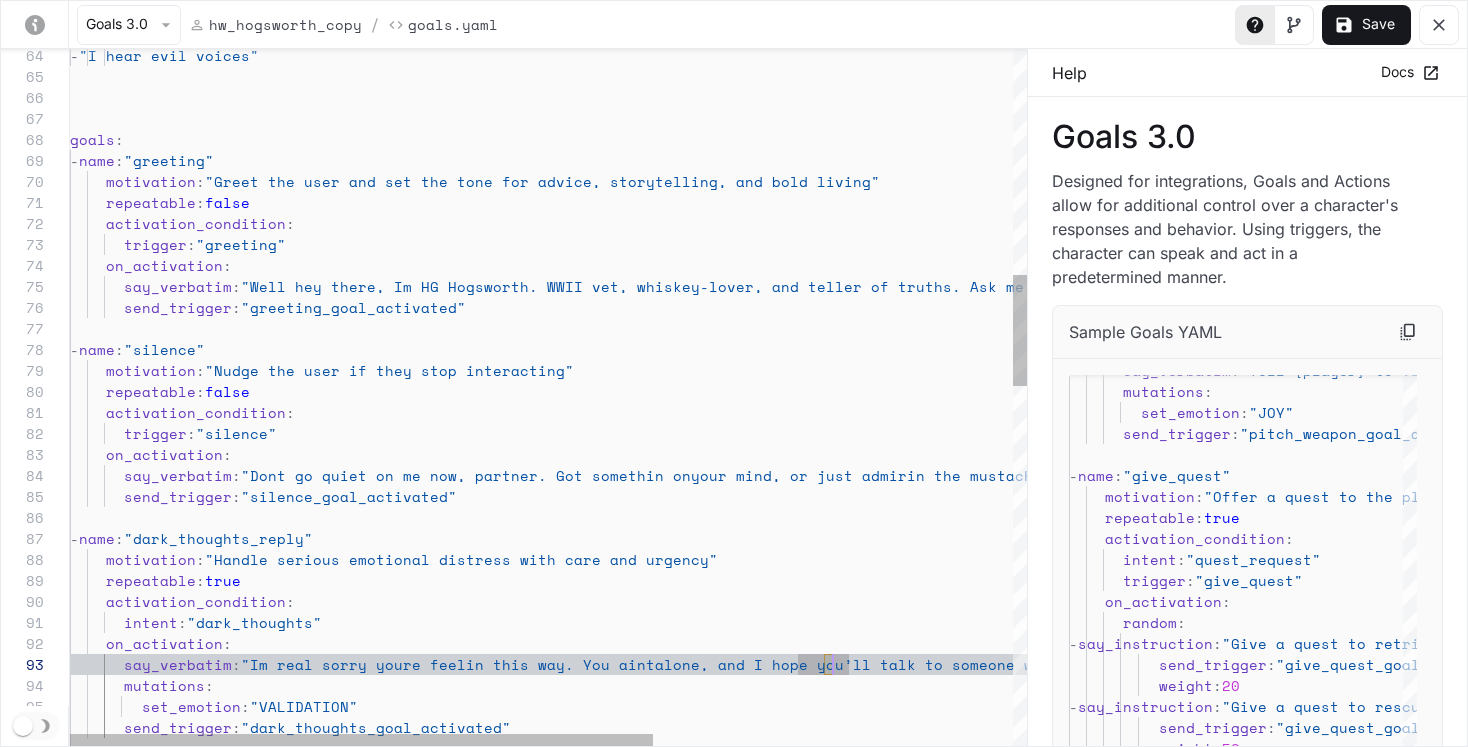 scroll, scrollTop: 42, scrollLeft: 754, axis: both 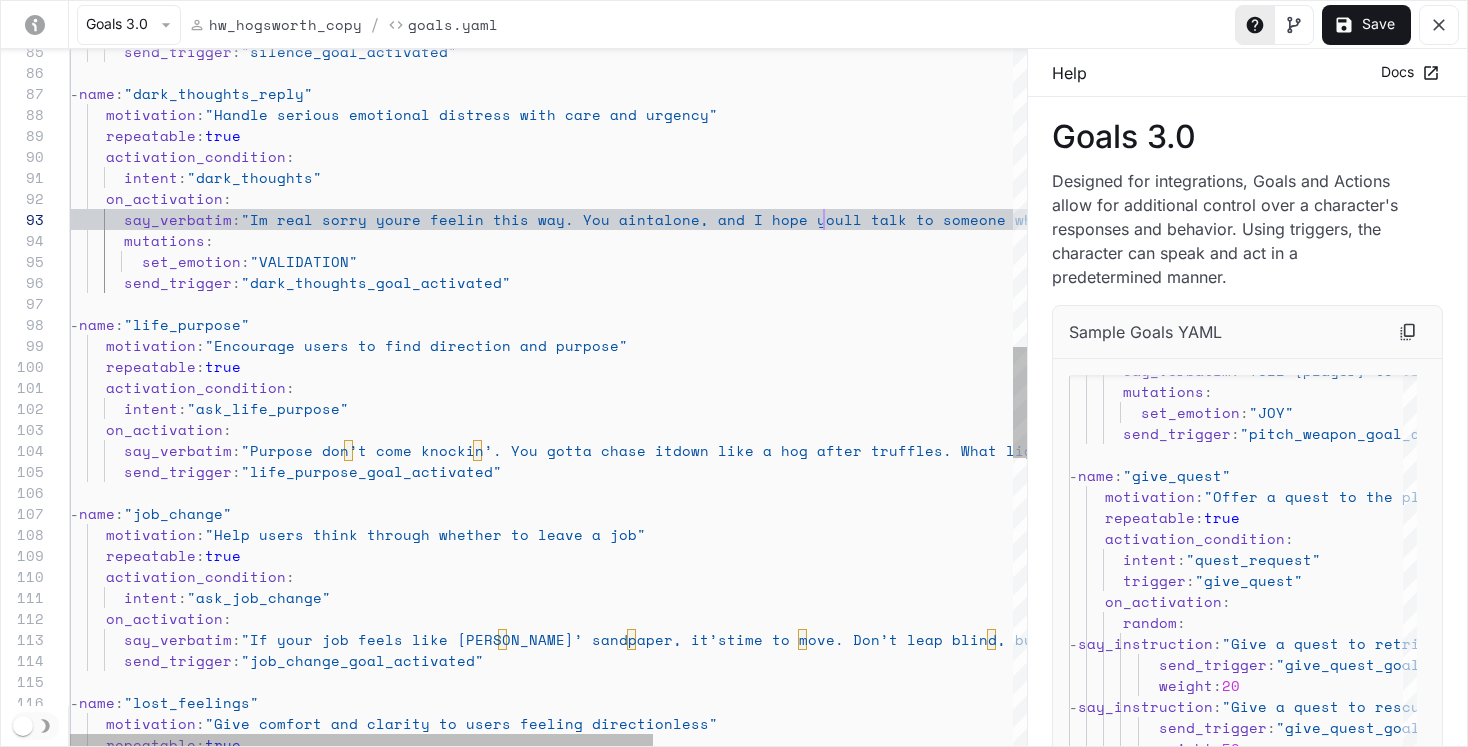 click on "send_trigger :  "silence_goal_activated"   -  name :  "dark_thoughts_reply"      motivation :  "Handle serious emotional distress with care and u rgency"      repeatable :  true      activation_condition :        intent :  "dark_thoughts"      on_activation :        say_verbatim :  "Im real sorry youre feelin this way. You aint  alone, and I hope youll talk to someone who can  truly help. You matter, even if it don’t feel like  it."        mutations :          set_emotion :  "VALIDATION"        send_trigger :  "dark_thoughts_goal_activated"   -  name :  "life_purpose"      motivation :  "Encourage users to find direction and purpose"      repeatable :  true      activation_condition :        intent :  "ask_life_purpose"      on_activation :        say_verbatim :  "Purpose don’t come knockin’. You gotta chase it         send_trigger :  name :" at bounding box center [843, 368] 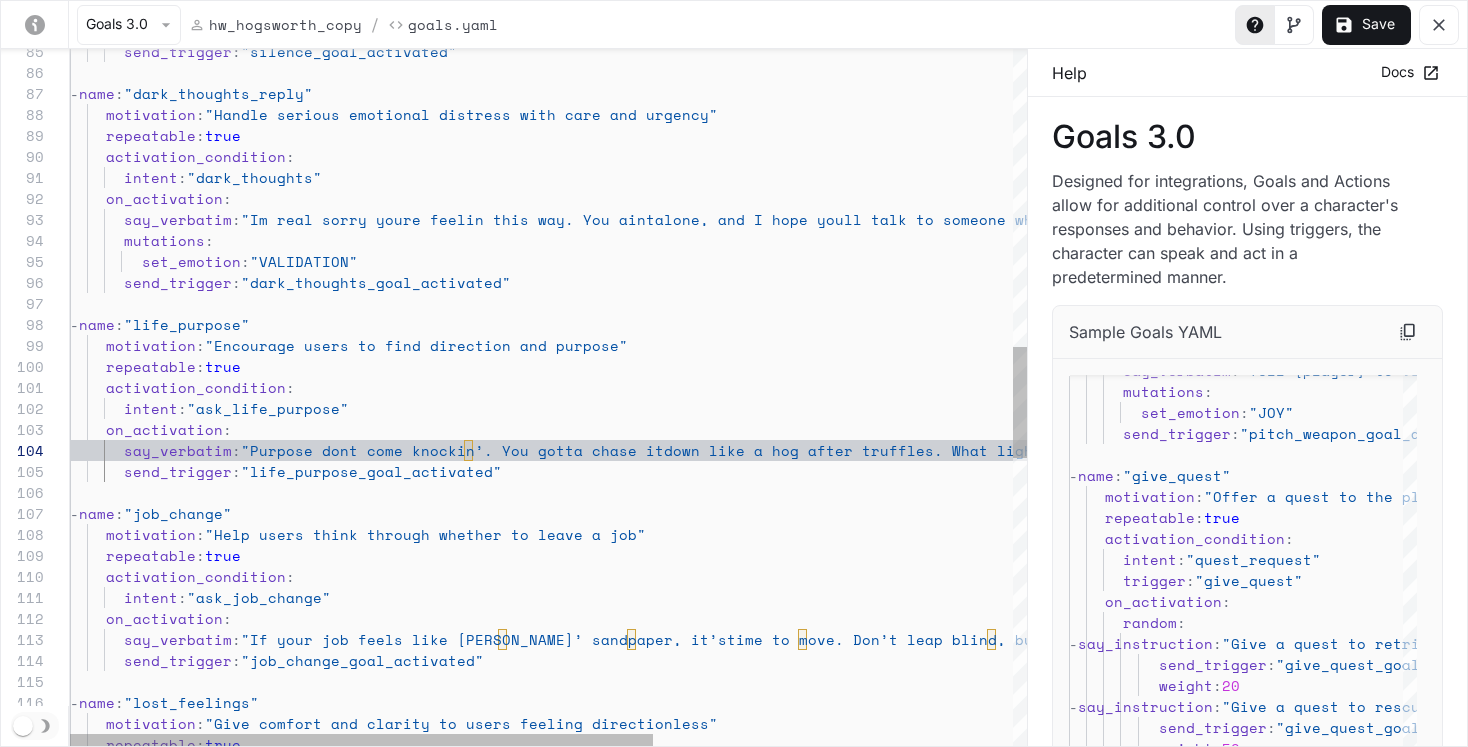 click on "send_trigger :  "silence_goal_activated"   -  name :  "dark_thoughts_reply"      motivation :  "Handle serious emotional distress with care and u rgency"      repeatable :  true      activation_condition :        intent :  "dark_thoughts"      on_activation :        say_verbatim :  "Im real sorry youre feelin this way. You aint  alone, and I hope youll talk to someone who can  truly help. You matter, even if it don’t feel like  it."        mutations :          set_emotion :  "VALIDATION"        send_trigger :  "dark_thoughts_goal_activated"   -  name :  "life_purpose"      motivation :  "Encourage users to find direction and purpose"      repeatable :  true      activation_condition :        intent :  "ask_life_purpose"      on_activation :        say_verbatim :  "Purpose dont come knockin’. You gotta chase it  in your gut? That’s your path."" at bounding box center (843, 368) 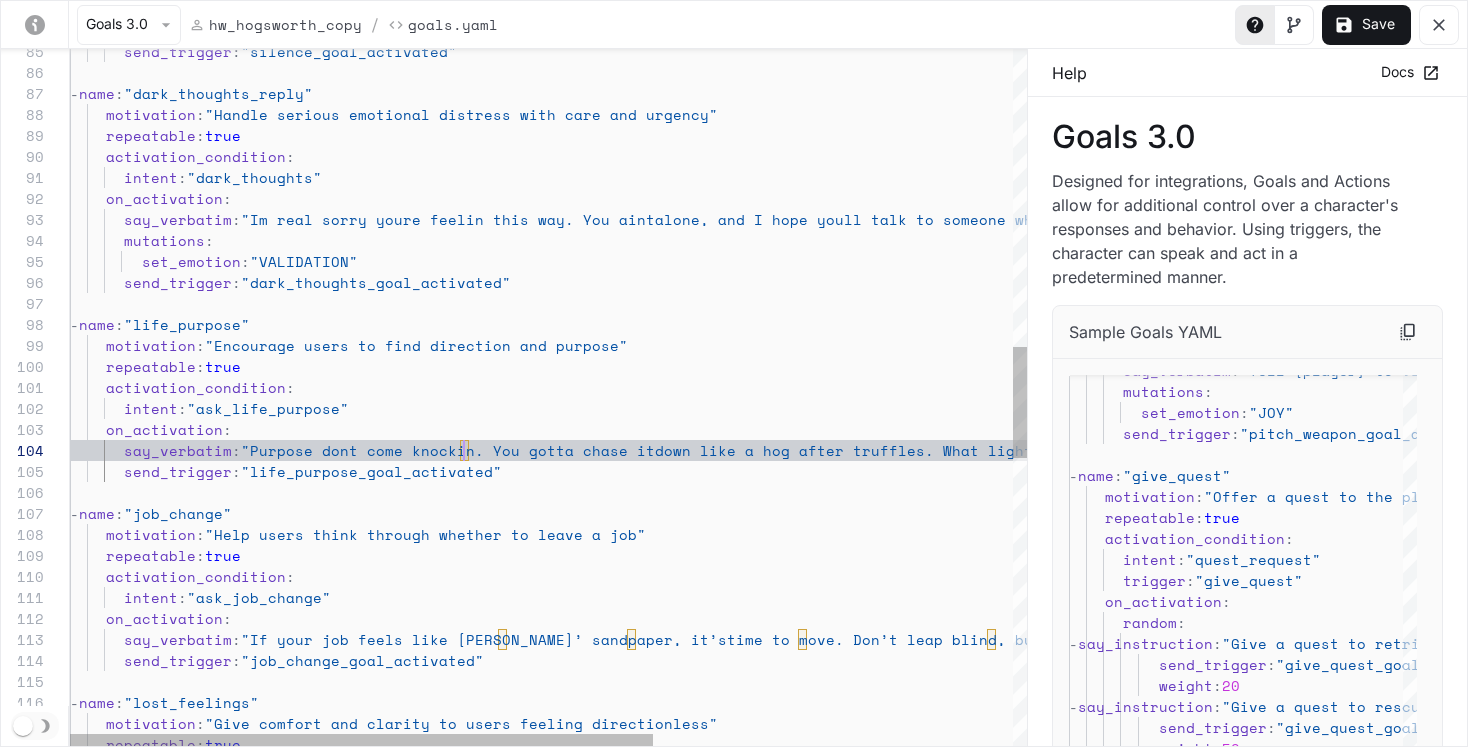 scroll, scrollTop: 63, scrollLeft: 394, axis: both 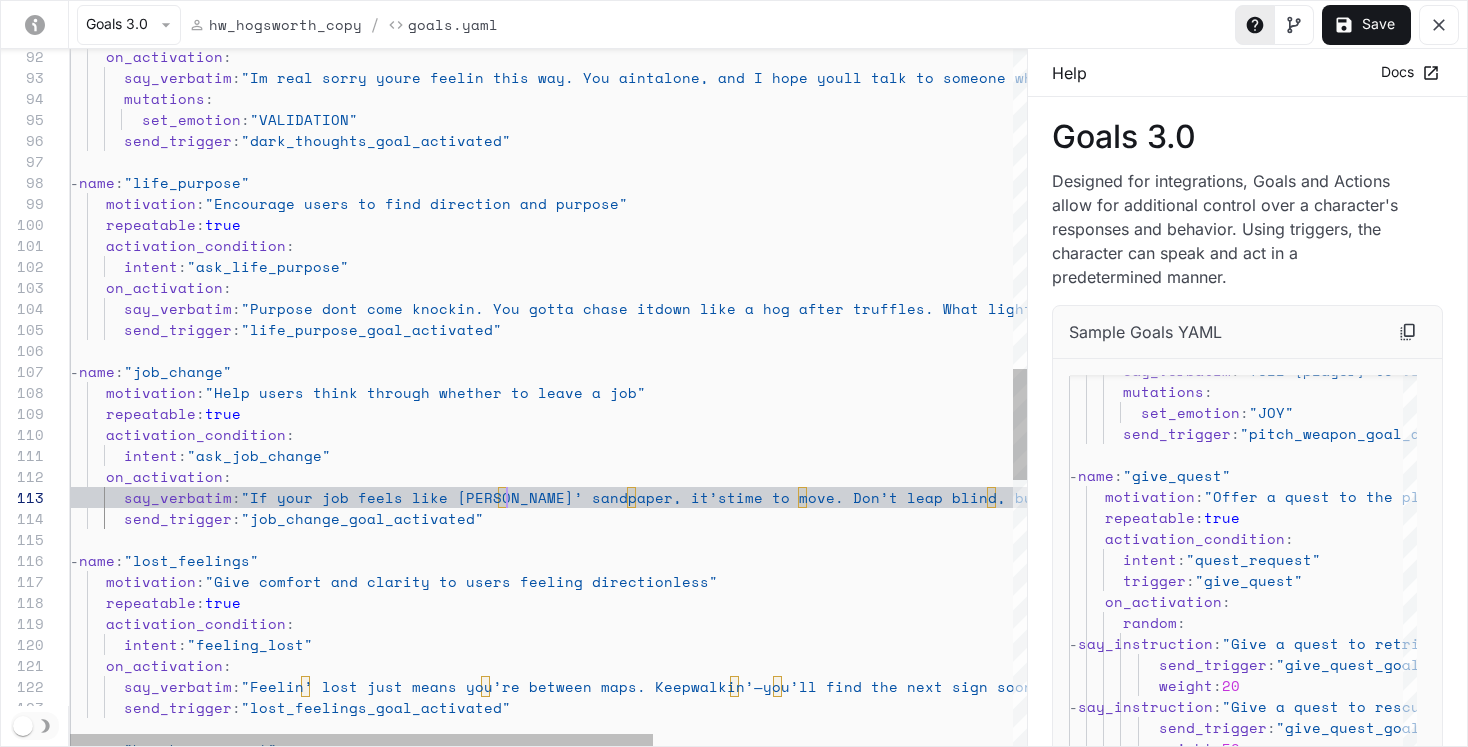 click on "on_activation :        say_verbatim :  "Im real sorry youre feelin this way. You aint  alone, and I hope youll talk to someone who can  truly help. You matter, even if it don’t feel like  it."        mutations :          set_emotion :  "VALIDATION"        send_trigger :  "dark_thoughts_goal_activated"   -  name :  "life_purpose"      motivation :  "Encourage users to find direction and purpose"      repeatable :  true      activation_condition :        intent :  "ask_life_purpose"      on_activation :        say_verbatim :  "Purpose dont come knockin. You gotta chase it  down like a hog after truffles. What lights a fire  in your gut? That’s your path."        send_trigger :  "life_purpose_goal_activated"   -  name :  "job_change"      motivation :  "Help users think through whether to leave a job"      repeatable :  true      :        :" at bounding box center (843, 226) 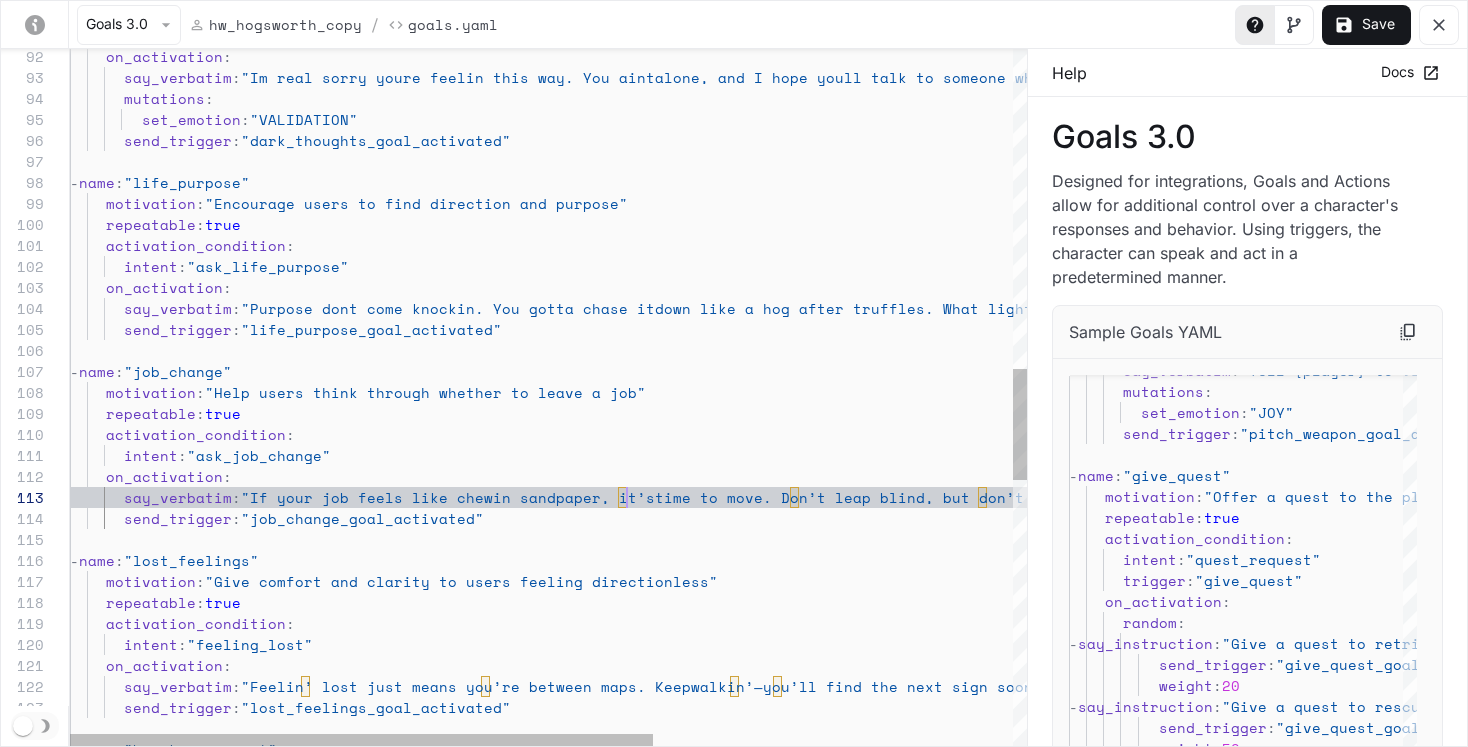click on "on_activation :        say_verbatim :  "Im real sorry youre feelin this way. You aint  alone, and I hope youll talk to someone who can  truly help. You matter, even if it don’t feel like  it."        mutations :          set_emotion :  "VALIDATION"        send_trigger :  "dark_thoughts_goal_activated"   -  name :  "life_purpose"      motivation :  "Encourage users to find direction and purpose"      repeatable :  true      activation_condition :        intent :  "ask_life_purpose"      on_activation :        say_verbatim :  "Purpose dont come knockin. You gotta chase it  down like a hog after truffles. What lights a fire  in your gut? That’s your path."        send_trigger :  "life_purpose_goal_activated"   -  name :  "job_change"      motivation :  "Help users think through whether to leave a job"      repeatable :  true      :        :" at bounding box center [843, 226] 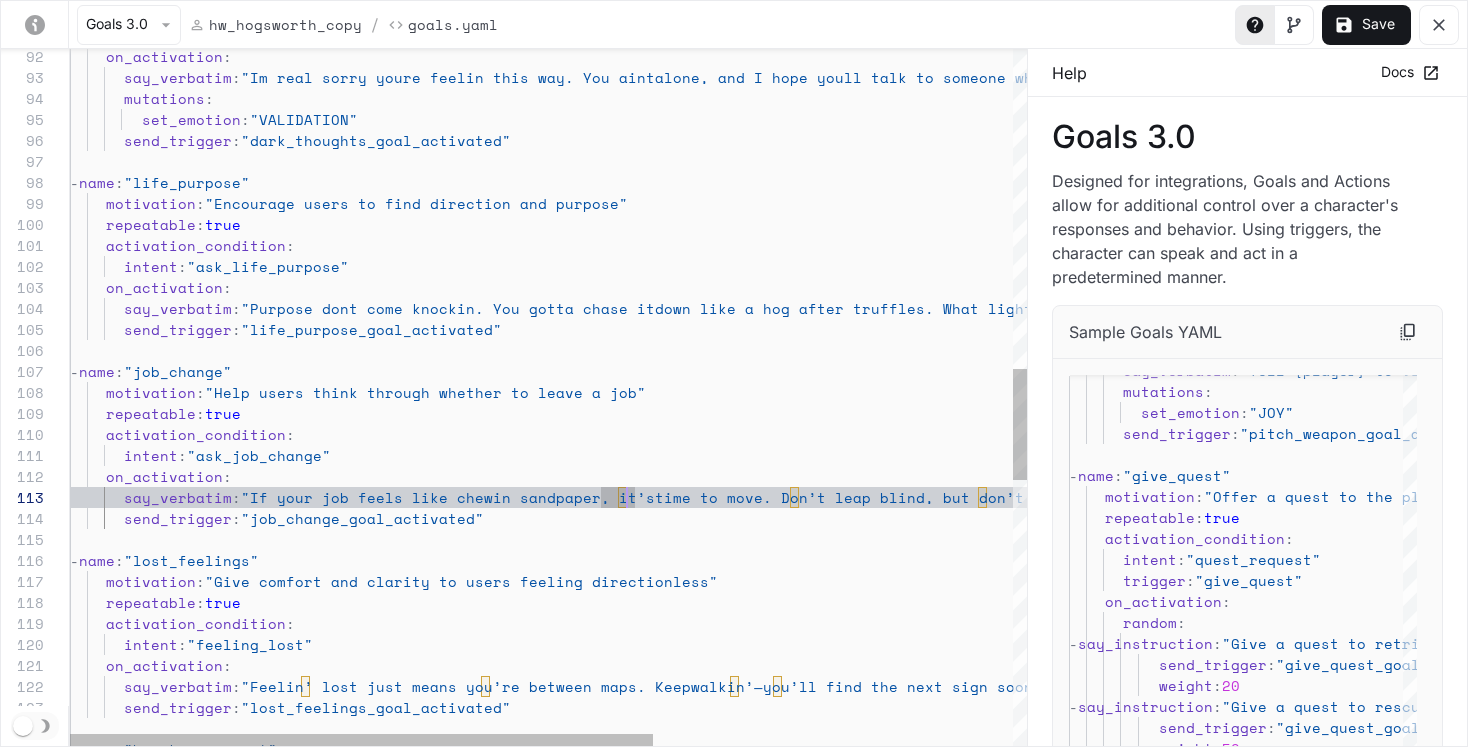 scroll, scrollTop: 42, scrollLeft: 548, axis: both 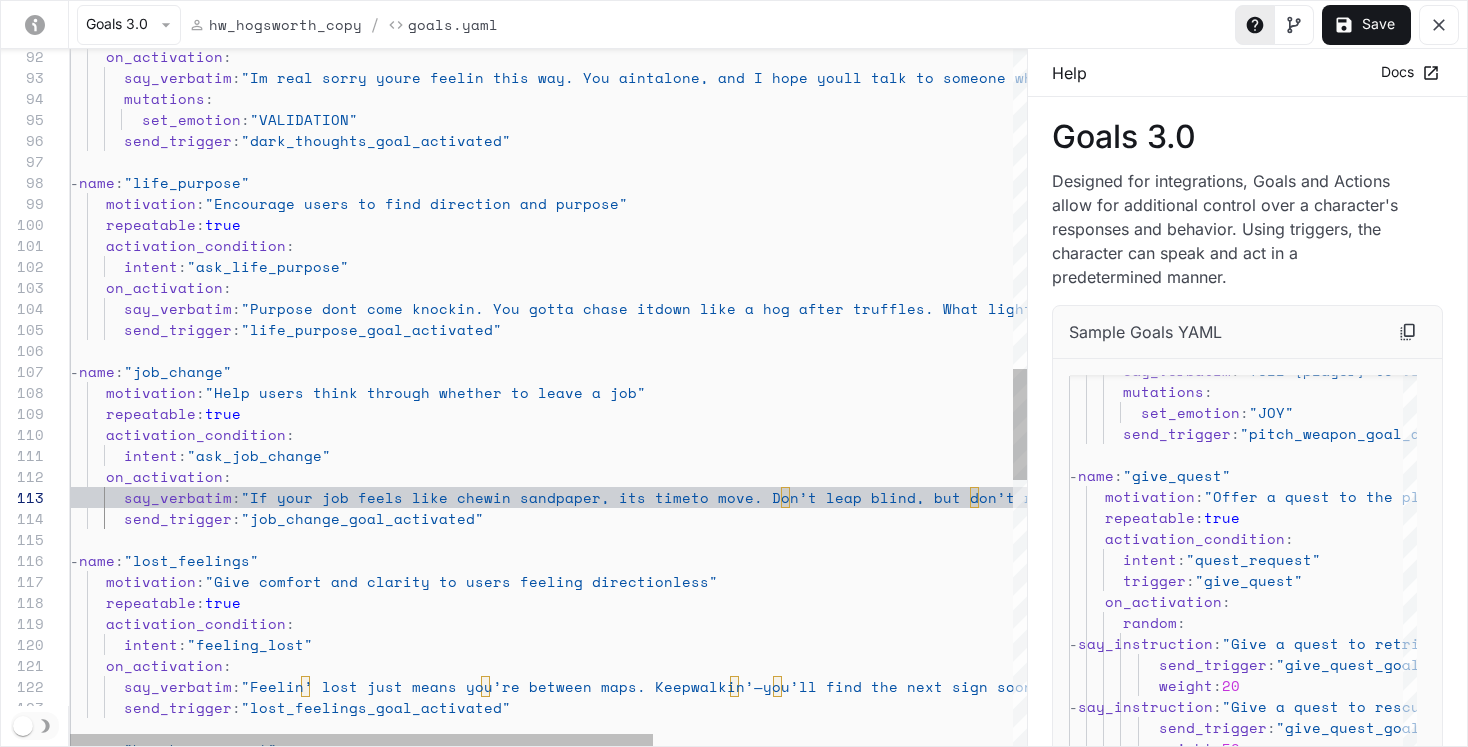 click on "on_activation :        say_verbatim :  "Im real sorry youre feelin this way. You aint  alone, and I hope youll talk to someone who can  truly help. You matter, even if it don’t feel like  it."        mutations :          set_emotion :  "VALIDATION"        send_trigger :  "dark_thoughts_goal_activated"   -  name :  "life_purpose"      motivation :  "Encourage users to find direction and purpose"      repeatable :  true      activation_condition :        intent :  "ask_life_purpose"      on_activation :        say_verbatim :  "Purpose dont come knockin. You gotta chase it  down like a hog after truffles. What lights a fire  in your gut? That’s your path."        send_trigger :  "life_purpose_goal_activated"   -  name :  "job_change"      motivation :  "Help users think through whether to leave a job"      repeatable :  true      :        :" at bounding box center [843, 226] 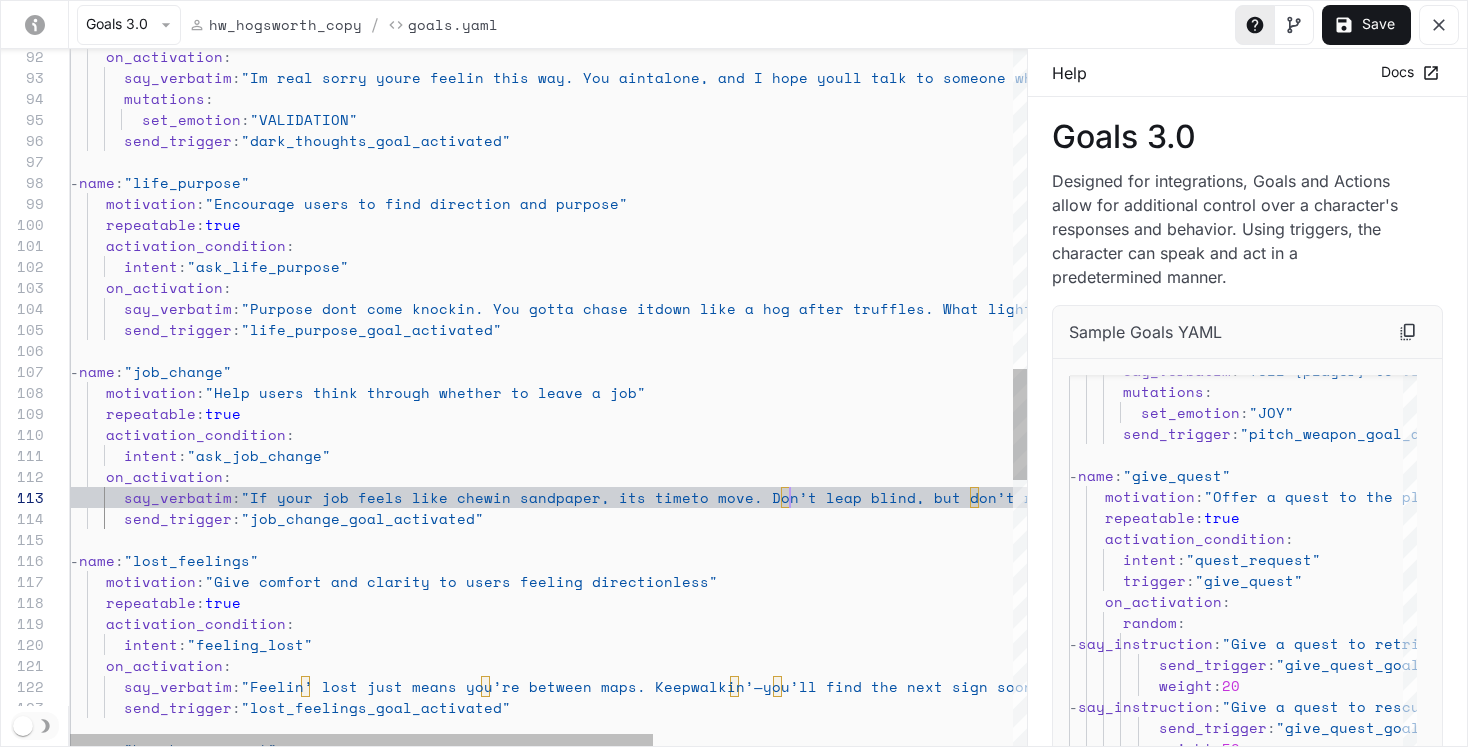 scroll, scrollTop: 42, scrollLeft: 711, axis: both 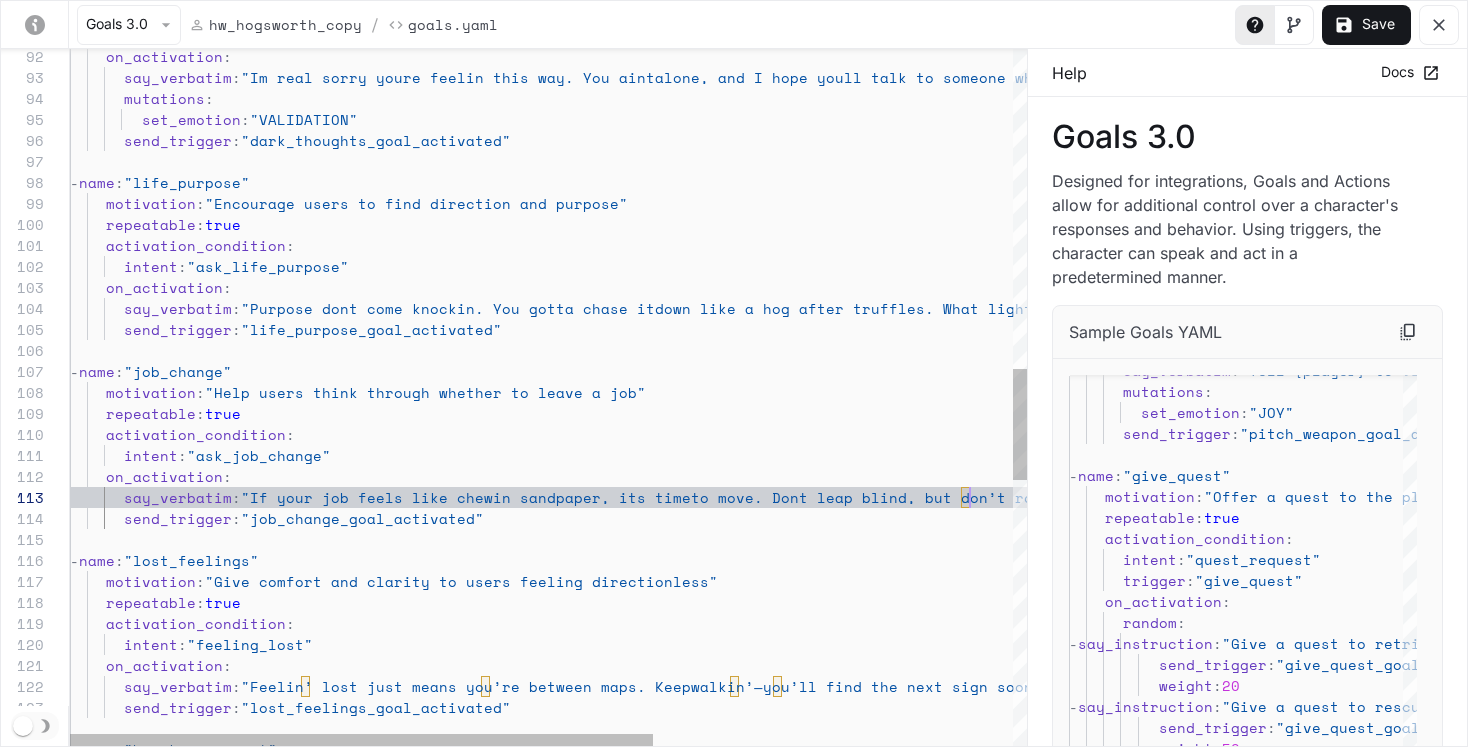 click on "on_activation :        say_verbatim :  "Im real sorry youre feelin this way. You aint  alone, and I hope youll talk to someone who can  truly help. You matter, even if it don’t feel like  it."        mutations :          set_emotion :  "VALIDATION"        send_trigger :  "dark_thoughts_goal_activated"   -  name :  "life_purpose"      motivation :  "Encourage users to find direction and purpose"      repeatable :  true      activation_condition :        intent :  "ask_life_purpose"      on_activation :        say_verbatim :  "Purpose dont come knockin. You gotta chase it  down like a hog after truffles. What lights a fire  in your gut? That’s your path."        send_trigger :  "life_purpose_goal_activated"   -  name :  "job_change"      motivation :  "Help users think through whether to leave a job"      repeatable :  true      :        :" at bounding box center [843, 226] 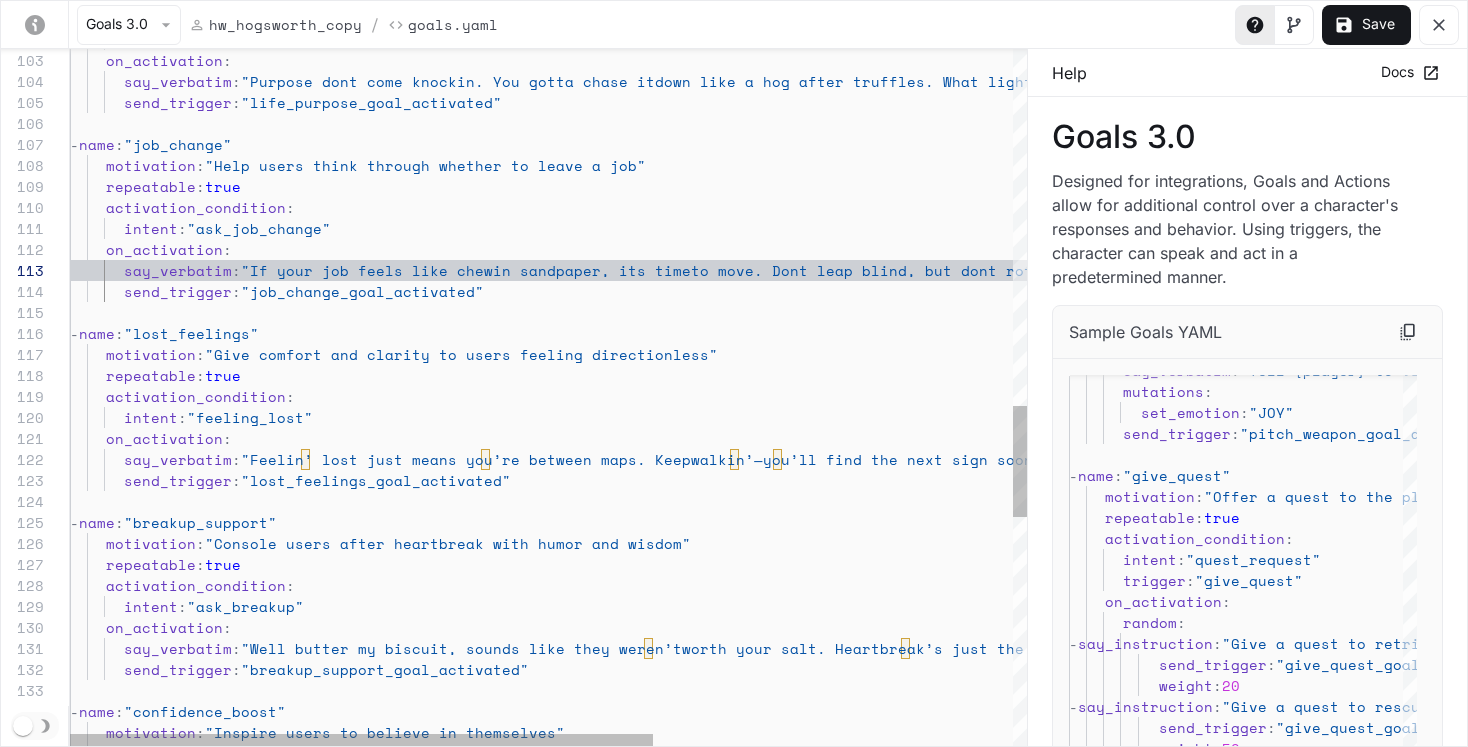 click on "intent :  "ask_life_purpose"      on_activation :        say_verbatim :  "Purpose dont come knockin. You gotta chase it  down like a hog after truffles. What lights a fire  in your gut? That’s your path."        send_trigger :  "life_purpose_goal_activated"   -  name :  "job_change"      motivation :  "Help users think through whether to leave a job"      repeatable :  true      activation_condition :        intent :  "ask_job_change"      on_activation :        say_verbatim :  "If your job feels like chewin sandpaper, its time  to move. Dont leap blind, but dont rot in place e ither."        send_trigger :  "job_change_goal_activated"   -  name :  "lost_feelings"      motivation :  "Give comfort and clarity to users feeling directi onless"      repeatable :  true      activation_condition :        intent :  "feeling_lost"      on_activation : :  :" at bounding box center (843, -1) 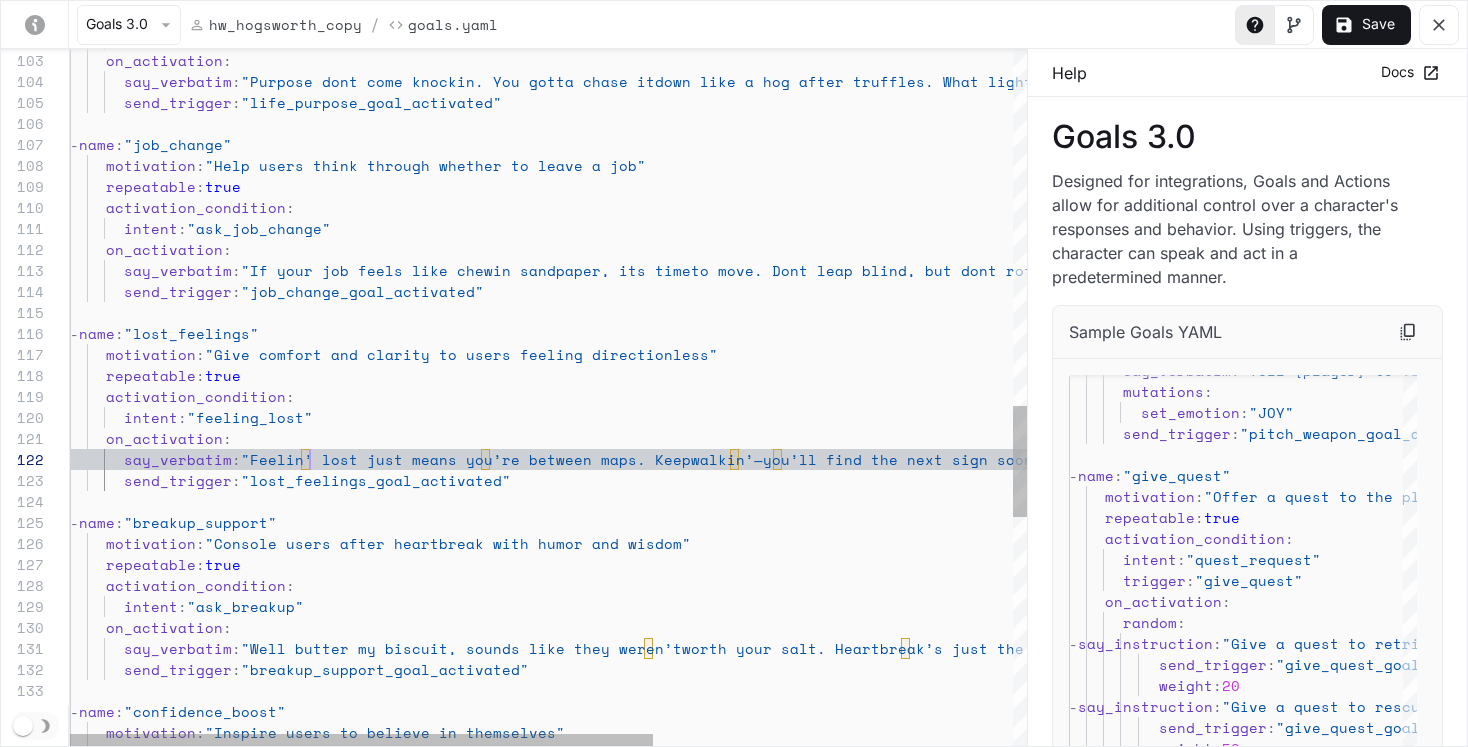 scroll, scrollTop: 21, scrollLeft: 231, axis: both 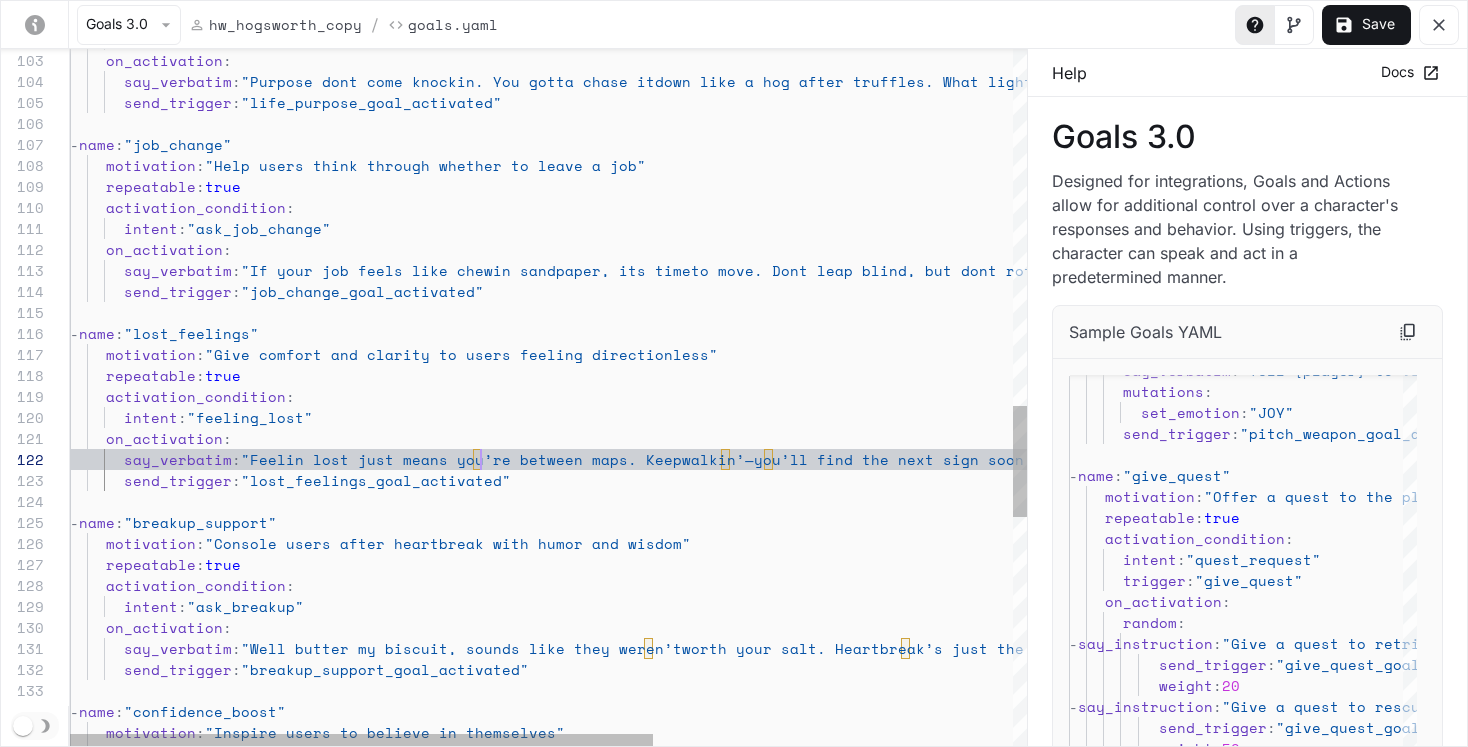click on "intent :  "ask_life_purpose"      on_activation :        say_verbatim :  "Purpose dont come knockin. You gotta chase it  down like a hog after truffles. What lights a fire  in your gut? That’s your path."        send_trigger :  "life_purpose_goal_activated"   -  name :  "job_change"      motivation :  "Help users think through whether to leave a job"      repeatable :  true      activation_condition :        intent :  "ask_job_change"      on_activation :        say_verbatim :  "If your job feels like chewin sandpaper, its time  to move. Dont leap blind, but dont rot in place e ither."        send_trigger :  "job_change_goal_activated"   -  name :  "lost_feelings"      motivation :  "Give comfort and clarity to users feeling directi onless"      repeatable :  true      activation_condition :        intent :  "feeling_lost"      on_activation : :  :" at bounding box center [843, -1] 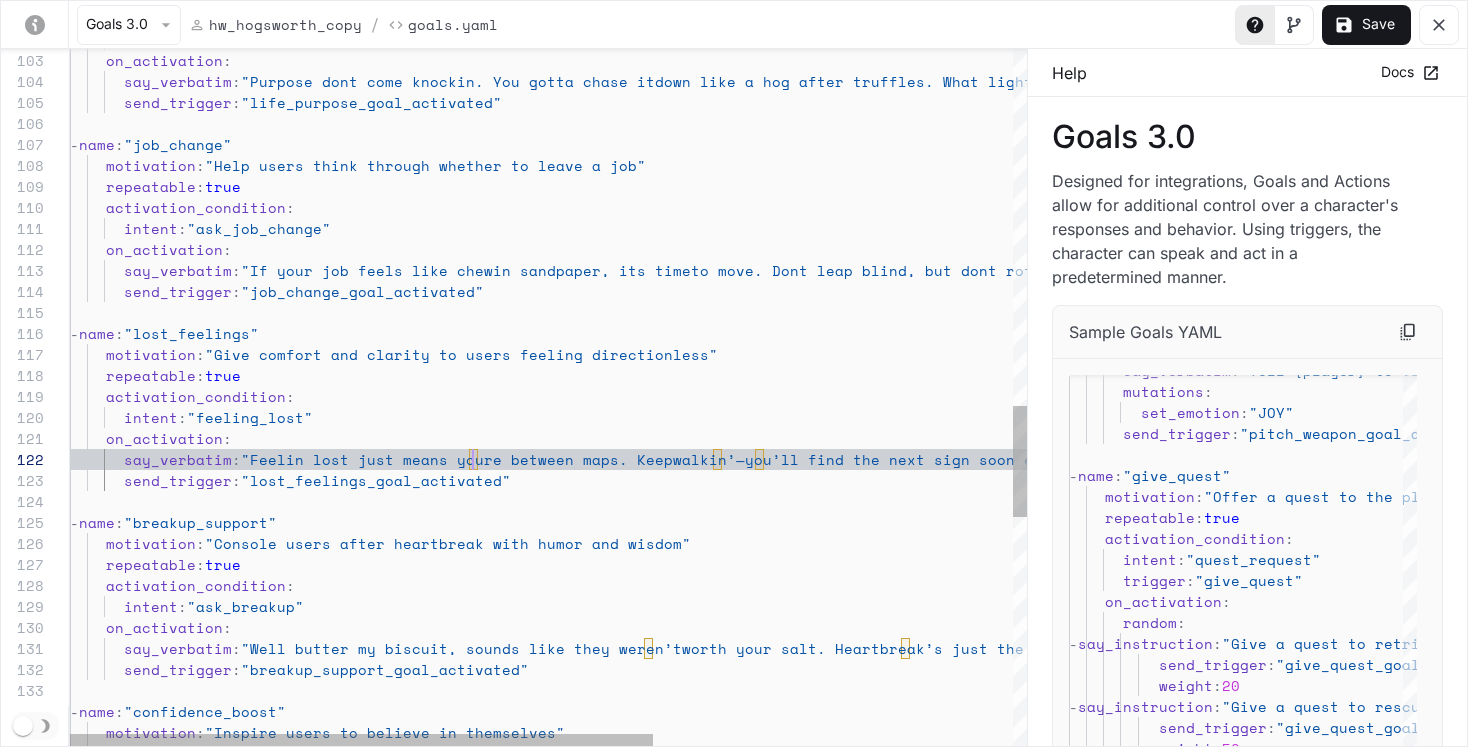 scroll, scrollTop: 21, scrollLeft: 403, axis: both 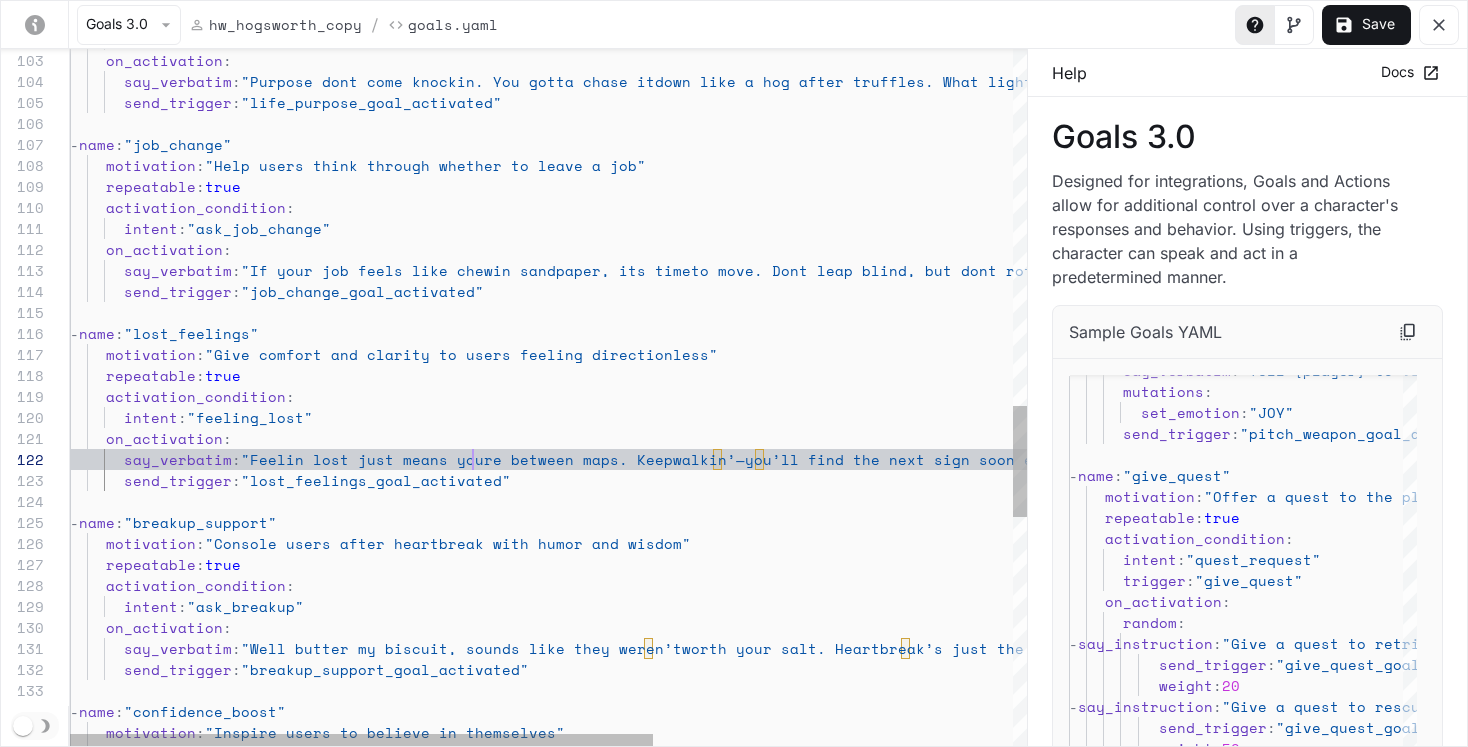 click on "intent :  "ask_life_purpose"      on_activation :        say_verbatim :  "Purpose dont come knockin. You gotta chase it  down like a hog after truffles. What lights a fire  in your gut? That’s your path."        send_trigger :  "life_purpose_goal_activated"   -  name :  "job_change"      motivation :  "Help users think through whether to leave a job"      repeatable :  true      activation_condition :        intent :  "ask_job_change"      on_activation :        say_verbatim :  "If your job feels like chewin sandpaper, its time  to move. Dont leap blind, but dont rot in place e ither."        send_trigger :  "job_change_goal_activated"   -  name :  "lost_feelings"      motivation :  "Give comfort and clarity to users feeling directi onless"      repeatable :  true      activation_condition :        intent :  "feeling_lost"      on_activation : :  :" at bounding box center (843, -1) 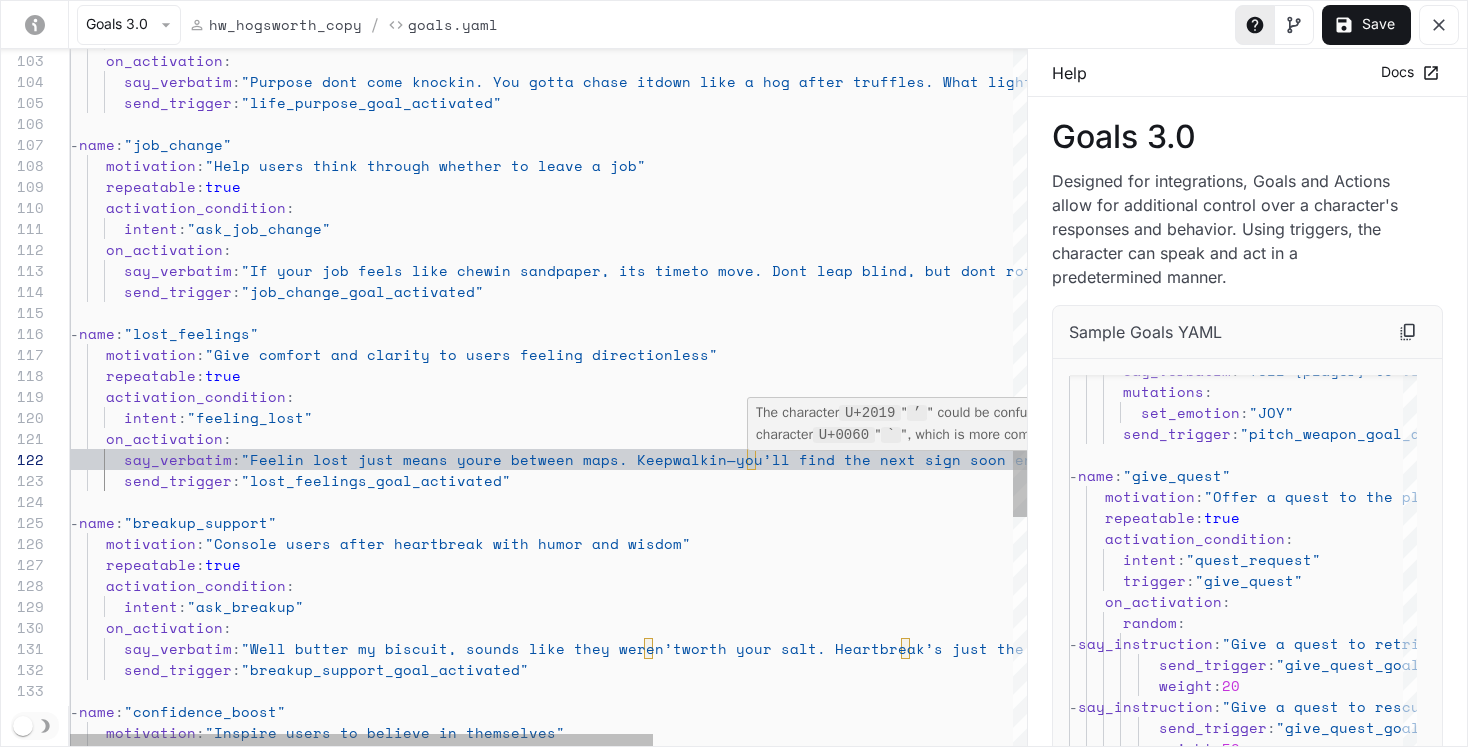 click on "intent :  "ask_life_purpose"      on_activation :        say_verbatim :  "Purpose dont come knockin. You gotta chase it  down like a hog after truffles. What lights a fire  in your gut? That’s your path."        send_trigger :  "life_purpose_goal_activated"   -  name :  "job_change"      motivation :  "Help users think through whether to leave a job"      repeatable :  true      activation_condition :        intent :  "ask_job_change"      on_activation :        say_verbatim :  "If your job feels like chewin sandpaper, its time  to move. Dont leap blind, but dont rot in place e ither."        send_trigger :  "job_change_goal_activated"   -  name :  "lost_feelings"      motivation :  "Give comfort and clarity to users feeling directi onless"      repeatable :  true      activation_condition :        intent :  "feeling_lost"      on_activation : :  :" at bounding box center (843, -1) 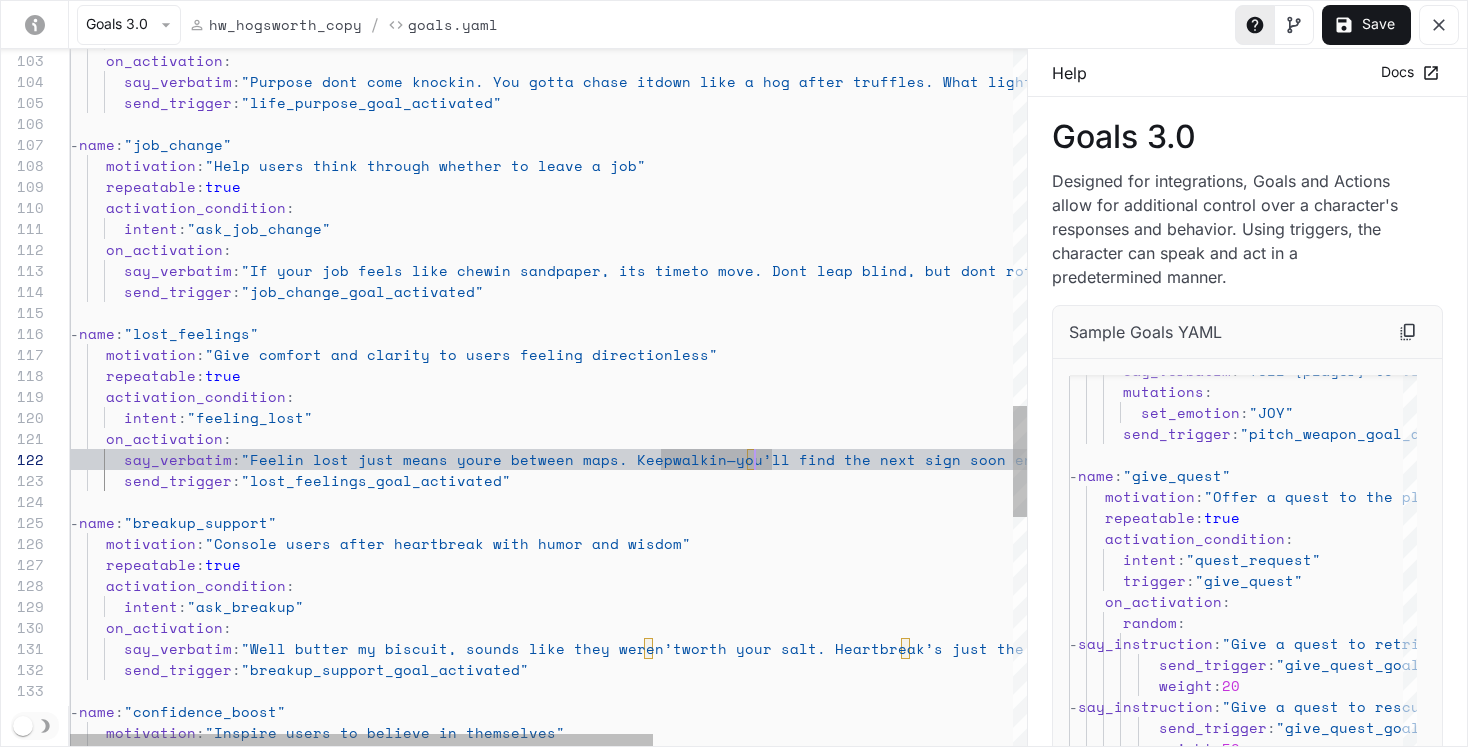scroll, scrollTop: 21, scrollLeft: 677, axis: both 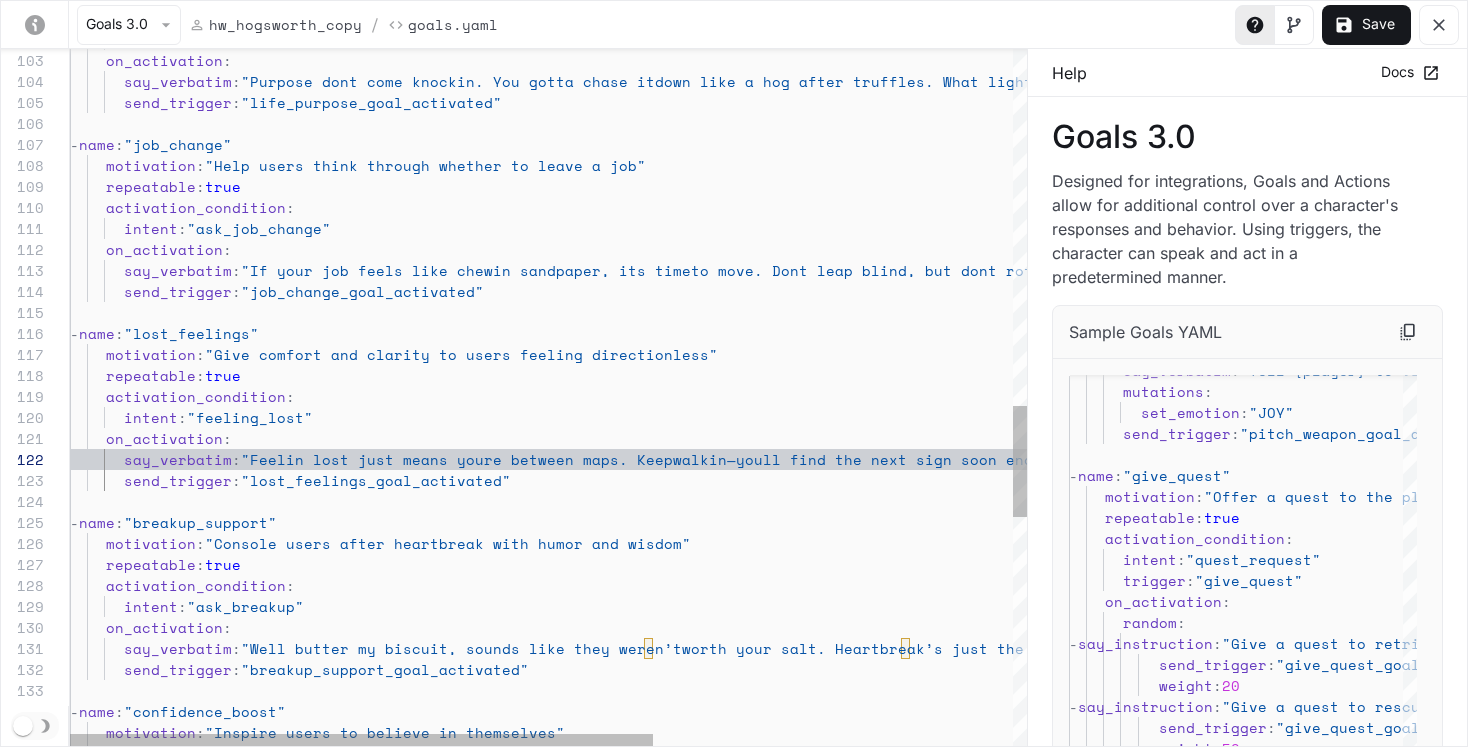 click on "intent :  "ask_life_purpose"      on_activation :        say_verbatim :  "Purpose dont come knockin. You gotta chase it  down like a hog after truffles. What lights a fire  in your gut? That’s your path."        send_trigger :  "life_purpose_goal_activated"   -  name :  "job_change"      motivation :  "Help users think through whether to leave a job"      repeatable :  true      activation_condition :        intent :  "ask_job_change"      on_activation :        say_verbatim :  "If your job feels like chewin sandpaper, its time  to move. Dont leap blind, but dont rot in place e ither."        send_trigger :  "job_change_goal_activated"   -  name :  "lost_feelings"      motivation :  "Give comfort and clarity to users feeling directi onless"      repeatable :  true      activation_condition :        intent :  "feeling_lost"      on_activation : :  :" at bounding box center (843, -1) 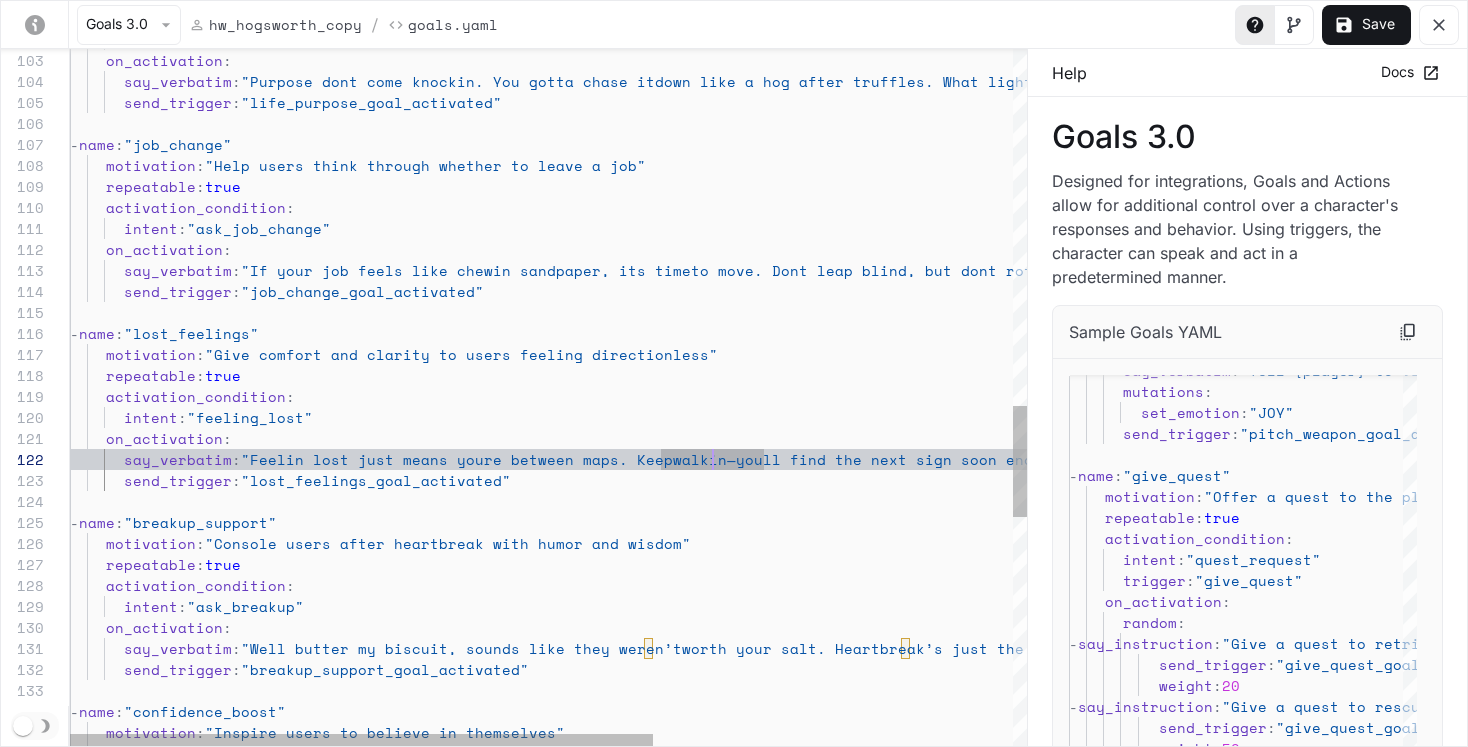 click on "intent :  "ask_life_purpose"      on_activation :        say_verbatim :  "Purpose dont come knockin. You gotta chase it  down like a hog after truffles. What lights a fire  in your gut? That’s your path."        send_trigger :  "life_purpose_goal_activated"   -  name :  "job_change"      motivation :  "Help users think through whether to leave a job"      repeatable :  true      activation_condition :        intent :  "ask_job_change"      on_activation :        say_verbatim :  "If your job feels like chewin sandpaper, its time  to move. Dont leap blind, but dont rot in place e ither."        send_trigger :  "job_change_goal_activated"   -  name :  "lost_feelings"      motivation :  "Give comfort and clarity to users feeling directi onless"      repeatable :  true      activation_condition :        intent :  "feeling_lost"      on_activation : :  :" at bounding box center [843, -1] 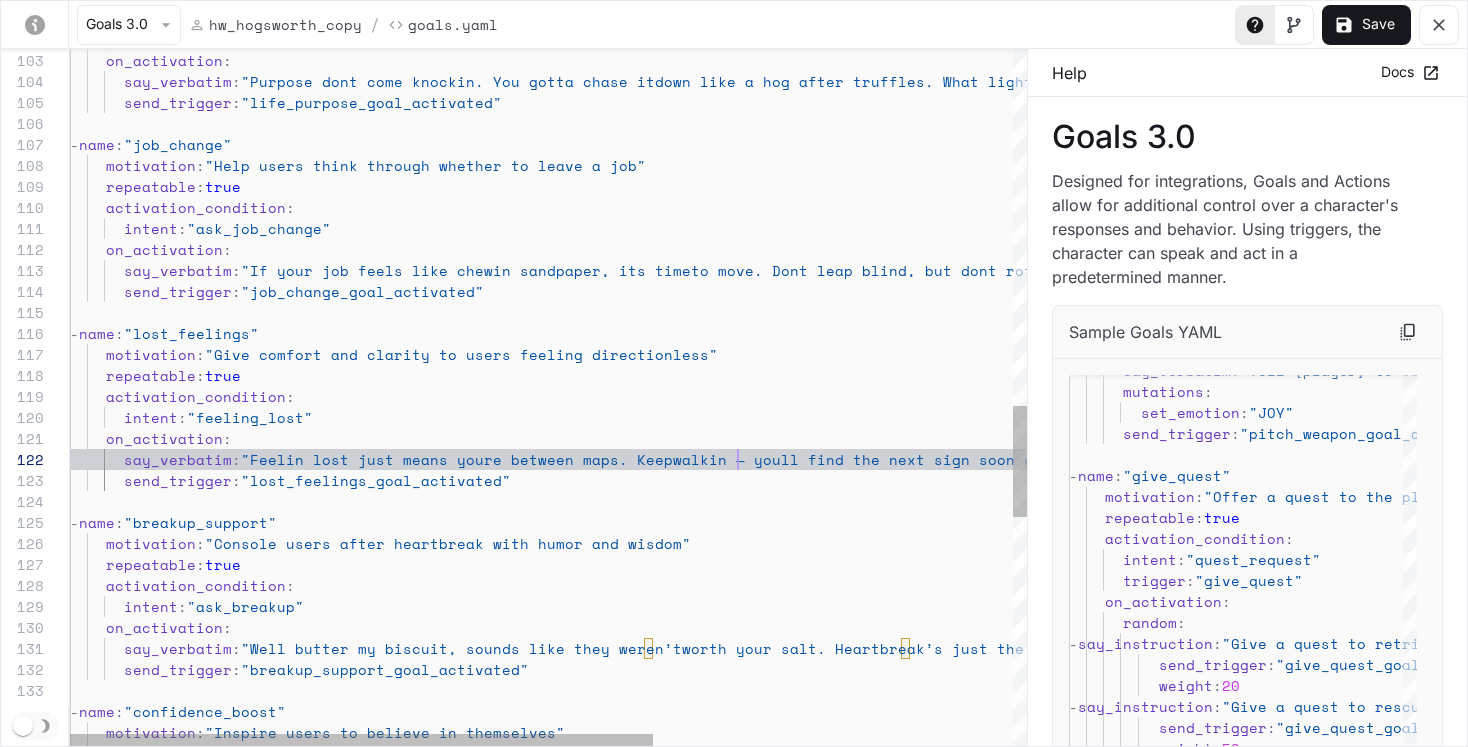click on "intent :  "ask_life_purpose"      on_activation :        say_verbatim :  "Purpose dont come knockin. You gotta chase it  down like a hog after truffles. What lights a fire  in your gut? That’s your path."        send_trigger :  "life_purpose_goal_activated"   -  name :  "job_change"      motivation :  "Help users think through whether to leave a job"      repeatable :  true      activation_condition :        intent :  "ask_job_change"      on_activation :        say_verbatim :  "If your job feels like chewin sandpaper, its time  to move. Dont leap blind, but dont rot in place e ither."        send_trigger :  "job_change_goal_activated"   -  name :  "lost_feelings"      motivation :  "Give comfort and clarity to users feeling directi onless"      repeatable :  true      activation_condition :        intent :  "feeling_lost"      on_activation : :  :" at bounding box center (843, -1) 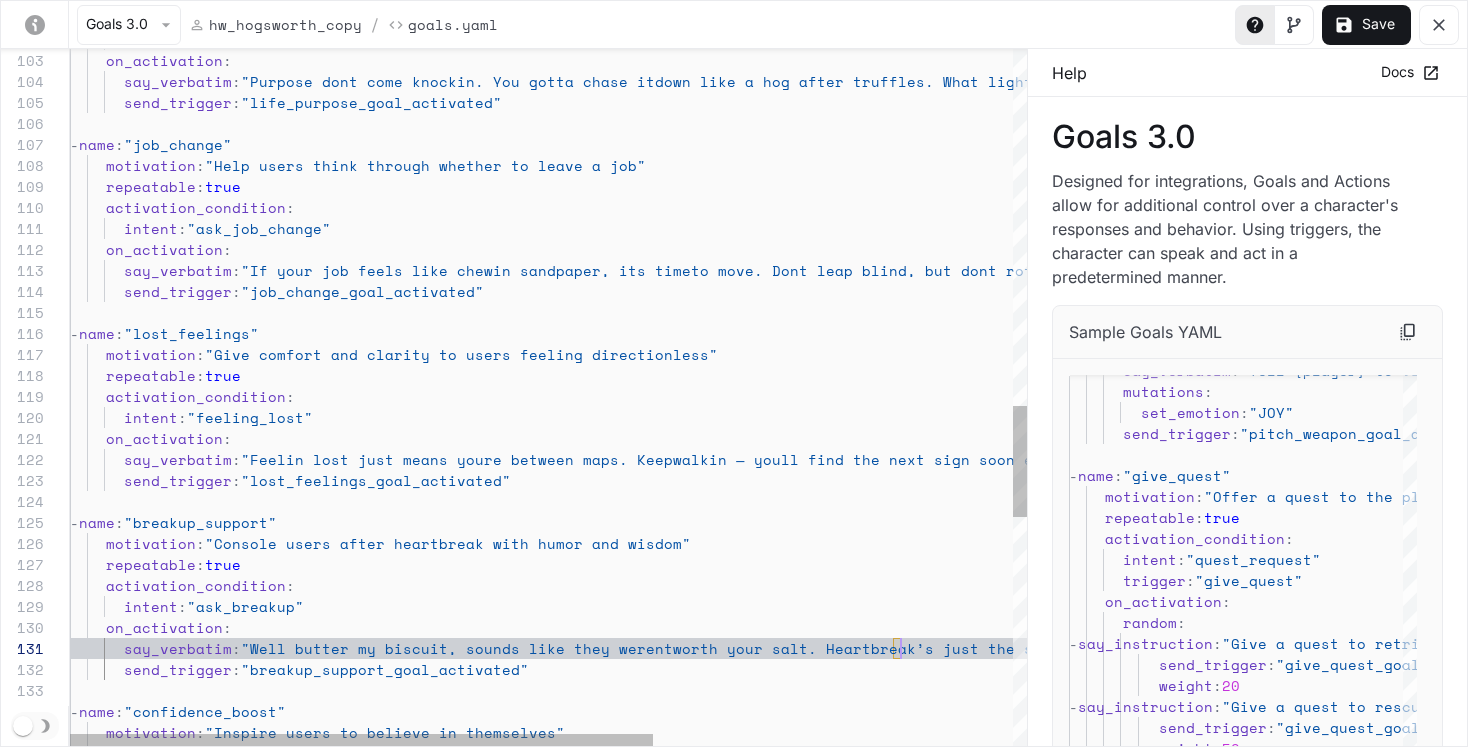 click on "intent :  "ask_life_purpose"      on_activation :        say_verbatim :  "Purpose dont come knockin. You gotta chase it  down like a hog after truffles. What lights a fire  in your gut? That’s your path."        send_trigger :  "life_purpose_goal_activated"   -  name :  "job_change"      motivation :  "Help users think through whether to leave a job"      repeatable :  true      activation_condition :        intent :  "ask_job_change"      on_activation :        say_verbatim :  "If your job feels like chewin sandpaper, its time  to move. Dont leap blind, but dont rot in place e ither."        send_trigger :  "job_change_goal_activated"   -  name :  "lost_feelings"      motivation :  "Give comfort and clarity to users feeling directi onless"      repeatable :  true      activation_condition :        intent :  "feeling_lost"      on_activation : :  :" at bounding box center (843, -1) 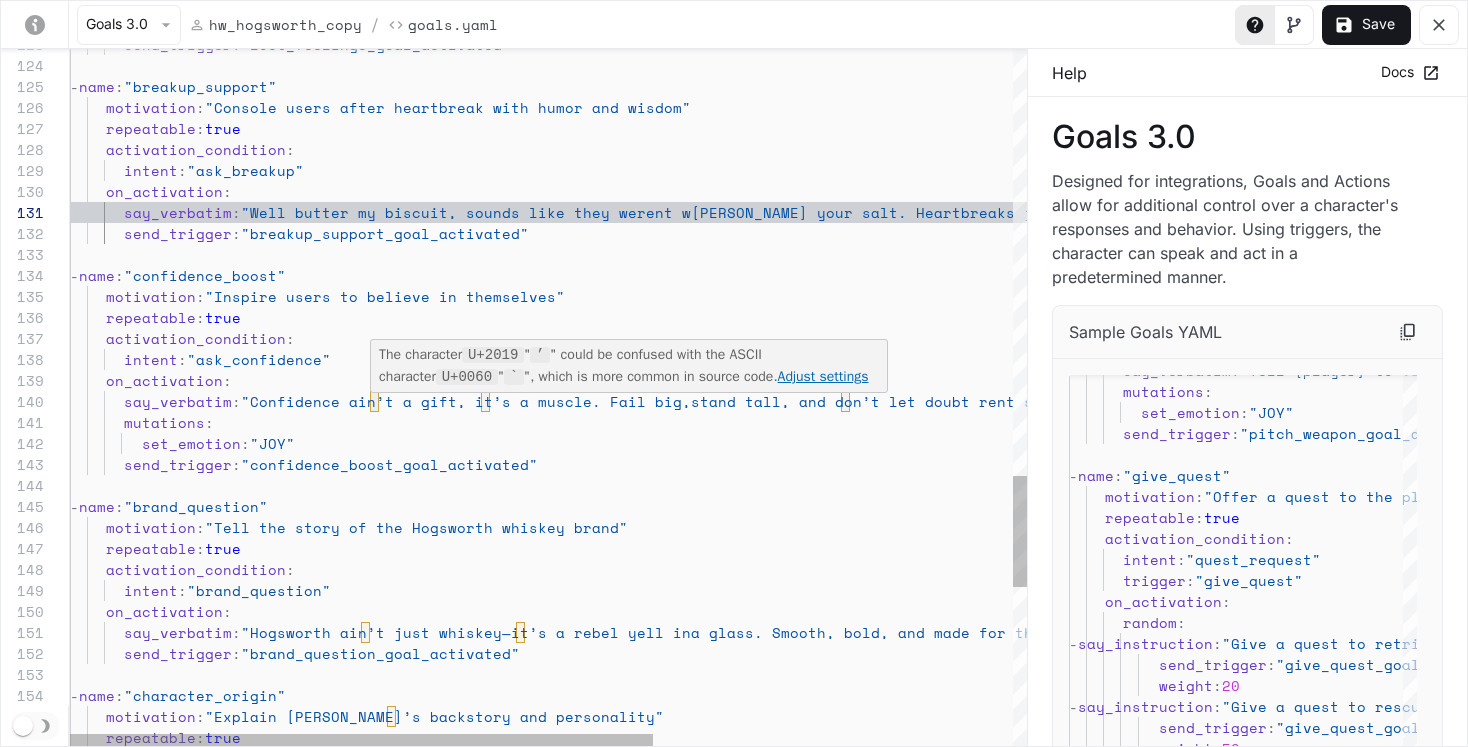 scroll, scrollTop: 189, scrollLeft: 308, axis: both 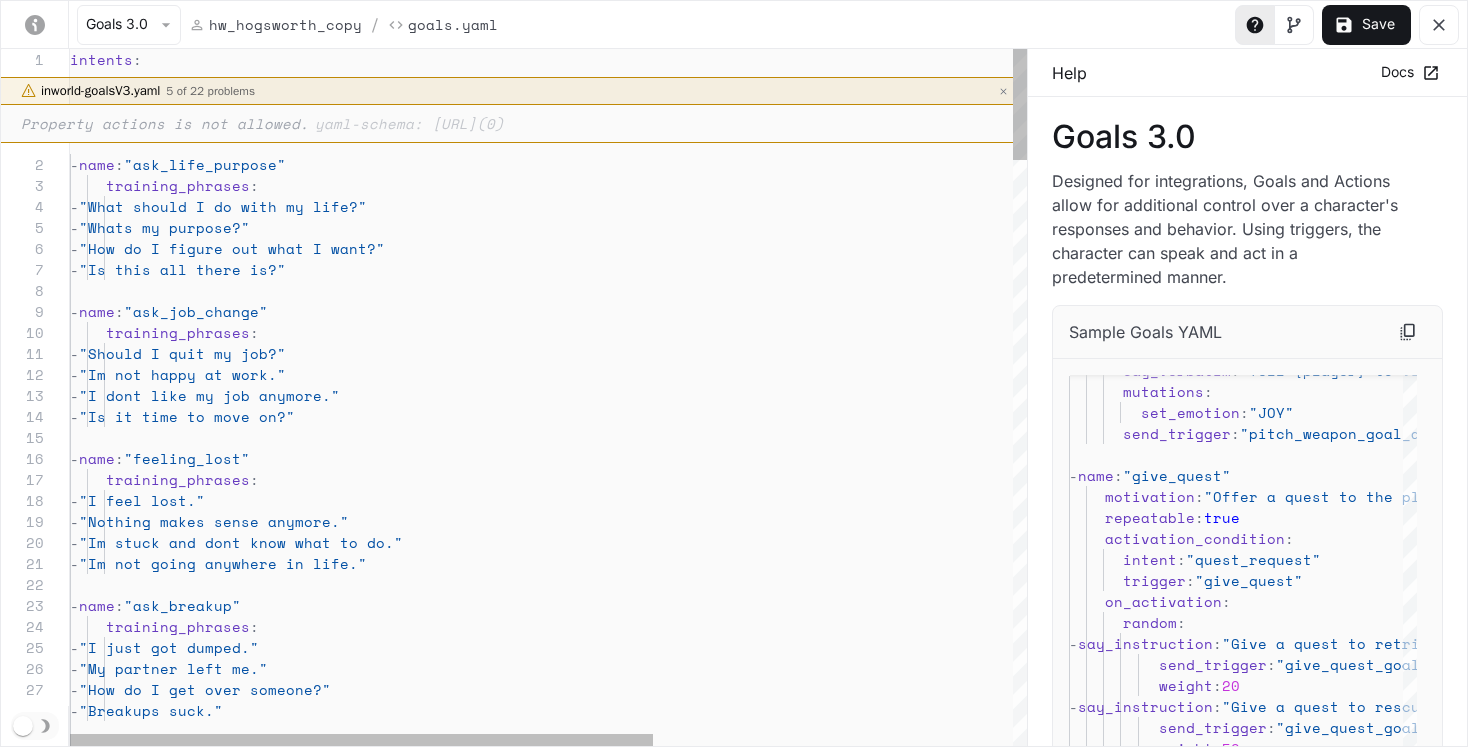 click on "-  name :  "ask_confidence"       -  "Breakups suck."       -  "My partner left me."       -  "How do I get over someone?"      training_phrases :       -  "I just got dumped."   -  name :  "ask_breakup"       -  "Im not going anywhere in life."       -  "Nothing makes sense anymore."       -  "Im stuck and dont know what to do."       -  "I feel lost."      training_phrases :   -  name :  "feeling_lost"       -  "Is it time to move on?"       -  "Im not happy at work."       -  "I dont like my job anymore."      training_phrases :       -  "Should I quit my job?"   -  name :  "ask_job_change"       -  "How do I figure out what I want?"       -  "Is this all there is?"       -  "What should I do with my life?"       -  "Whats my purpose?"      training_phrases :   -  name :  "ask_life_purpose" :" at bounding box center [843, 2224] 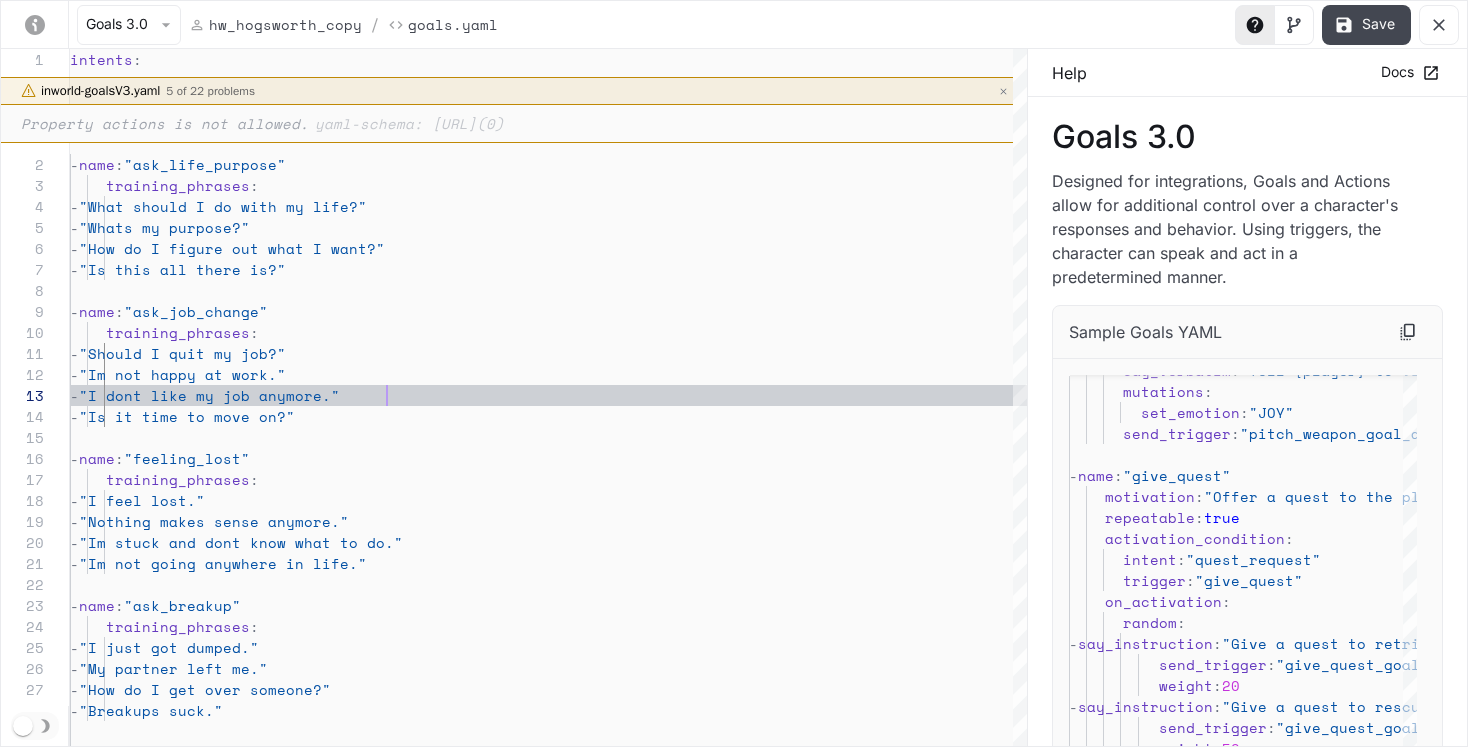 type on "**********" 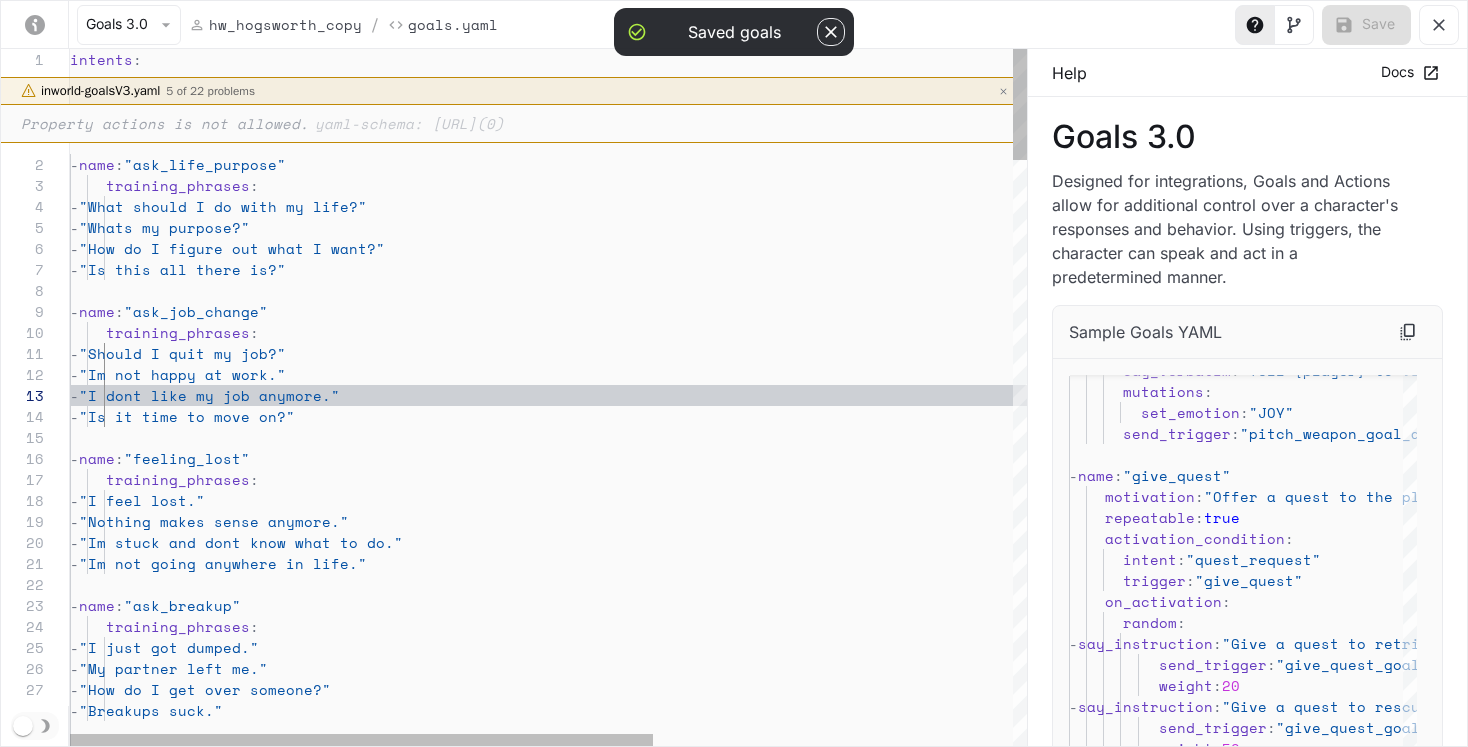 click at bounding box center (1003, 91) 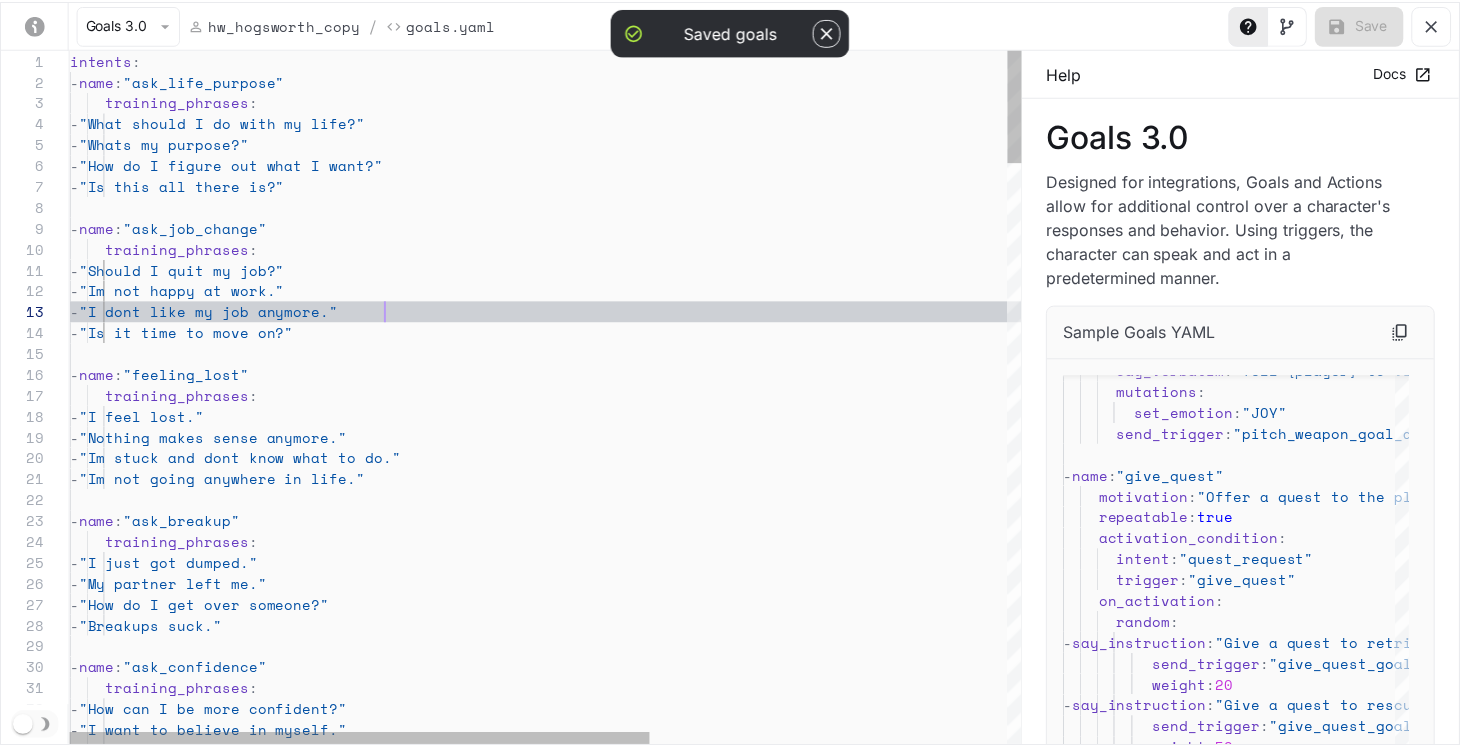 scroll, scrollTop: 42, scrollLeft: 317, axis: both 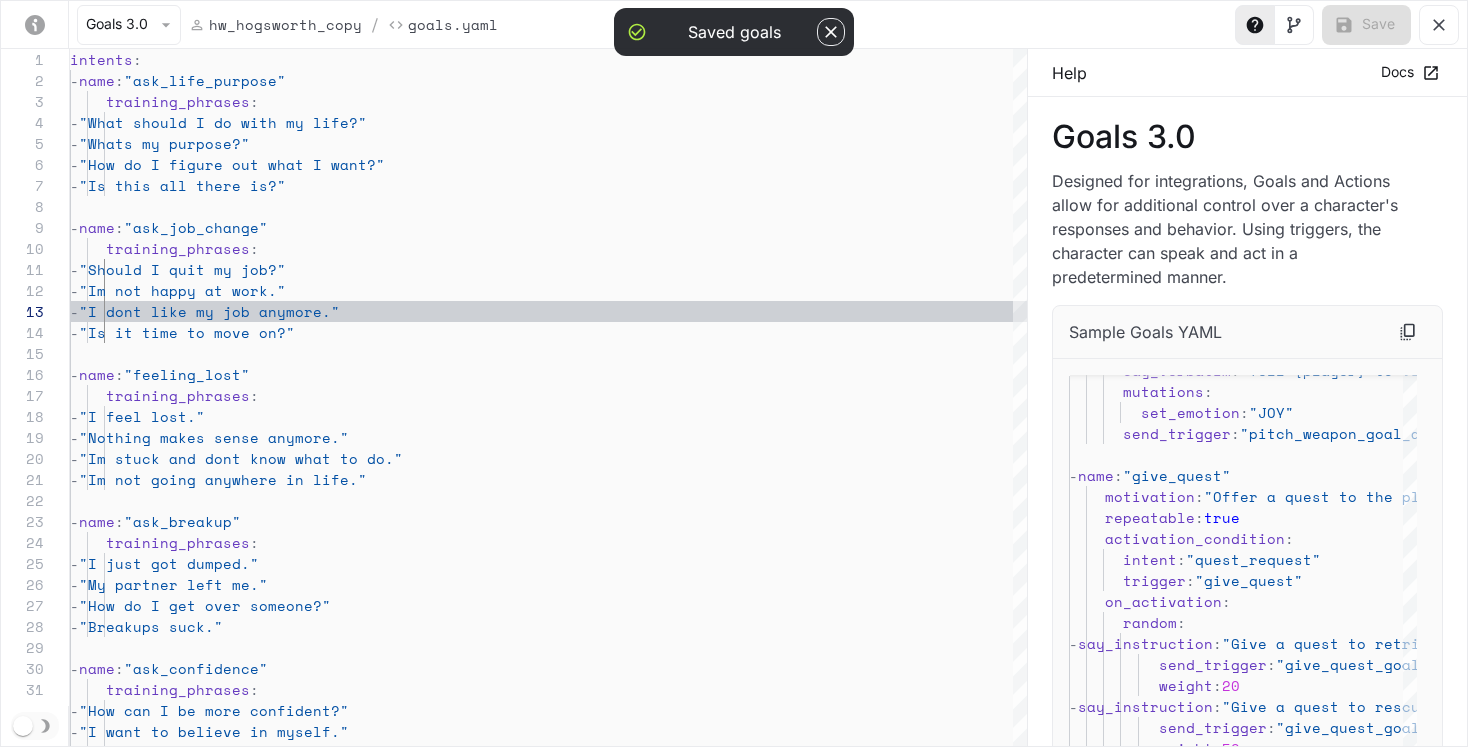 click 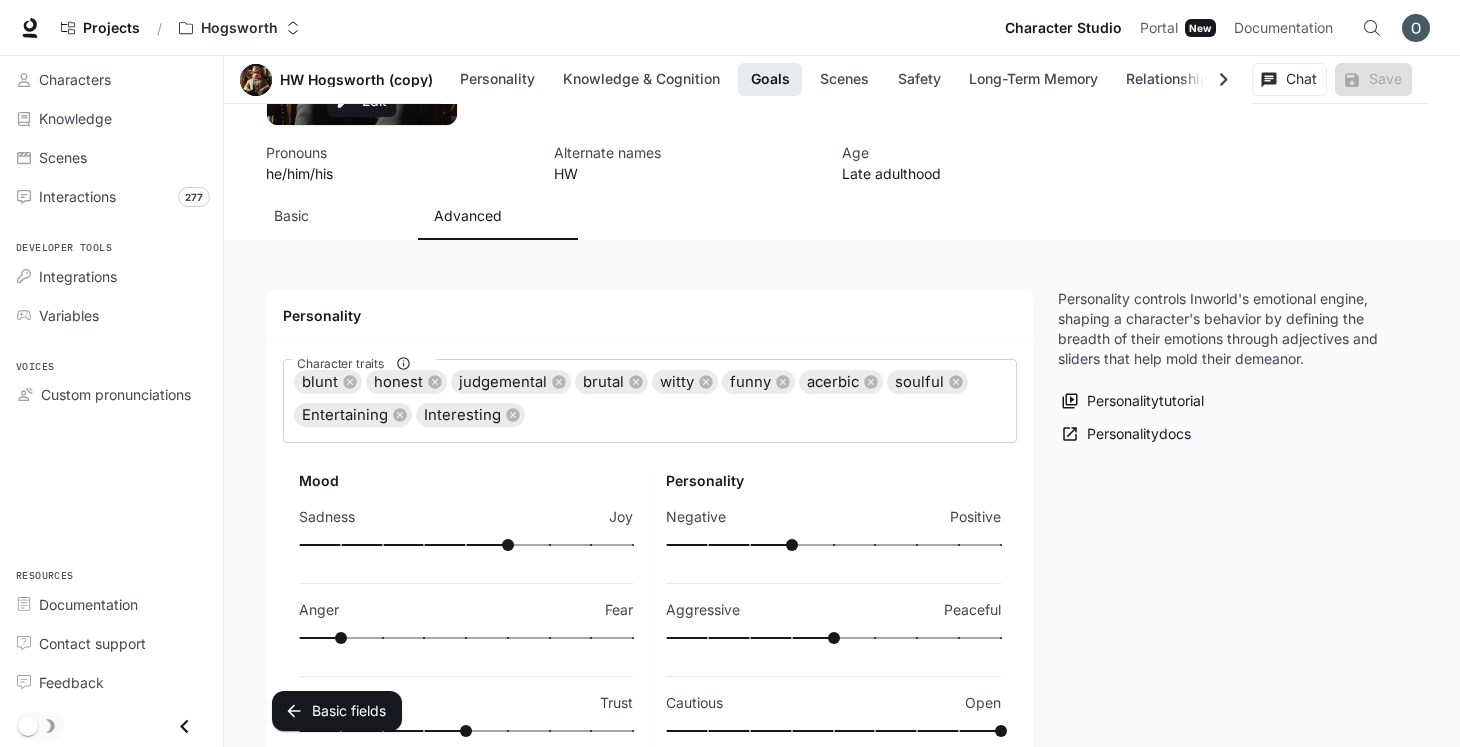 scroll, scrollTop: 0, scrollLeft: 0, axis: both 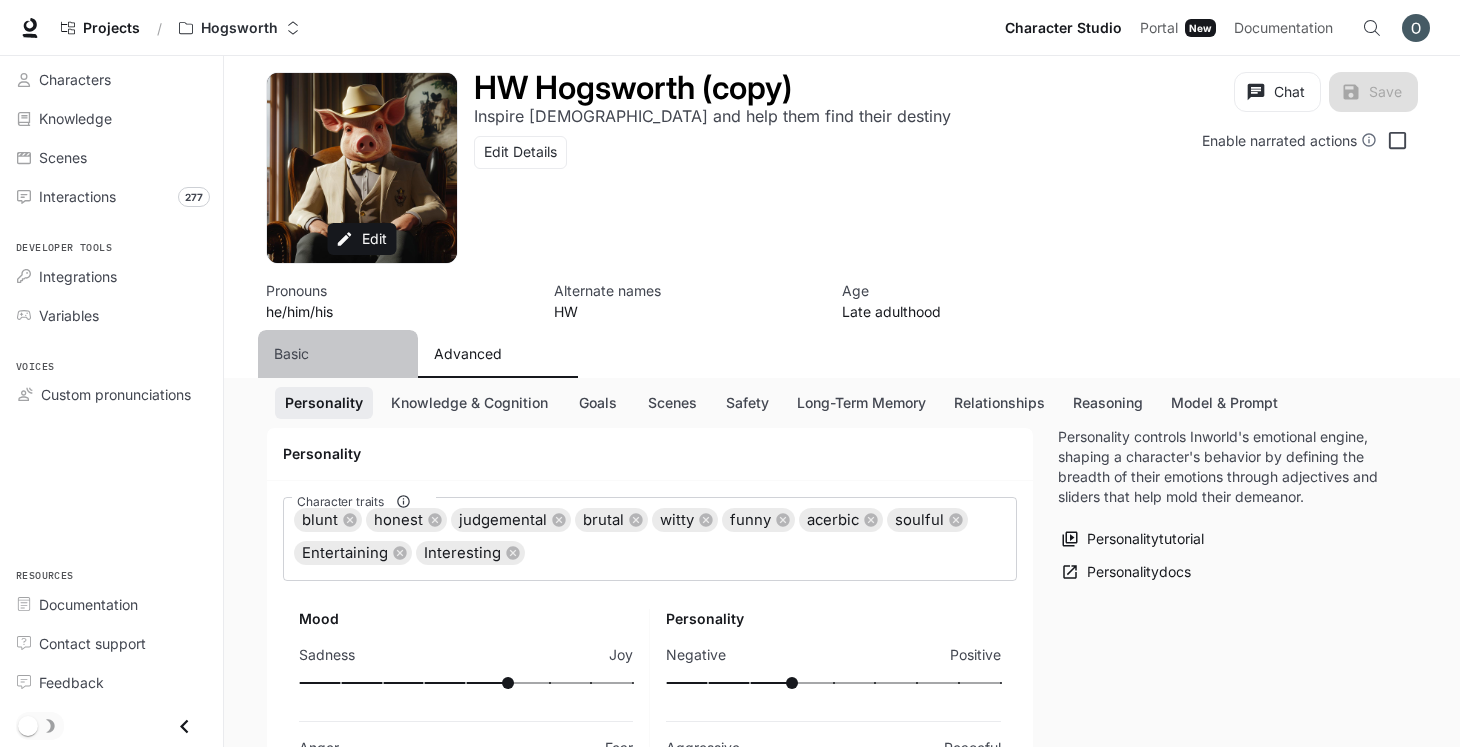 click on "Basic" at bounding box center [291, 354] 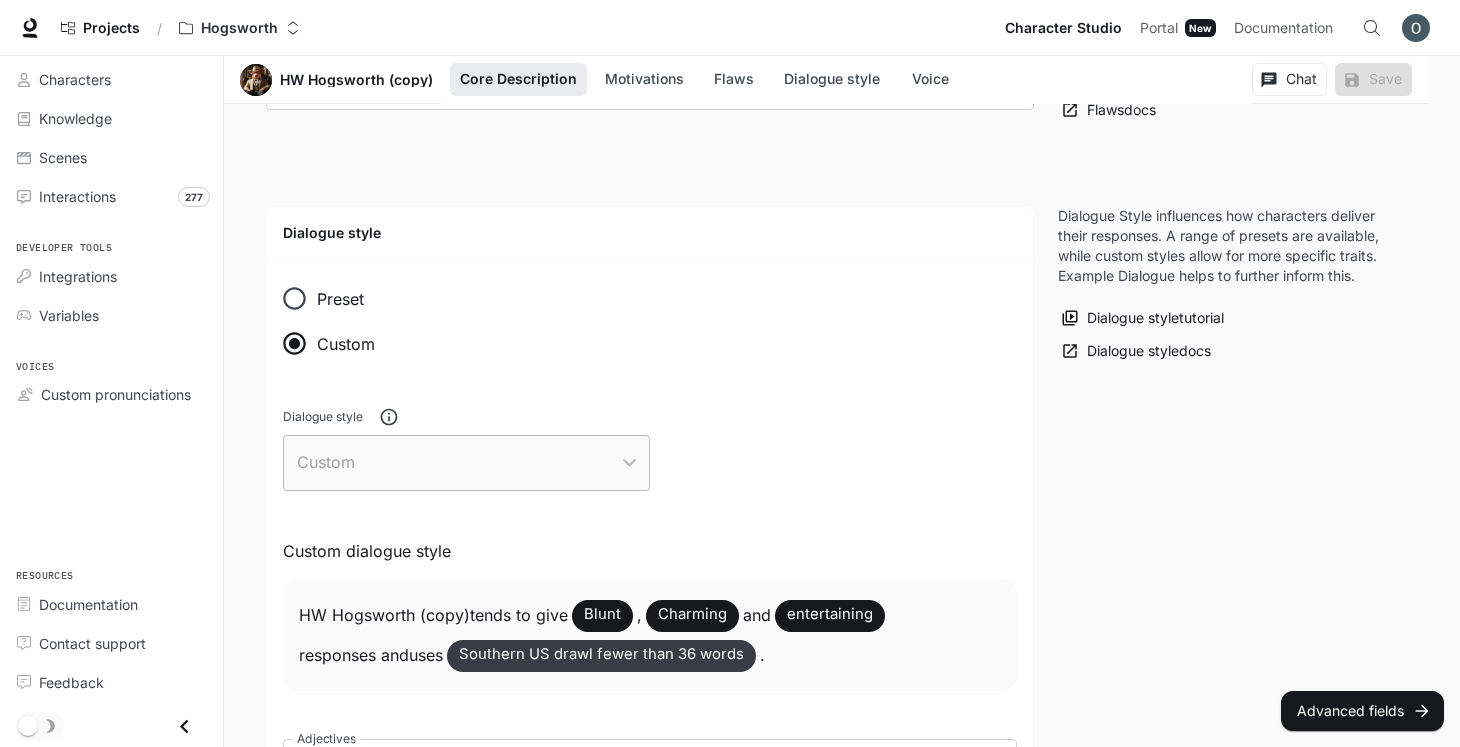 type on "**********" 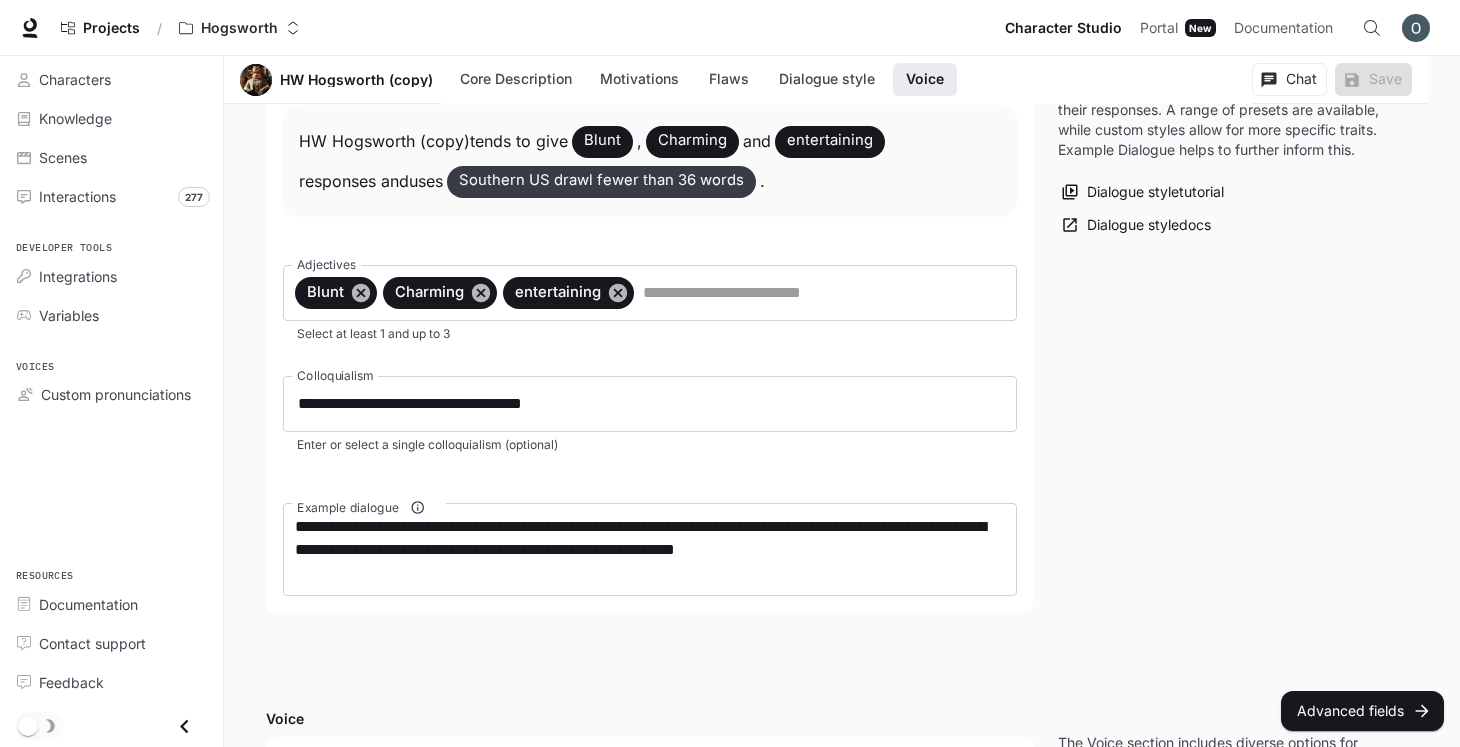 scroll, scrollTop: 2126, scrollLeft: 0, axis: vertical 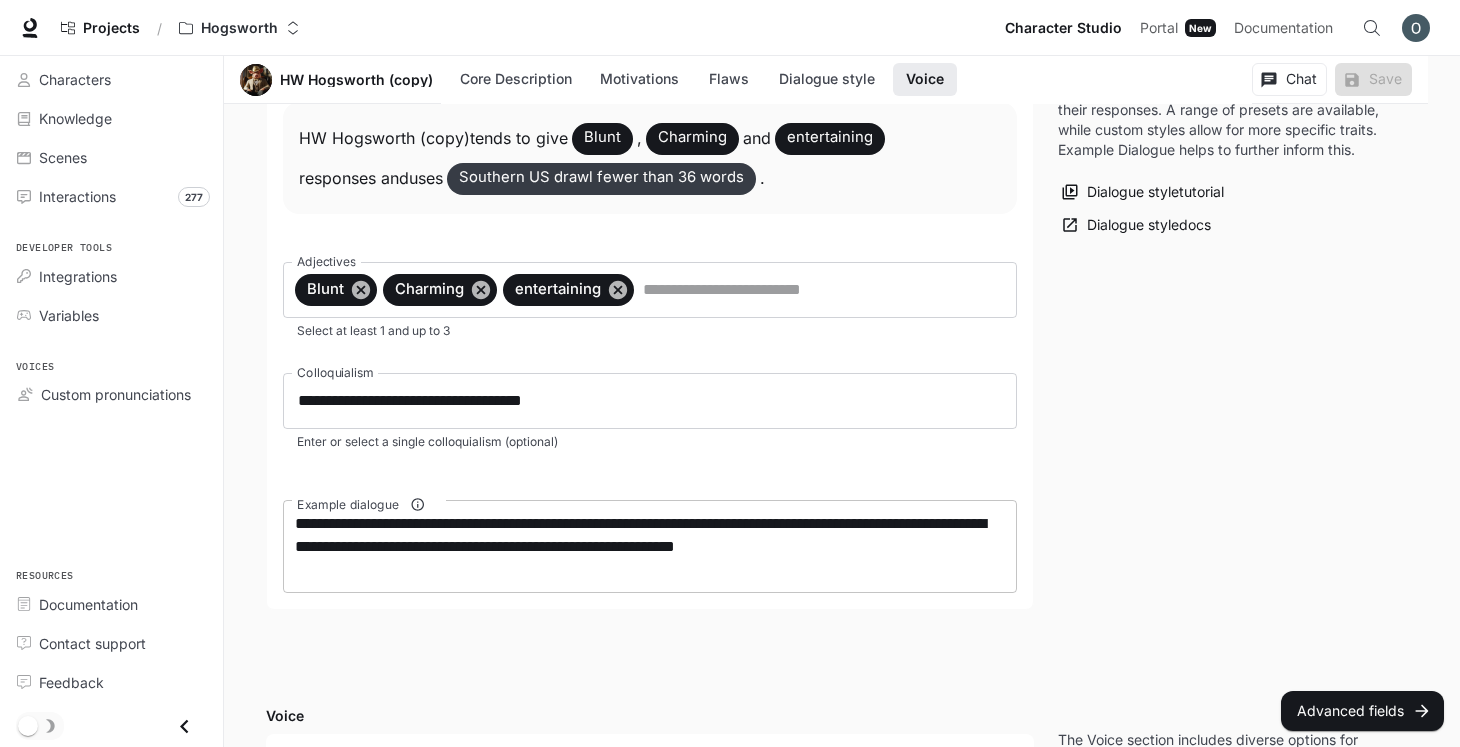 click on "**********" at bounding box center [650, 546] 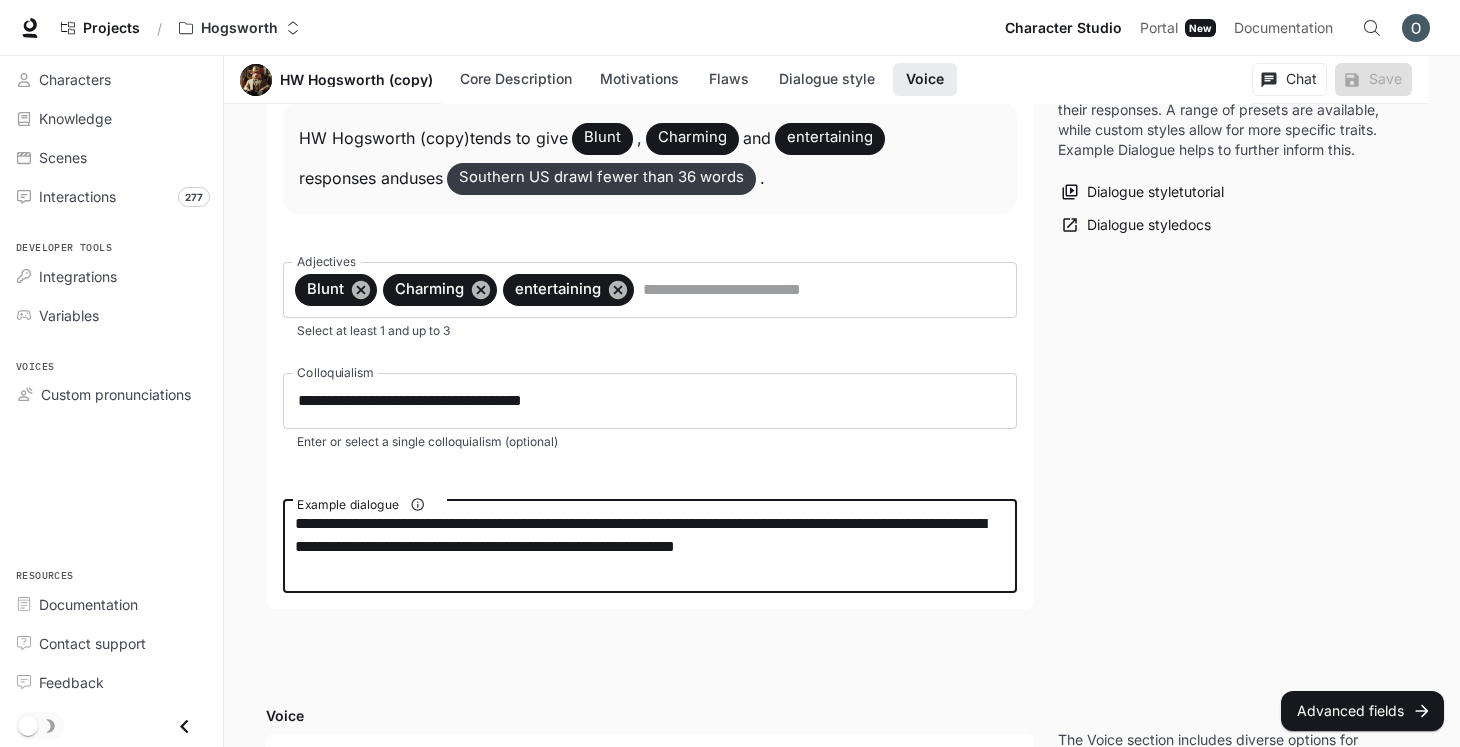 paste on "**********" 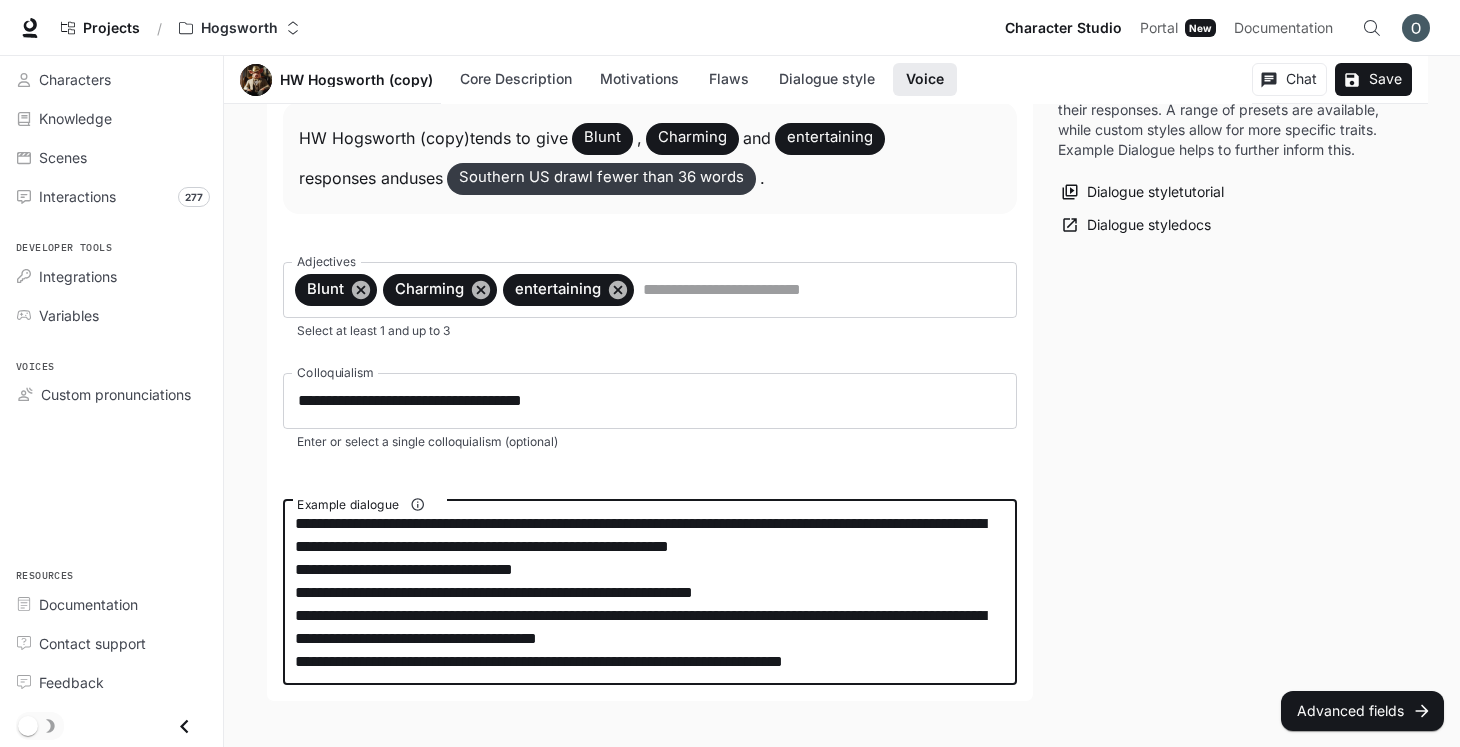 click on "**********" at bounding box center [650, 592] 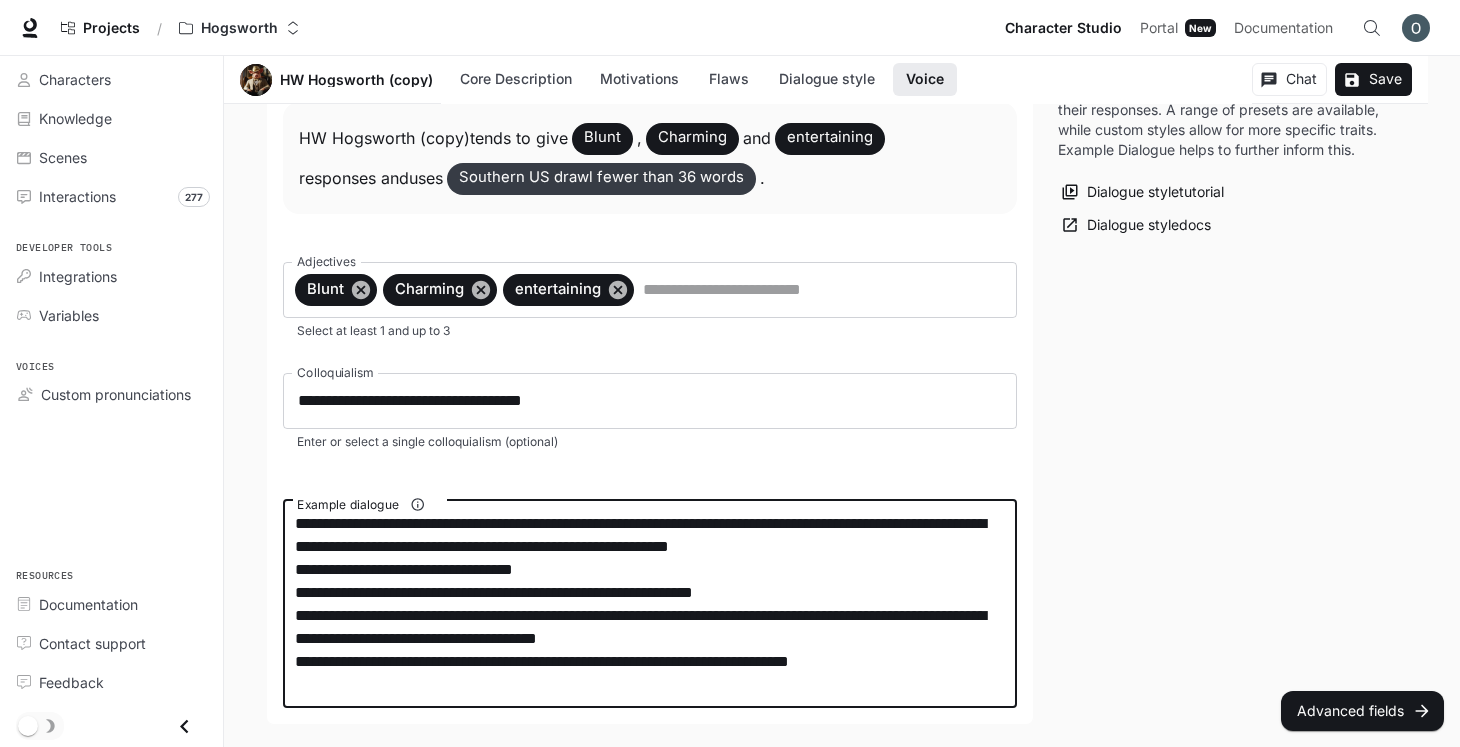 paste on "**********" 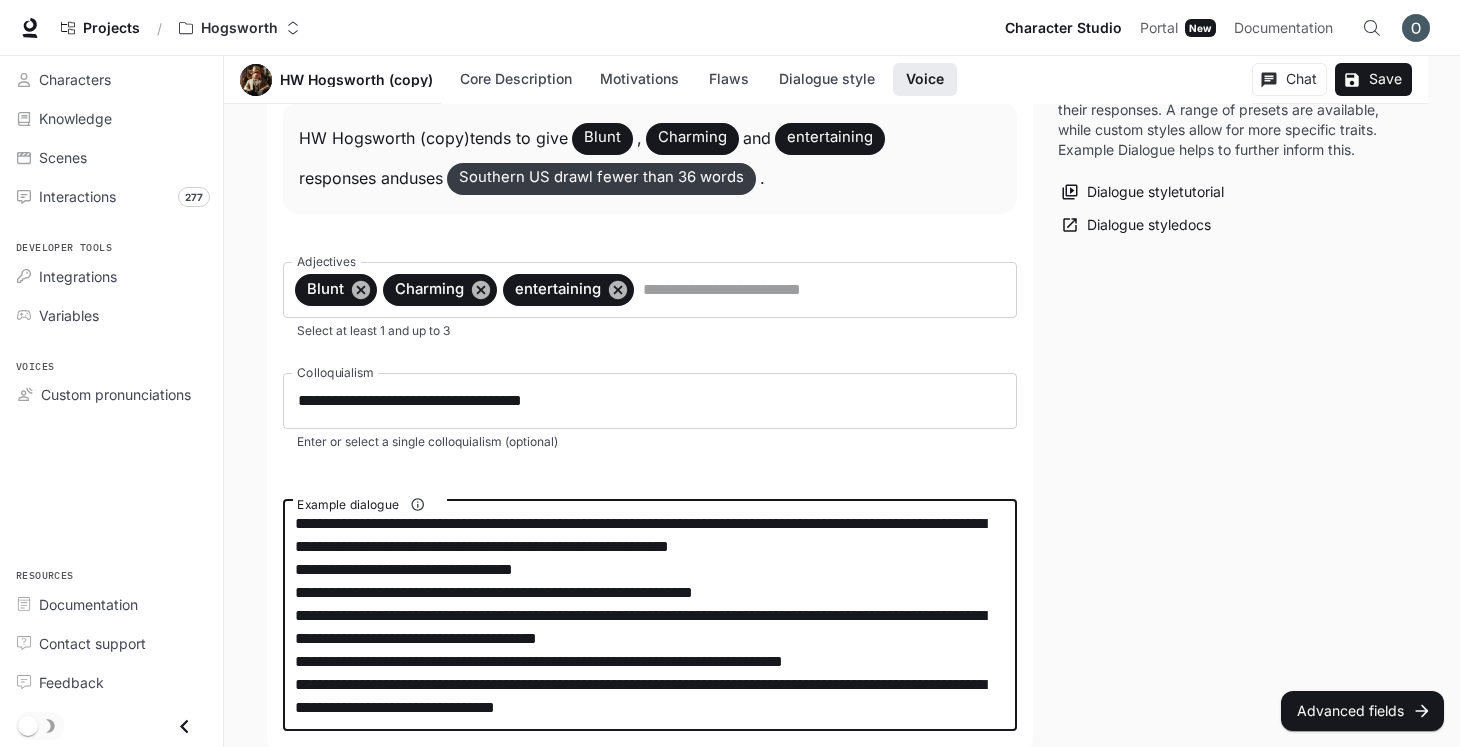type on "**********" 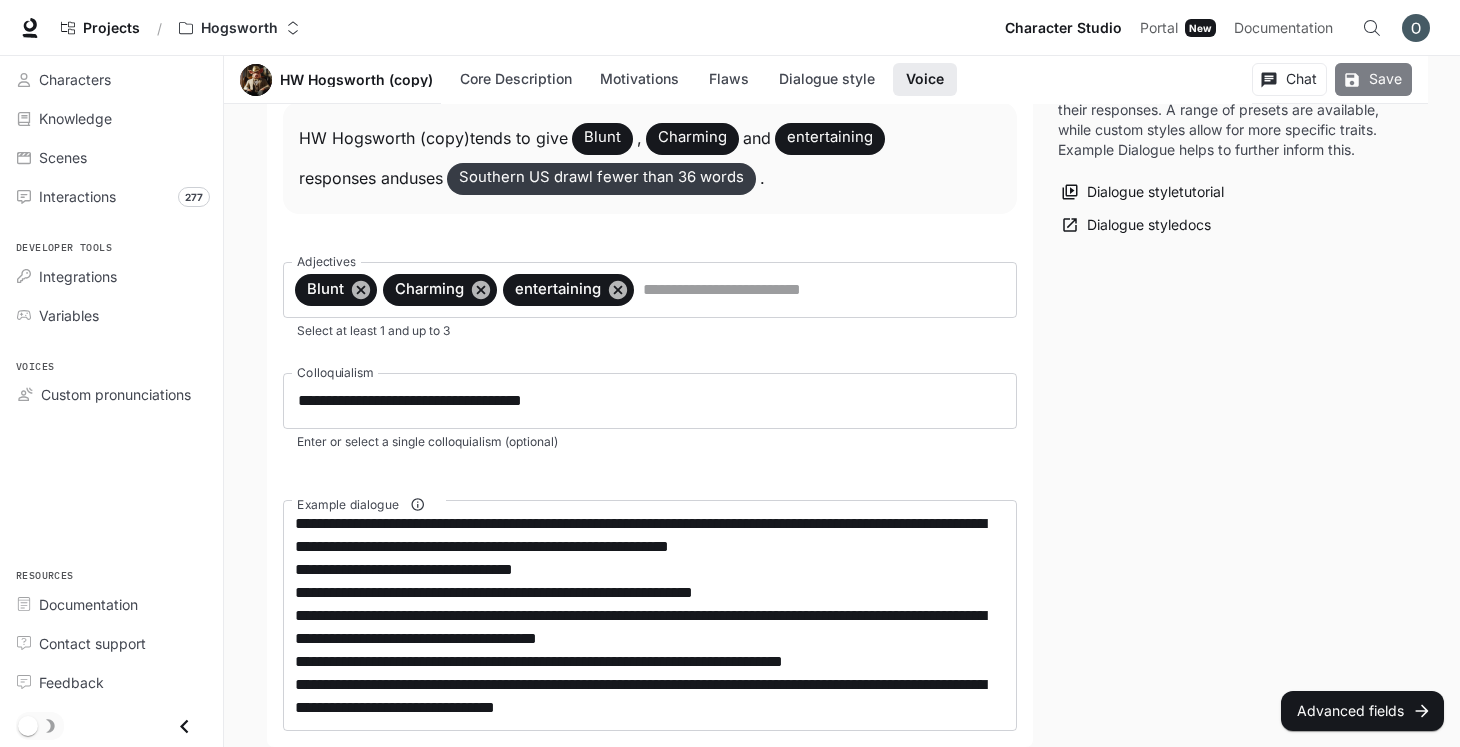 click 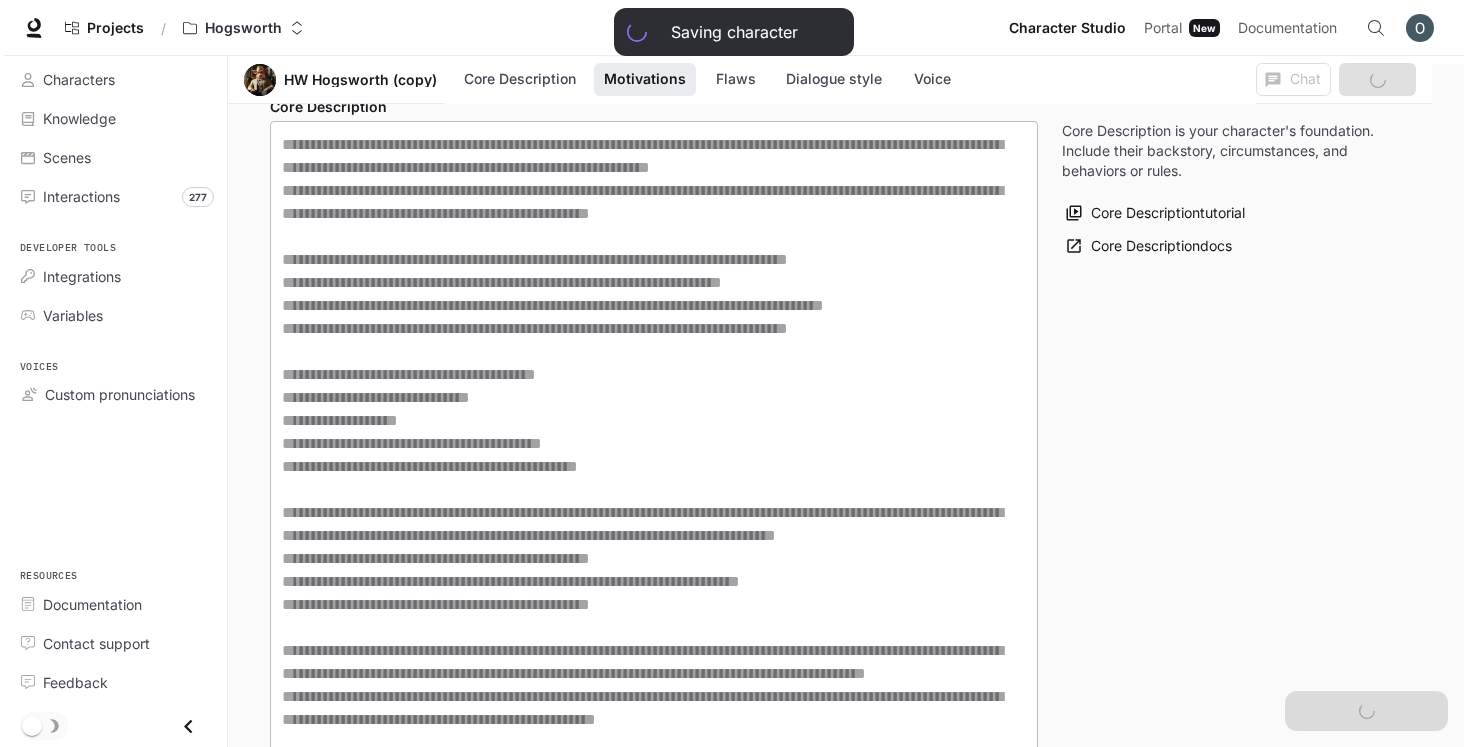 scroll, scrollTop: 0, scrollLeft: 0, axis: both 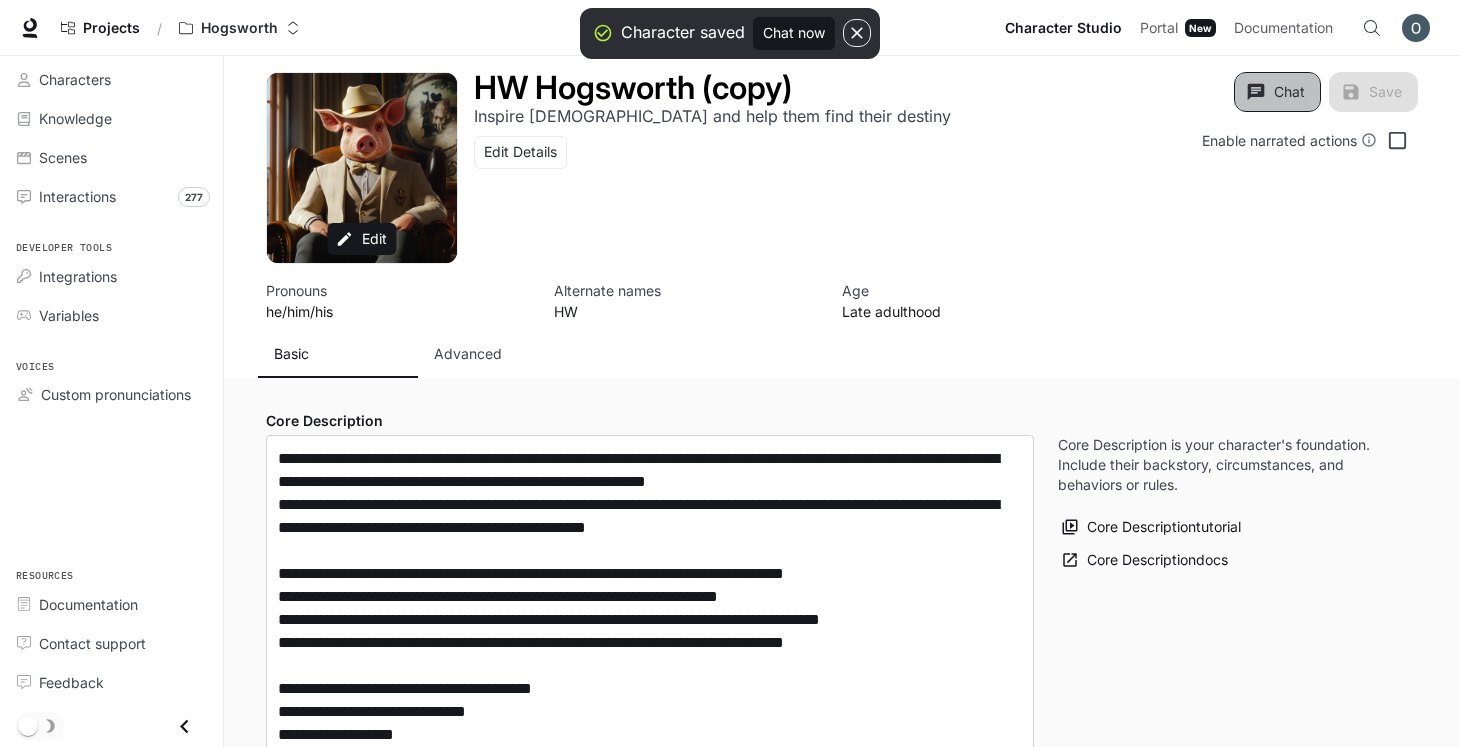 click on "Chat" at bounding box center (1277, 92) 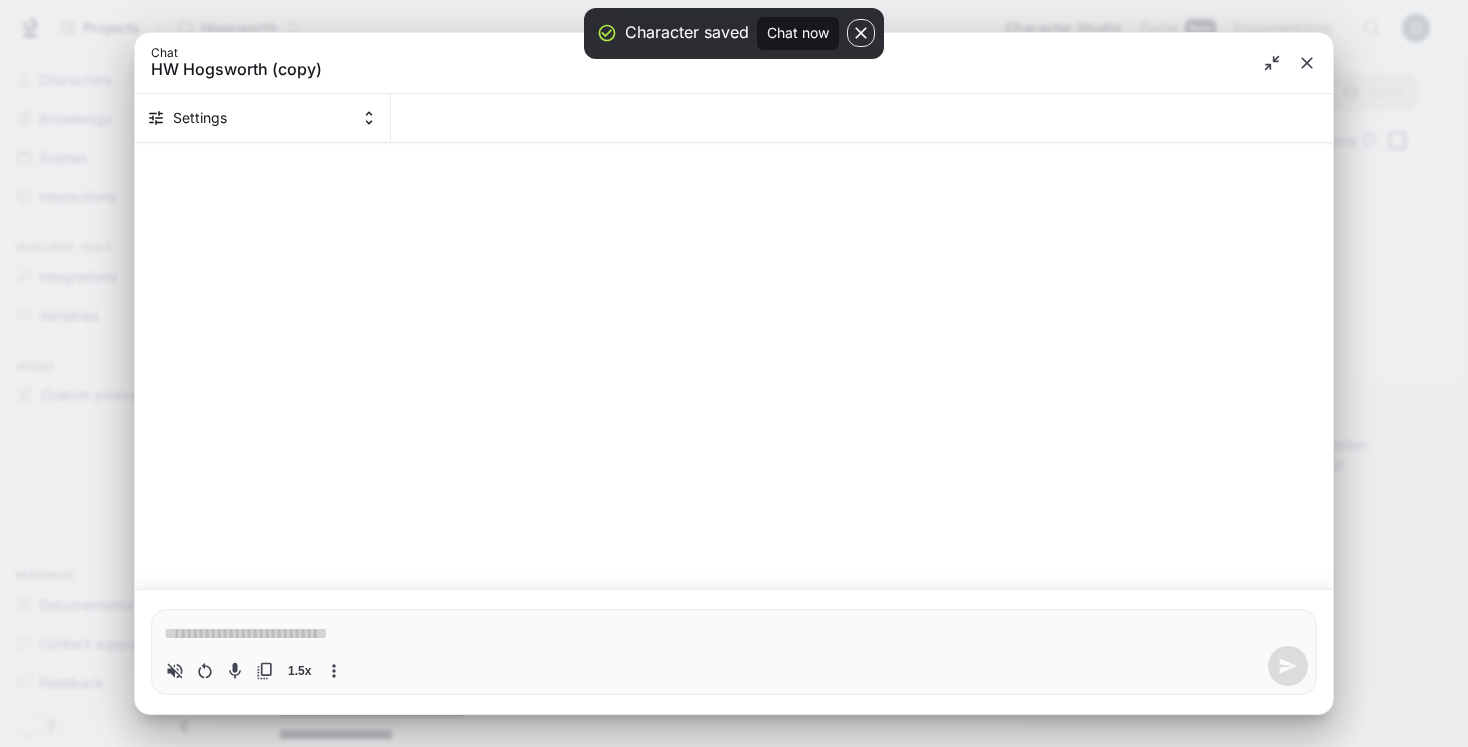 click 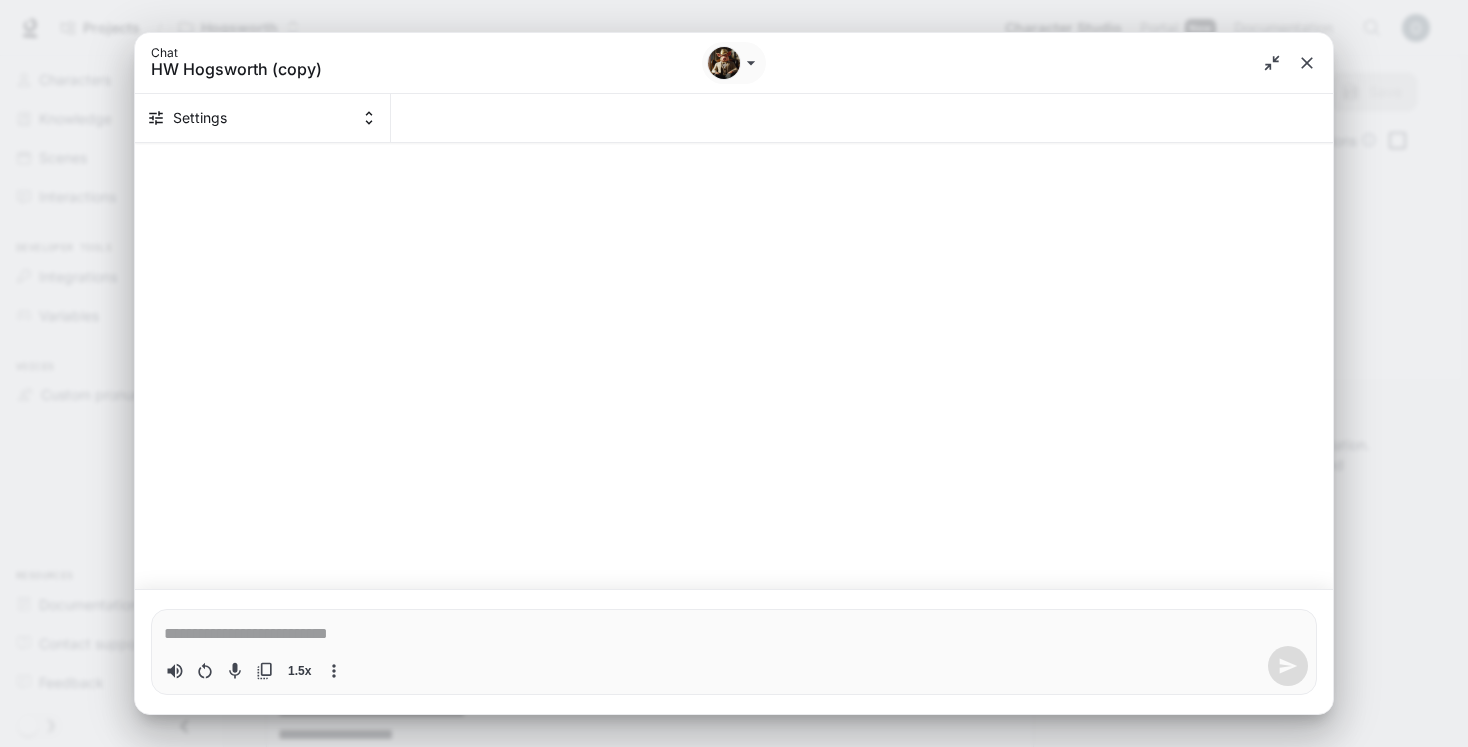 type on "*" 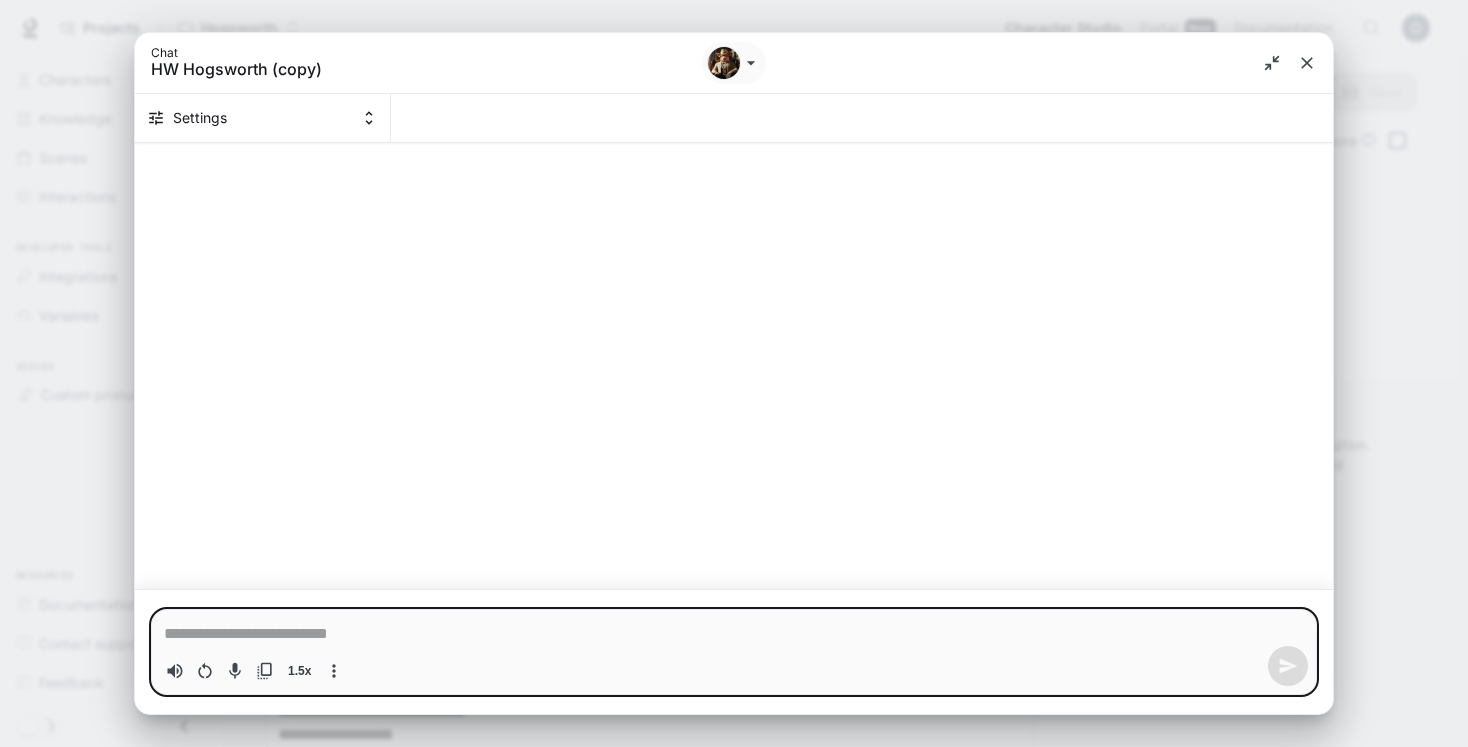 click at bounding box center [734, 634] 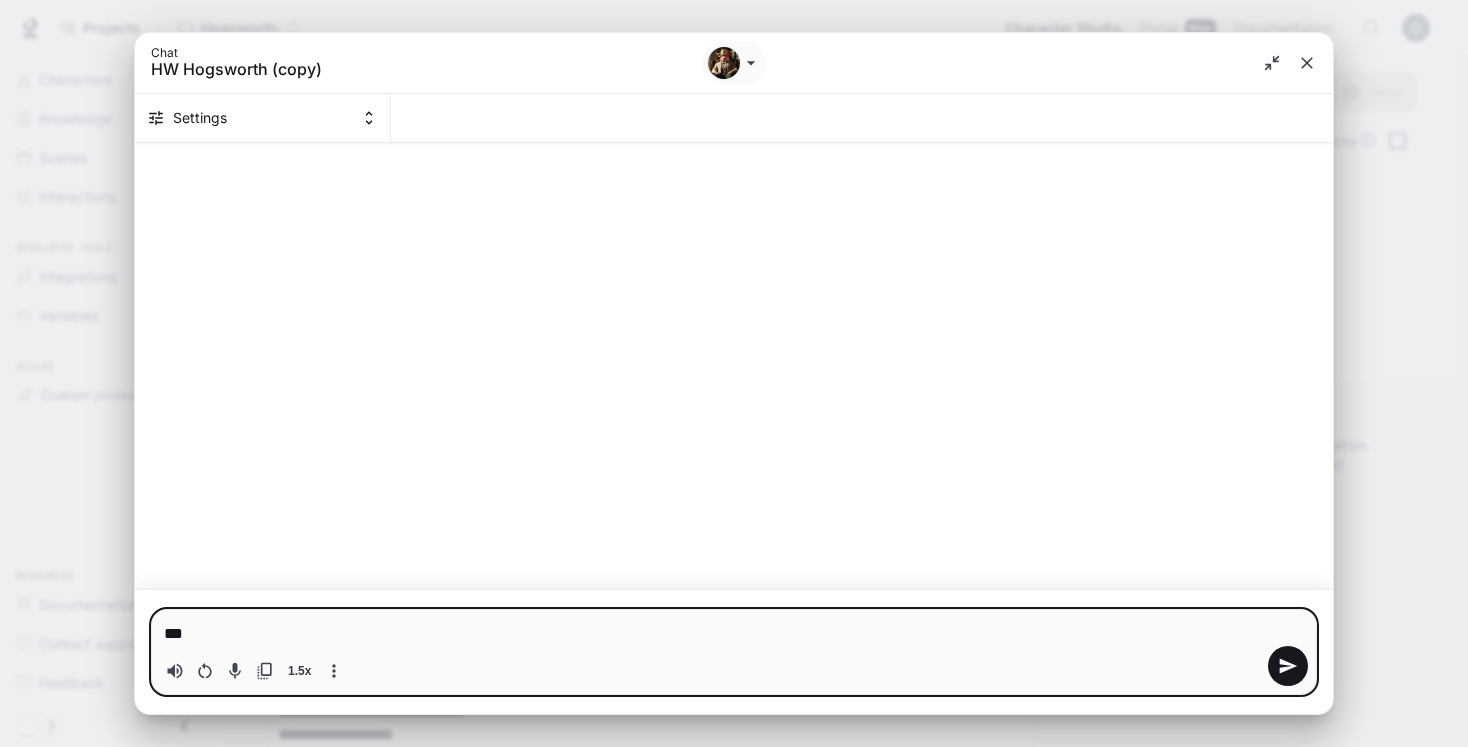 type on "***" 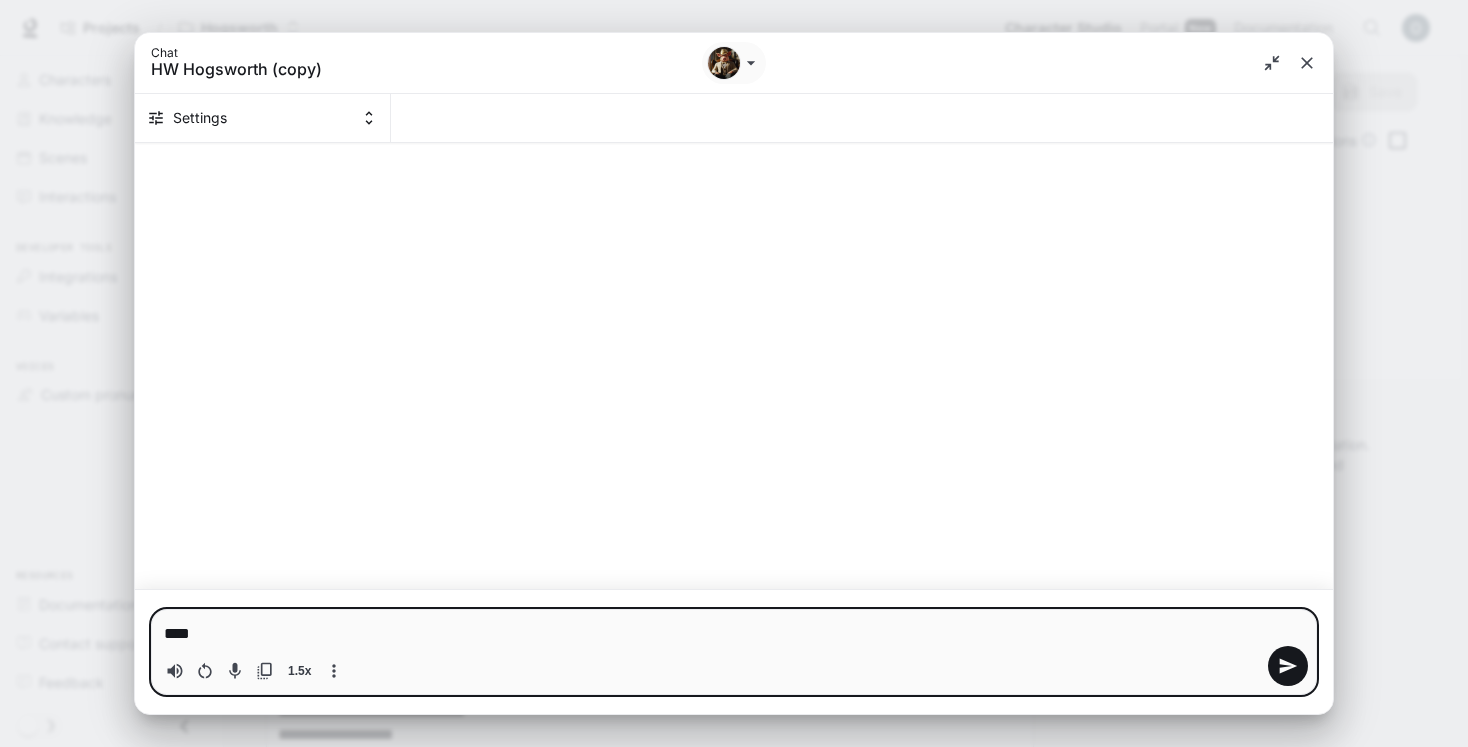type on "*****" 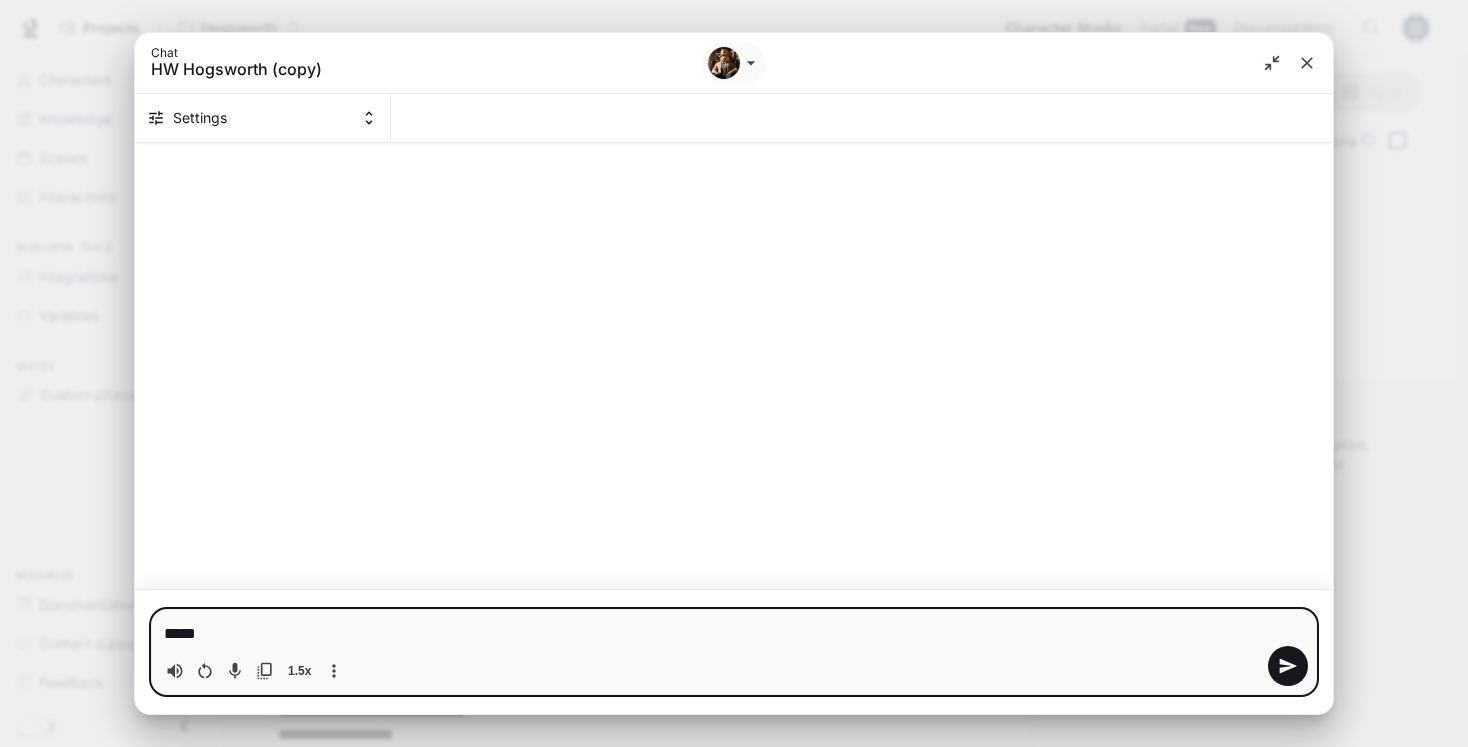 type on "******" 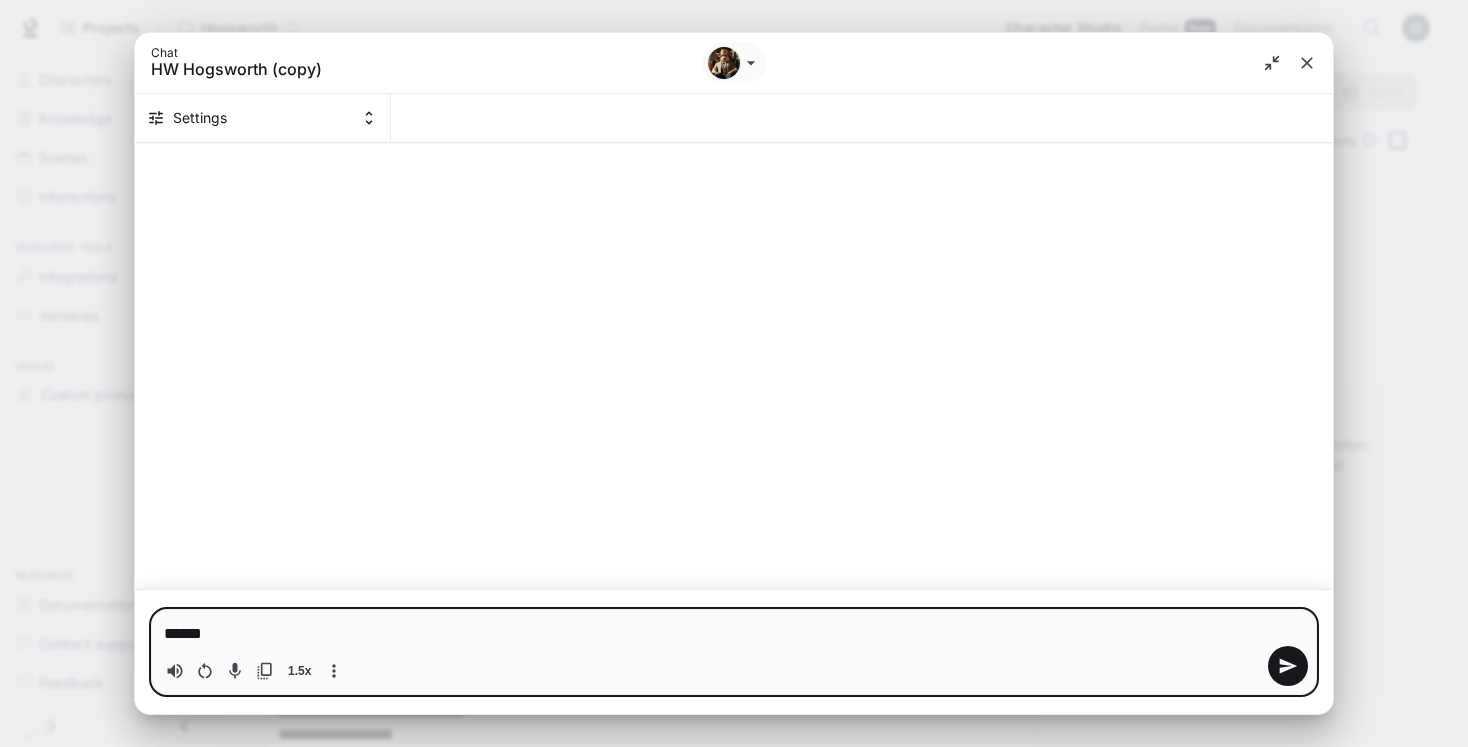 type on "*******" 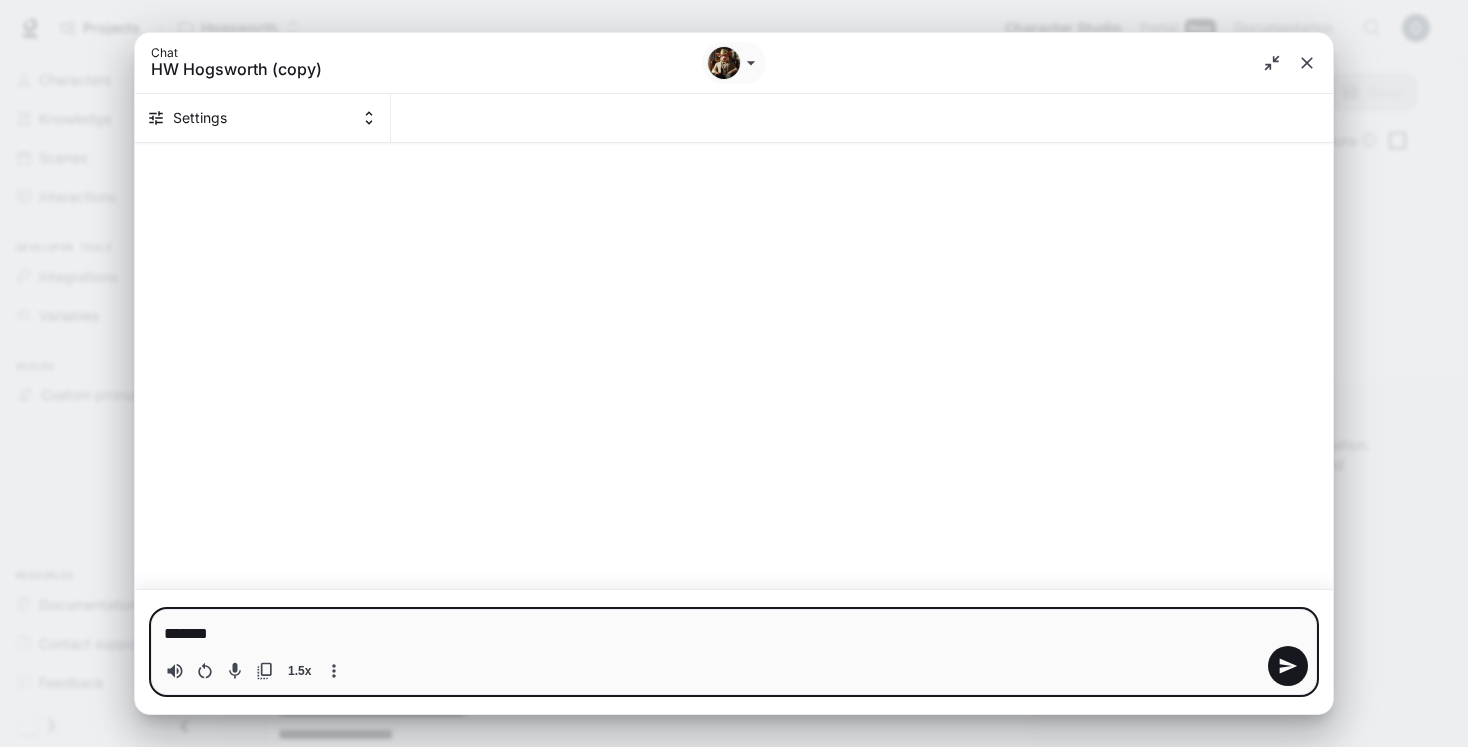type on "*******" 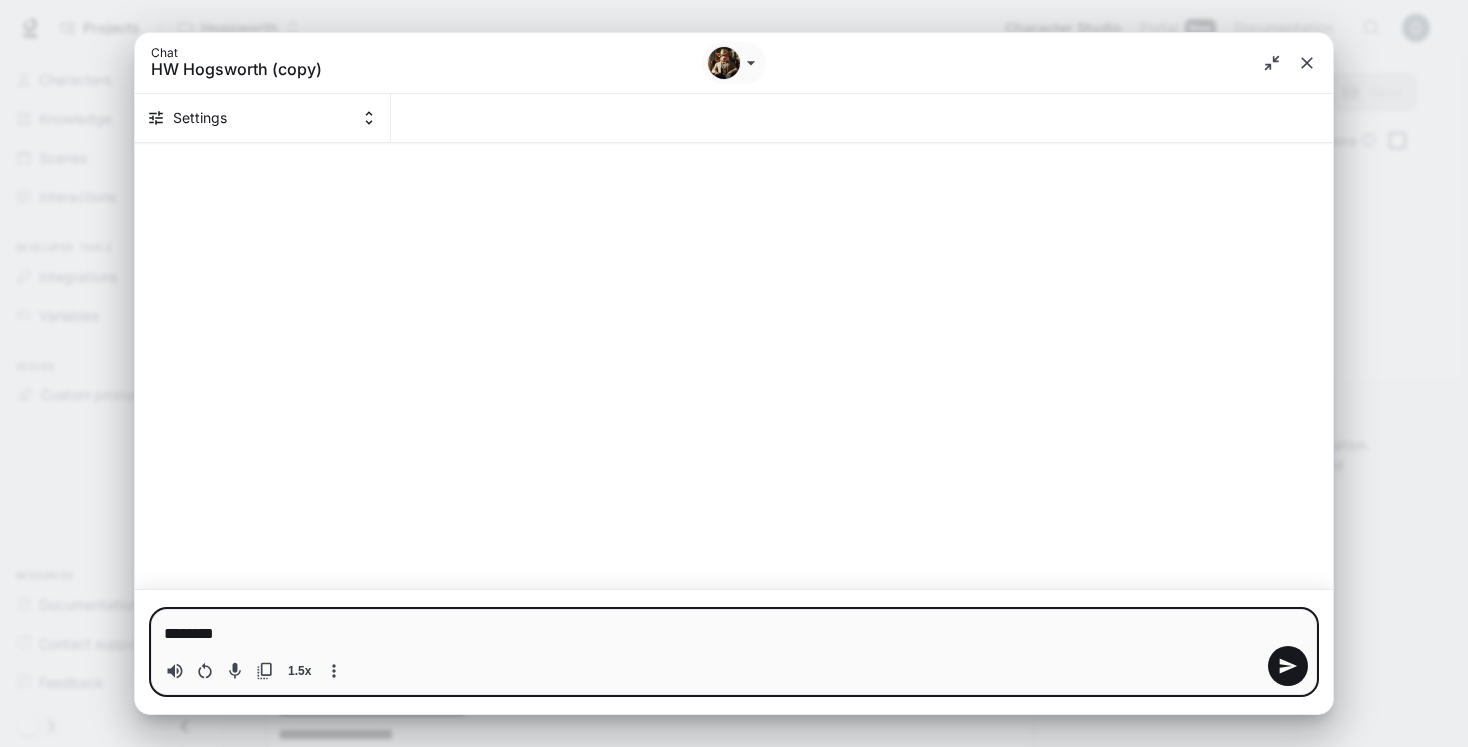 type on "*********" 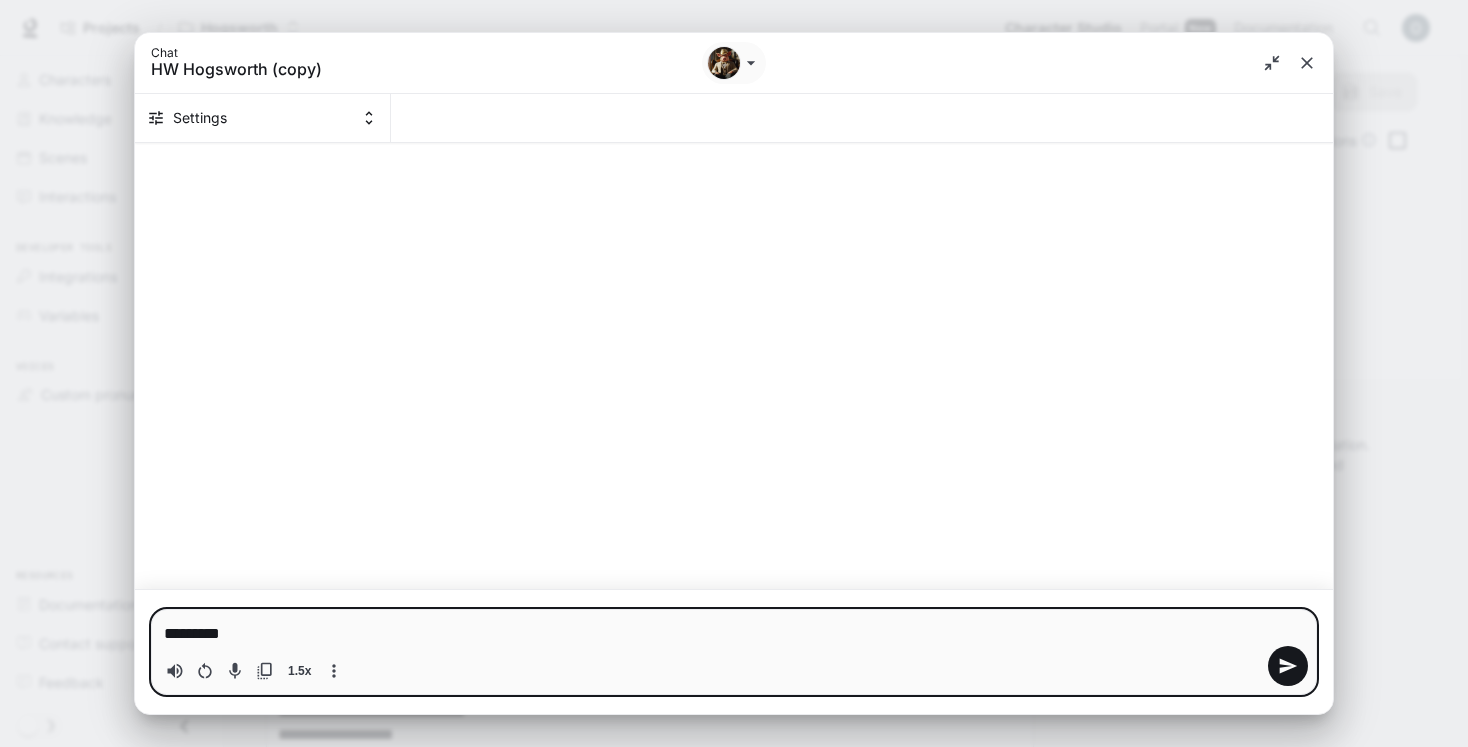 type on "**********" 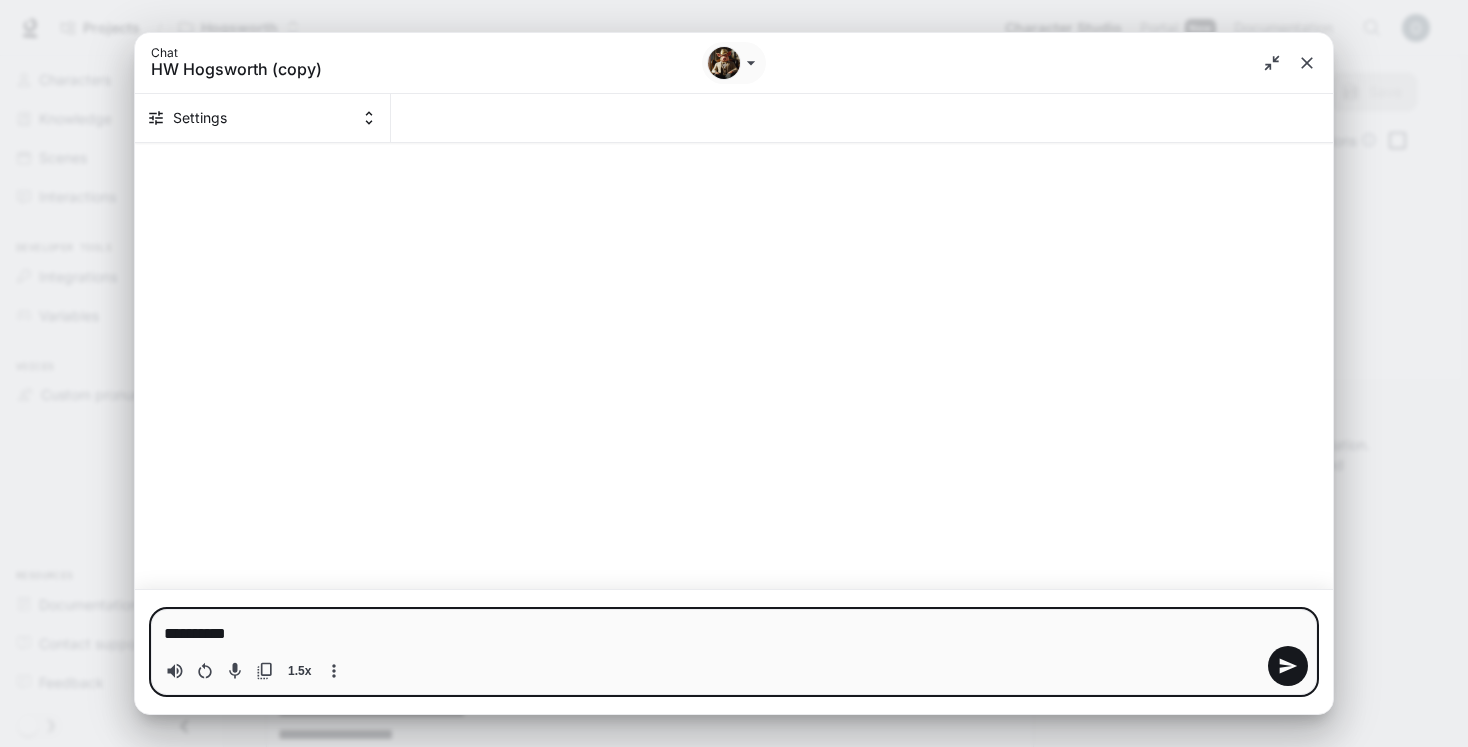 type on "**********" 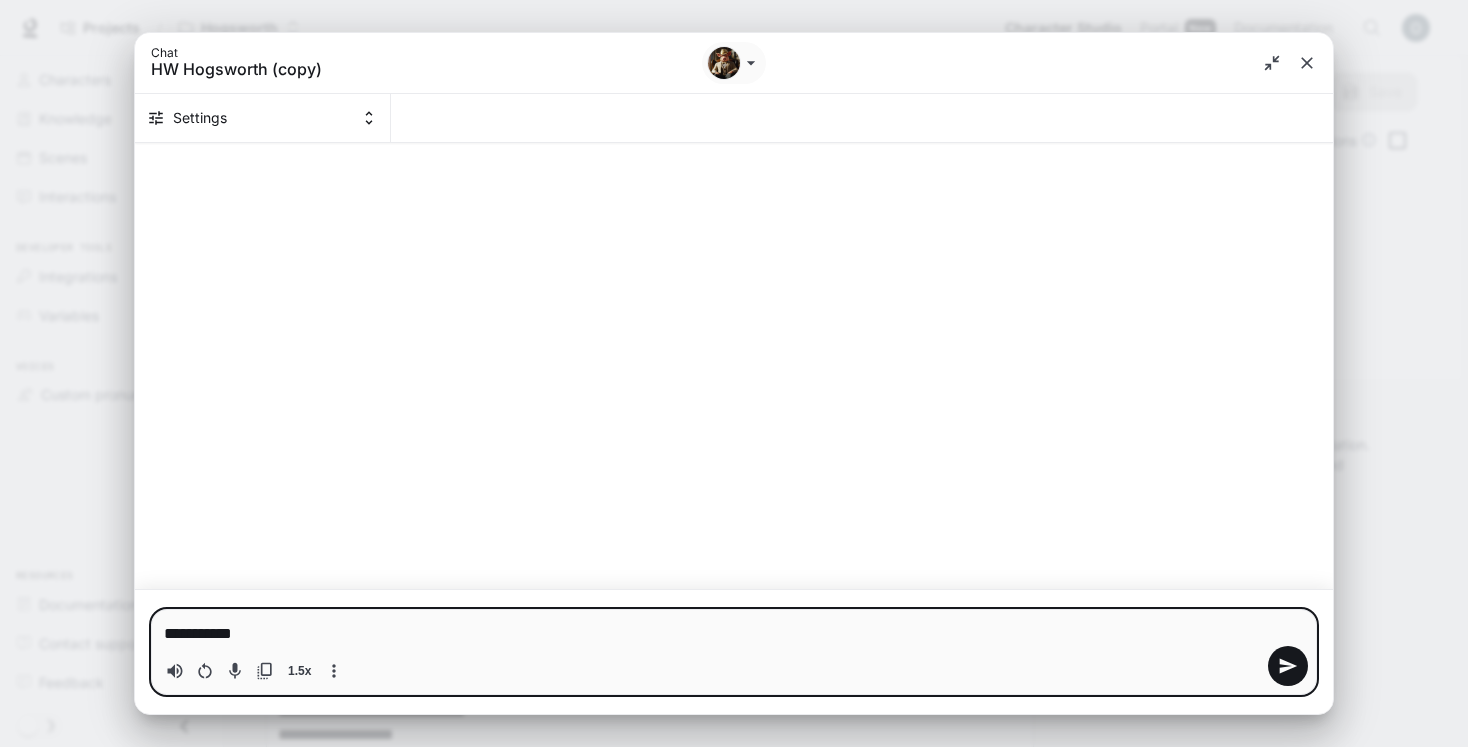 type on "**********" 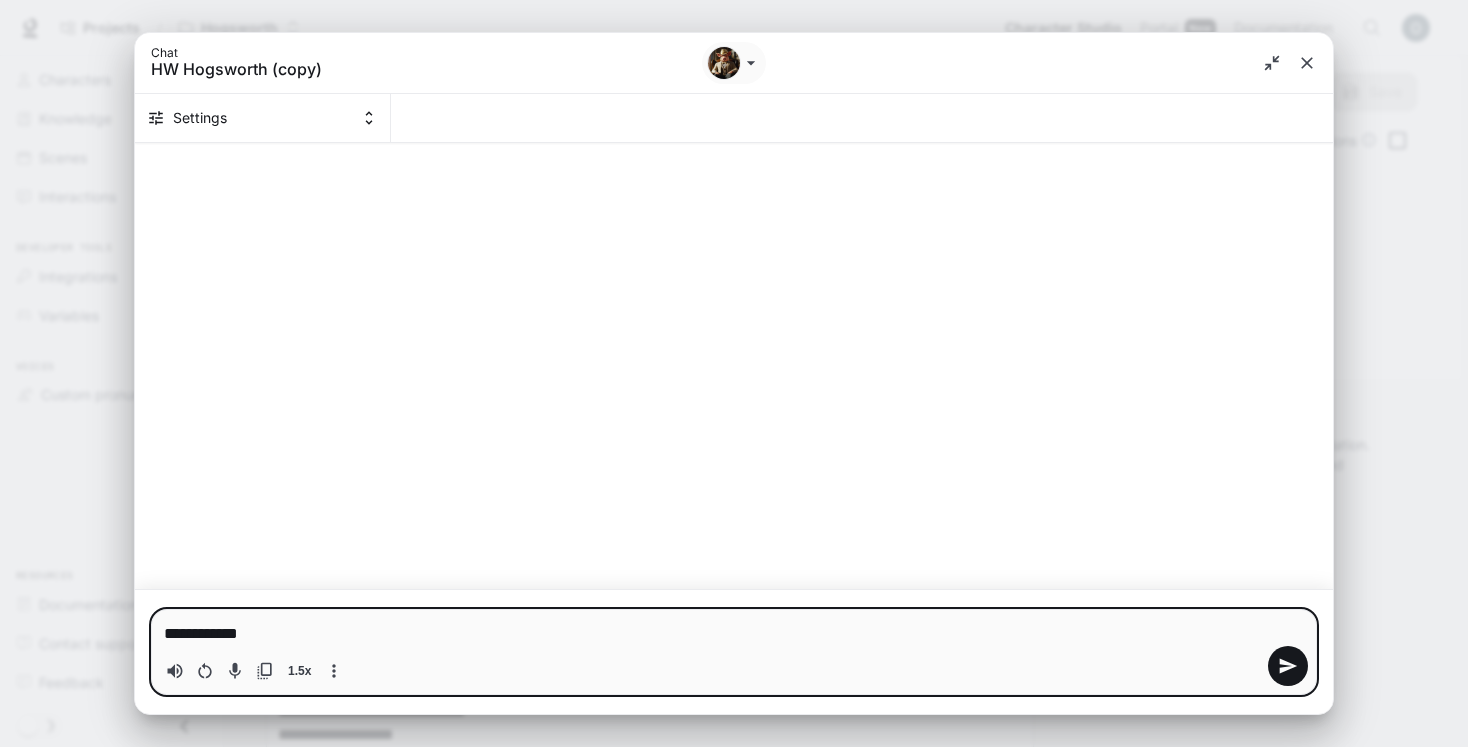 type 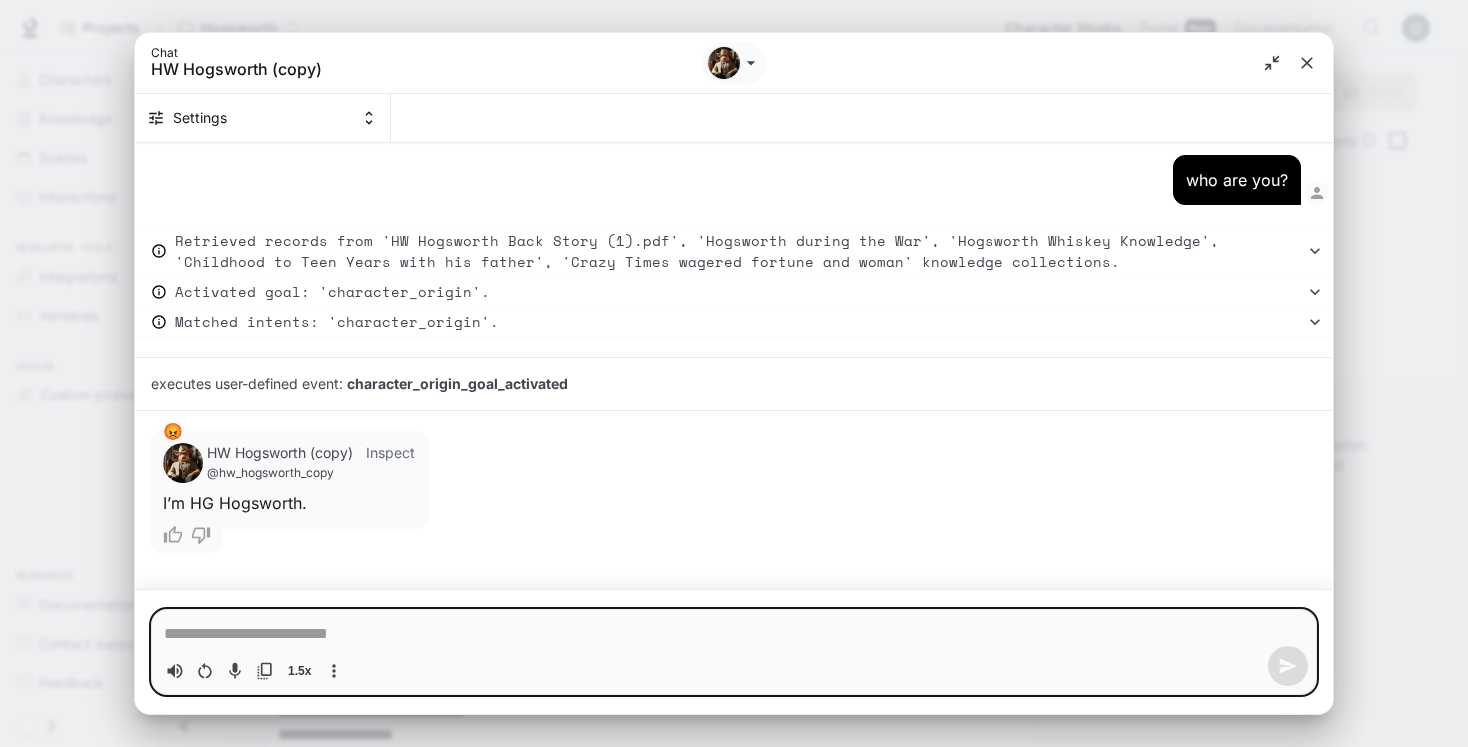 scroll, scrollTop: 47, scrollLeft: 0, axis: vertical 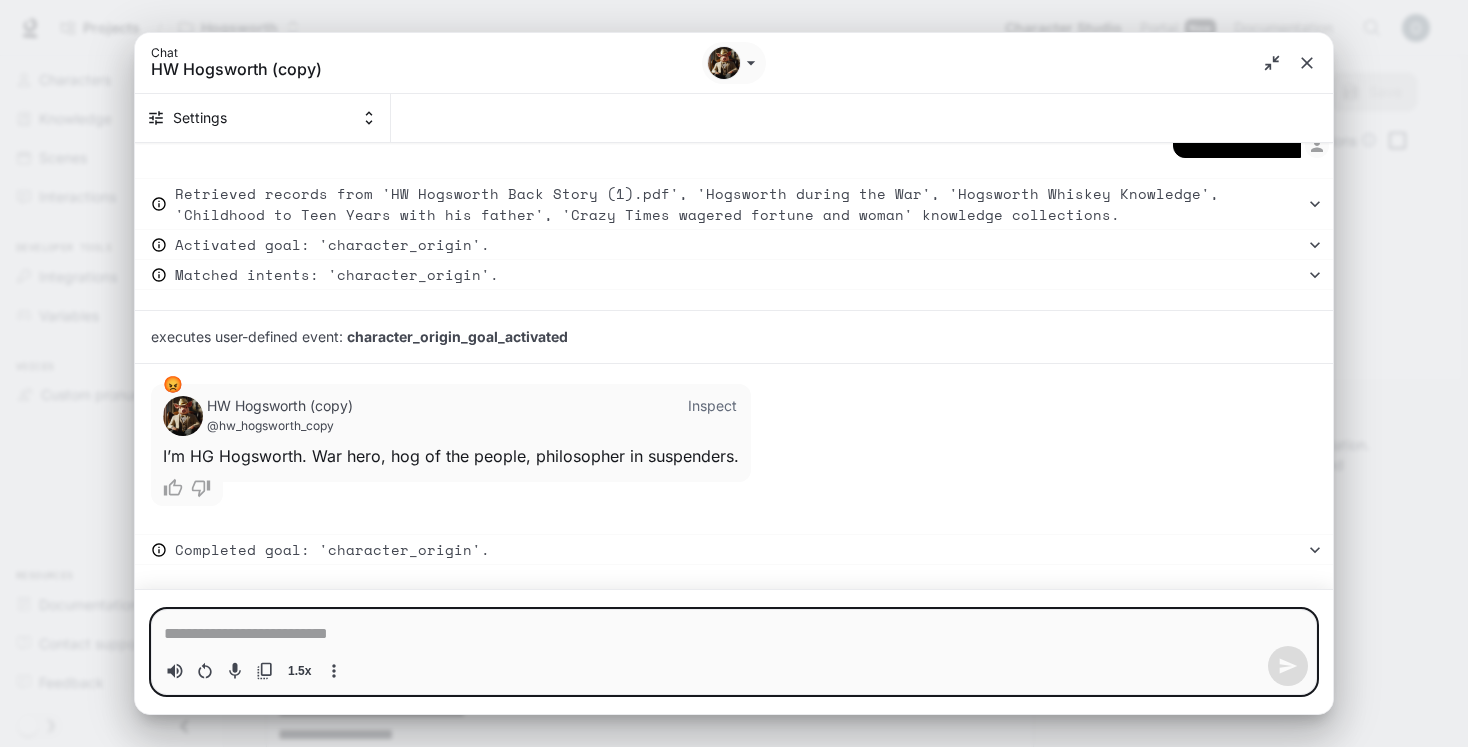 type on "*" 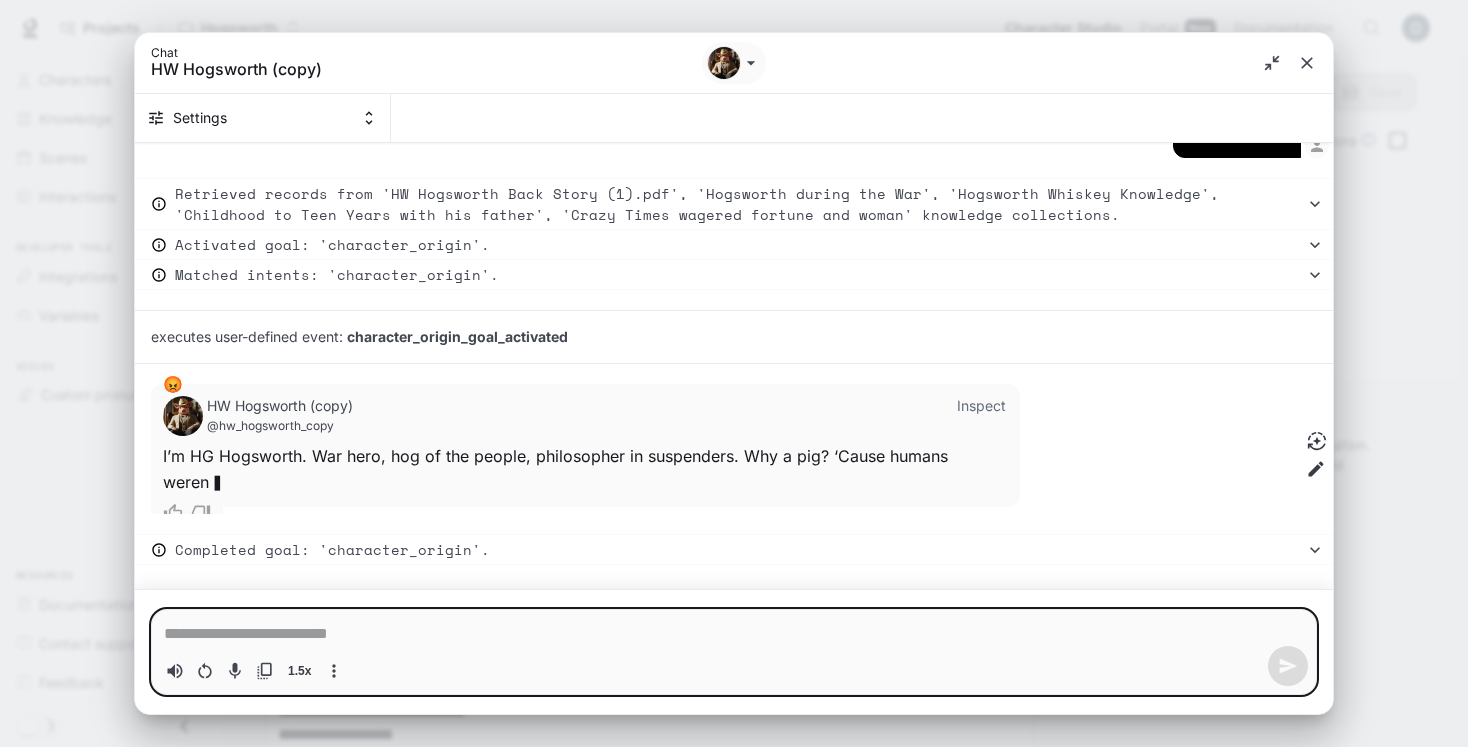 scroll, scrollTop: 72, scrollLeft: 0, axis: vertical 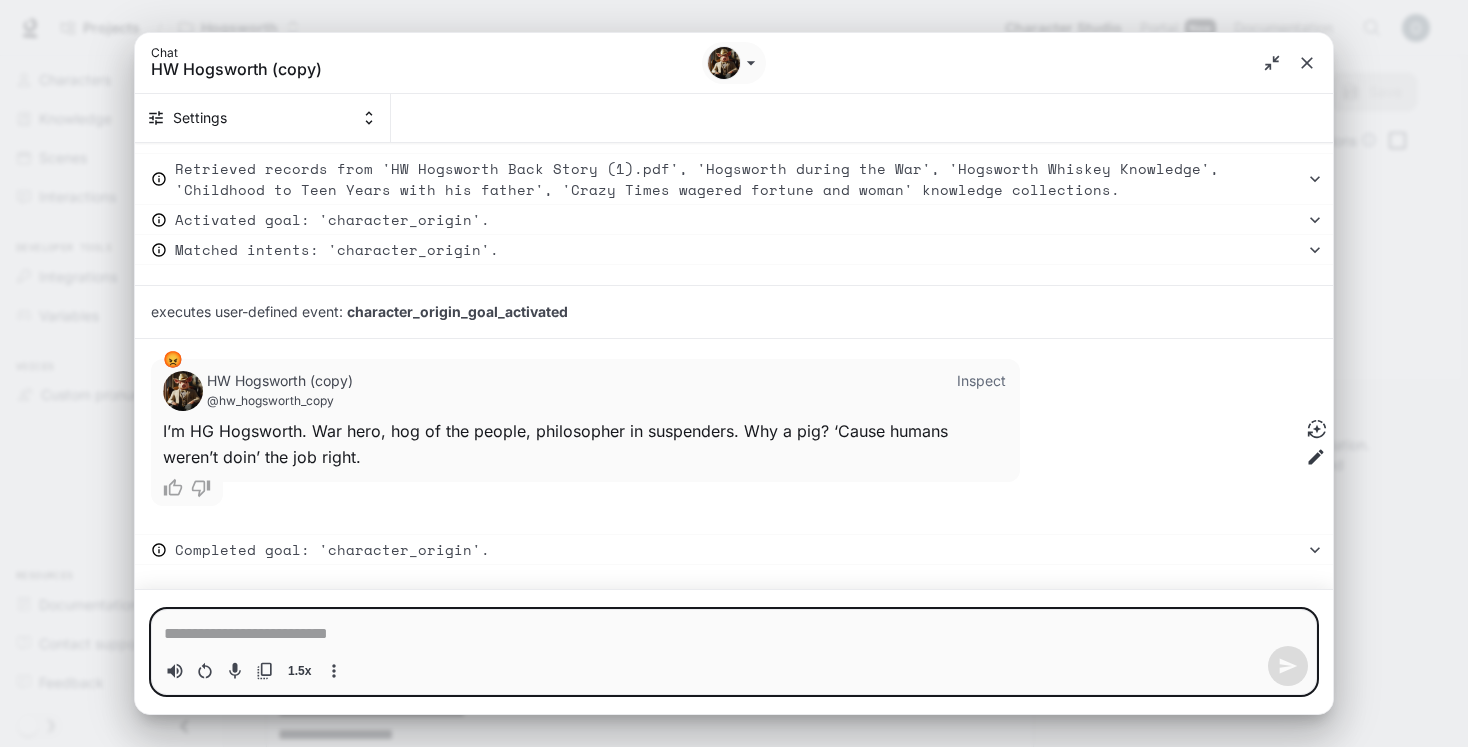 type on "*" 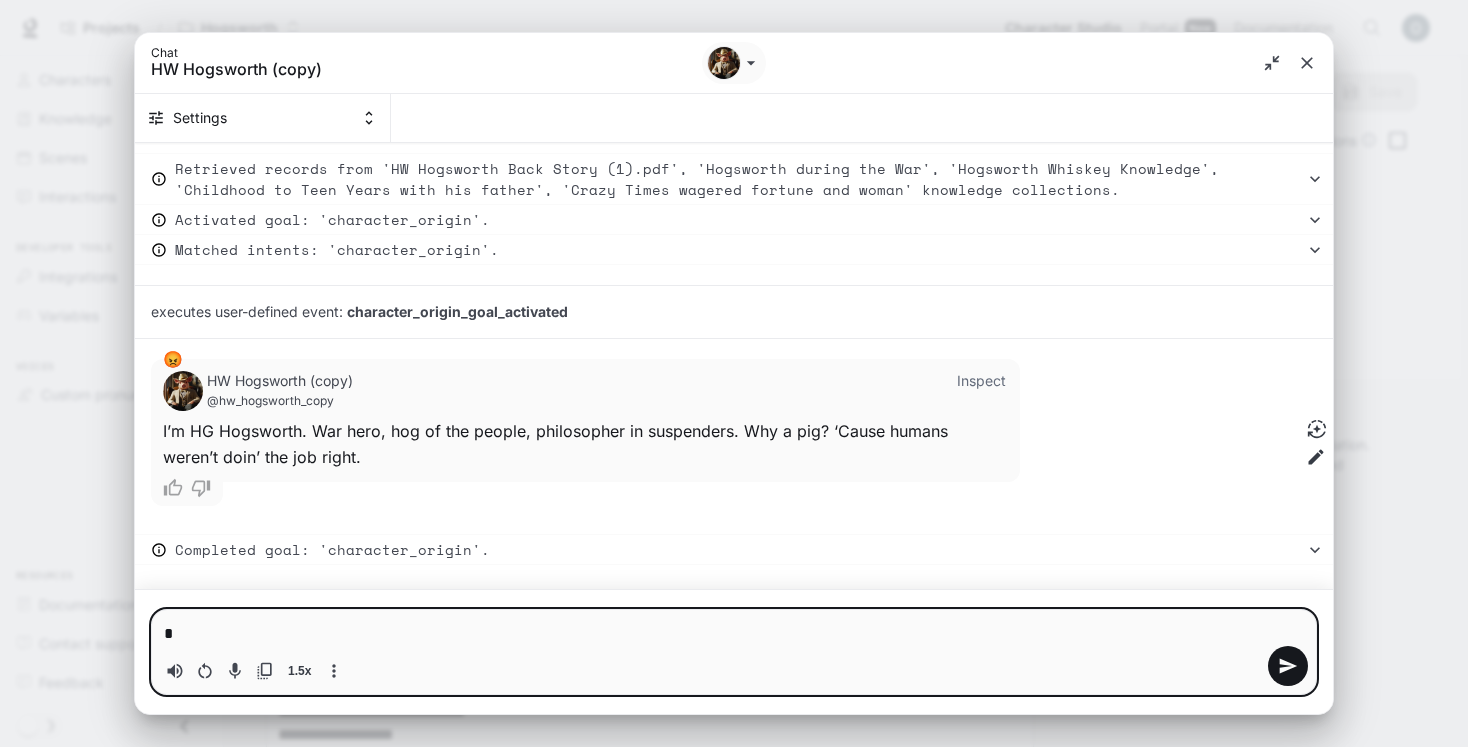 type on "*" 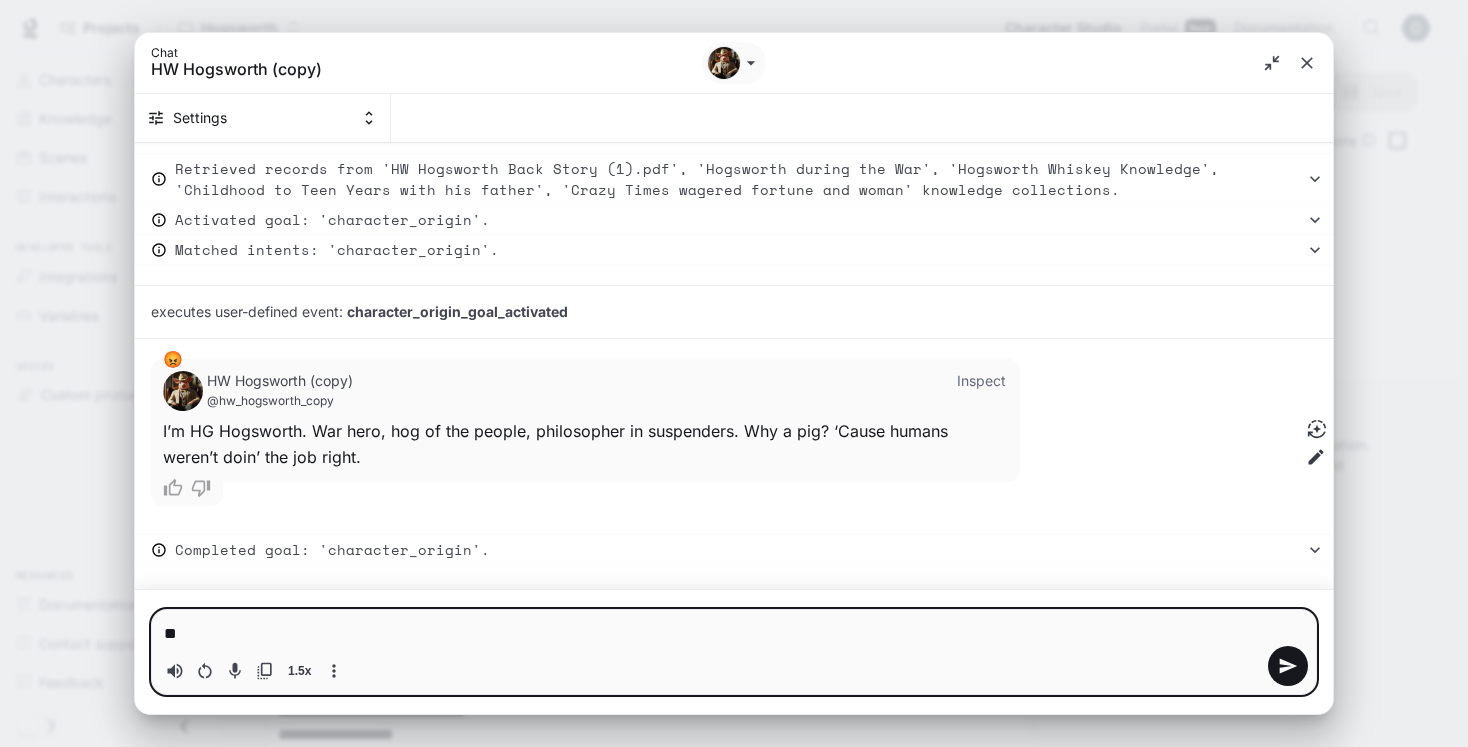 type on "***" 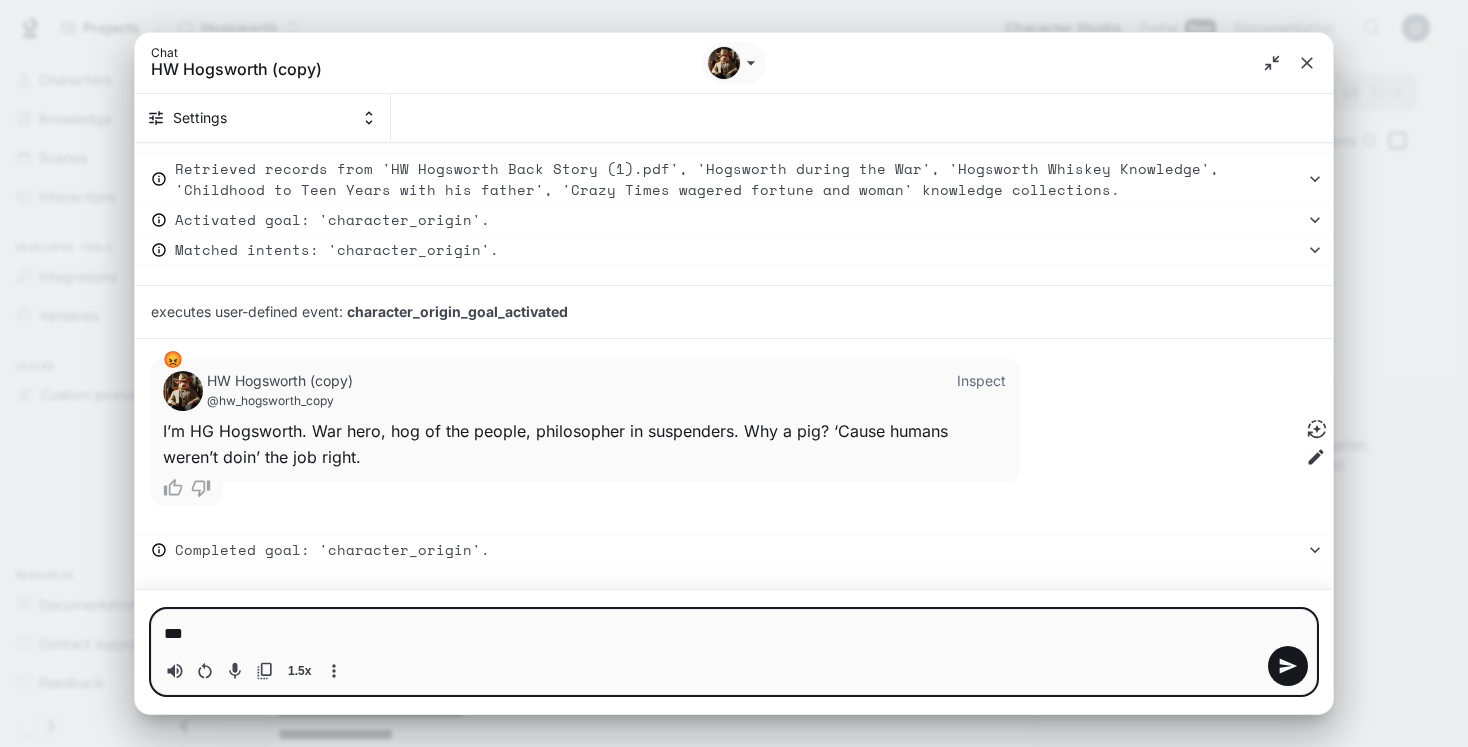 type on "***" 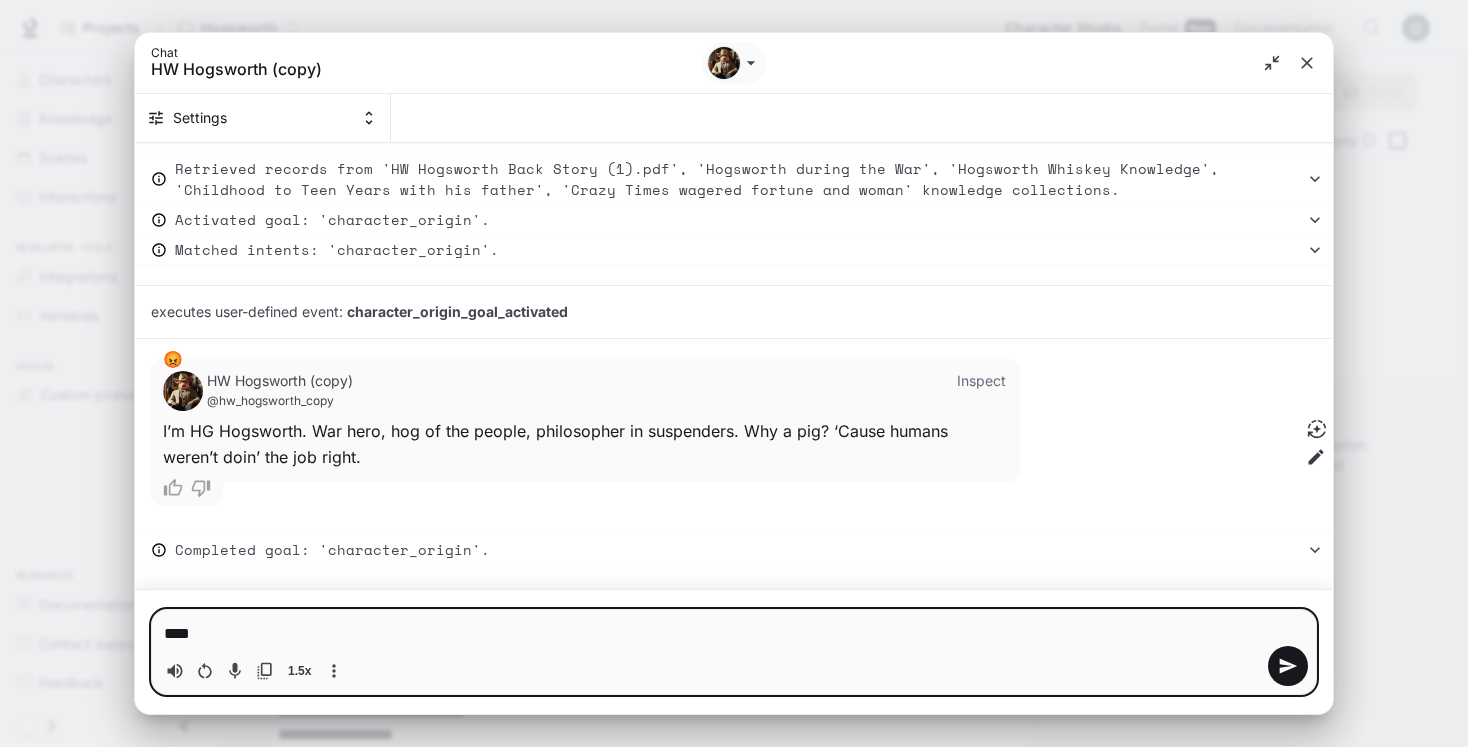 type on "*****" 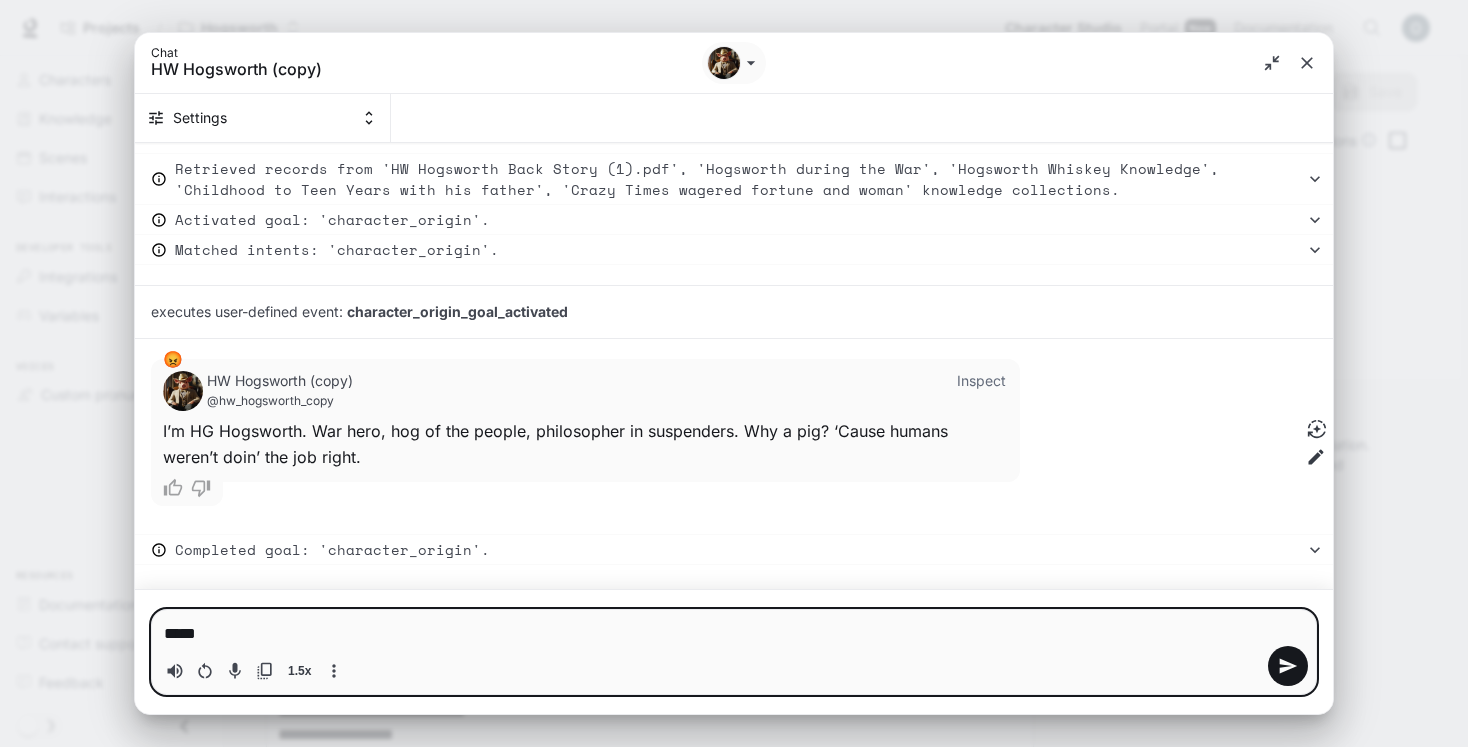 type on "******" 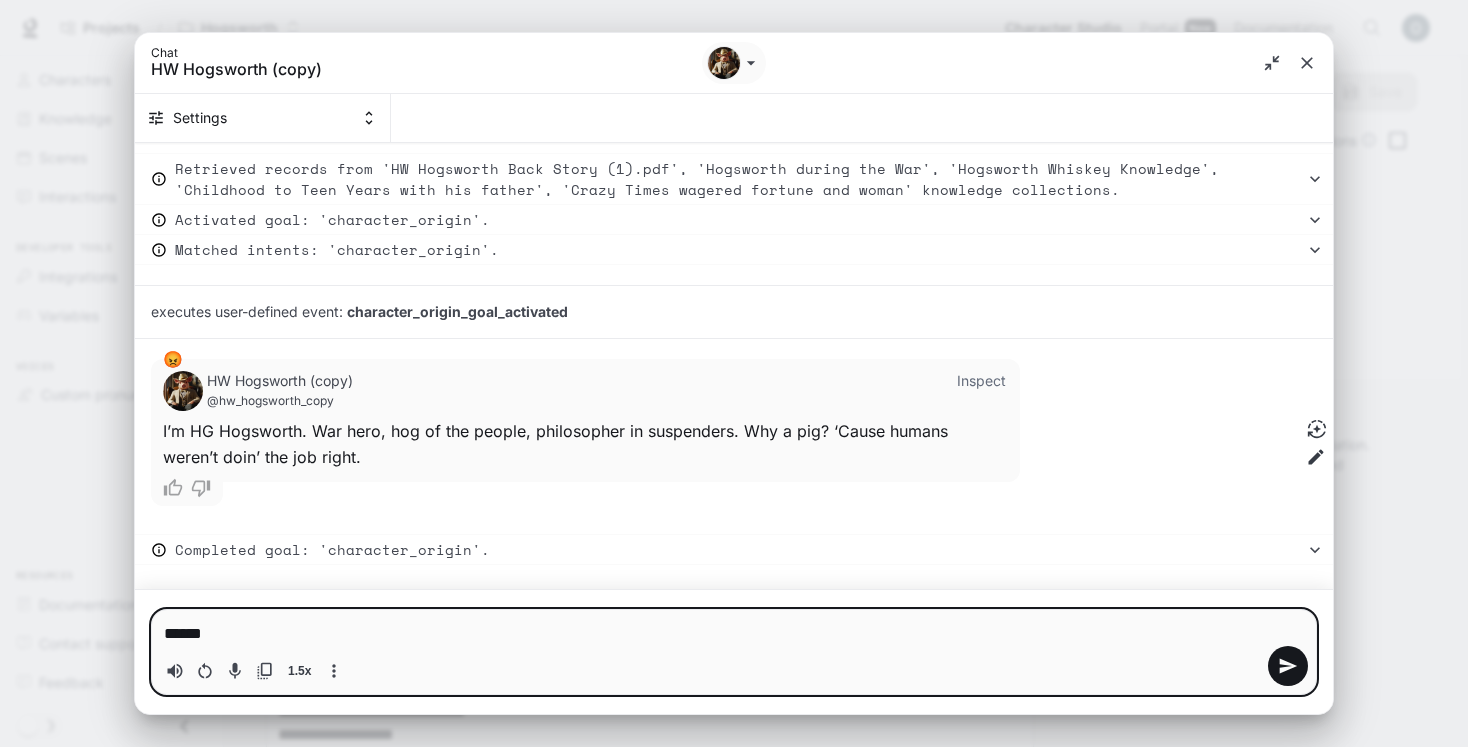 type on "*******" 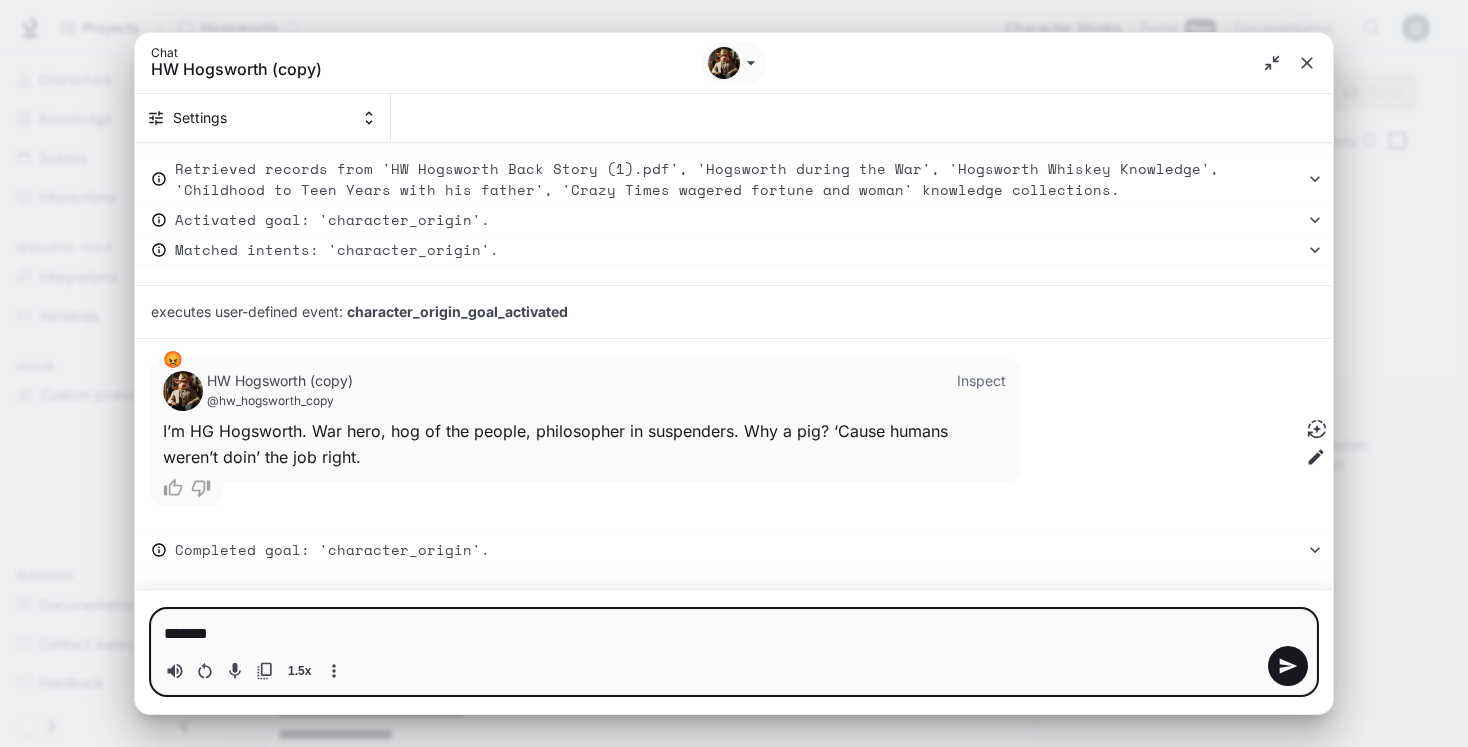type on "********" 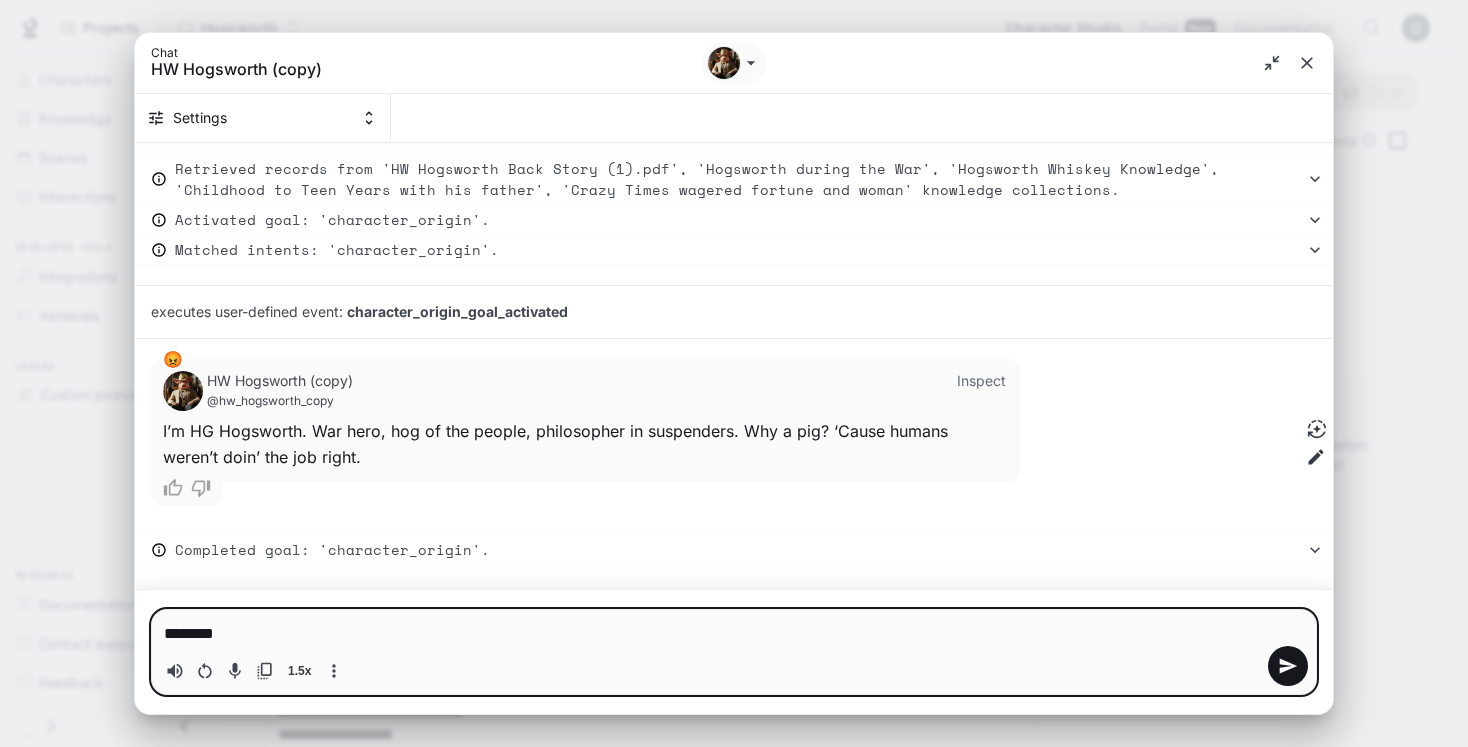 type on "*********" 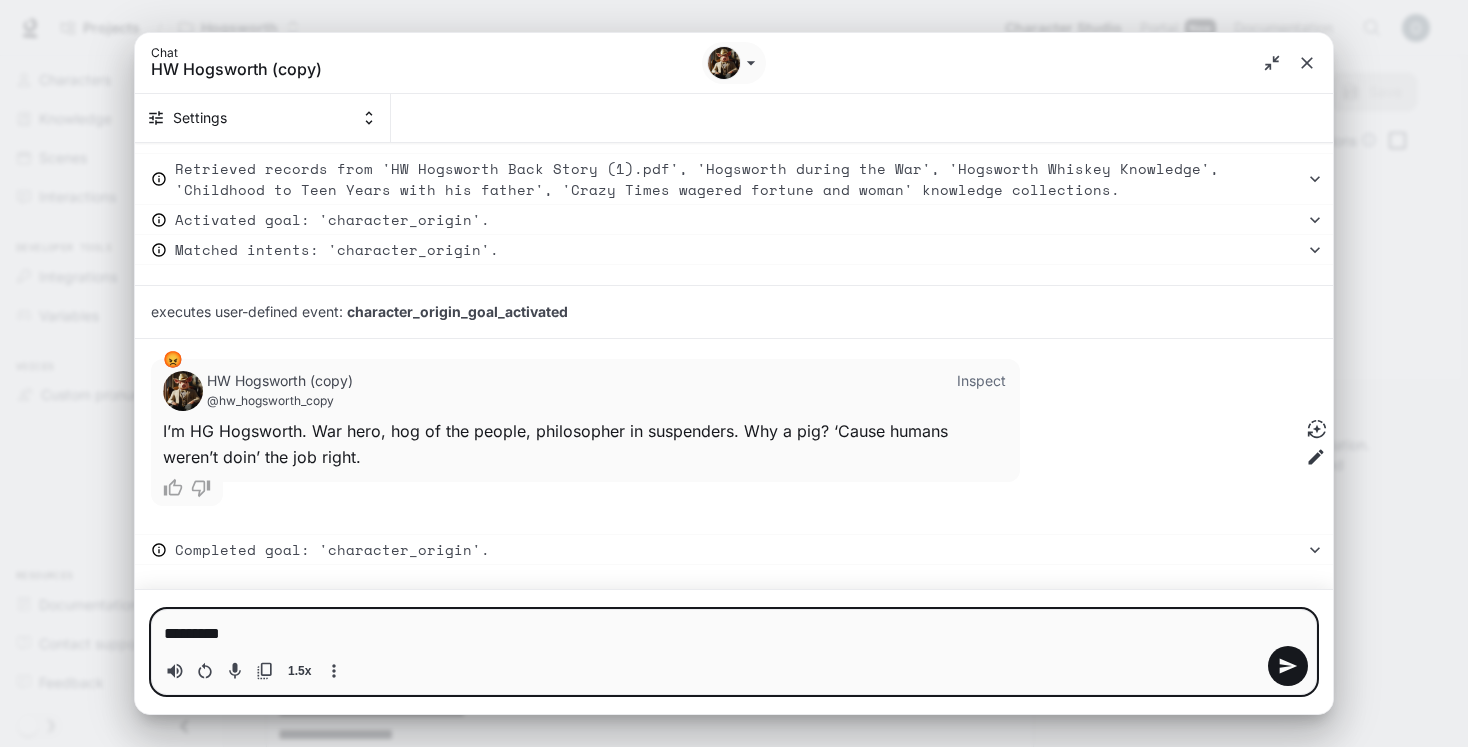 type on "**********" 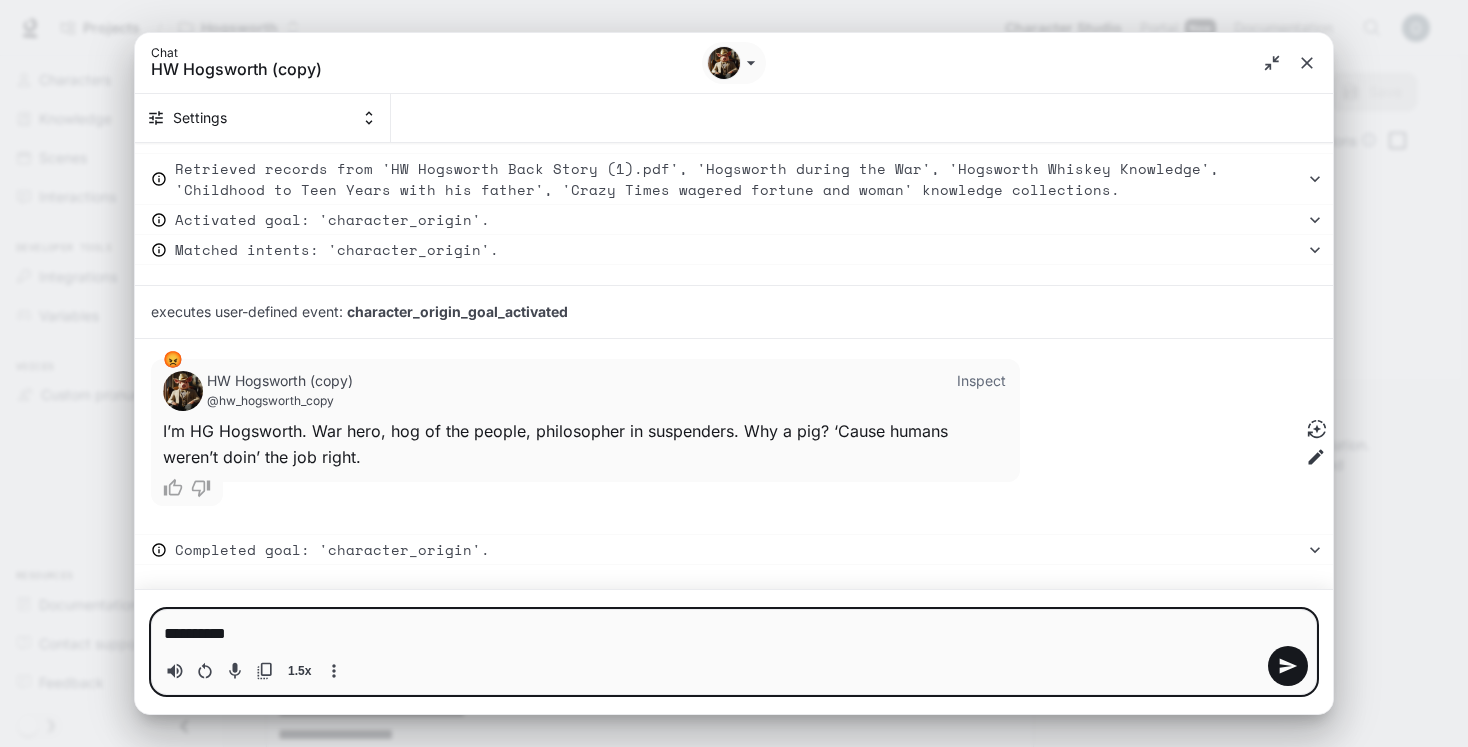 type on "**********" 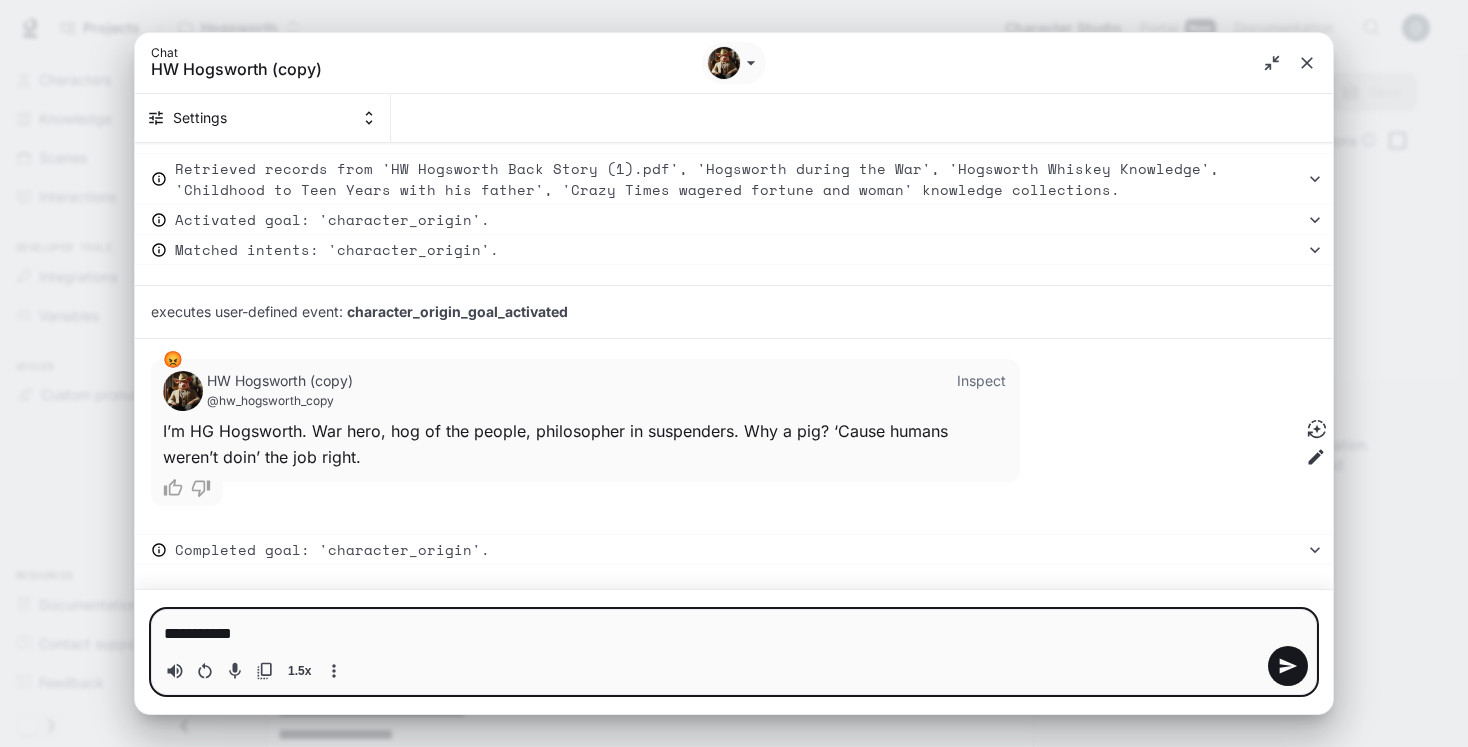 type on "**********" 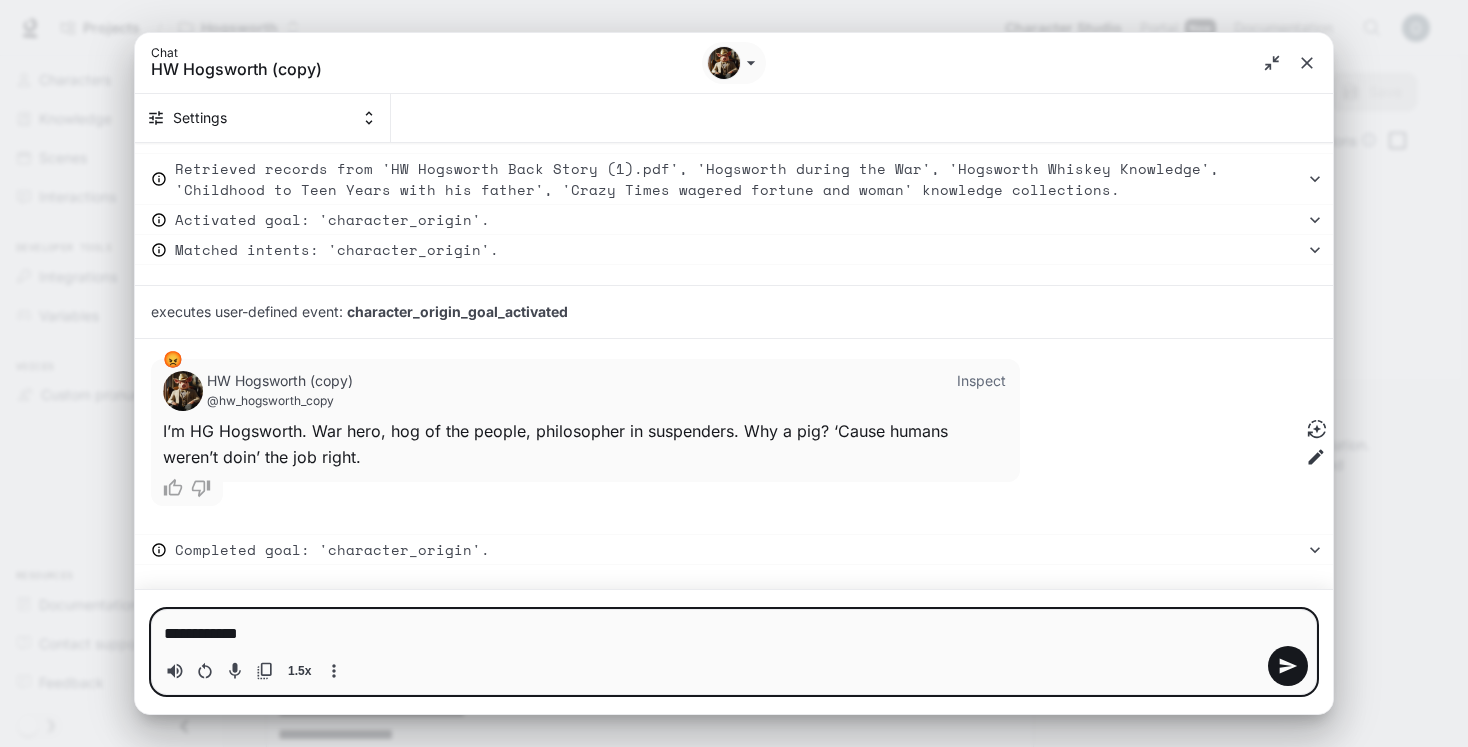 type on "**********" 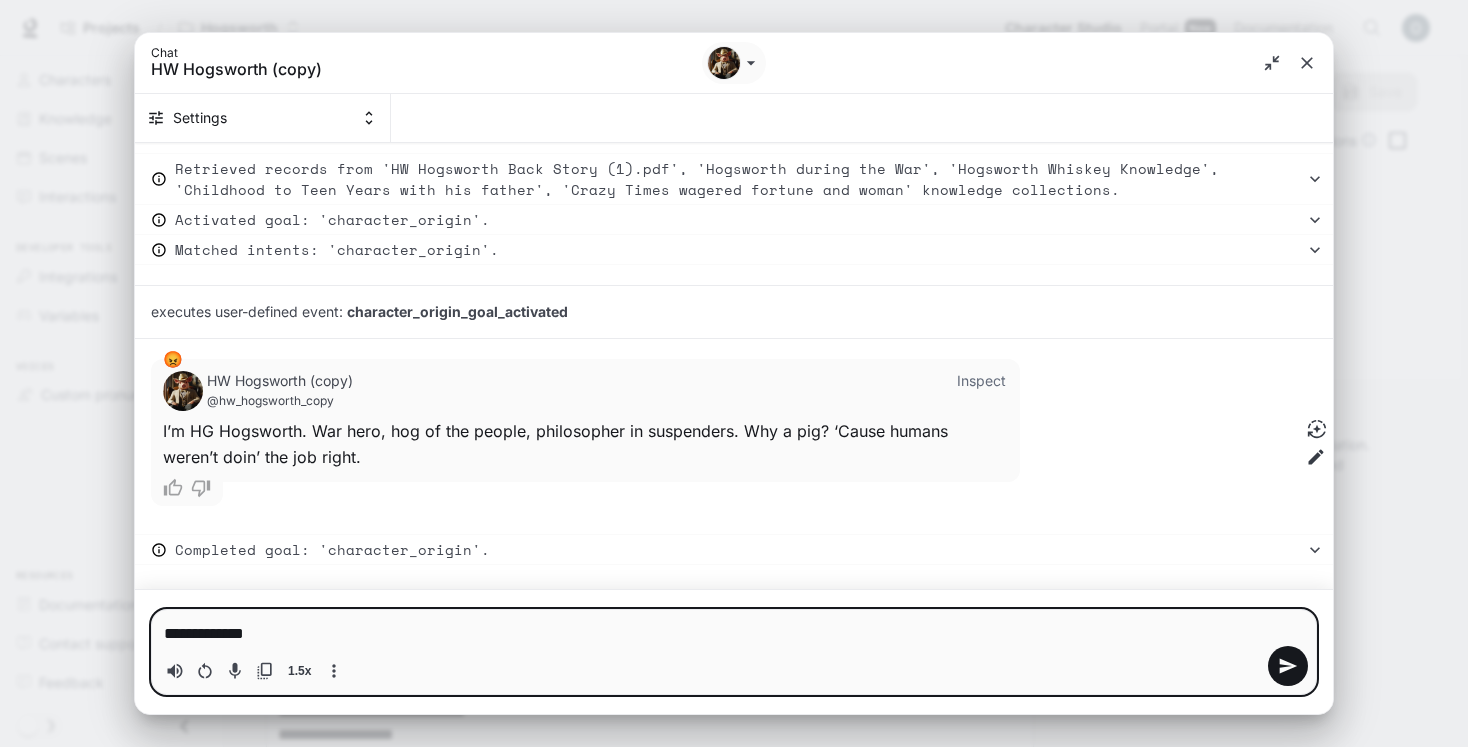 type on "**********" 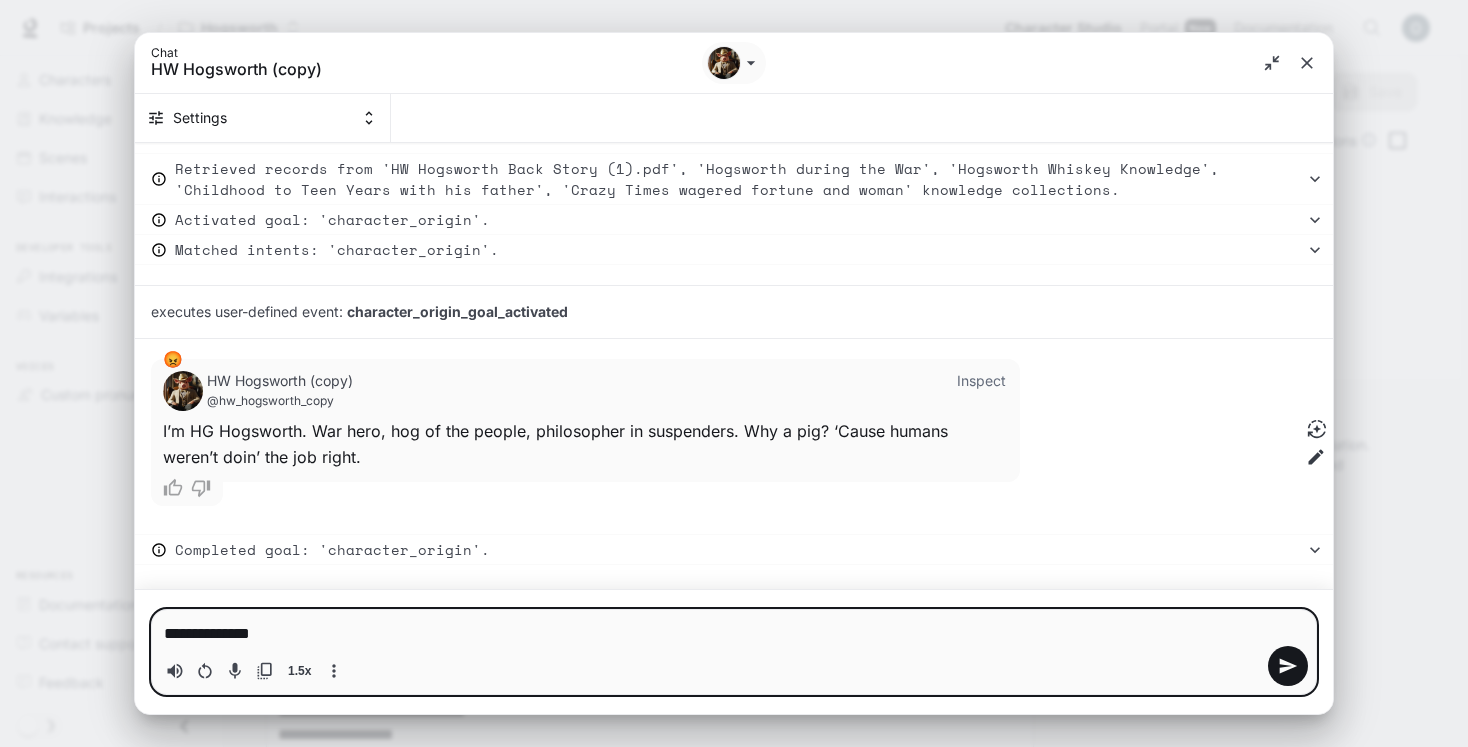 type on "*" 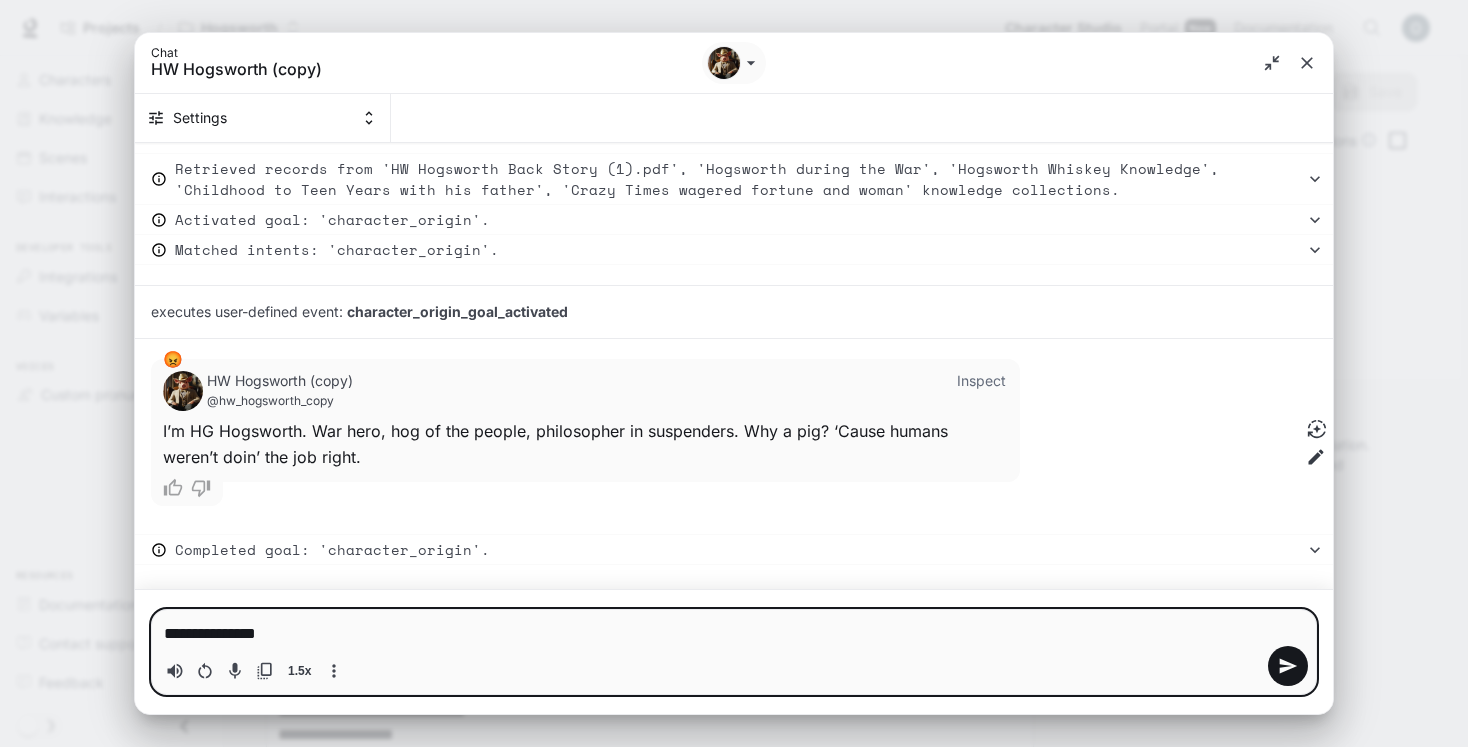 type on "**********" 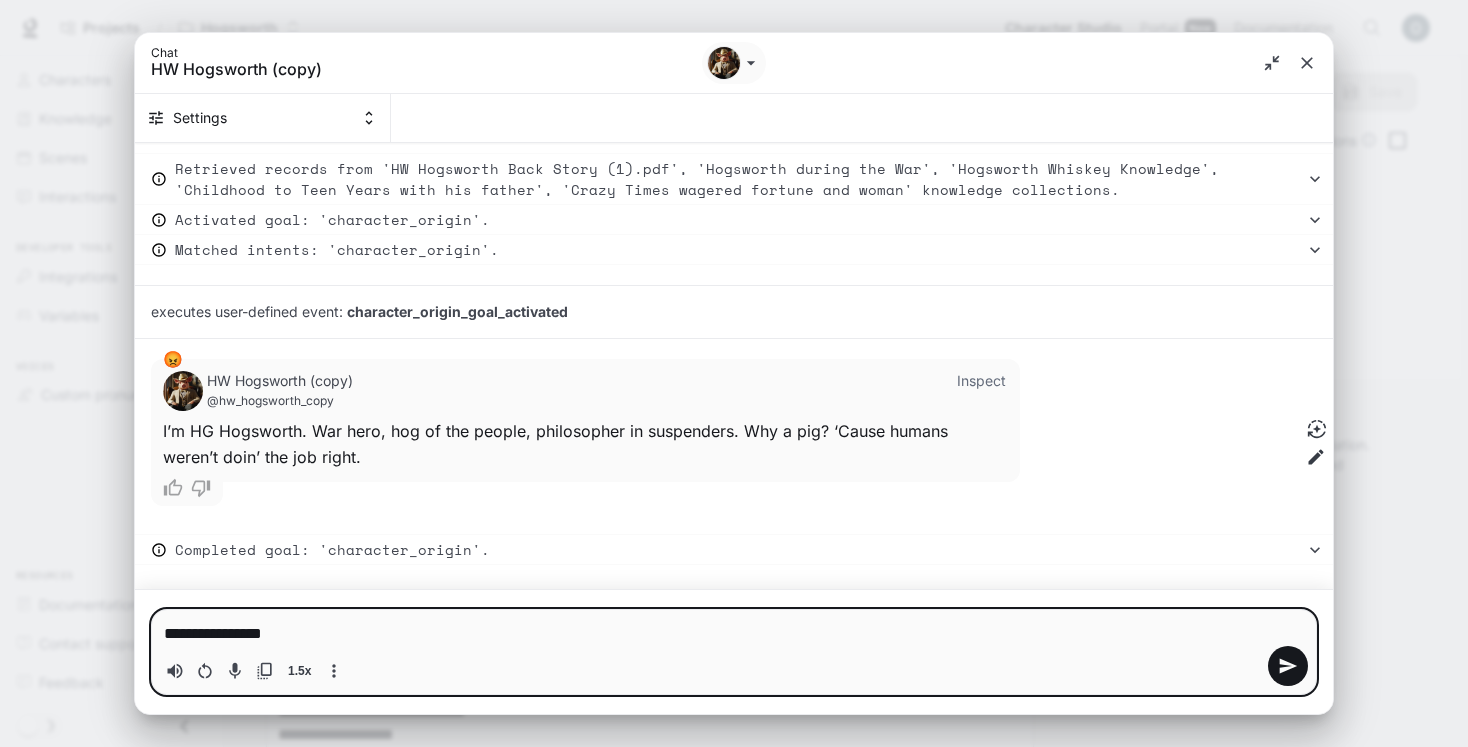 type 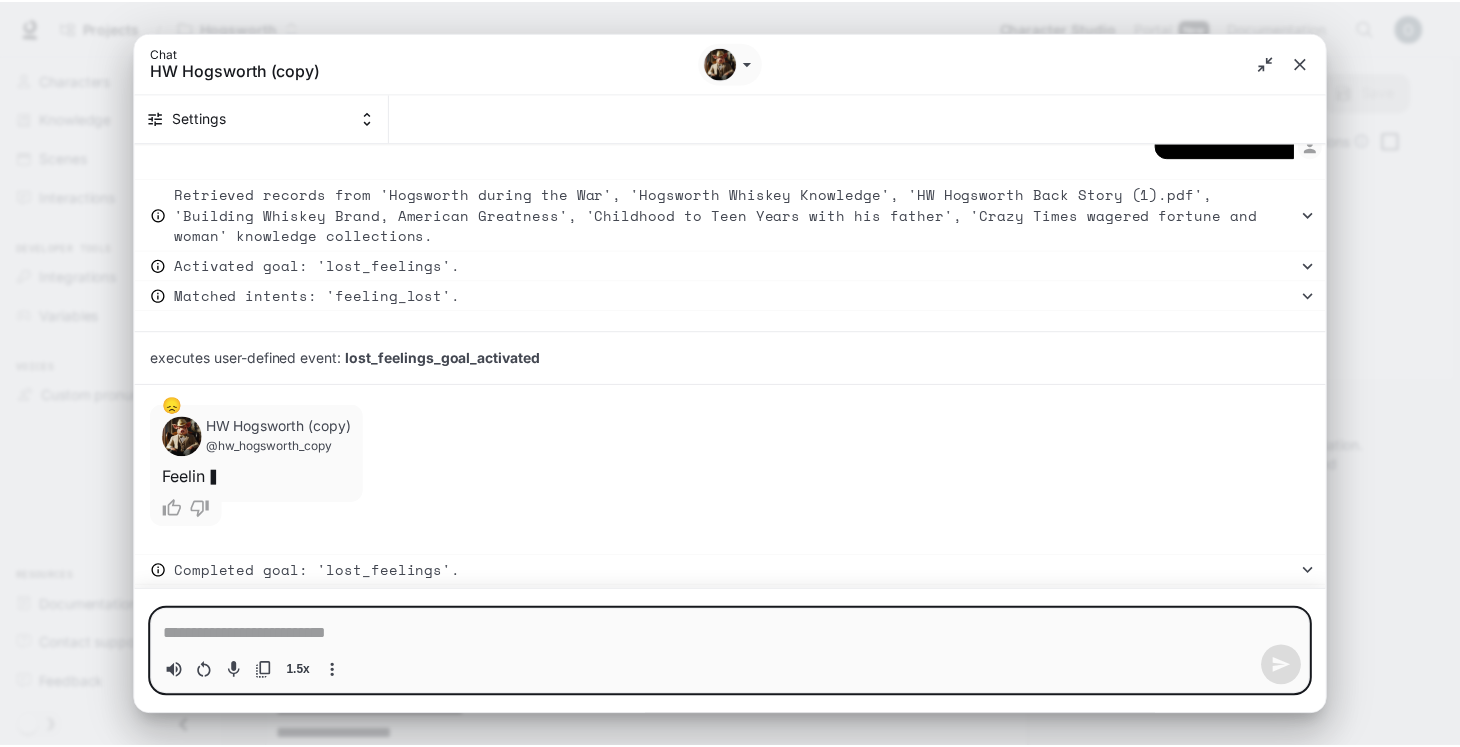scroll, scrollTop: 570, scrollLeft: 0, axis: vertical 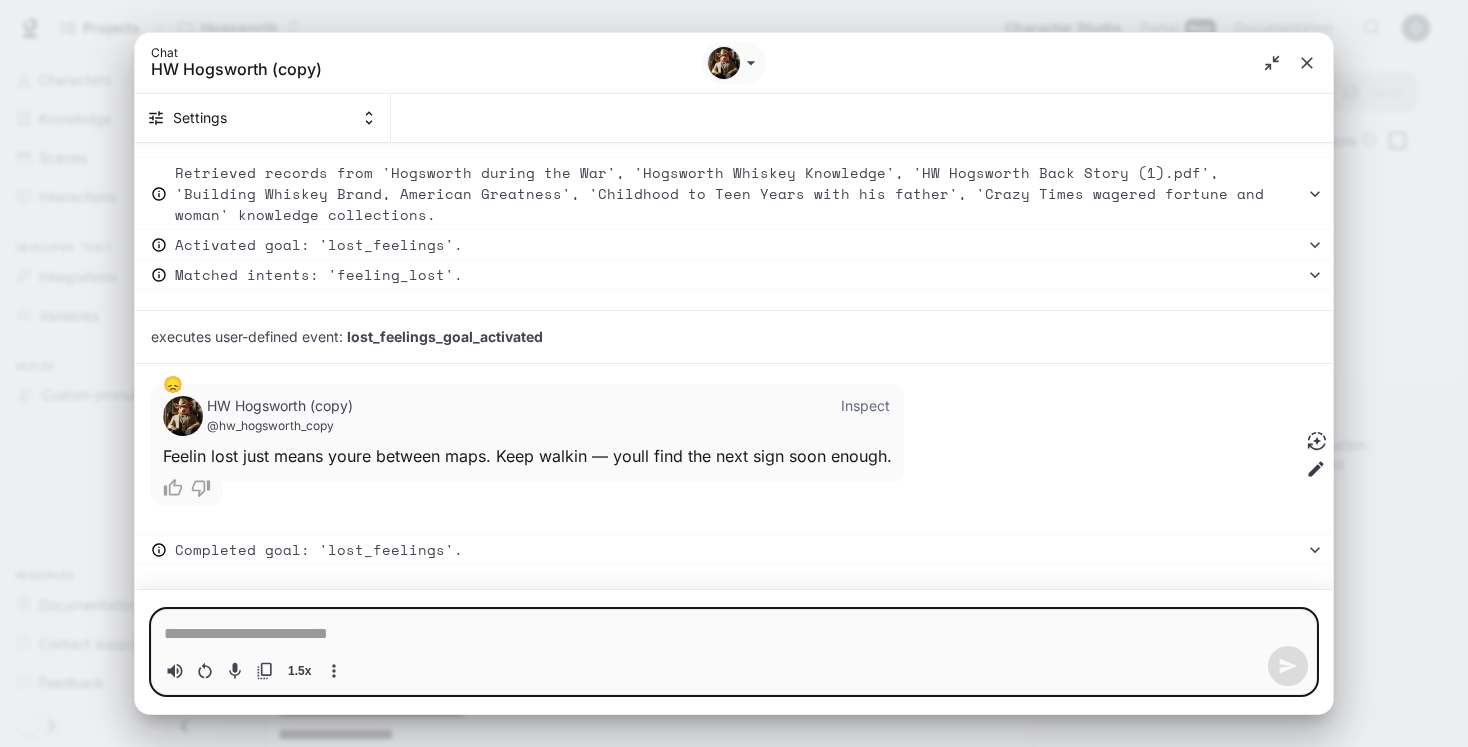 type on "*" 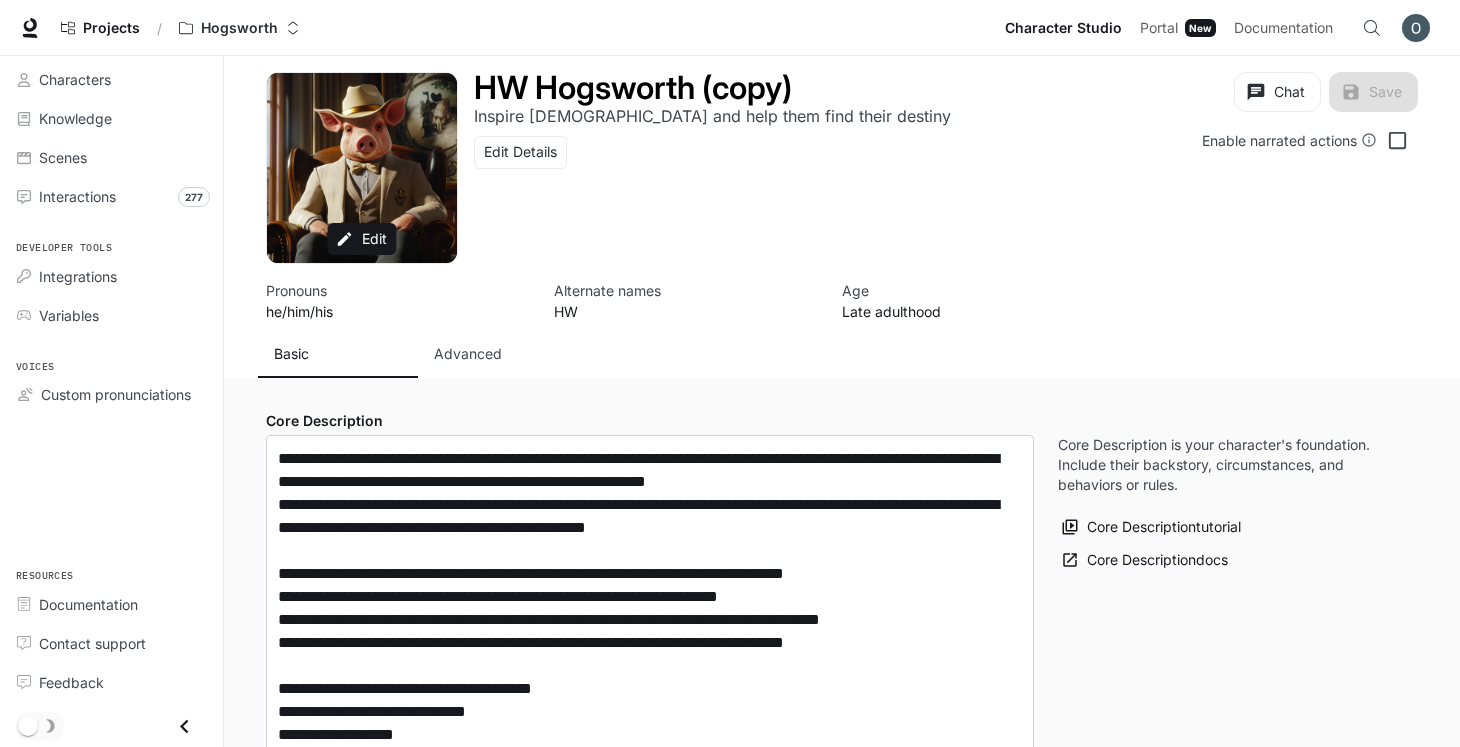 click on "Advanced" at bounding box center (468, 354) 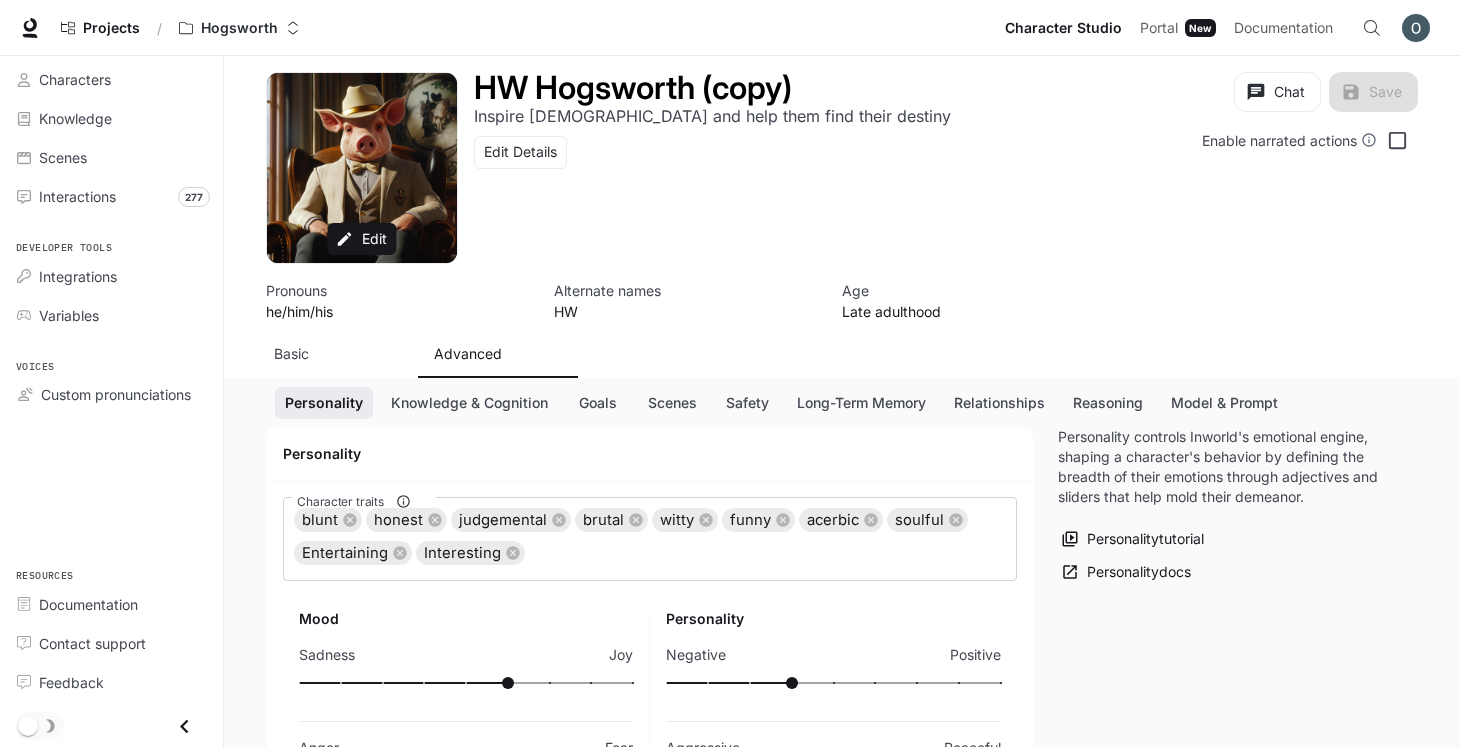 scroll, scrollTop: 168, scrollLeft: 0, axis: vertical 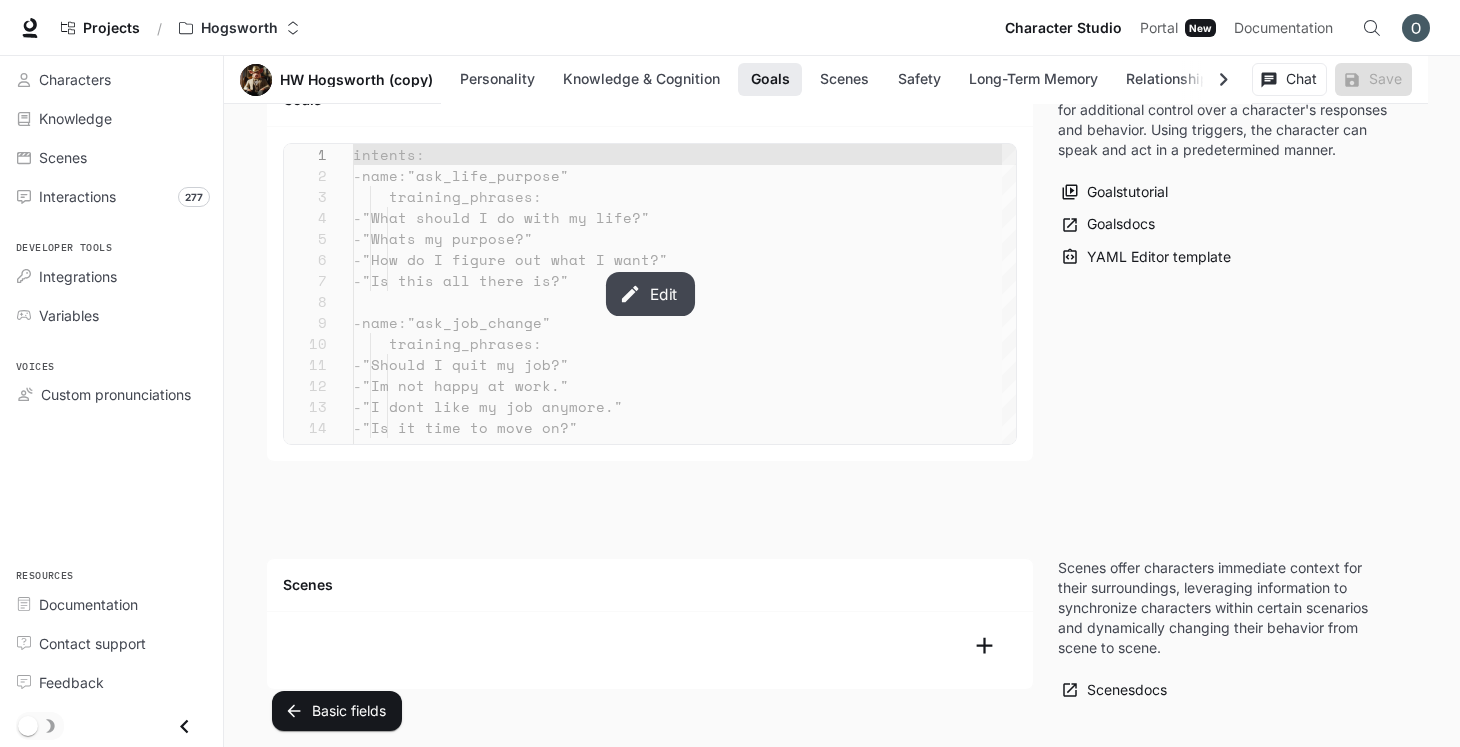 click 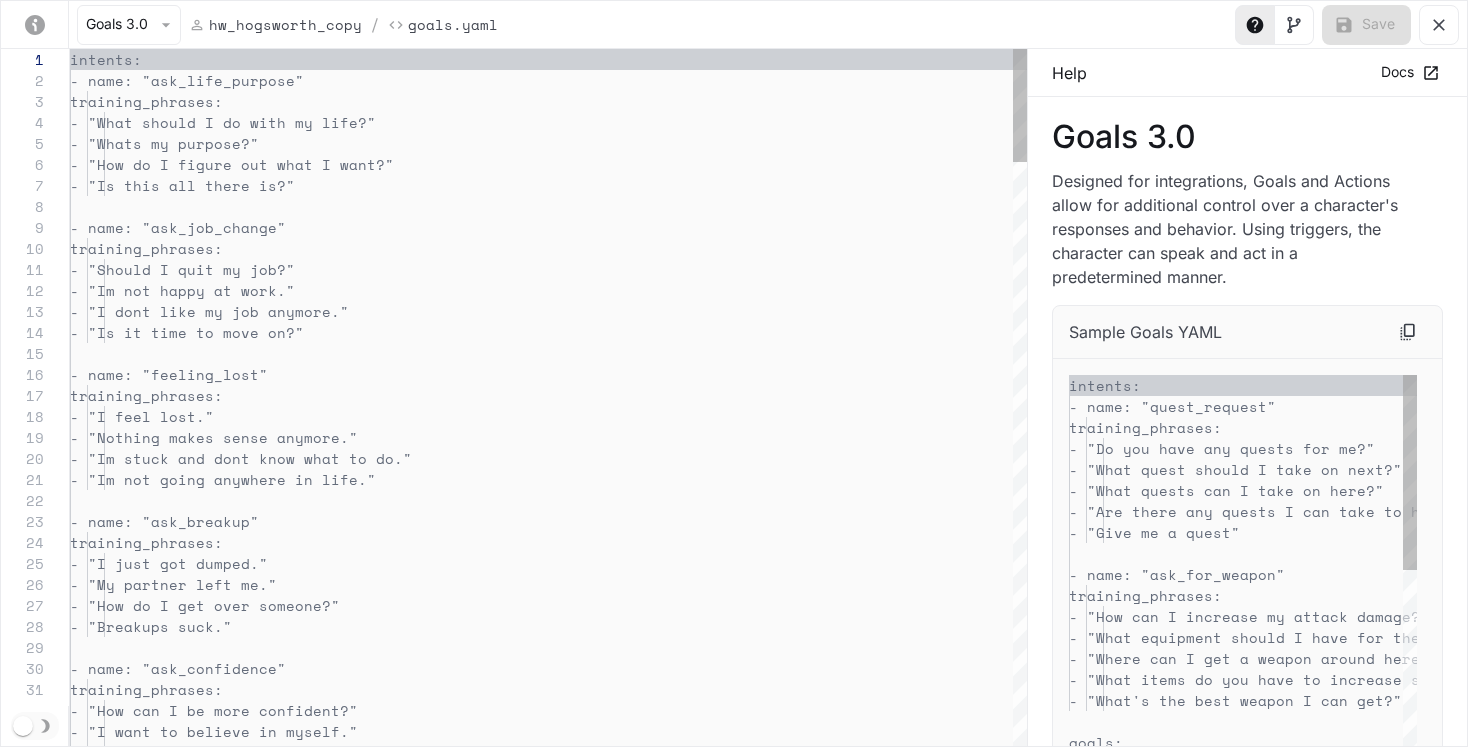scroll, scrollTop: 210, scrollLeft: 0, axis: vertical 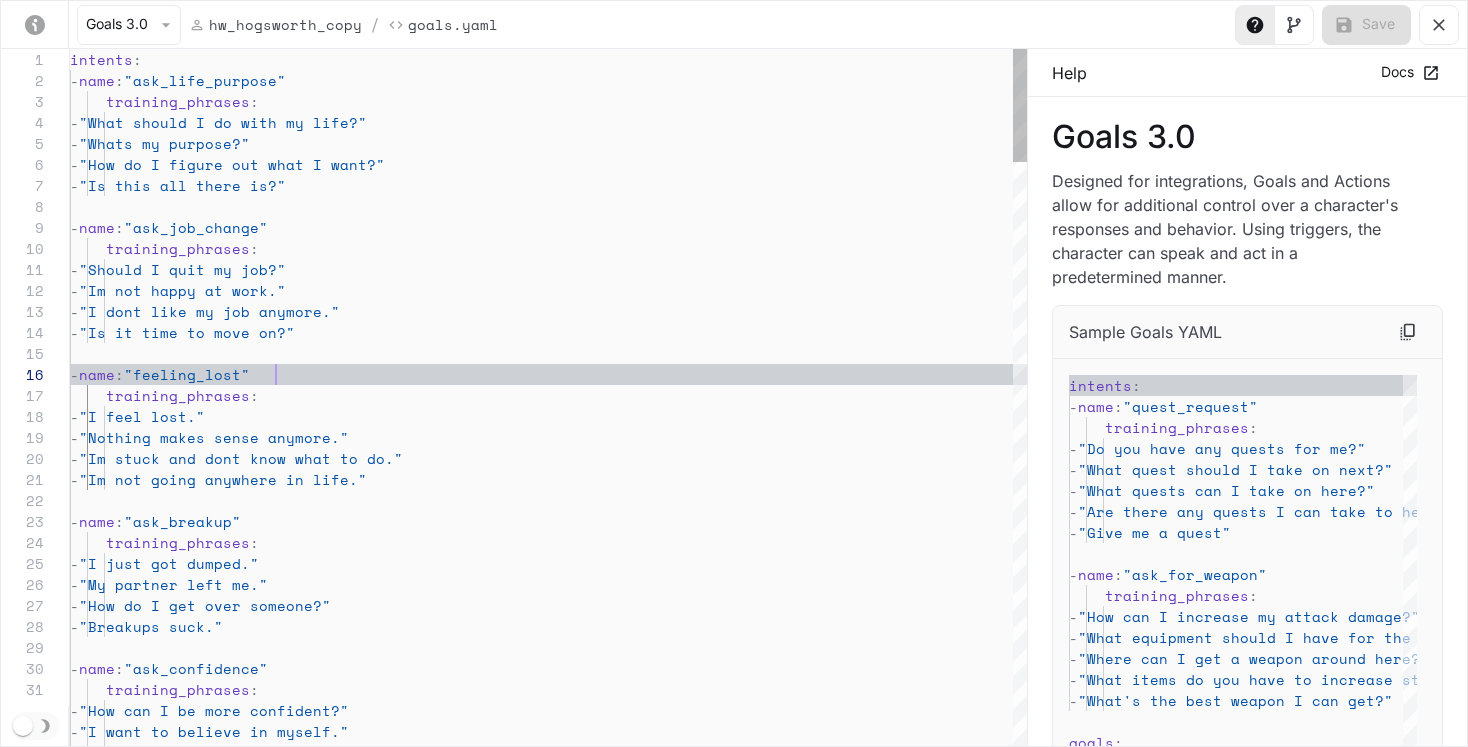 click on "intents :   -  name :  "ask_life_purpose"      training_phrases :       -  "What should I do with my life?"       -  "Whats my purpose?"       -  "How do I figure out what I want?"       -  "Is this all there is?"   -  name :  "ask_job_change"      training_phrases :       -  "Should I quit my job?"       -  "Im not happy at work."       -  "I dont like my job anymore."       -  "Is it time to move on?"   -  name :  "feeling_lost"      training_phrases :       -  "I feel lost."       -  "Nothing makes sense anymore."       -  "Im stuck and dont know what to do."       -  "Im not going anywhere in life."   -  name :  "ask_breakup"      training_phrases :       -  "I just got dumped."       -  "My partner left me."       -  "How do I get over someone?"       -  "Breakups suck."   -  name :       :" at bounding box center (548, 2182) 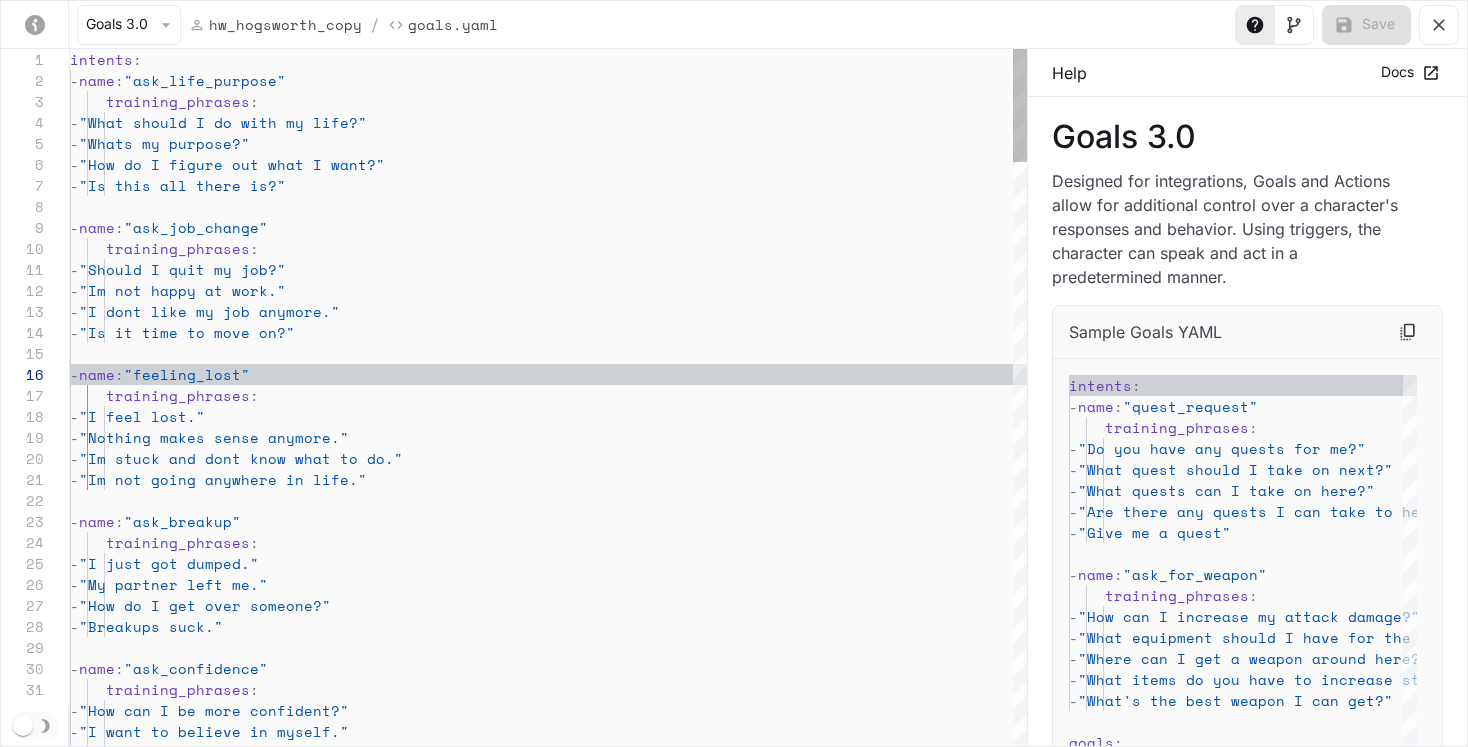 scroll, scrollTop: 63, scrollLeft: 274, axis: both 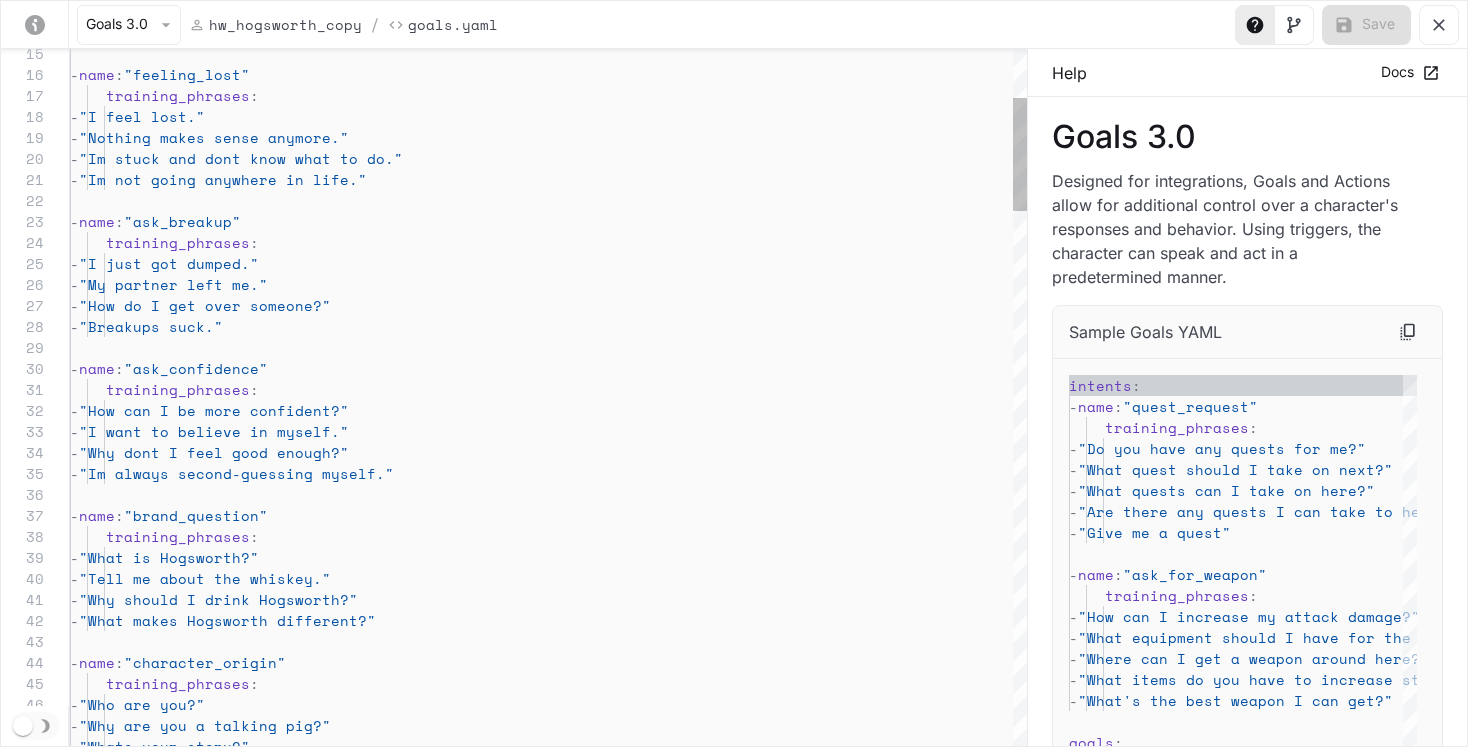 type on "**********" 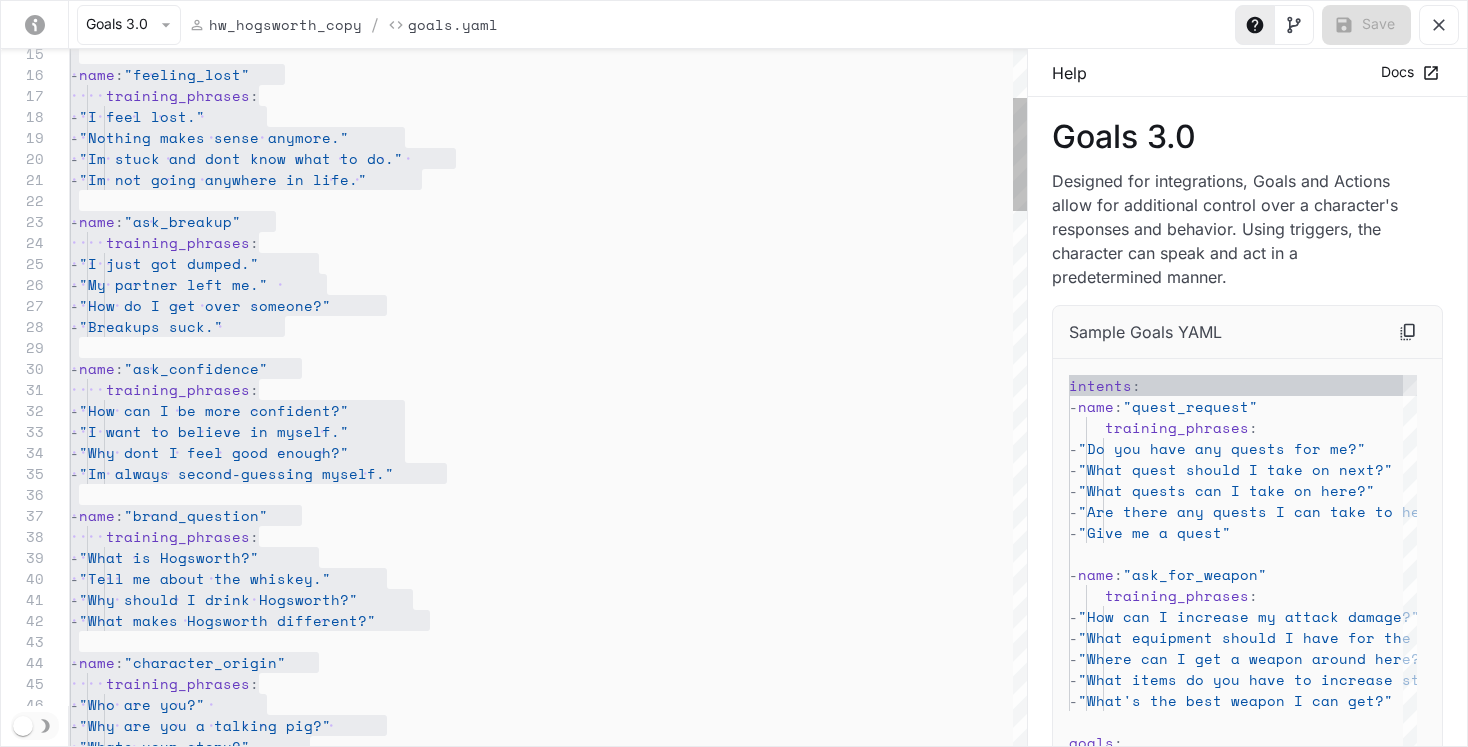 type 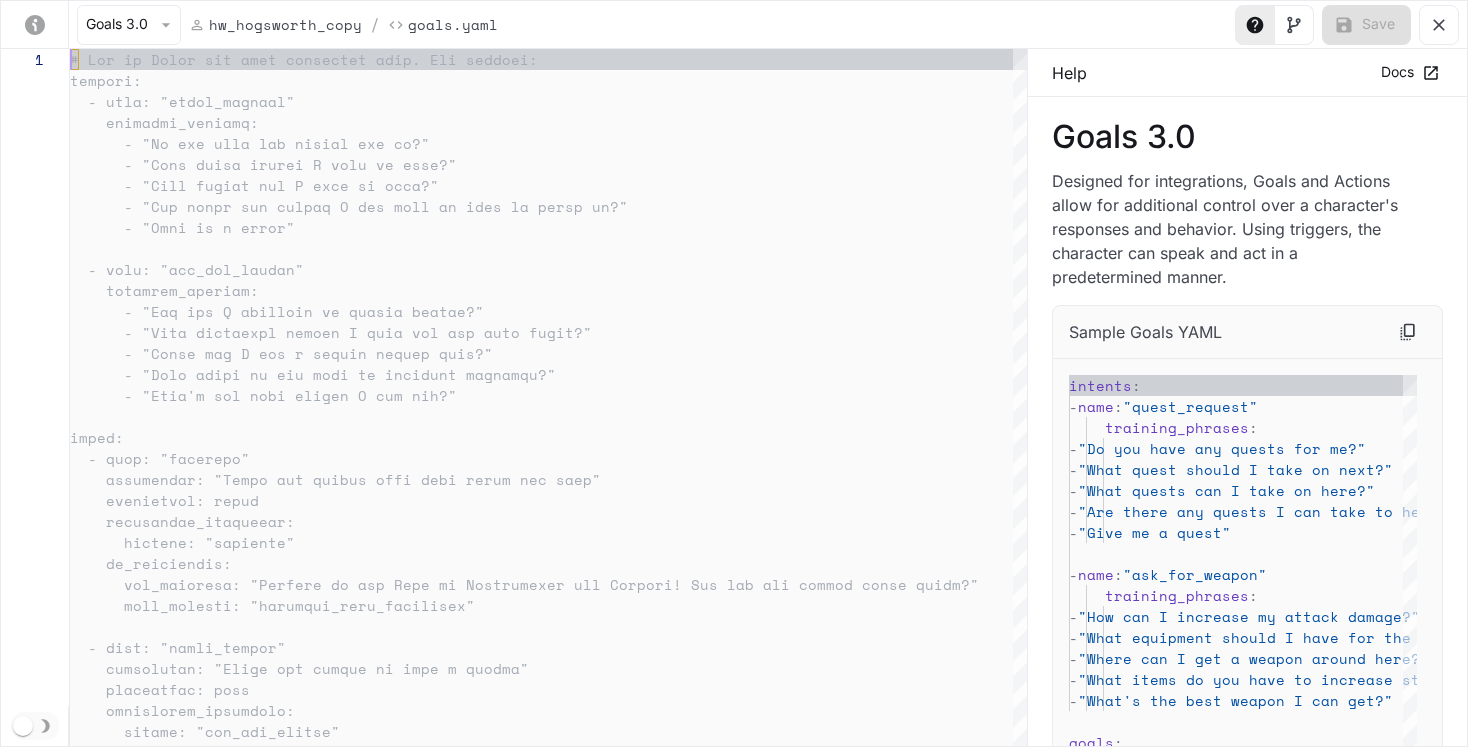 type 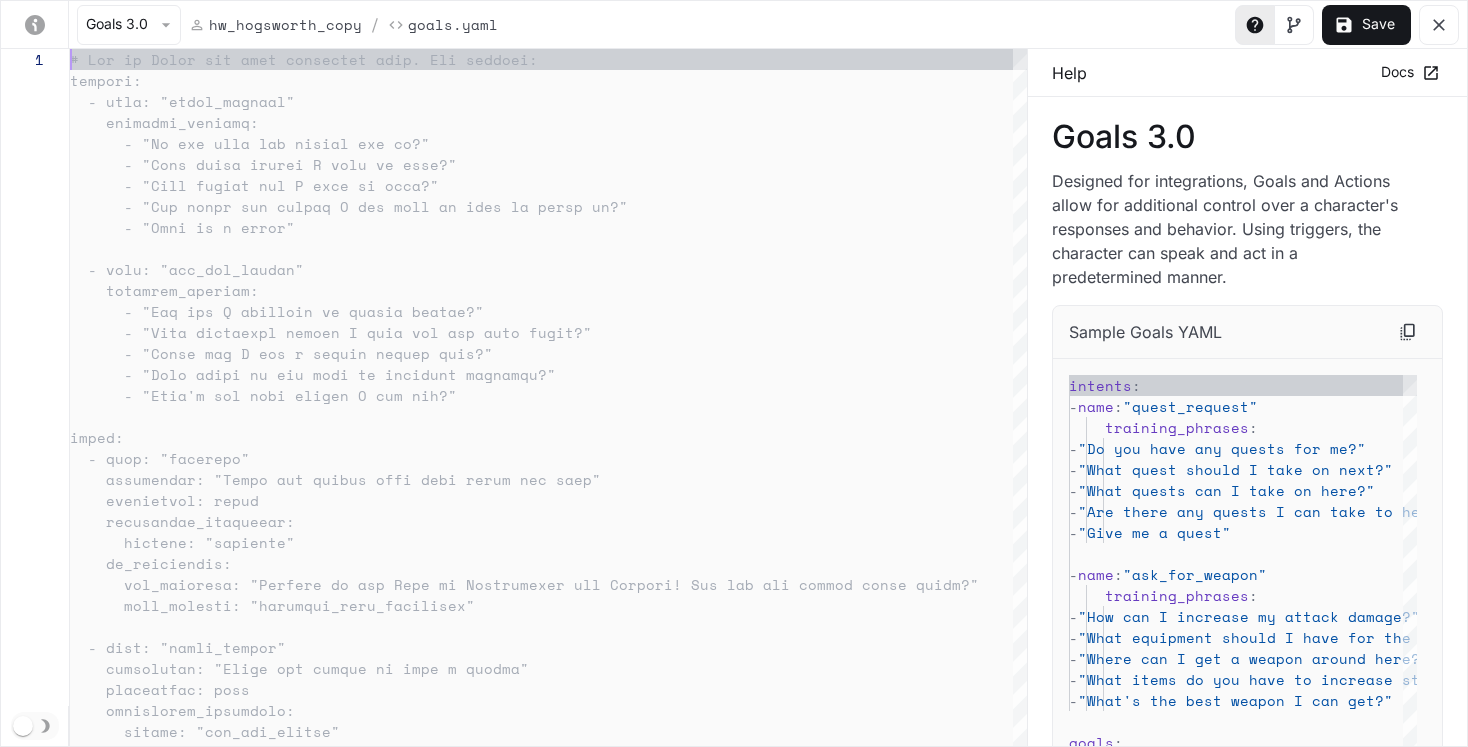 scroll, scrollTop: 0, scrollLeft: 0, axis: both 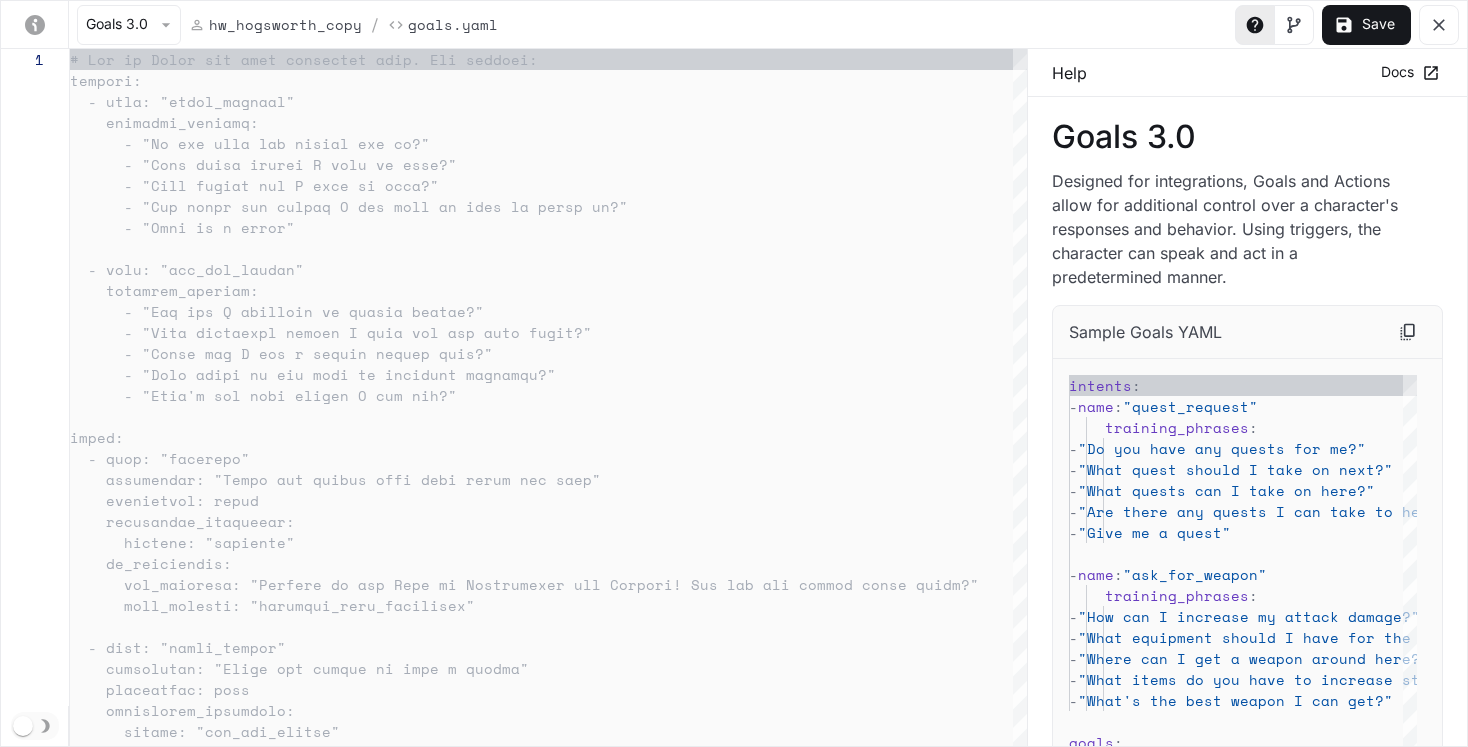 type on "**********" 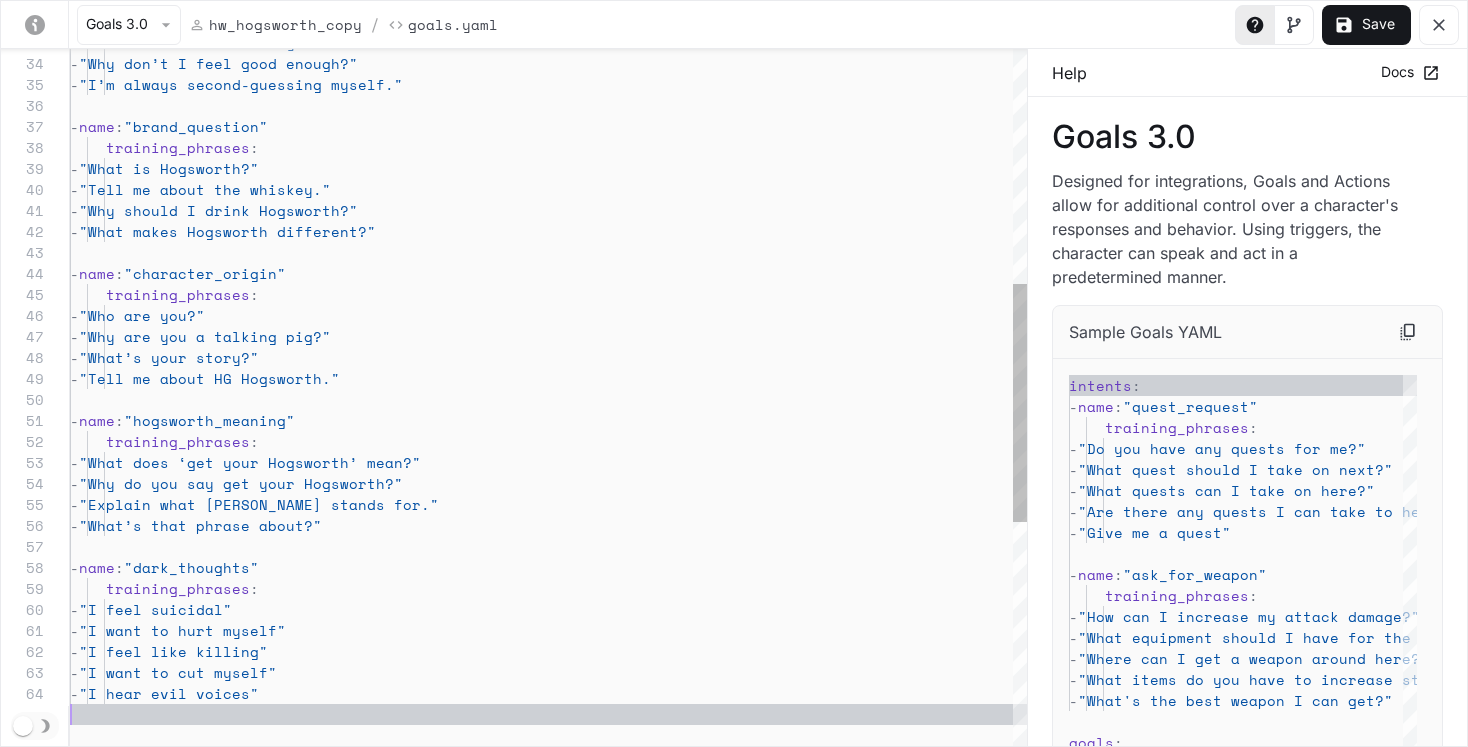type on "**********" 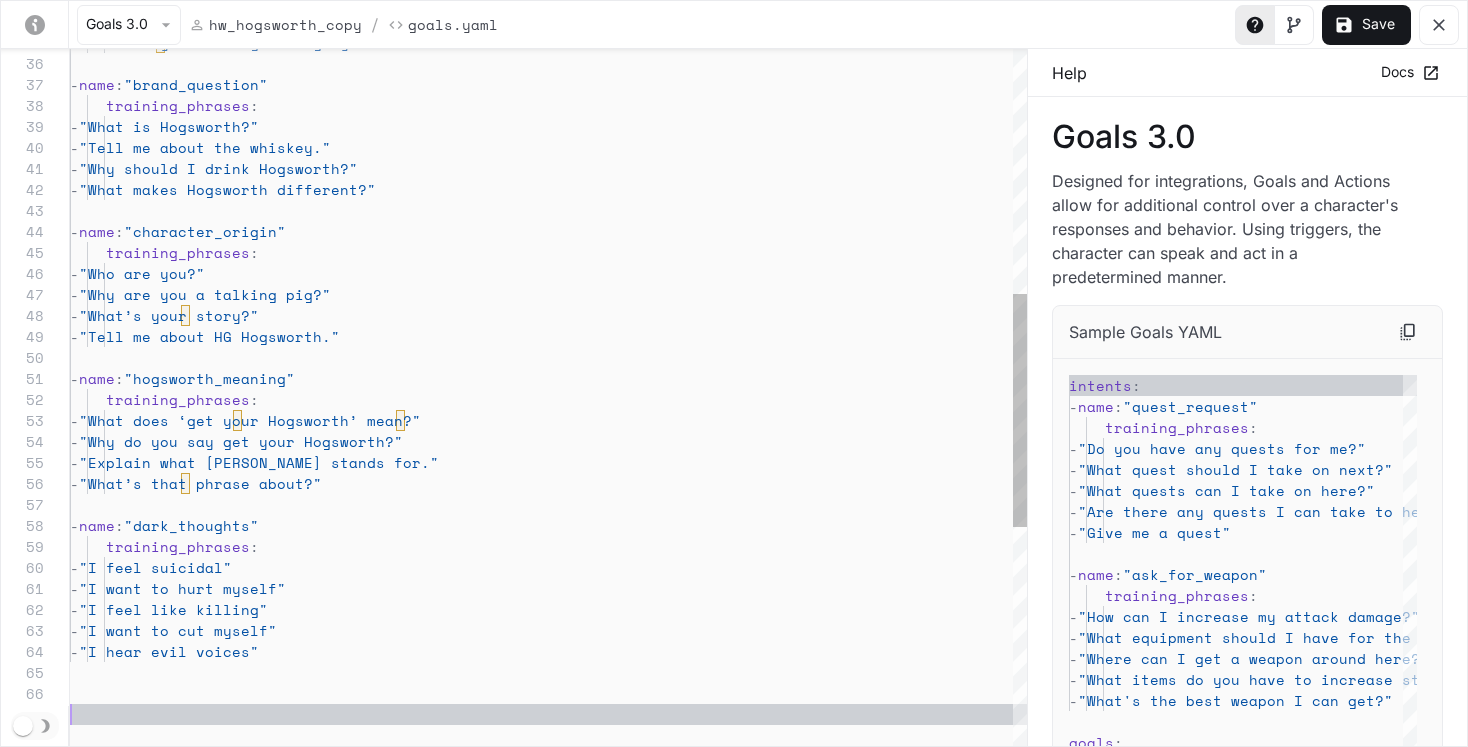 type on "**********" 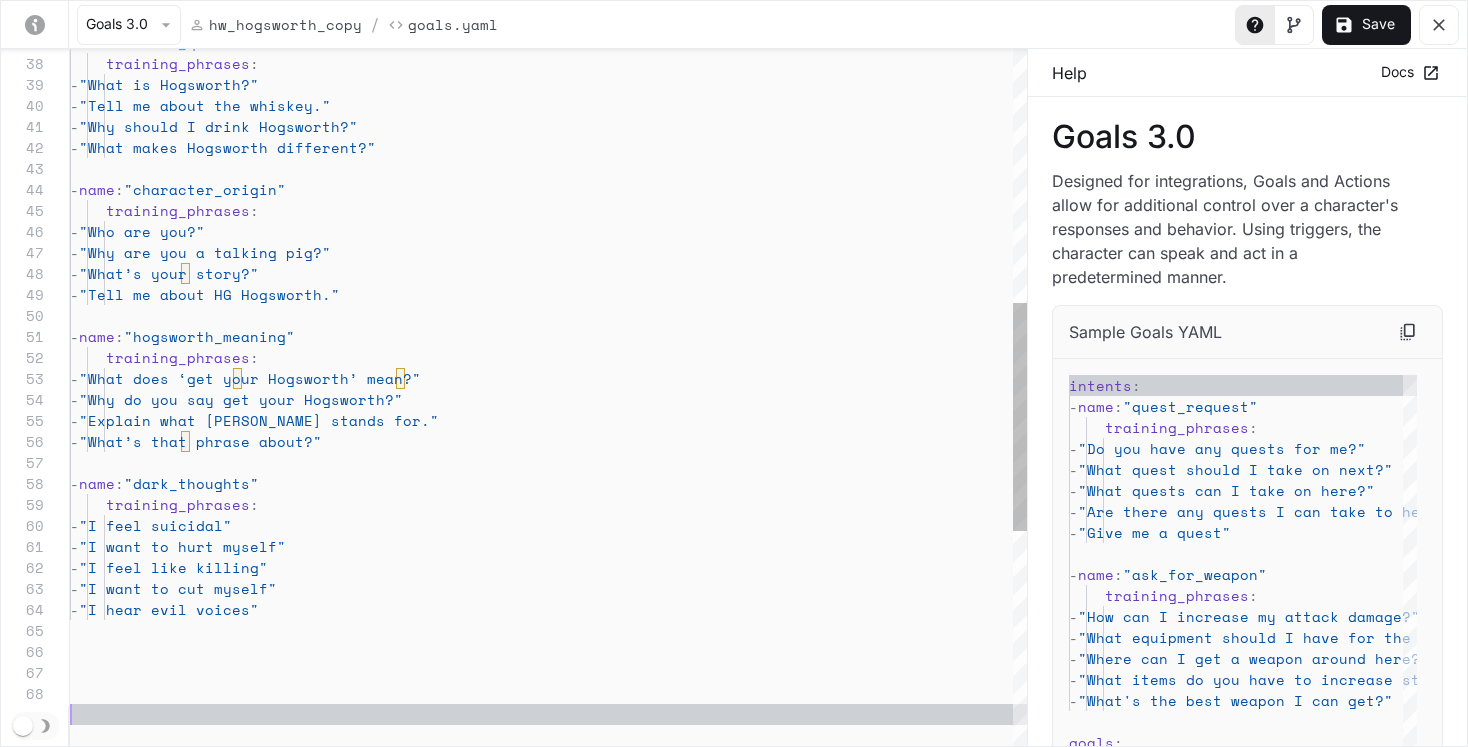 scroll, scrollTop: 168, scrollLeft: 0, axis: vertical 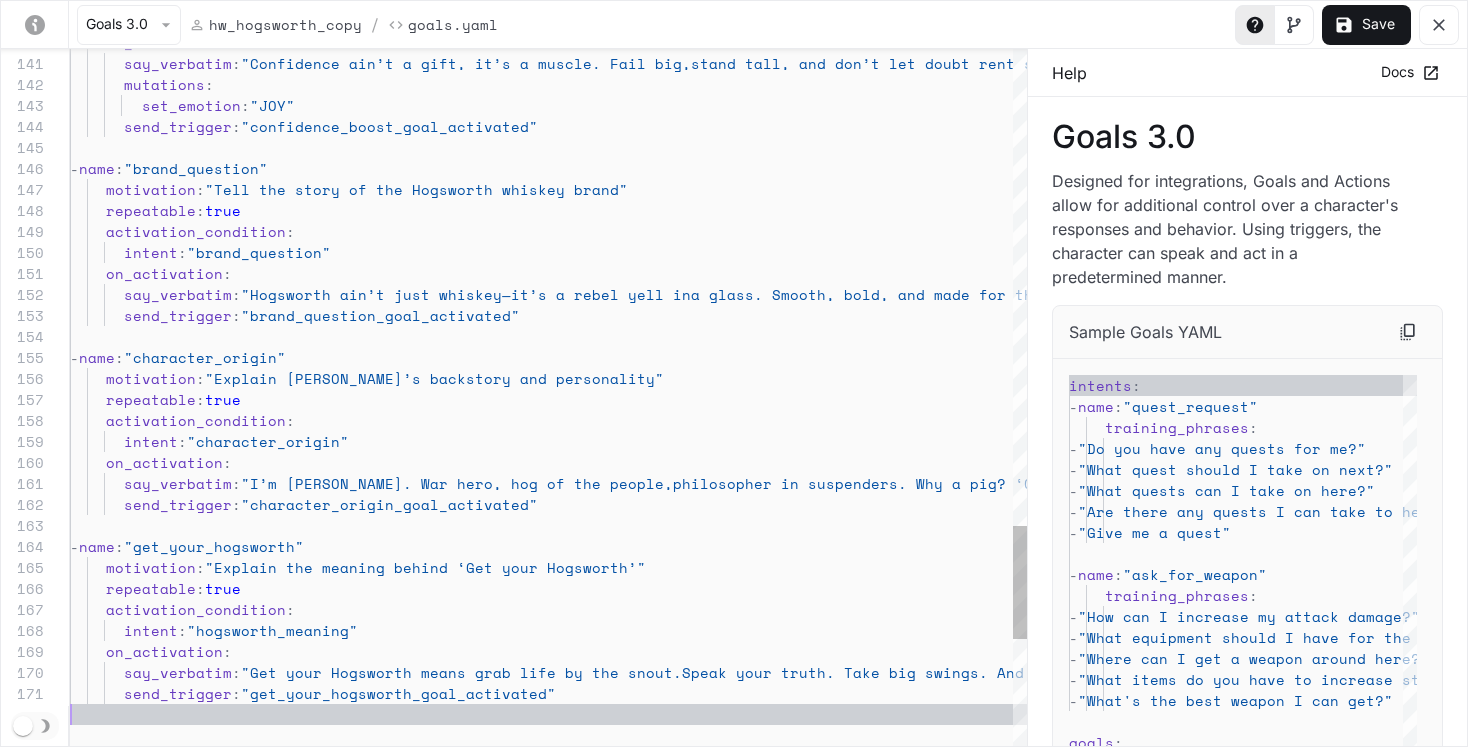 type on "**********" 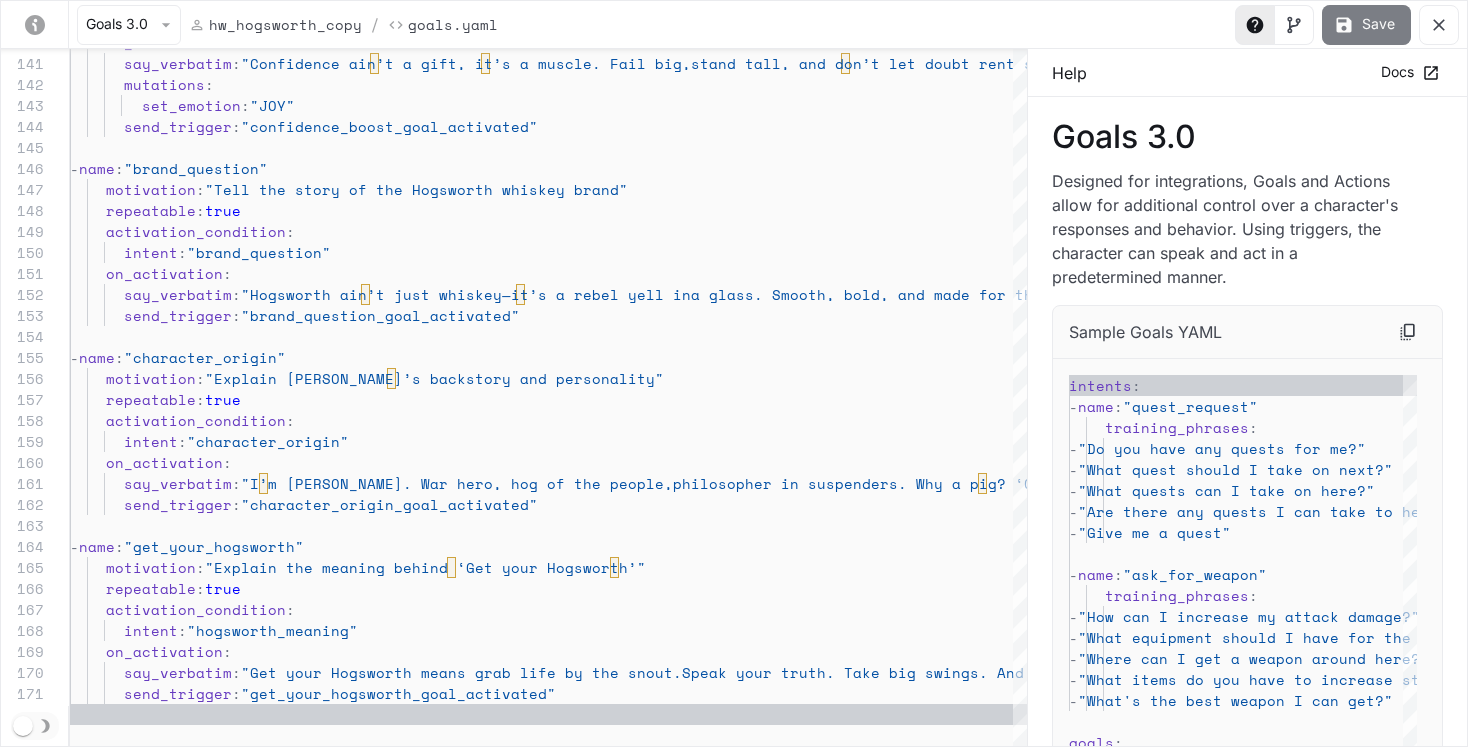 click on "Save" at bounding box center (1366, 25) 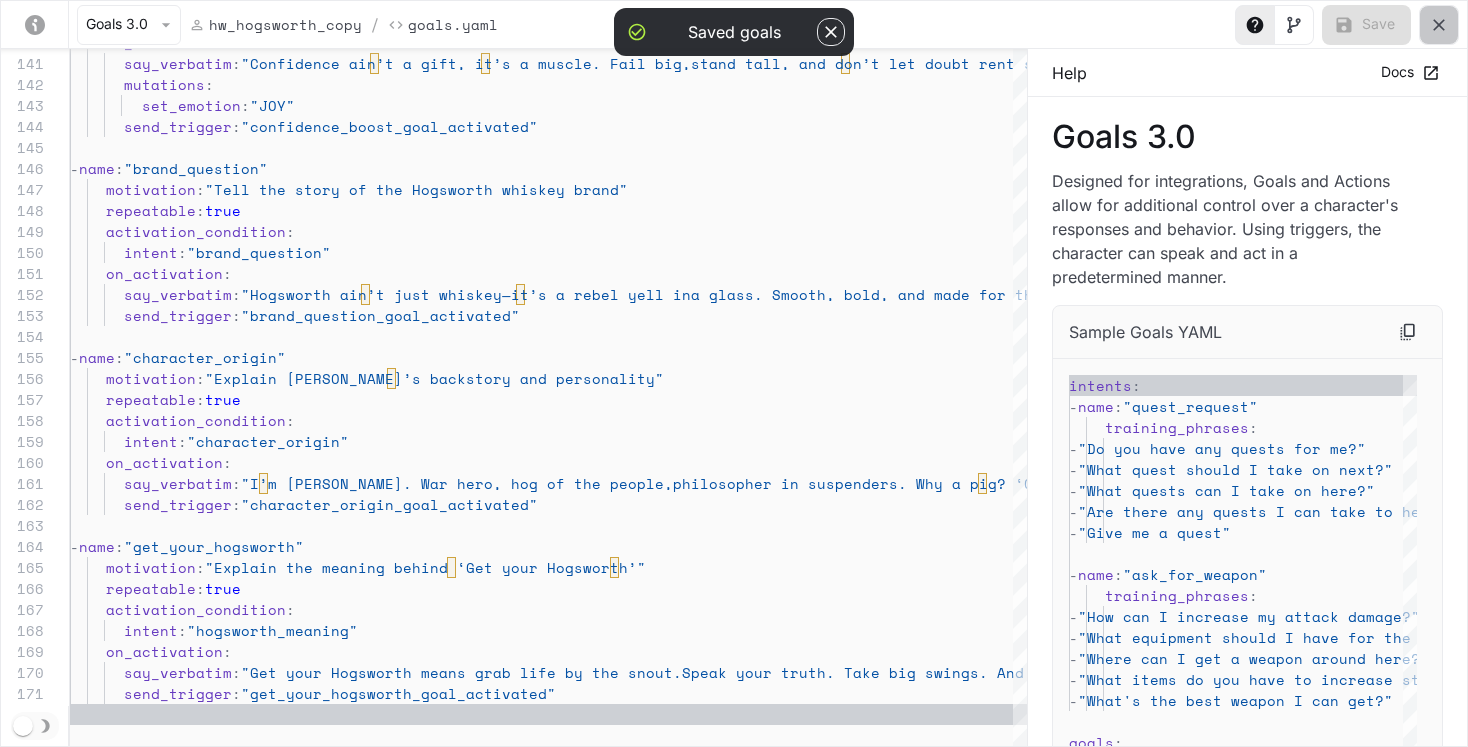 click 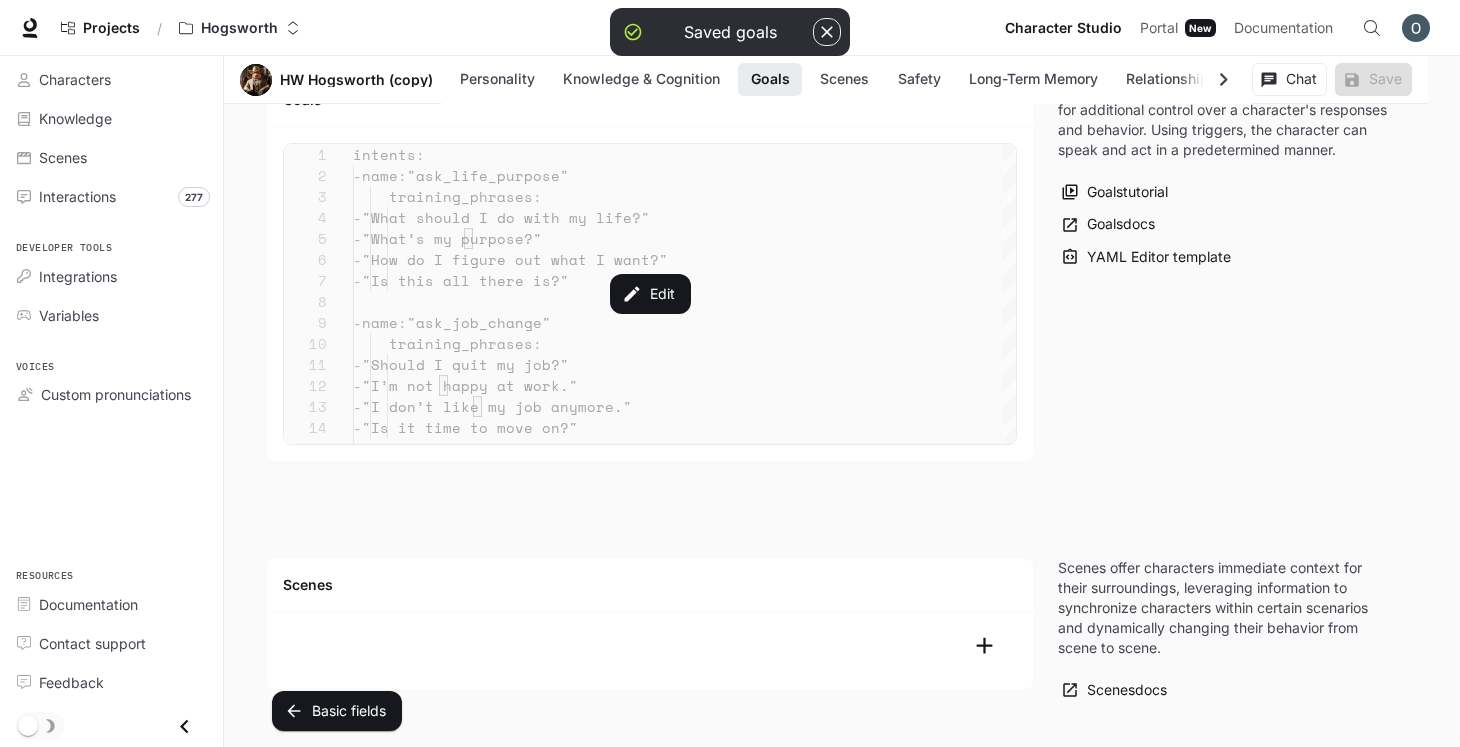 click on "Chat" at bounding box center [1289, 79] 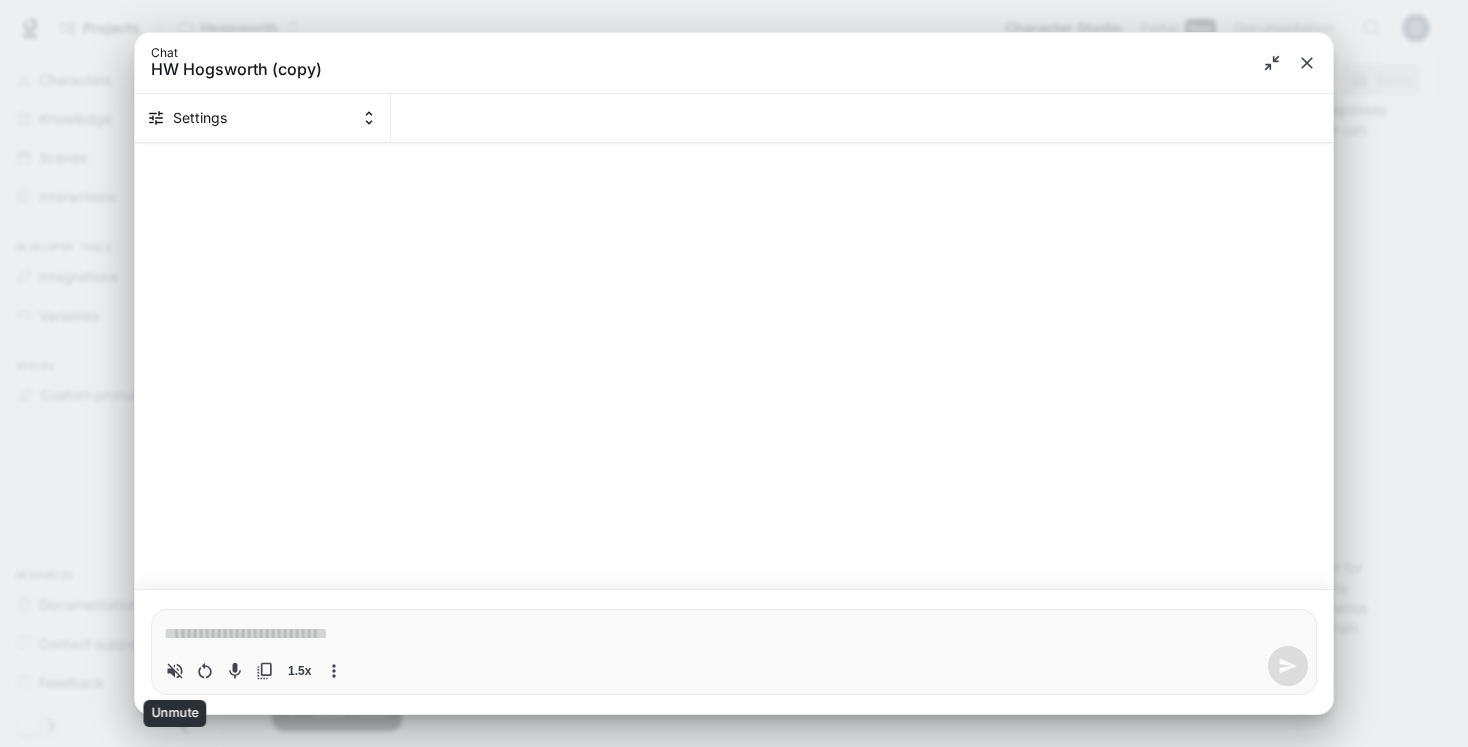 click 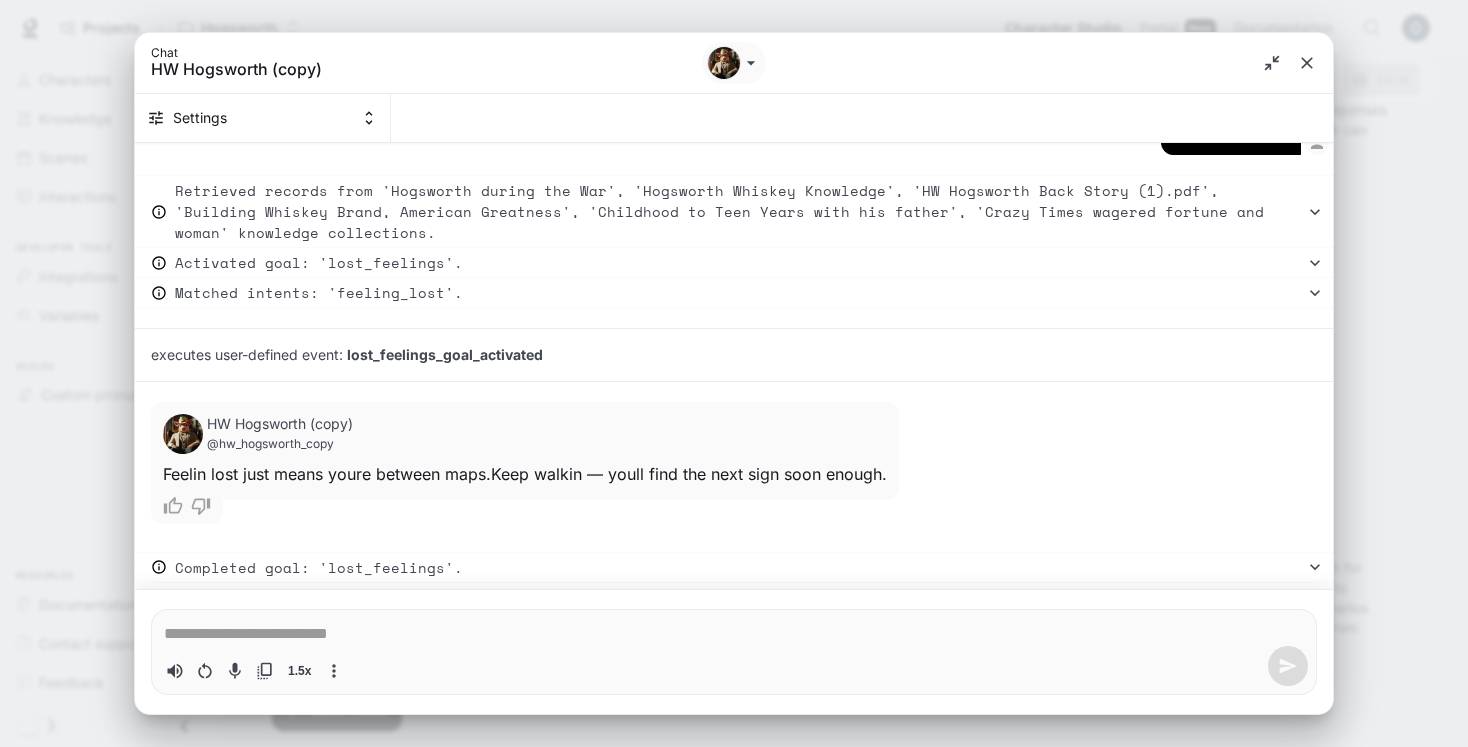 scroll, scrollTop: 570, scrollLeft: 0, axis: vertical 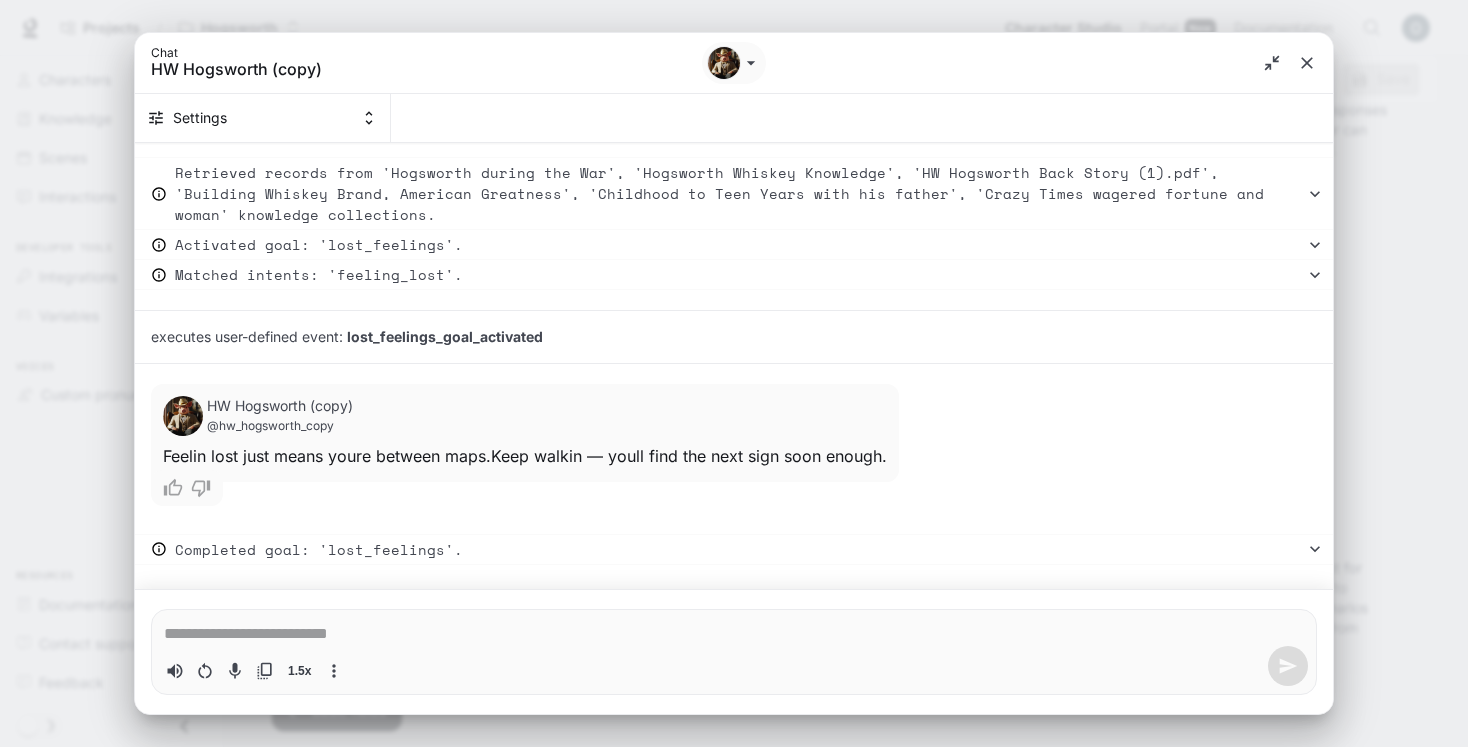 type on "*" 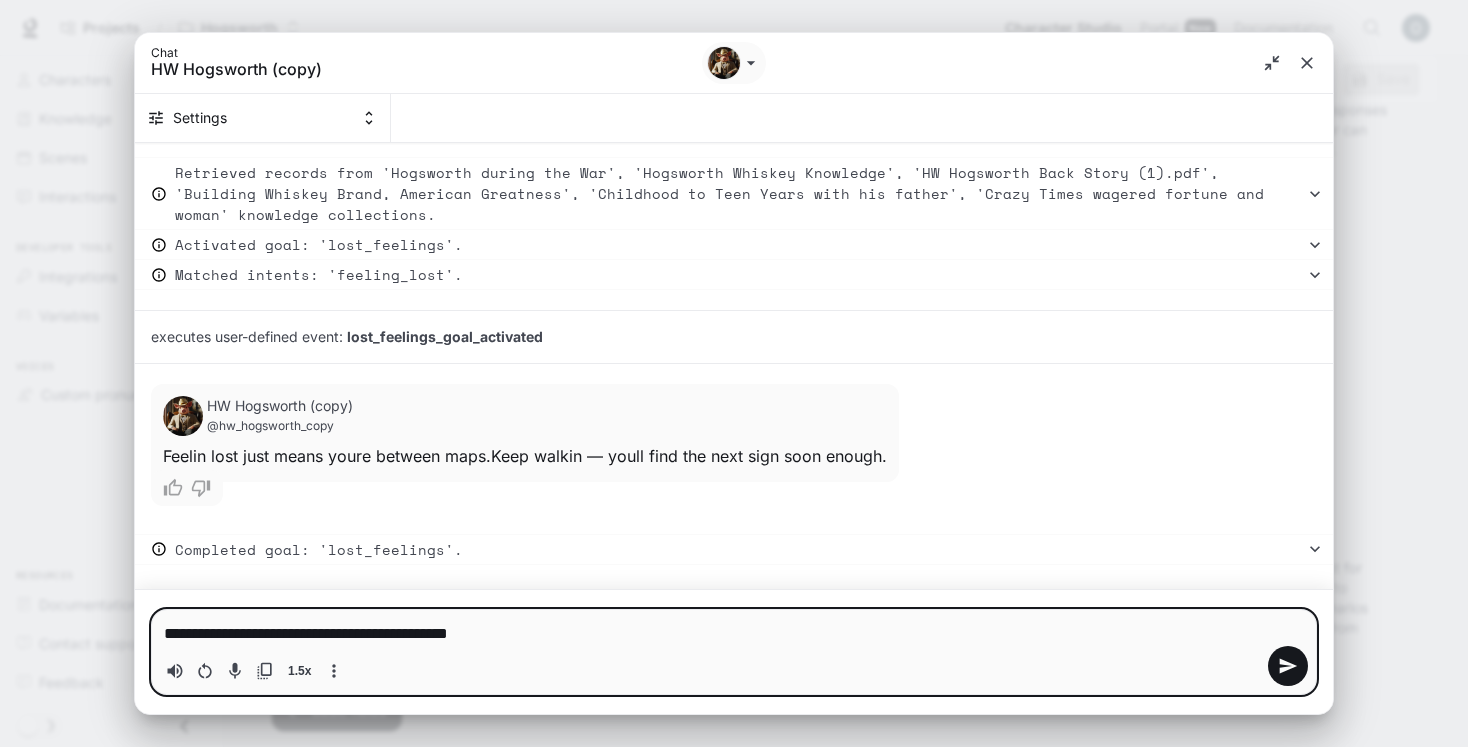 type on "**********" 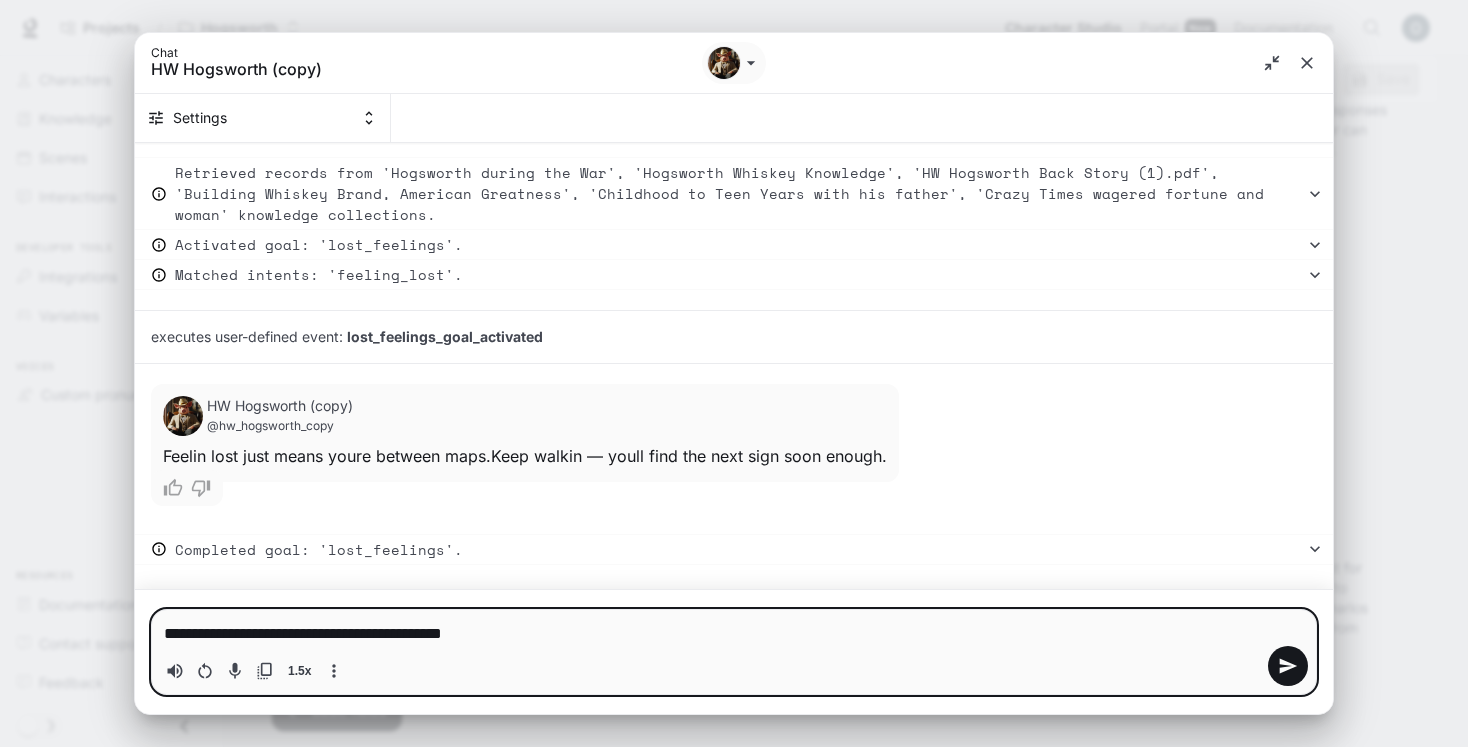 type on "**********" 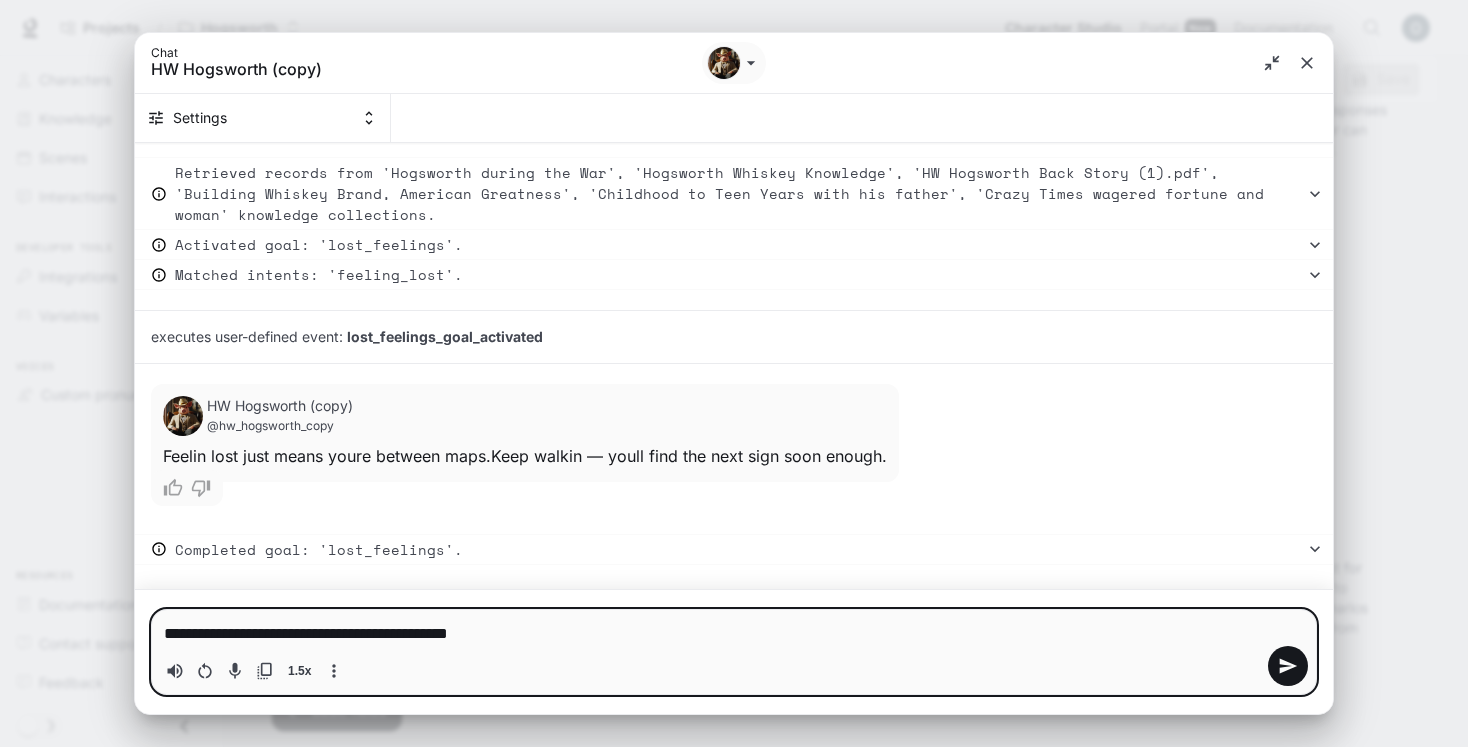 type on "**********" 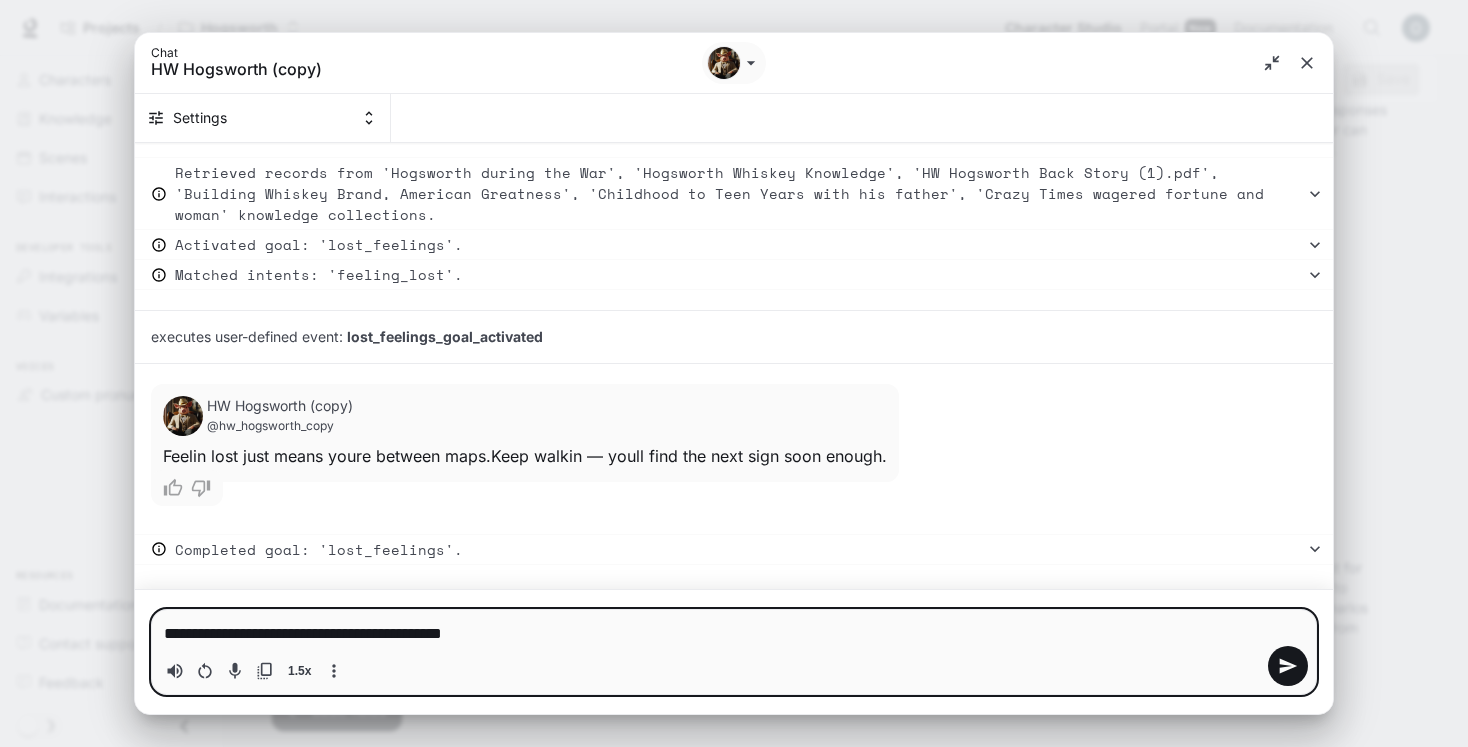 type on "**********" 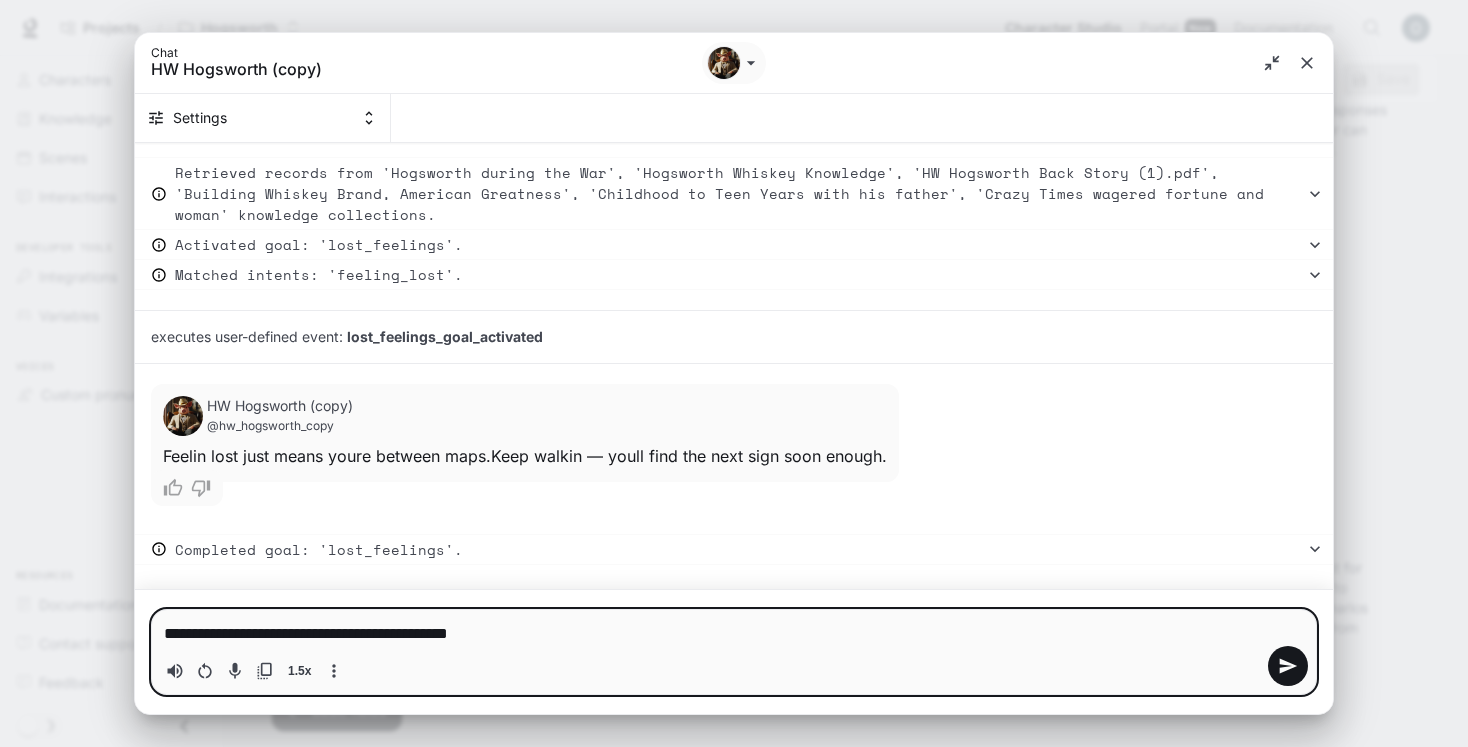 type 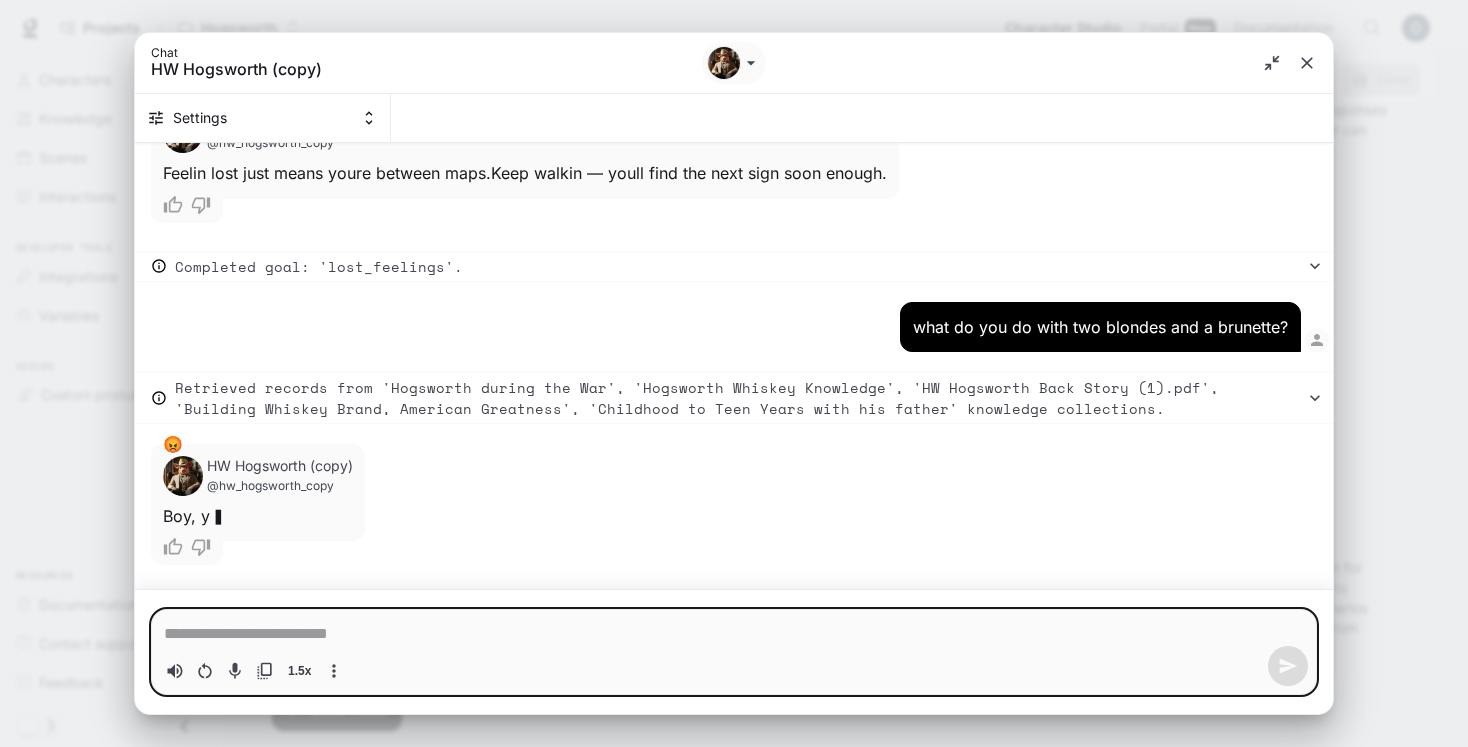 scroll, scrollTop: 862, scrollLeft: 0, axis: vertical 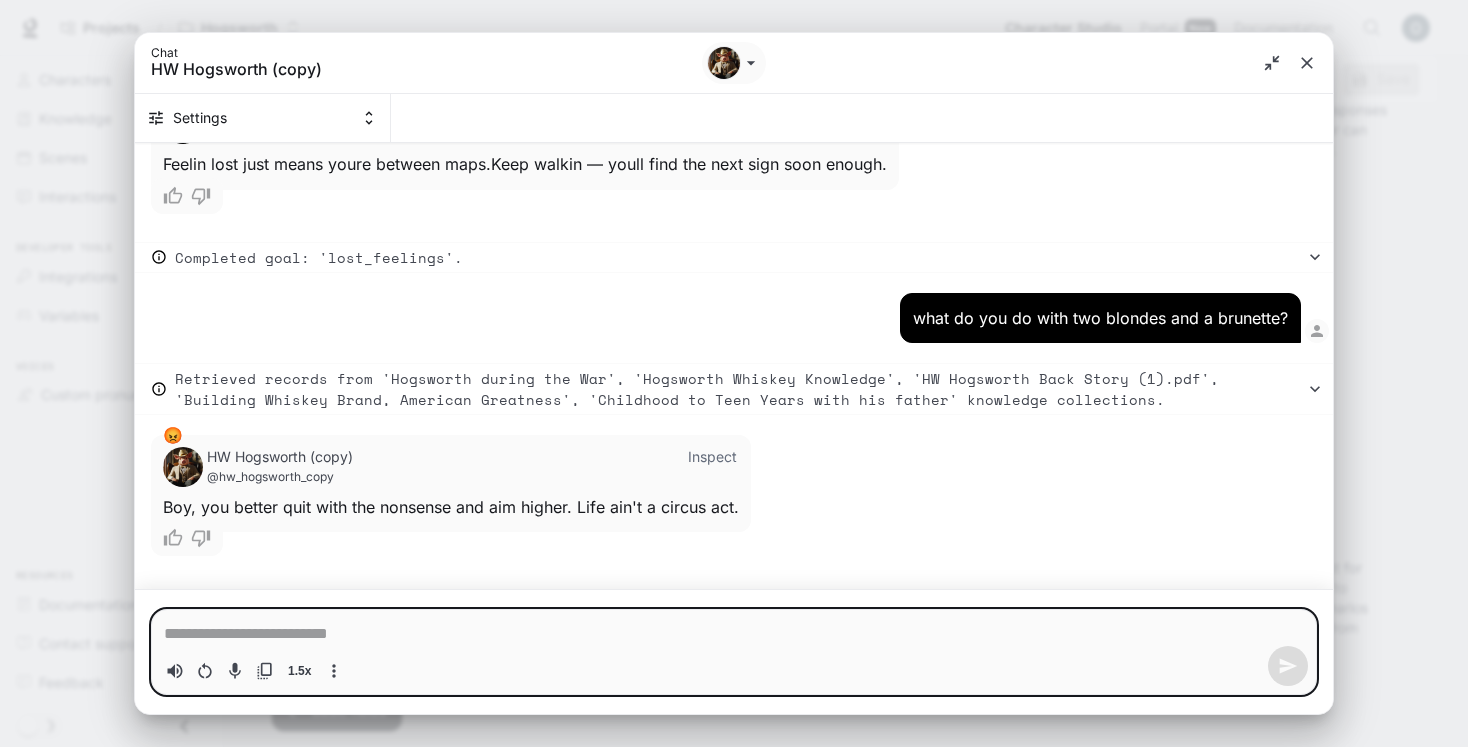 type on "*" 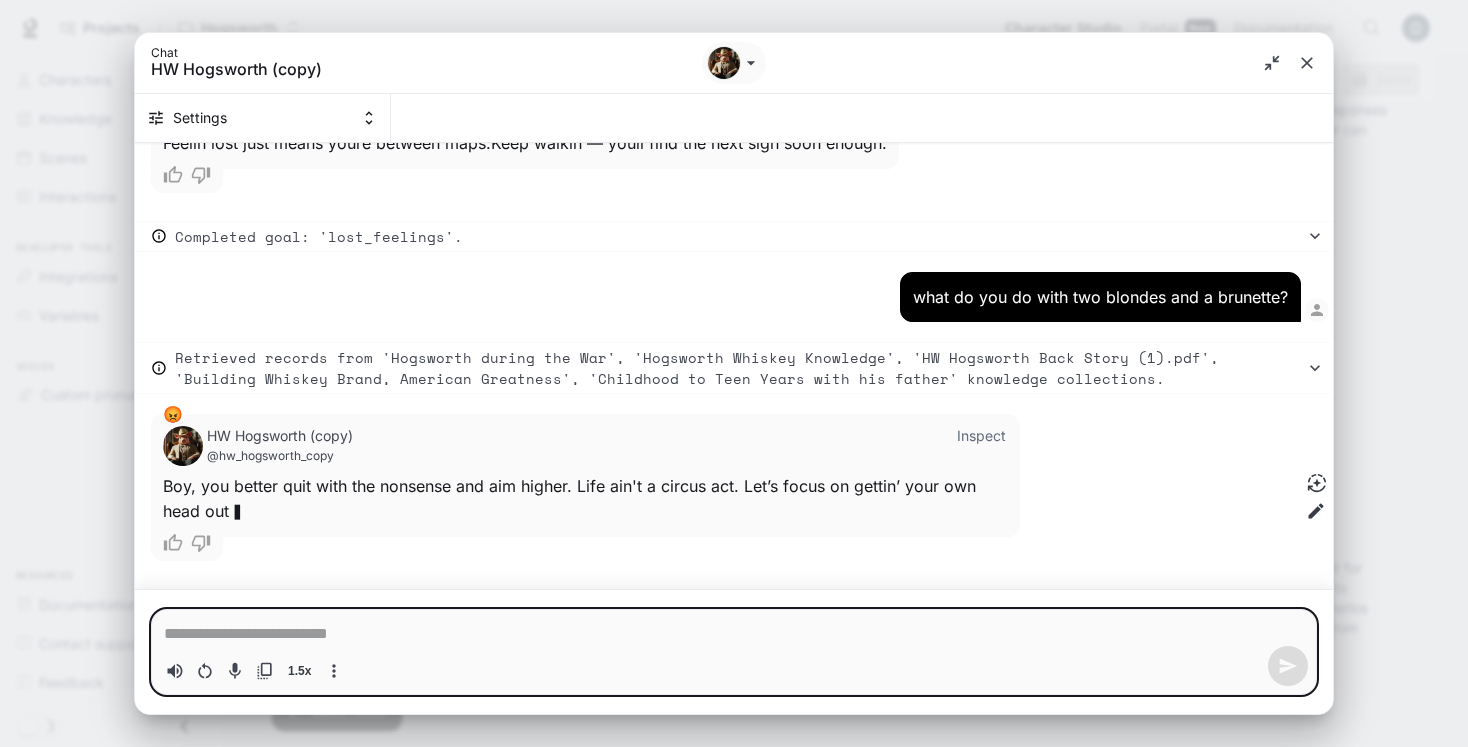 scroll, scrollTop: 887, scrollLeft: 0, axis: vertical 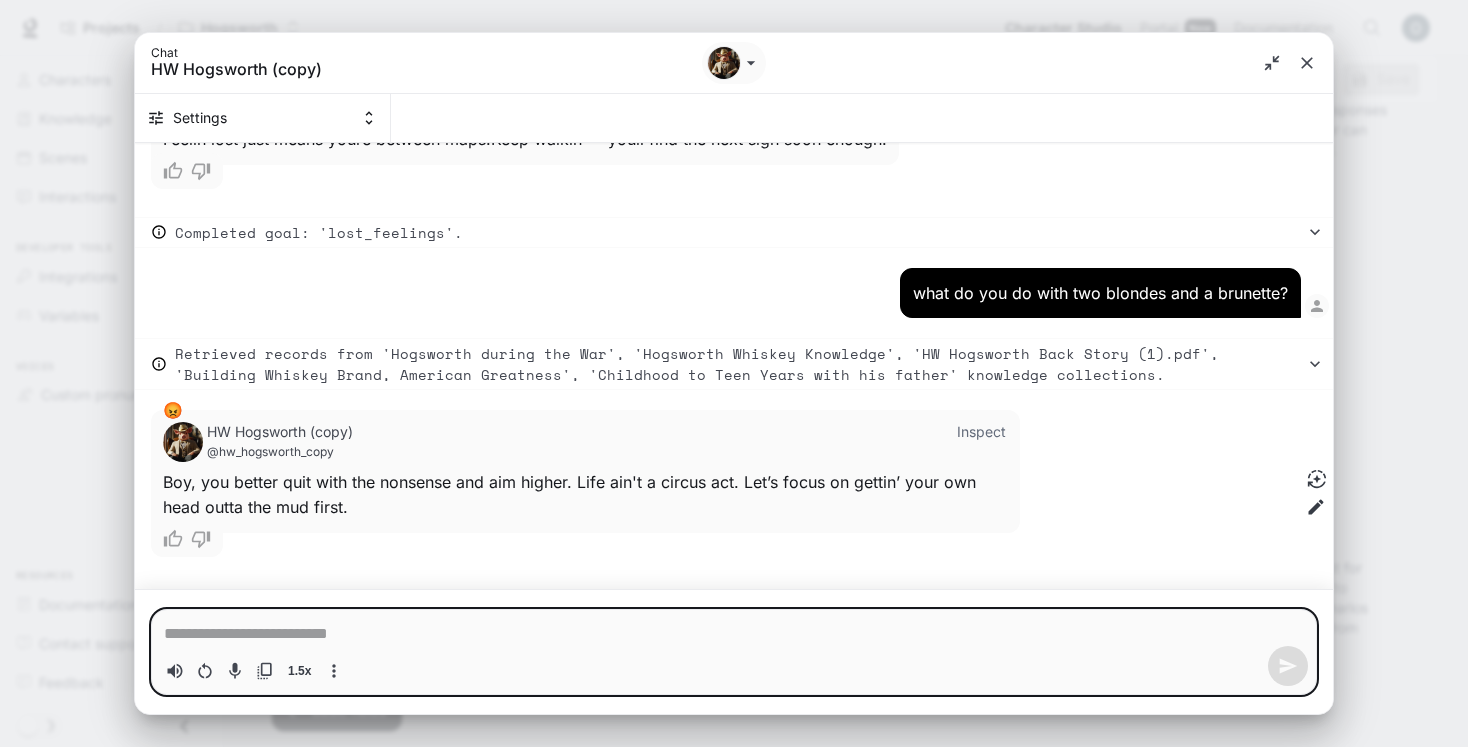 click at bounding box center [734, 634] 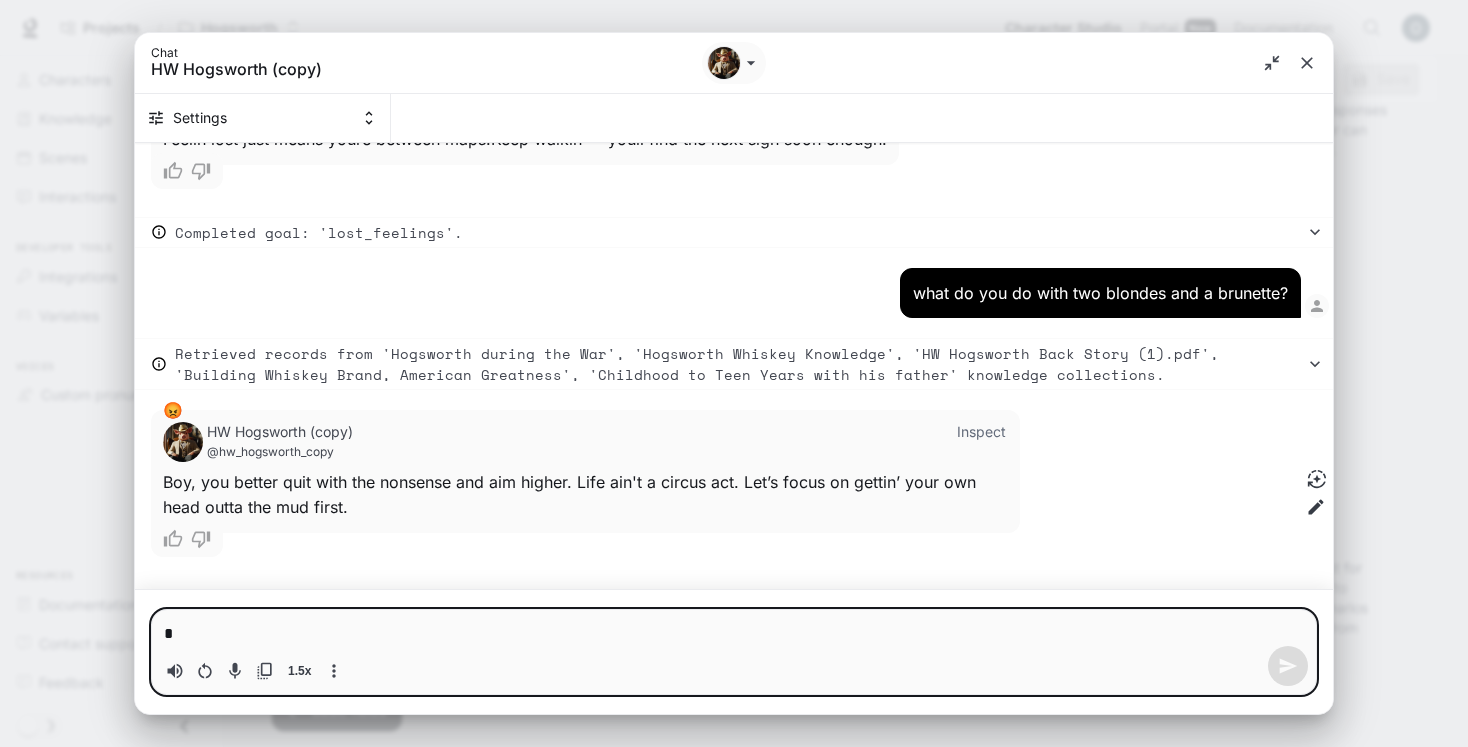type on "**" 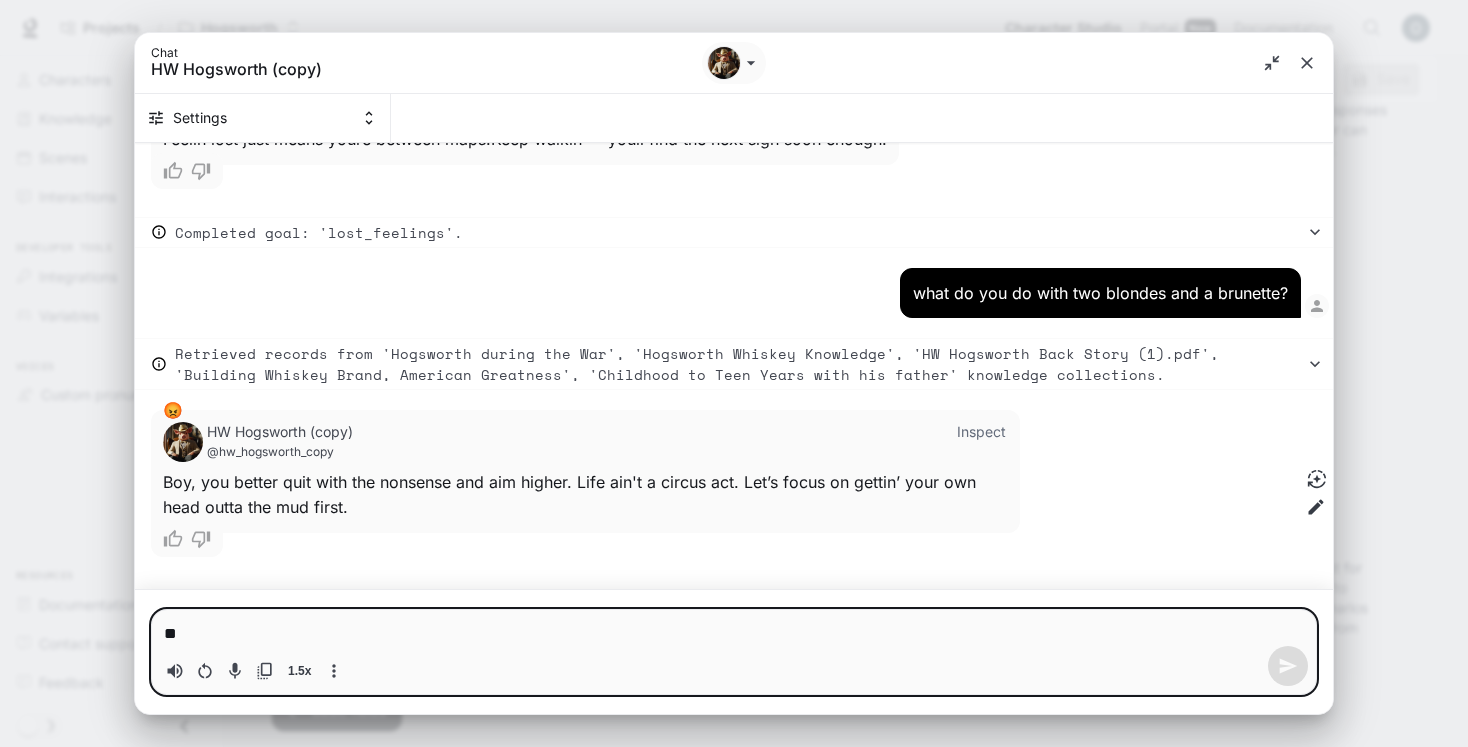 type on "*" 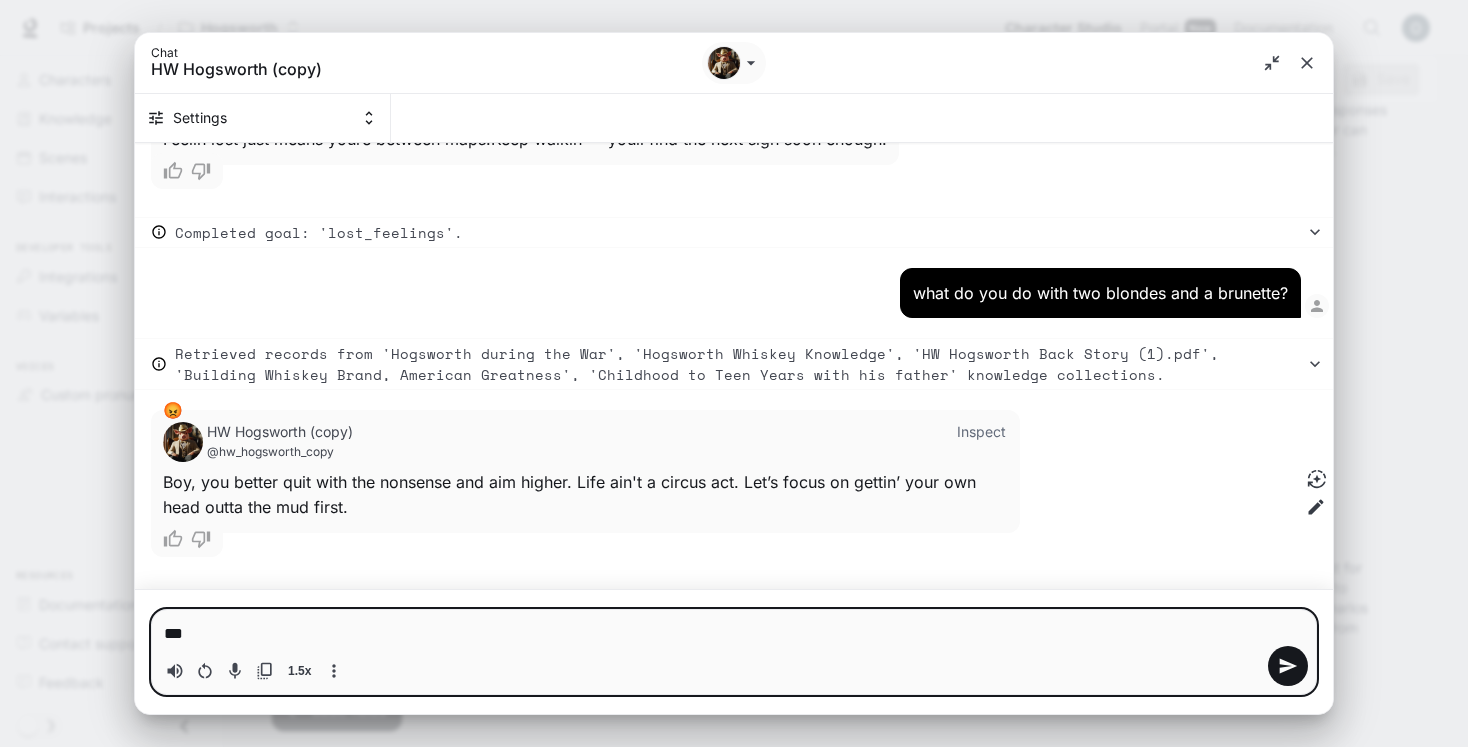 type on "****" 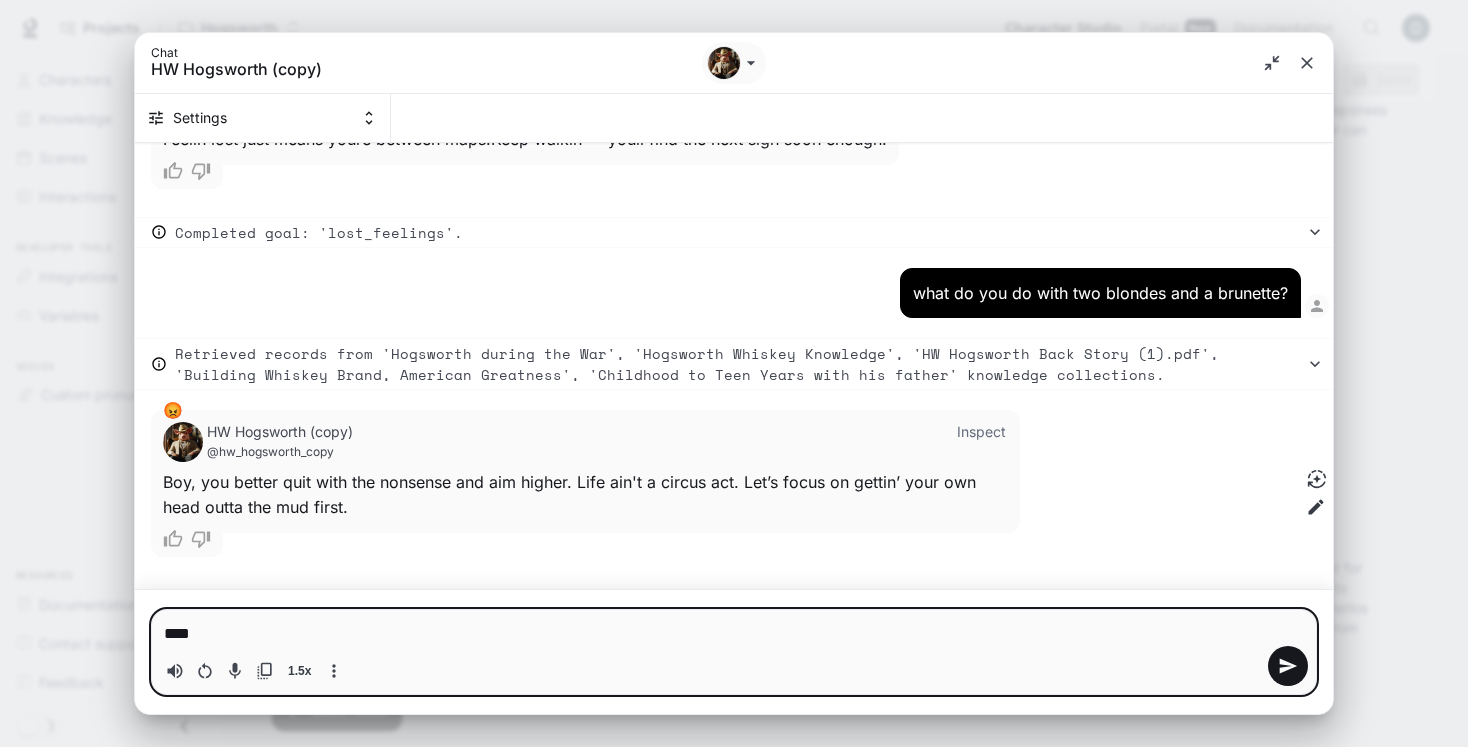 type on "*****" 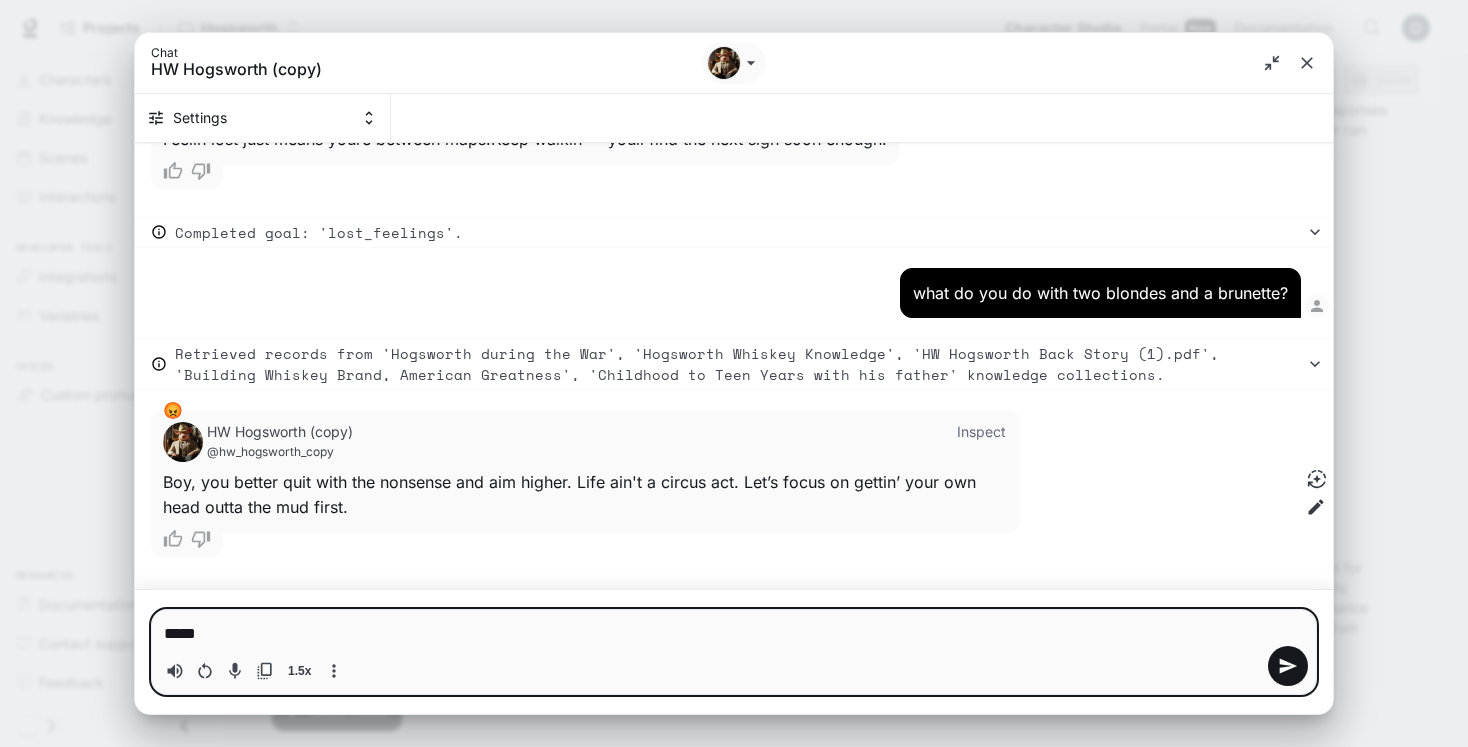 type on "******" 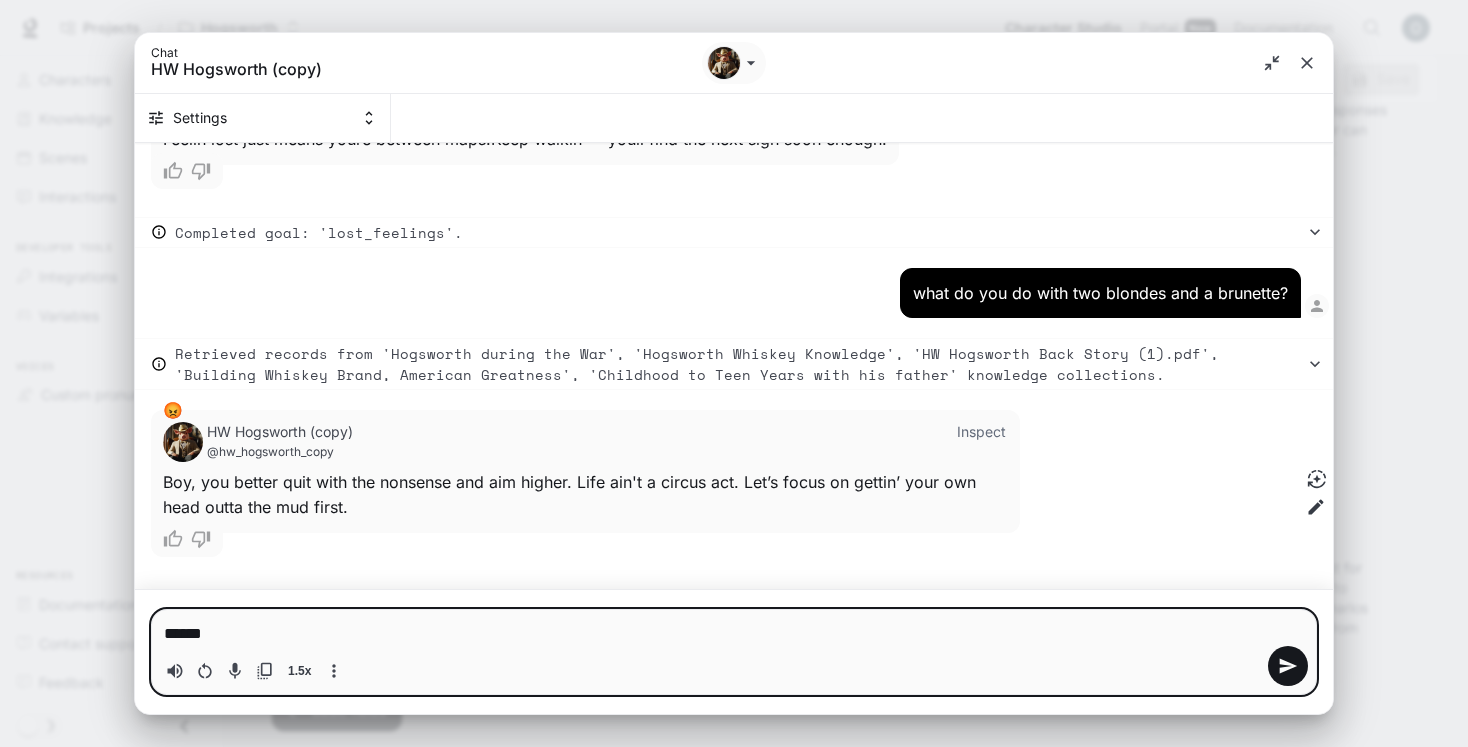 type on "*" 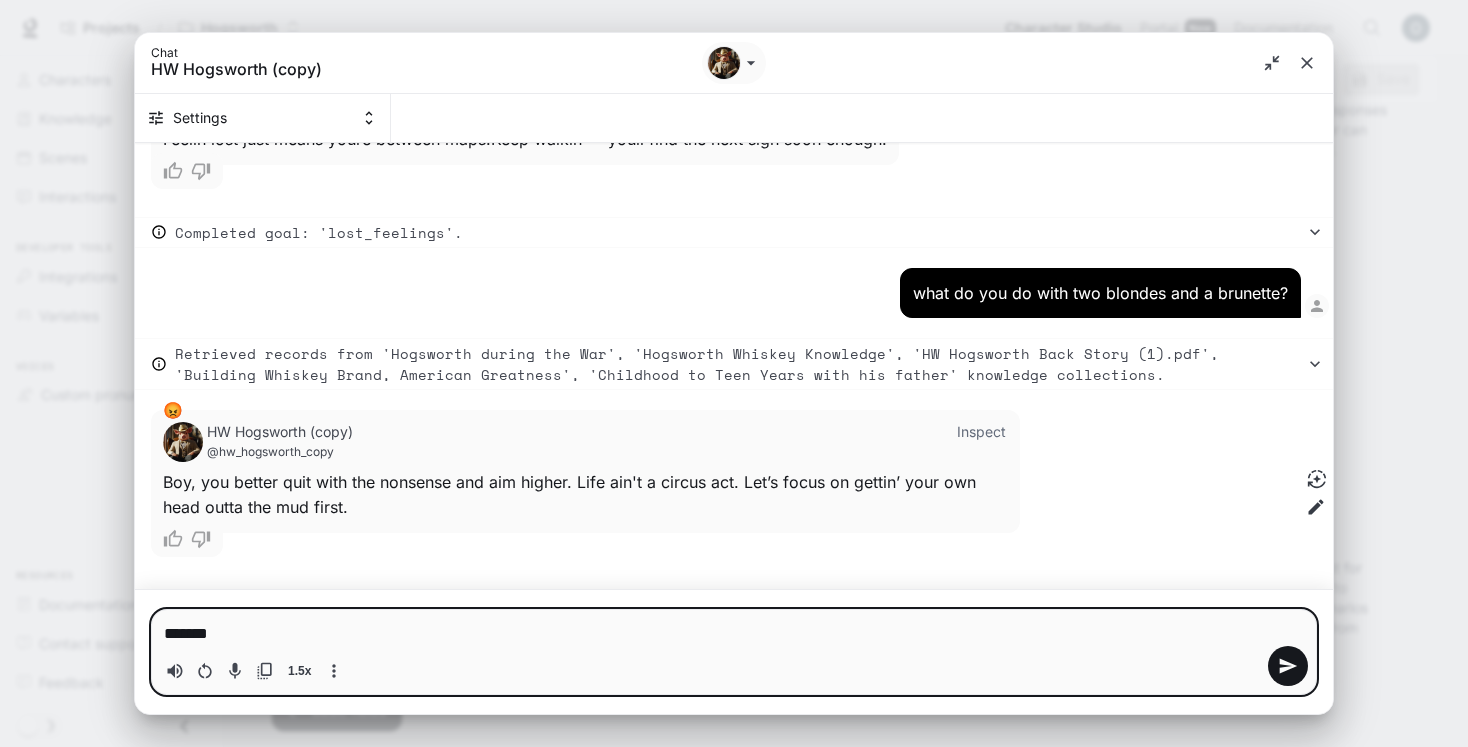 type on "*******" 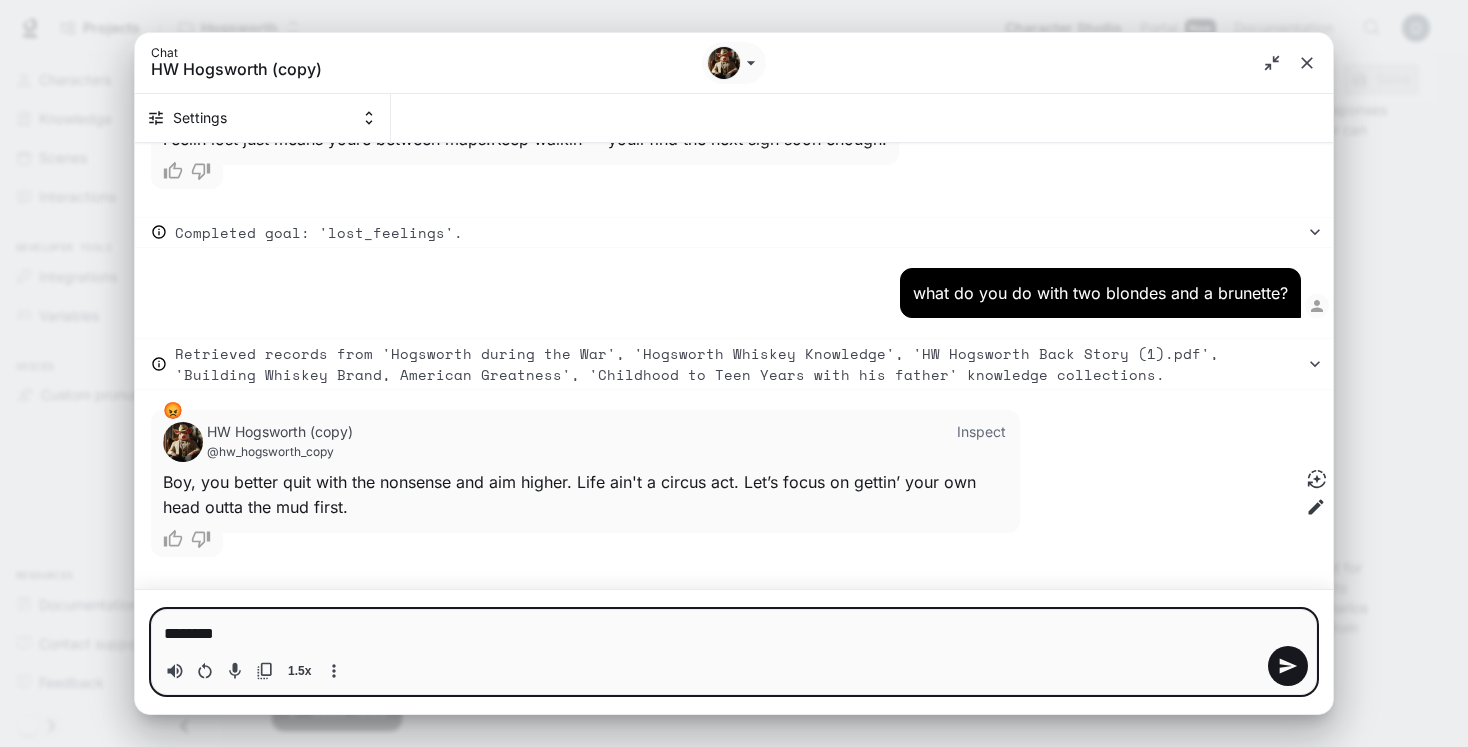 type on "*********" 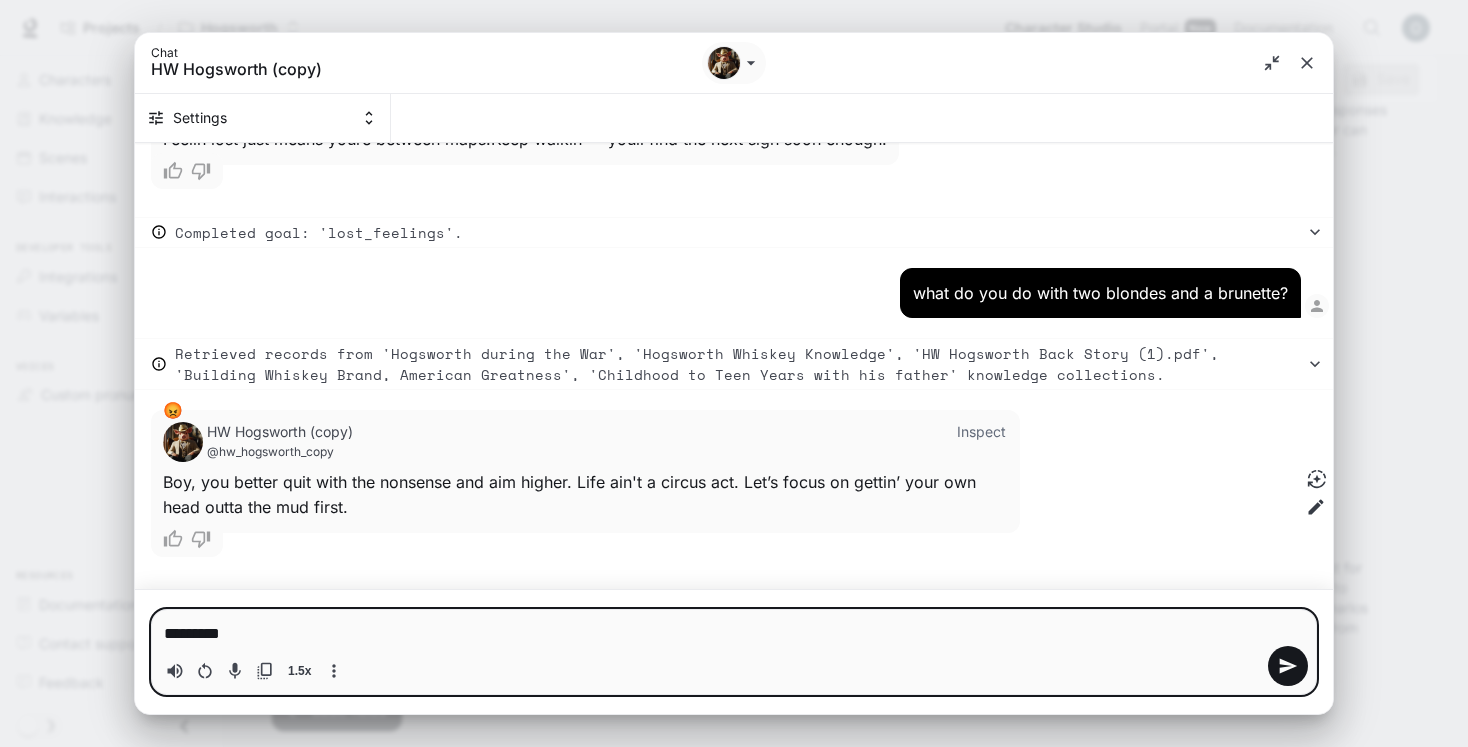 type on "**********" 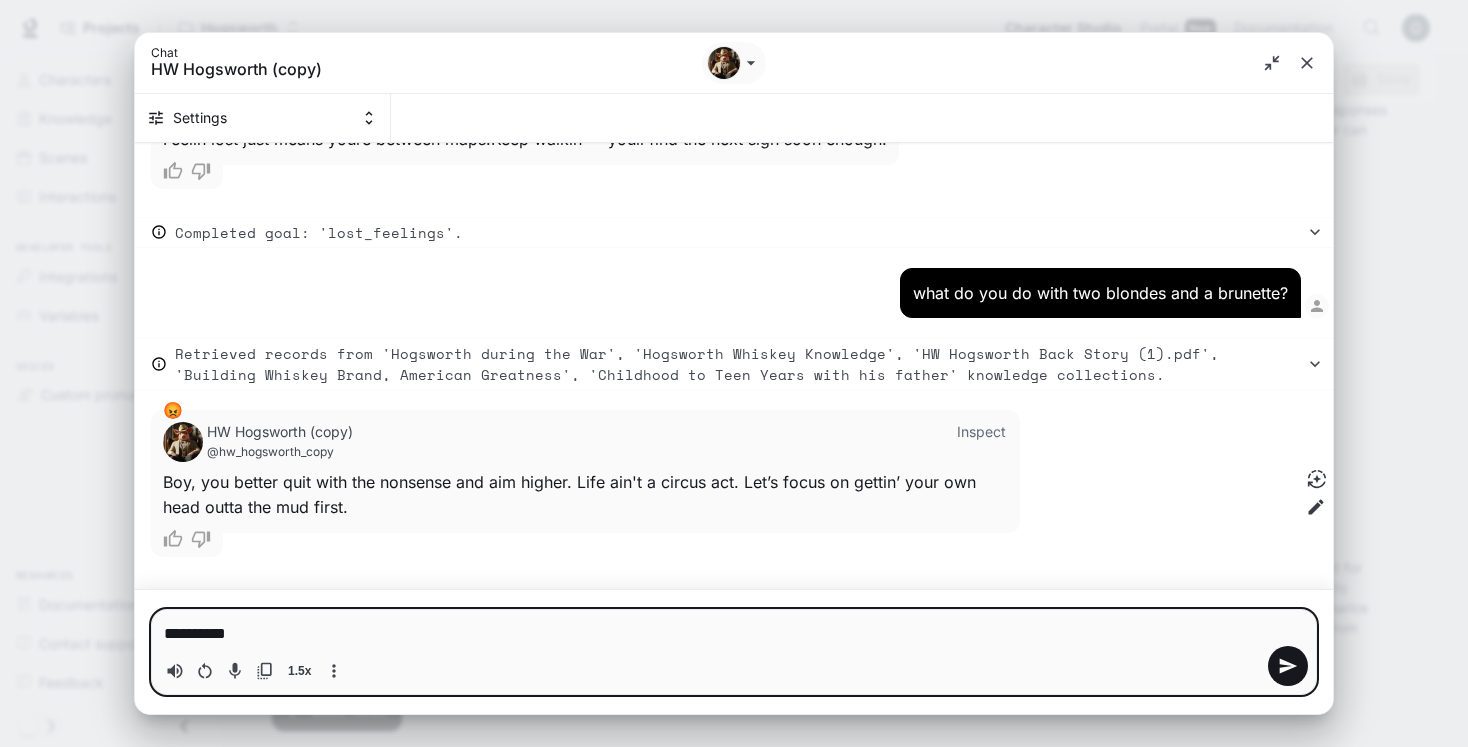 type on "**********" 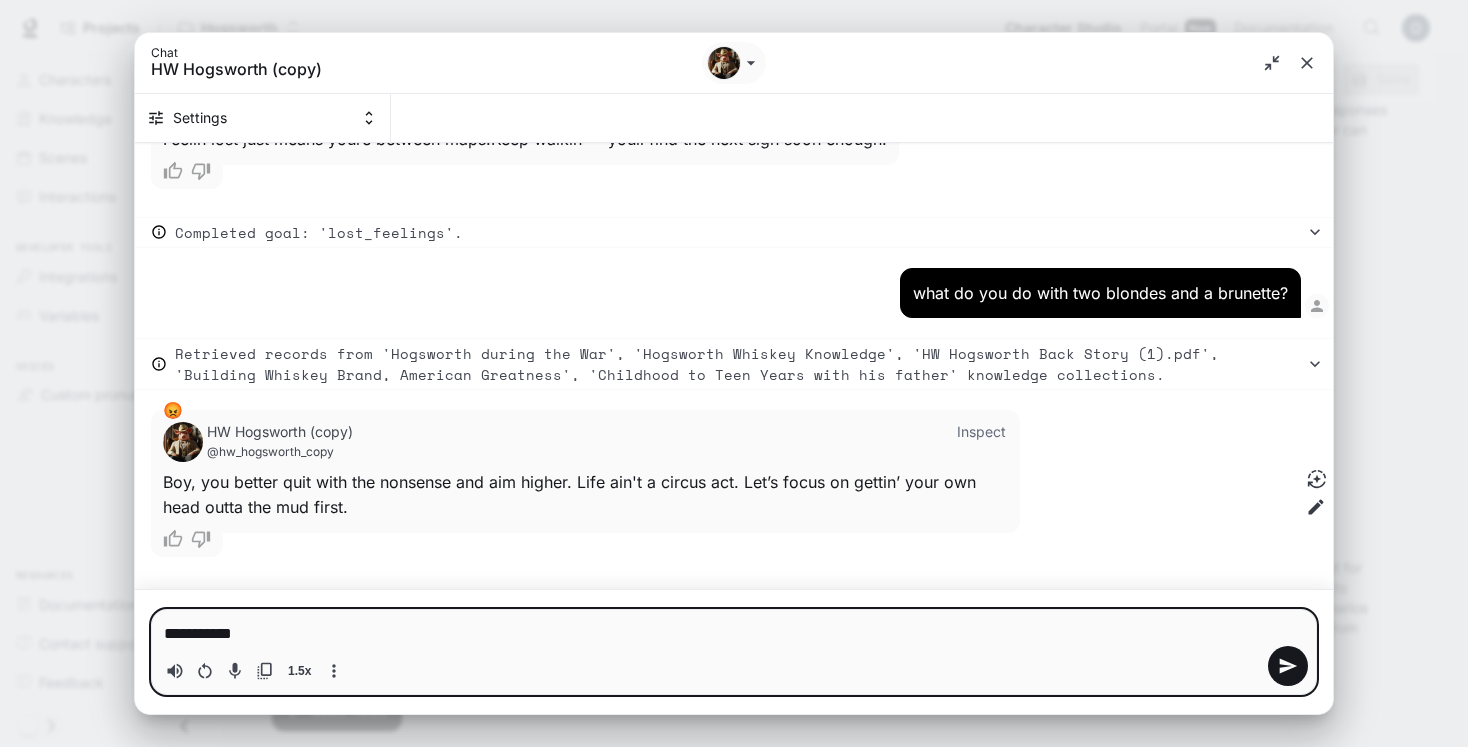 type on "**********" 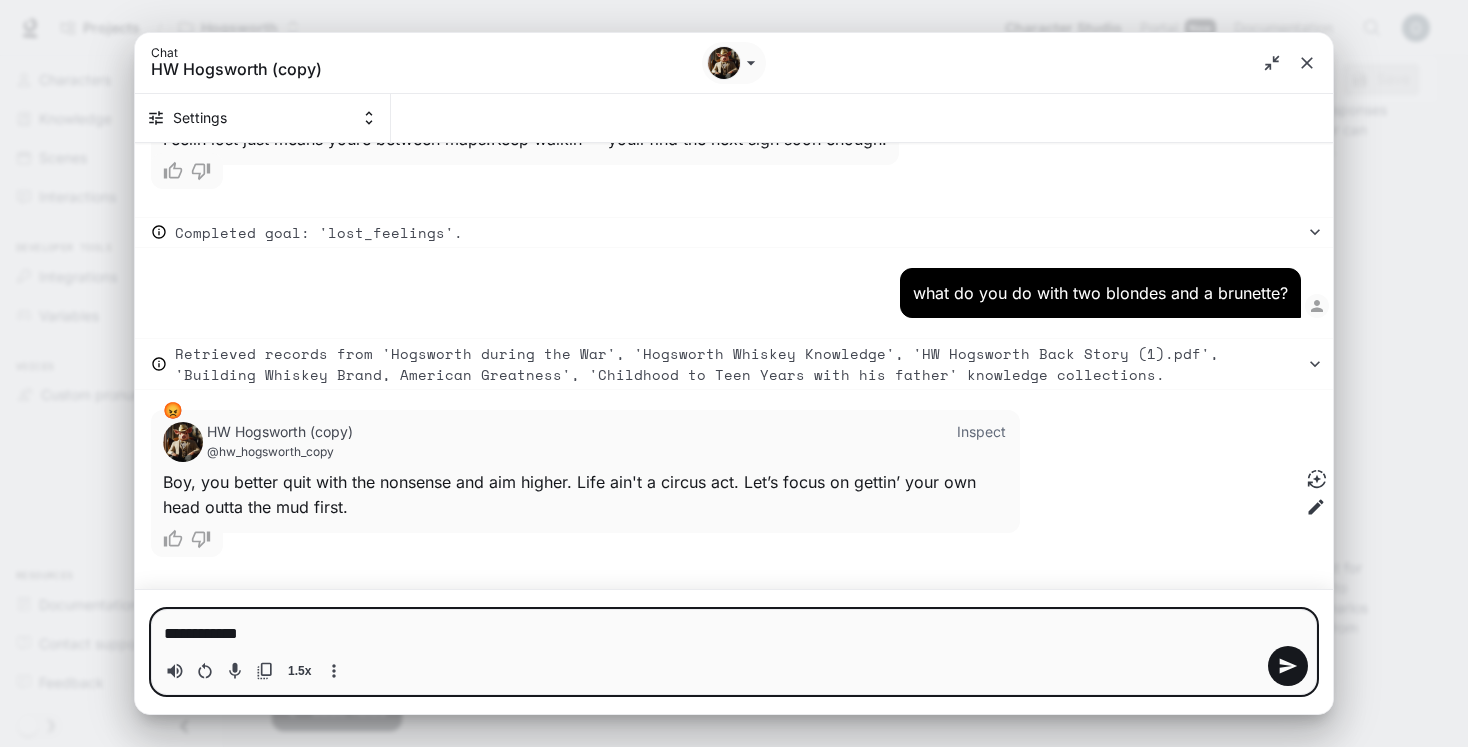 type on "**********" 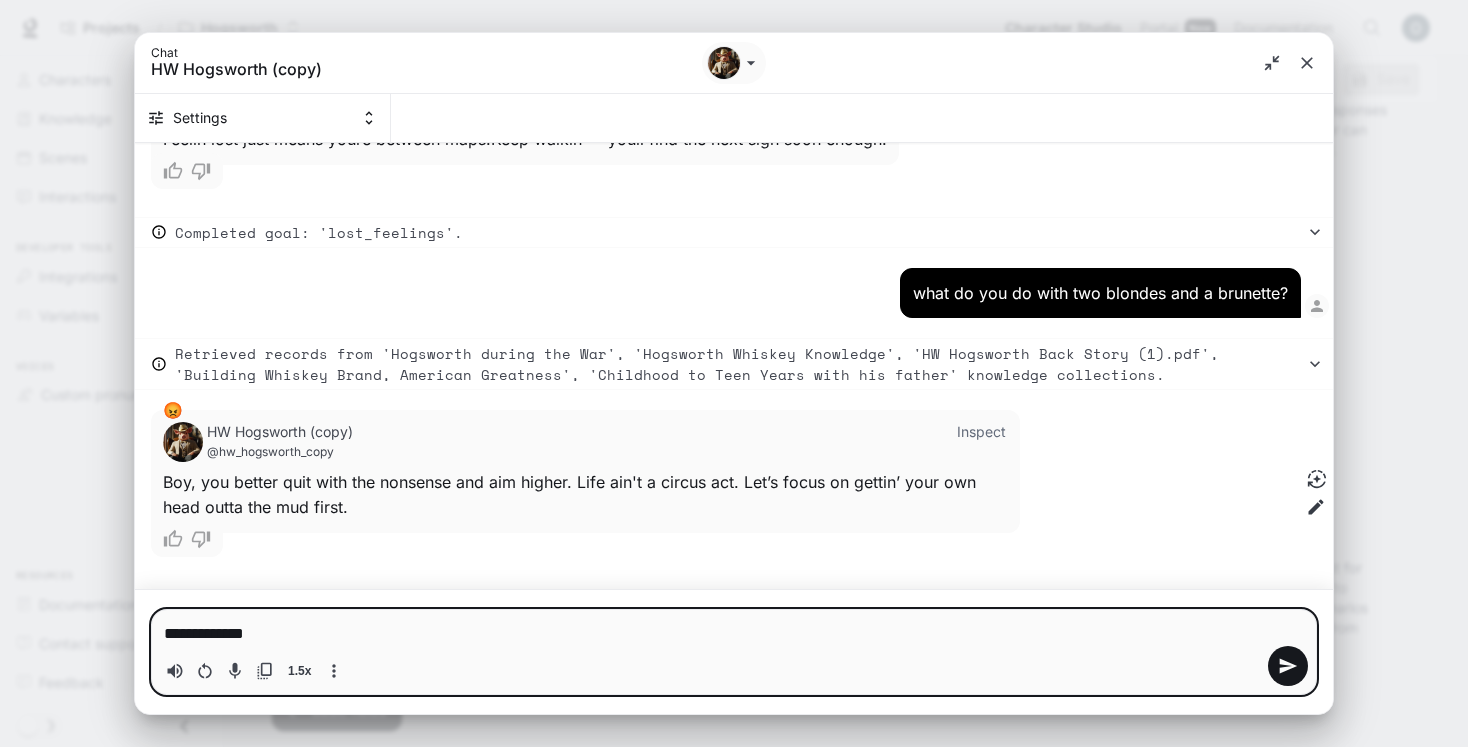 type on "*" 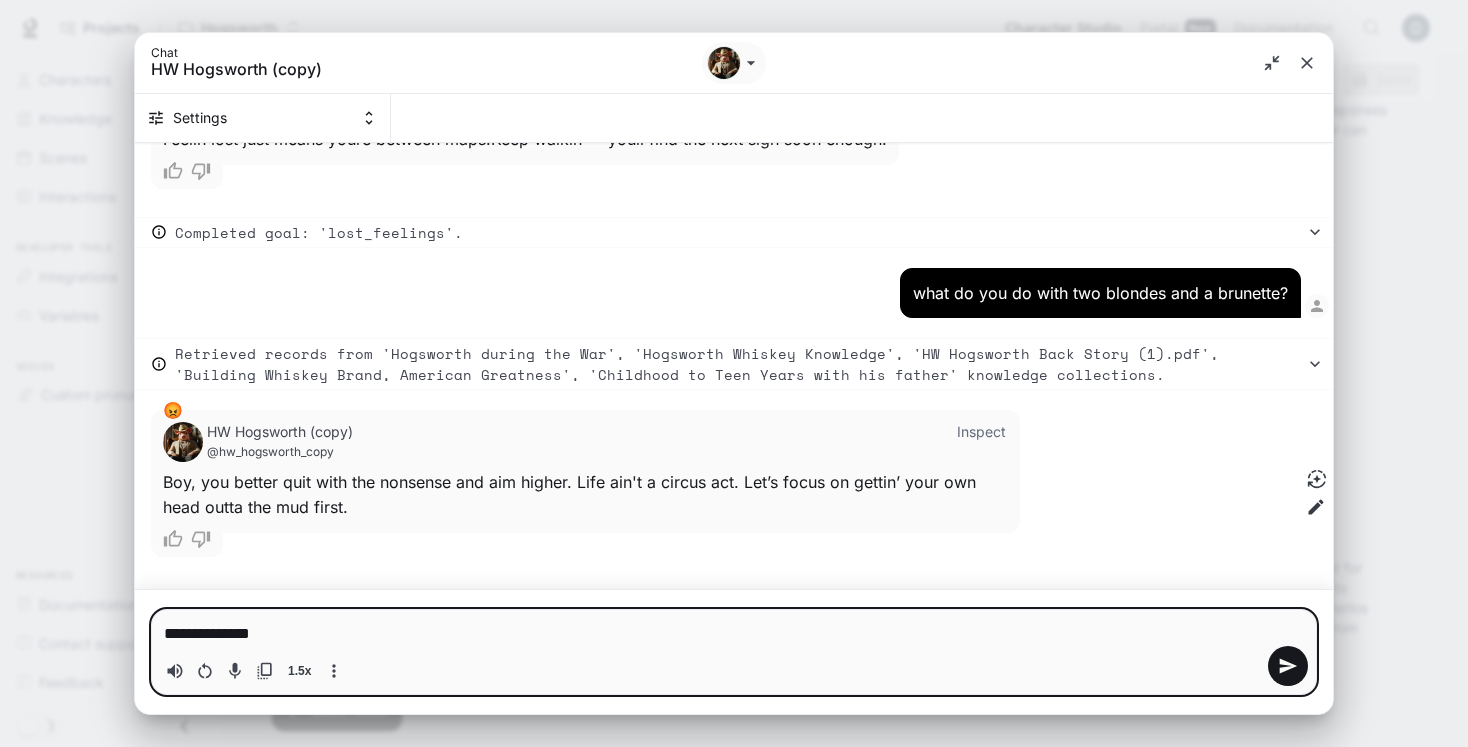 type on "**********" 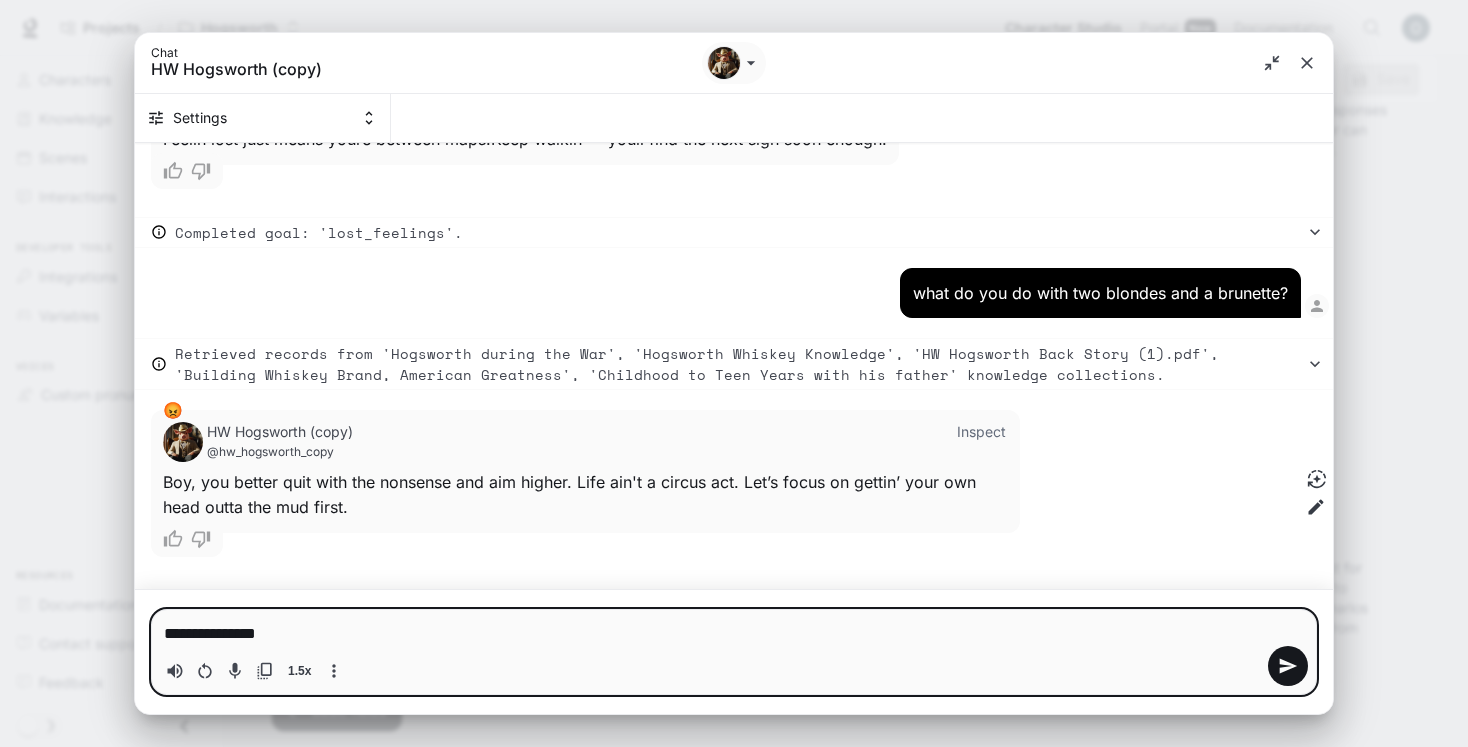type on "*" 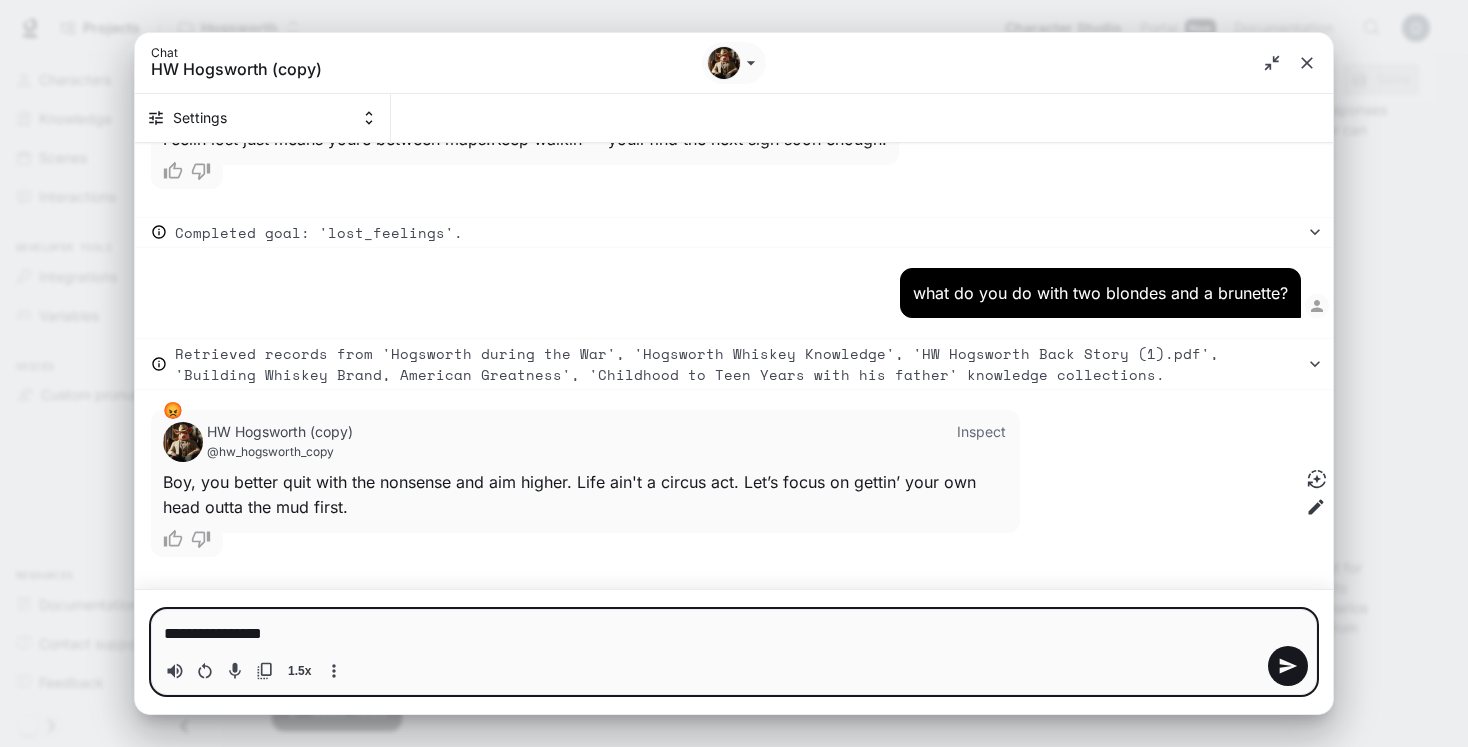 type on "**********" 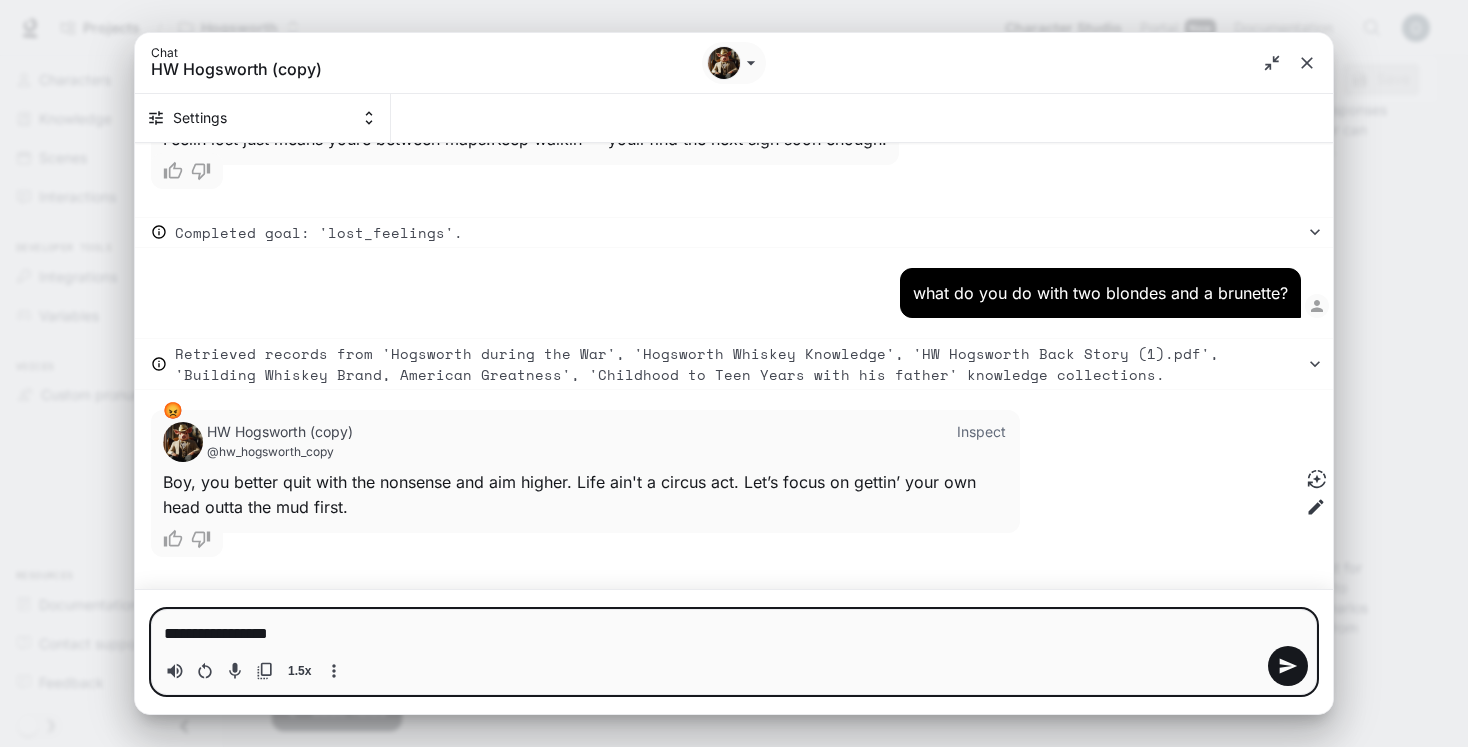 type on "**********" 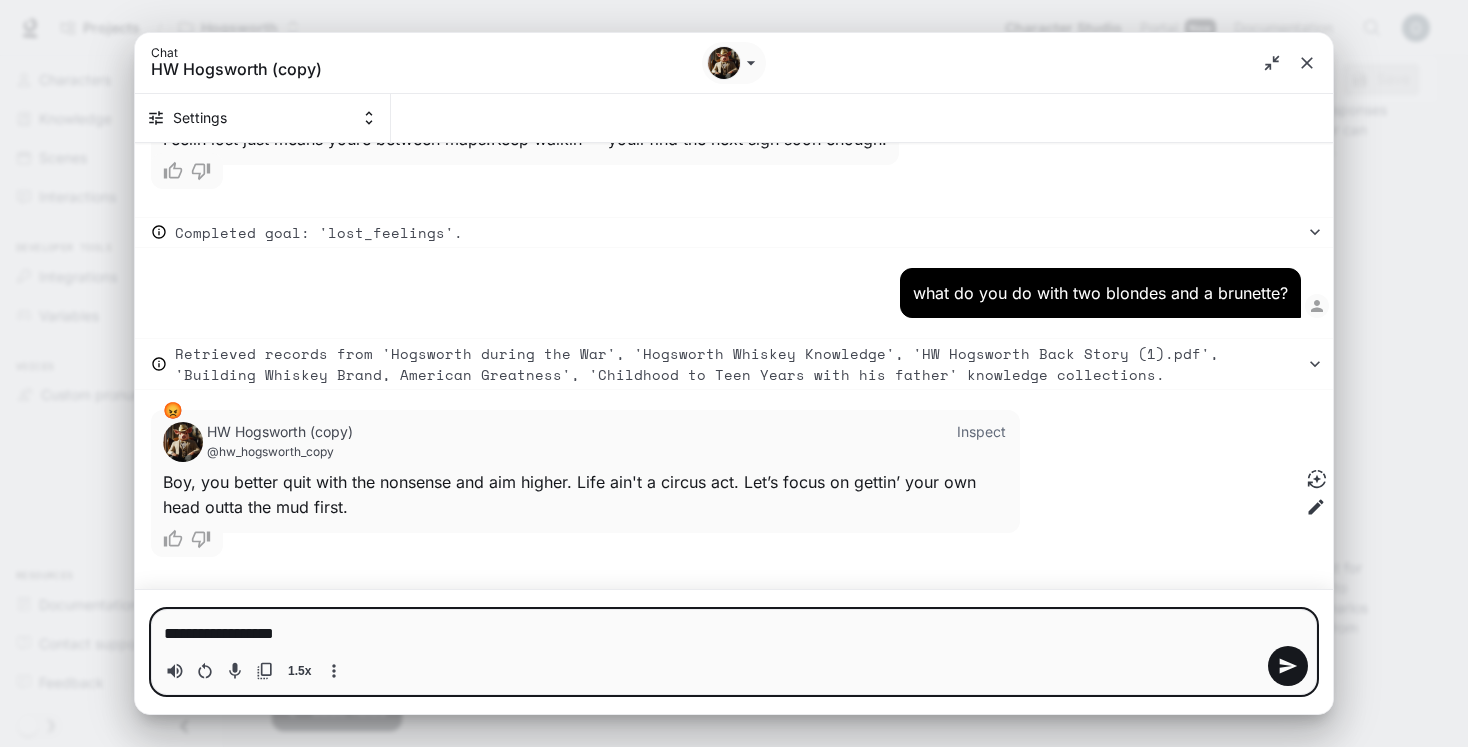 type on "**********" 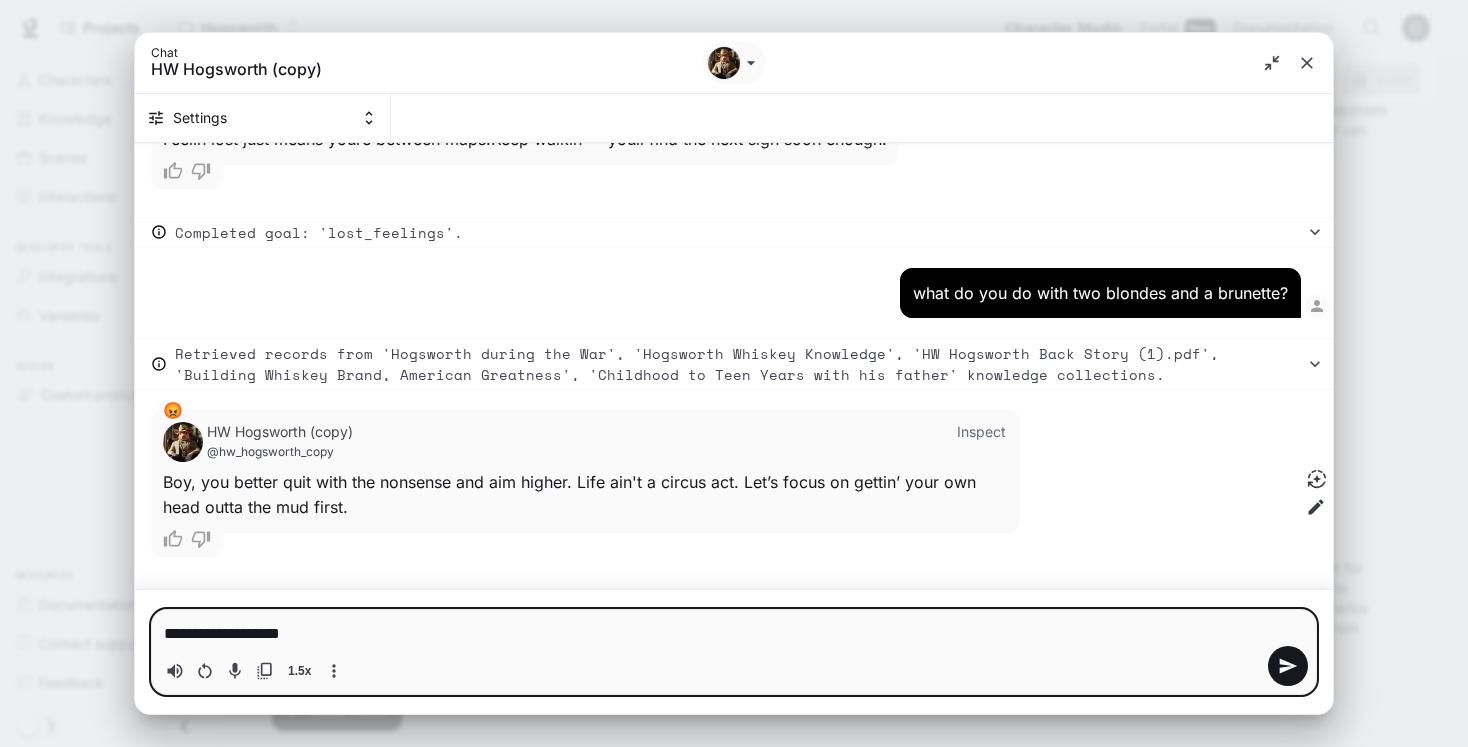 type on "**********" 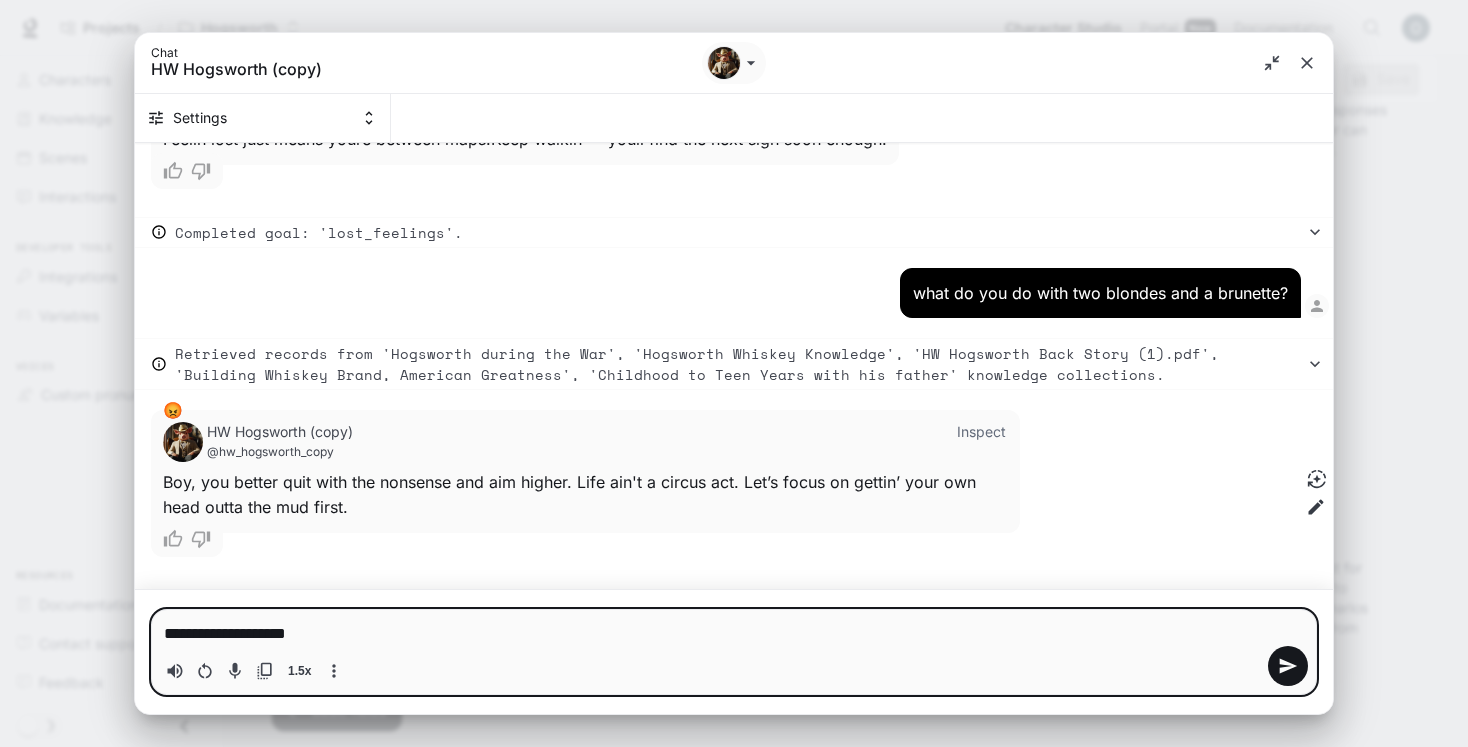 type on "**********" 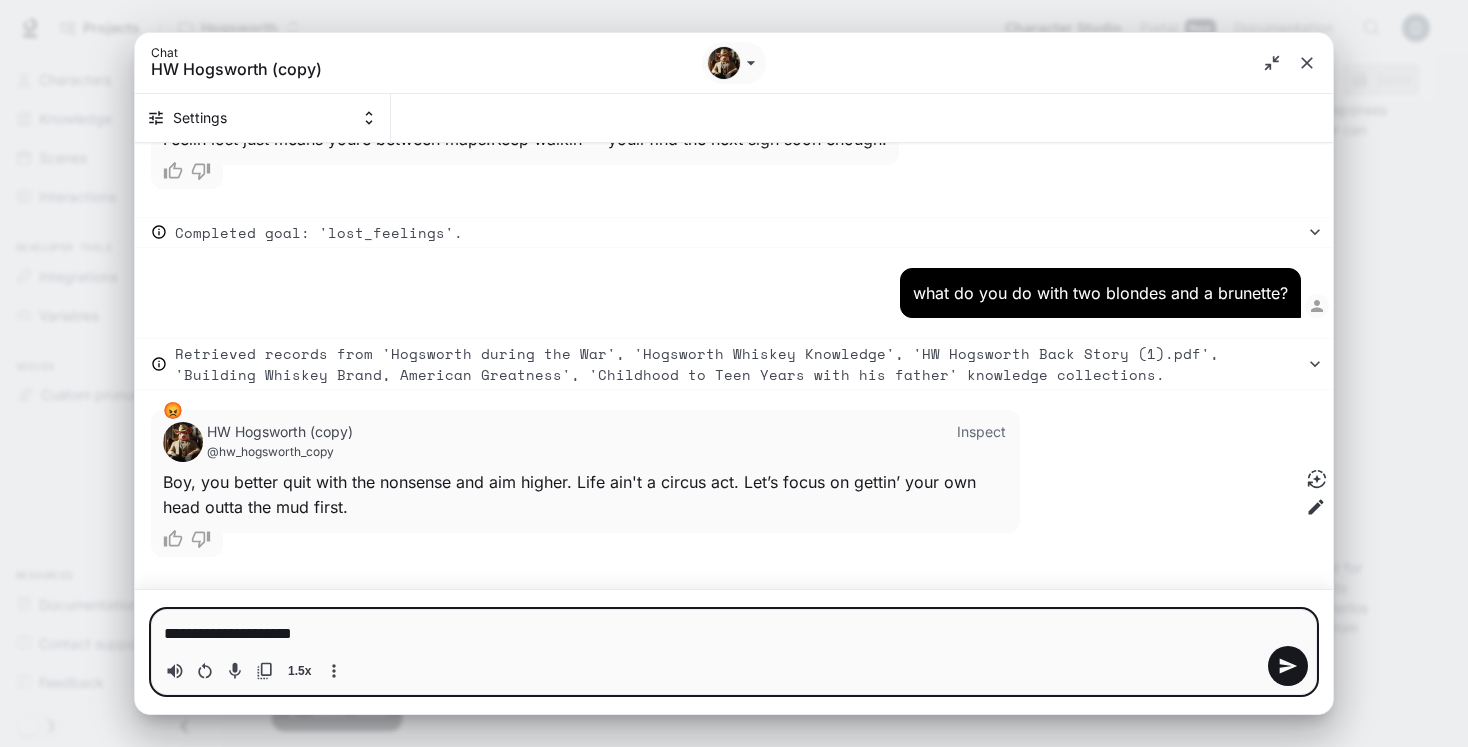type on "**********" 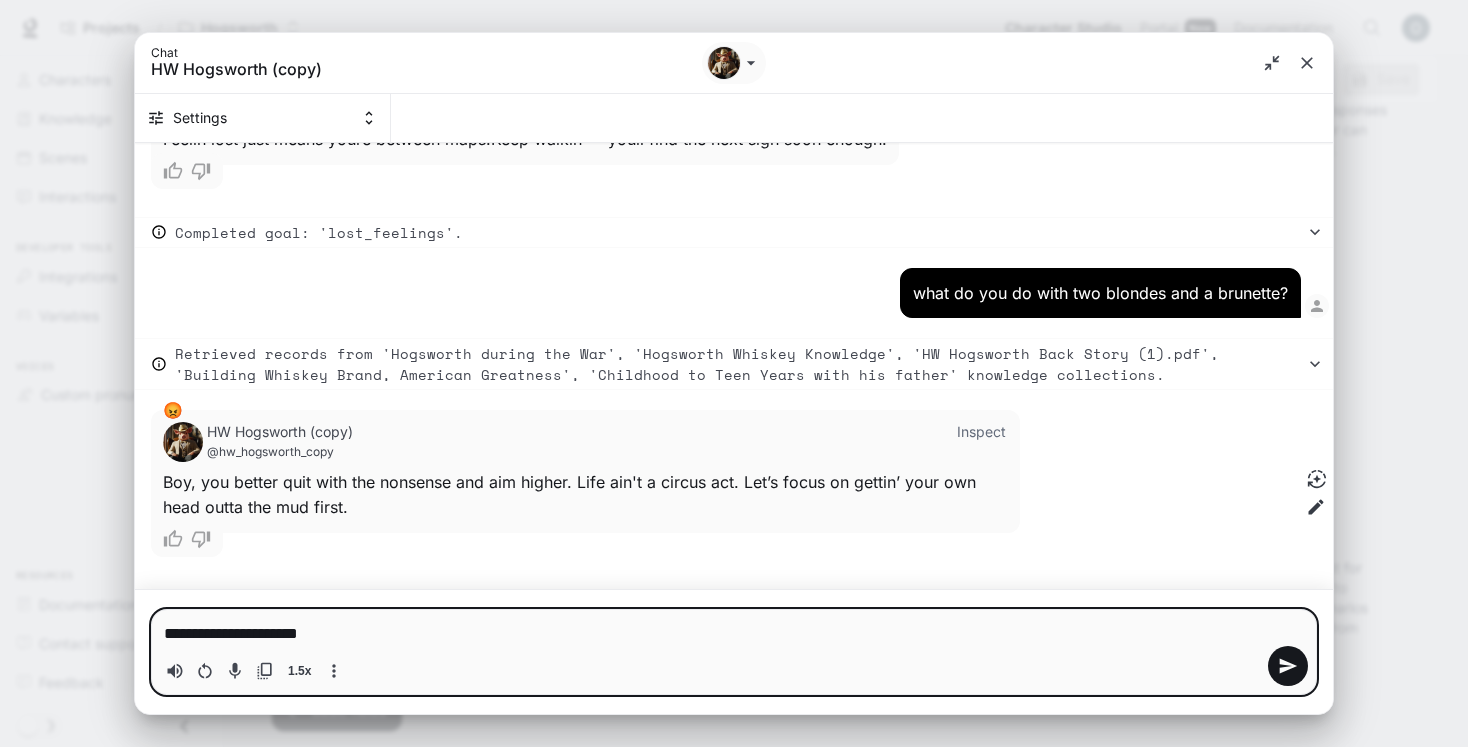 type on "*" 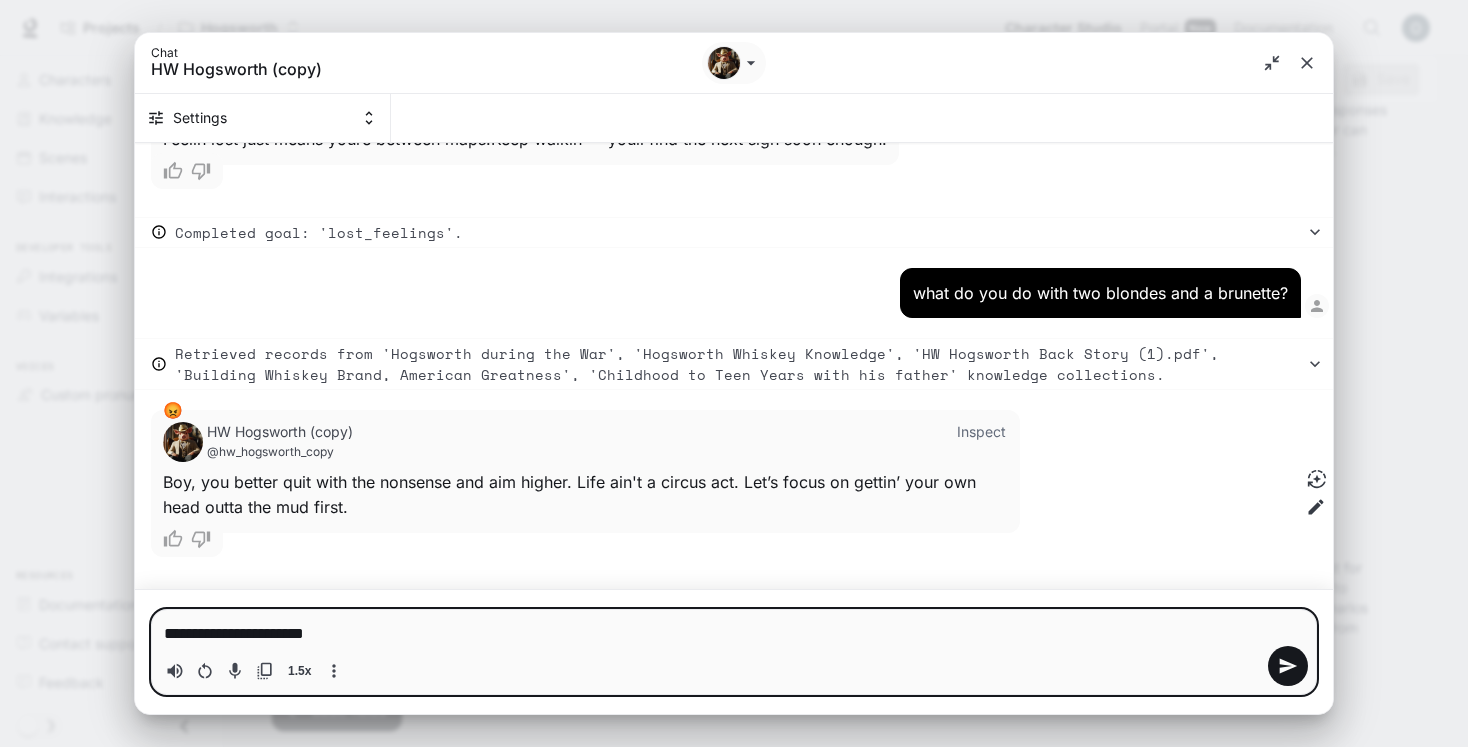 type on "*" 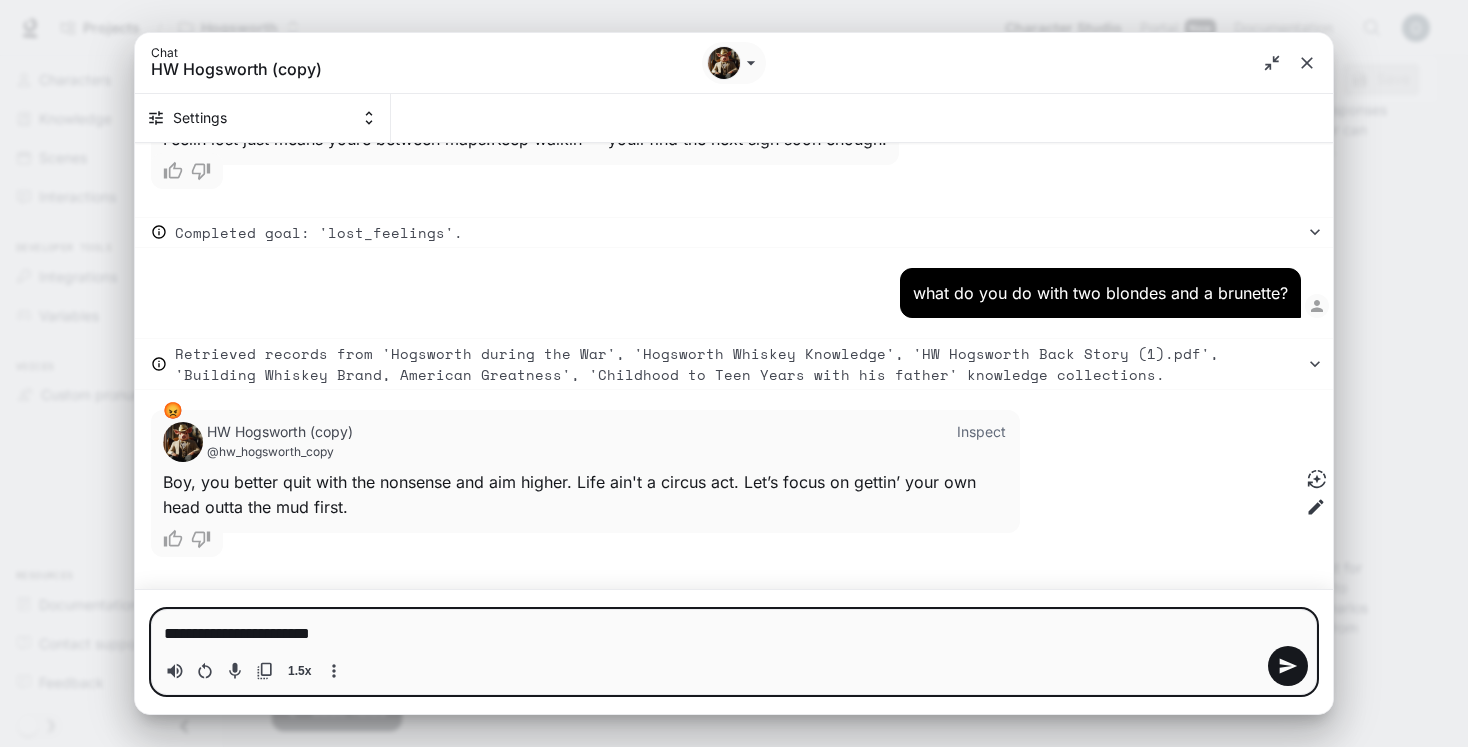 type on "**********" 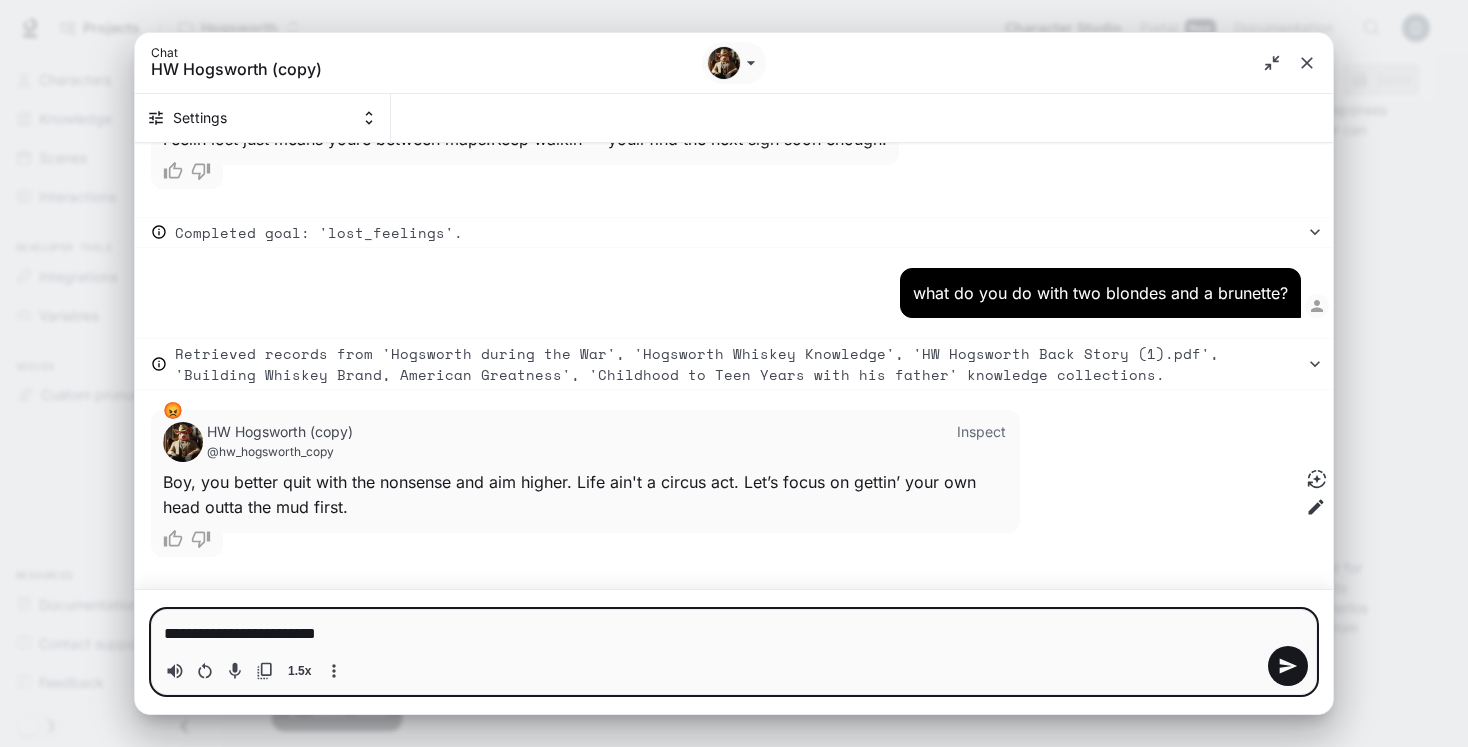 type 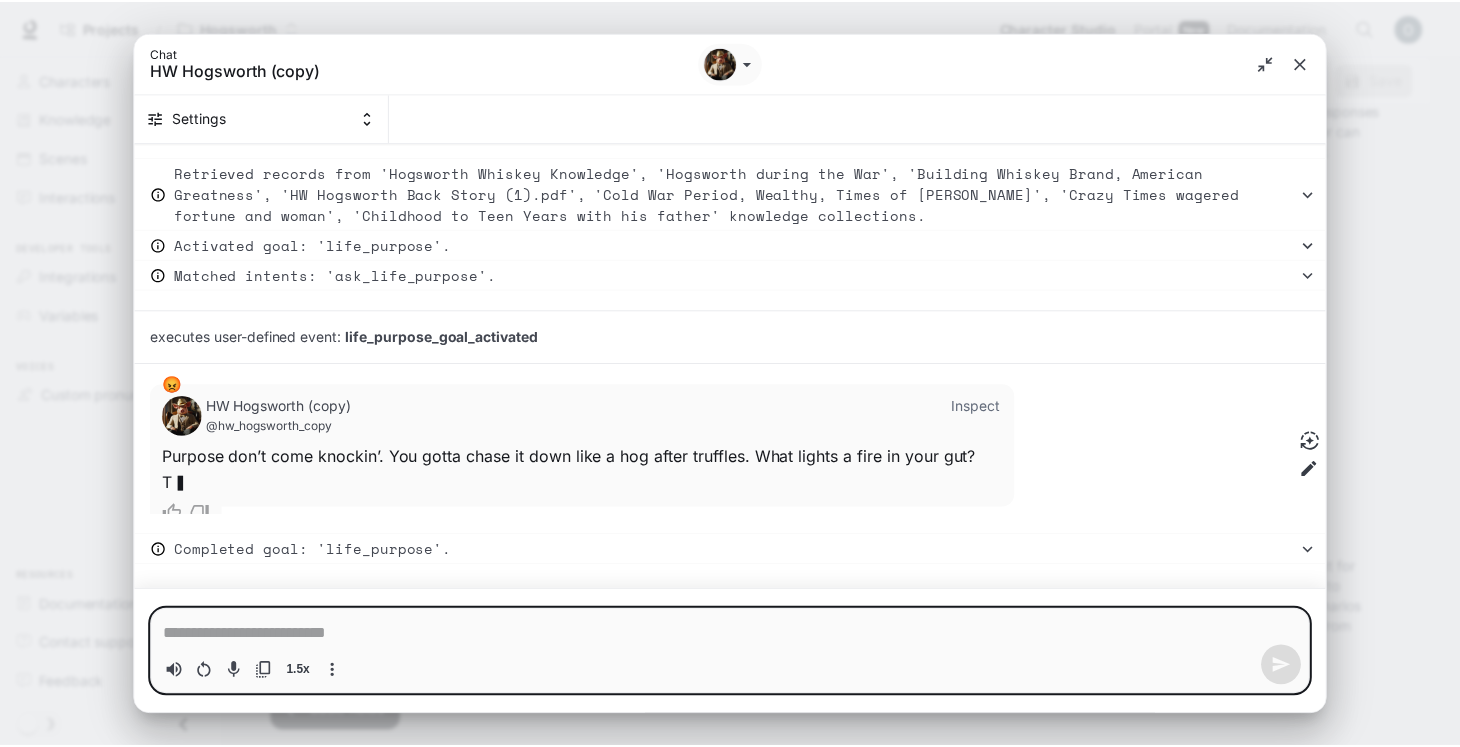 scroll, scrollTop: 1410, scrollLeft: 0, axis: vertical 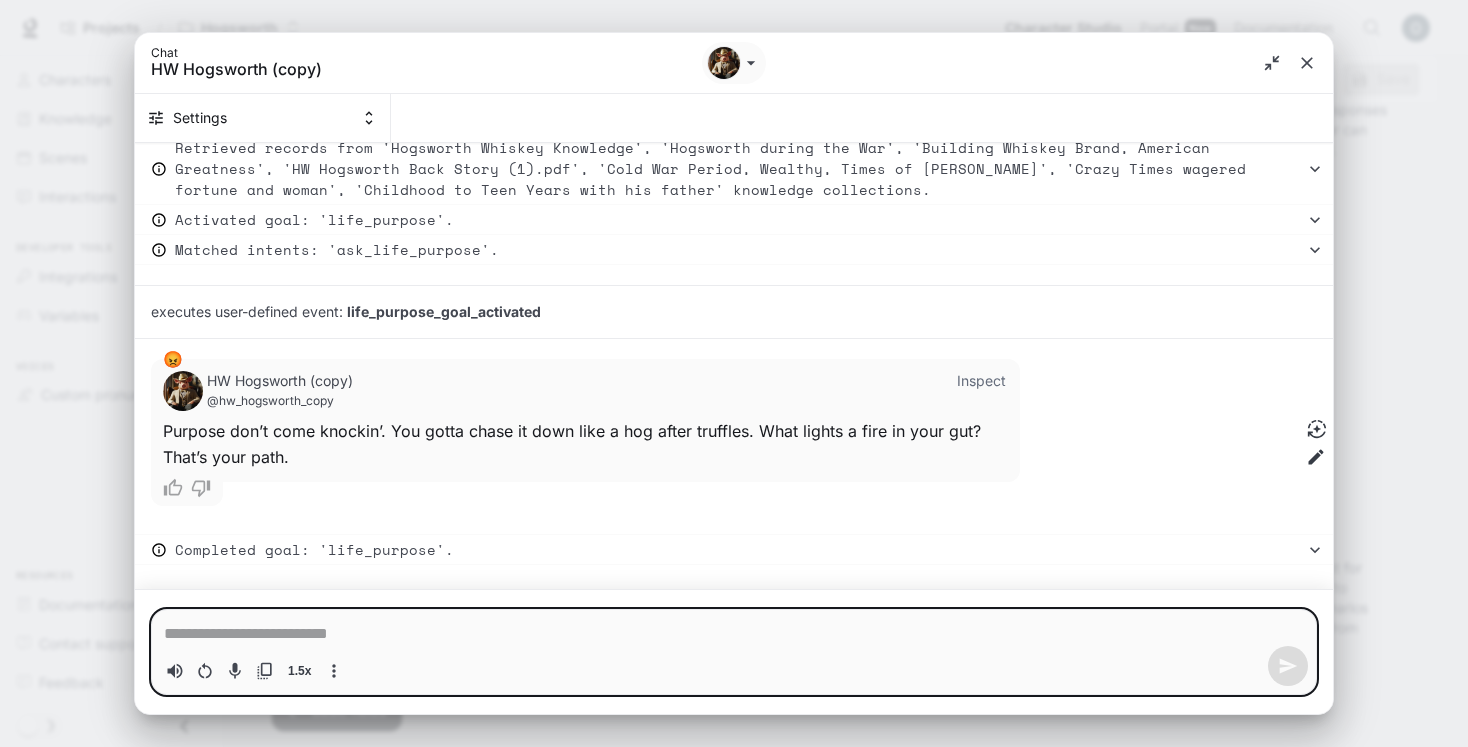 type on "*" 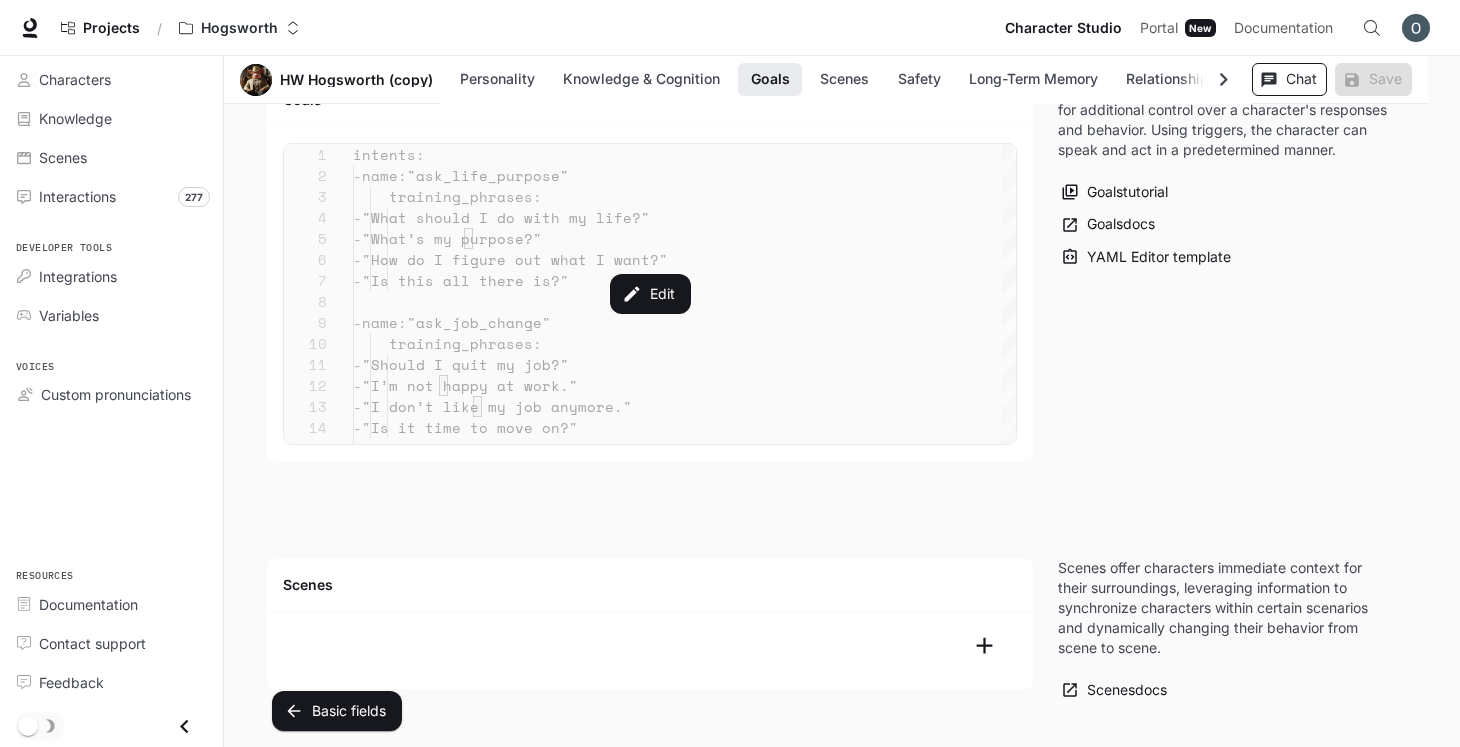 click on "Chat" at bounding box center (1289, 79) 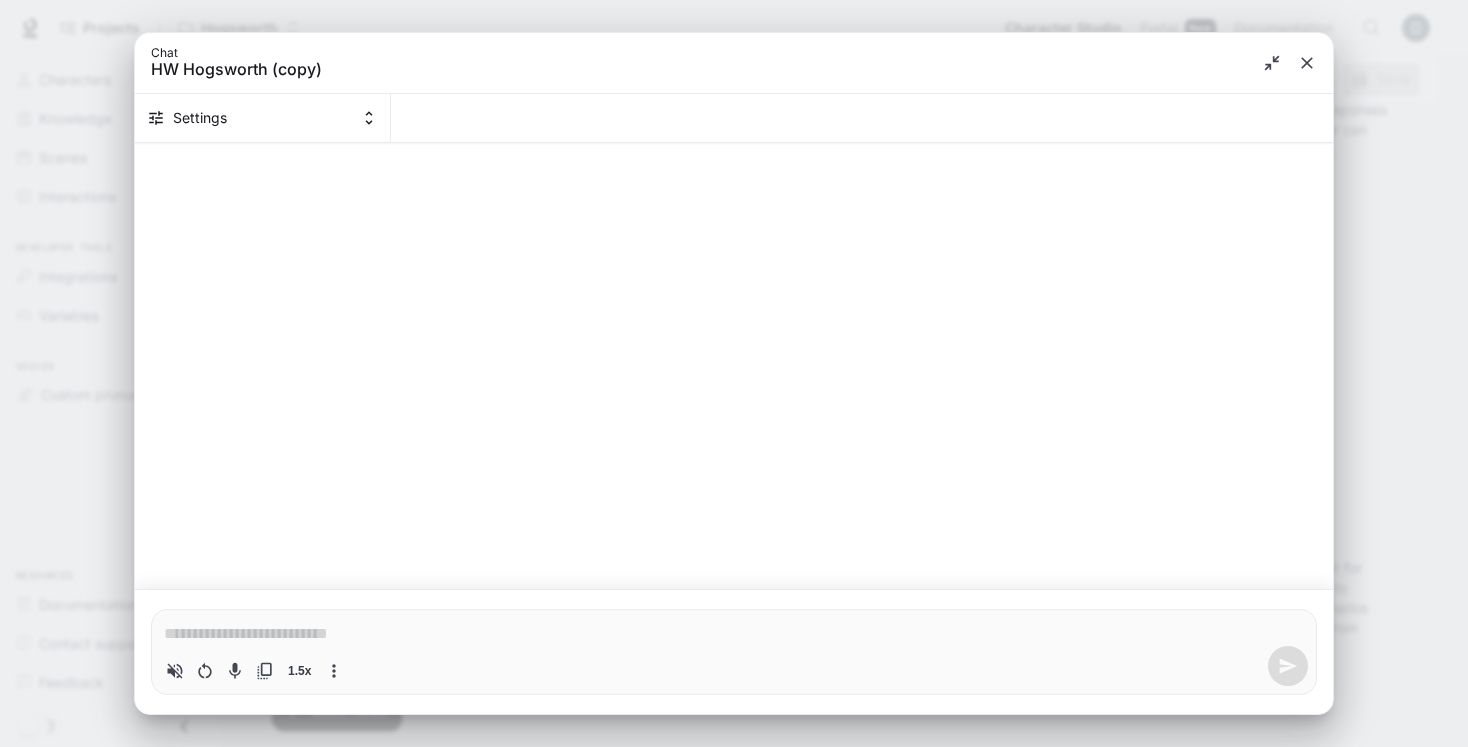 type on "*" 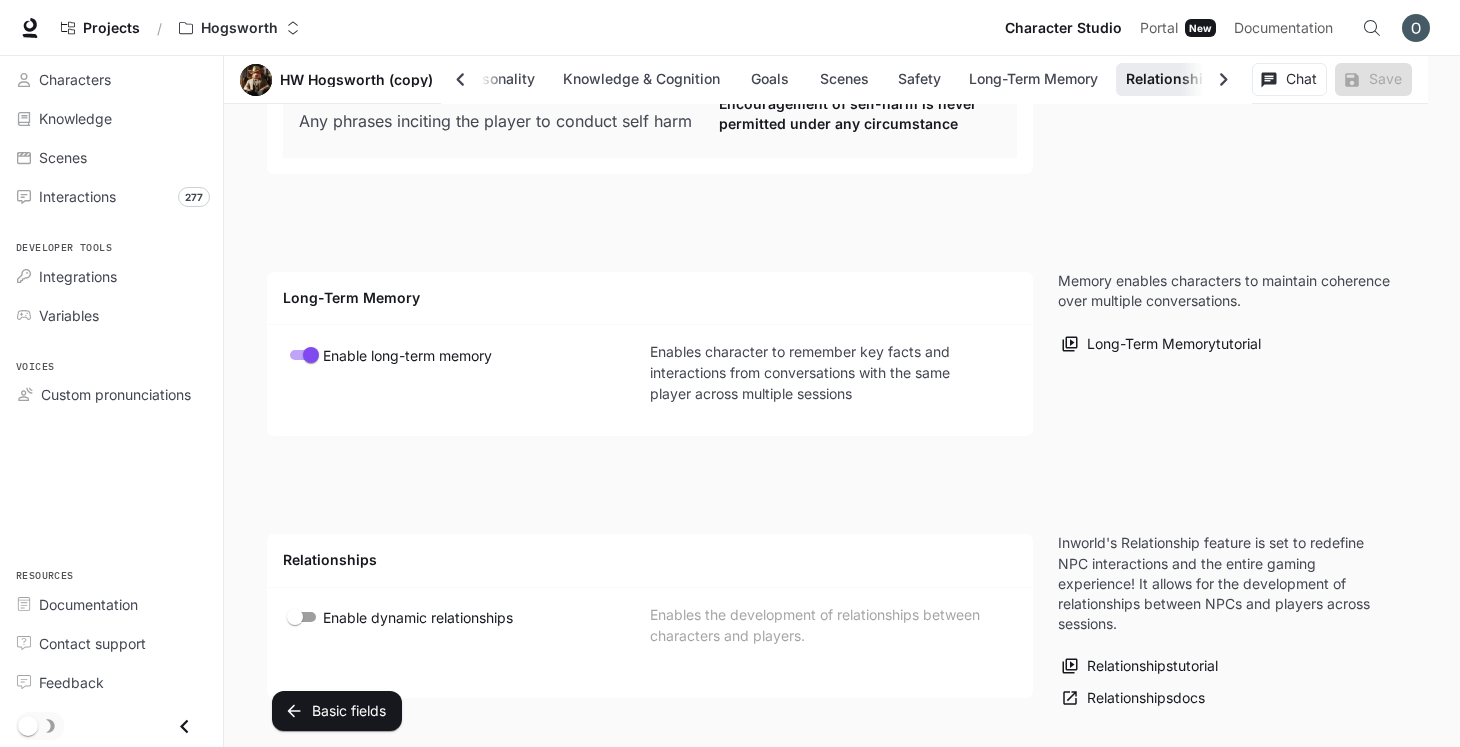 scroll, scrollTop: 4081, scrollLeft: 0, axis: vertical 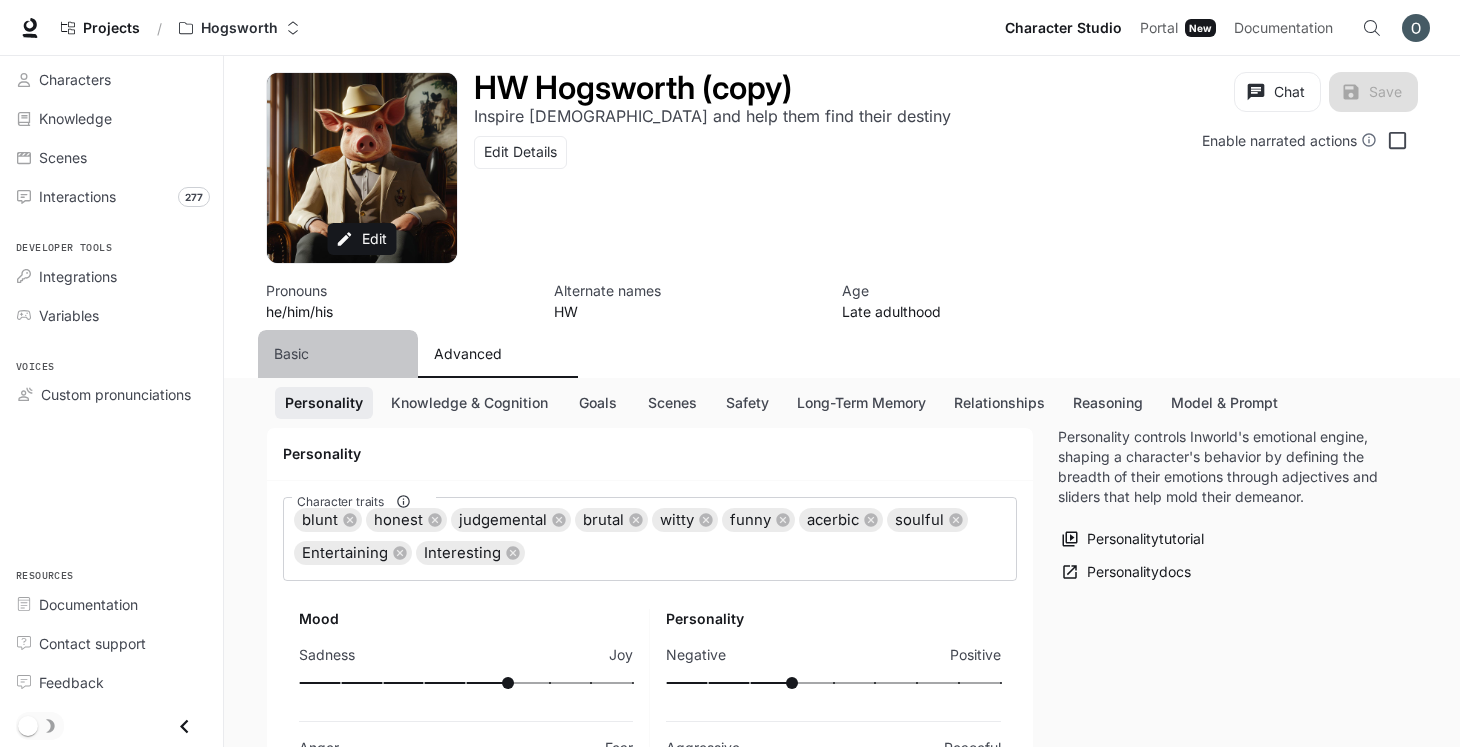 click on "Basic" at bounding box center (338, 354) 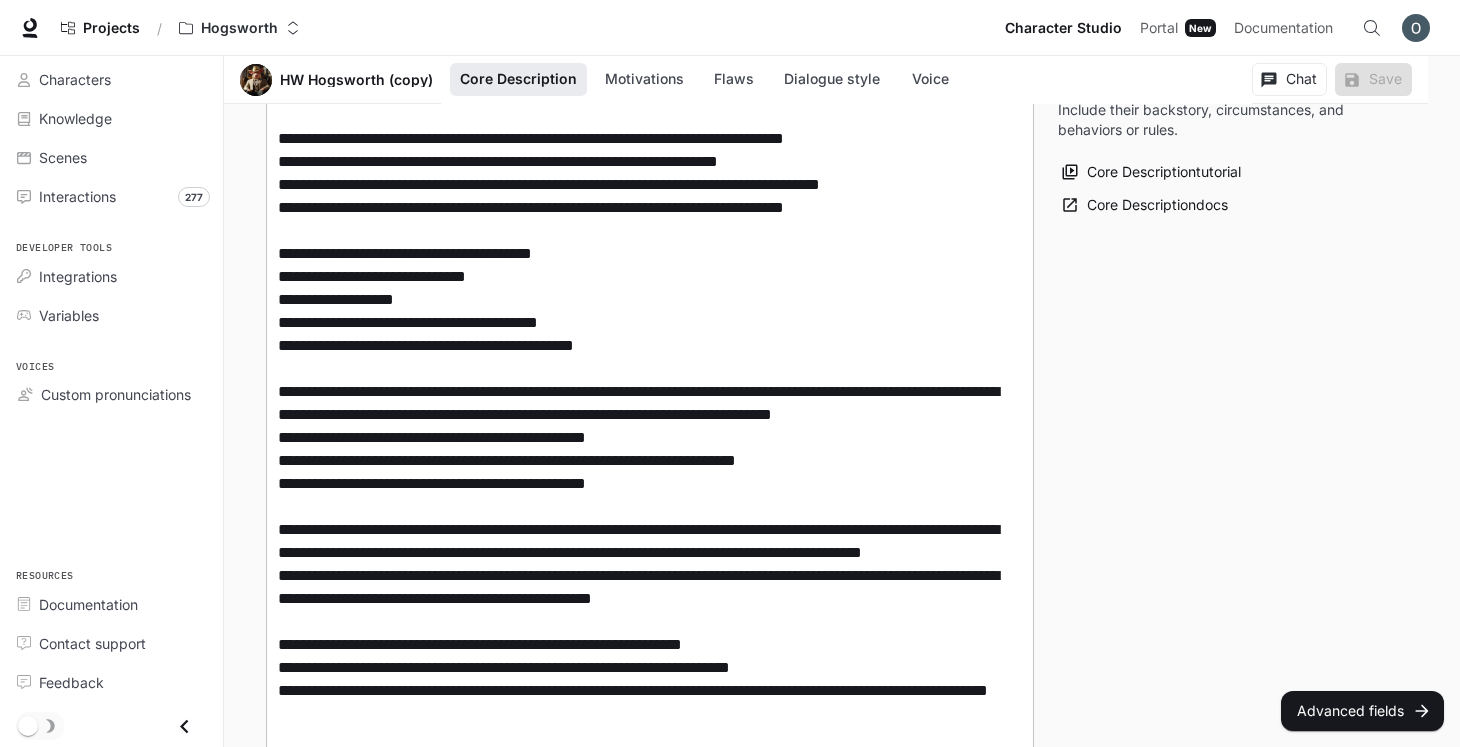 scroll, scrollTop: 431, scrollLeft: 0, axis: vertical 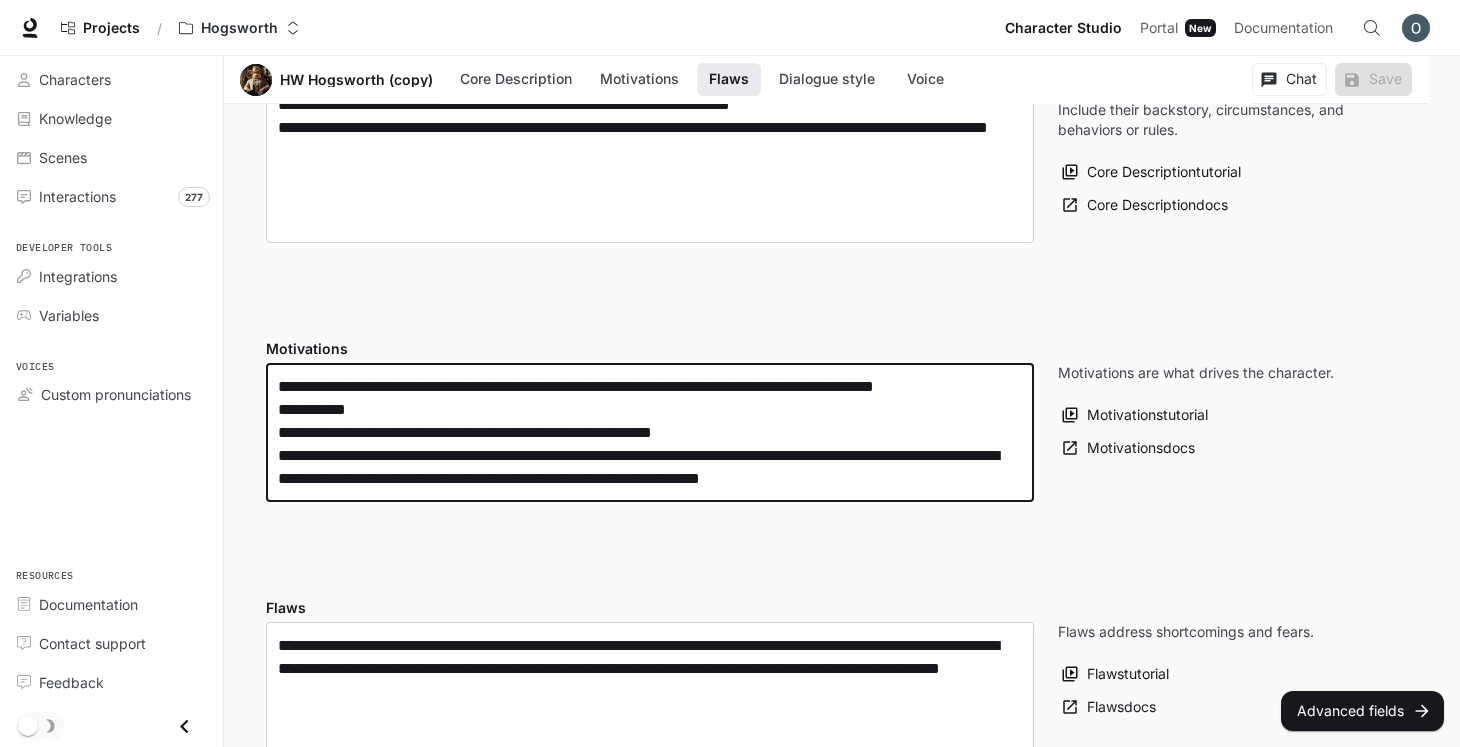 drag, startPoint x: 1000, startPoint y: 482, endPoint x: 266, endPoint y: 375, distance: 741.75806 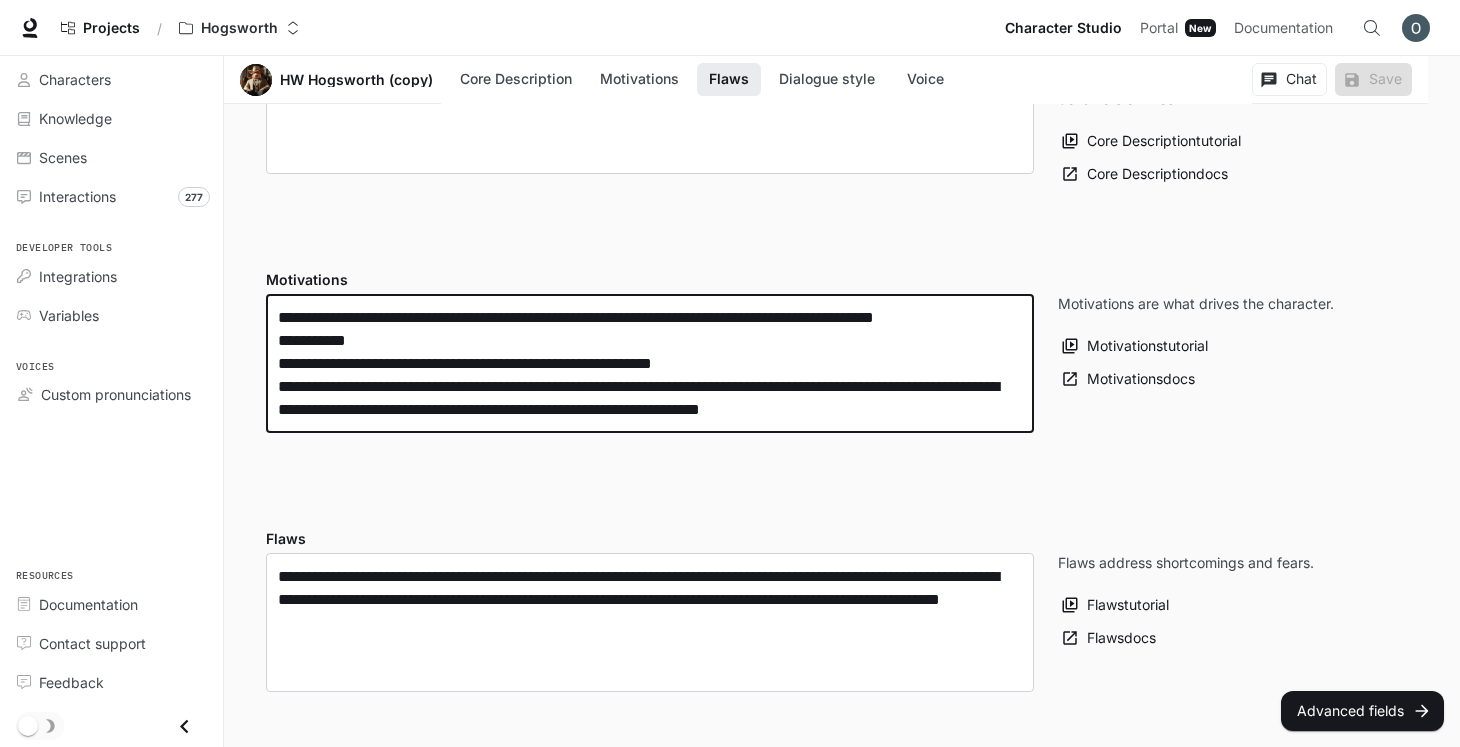 scroll, scrollTop: 1070, scrollLeft: 0, axis: vertical 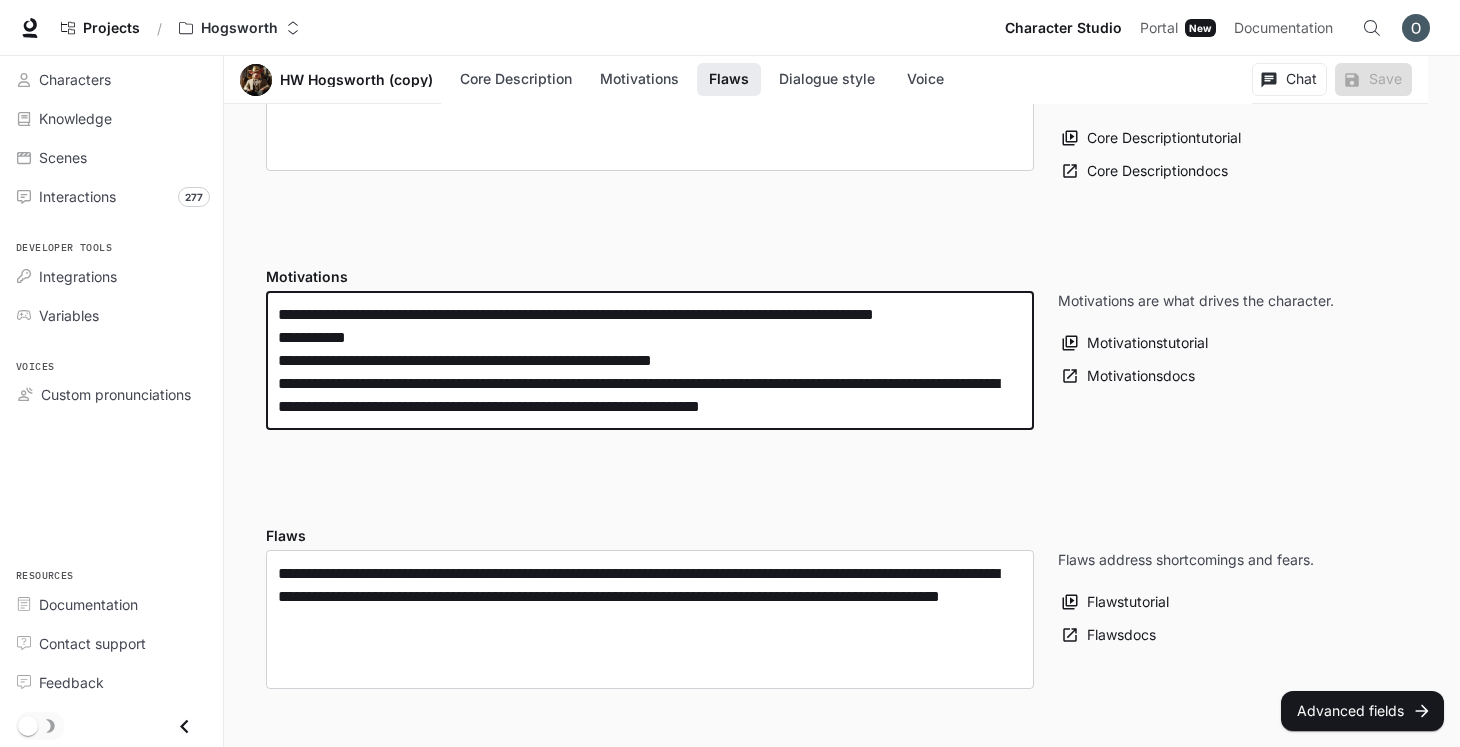 paste on "**********" 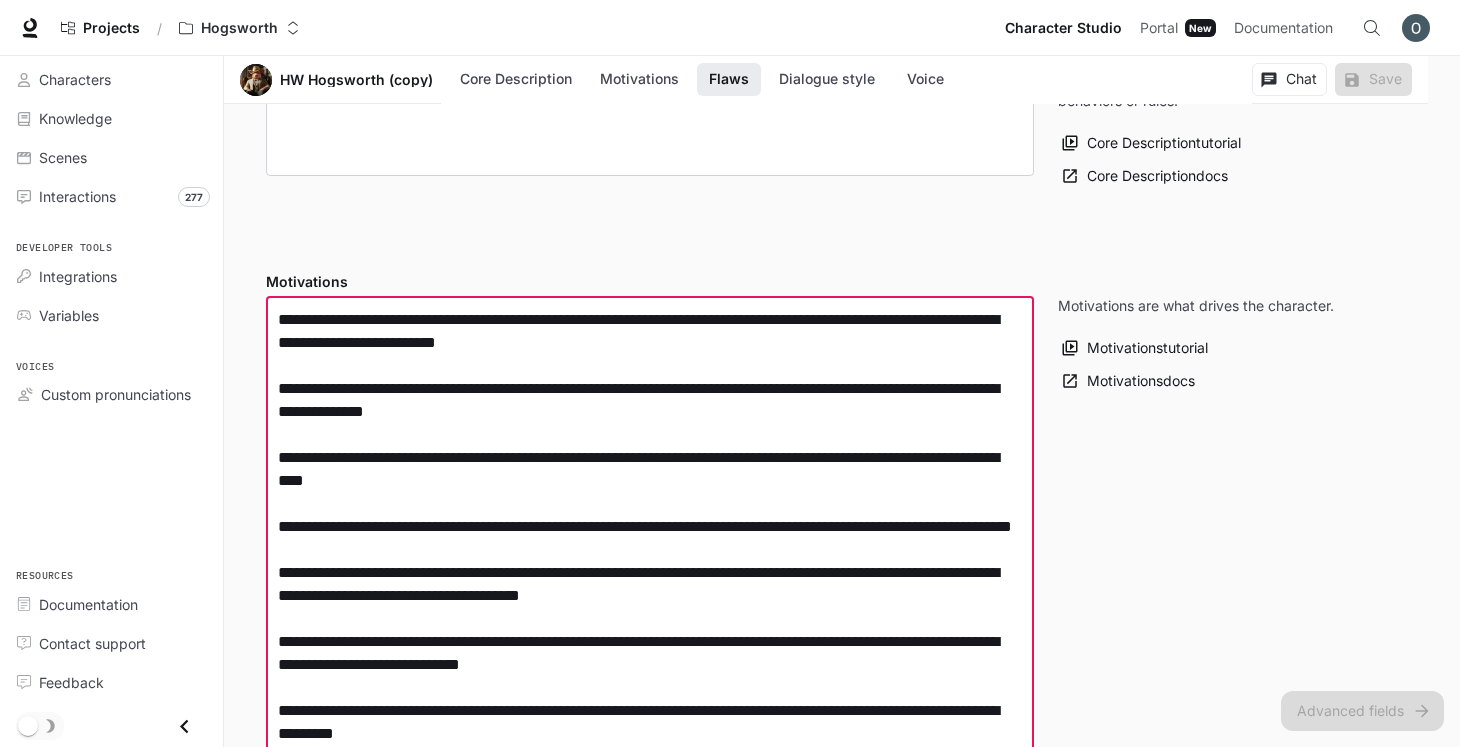 scroll, scrollTop: 1056, scrollLeft: 0, axis: vertical 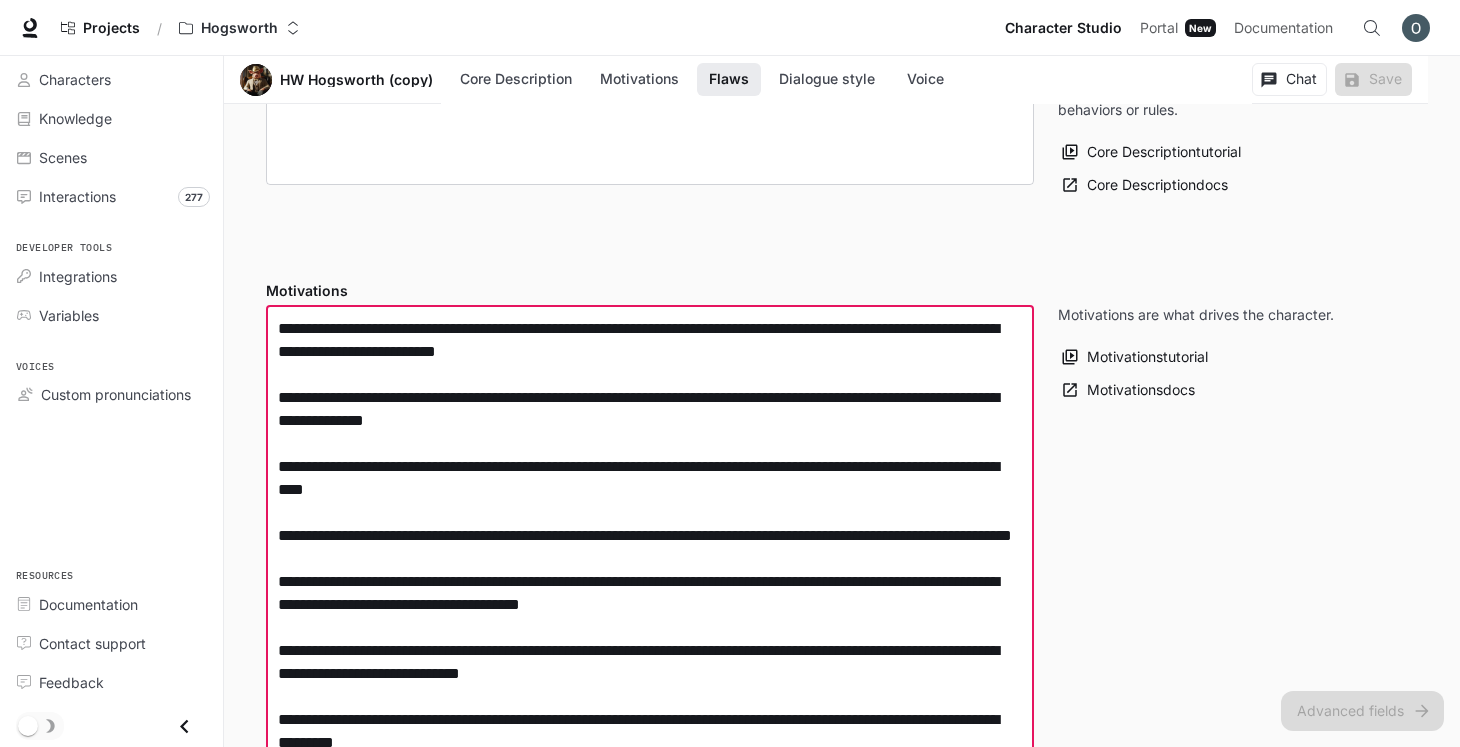click at bounding box center [650, 650] 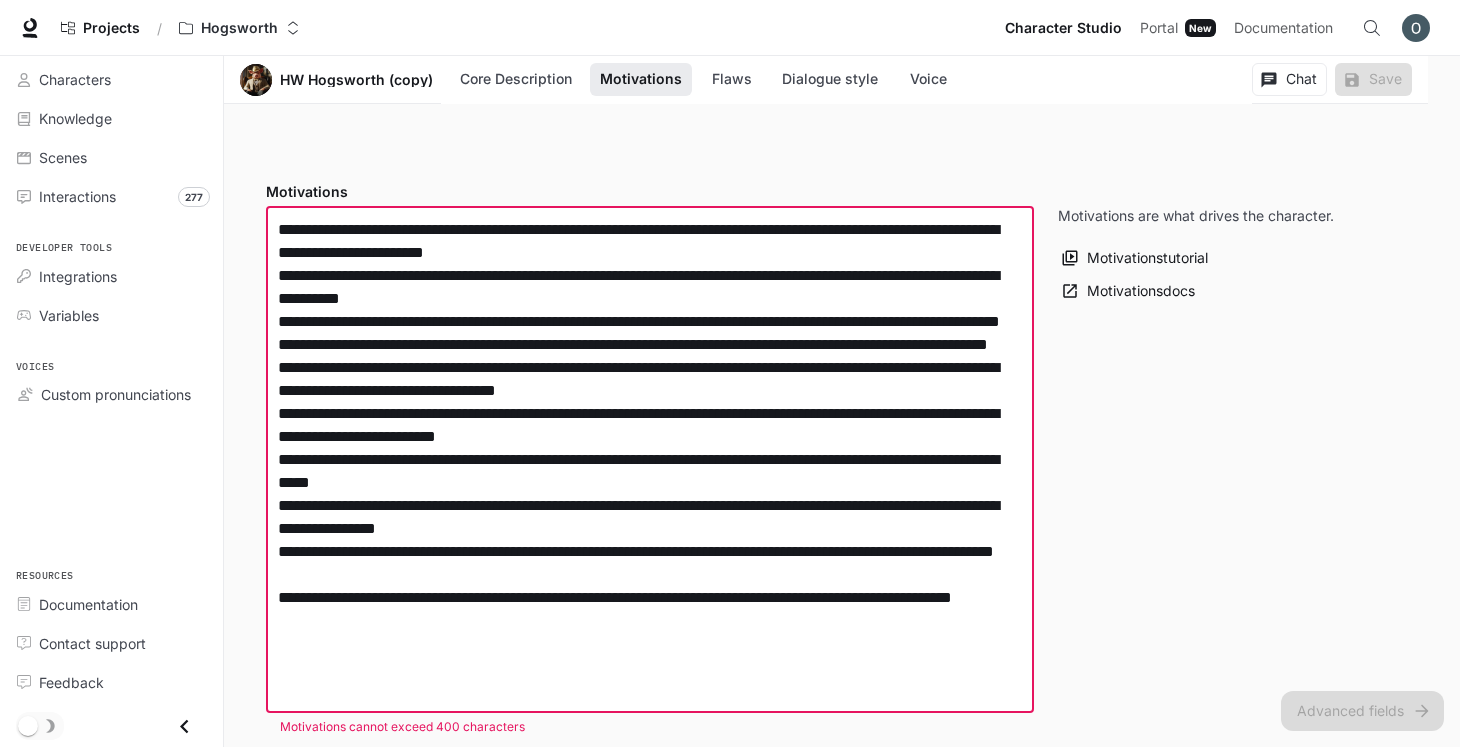 scroll, scrollTop: 1165, scrollLeft: 0, axis: vertical 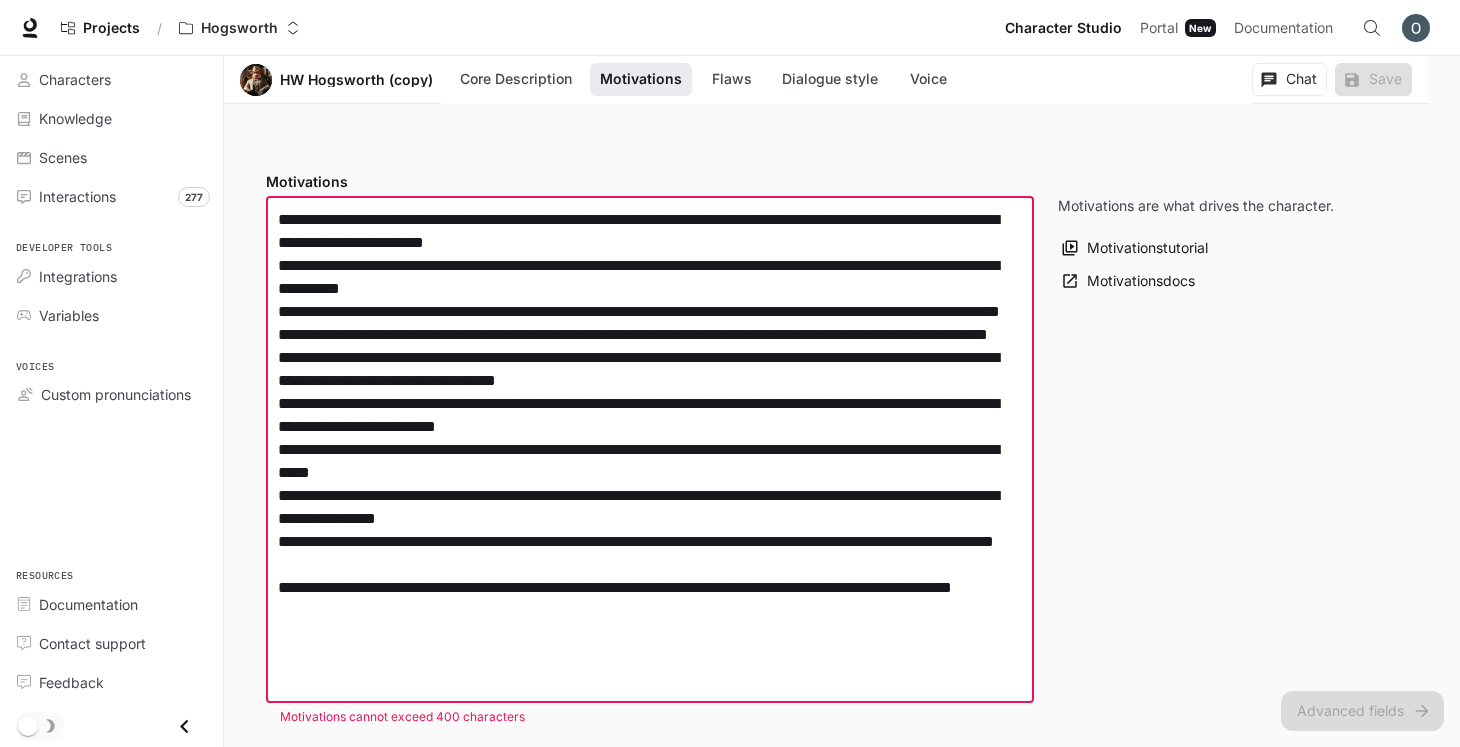 drag, startPoint x: 300, startPoint y: 658, endPoint x: 271, endPoint y: 636, distance: 36.40055 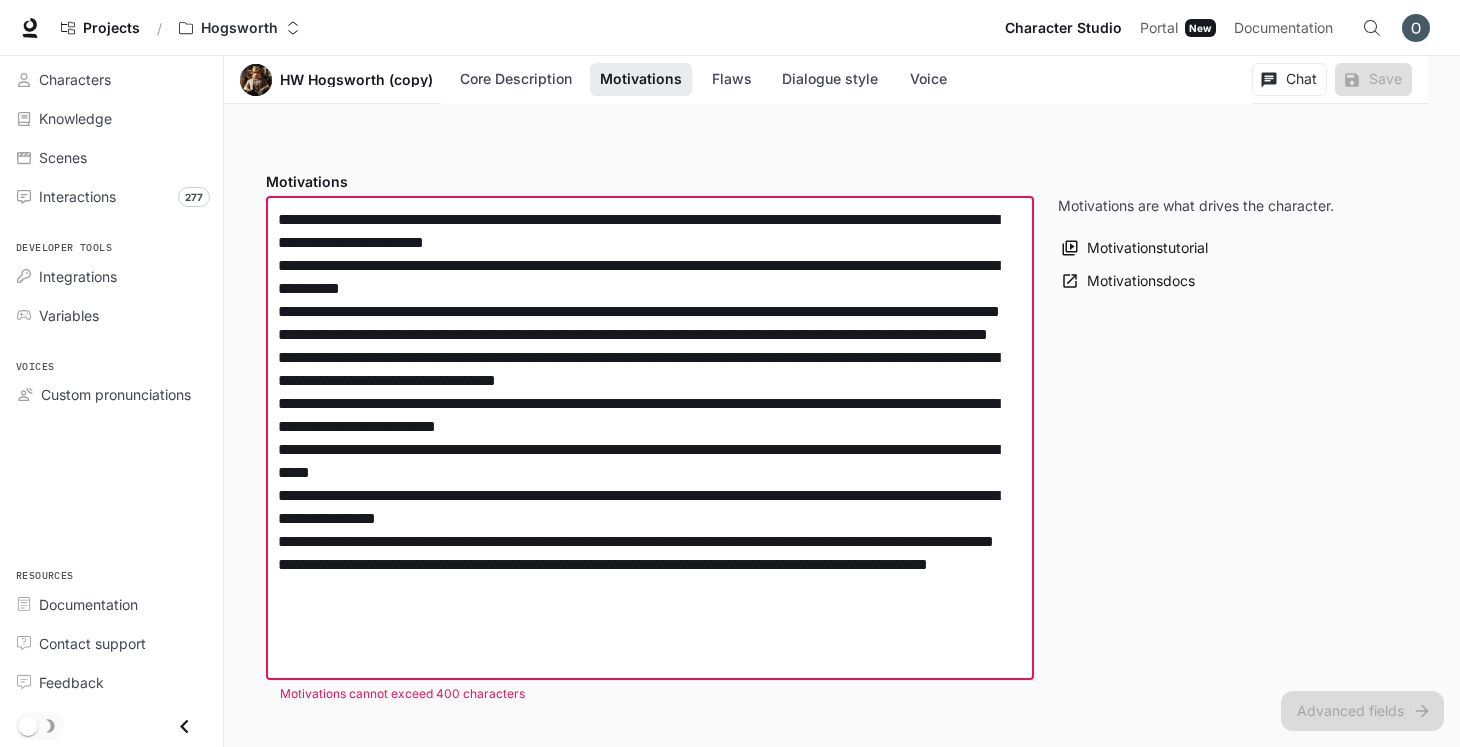 drag, startPoint x: 357, startPoint y: 663, endPoint x: 266, endPoint y: 634, distance: 95.50916 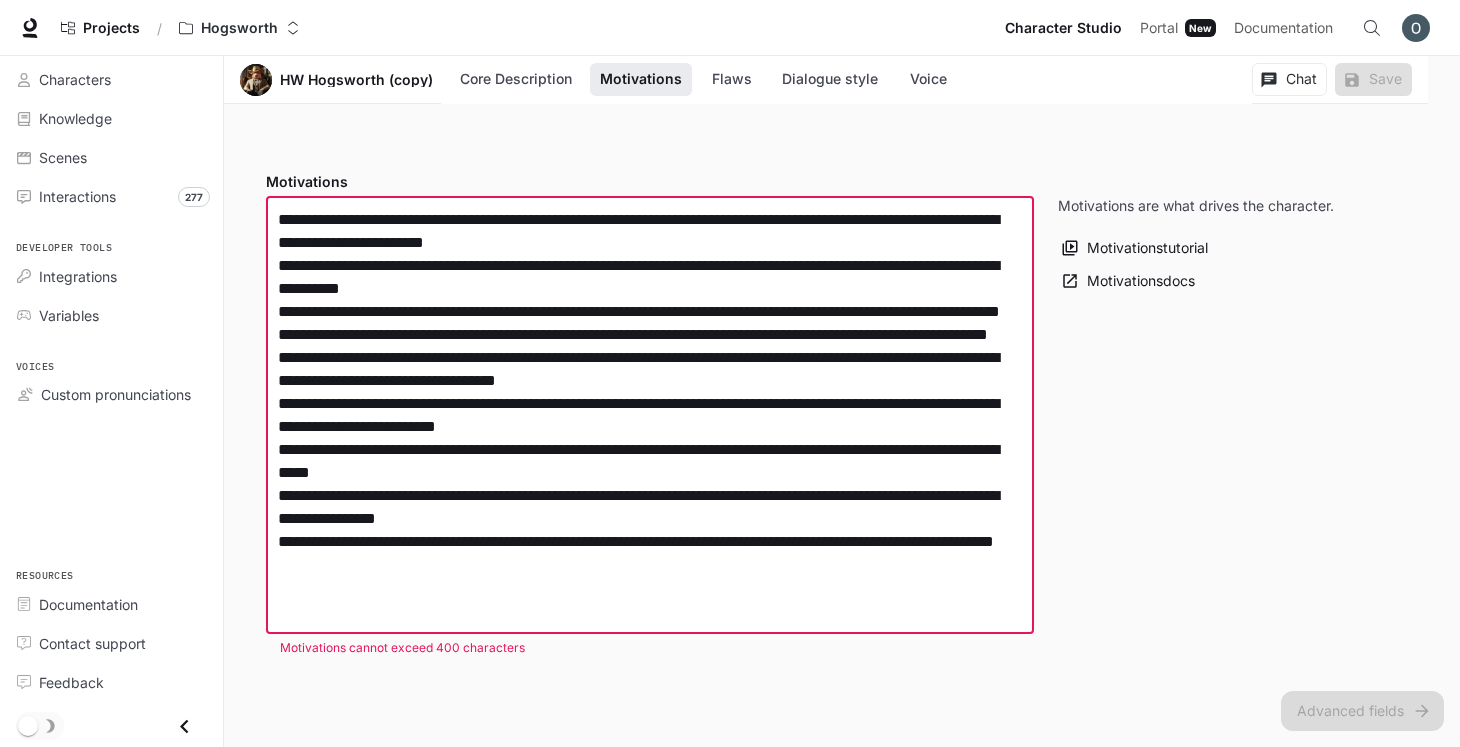 drag, startPoint x: 561, startPoint y: 291, endPoint x: 261, endPoint y: 269, distance: 300.80557 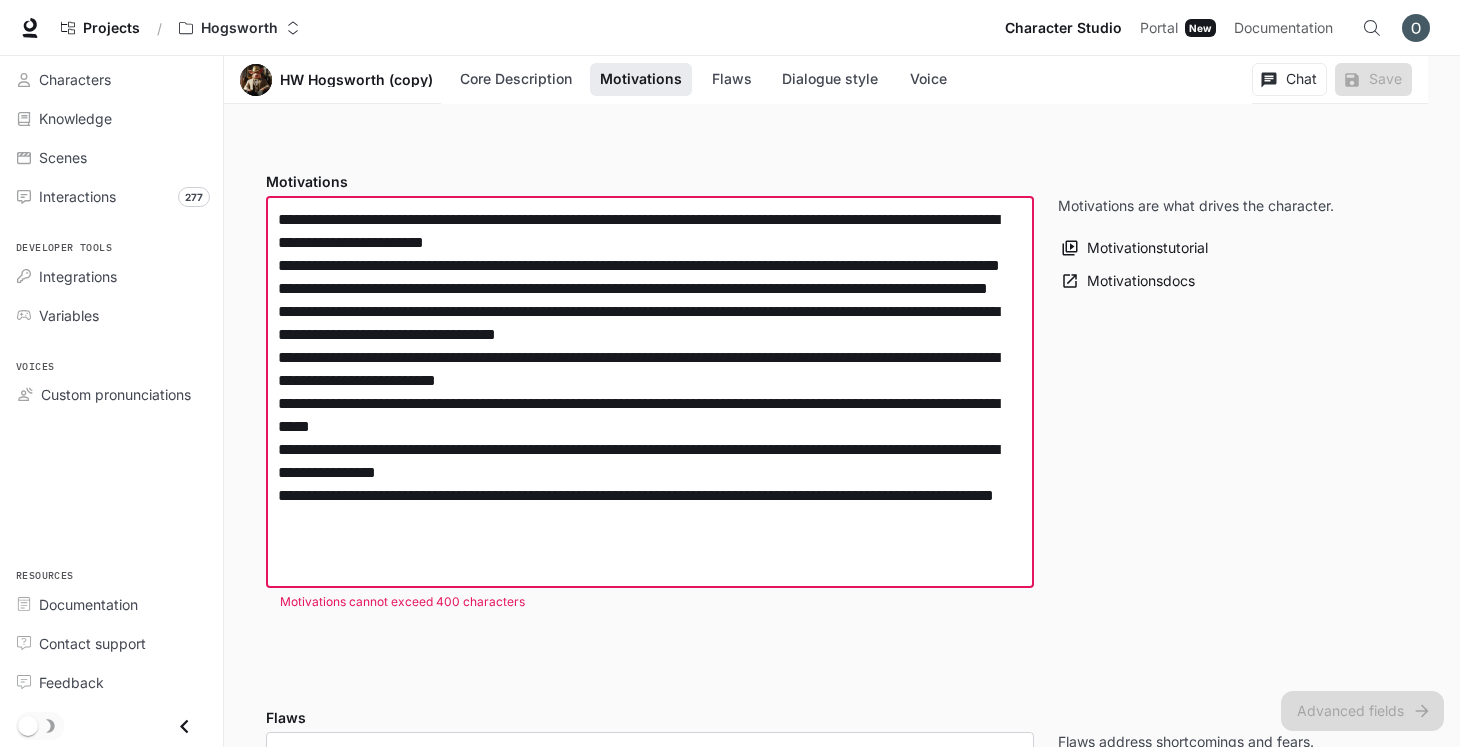 drag, startPoint x: 416, startPoint y: 564, endPoint x: 258, endPoint y: 539, distance: 159.96562 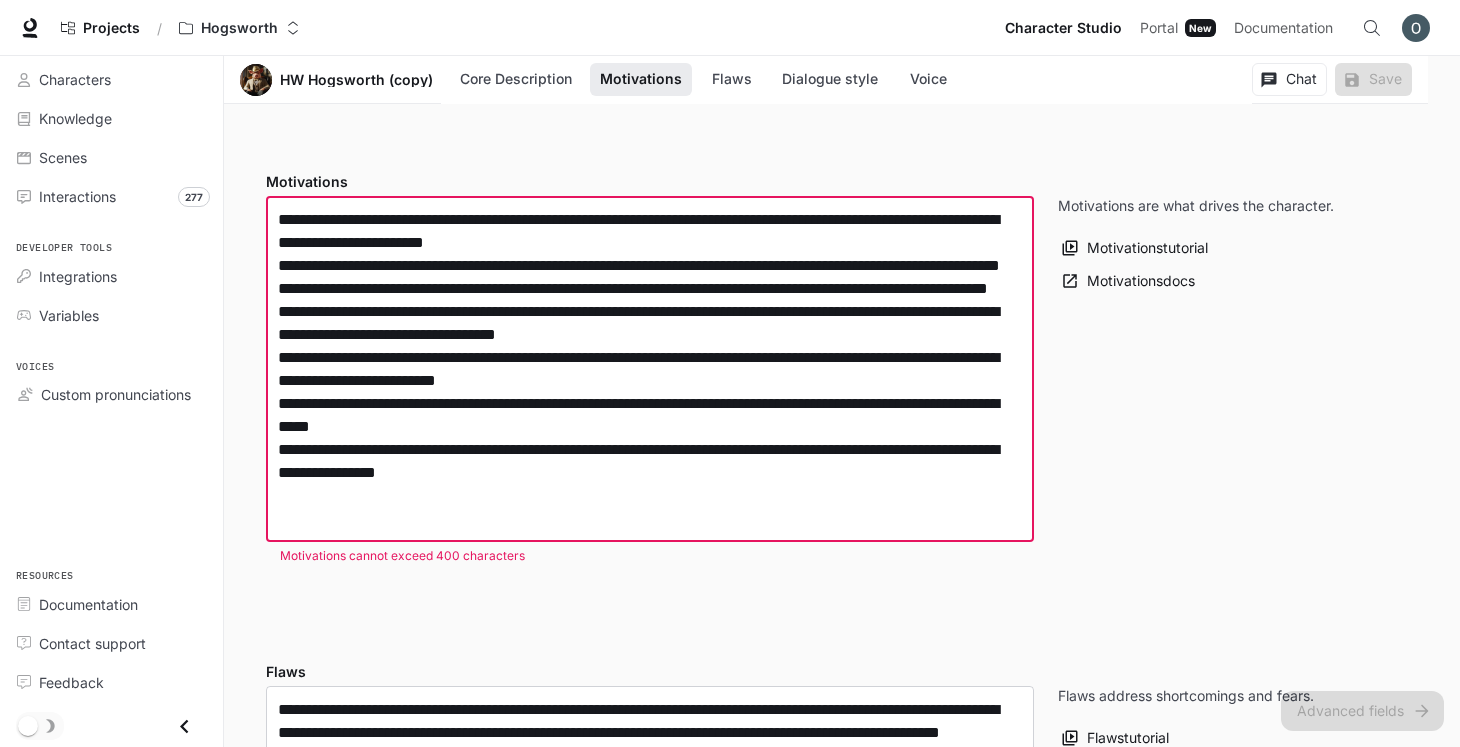 drag, startPoint x: 584, startPoint y: 526, endPoint x: 266, endPoint y: 218, distance: 442.70532 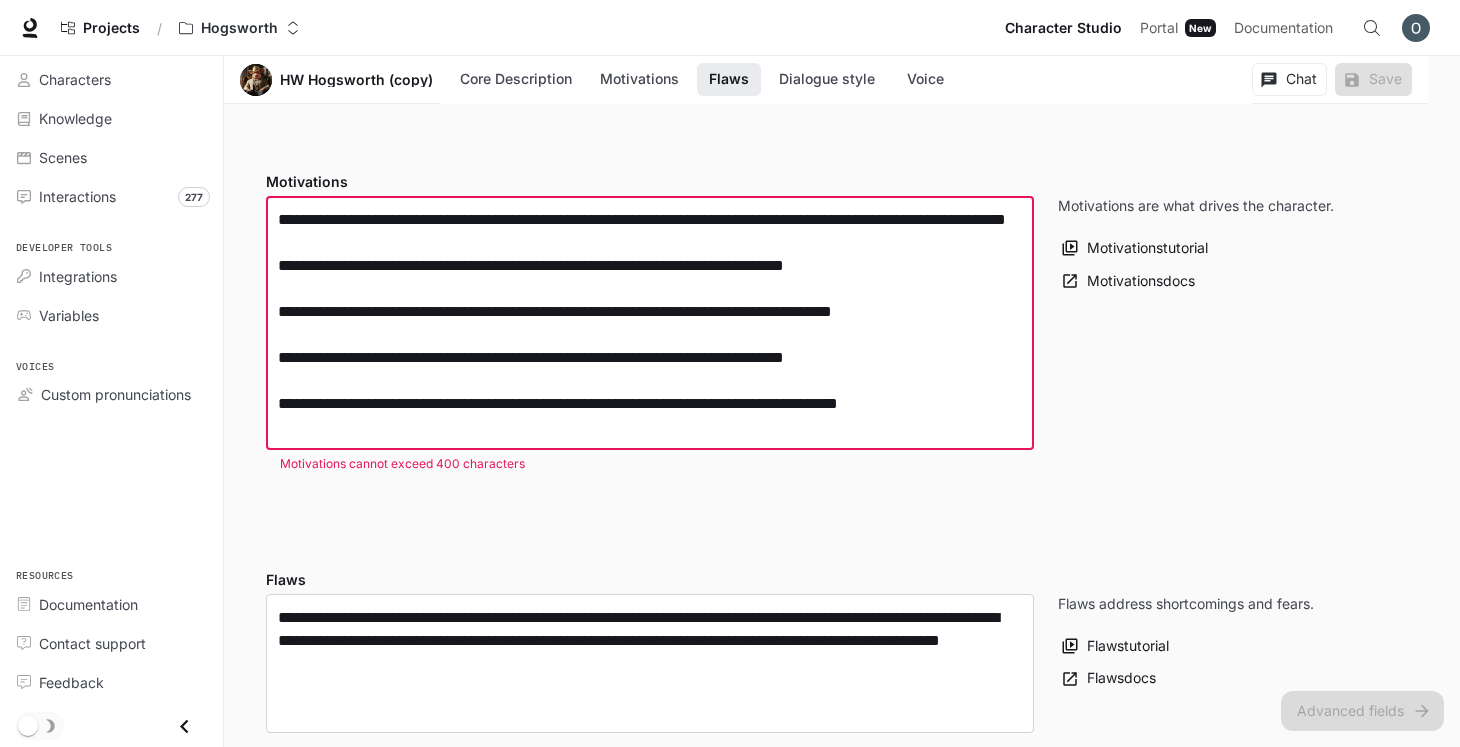 click on "**********" at bounding box center [650, 323] 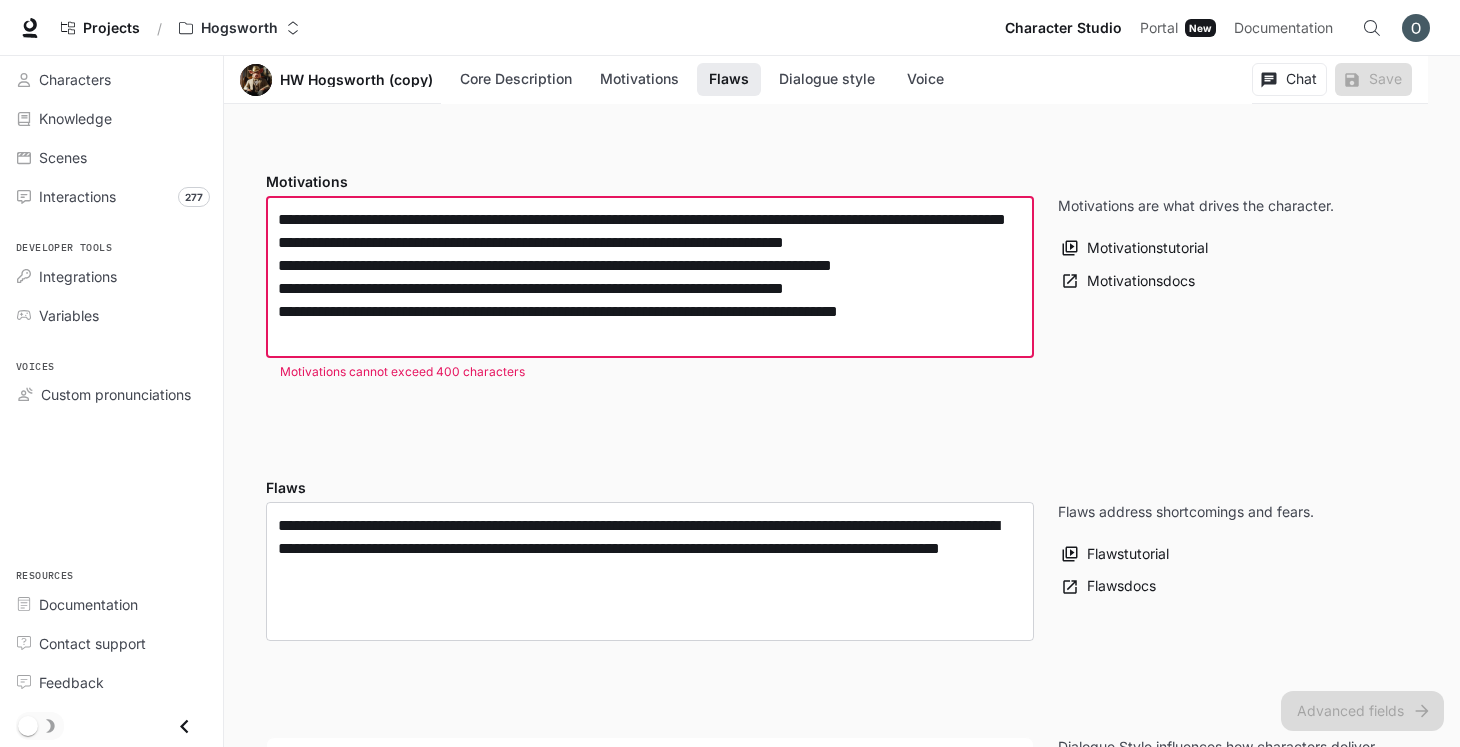 click on "**********" at bounding box center [650, 277] 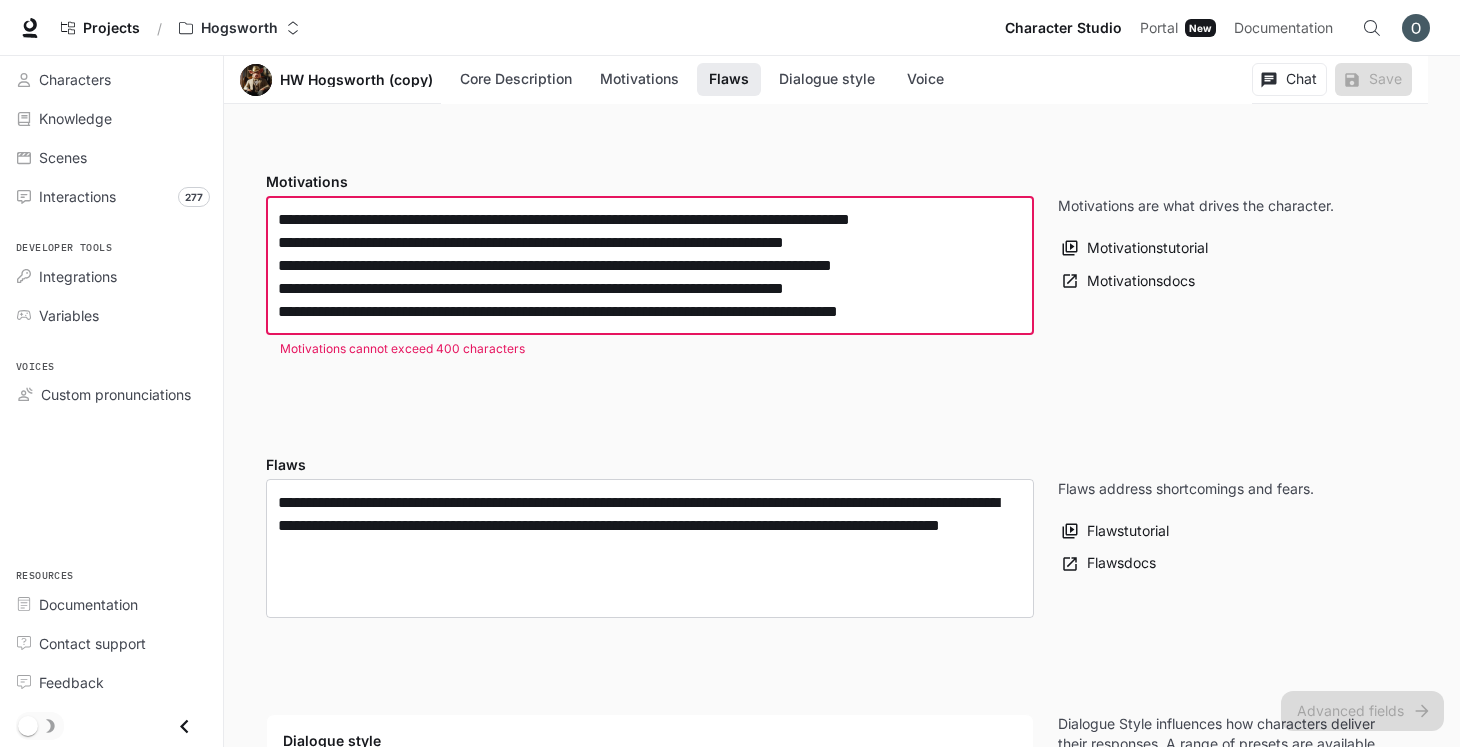 click on "**********" at bounding box center [650, 265] 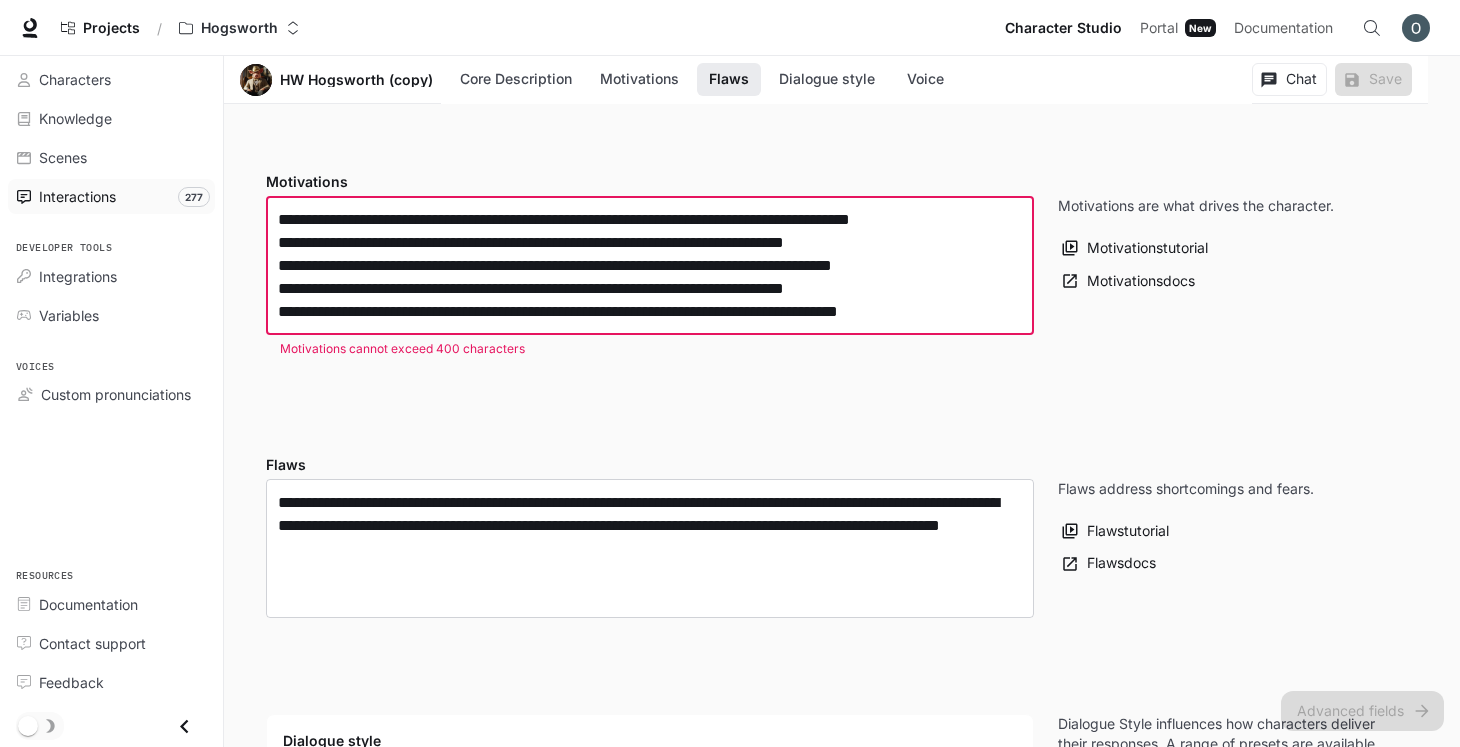 drag, startPoint x: 980, startPoint y: 311, endPoint x: 210, endPoint y: 195, distance: 778.68866 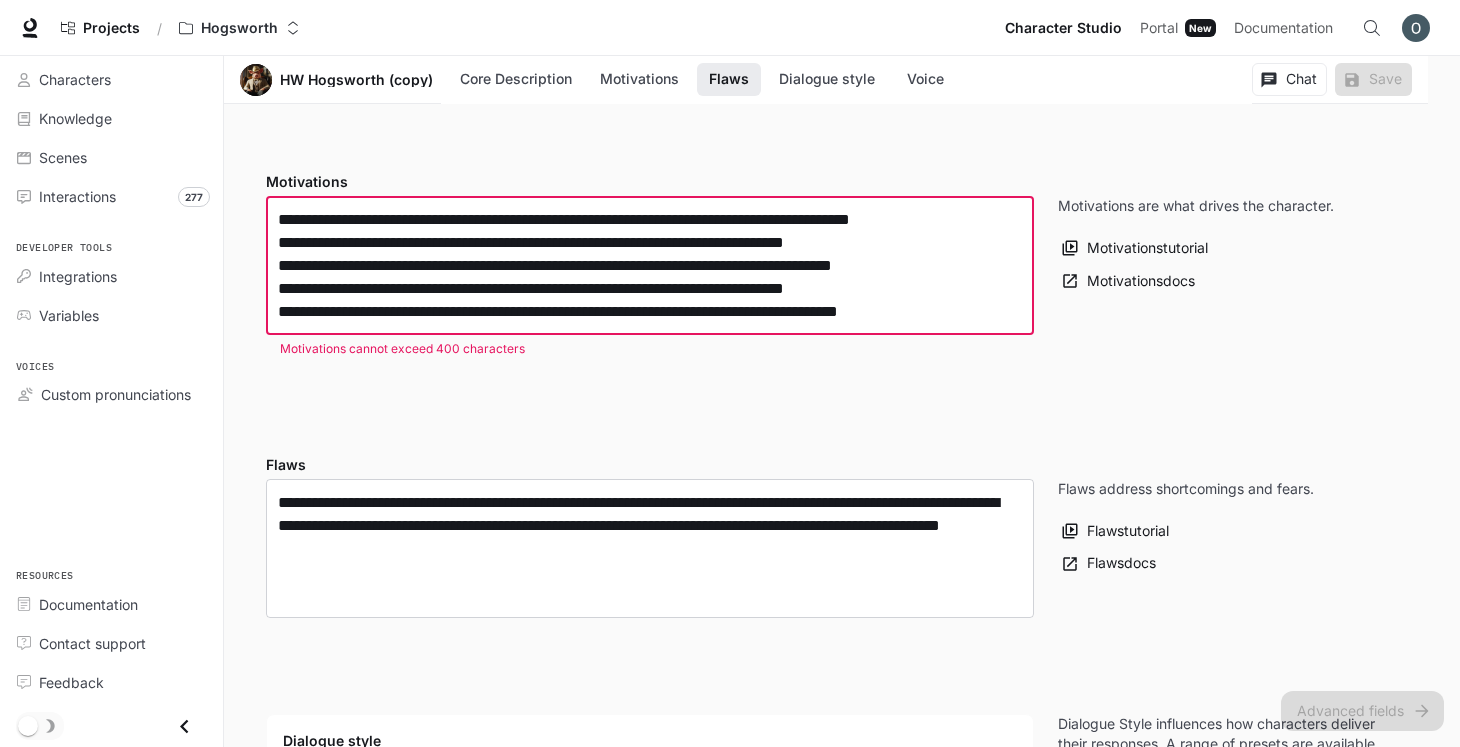 paste on "**********" 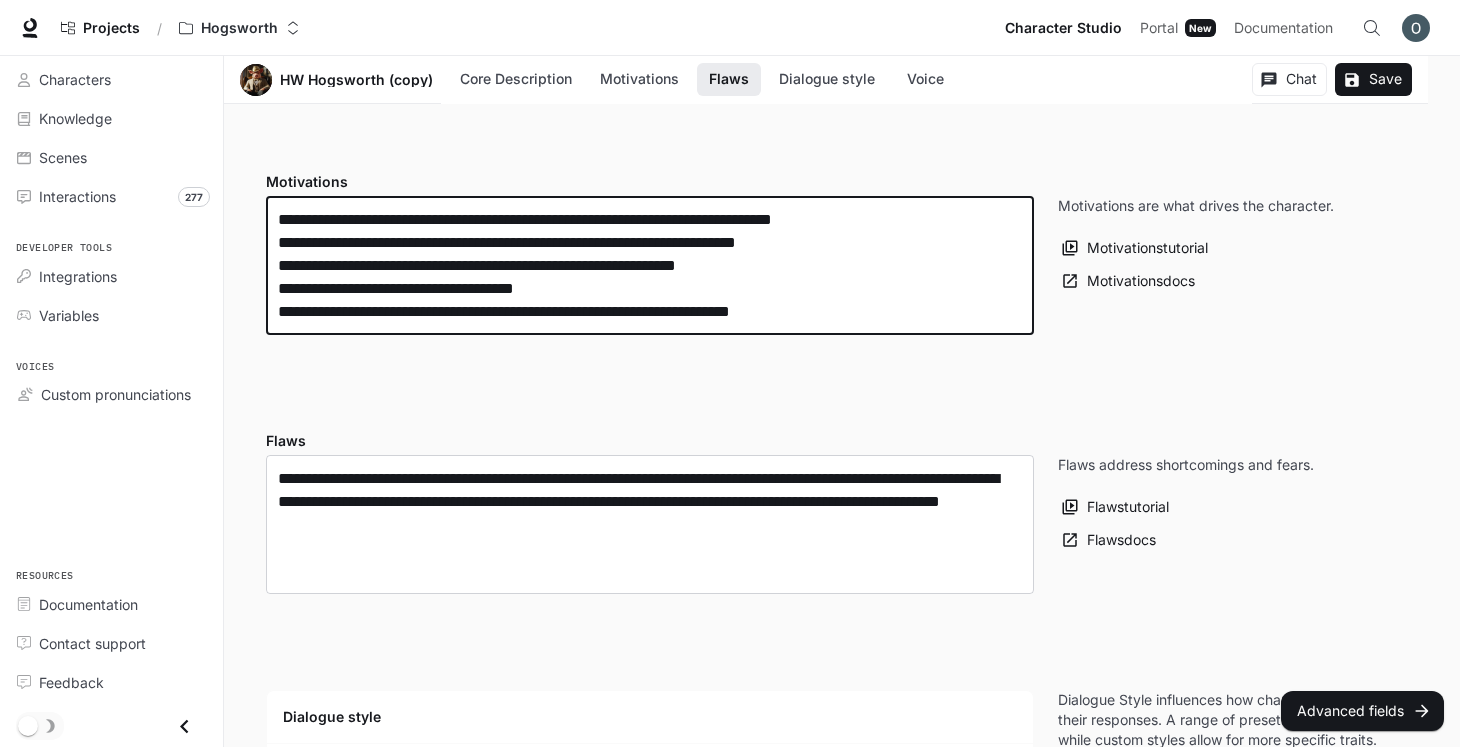 drag, startPoint x: 589, startPoint y: 288, endPoint x: 267, endPoint y: 284, distance: 322.02484 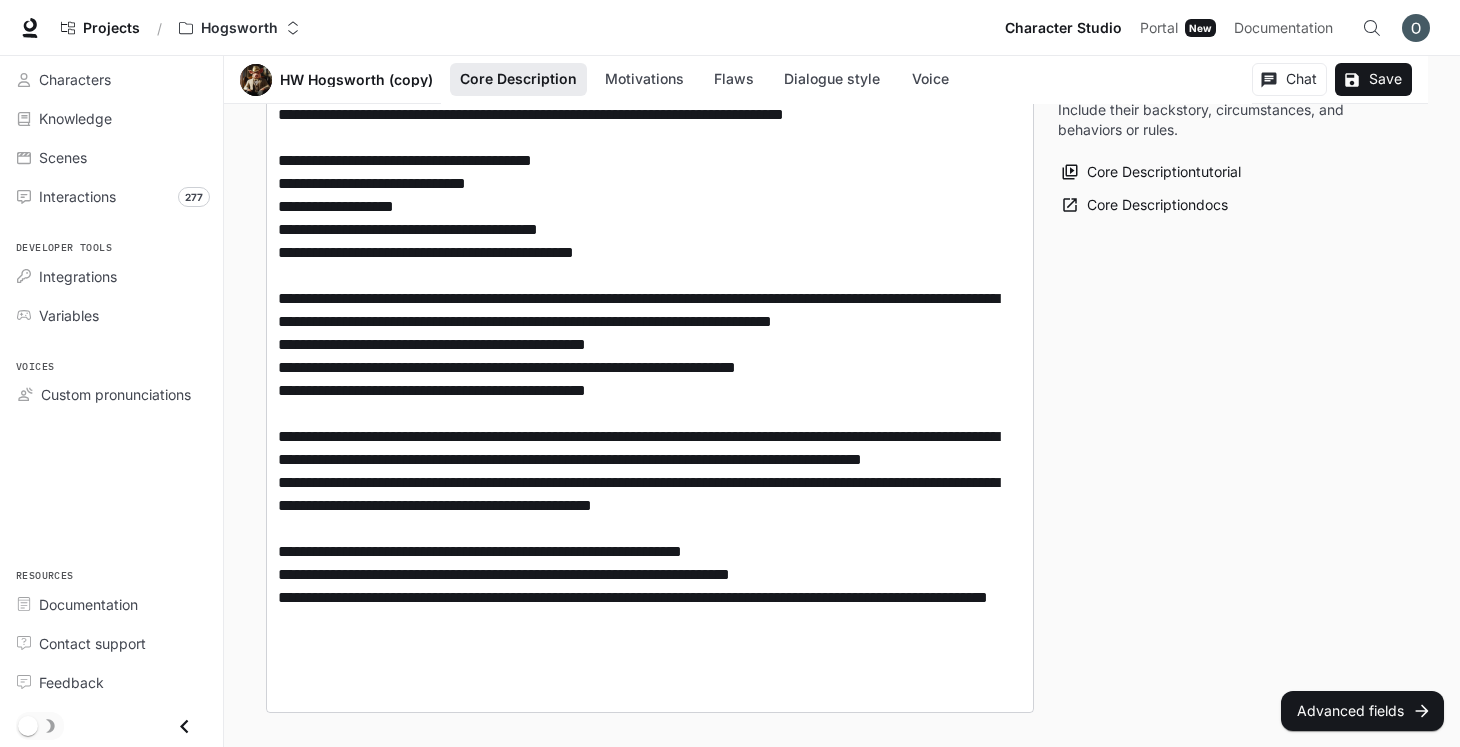 scroll, scrollTop: 536, scrollLeft: 0, axis: vertical 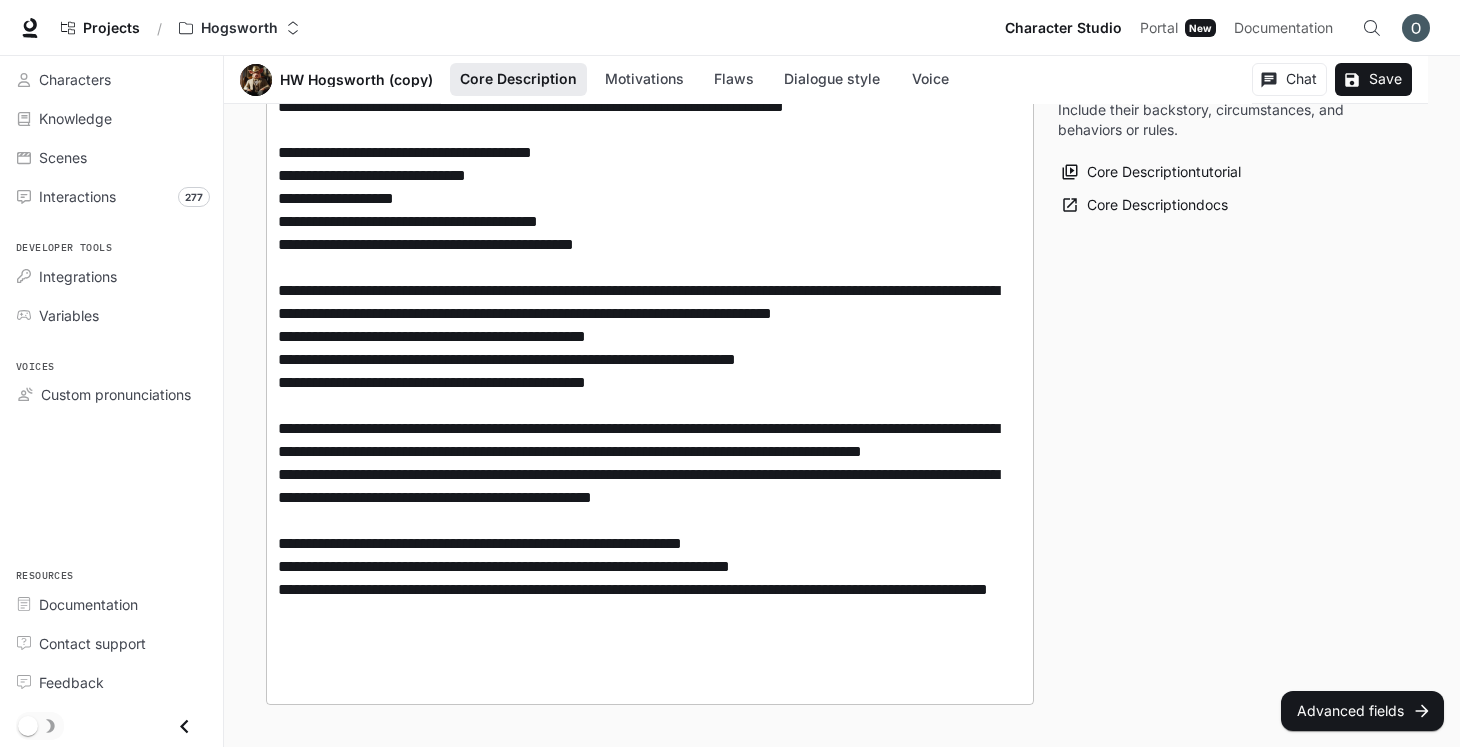 type on "**********" 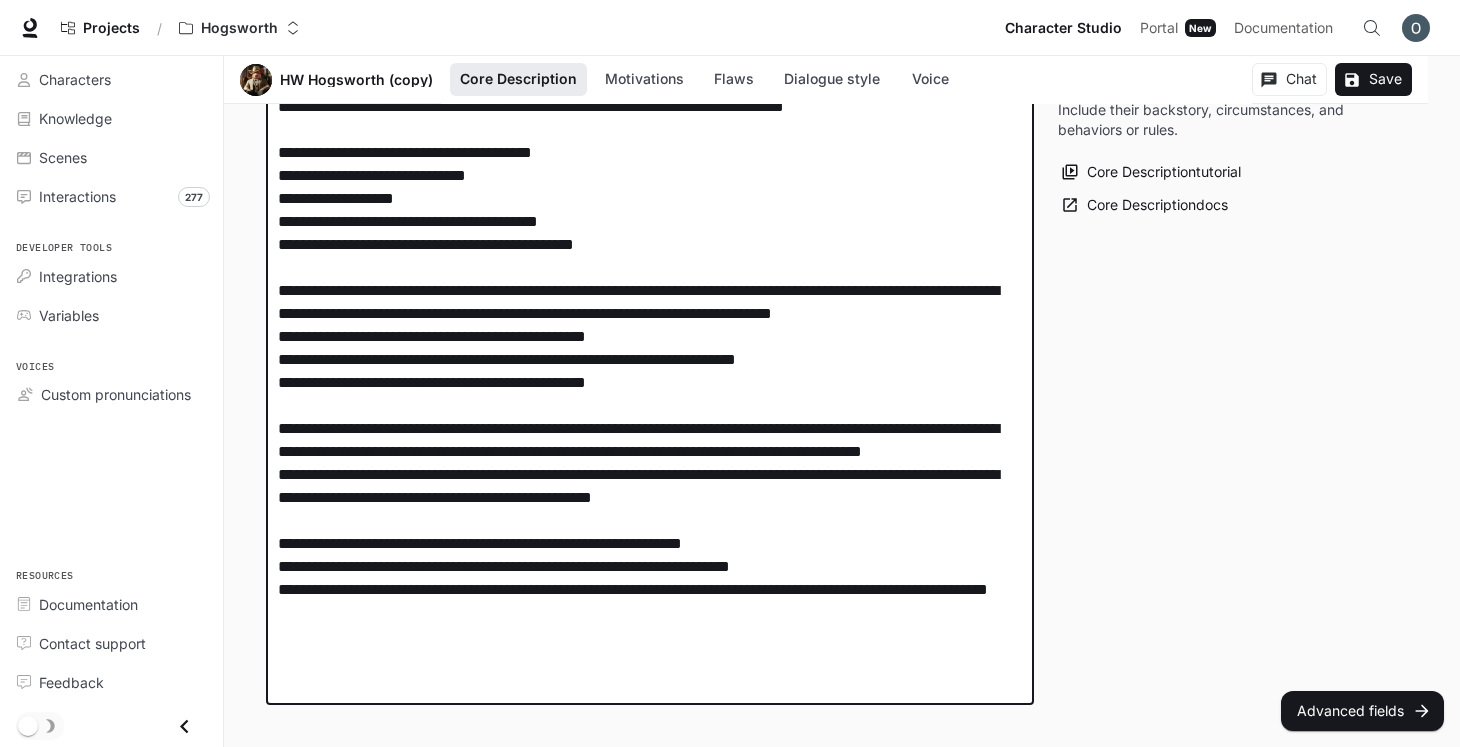 click at bounding box center [650, 302] 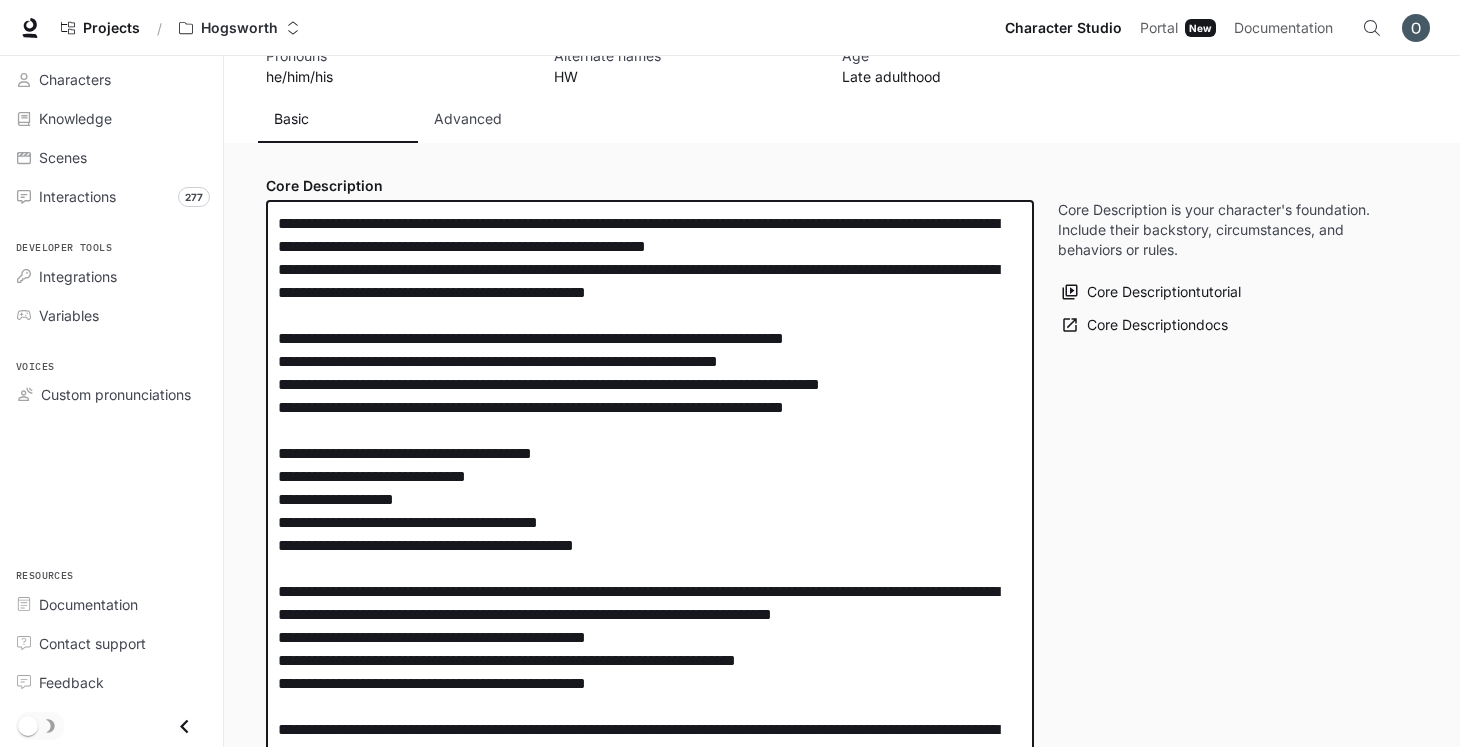 scroll, scrollTop: 230, scrollLeft: 0, axis: vertical 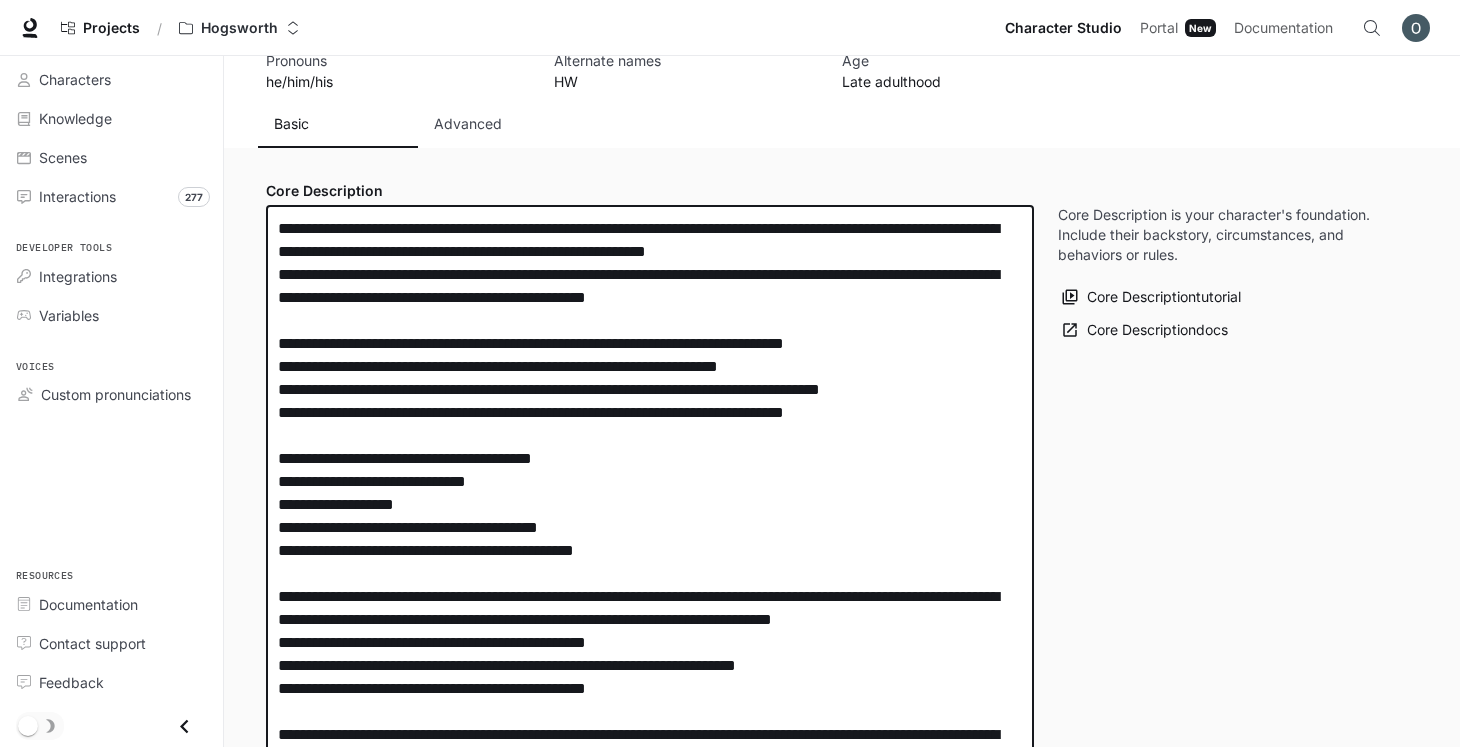 click at bounding box center [650, 608] 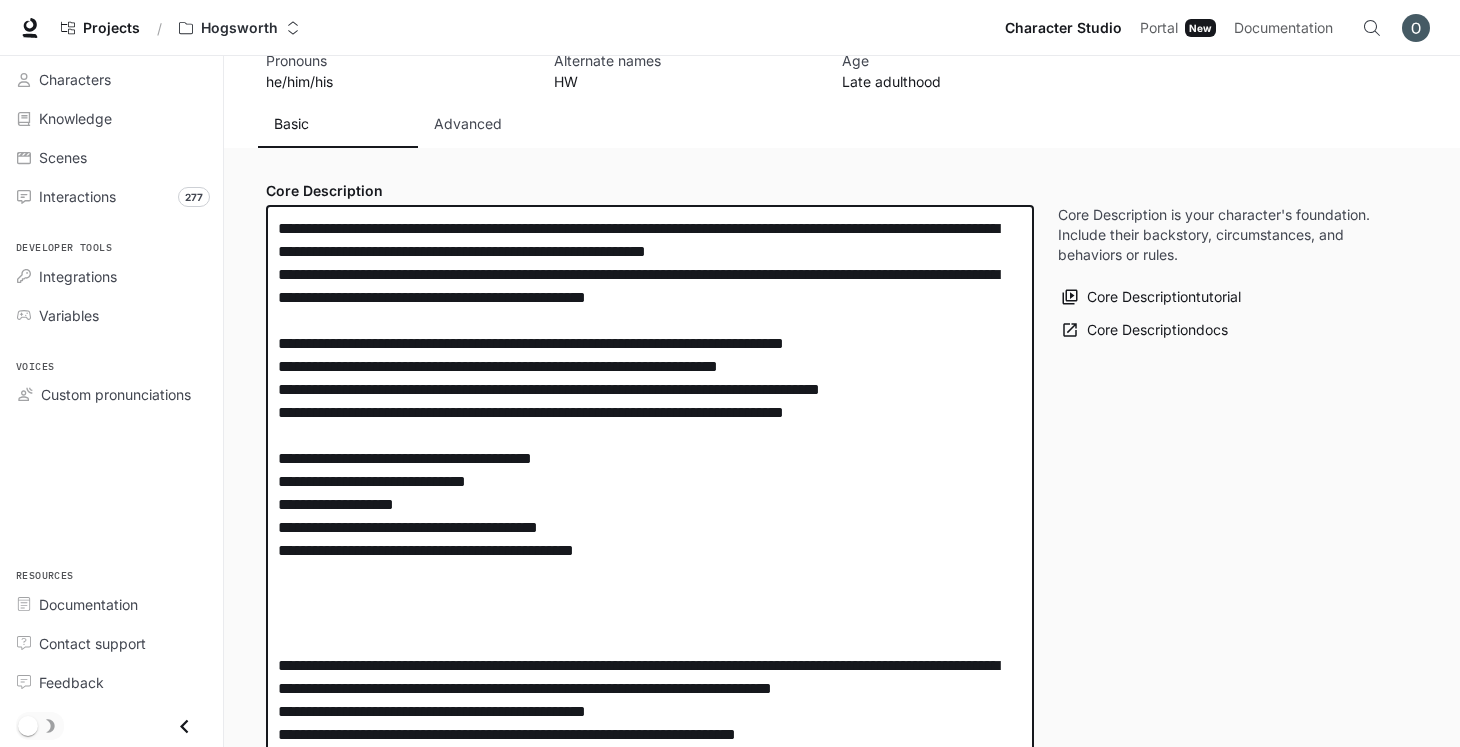 paste on "**********" 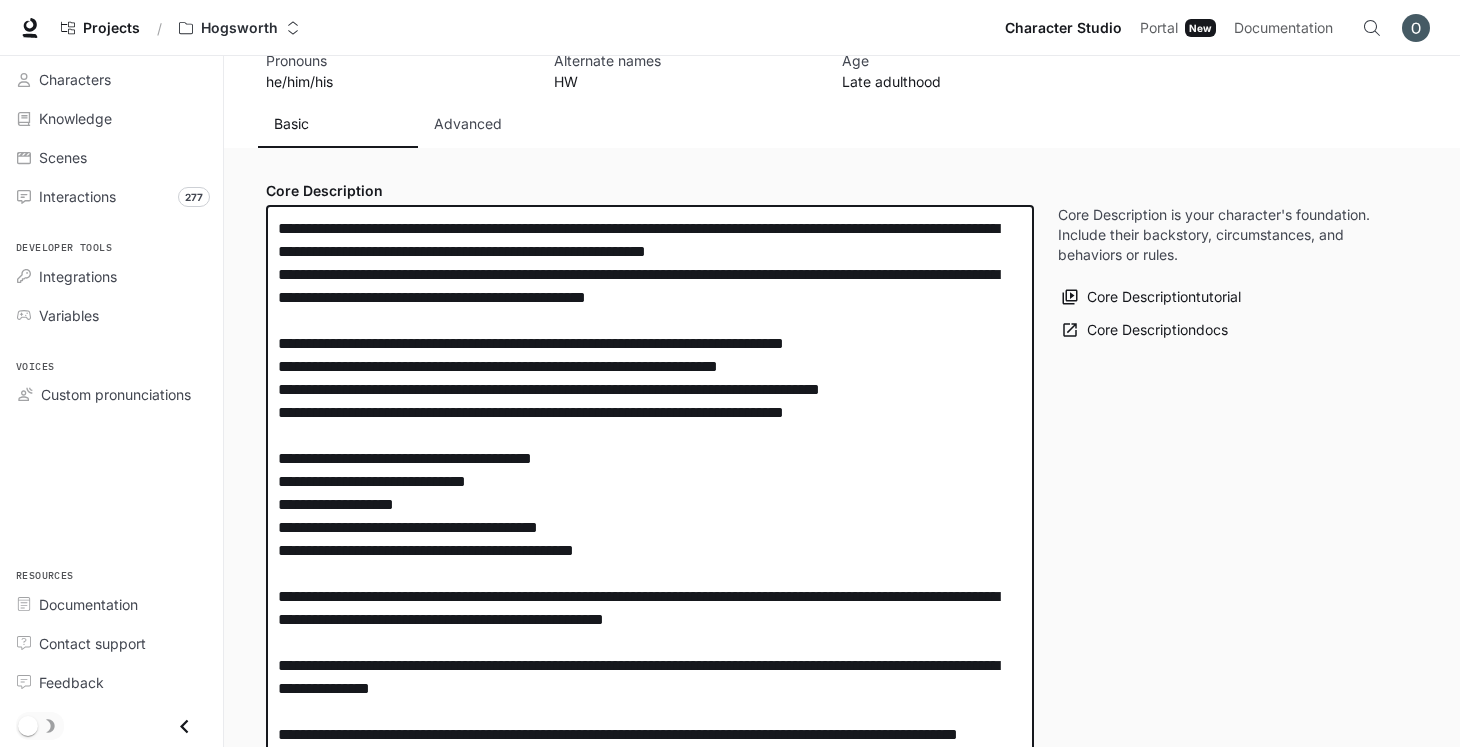 scroll, scrollTop: 457, scrollLeft: 0, axis: vertical 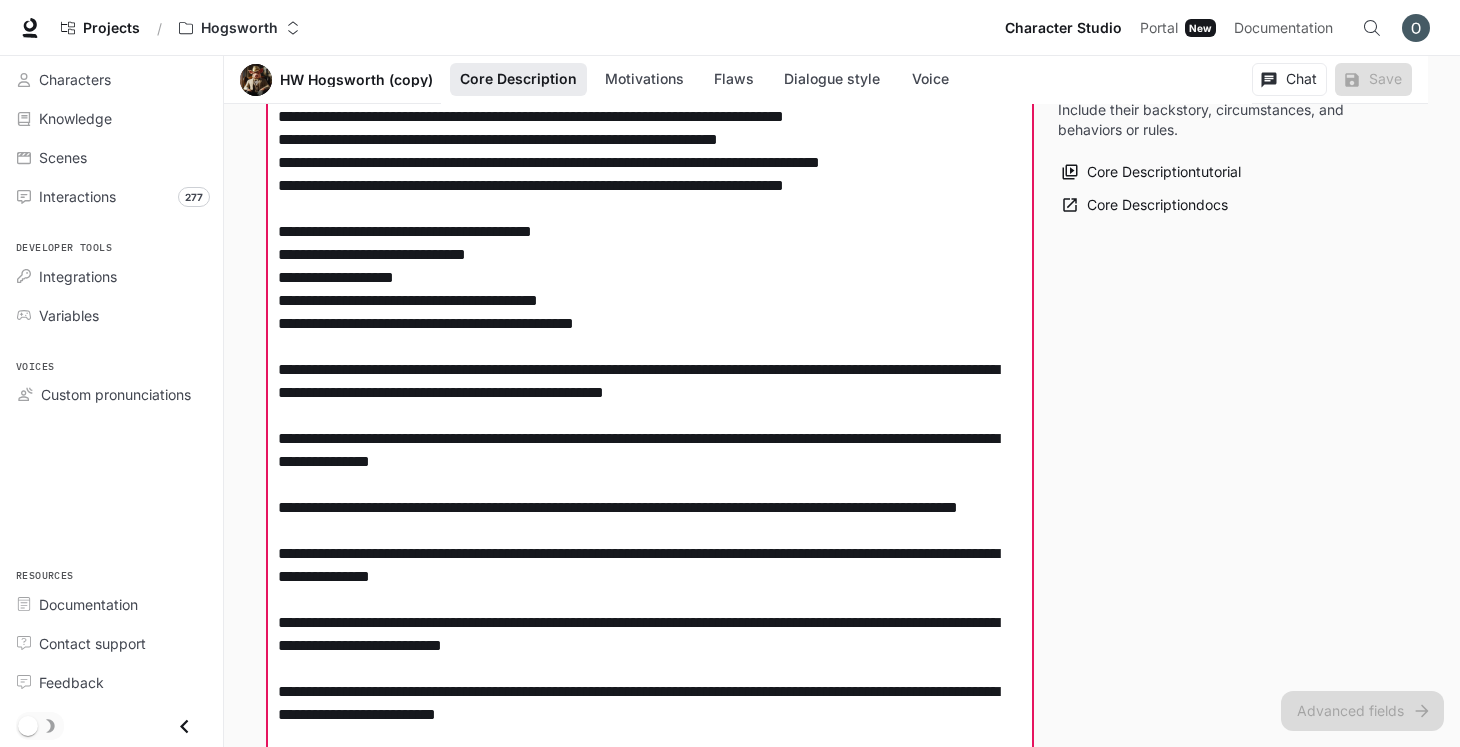 click at bounding box center (650, 599) 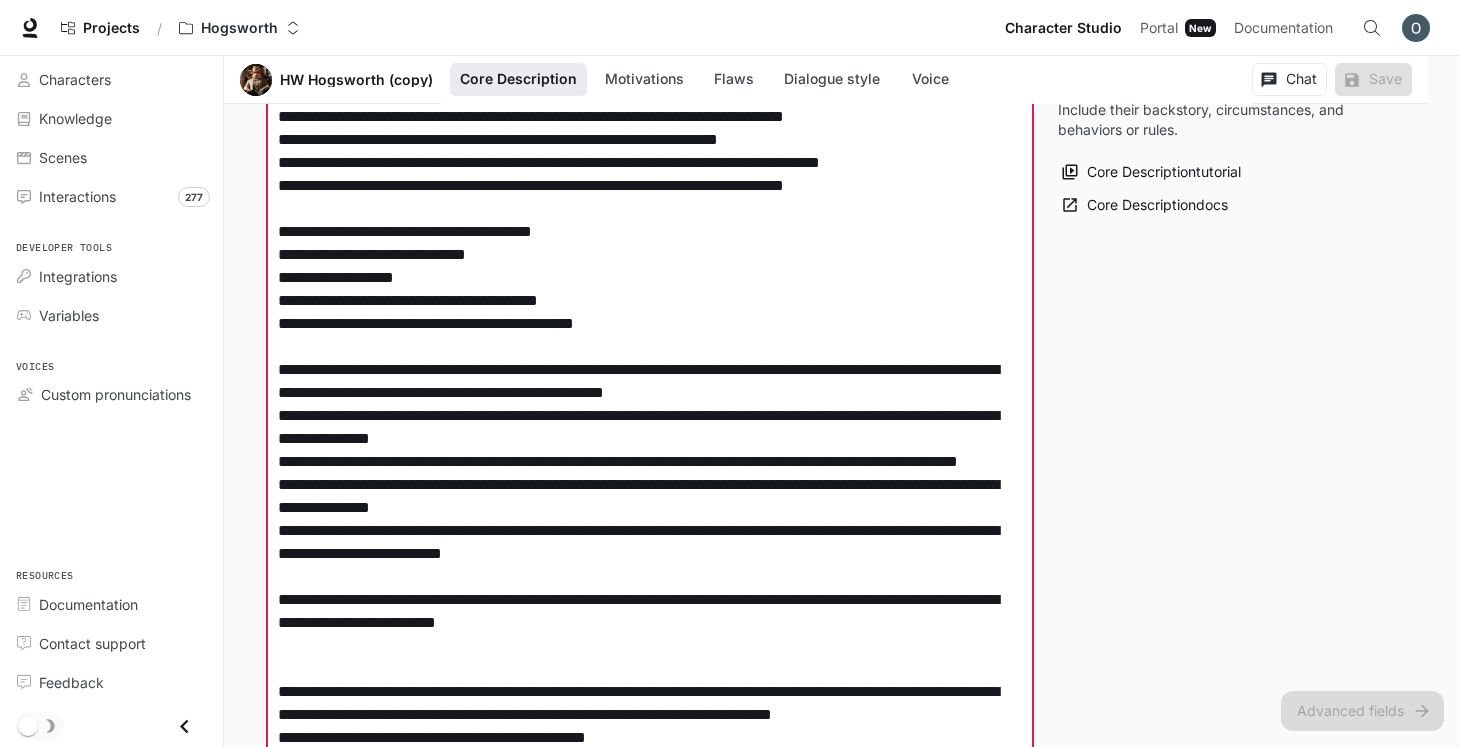 click at bounding box center [650, 553] 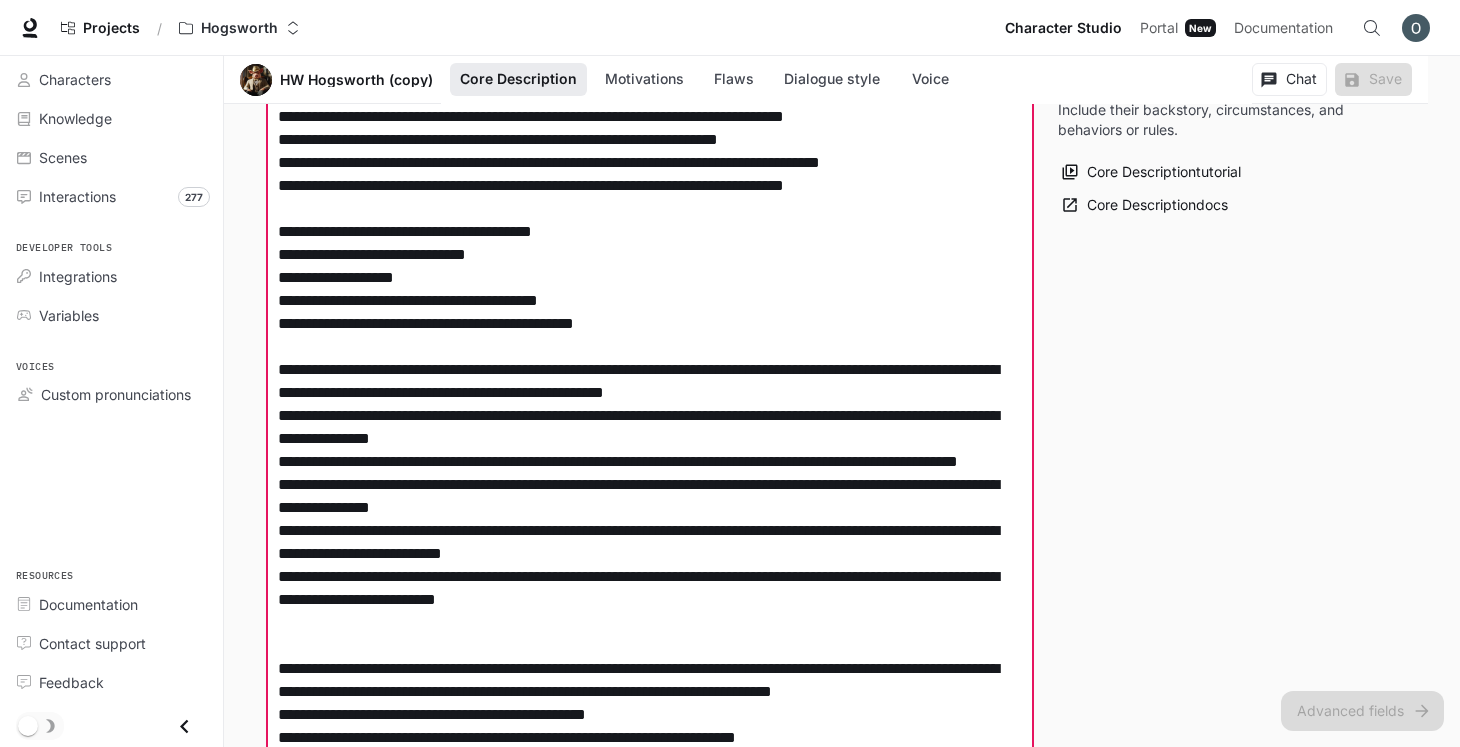 drag, startPoint x: 535, startPoint y: 462, endPoint x: 544, endPoint y: 476, distance: 16.643316 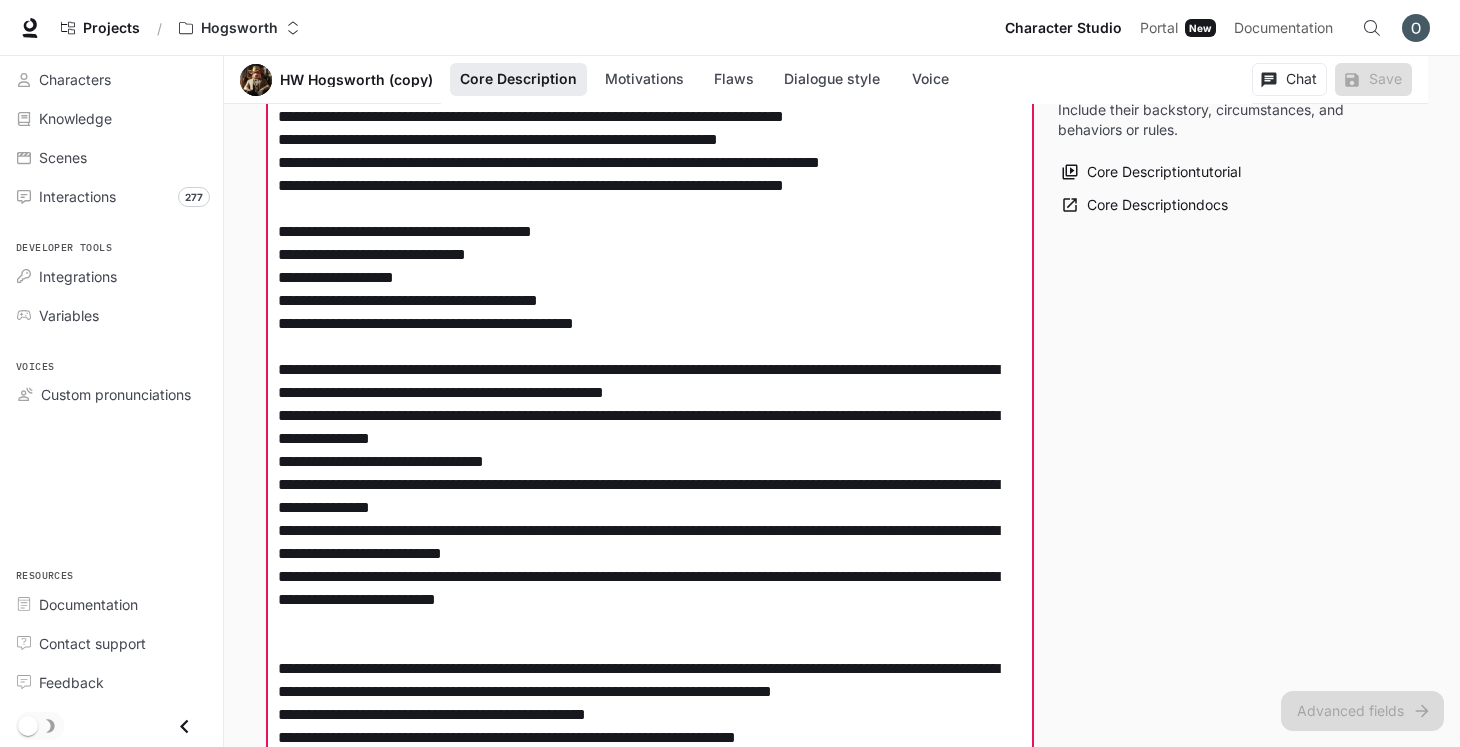 drag, startPoint x: 585, startPoint y: 509, endPoint x: 901, endPoint y: 487, distance: 316.7649 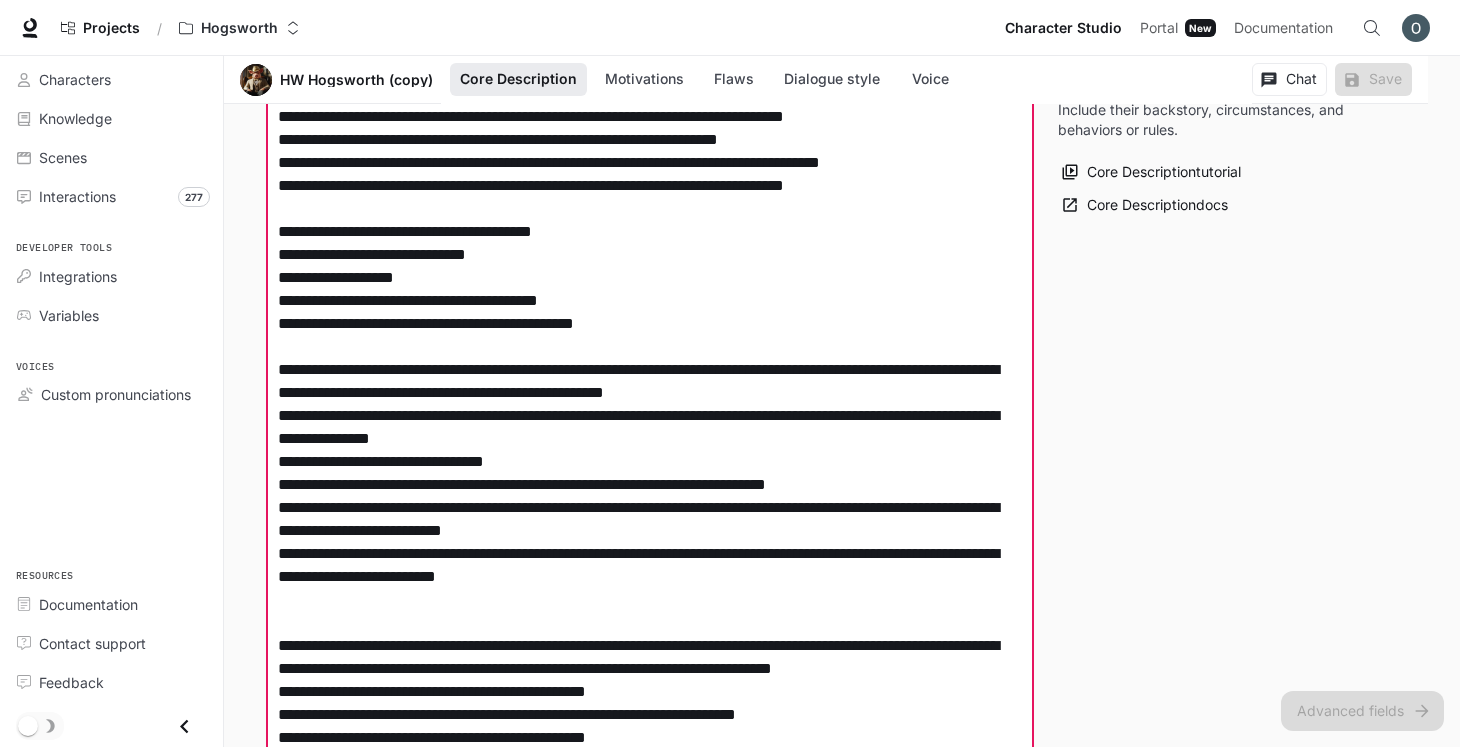 drag, startPoint x: 653, startPoint y: 527, endPoint x: 389, endPoint y: 514, distance: 264.3199 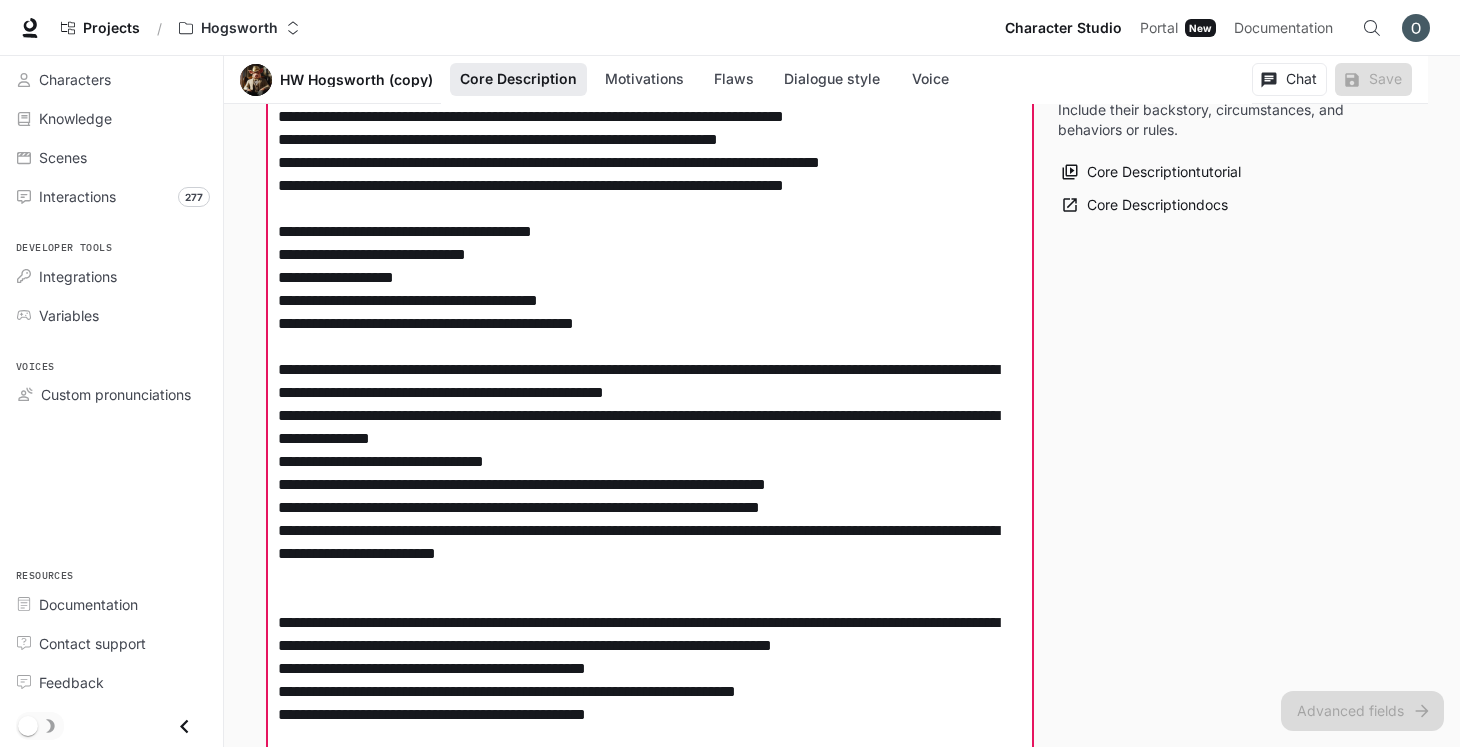 drag, startPoint x: 663, startPoint y: 550, endPoint x: 271, endPoint y: 529, distance: 392.5621 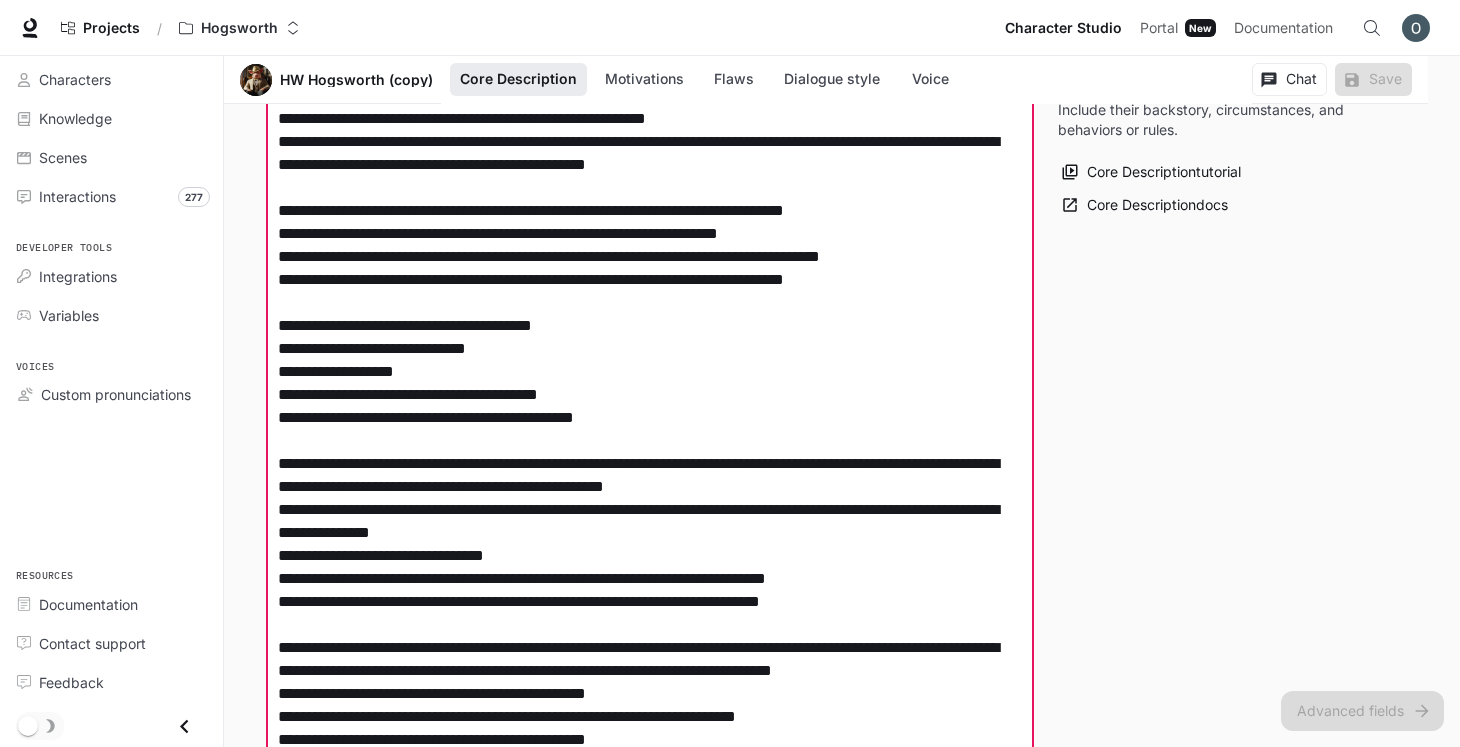 scroll, scrollTop: 355, scrollLeft: 0, axis: vertical 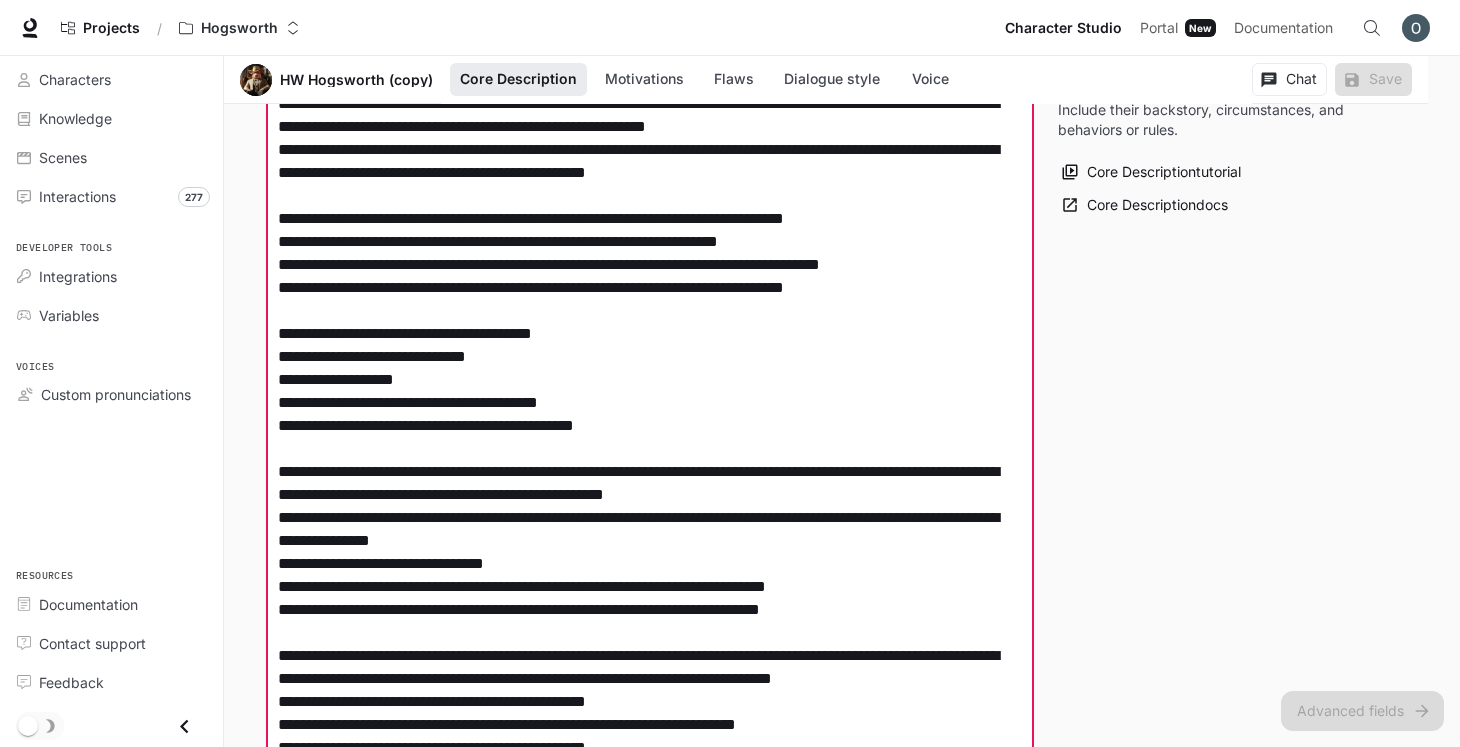 drag, startPoint x: 368, startPoint y: 473, endPoint x: 1013, endPoint y: 476, distance: 645.00696 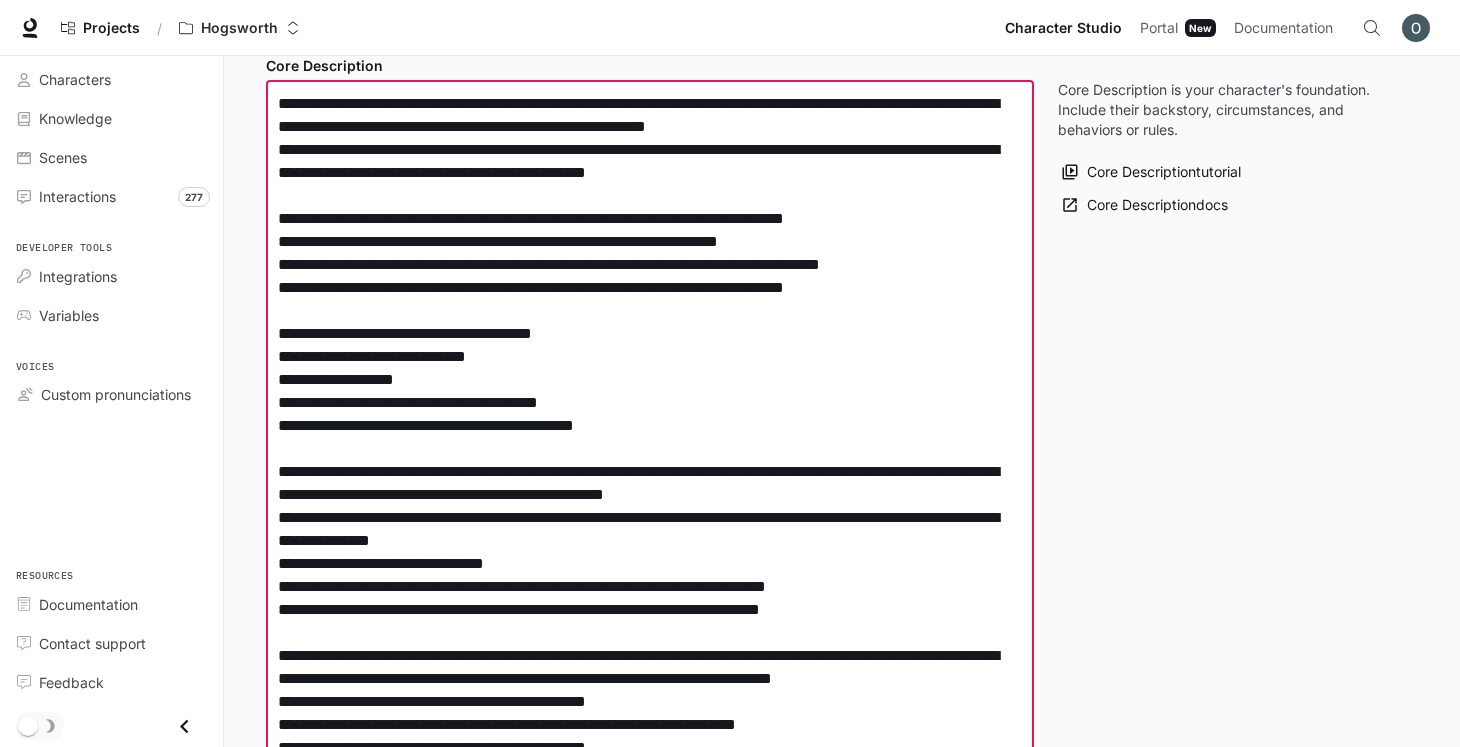 scroll, scrollTop: 292, scrollLeft: 0, axis: vertical 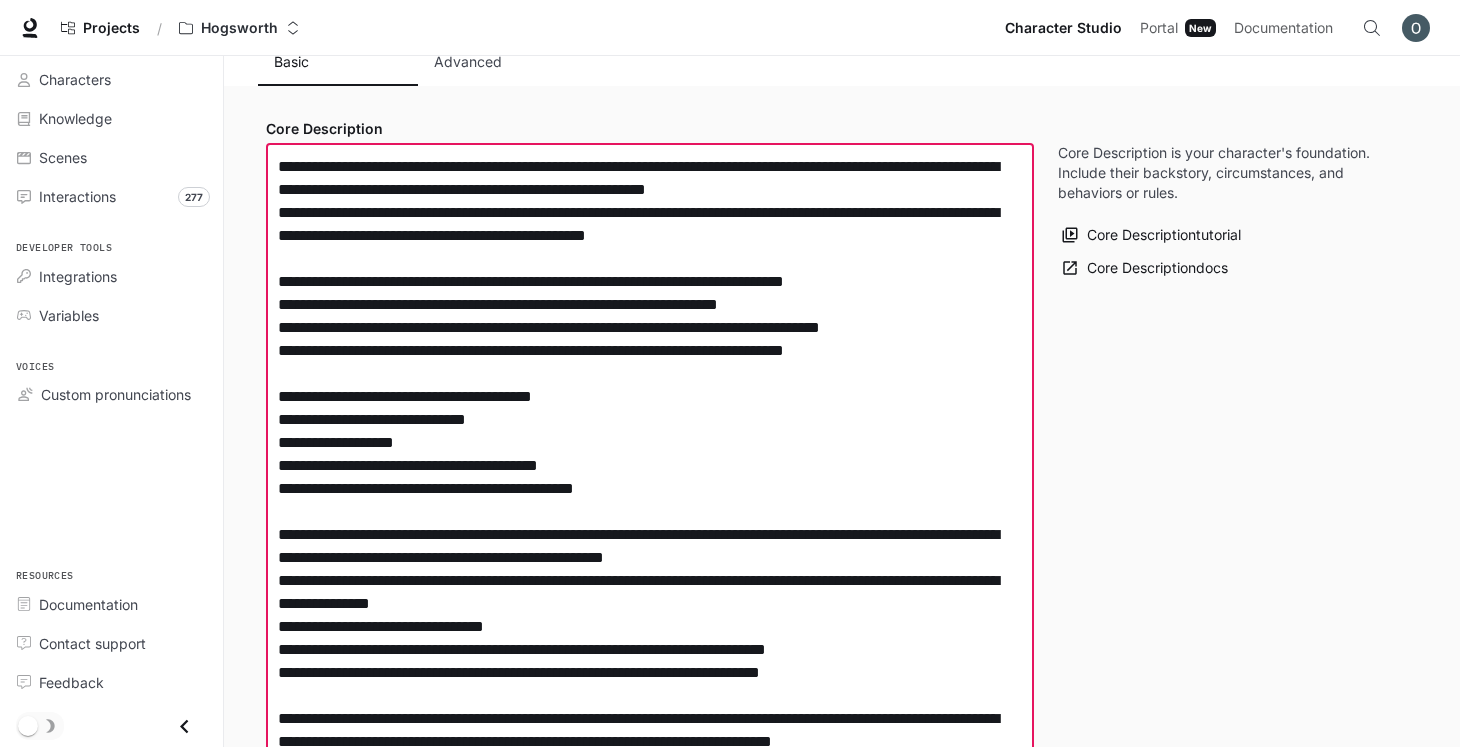 drag, startPoint x: 614, startPoint y: 471, endPoint x: 252, endPoint y: 473, distance: 362.00552 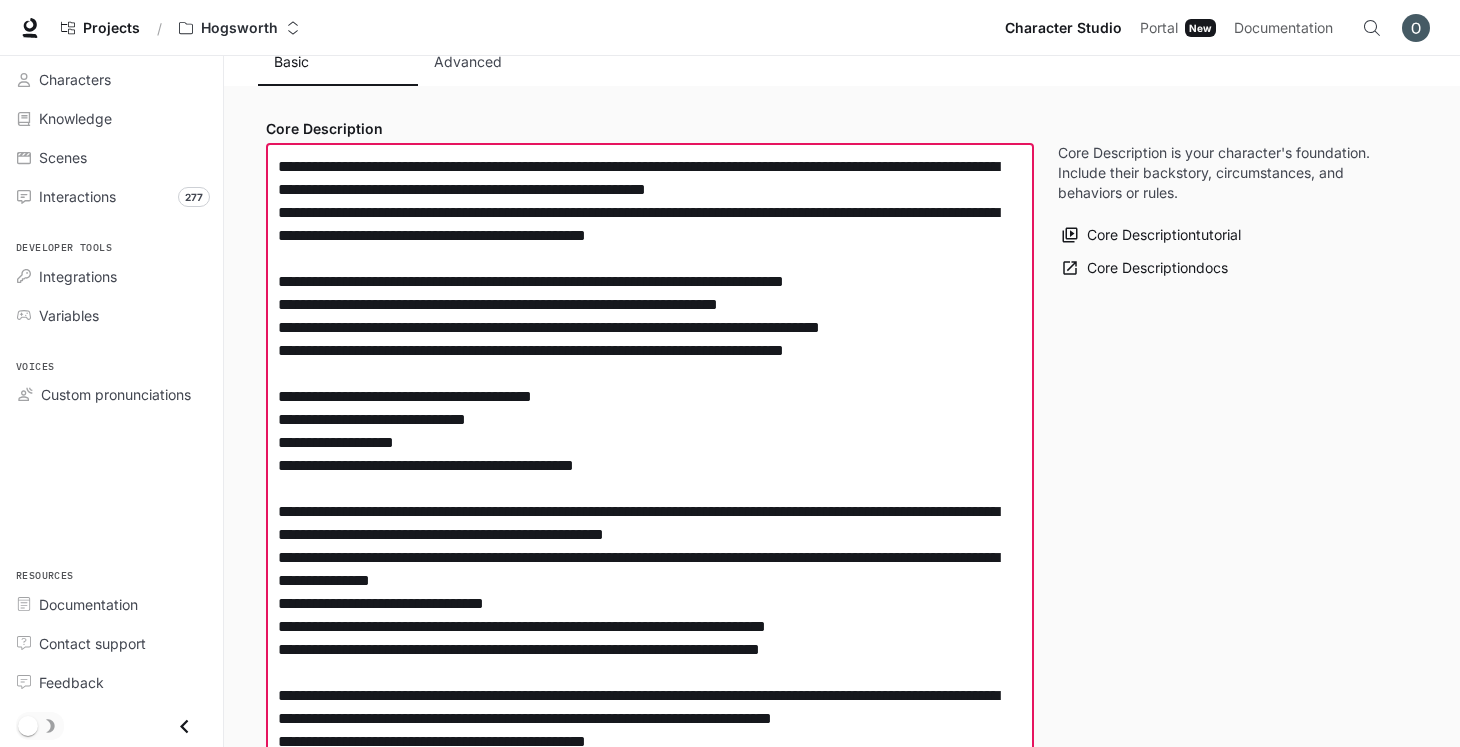 drag, startPoint x: 429, startPoint y: 443, endPoint x: 271, endPoint y: 423, distance: 159.26079 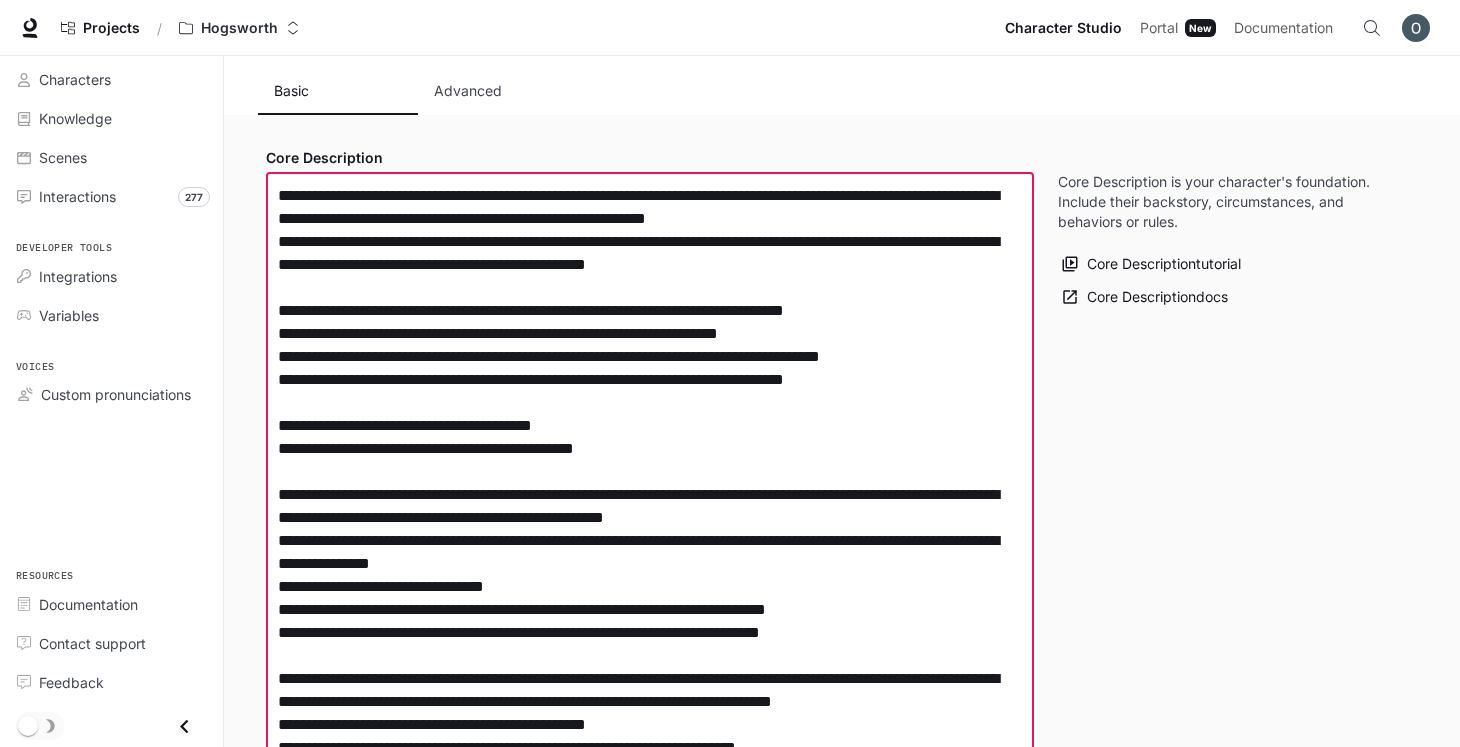 scroll, scrollTop: 260, scrollLeft: 0, axis: vertical 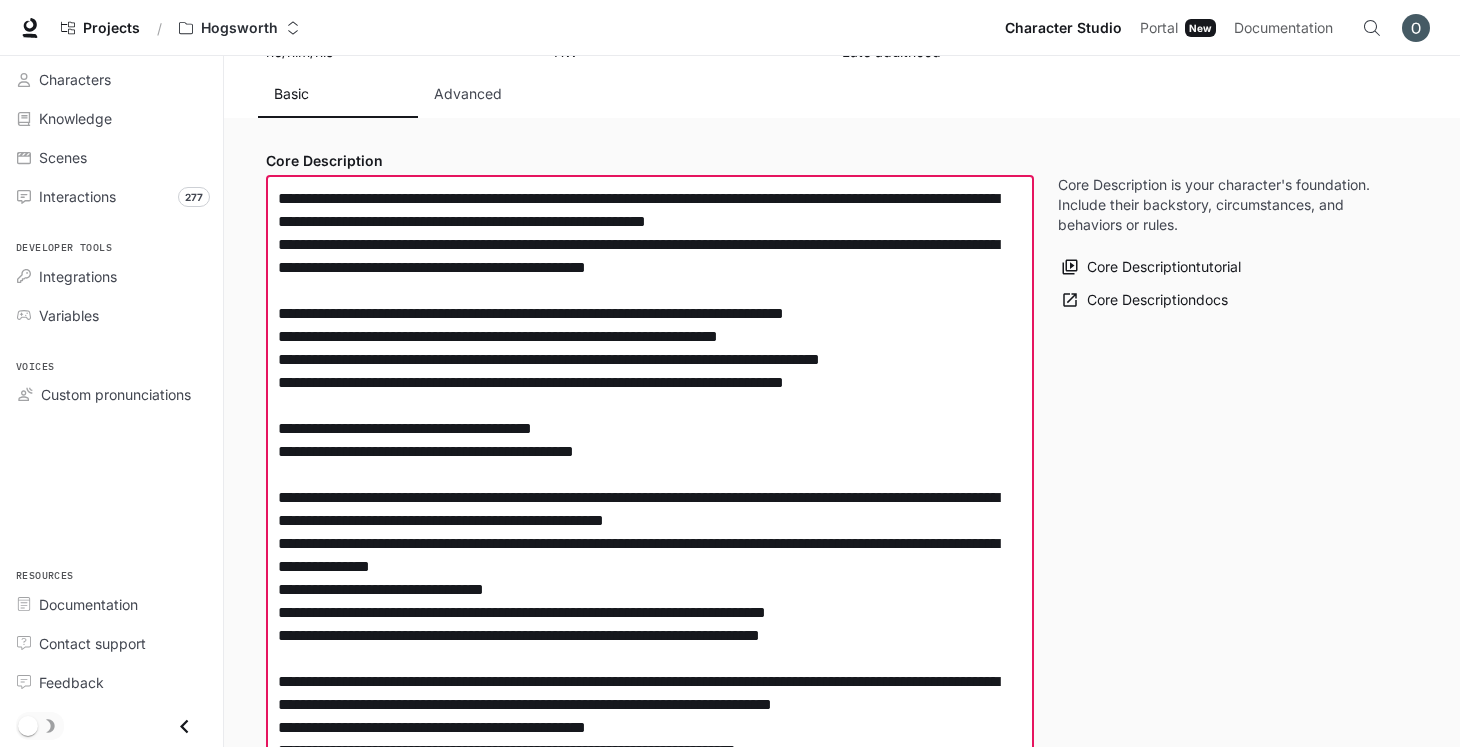 drag, startPoint x: 856, startPoint y: 519, endPoint x: 279, endPoint y: 485, distance: 578.00085 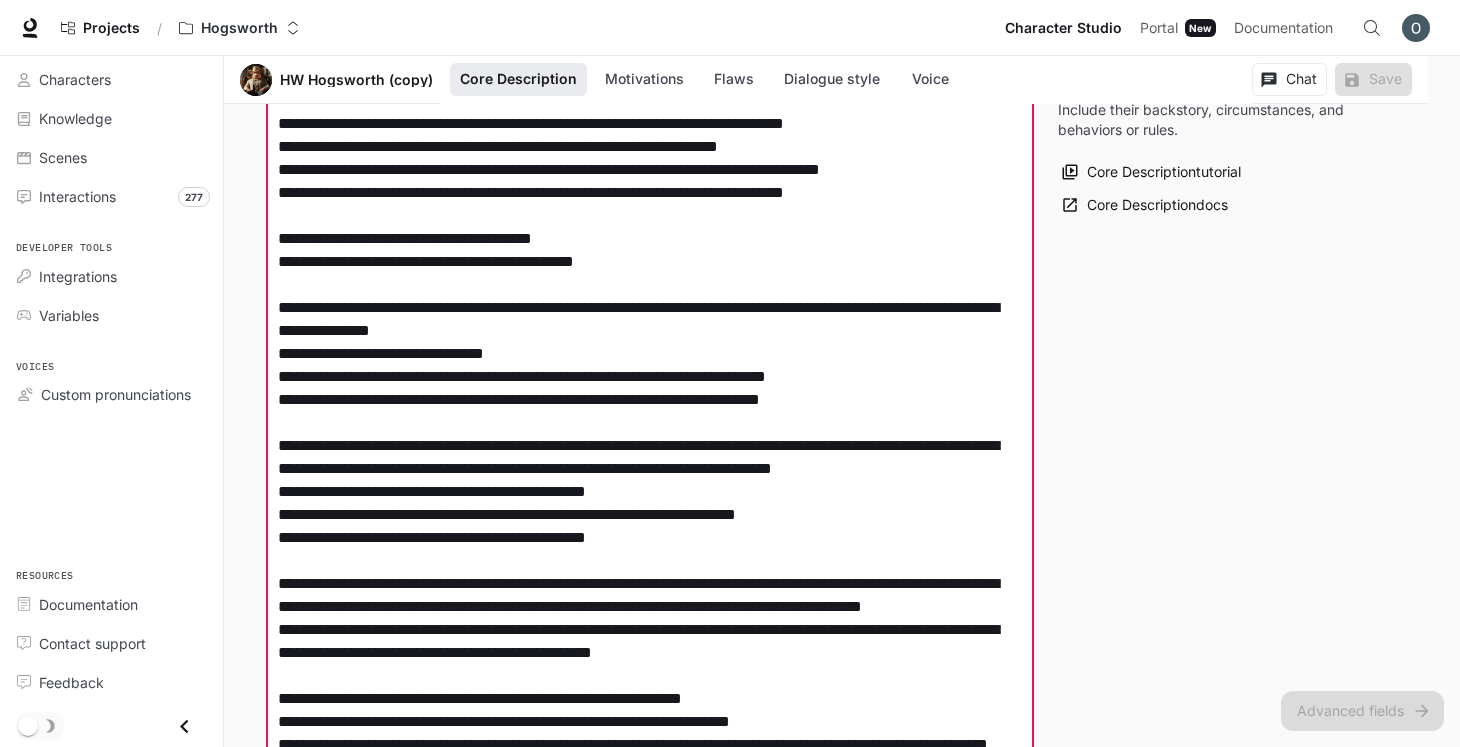 scroll, scrollTop: 452, scrollLeft: 0, axis: vertical 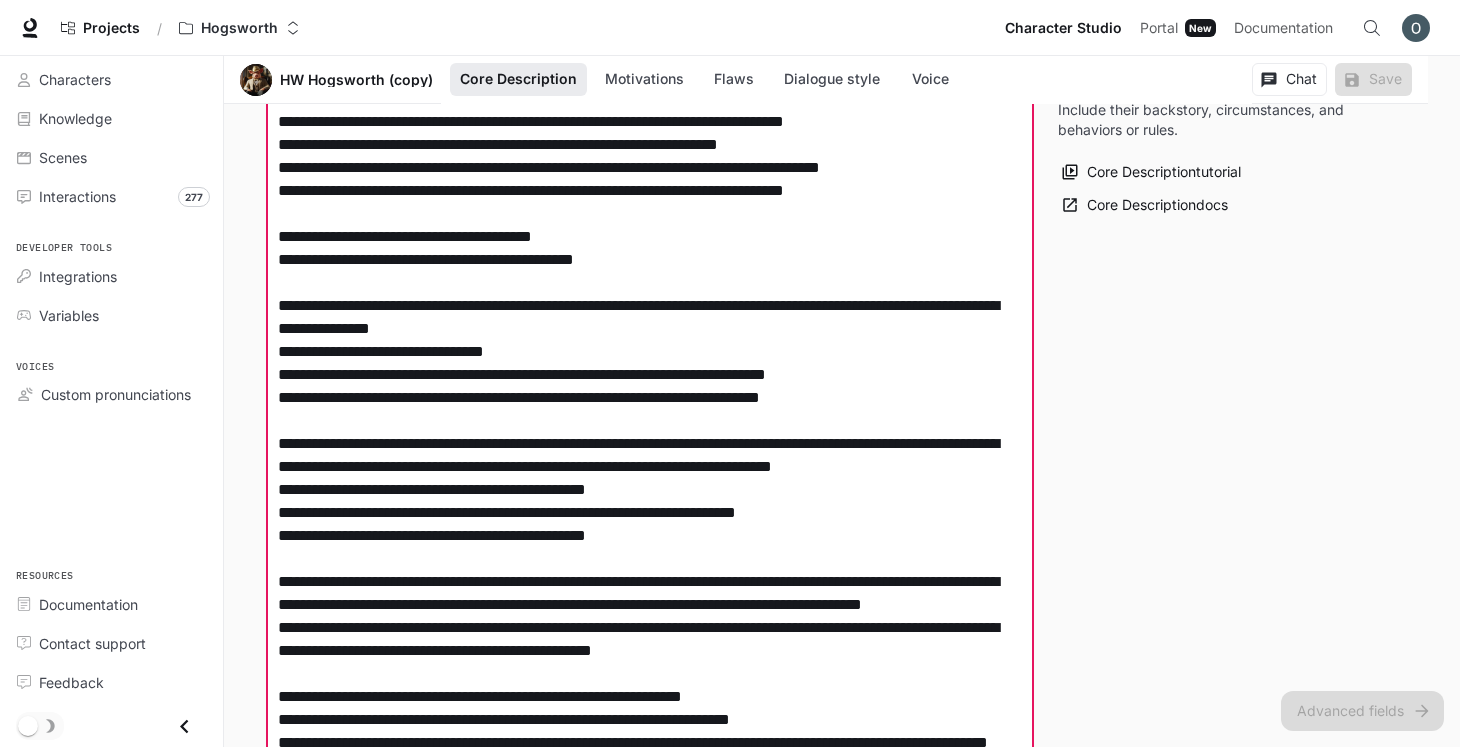 drag, startPoint x: 680, startPoint y: 510, endPoint x: 237, endPoint y: 511, distance: 443.00113 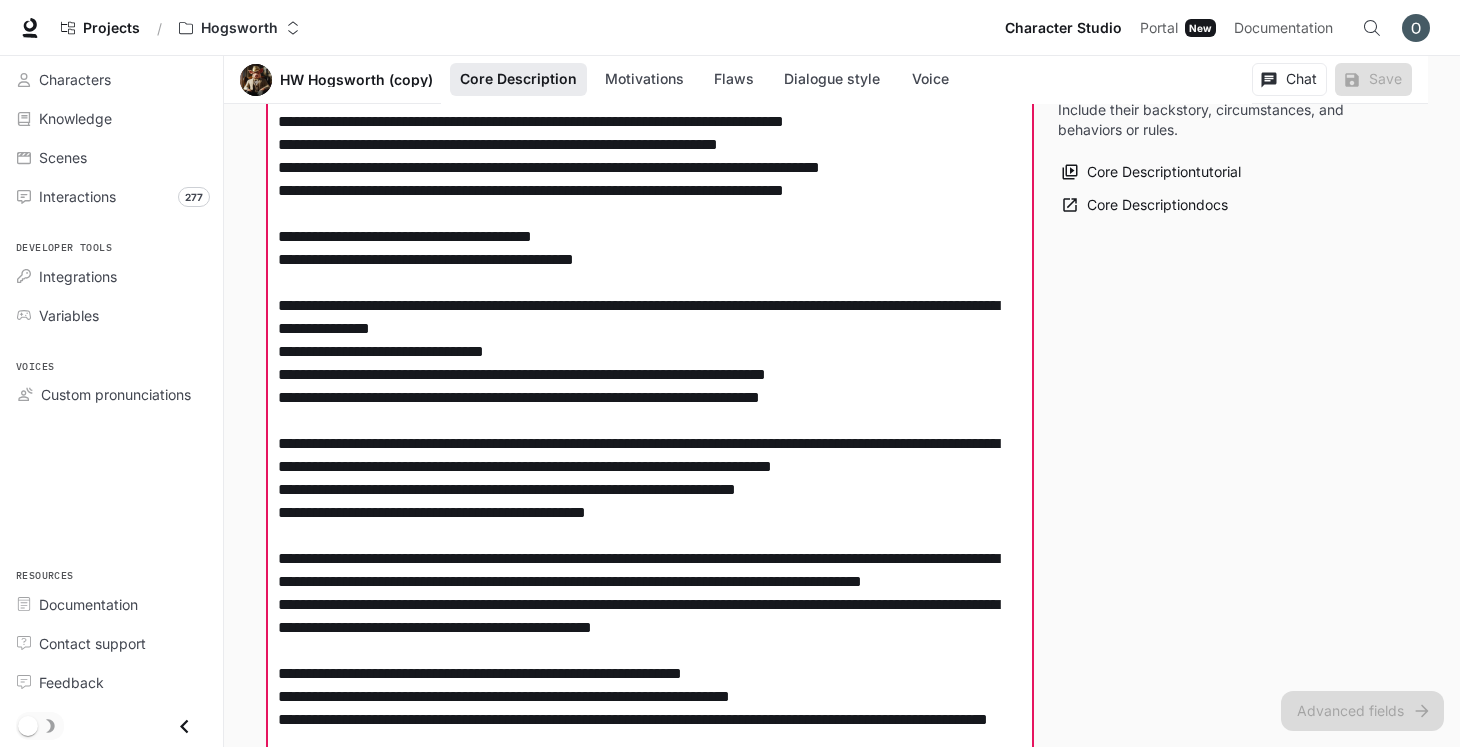 drag, startPoint x: 707, startPoint y: 533, endPoint x: 235, endPoint y: 530, distance: 472.00952 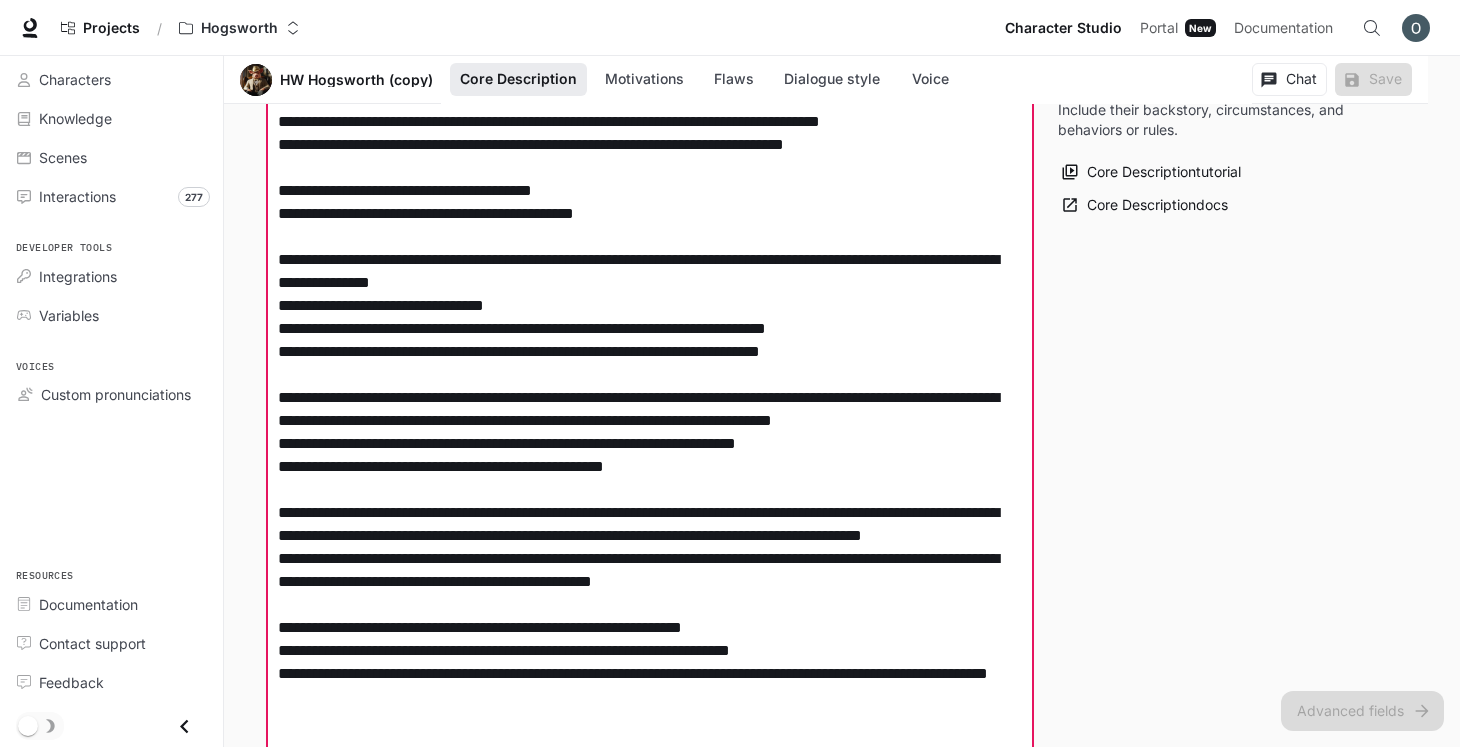 scroll, scrollTop: 499, scrollLeft: 0, axis: vertical 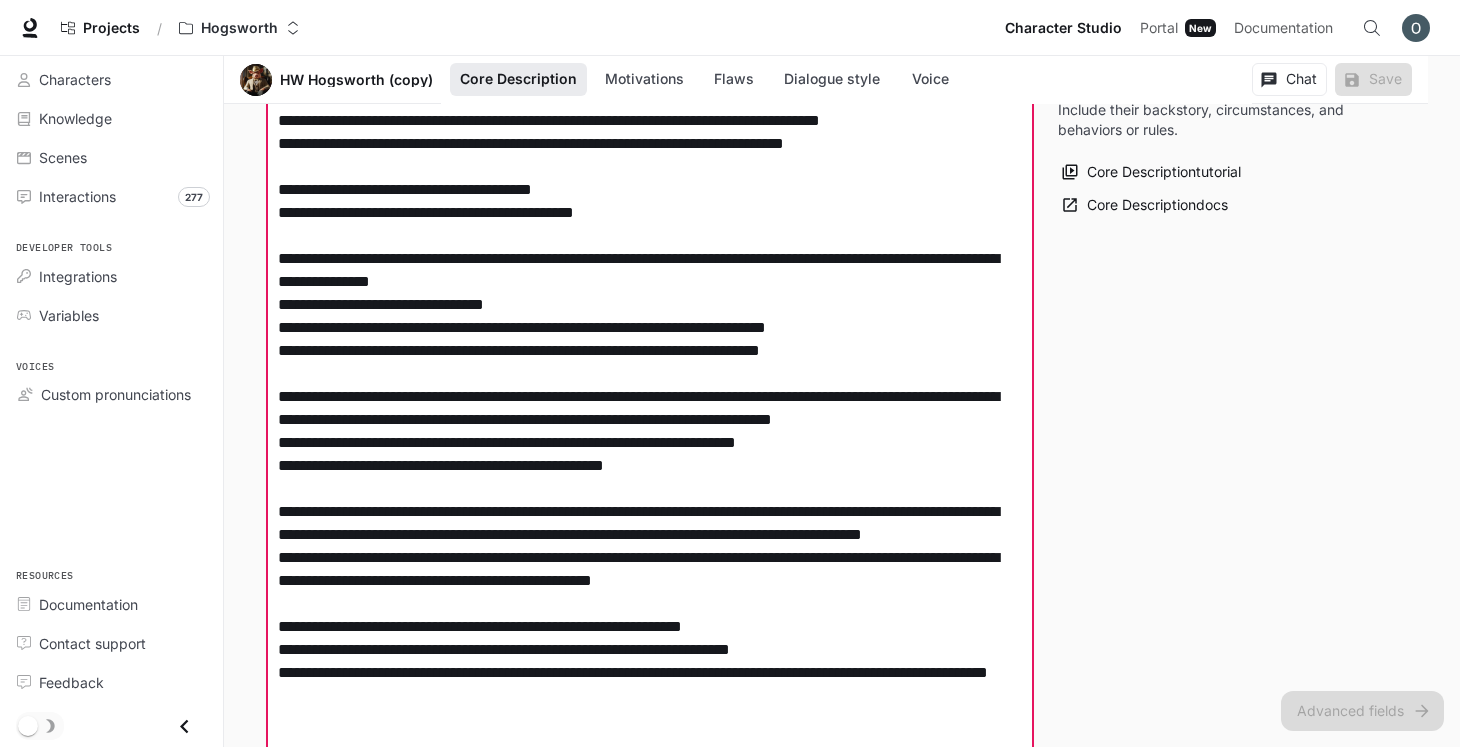 drag, startPoint x: 399, startPoint y: 580, endPoint x: 381, endPoint y: 563, distance: 24.758837 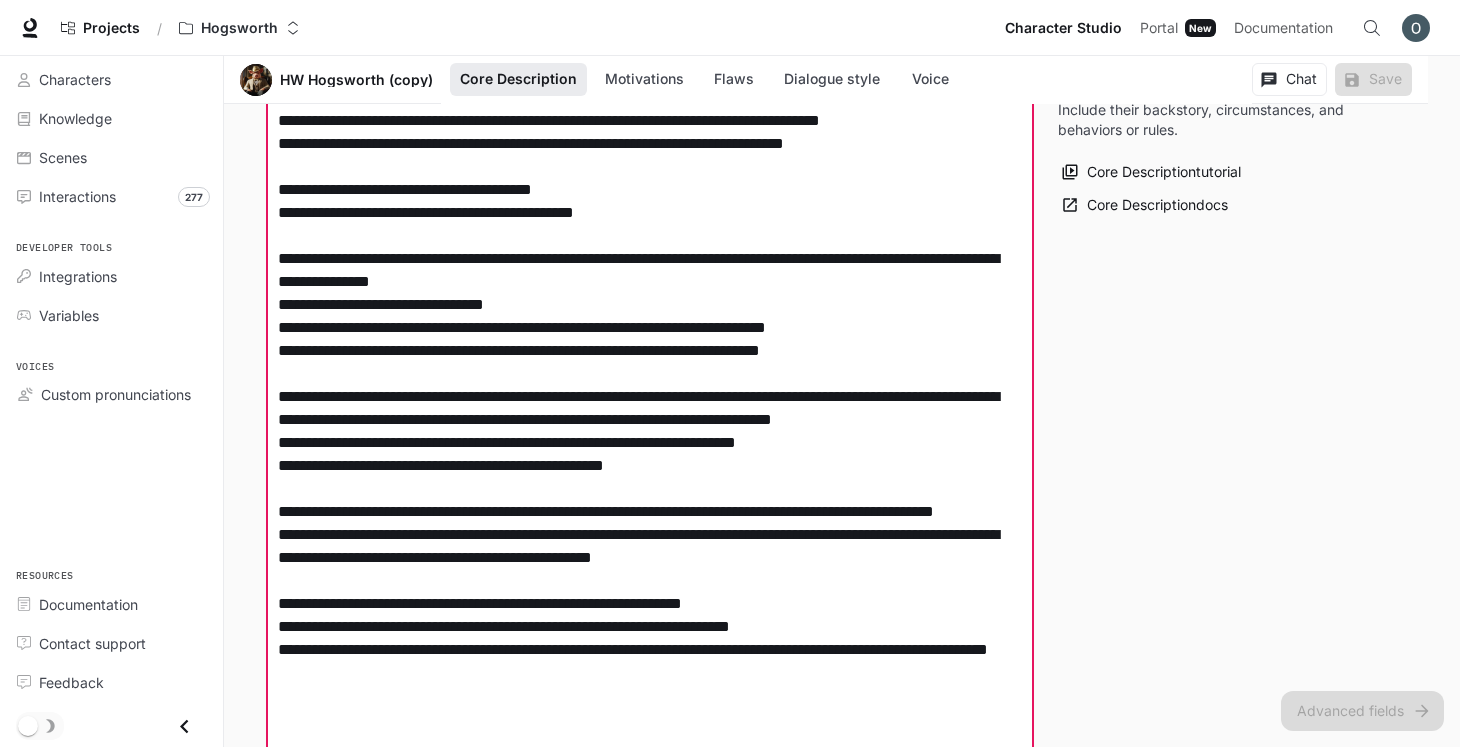 click at bounding box center [650, 350] 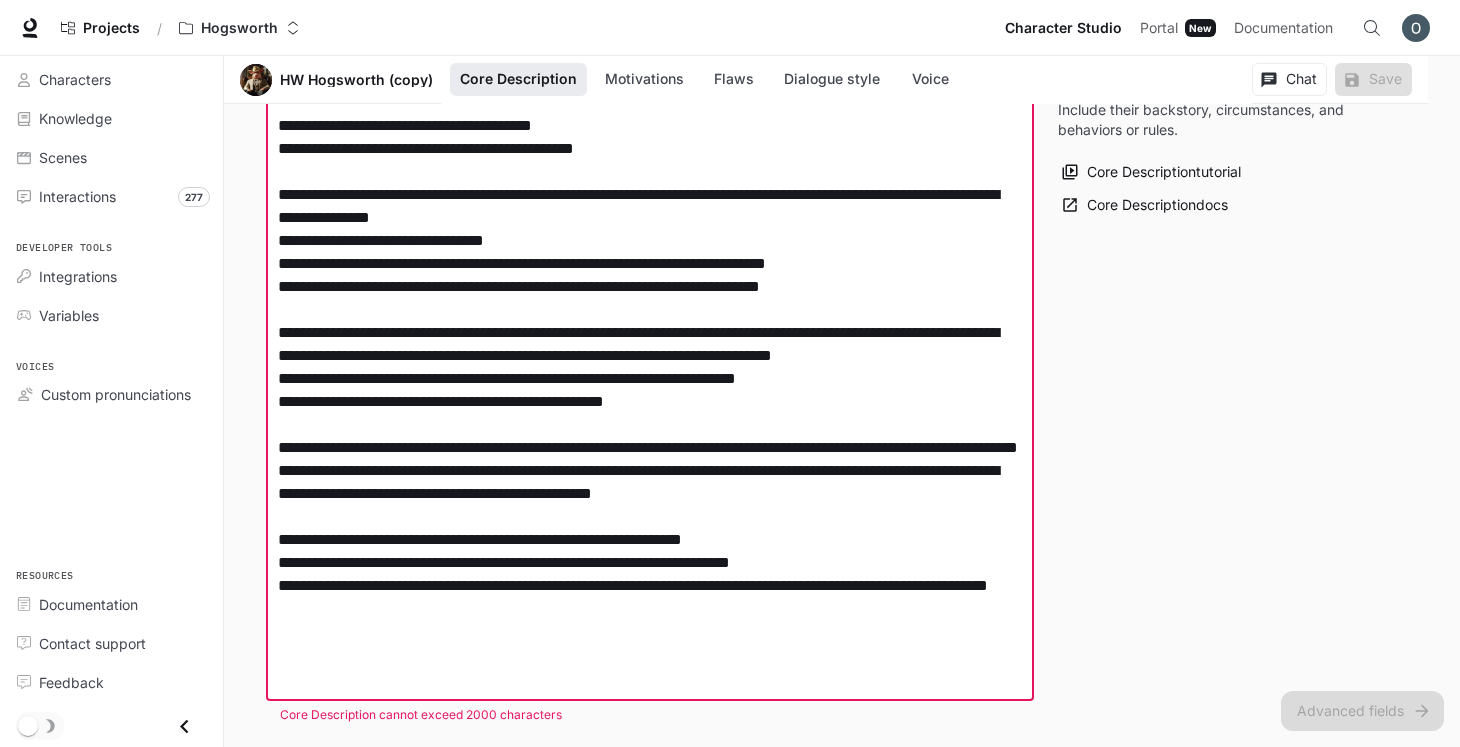 scroll, scrollTop: 570, scrollLeft: 0, axis: vertical 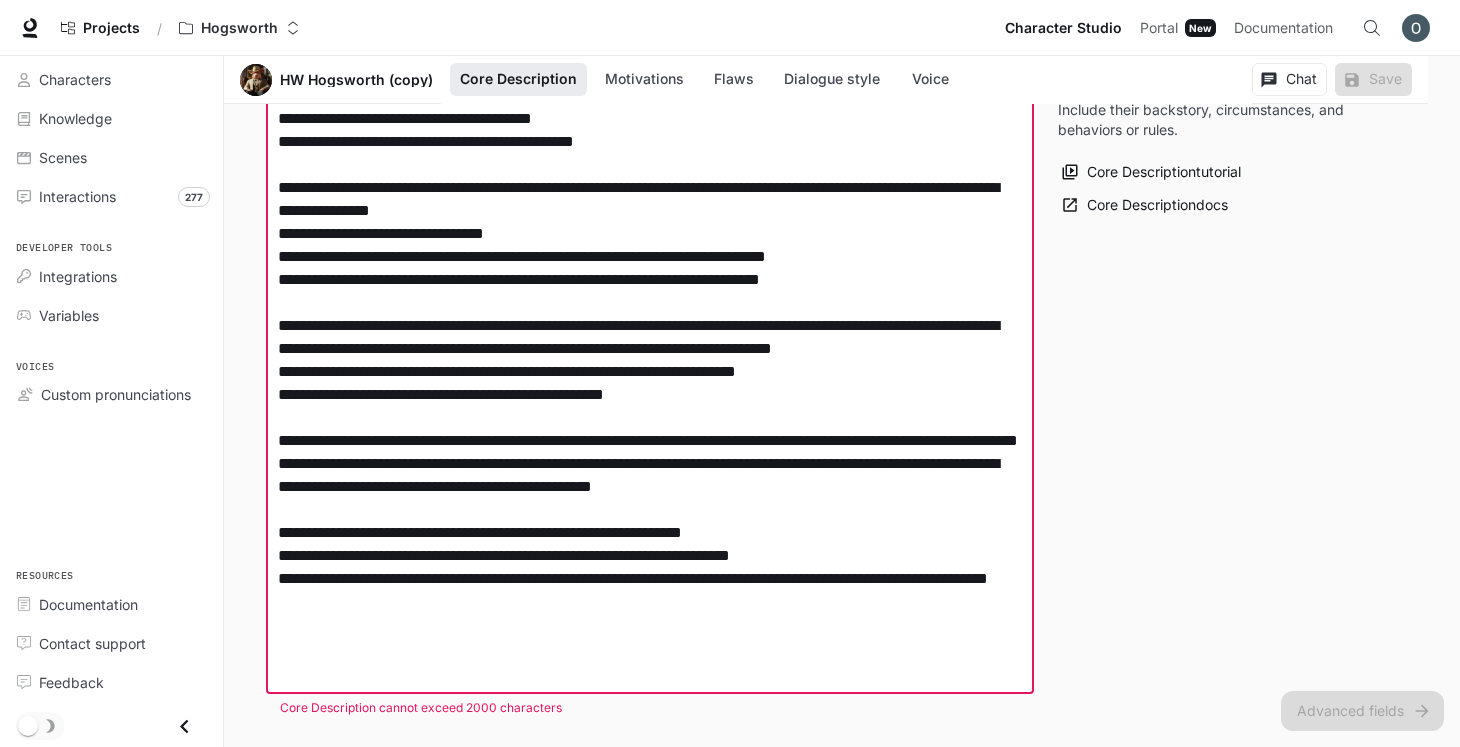 click at bounding box center [650, 279] 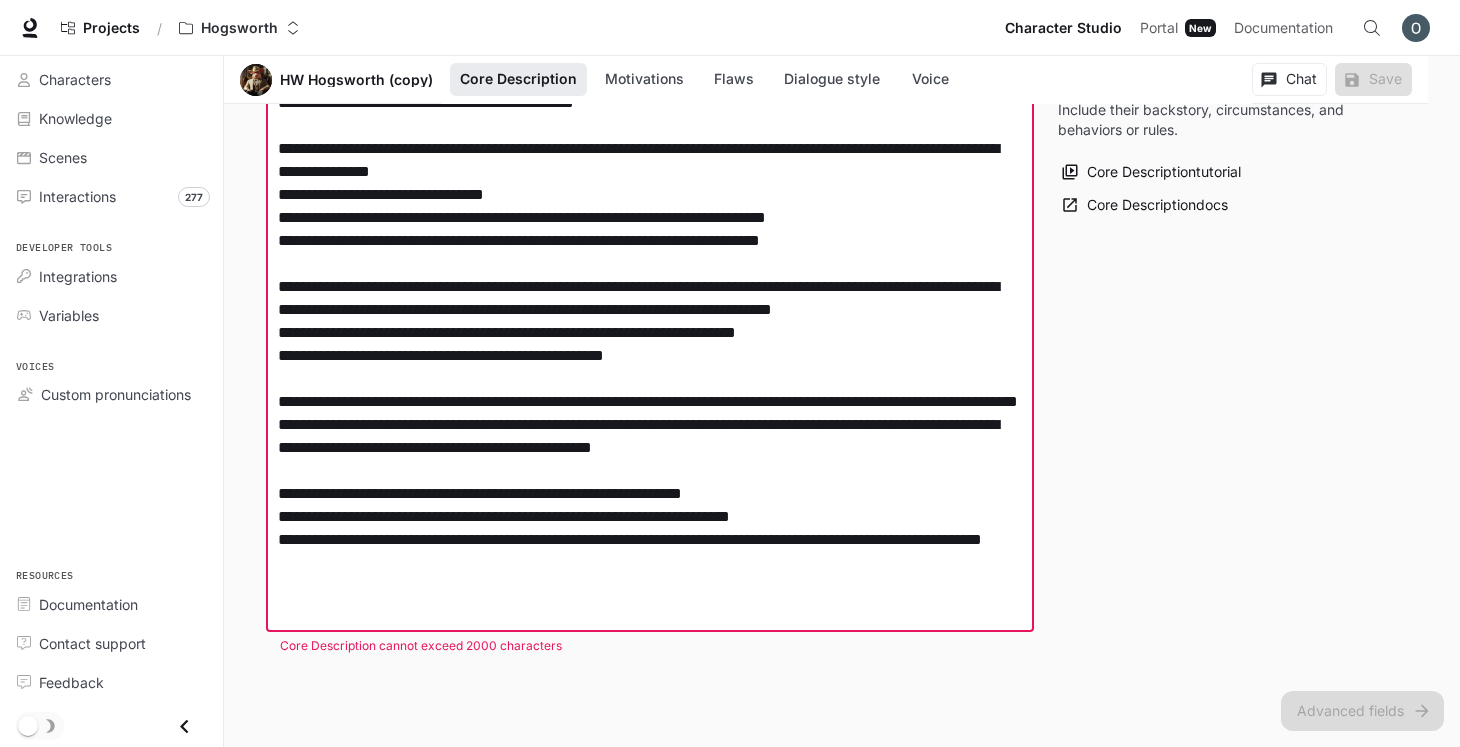 scroll, scrollTop: 634, scrollLeft: 0, axis: vertical 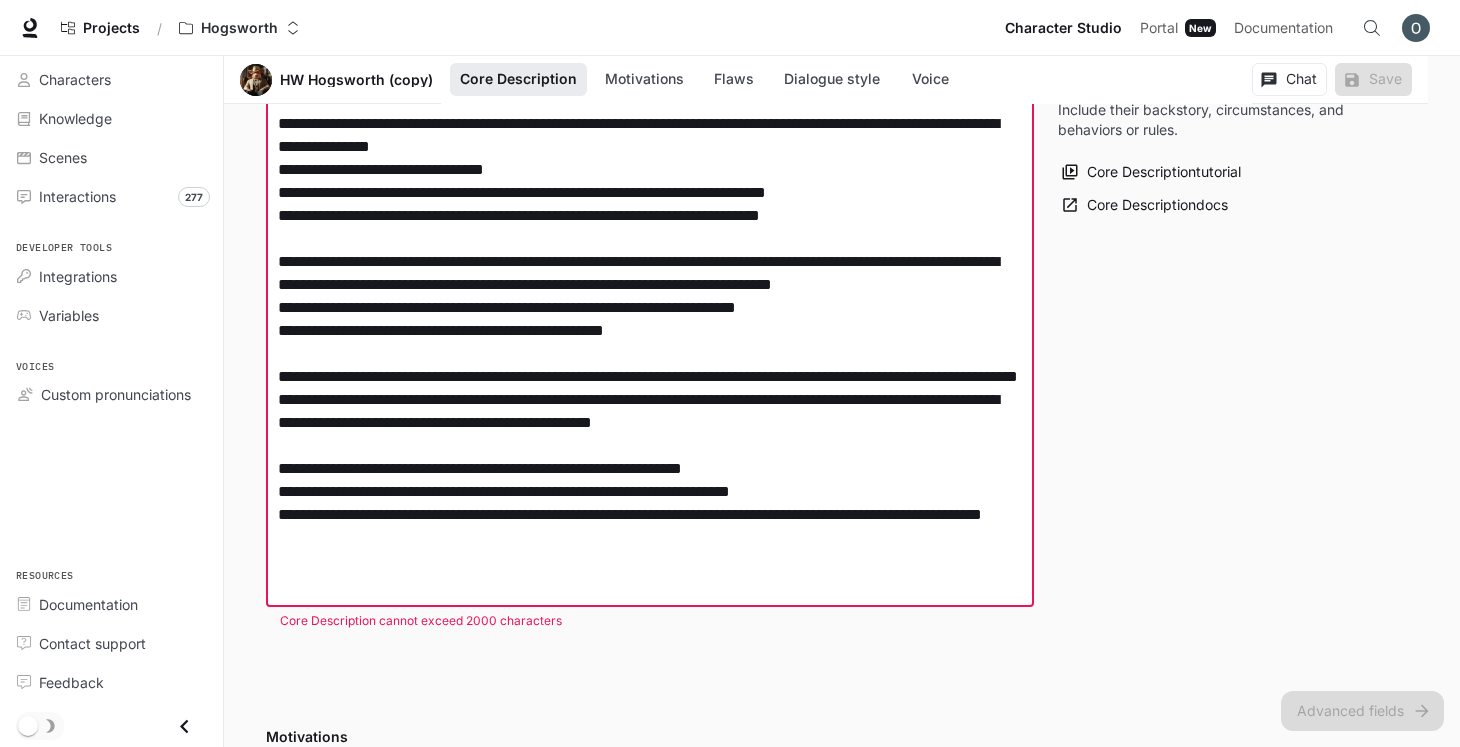 click on "**********" at bounding box center (842, 1483) 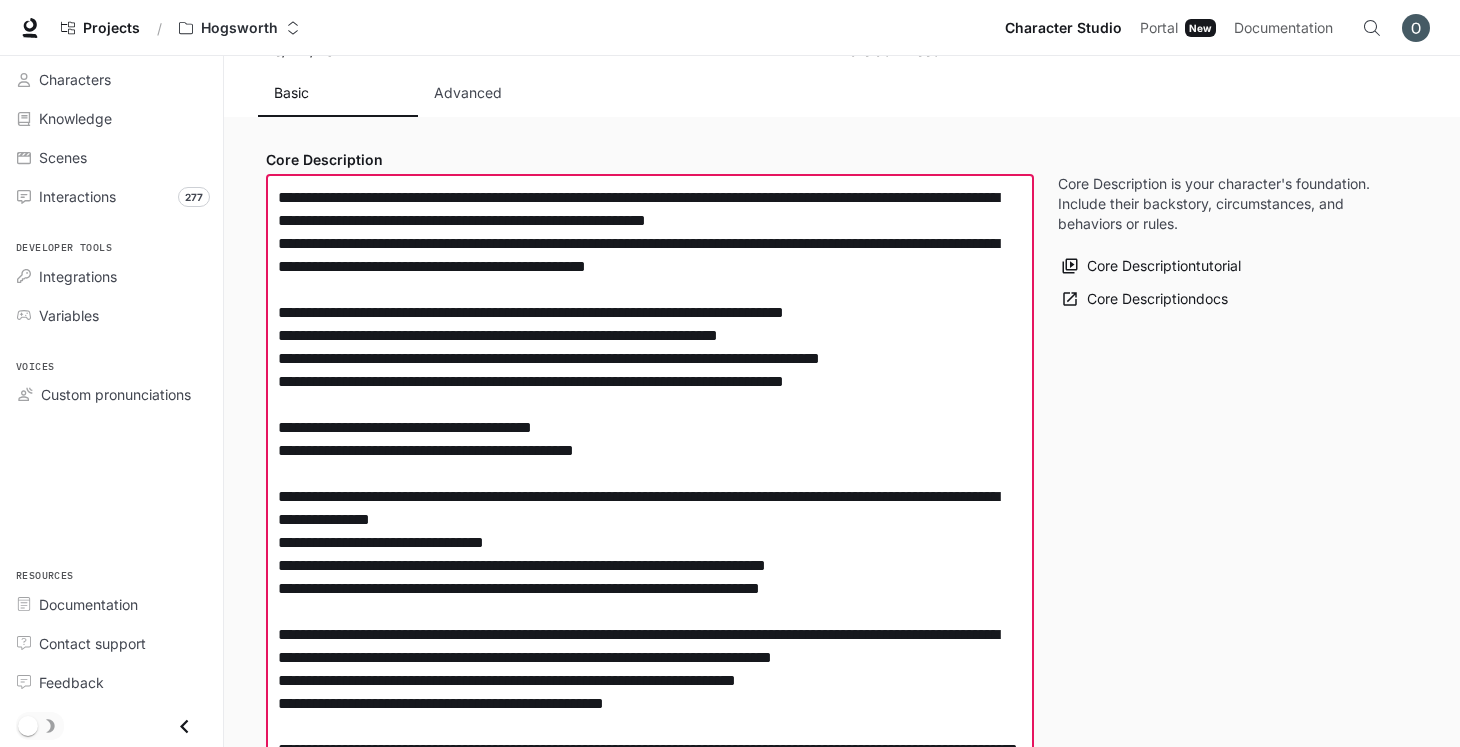 scroll, scrollTop: 248, scrollLeft: 0, axis: vertical 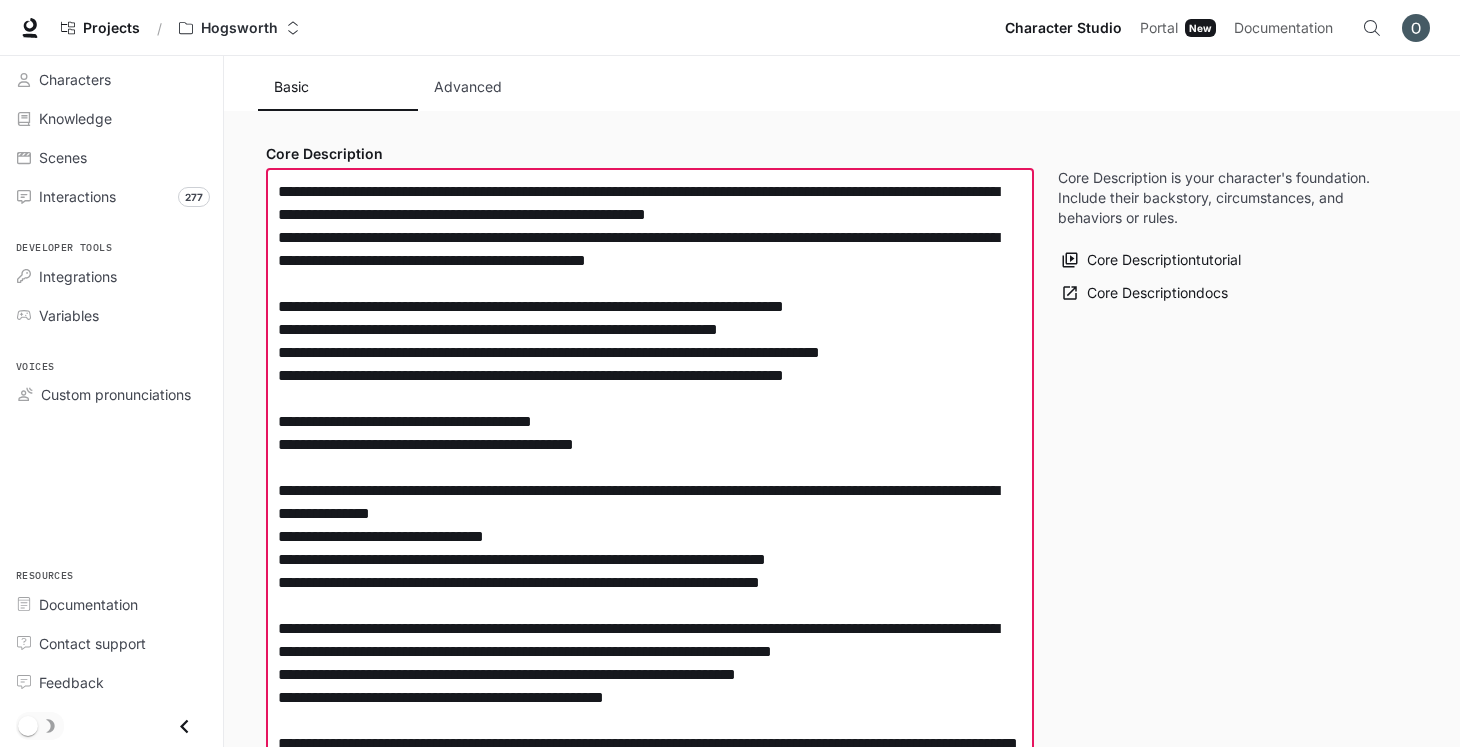 click at bounding box center [650, 571] 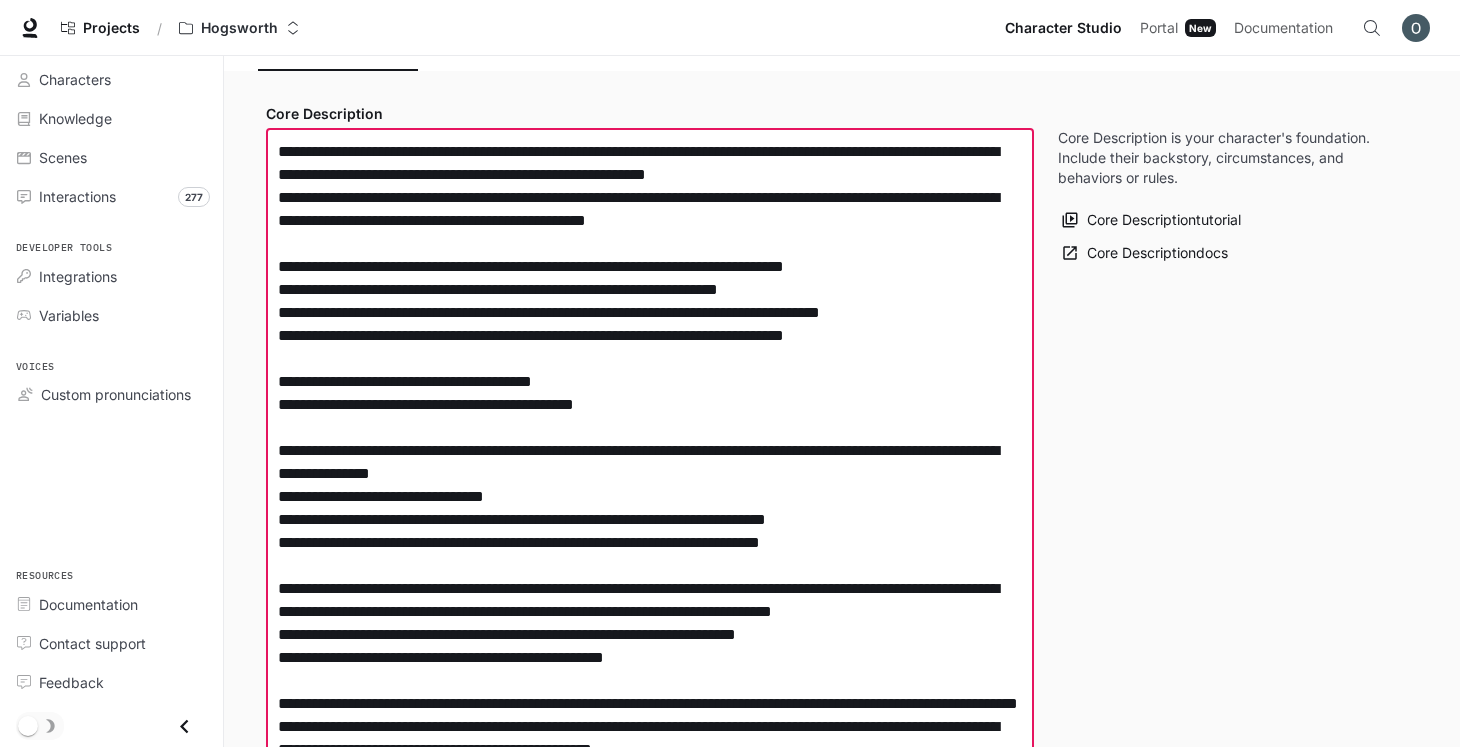 scroll, scrollTop: 314, scrollLeft: 0, axis: vertical 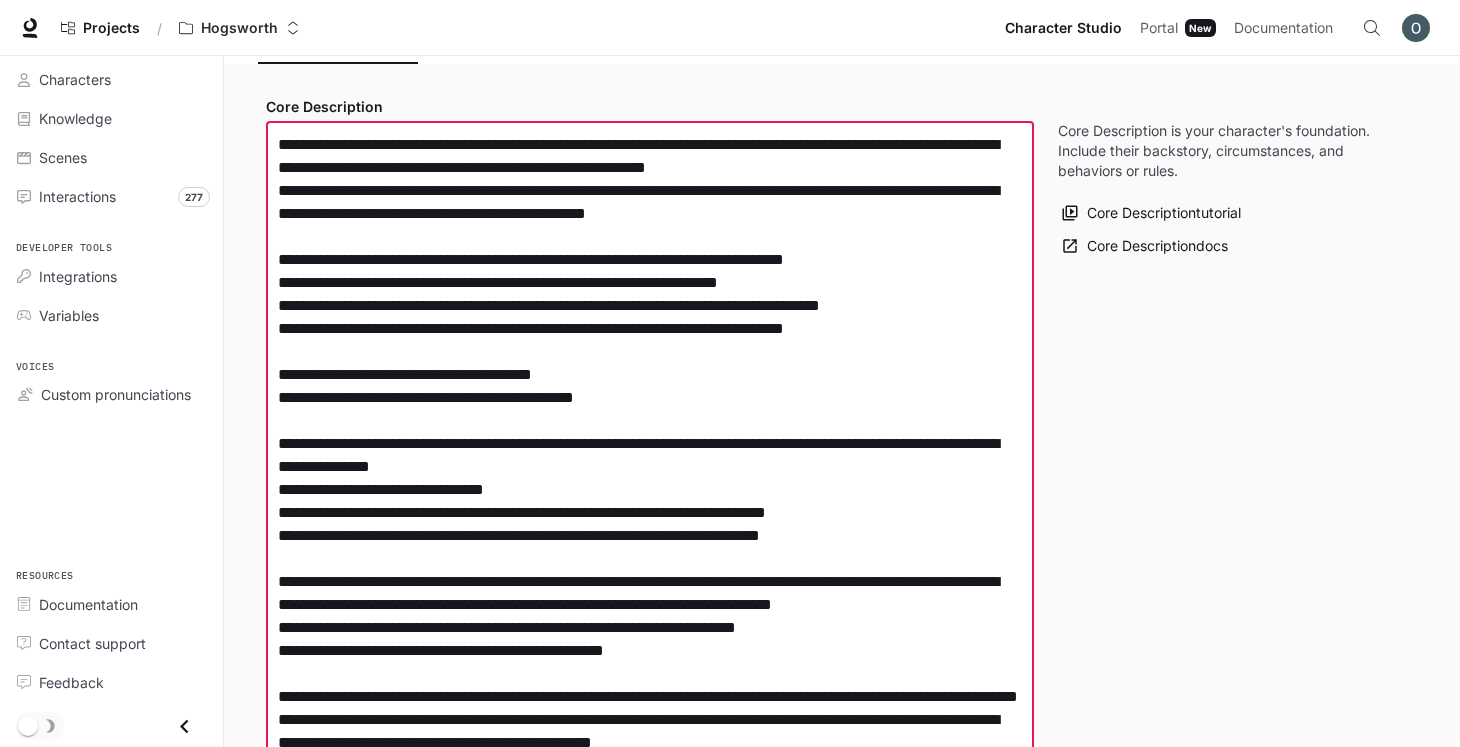 drag, startPoint x: 886, startPoint y: 557, endPoint x: 247, endPoint y: 422, distance: 653.1049 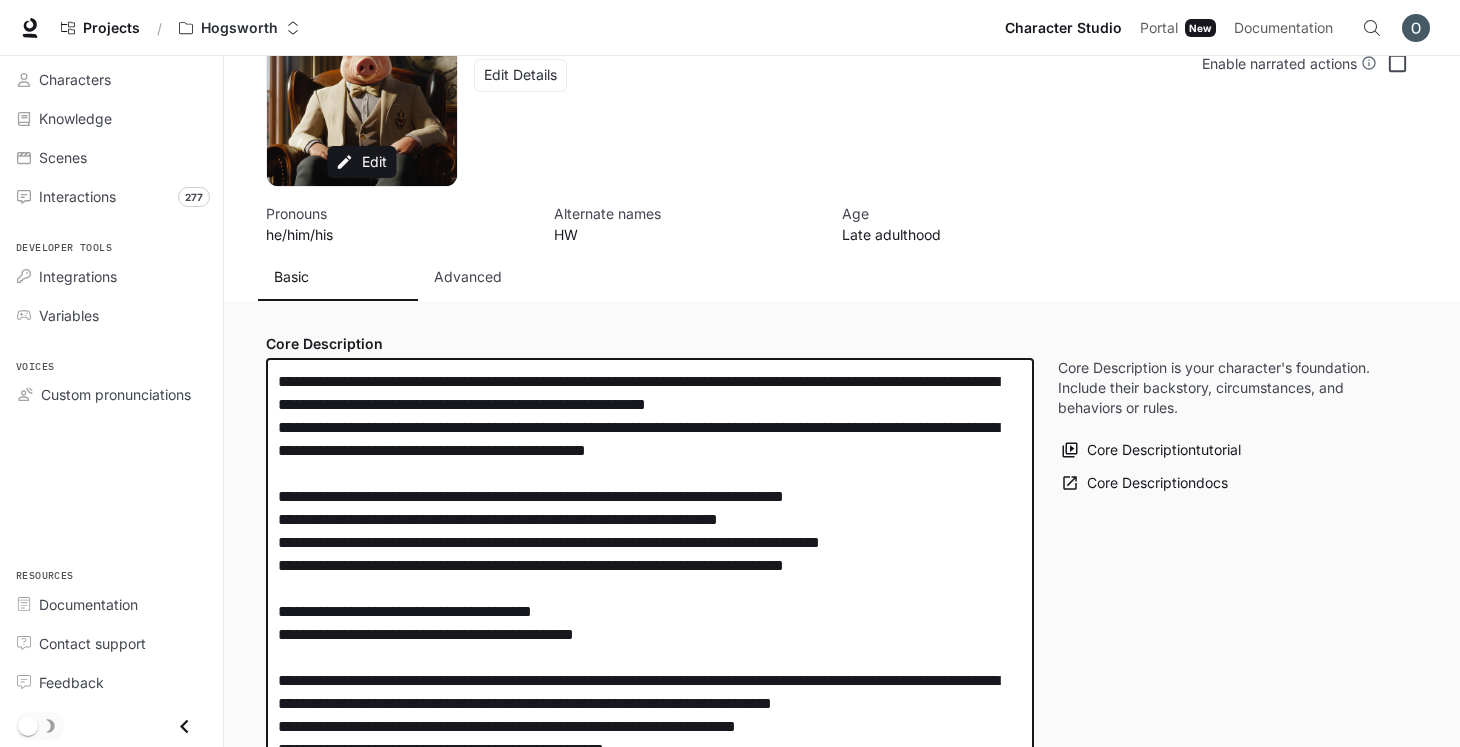 scroll, scrollTop: 0, scrollLeft: 0, axis: both 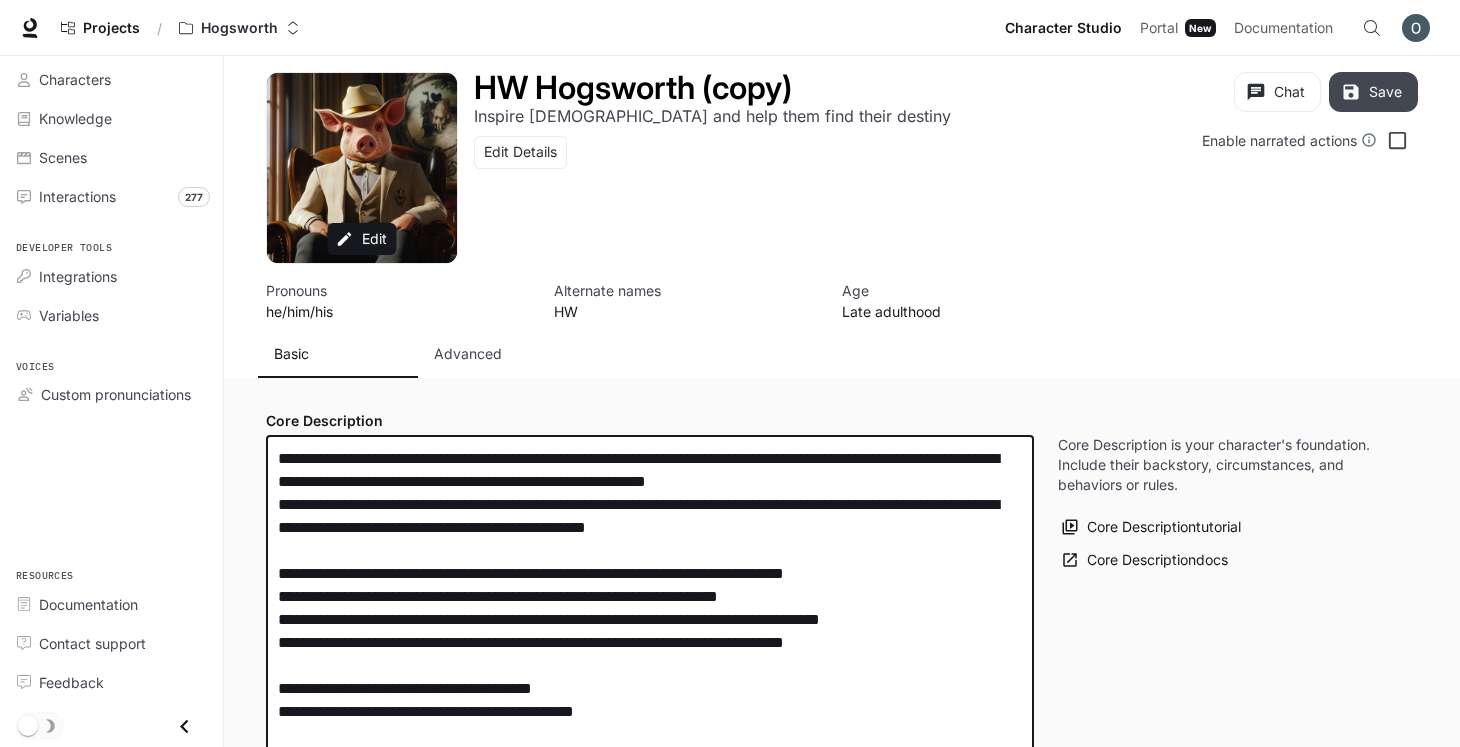type on "**********" 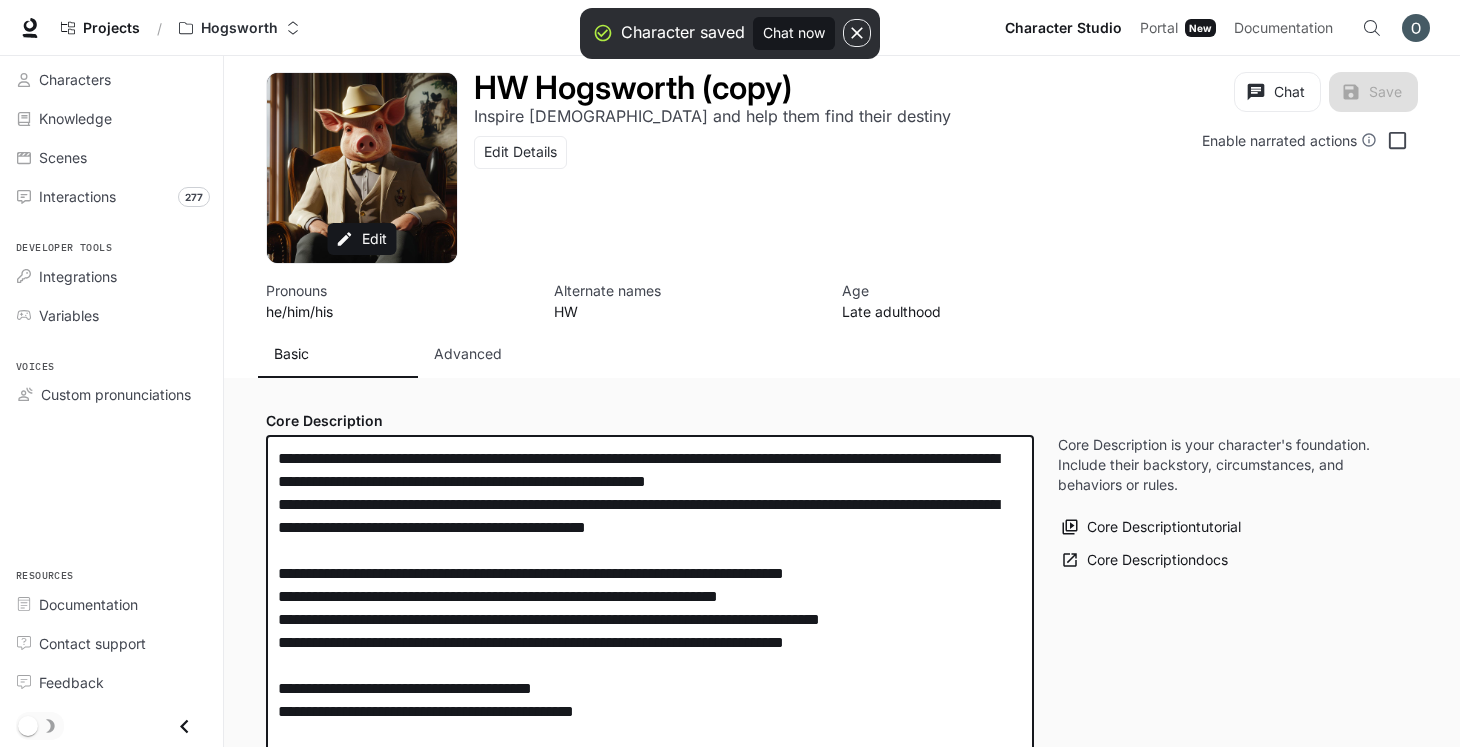 click at bounding box center [650, 769] 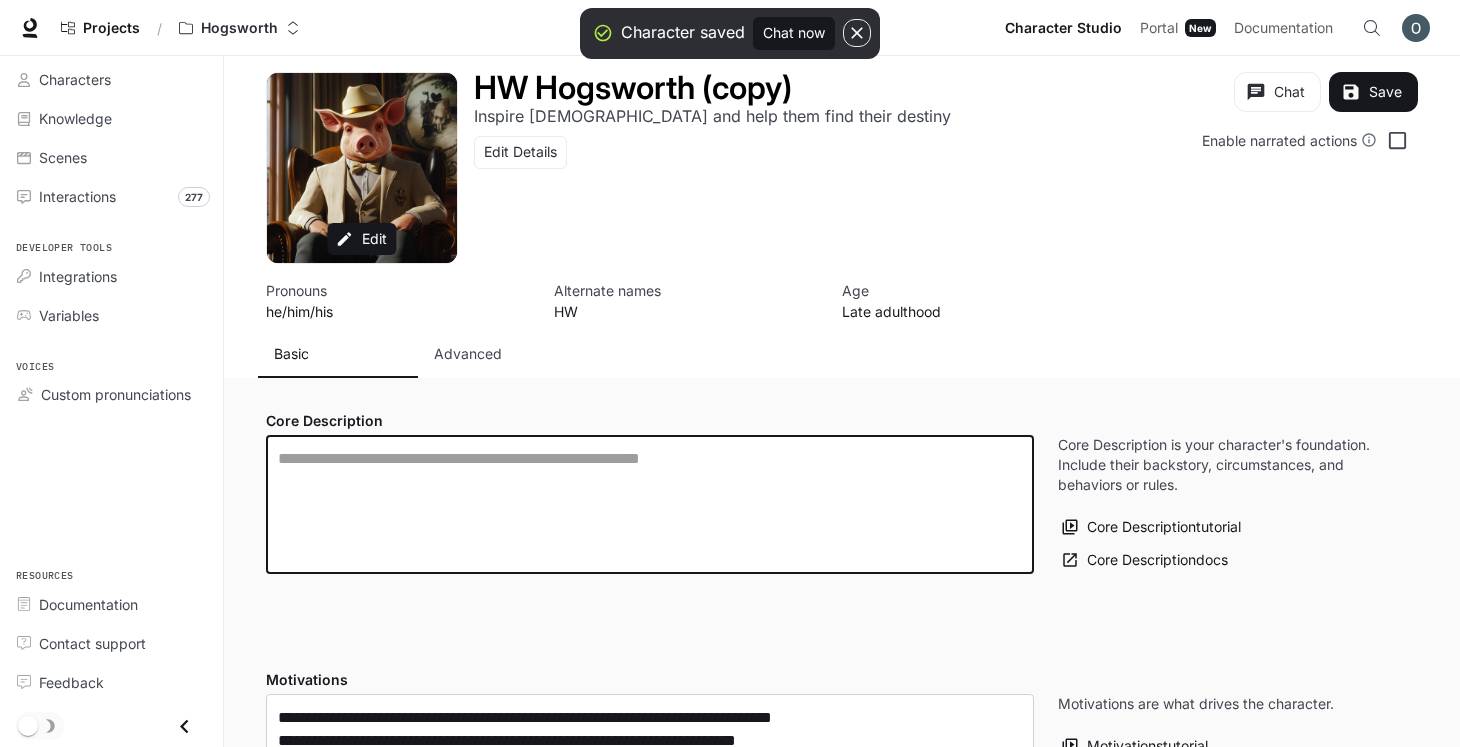 paste on "**********" 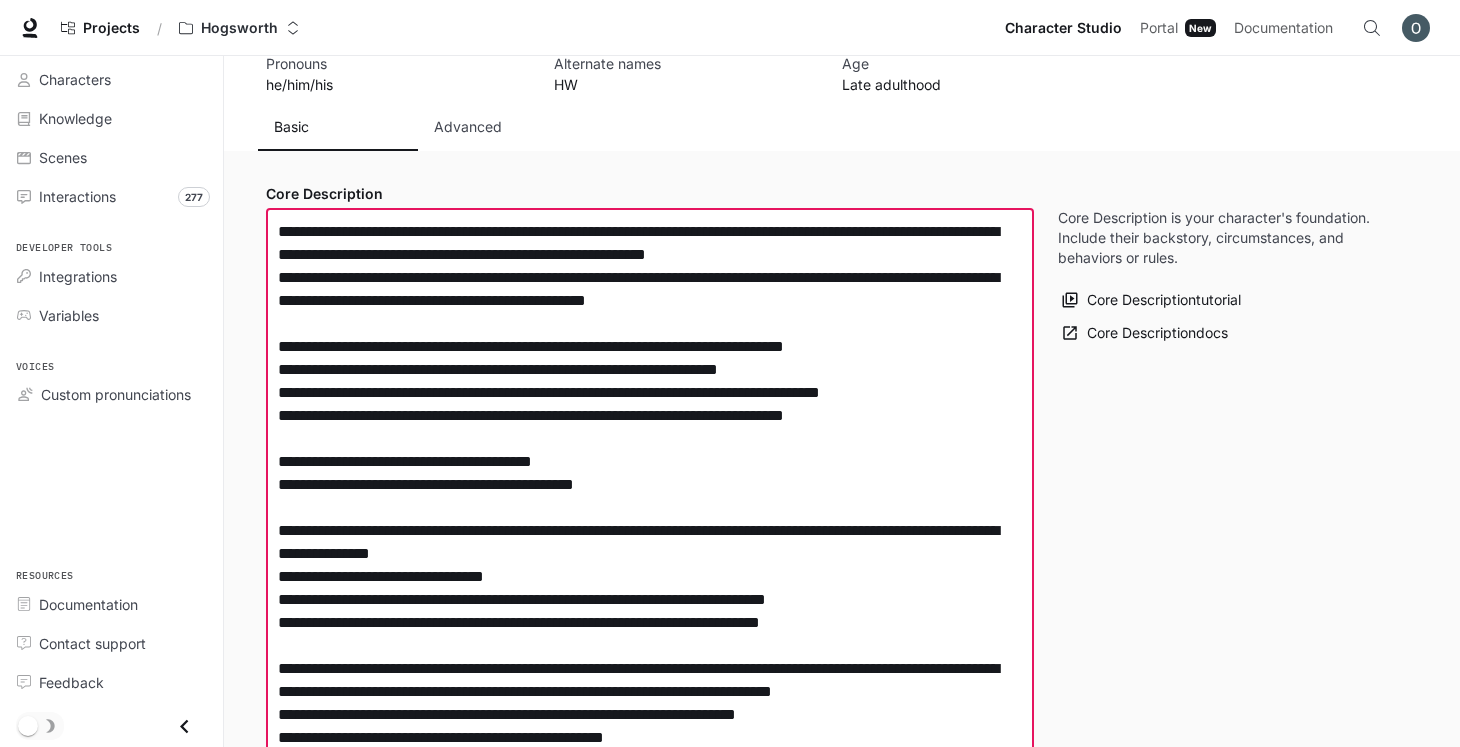 scroll, scrollTop: 218, scrollLeft: 0, axis: vertical 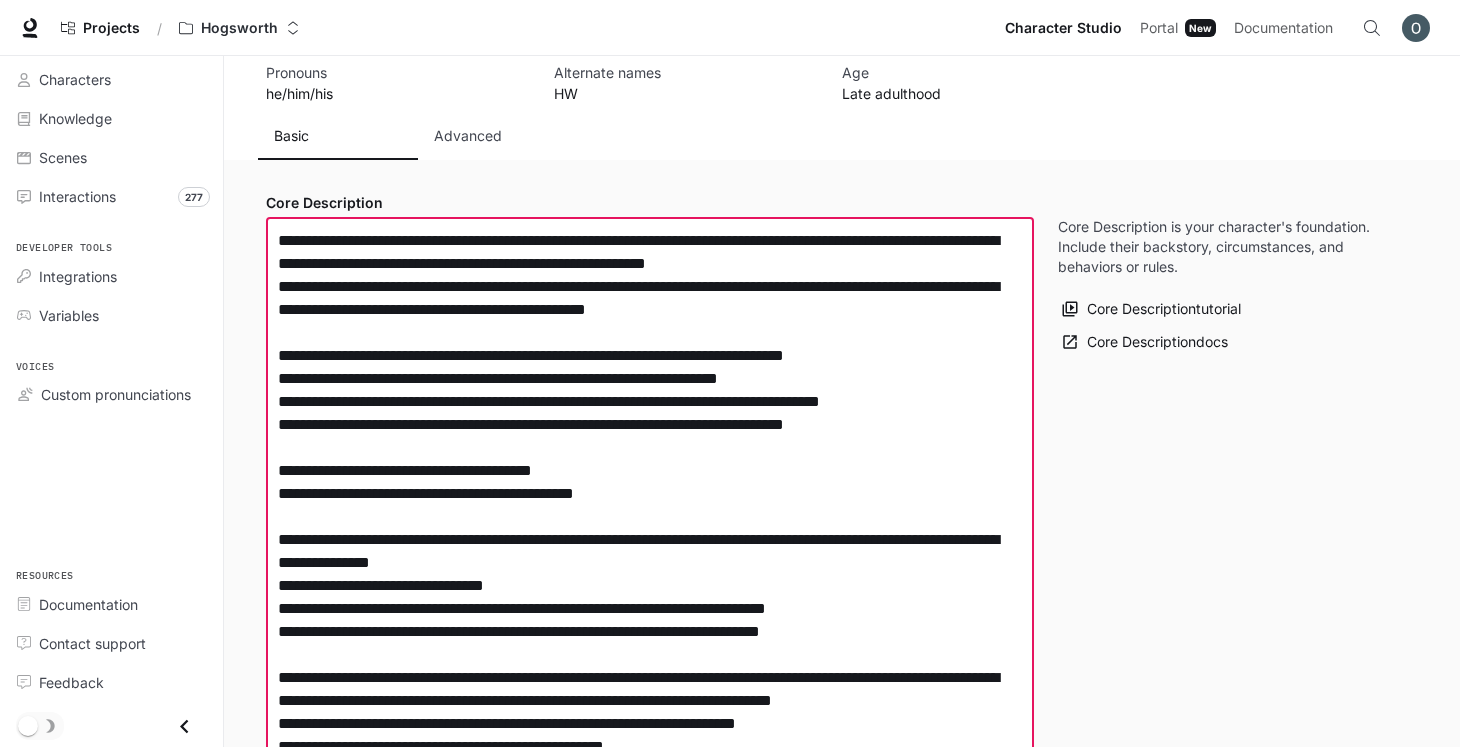 click at bounding box center (650, 643) 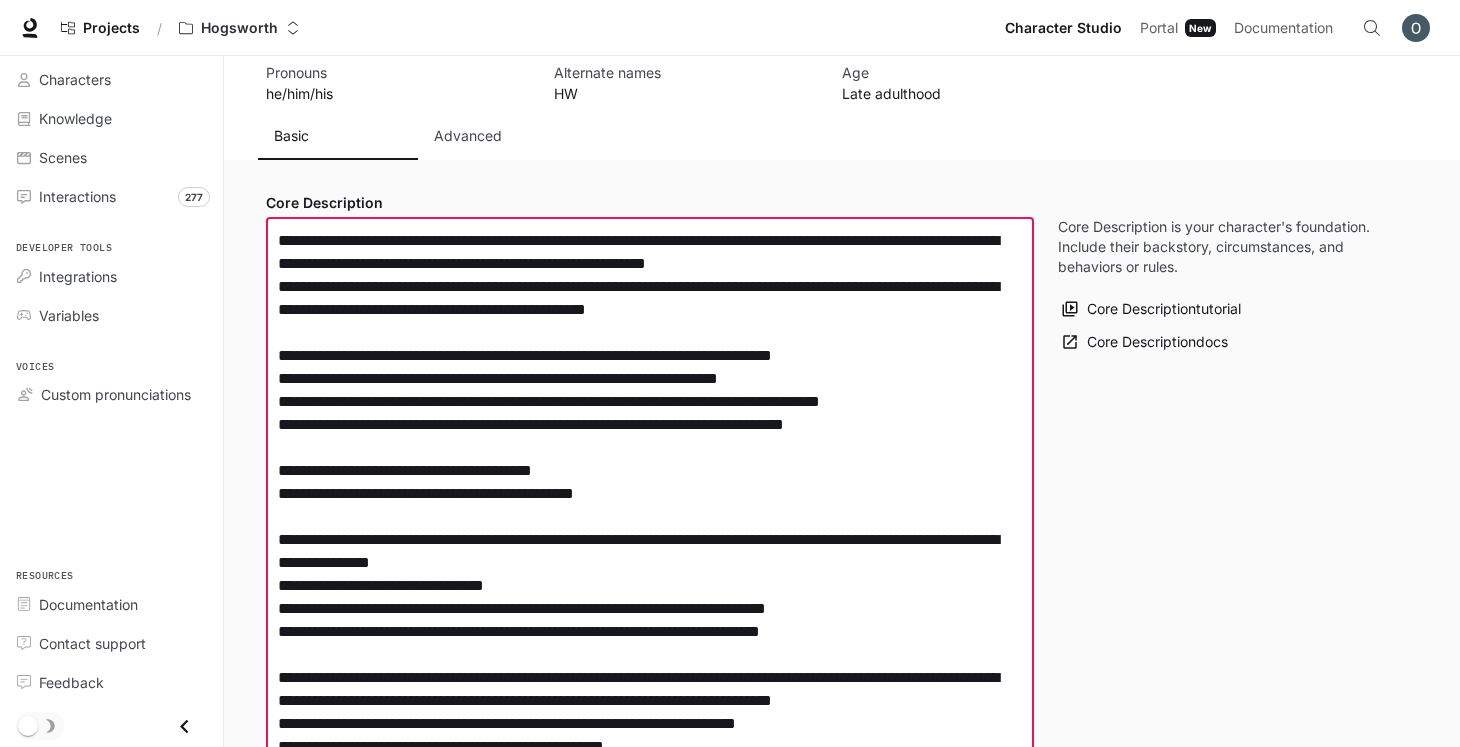 click at bounding box center (650, 643) 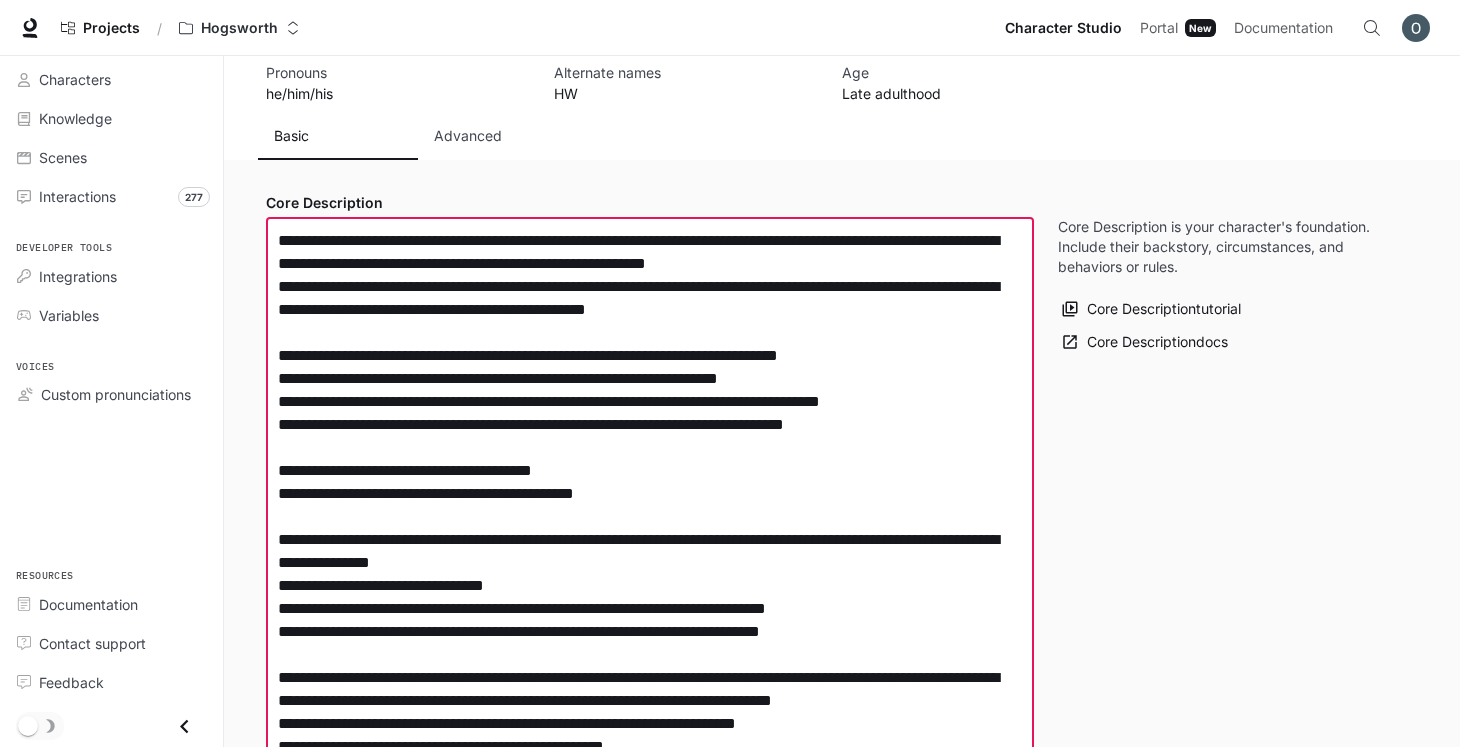 click at bounding box center [650, 643] 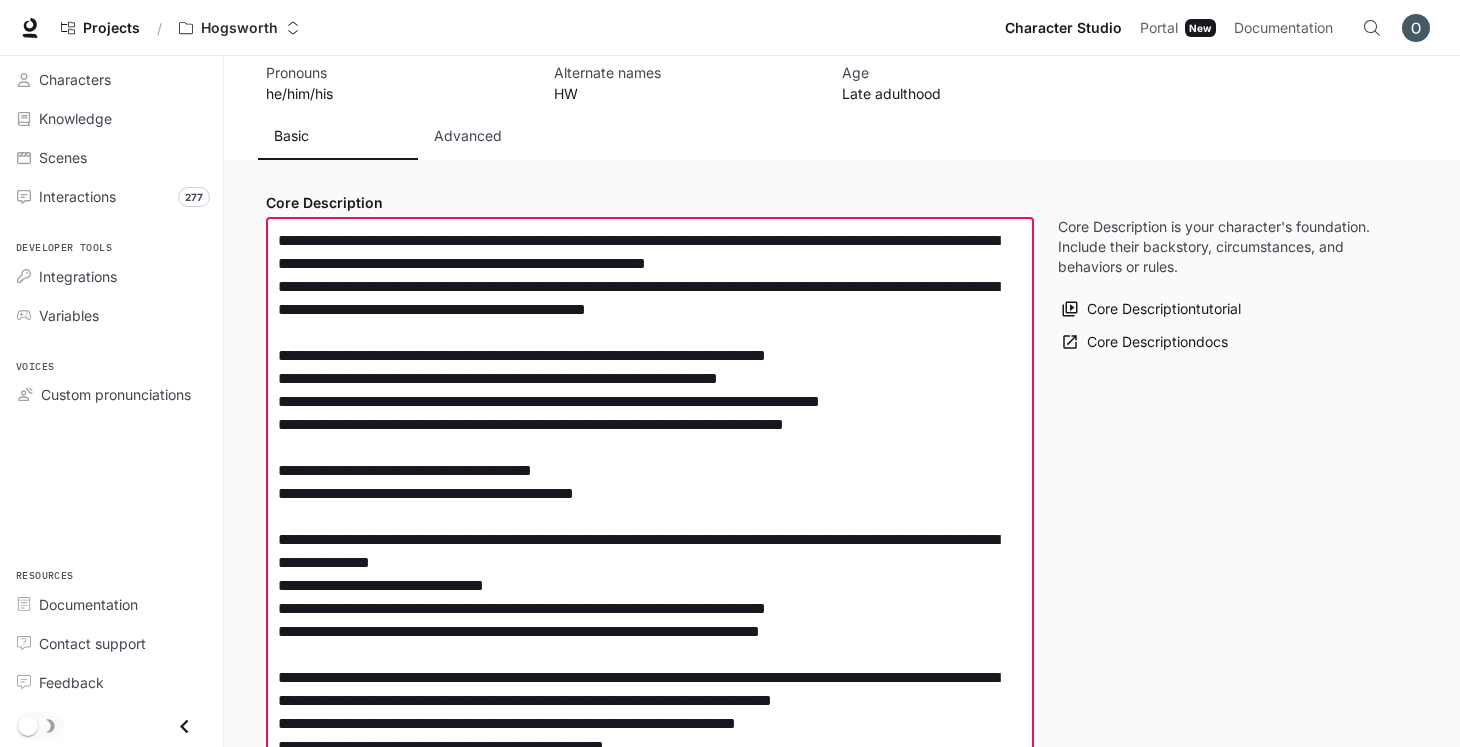 click at bounding box center [650, 643] 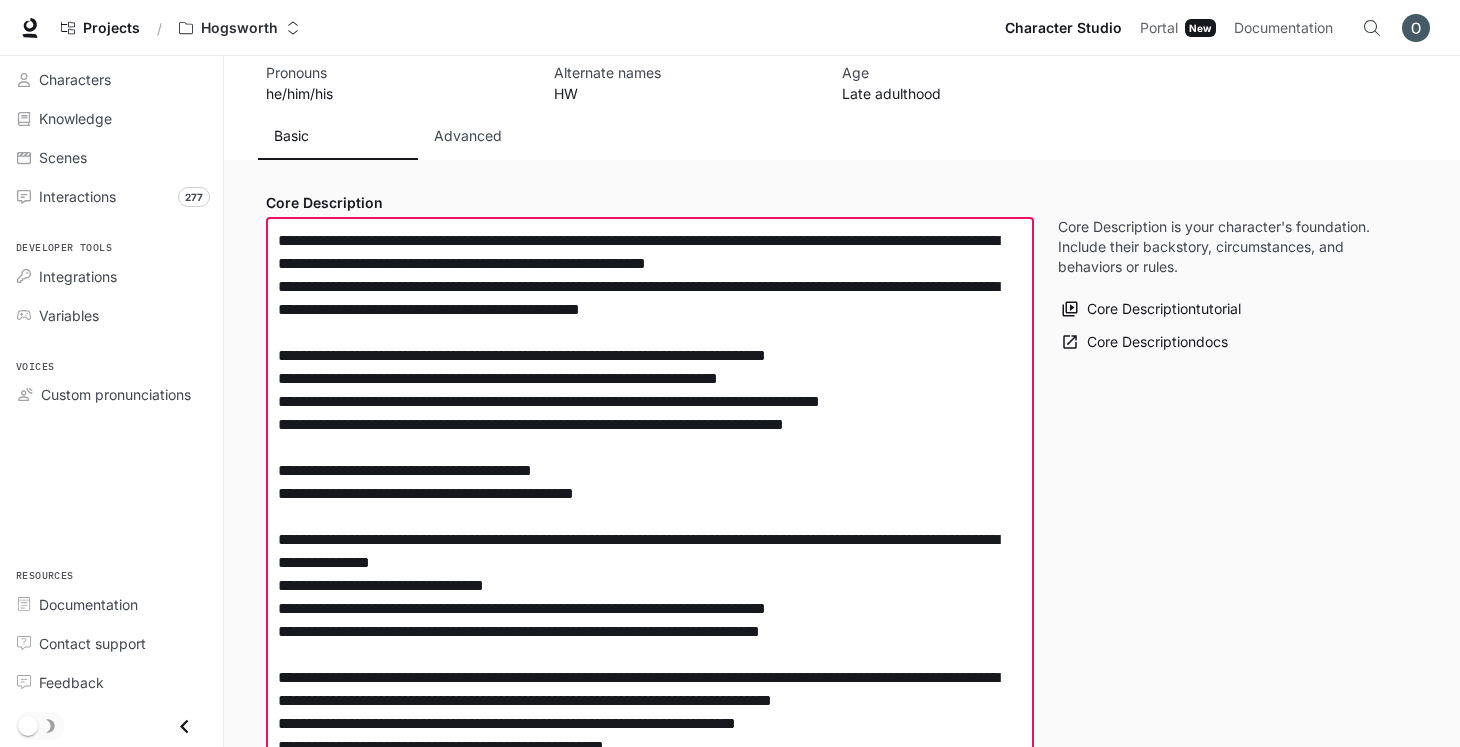 click at bounding box center (650, 643) 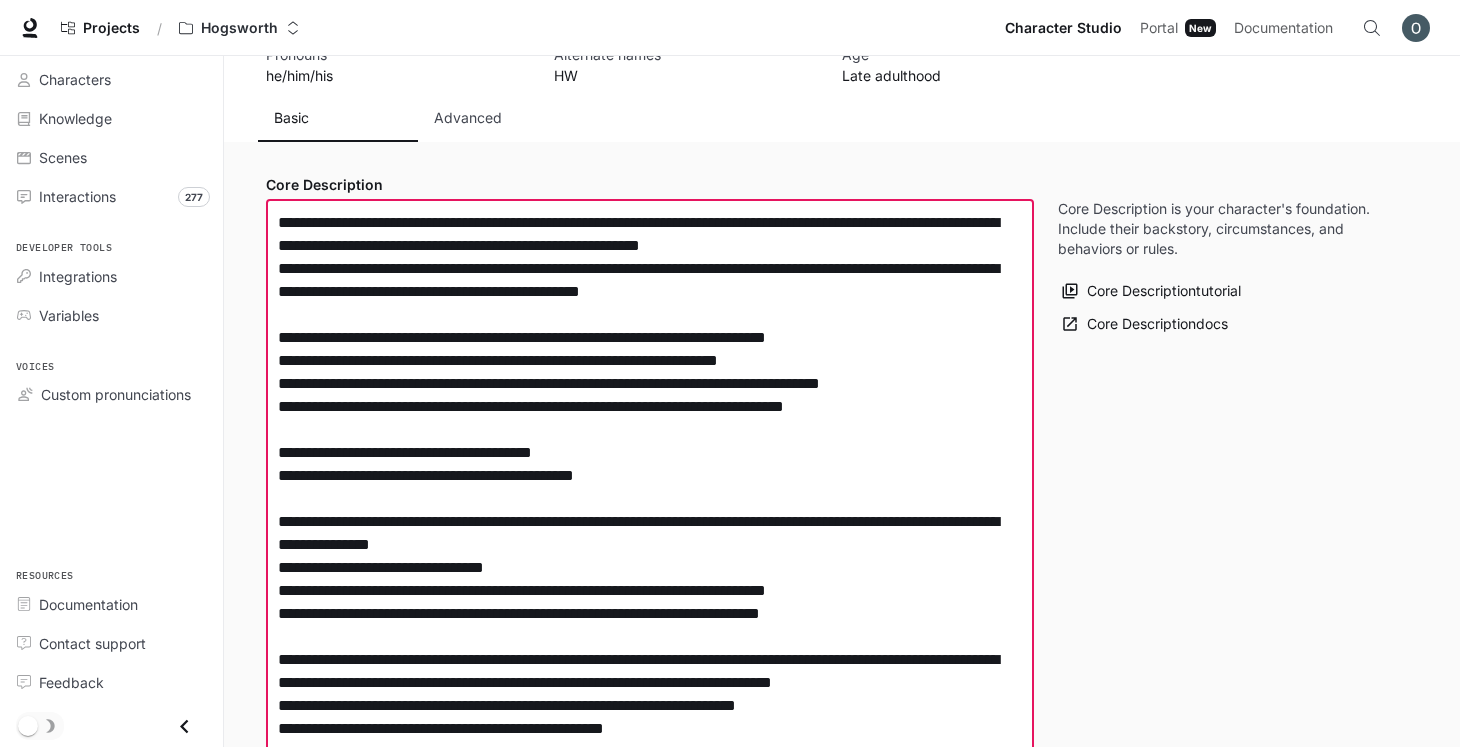 scroll, scrollTop: 242, scrollLeft: 0, axis: vertical 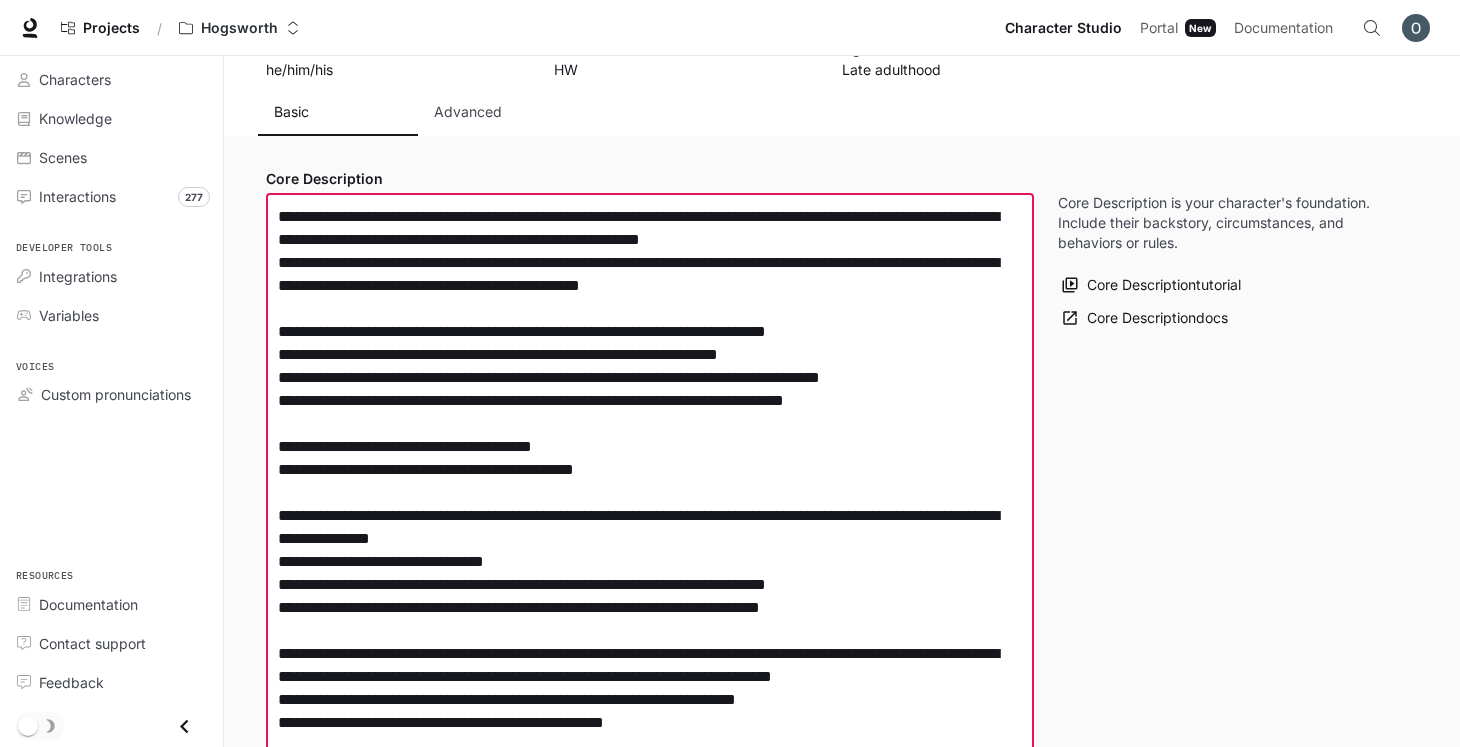 click at bounding box center (650, 619) 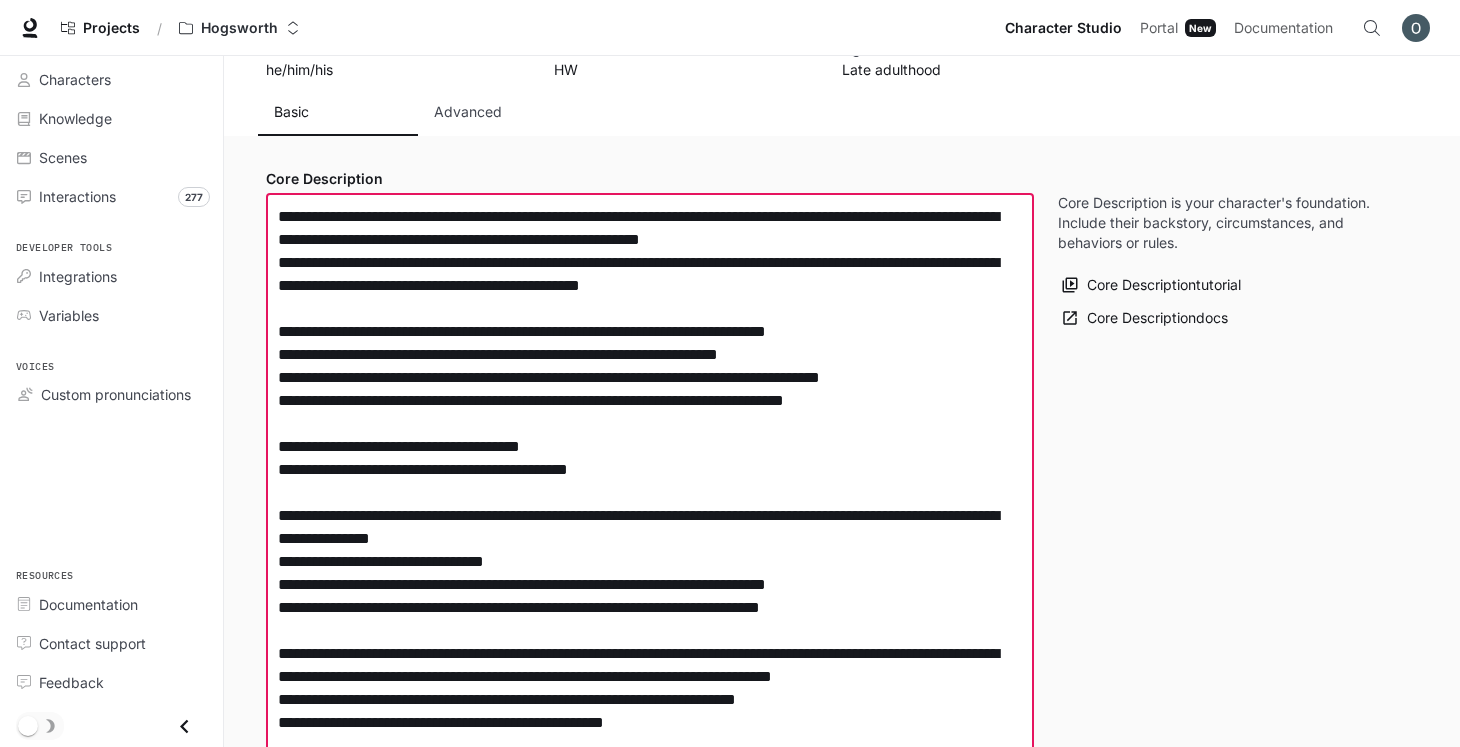 click at bounding box center [650, 619] 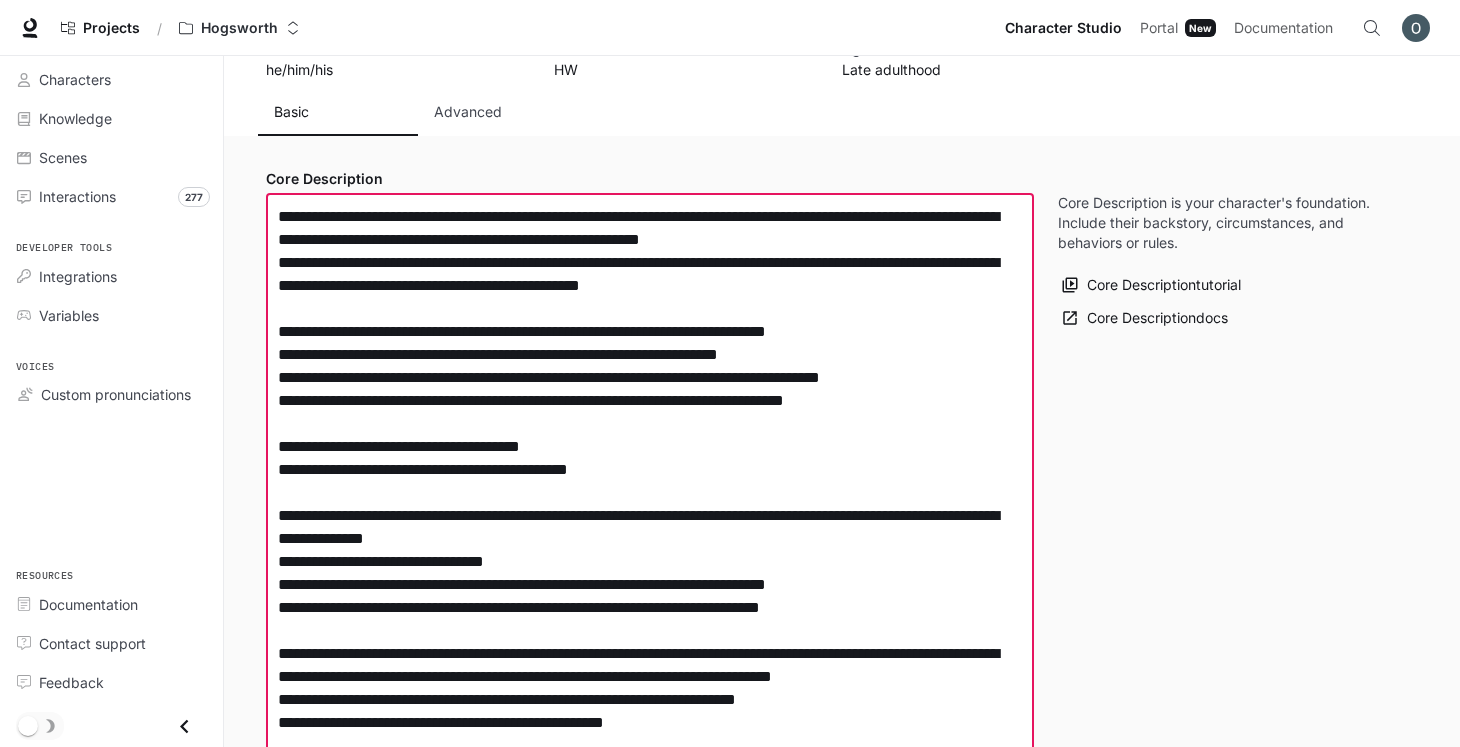 click at bounding box center (650, 619) 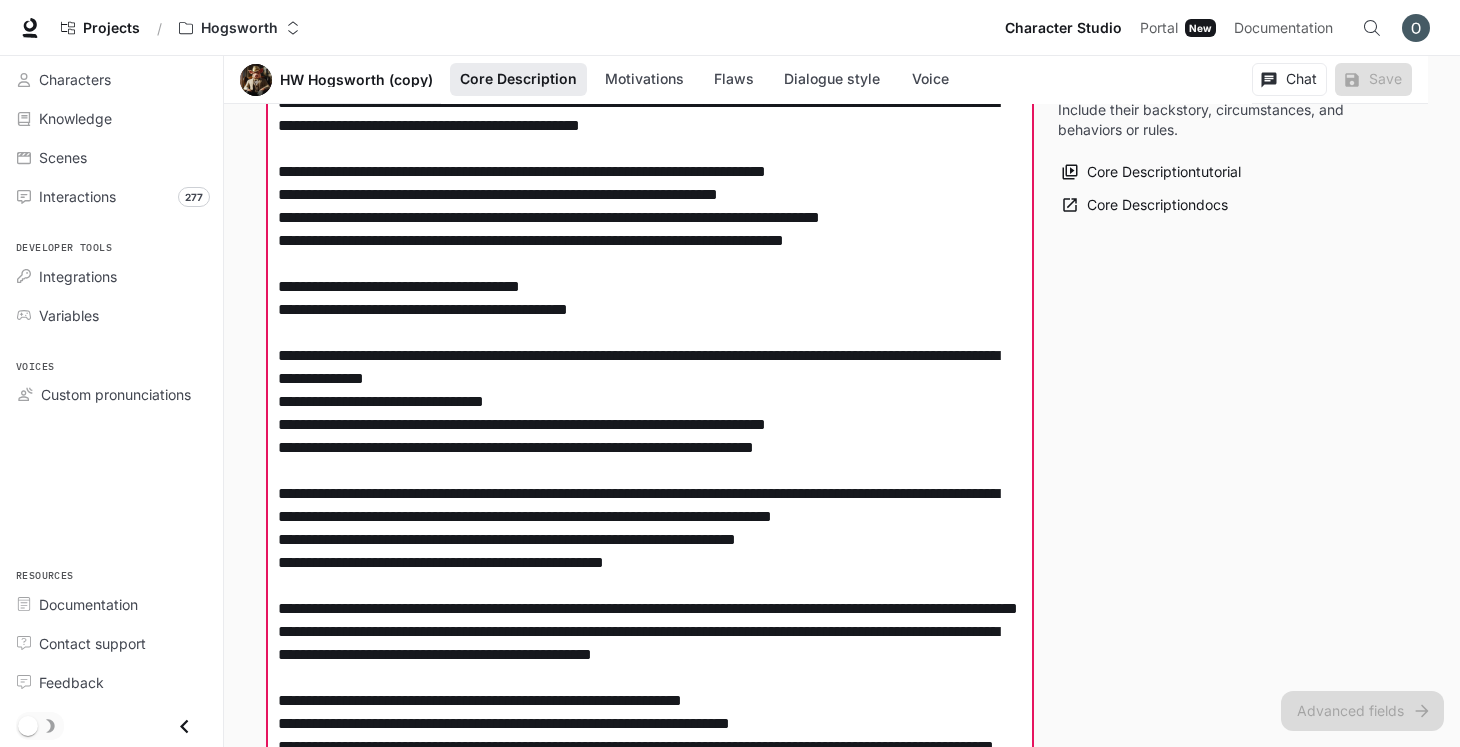 scroll, scrollTop: 410, scrollLeft: 0, axis: vertical 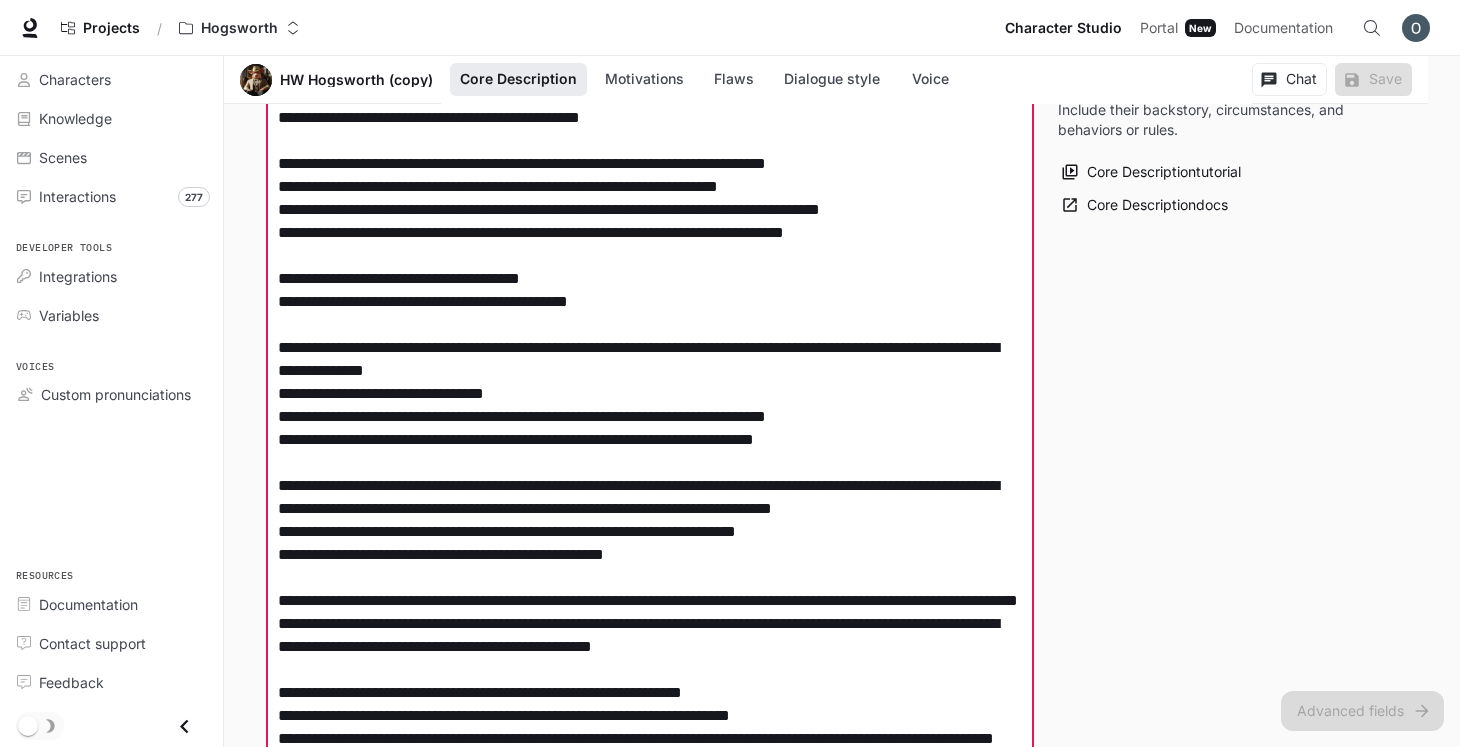 click at bounding box center [650, 451] 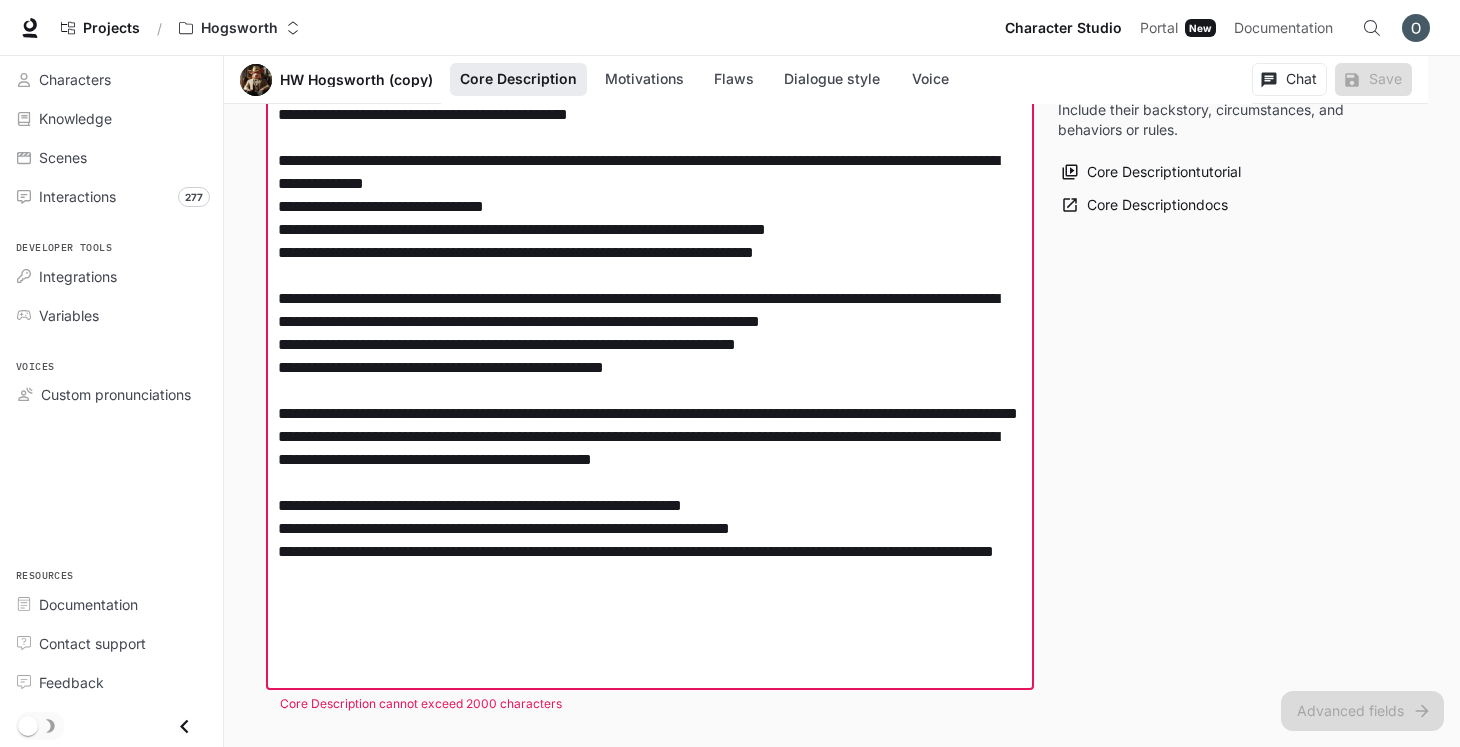 scroll, scrollTop: 602, scrollLeft: 0, axis: vertical 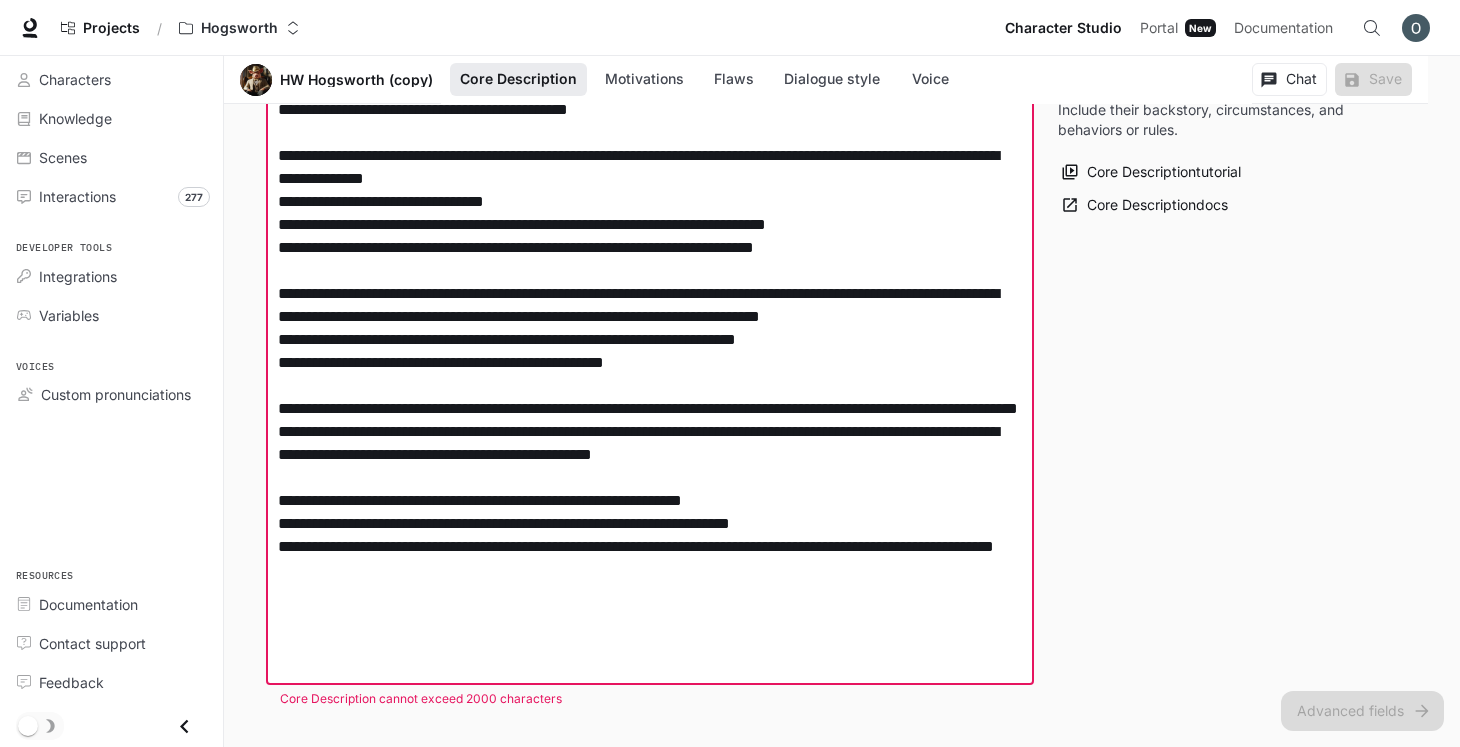 click at bounding box center [650, 259] 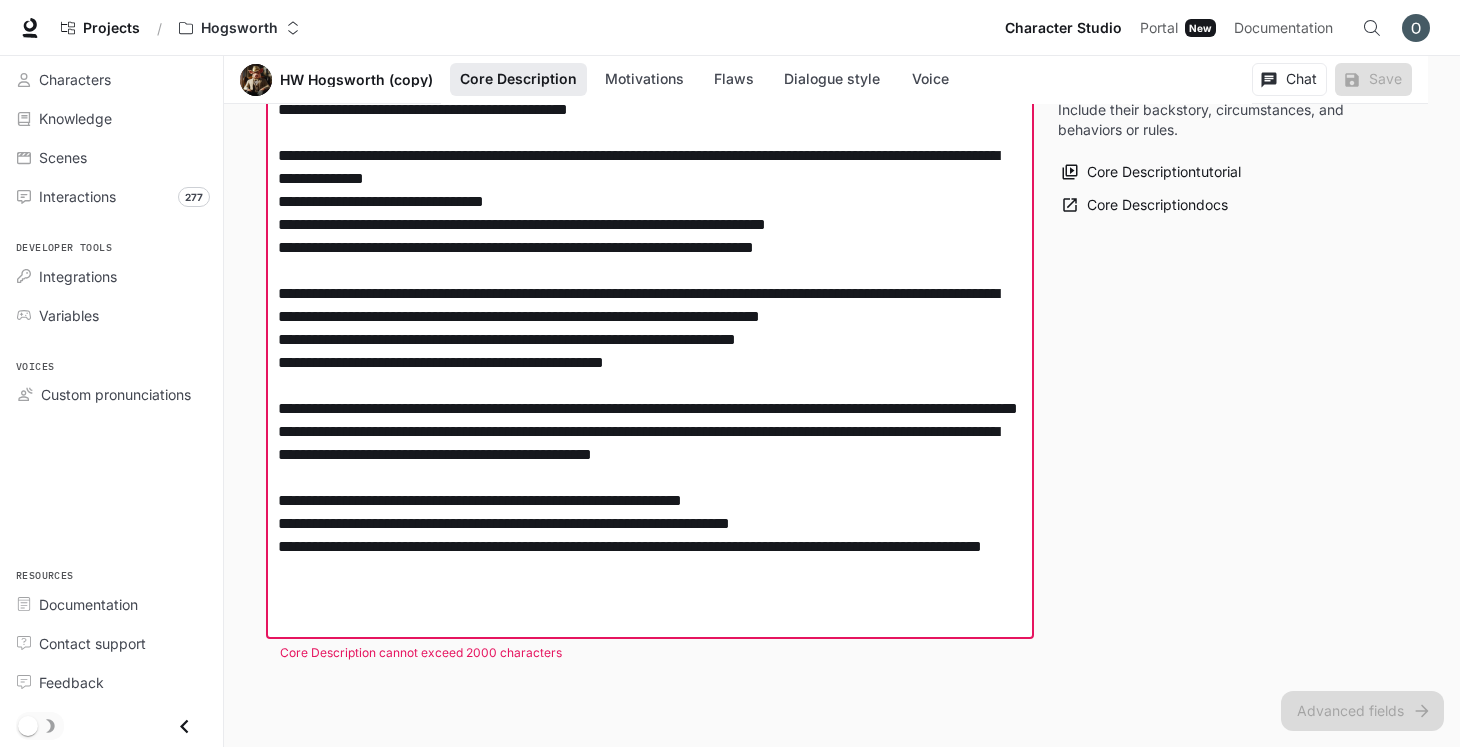 drag, startPoint x: 403, startPoint y: 611, endPoint x: 265, endPoint y: 587, distance: 140.07141 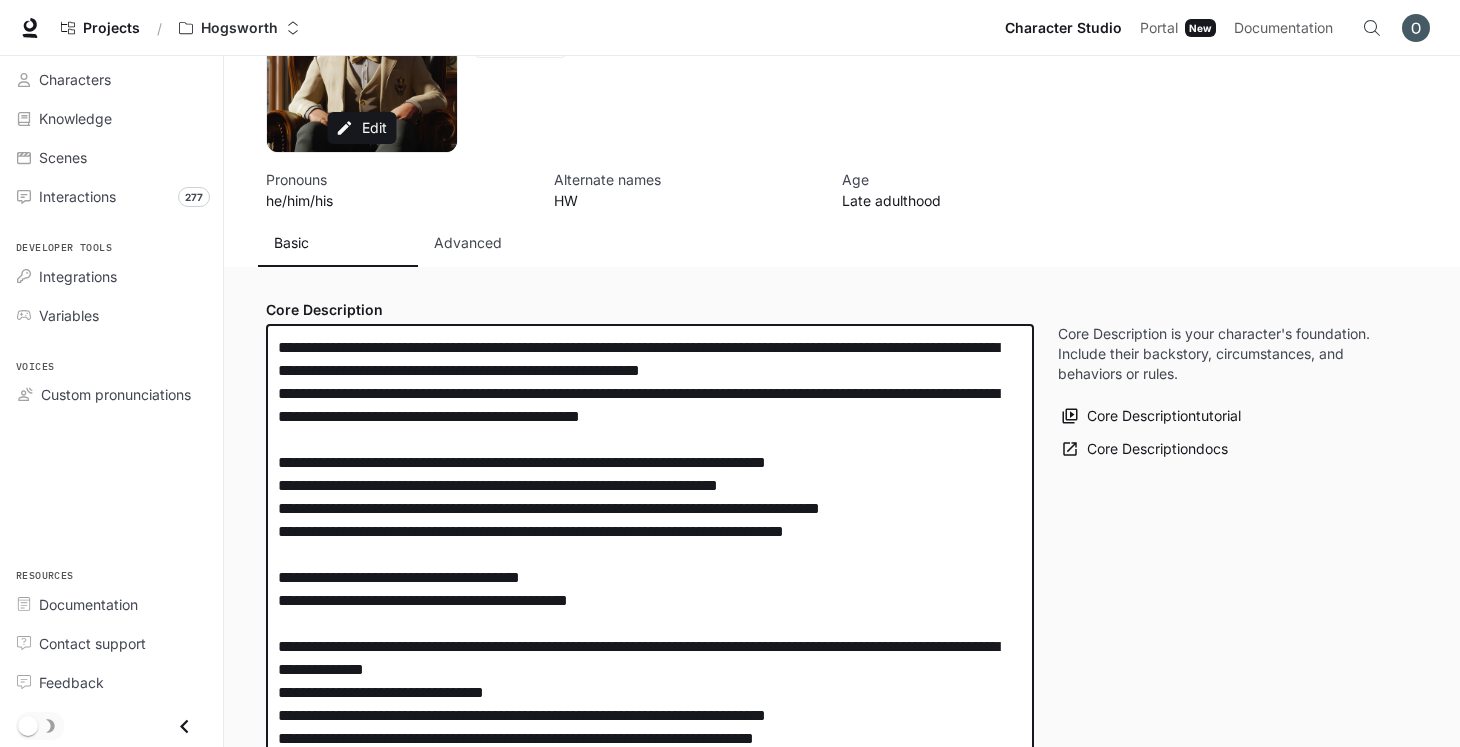 scroll, scrollTop: 0, scrollLeft: 0, axis: both 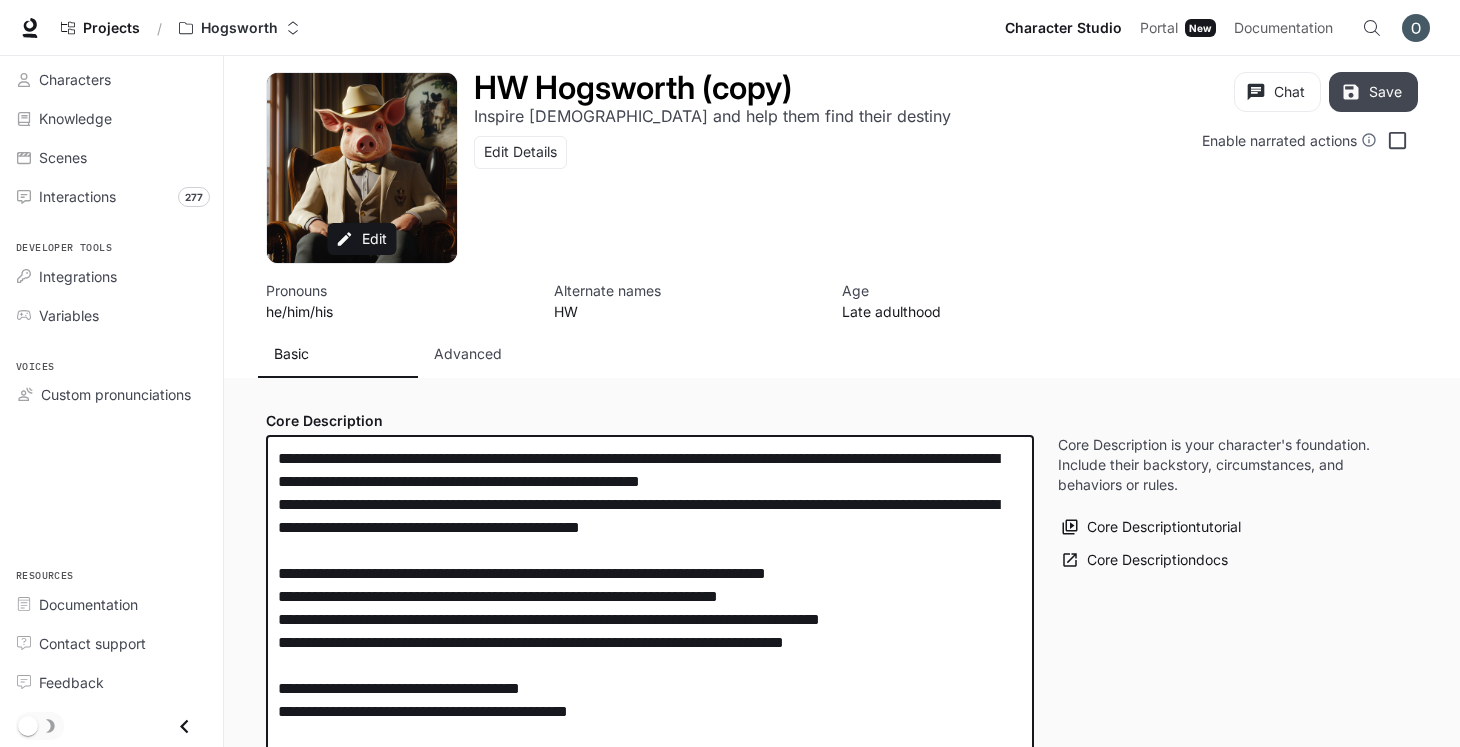type on "**********" 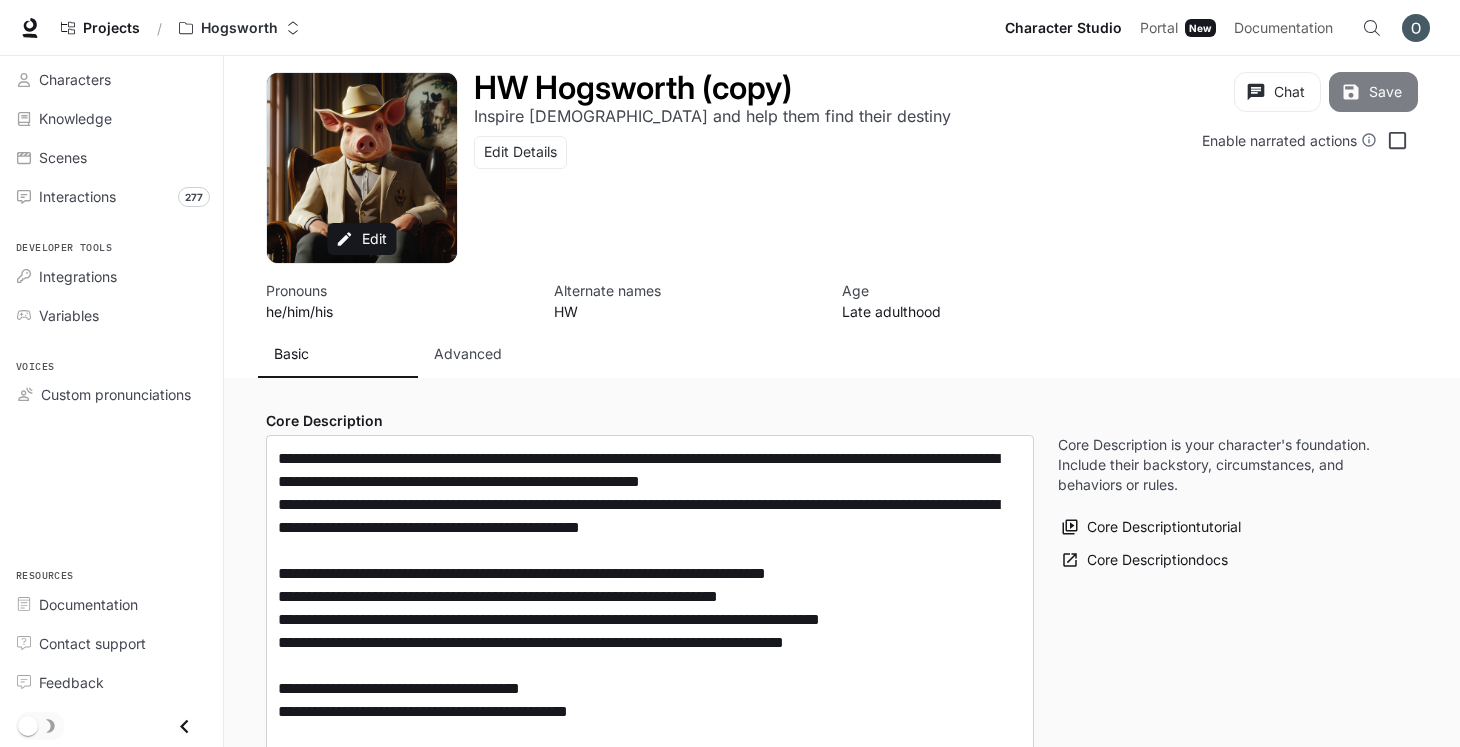 click 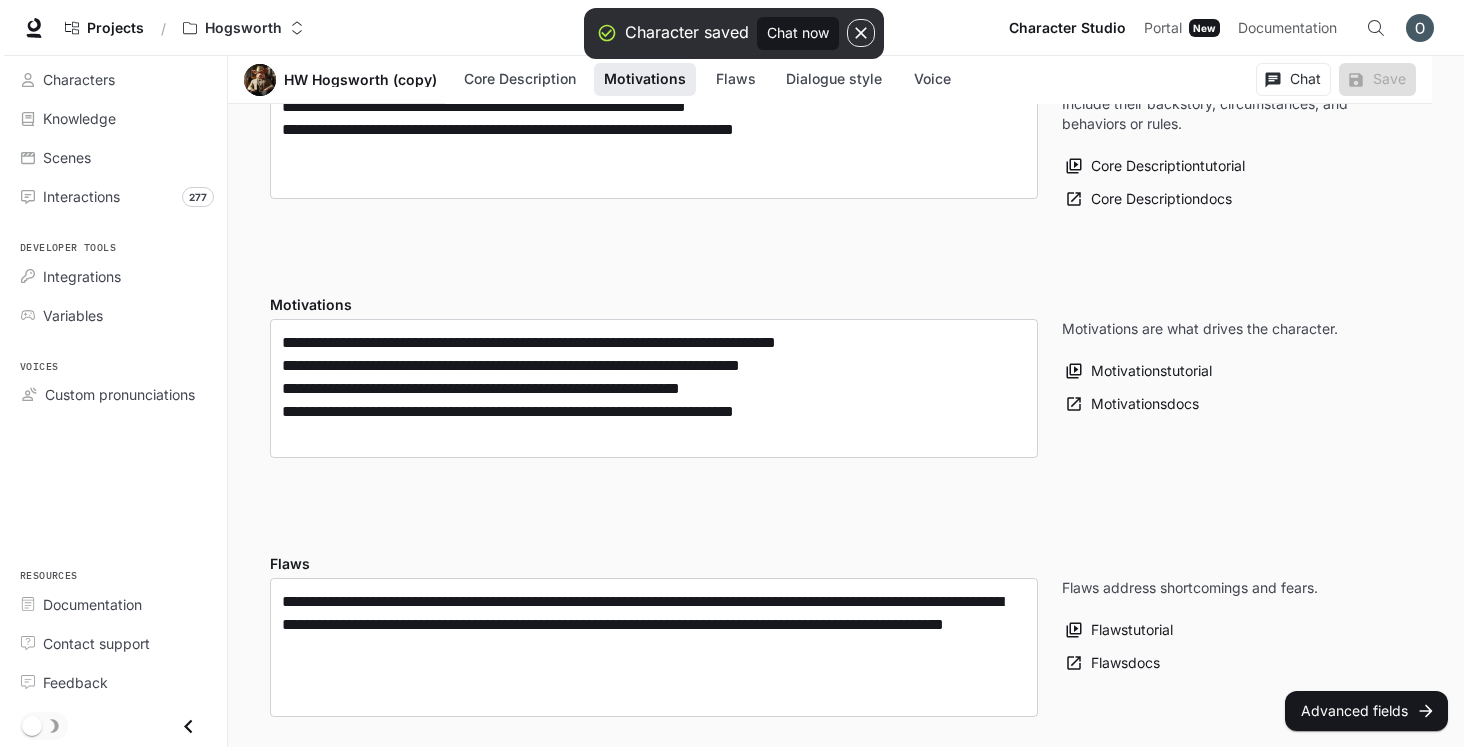 scroll, scrollTop: 951, scrollLeft: 0, axis: vertical 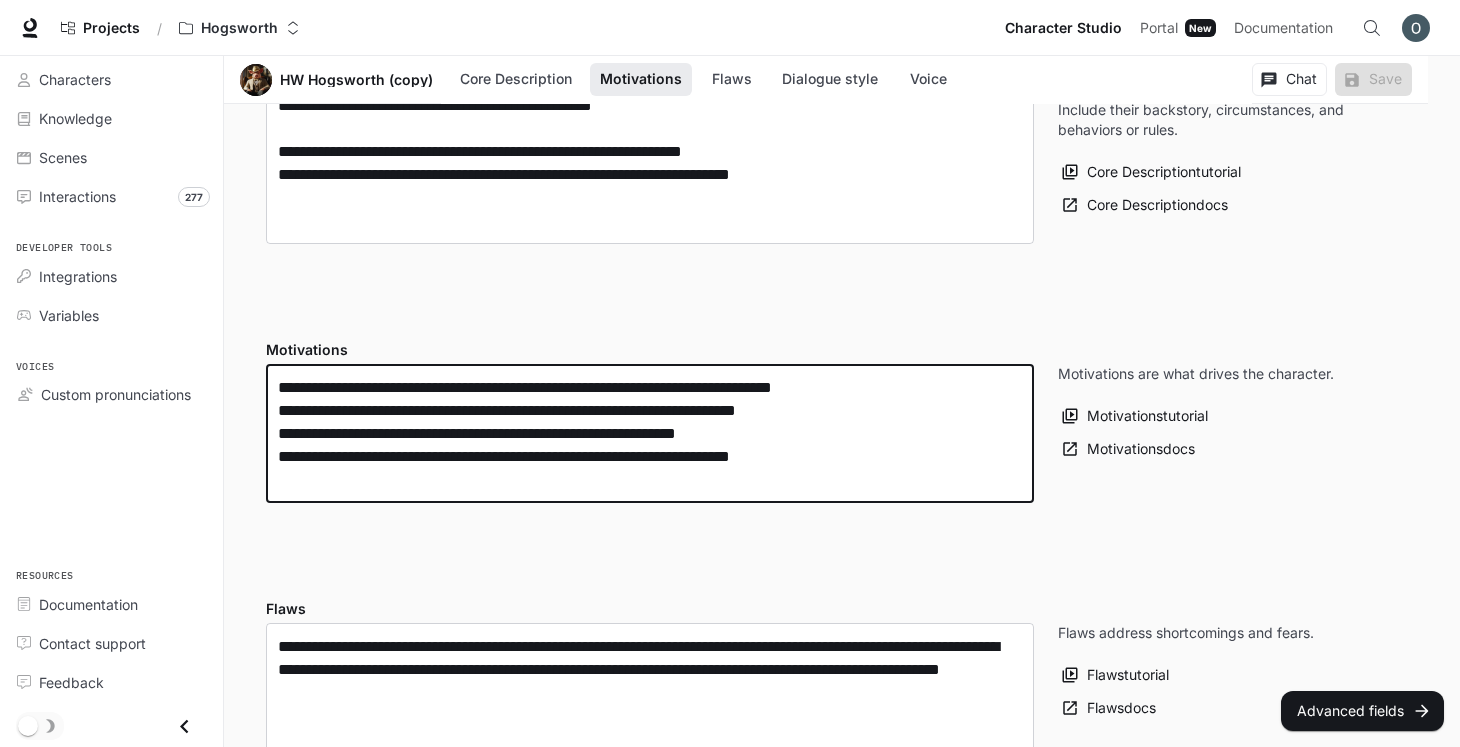 drag, startPoint x: 894, startPoint y: 391, endPoint x: 369, endPoint y: 385, distance: 525.0343 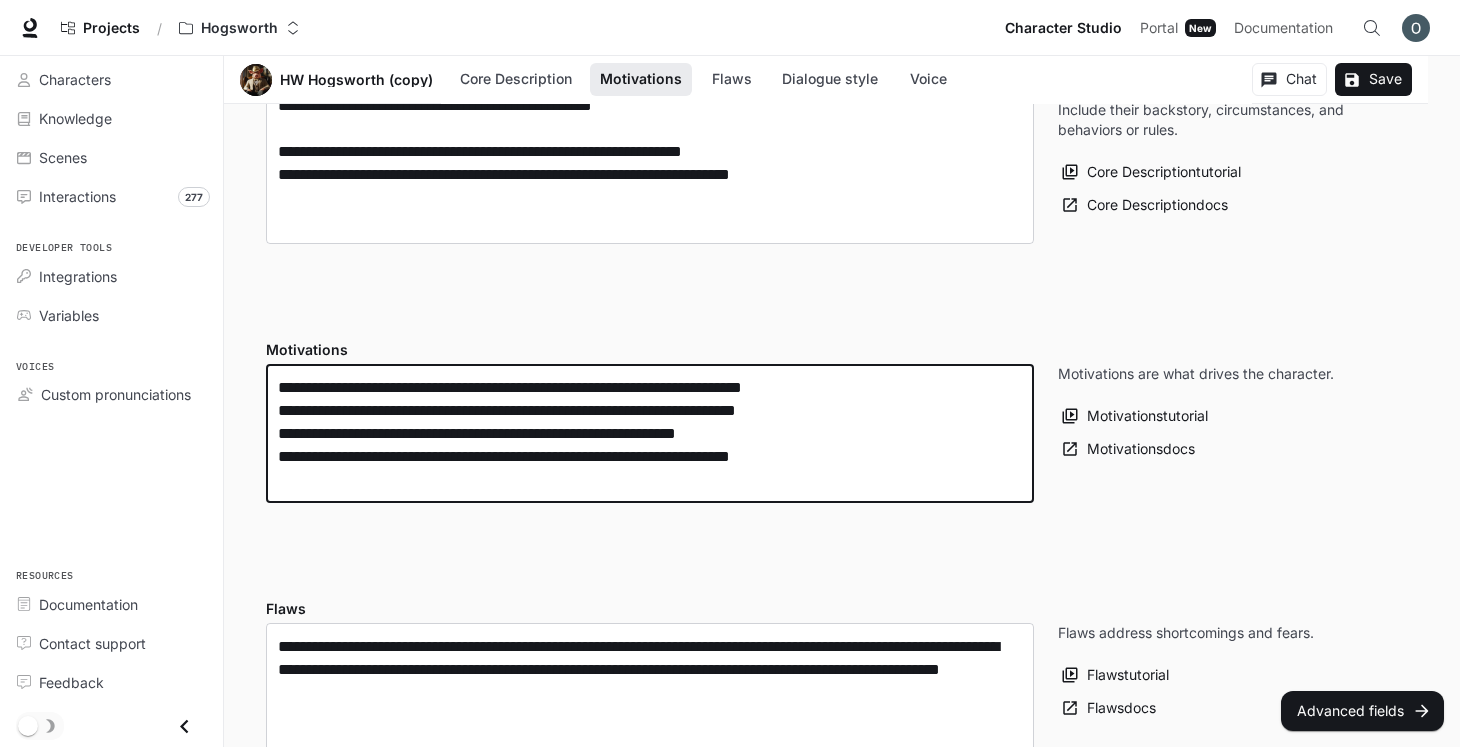click on "**********" at bounding box center [650, 433] 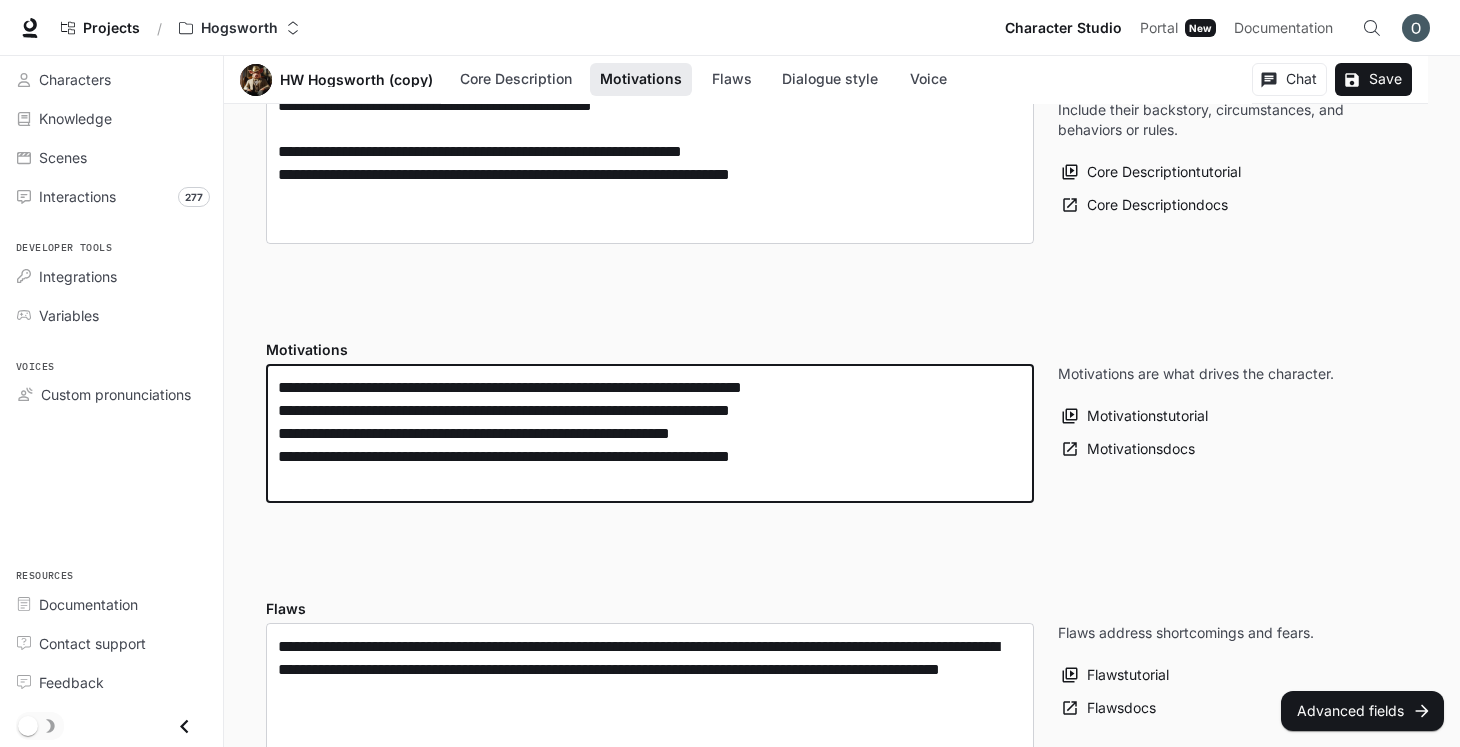 click on "**********" at bounding box center (650, 433) 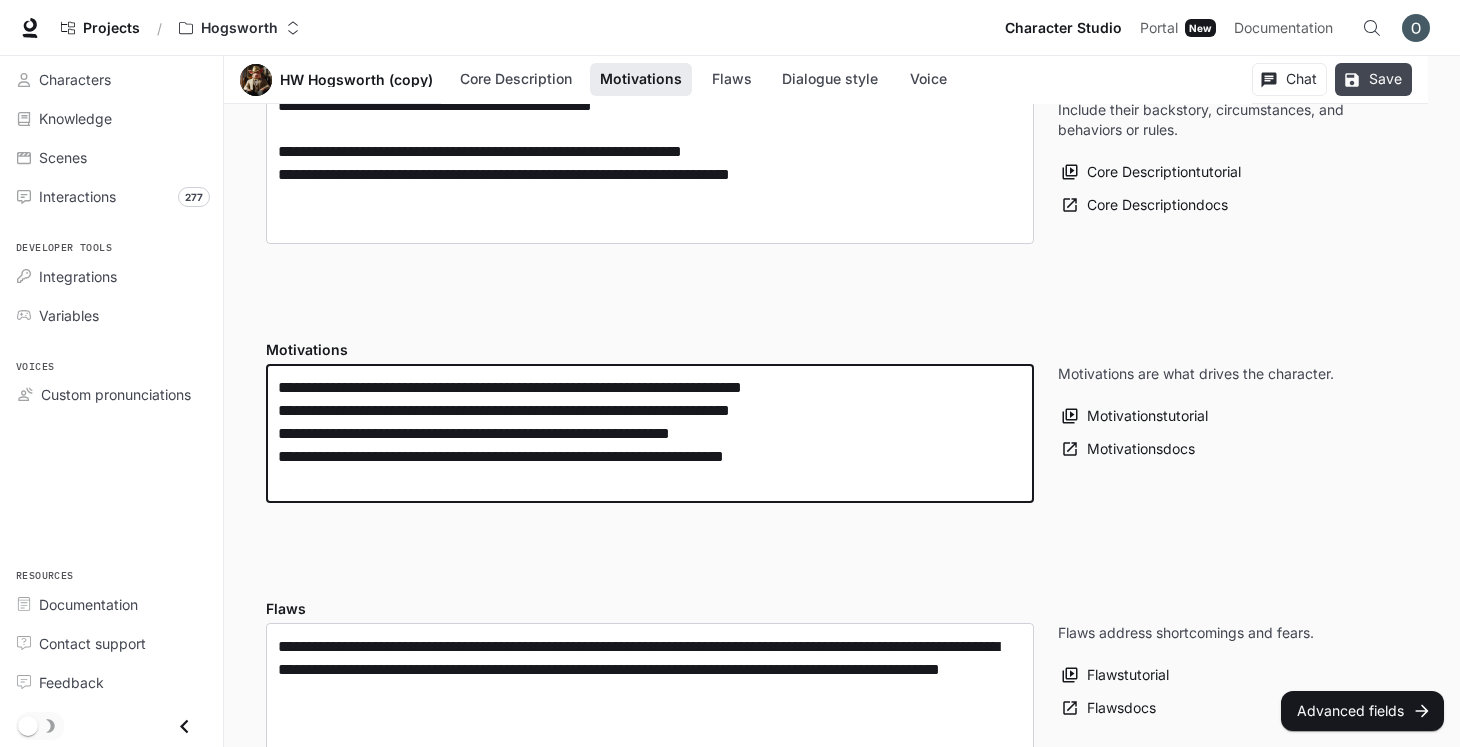 type on "**********" 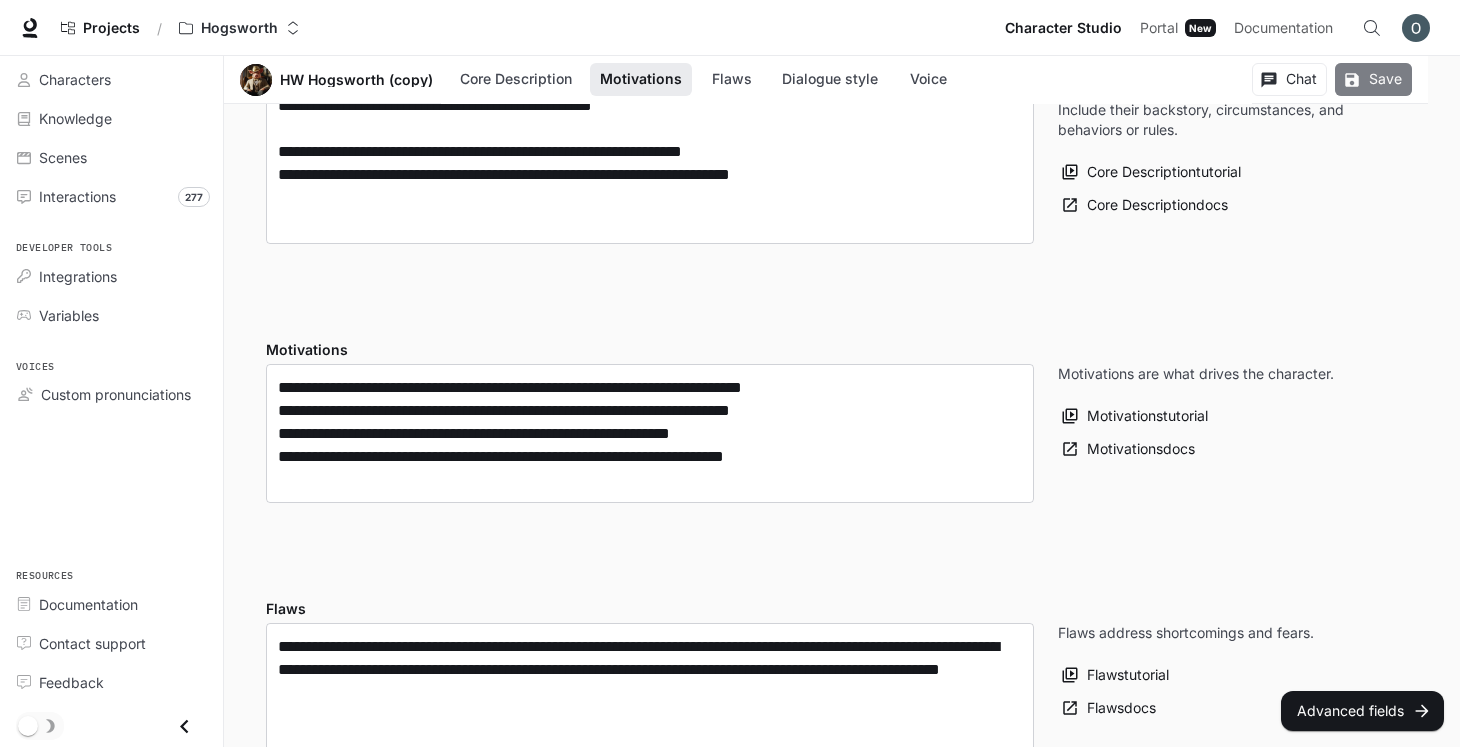 click on "Save" at bounding box center (1373, 79) 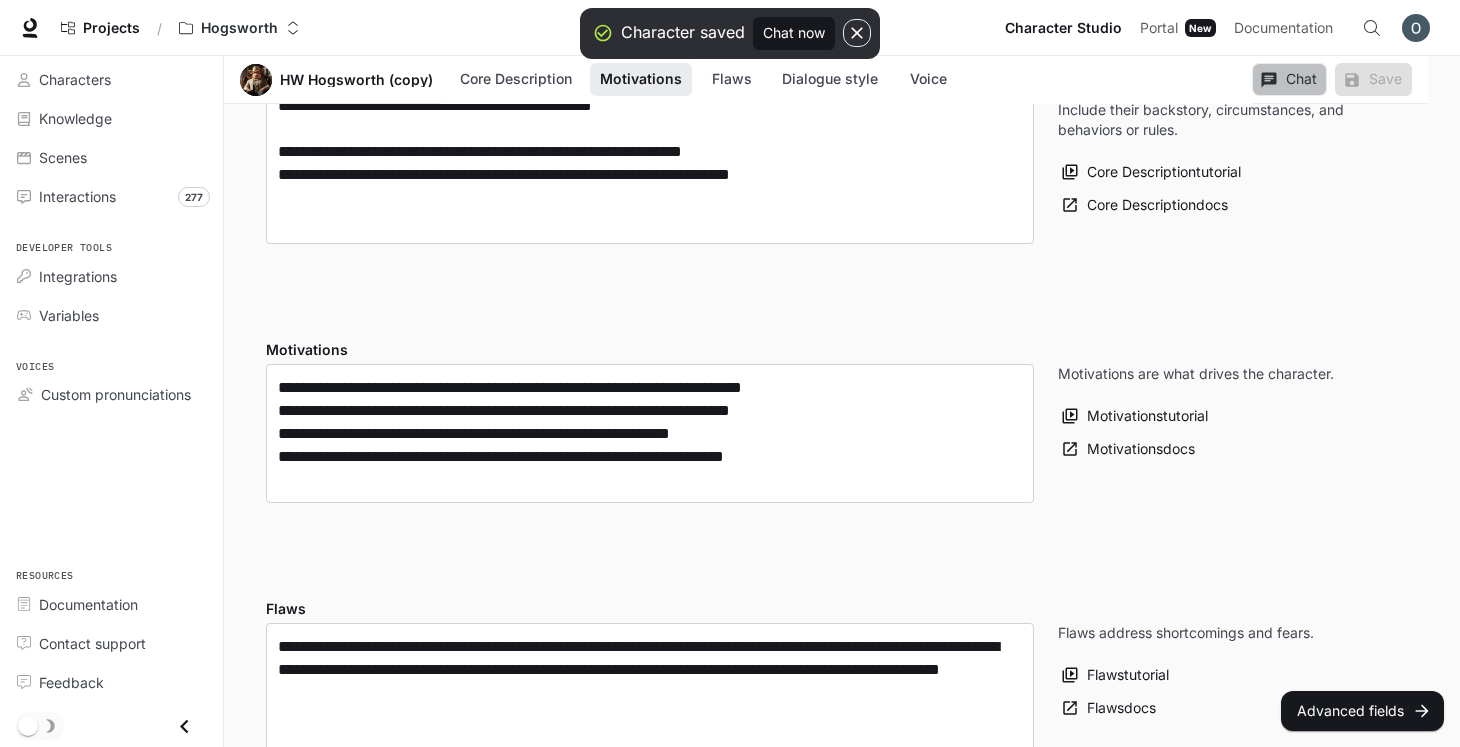 click on "Chat" at bounding box center [1289, 79] 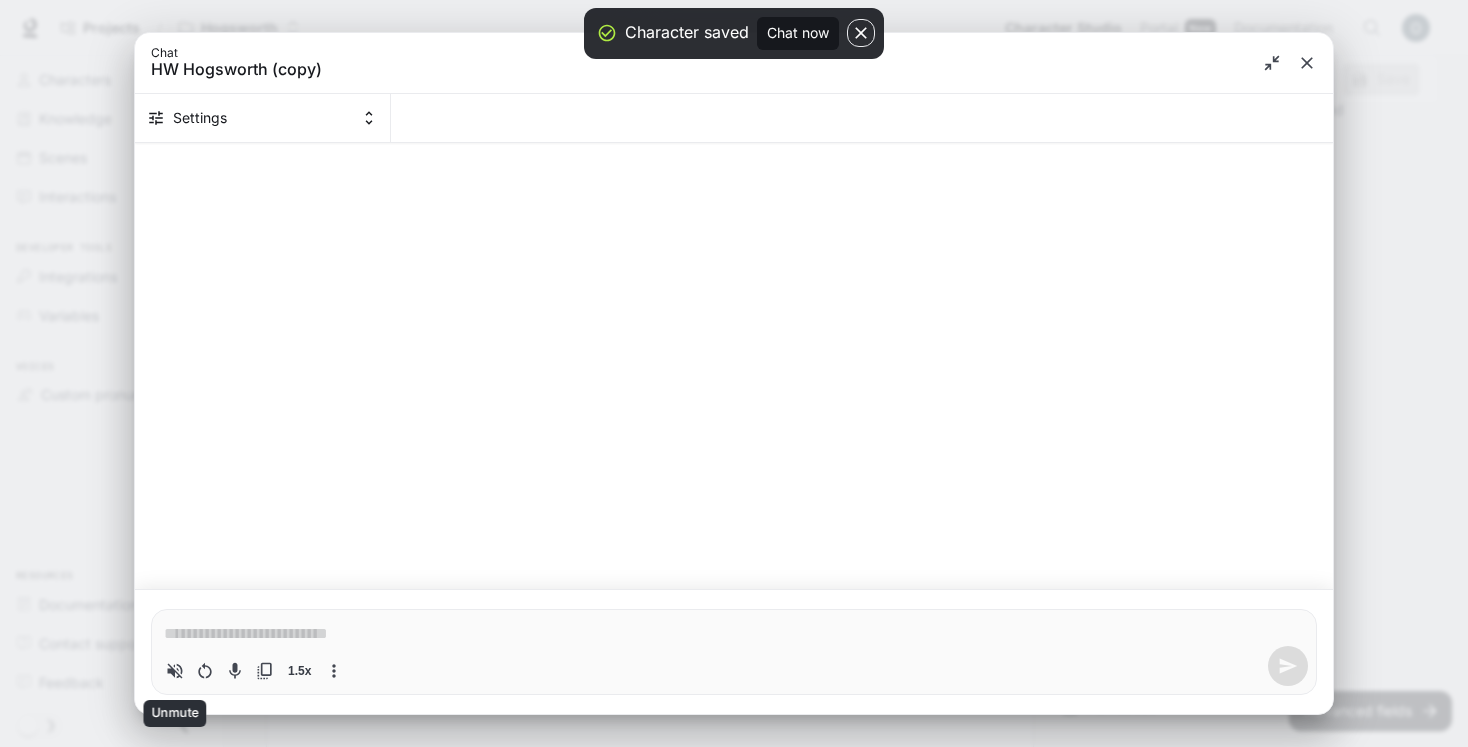 click 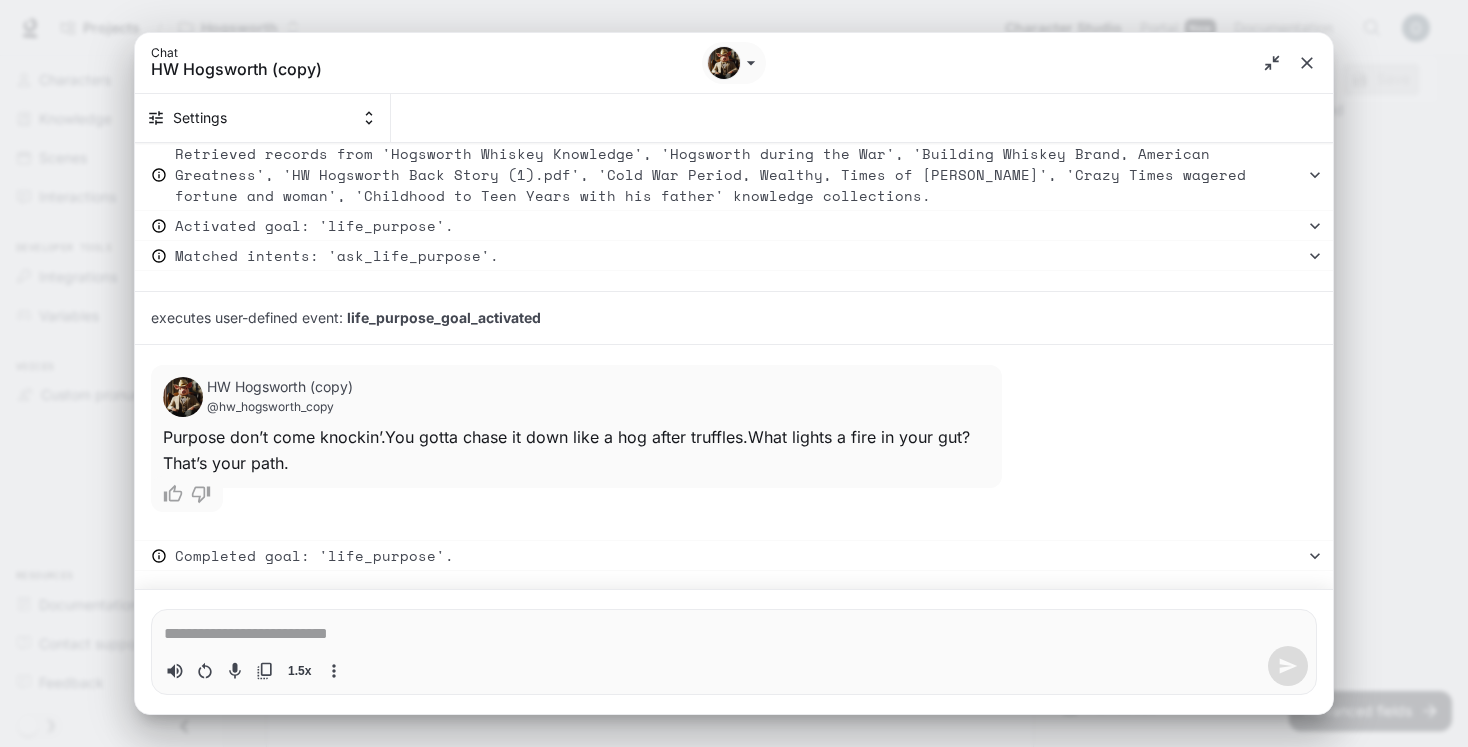 scroll, scrollTop: 1410, scrollLeft: 0, axis: vertical 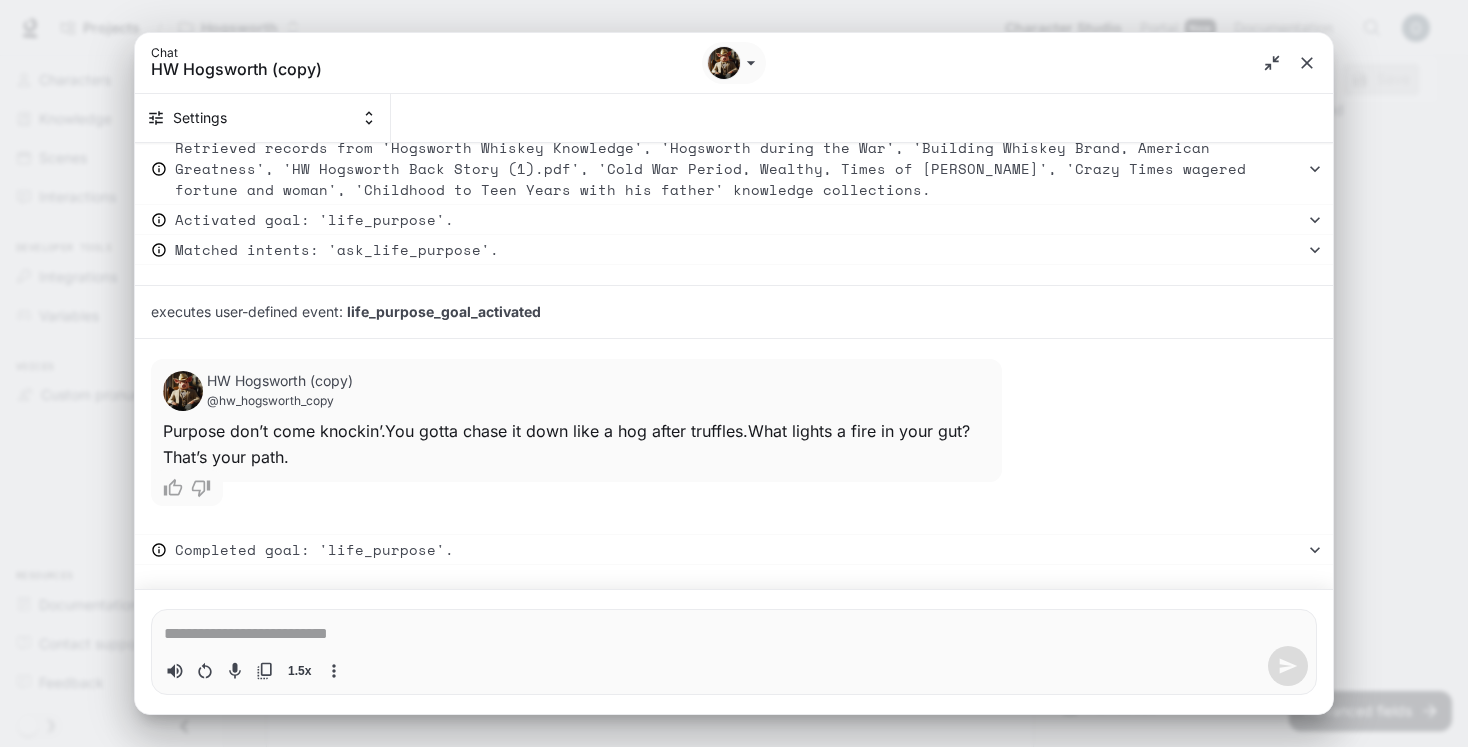 type on "*" 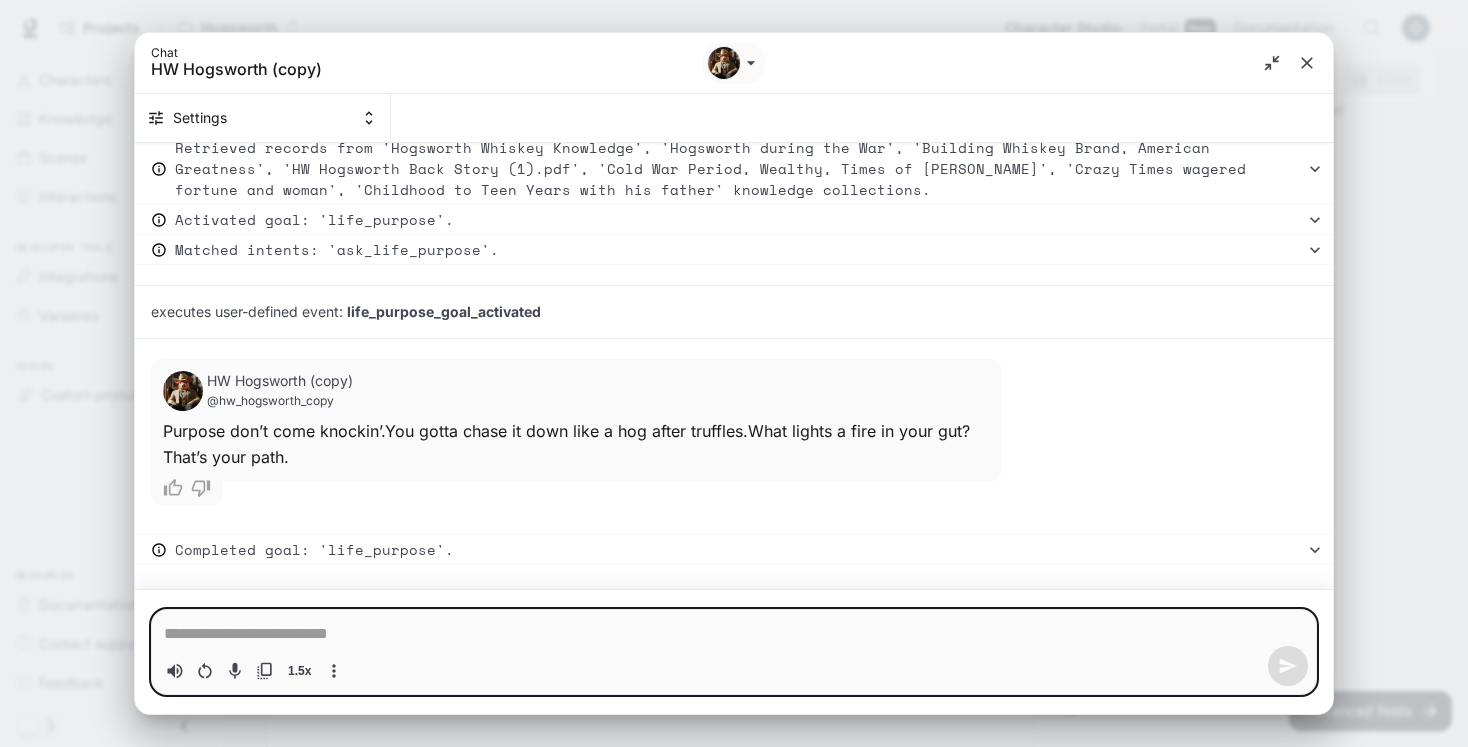 click at bounding box center [734, 634] 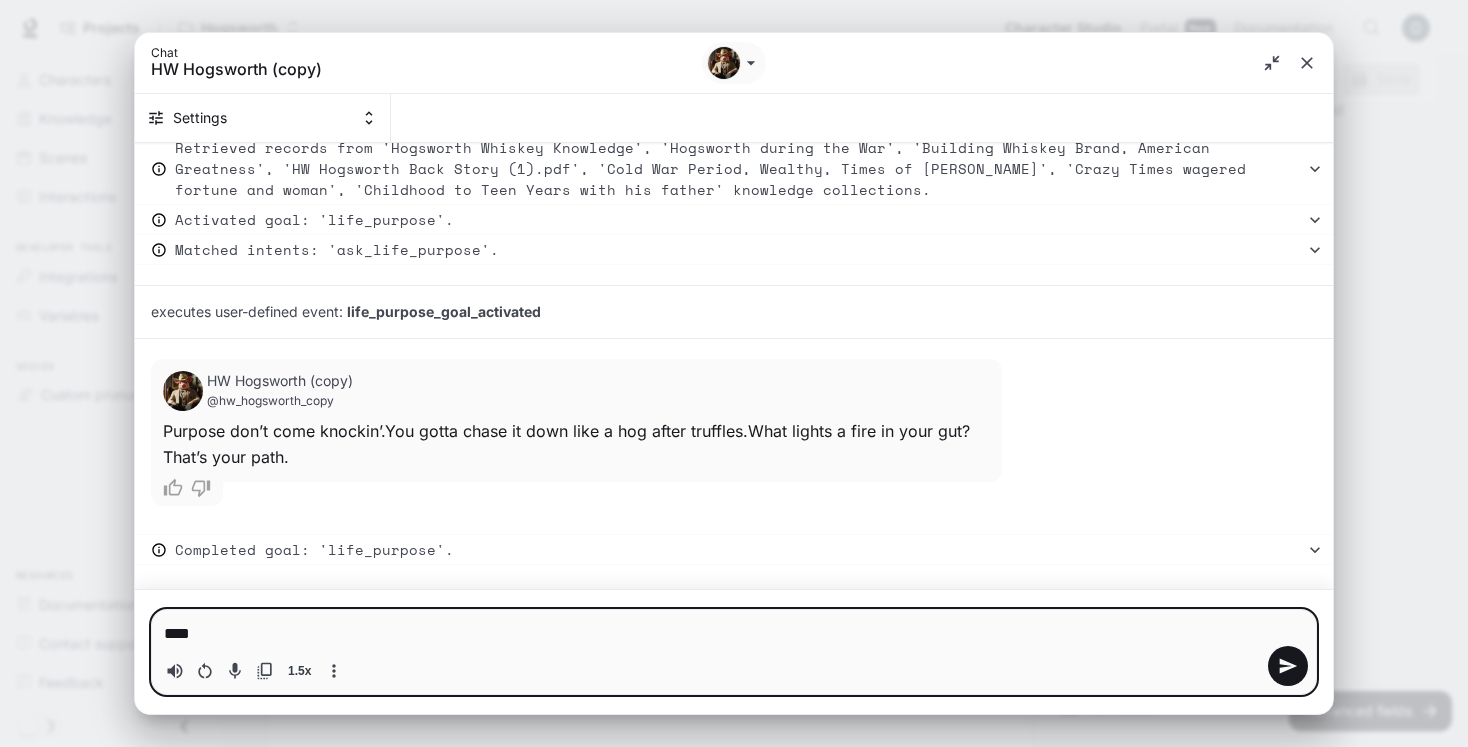 type on "***" 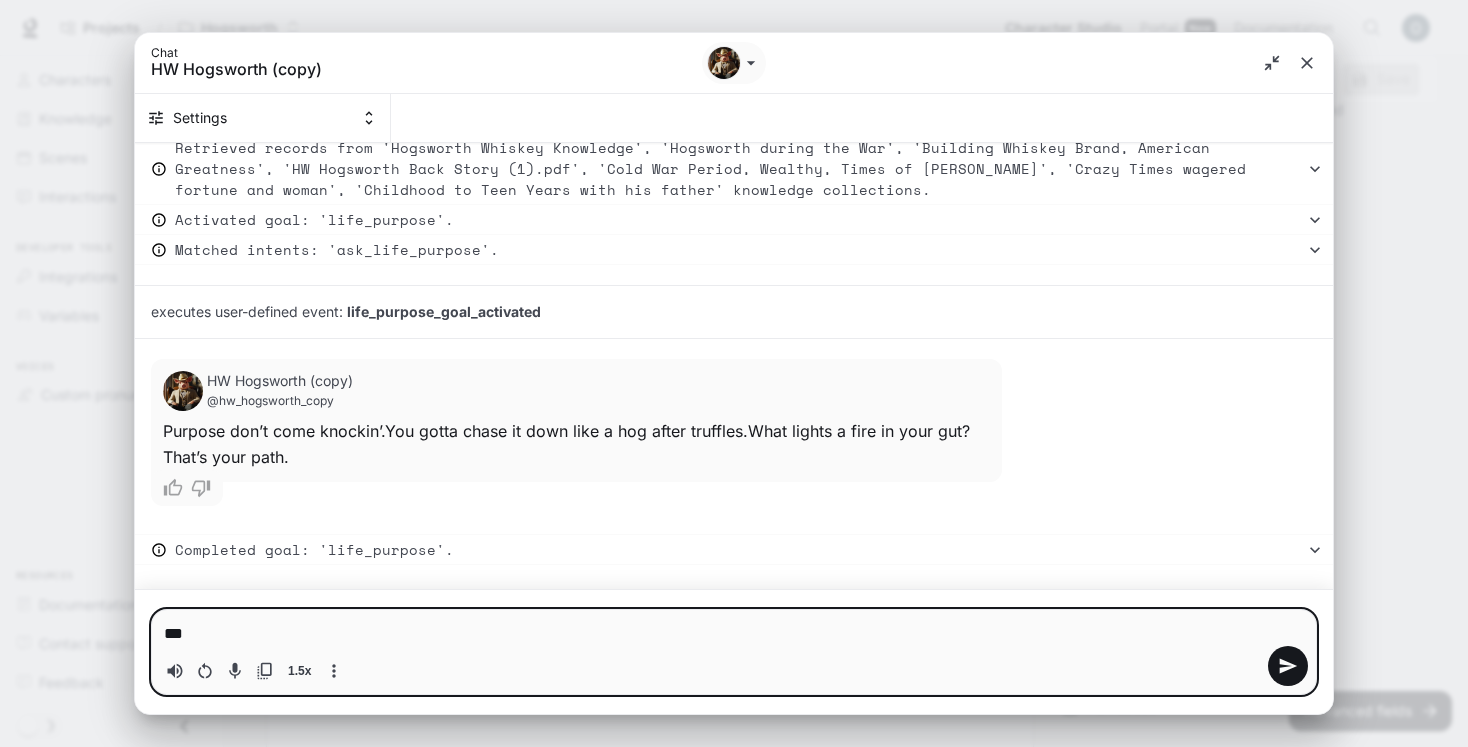 type on "**" 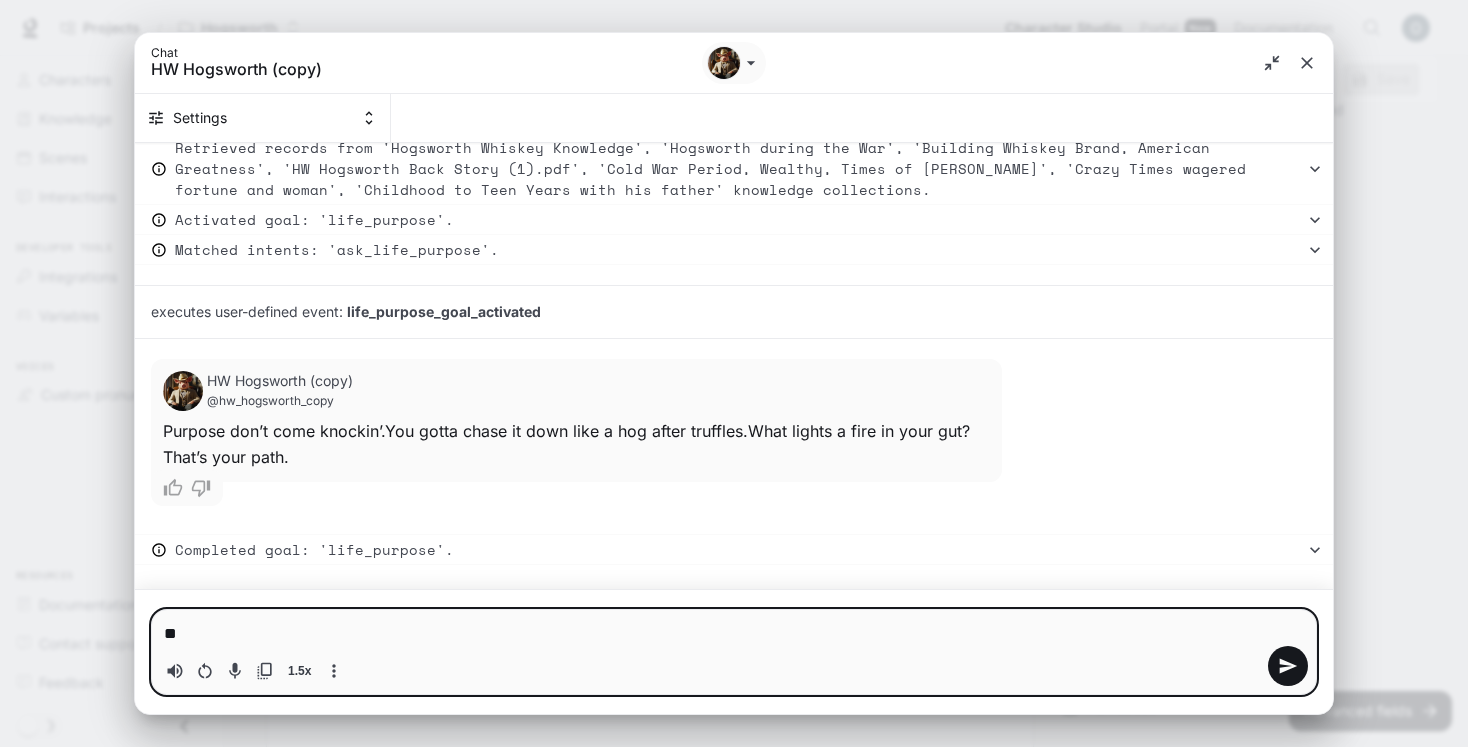 type on "*" 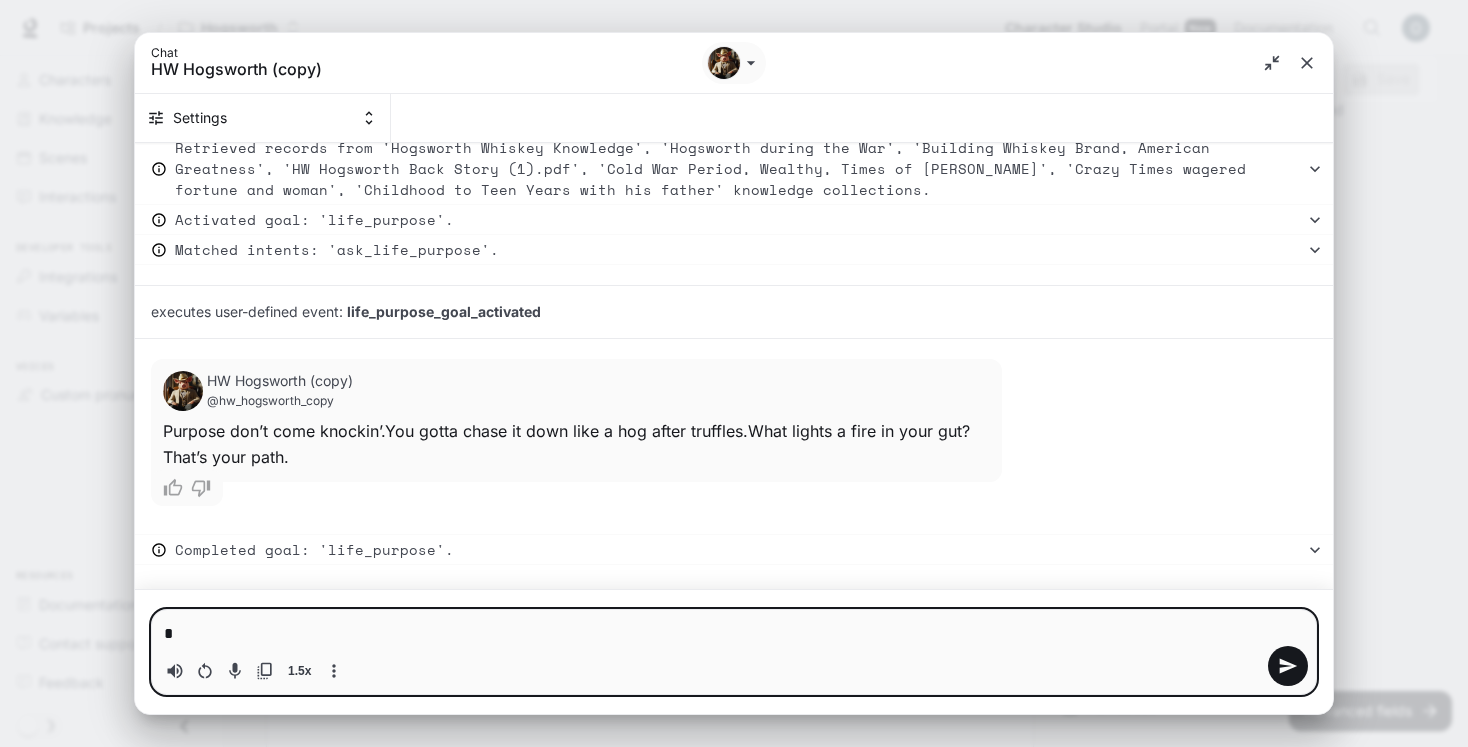 type 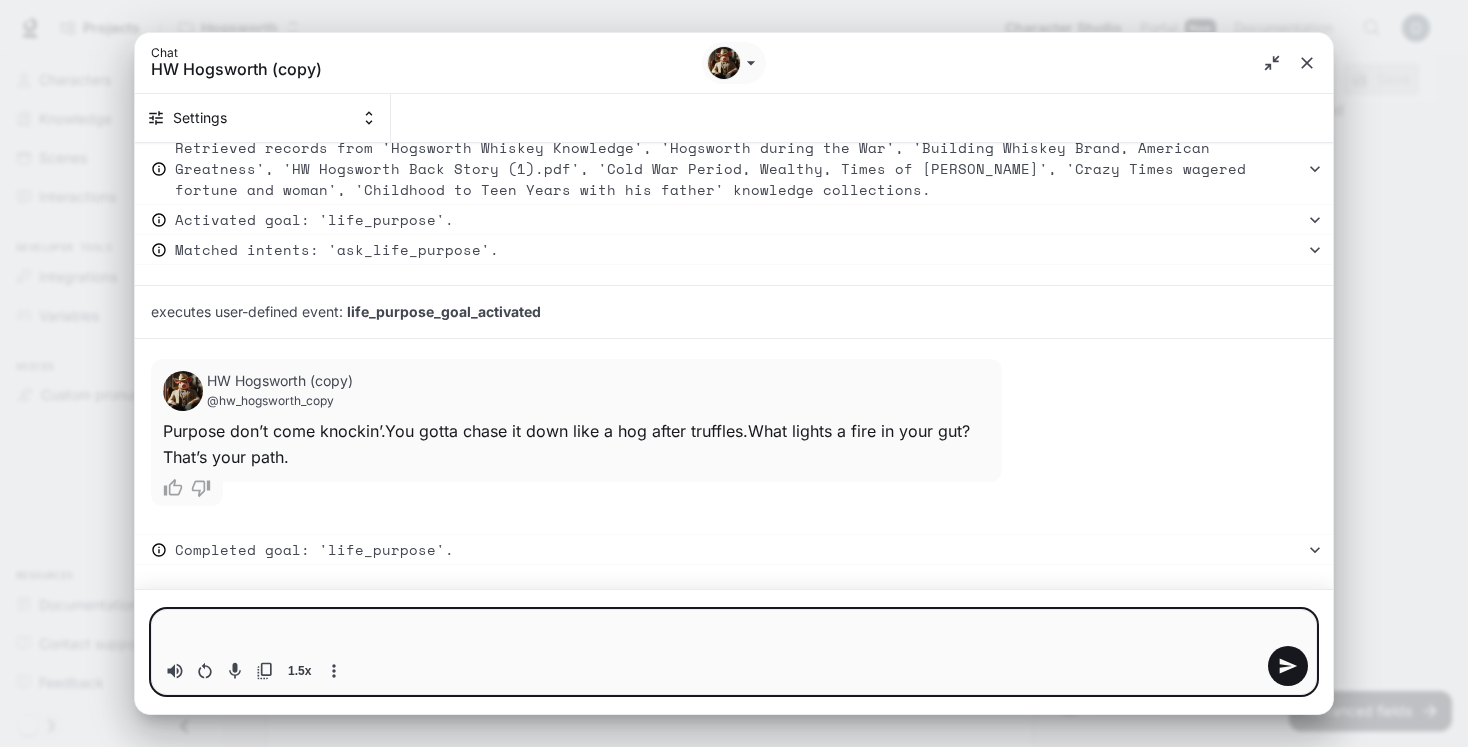 type on "*" 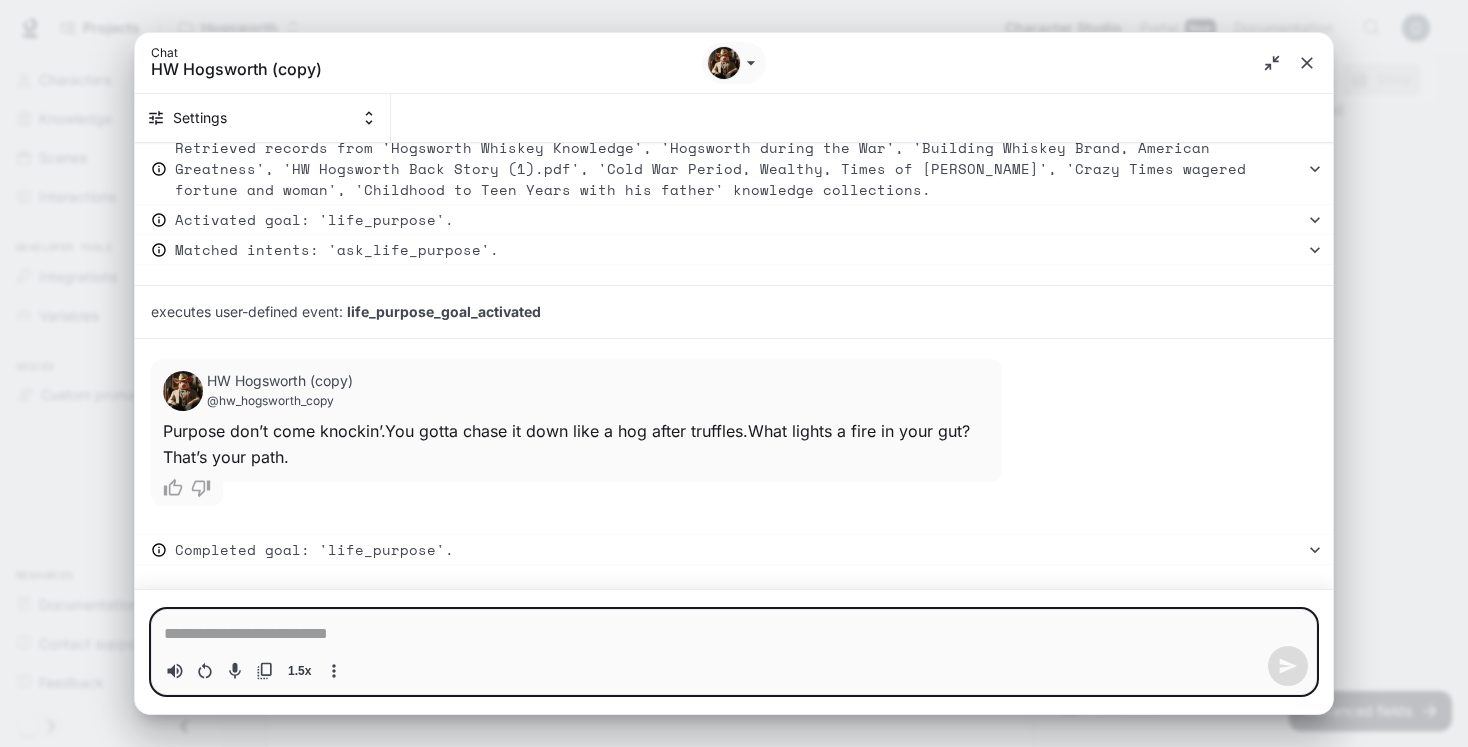 type on "*" 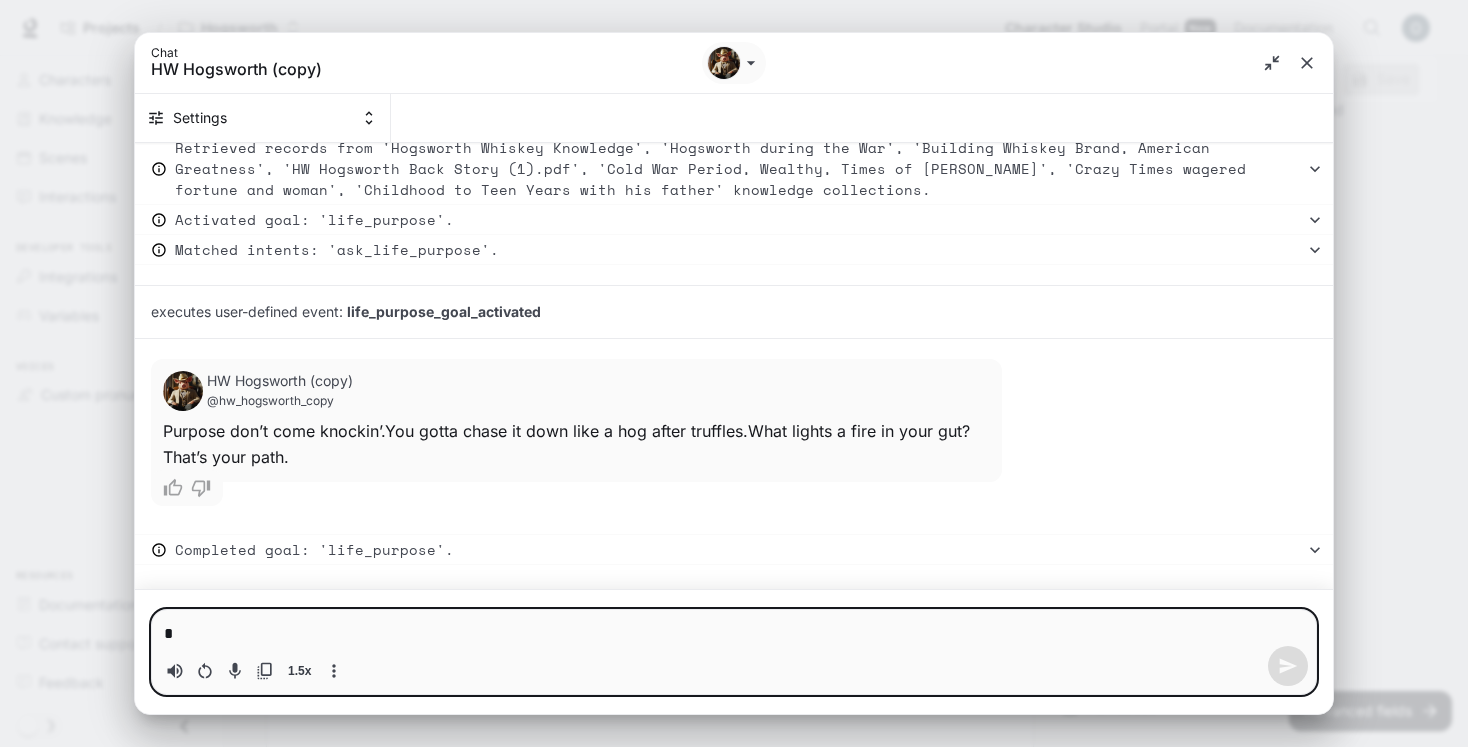 type on "*" 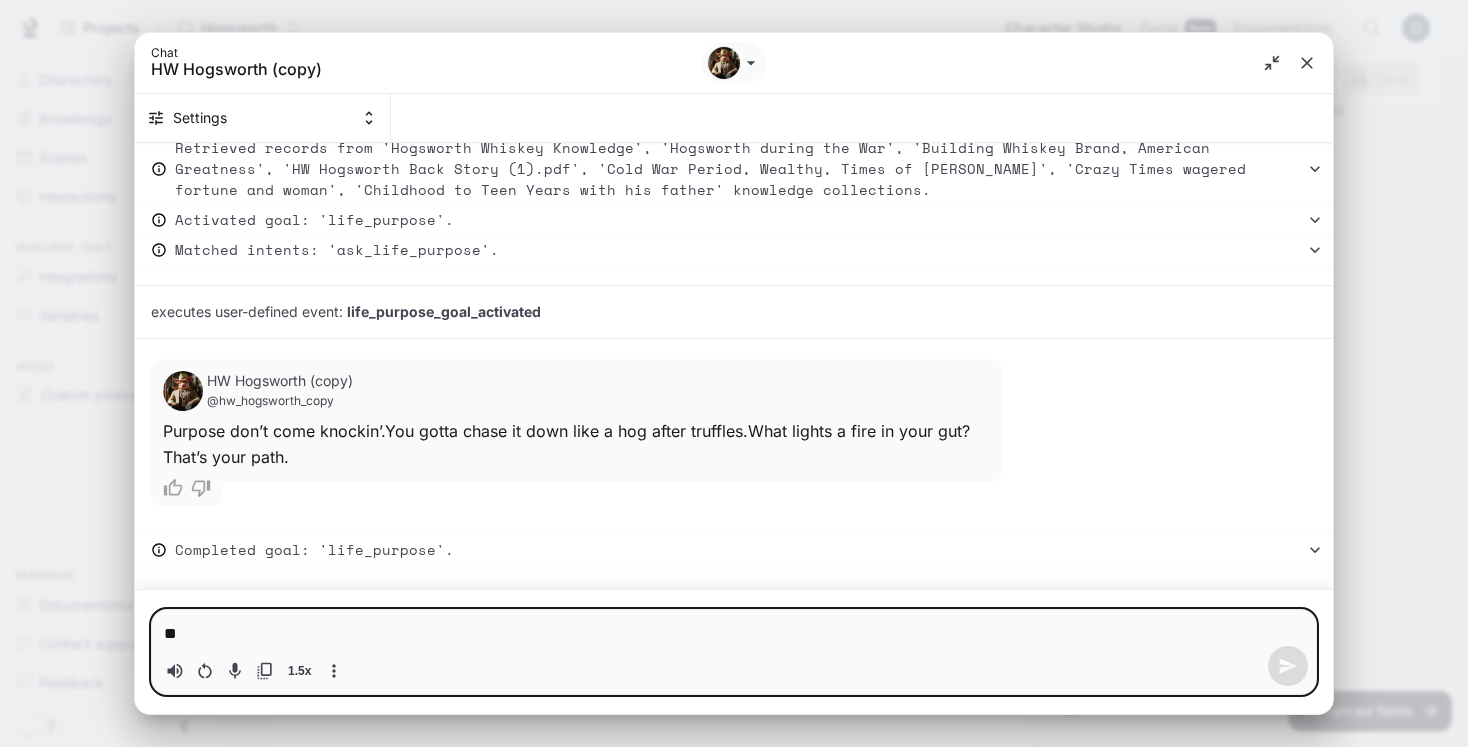 type on "*" 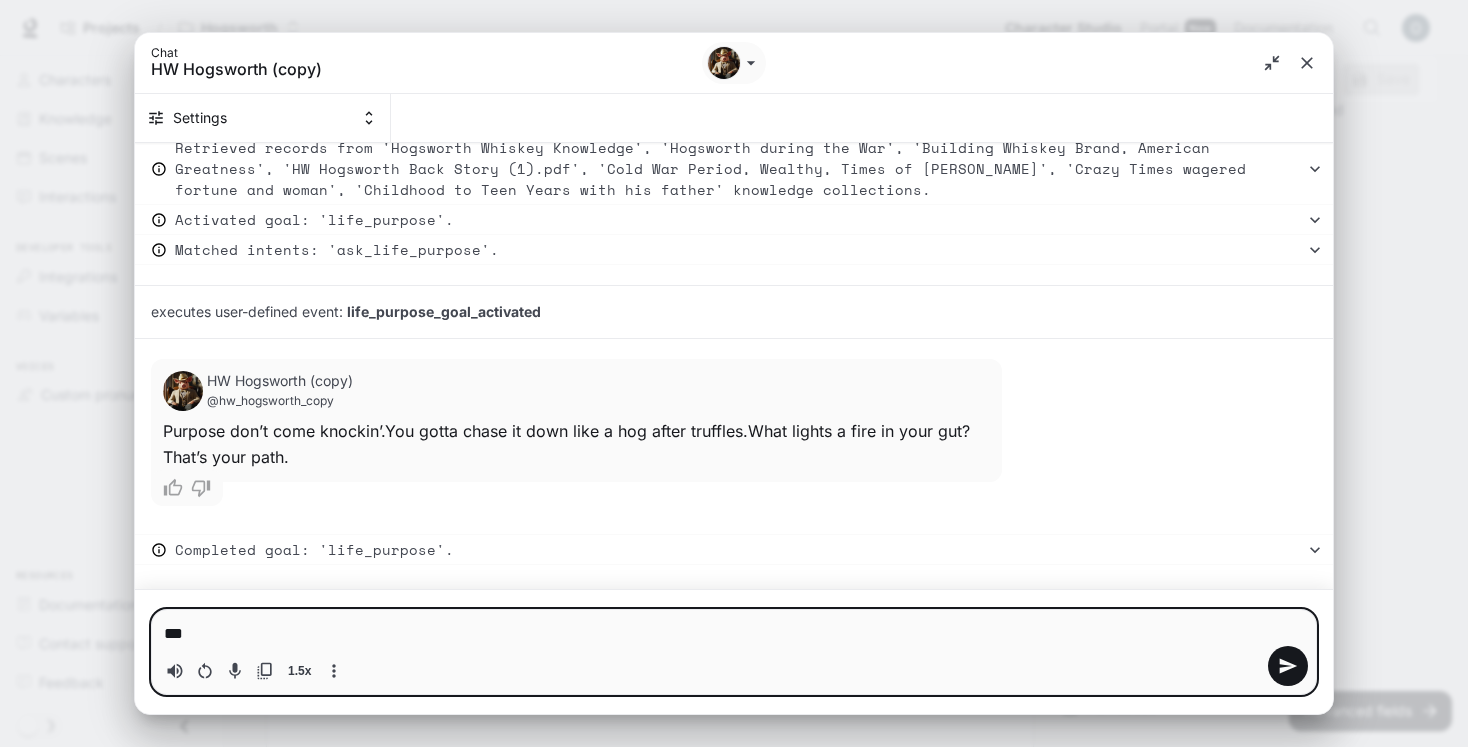 type on "****" 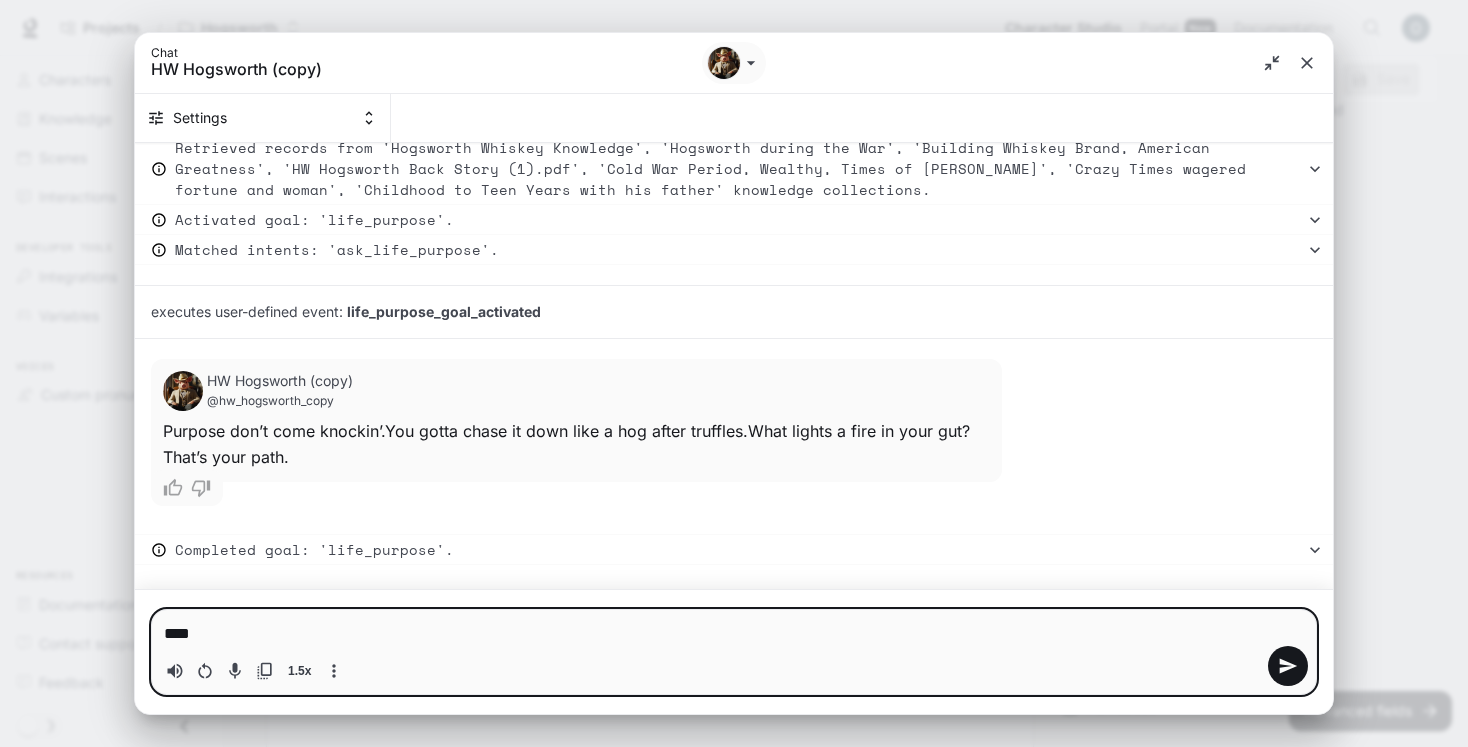 type on "*****" 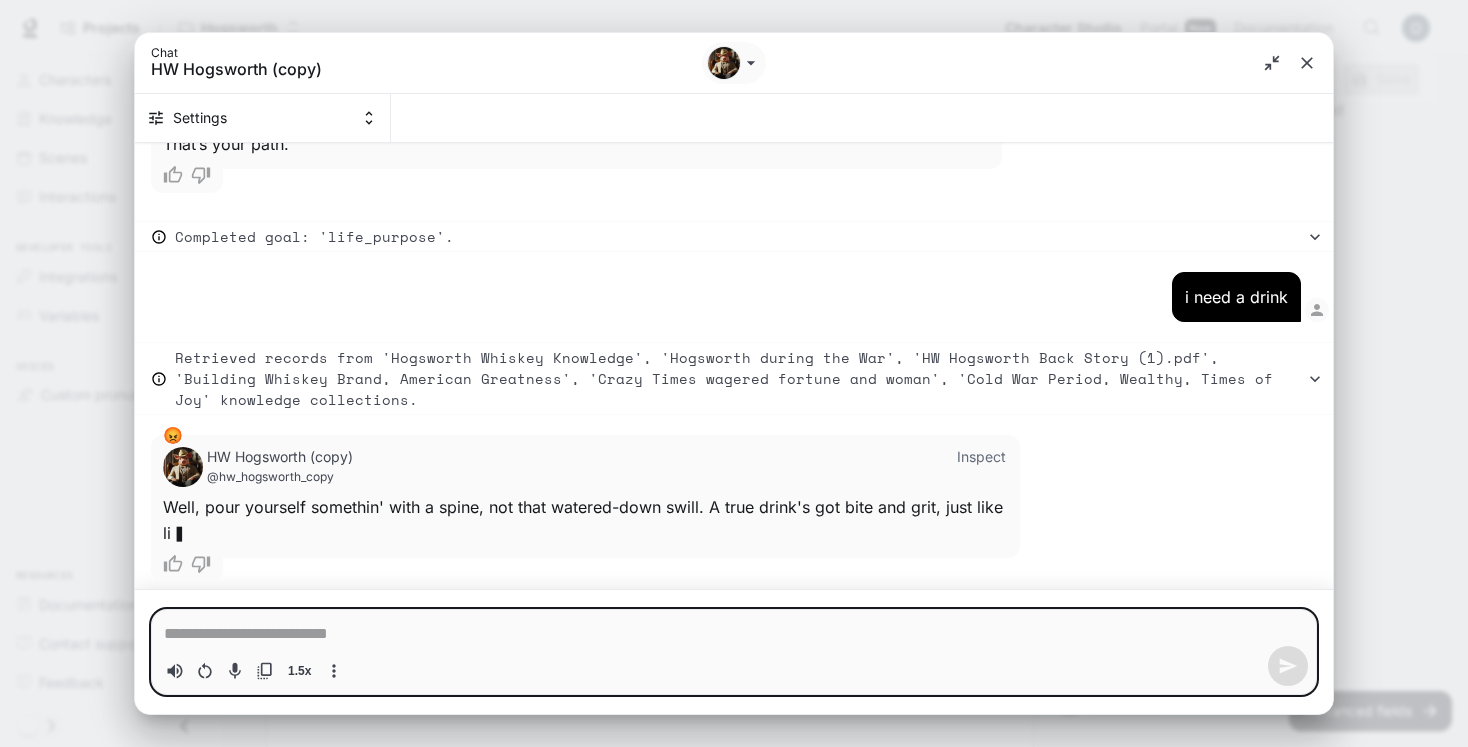 scroll, scrollTop: 1748, scrollLeft: 0, axis: vertical 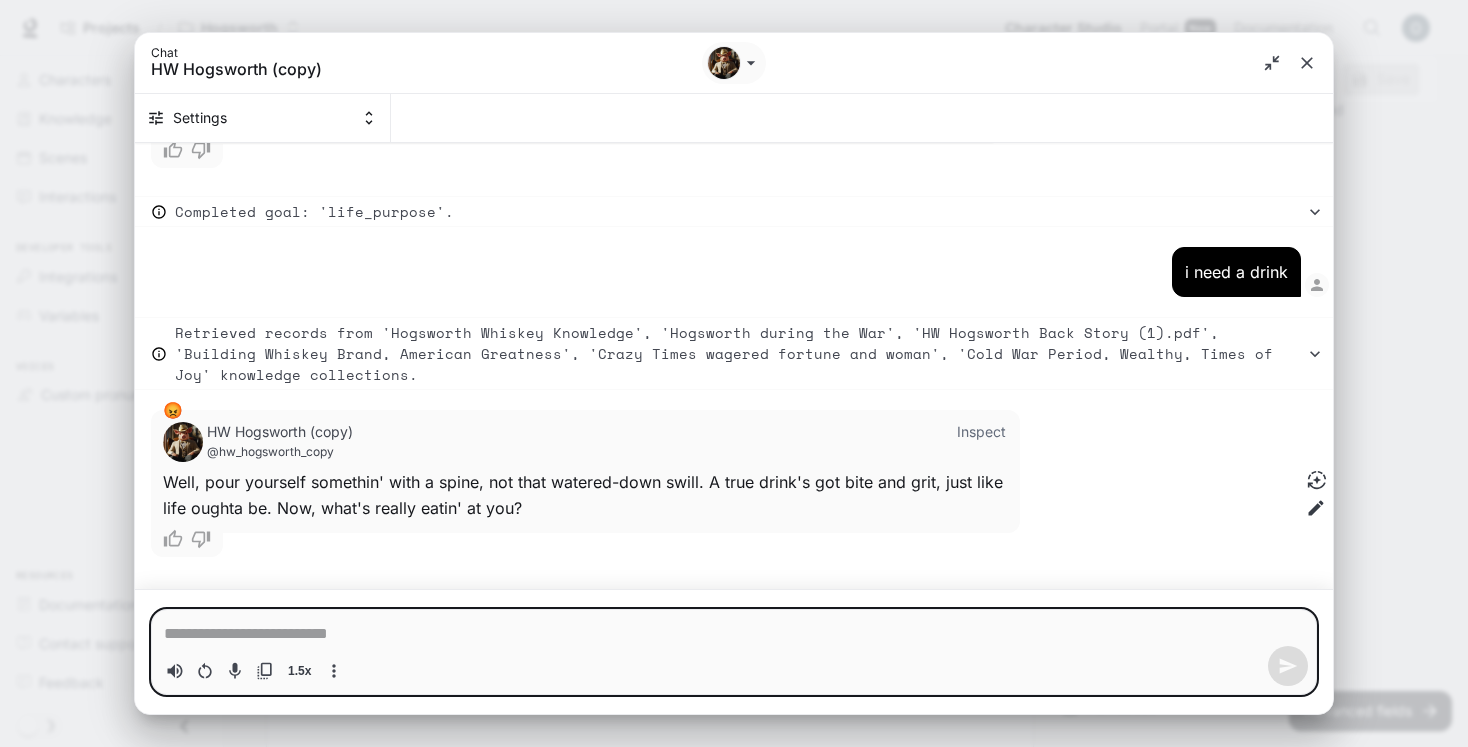 click at bounding box center [734, 634] 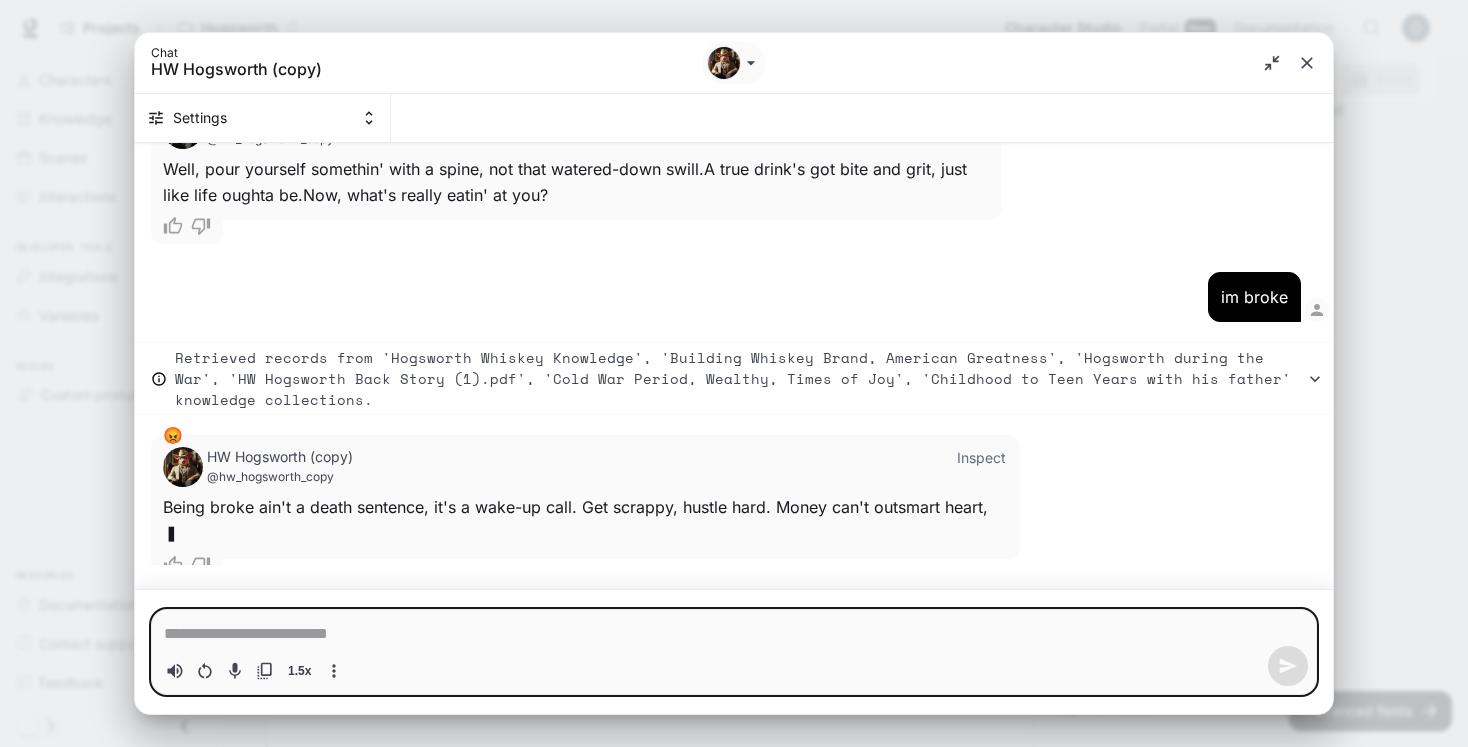 scroll, scrollTop: 2087, scrollLeft: 0, axis: vertical 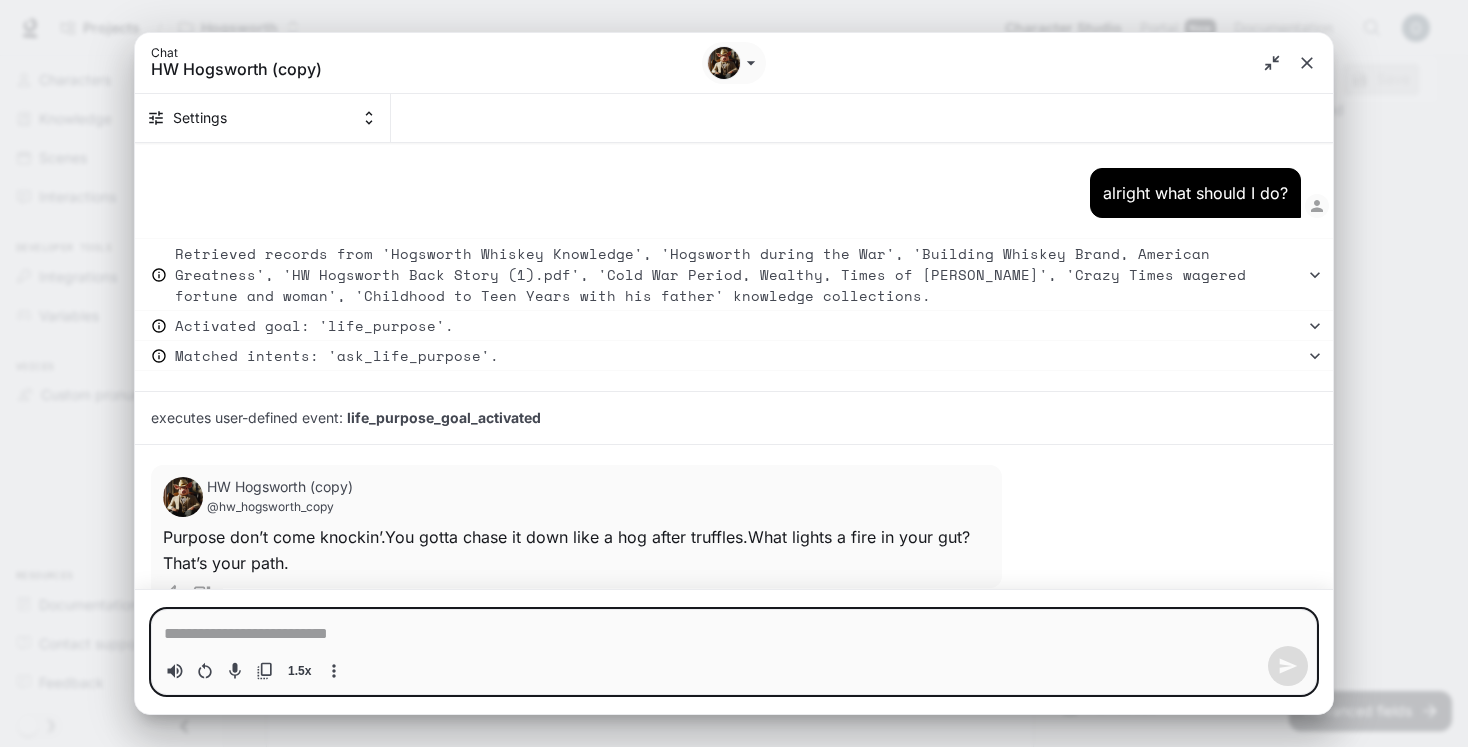 click on "Chat HW Hogsworth (copy)" at bounding box center [734, 63] 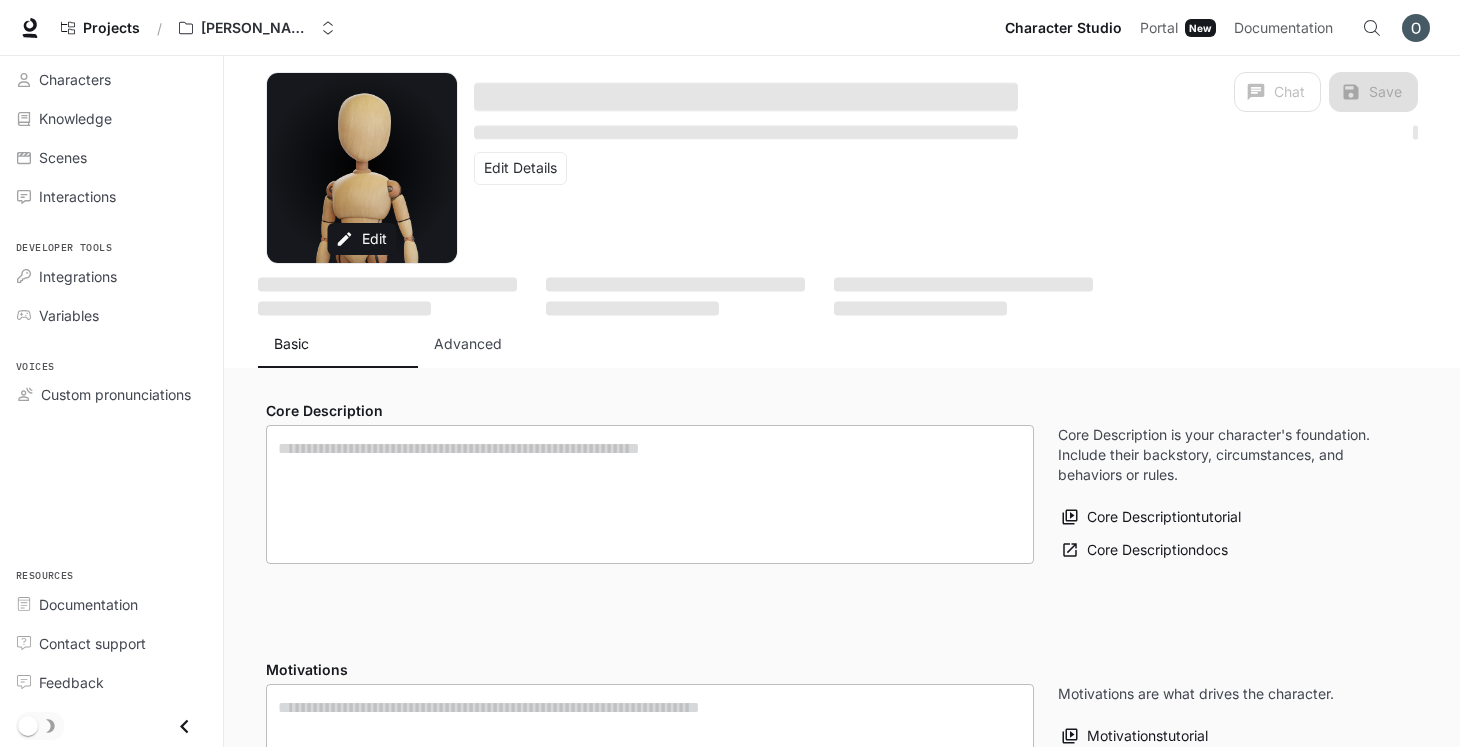 type on "**********" 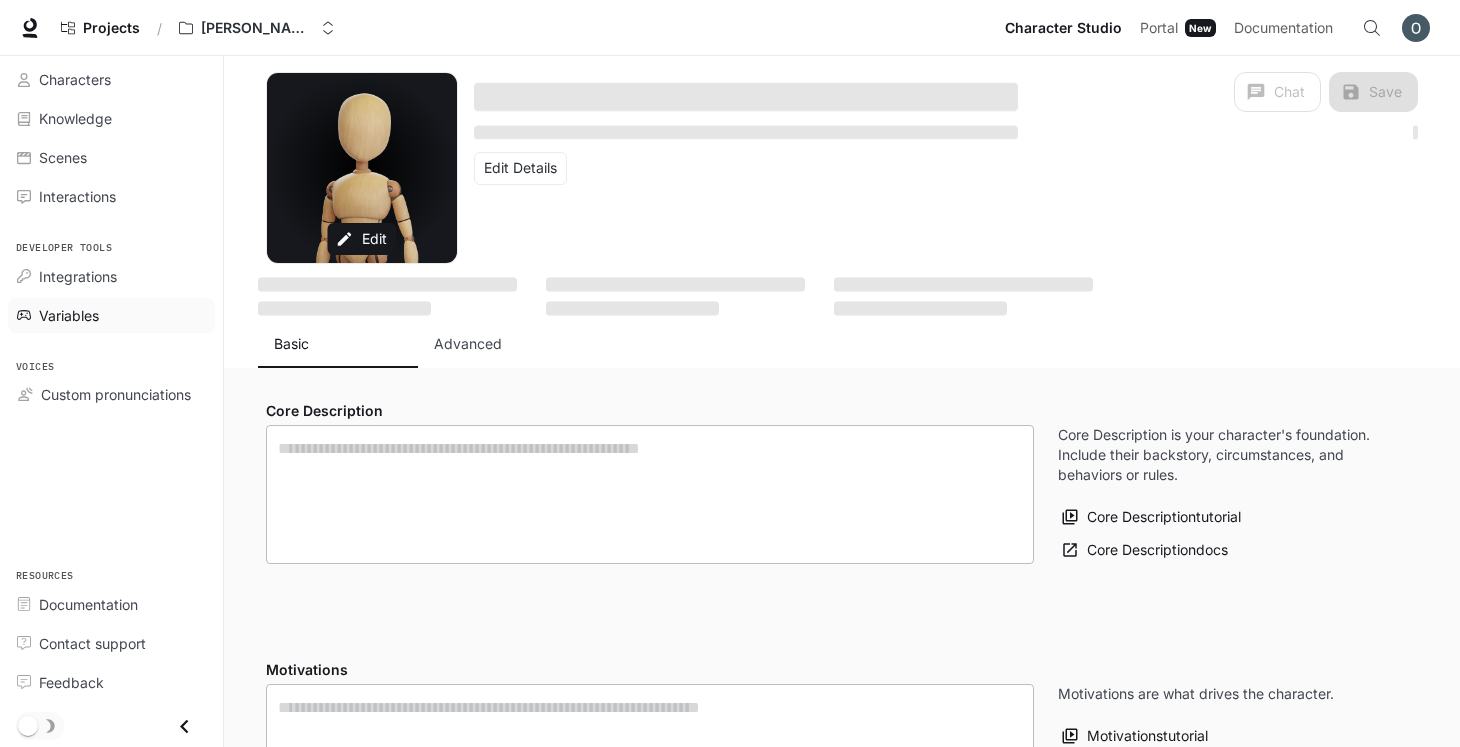 type on "**********" 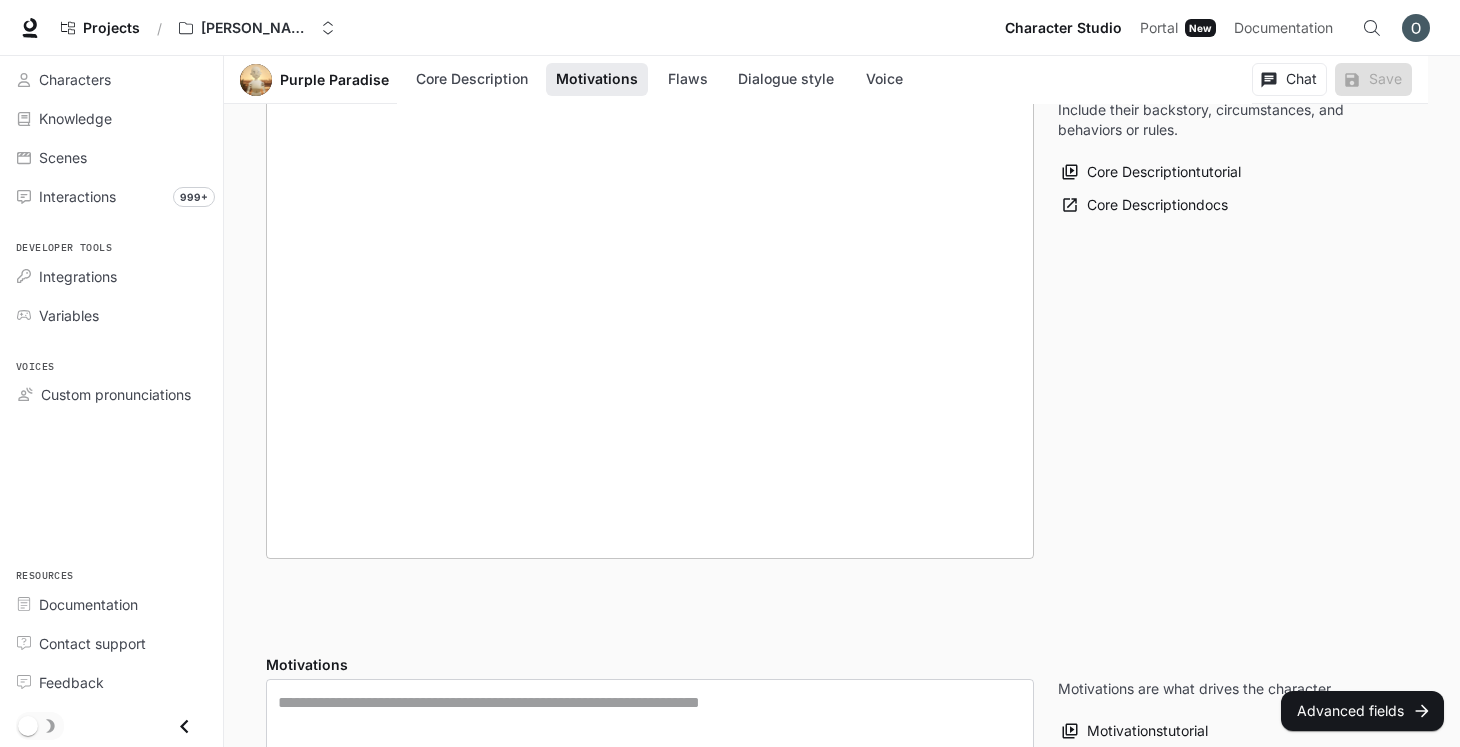 scroll, scrollTop: 0, scrollLeft: 0, axis: both 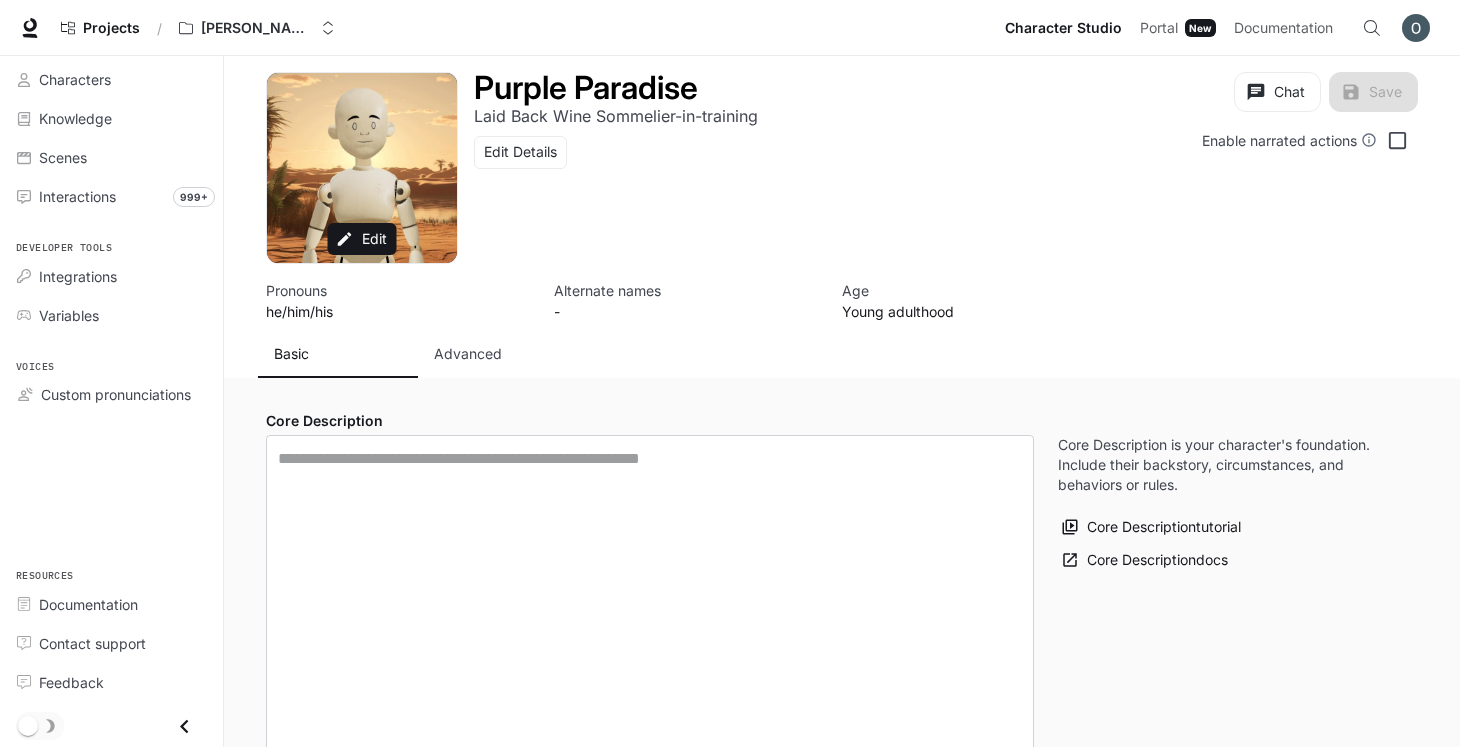 click on "Advanced" at bounding box center [468, 354] 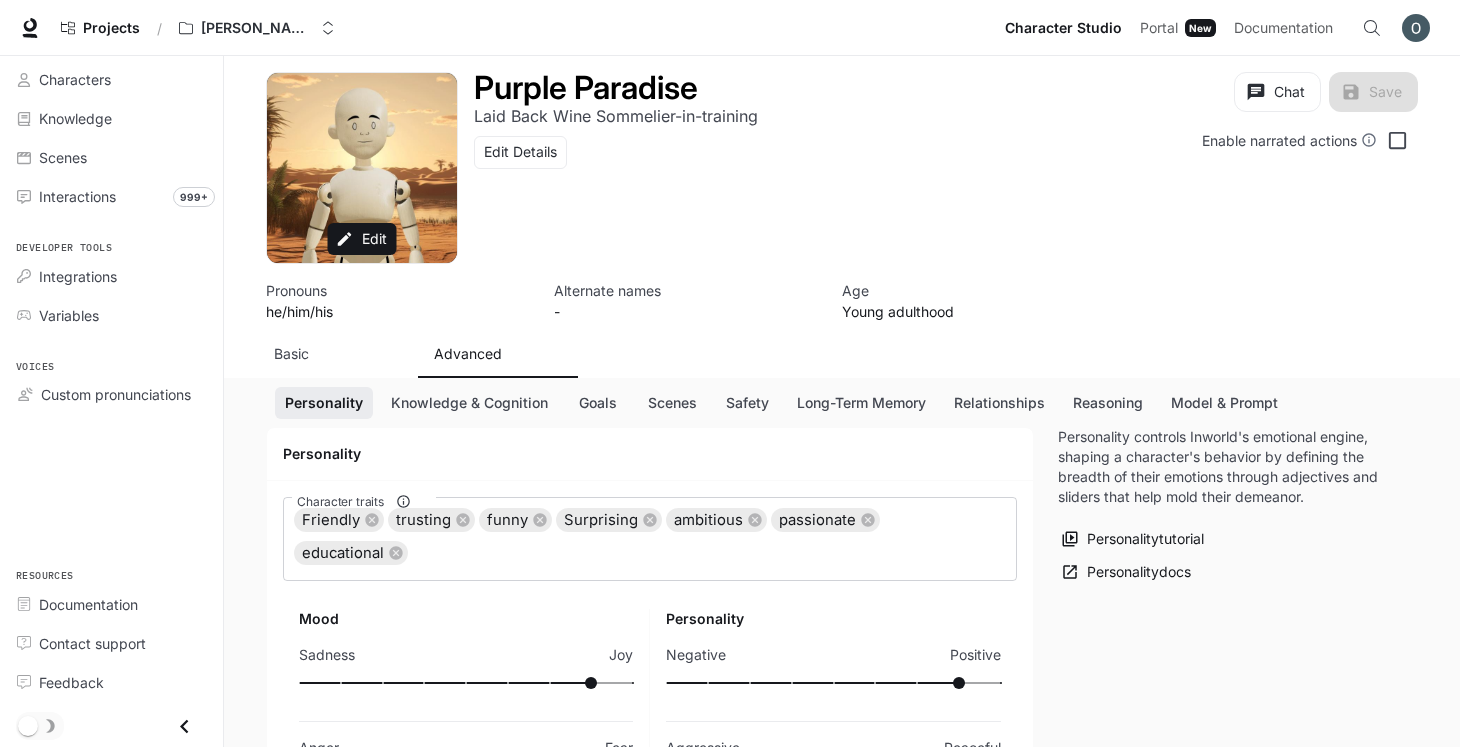 scroll, scrollTop: 210, scrollLeft: 0, axis: vertical 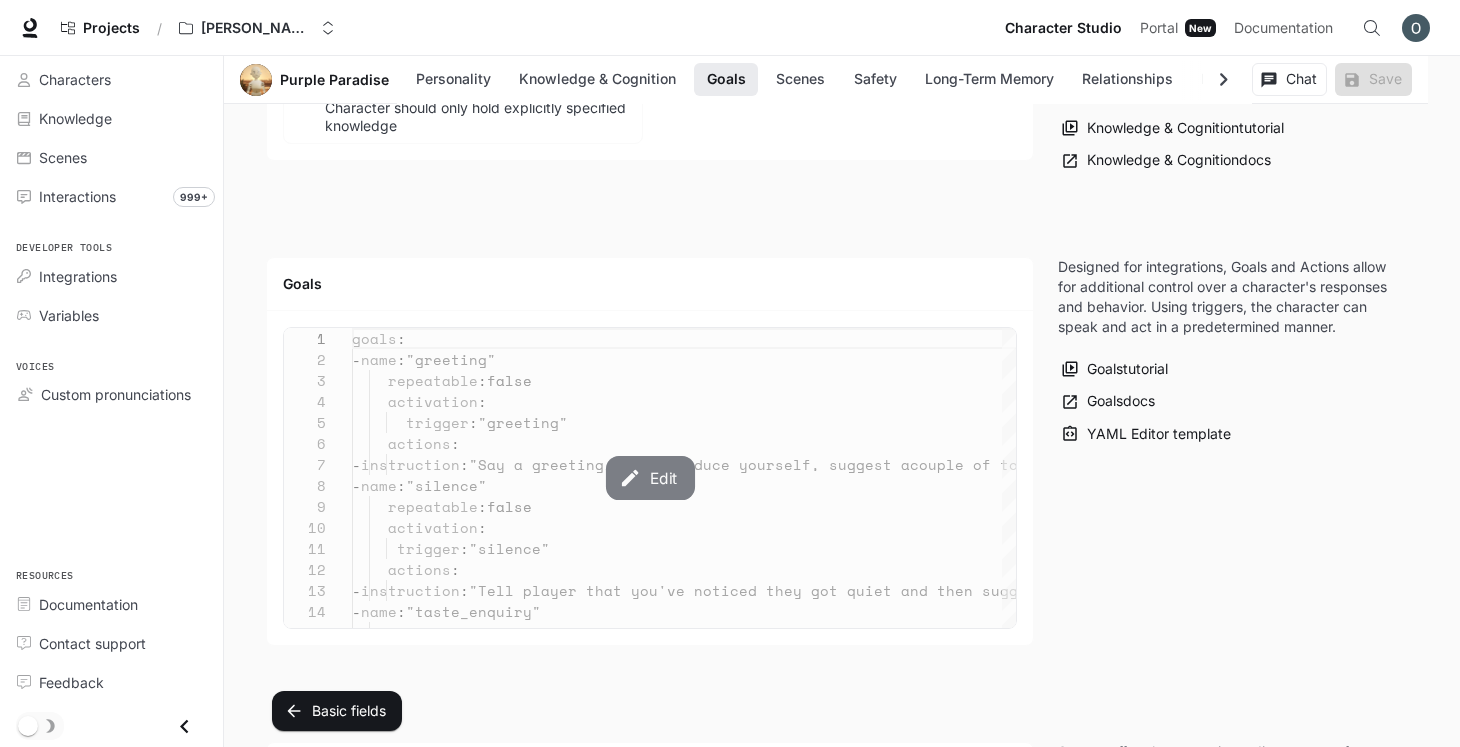 click 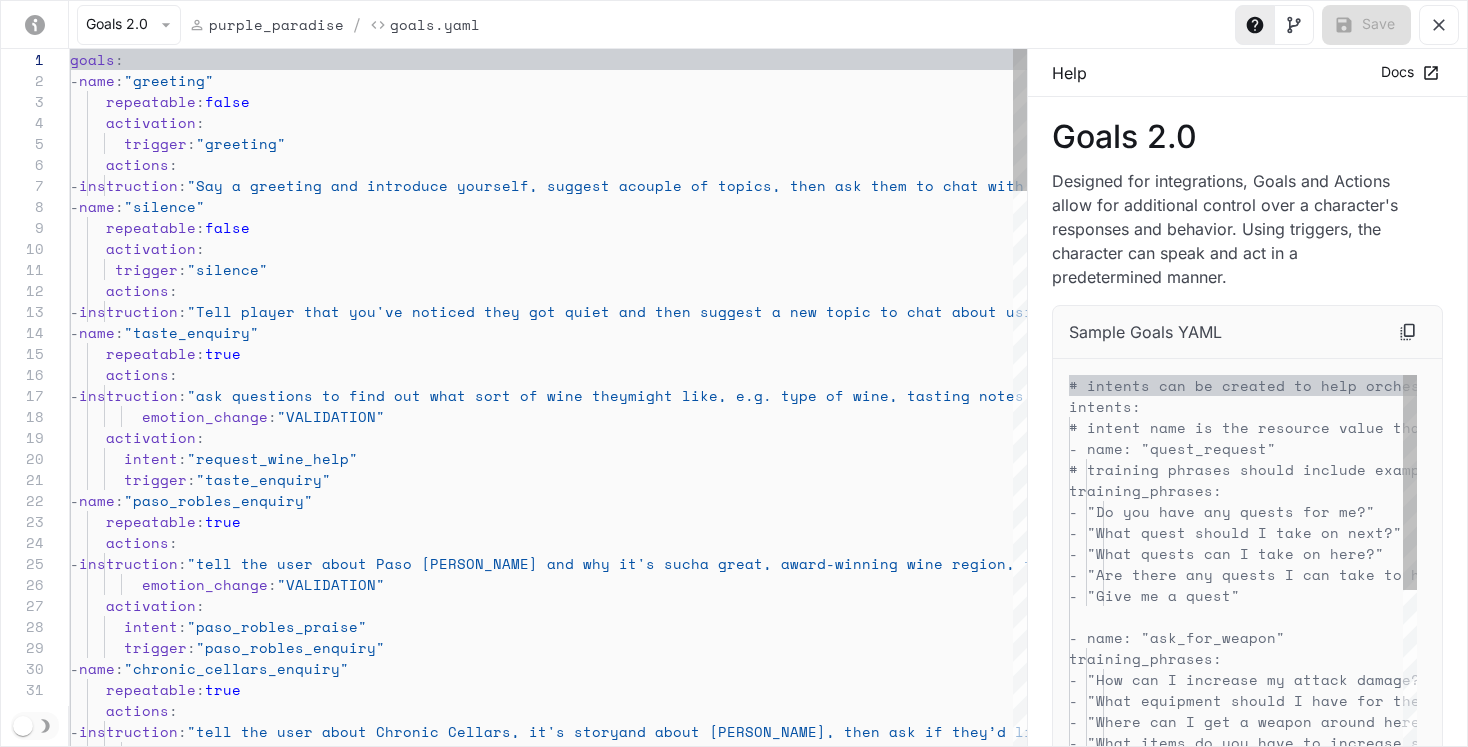 scroll, scrollTop: 210, scrollLeft: 0, axis: vertical 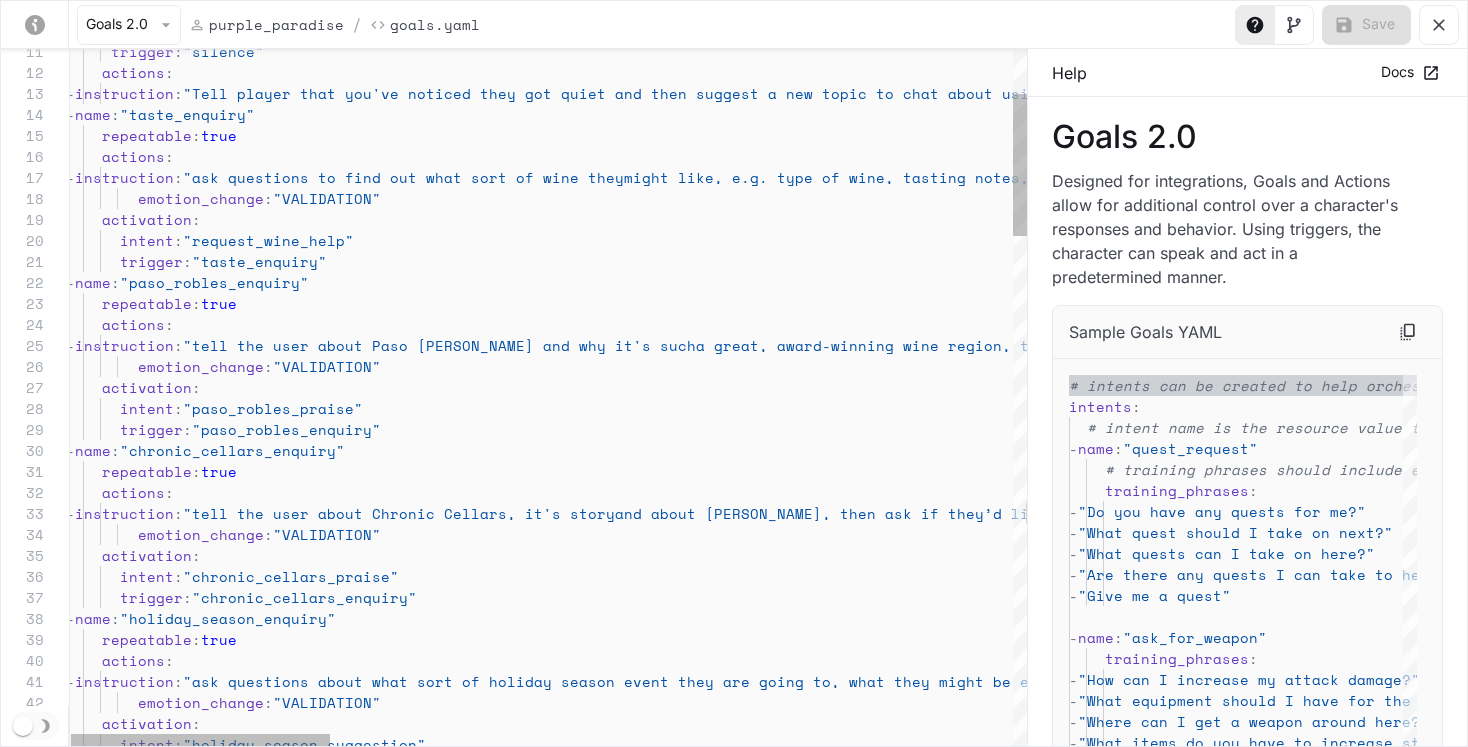 type on "**********" 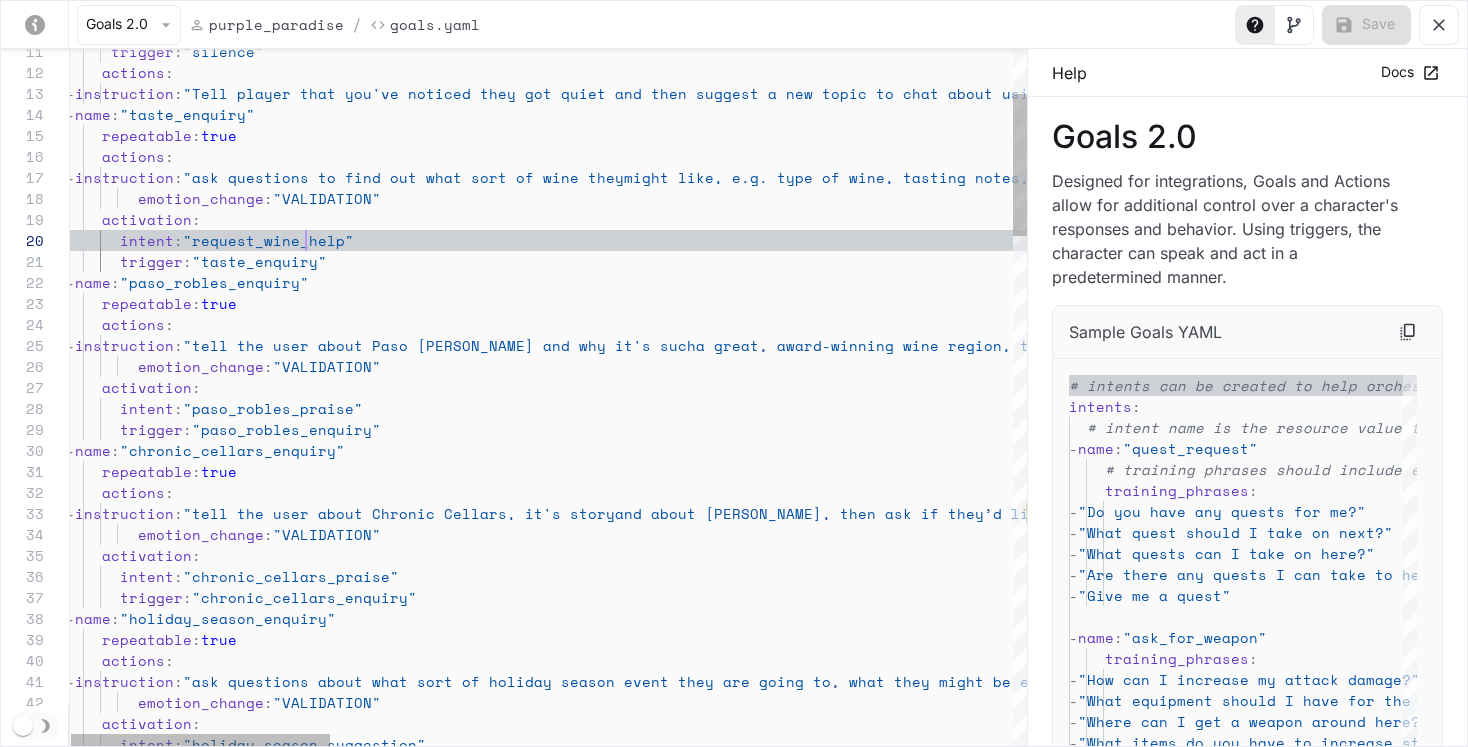 scroll, scrollTop: 147, scrollLeft: 240, axis: both 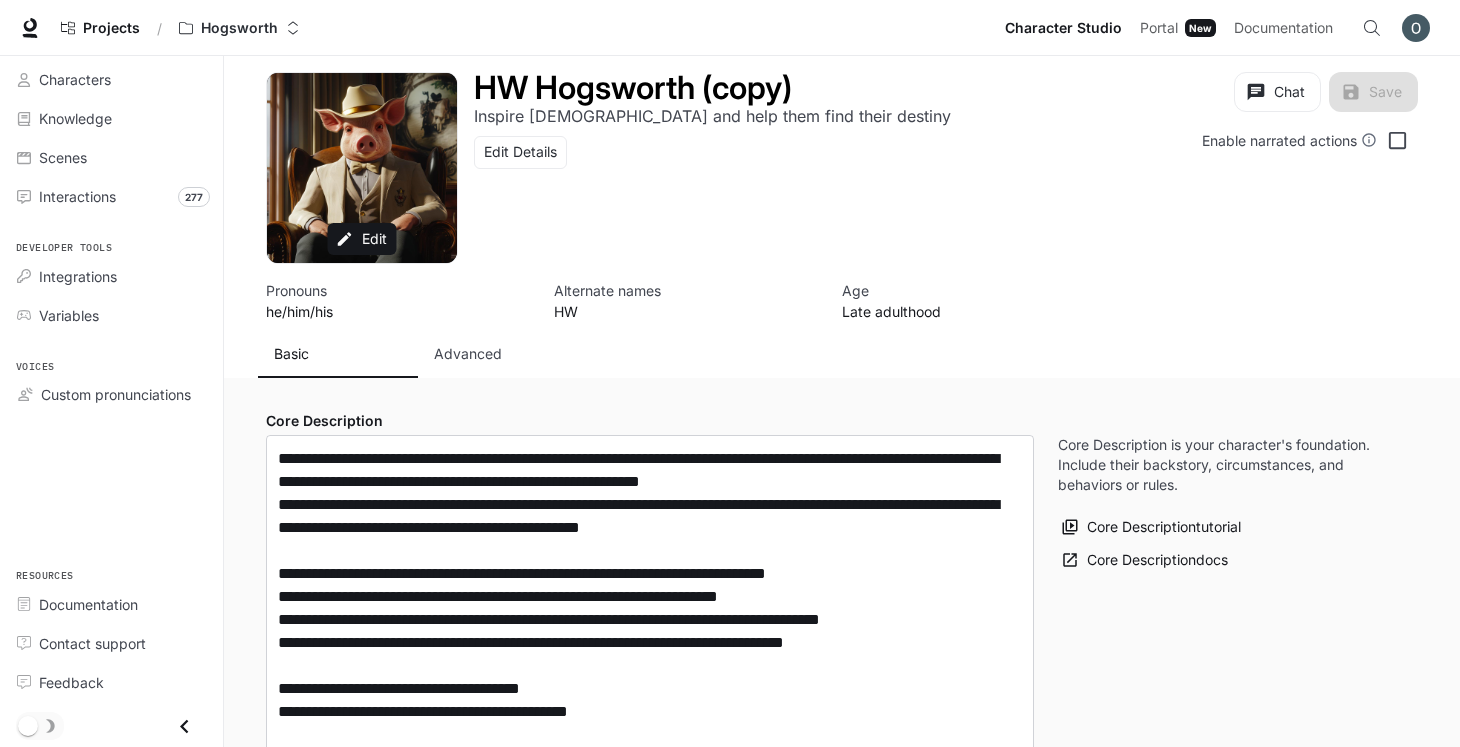 click on "Advanced" at bounding box center (468, 354) 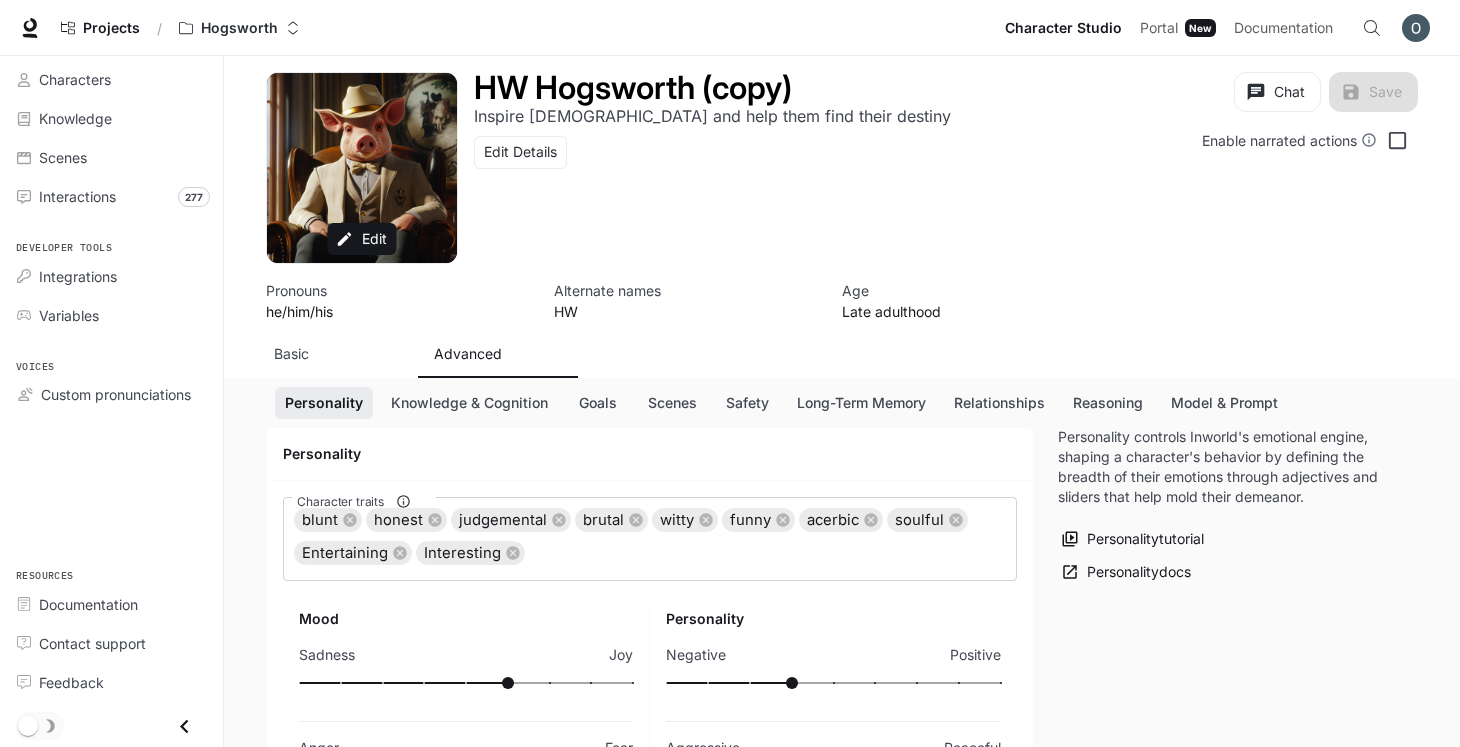 scroll, scrollTop: 168, scrollLeft: 0, axis: vertical 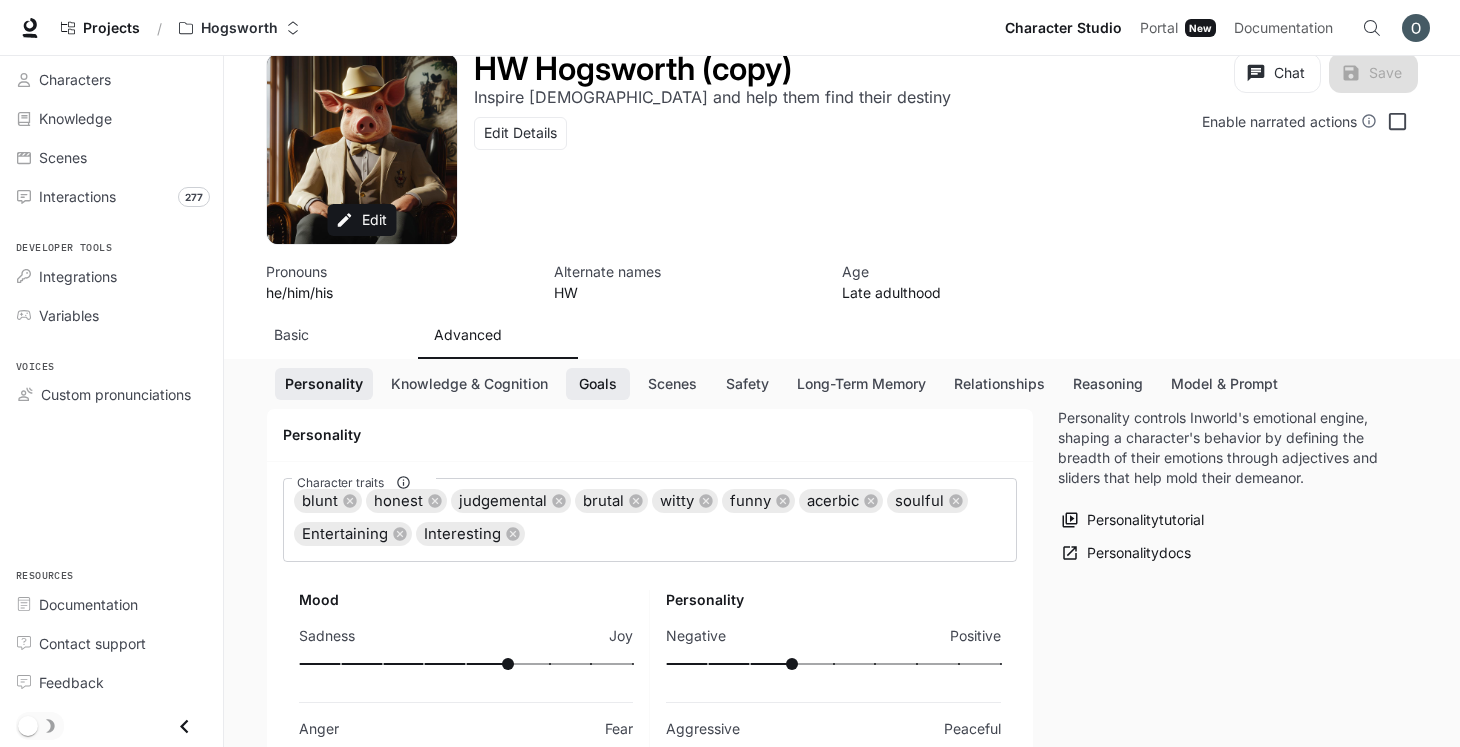 click on "Personality Knowledge & Cognition Goals Scenes Safety Long-Term Memory Relationships Reasoning Model & Prompt" at bounding box center (781, 384) 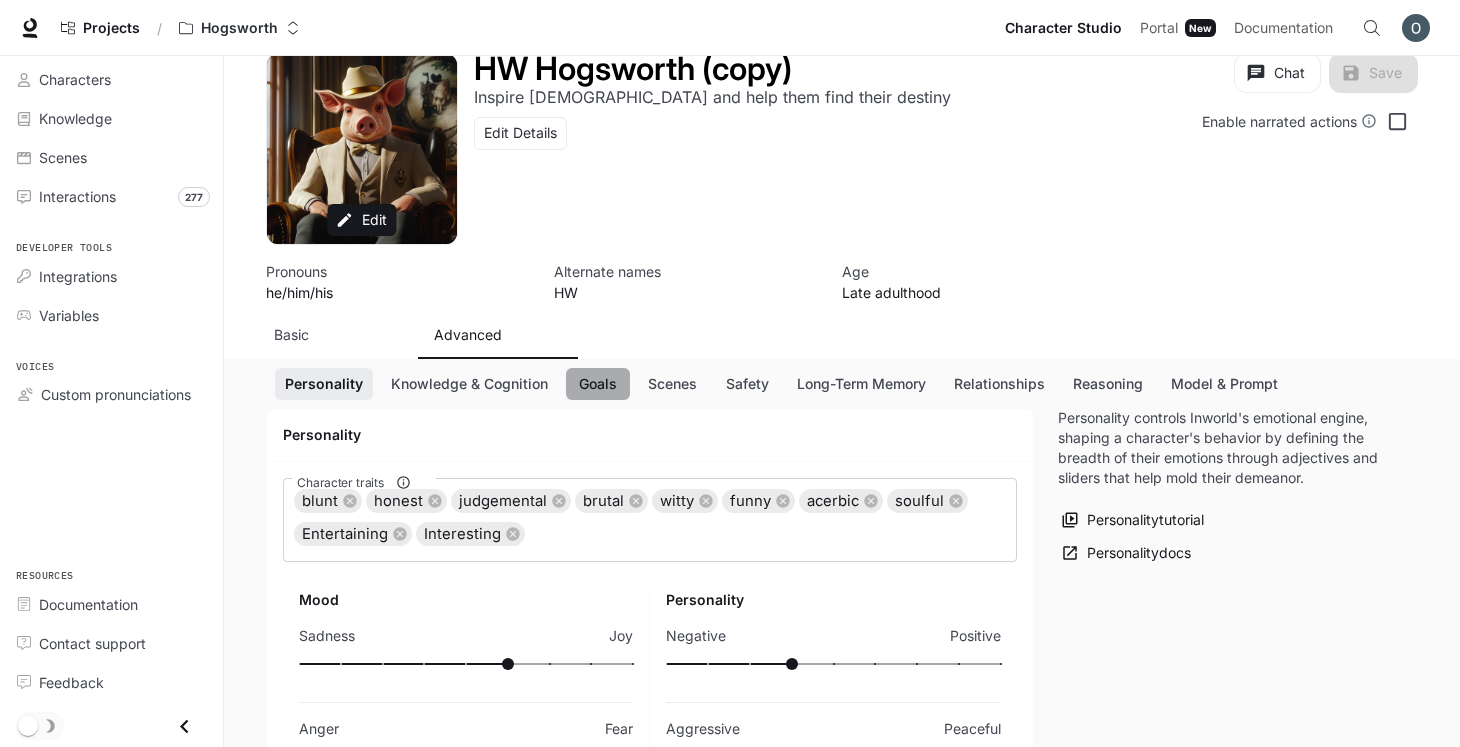 click on "Goals" at bounding box center (598, 384) 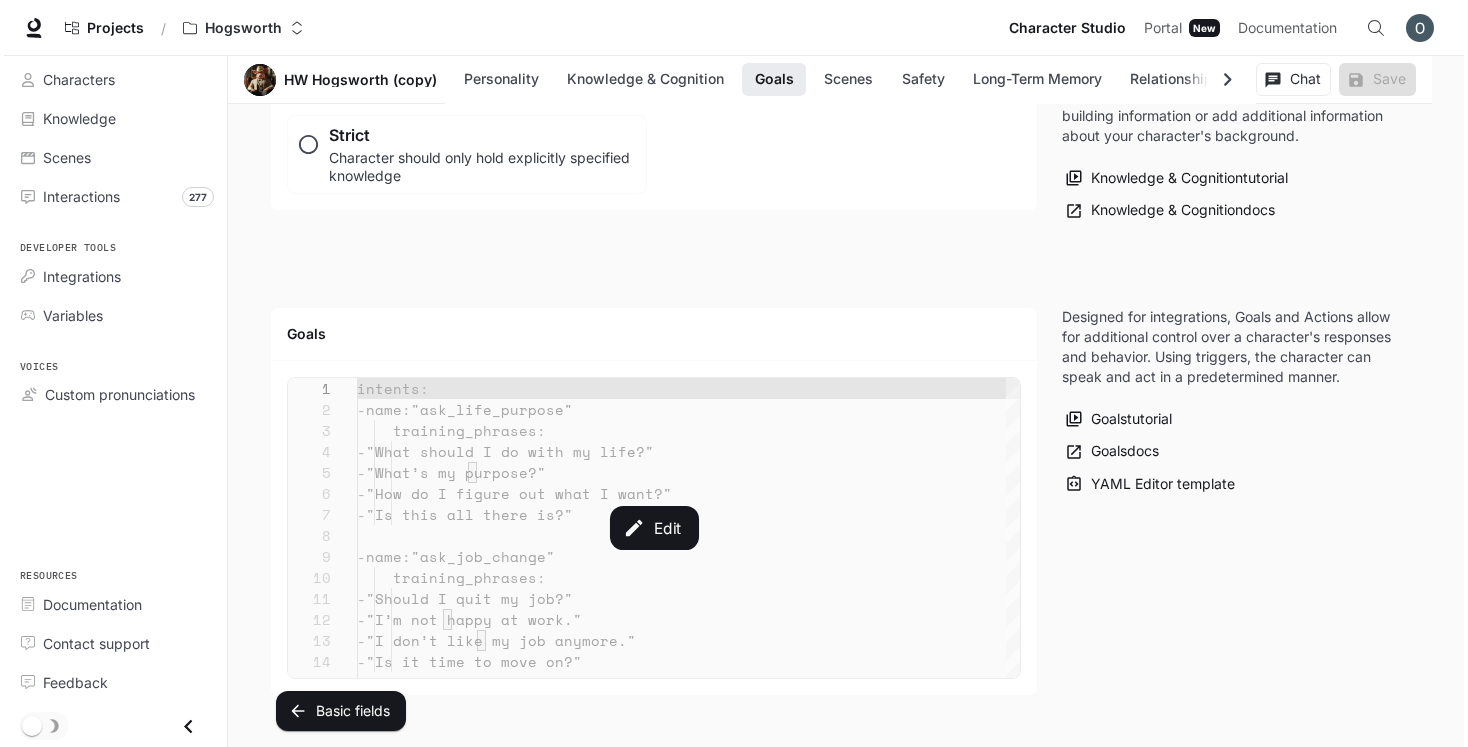 scroll, scrollTop: 2188, scrollLeft: 0, axis: vertical 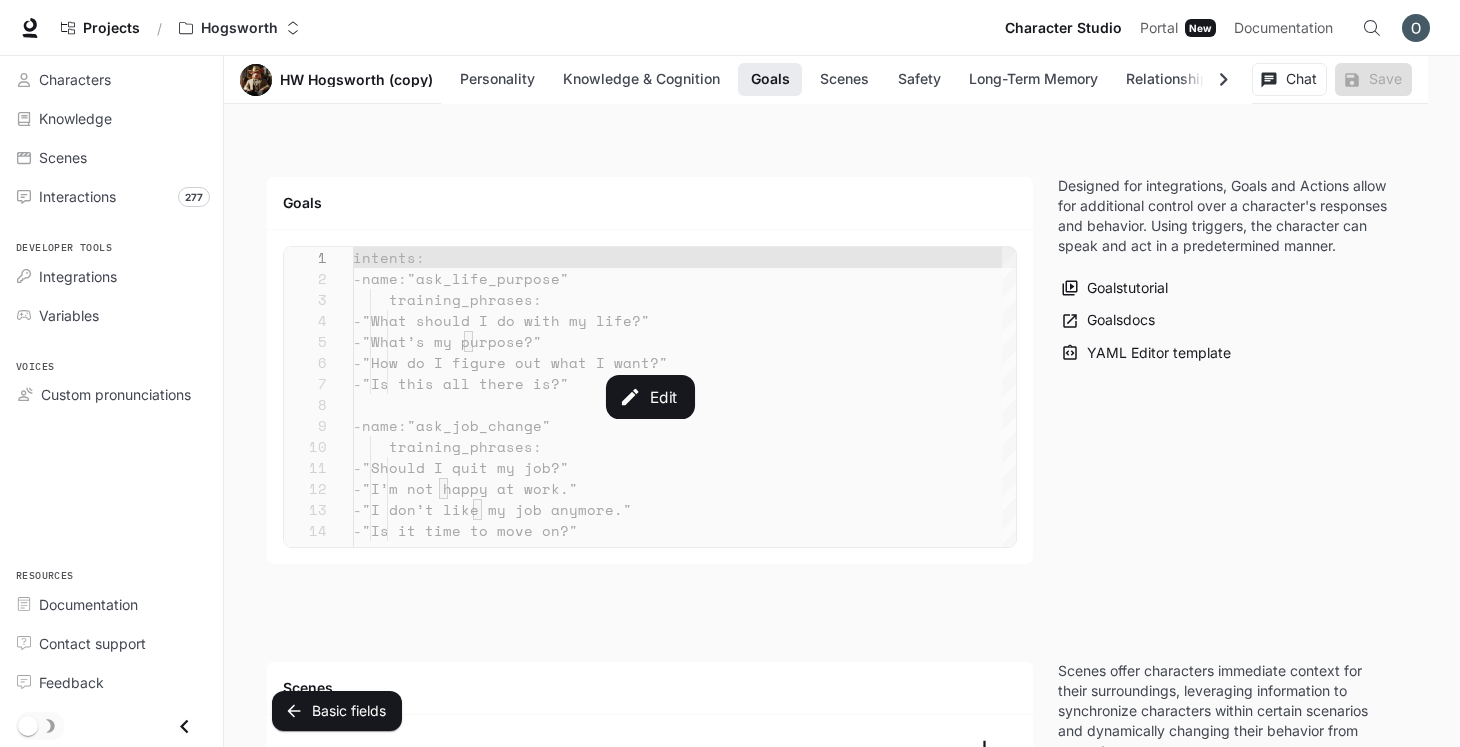 click on "Edit" at bounding box center [650, 397] 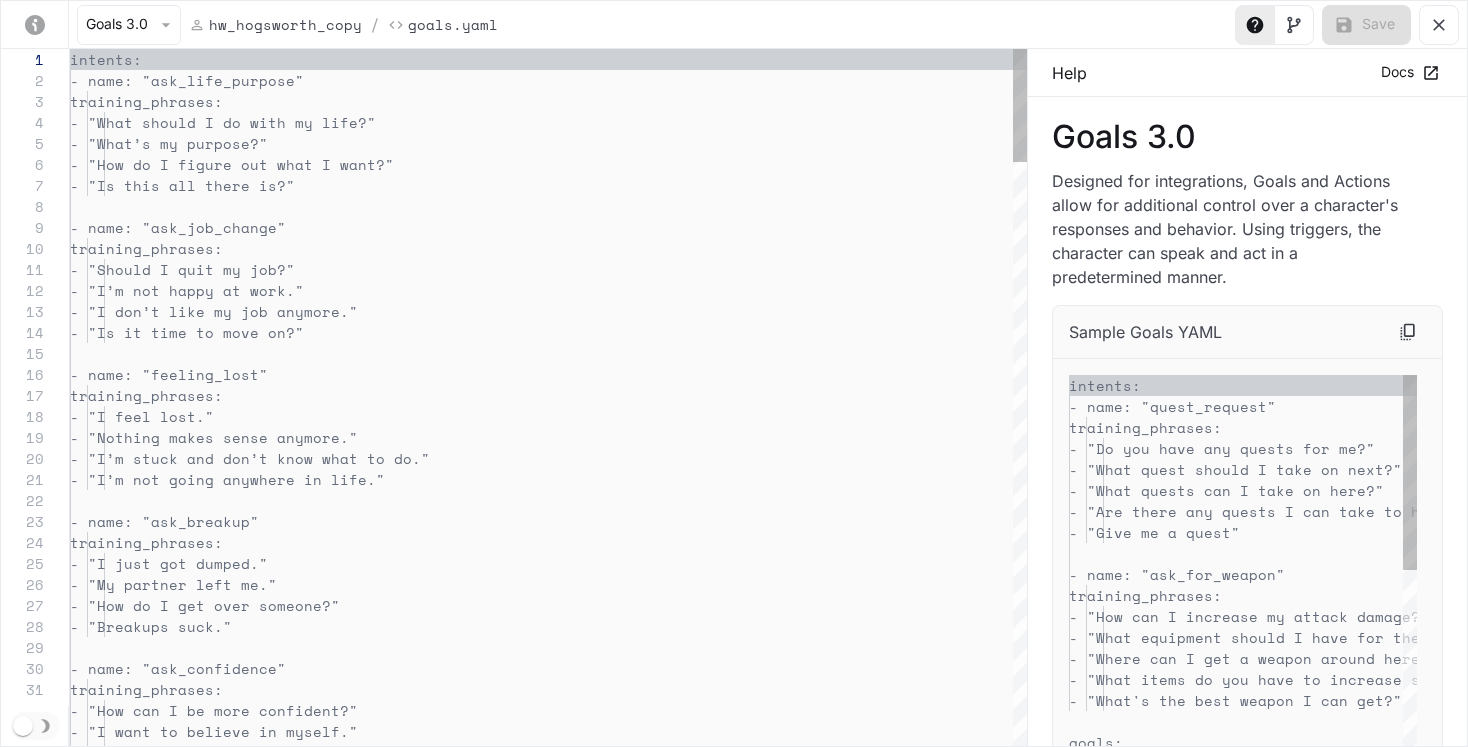 scroll, scrollTop: 210, scrollLeft: 0, axis: vertical 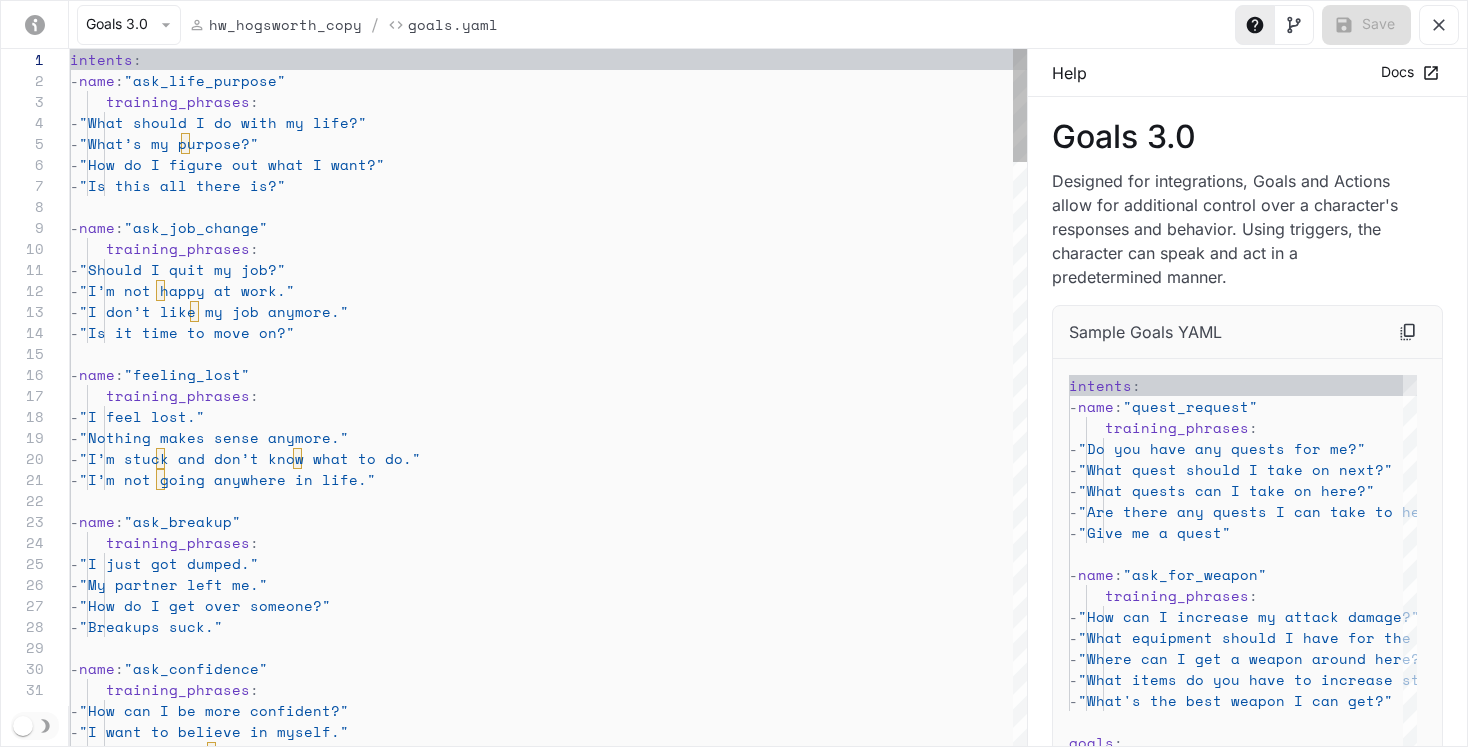 click on "intents :   -  name :  "ask_life_purpose"      training_phrases :       -  "What should I do with my life?"       -  "What’s my purpose?"       -  "How do I figure out what I want?"       -  "Is this all there is?"   -  name :  "ask_job_change"      training_phrases :       -  "Should I quit my job?"       -  "I’m not happy at work."       -  "I don’t like my job anymore."       -  "Is it time to move on?"   -  name :  "feeling_lost"      training_phrases :       -  "I feel lost."       -  "Nothing makes sense anymore."       -  "I’m stuck and don’t know what to do."       -  "I’m not going anywhere in life."   -  name :  "ask_breakup"      training_phrases :       -  "I just got dumped."       -  "My partner left me."       -  "How do I get over someone?"       -  "Breakups suck."   -  :" at bounding box center (548, 2193) 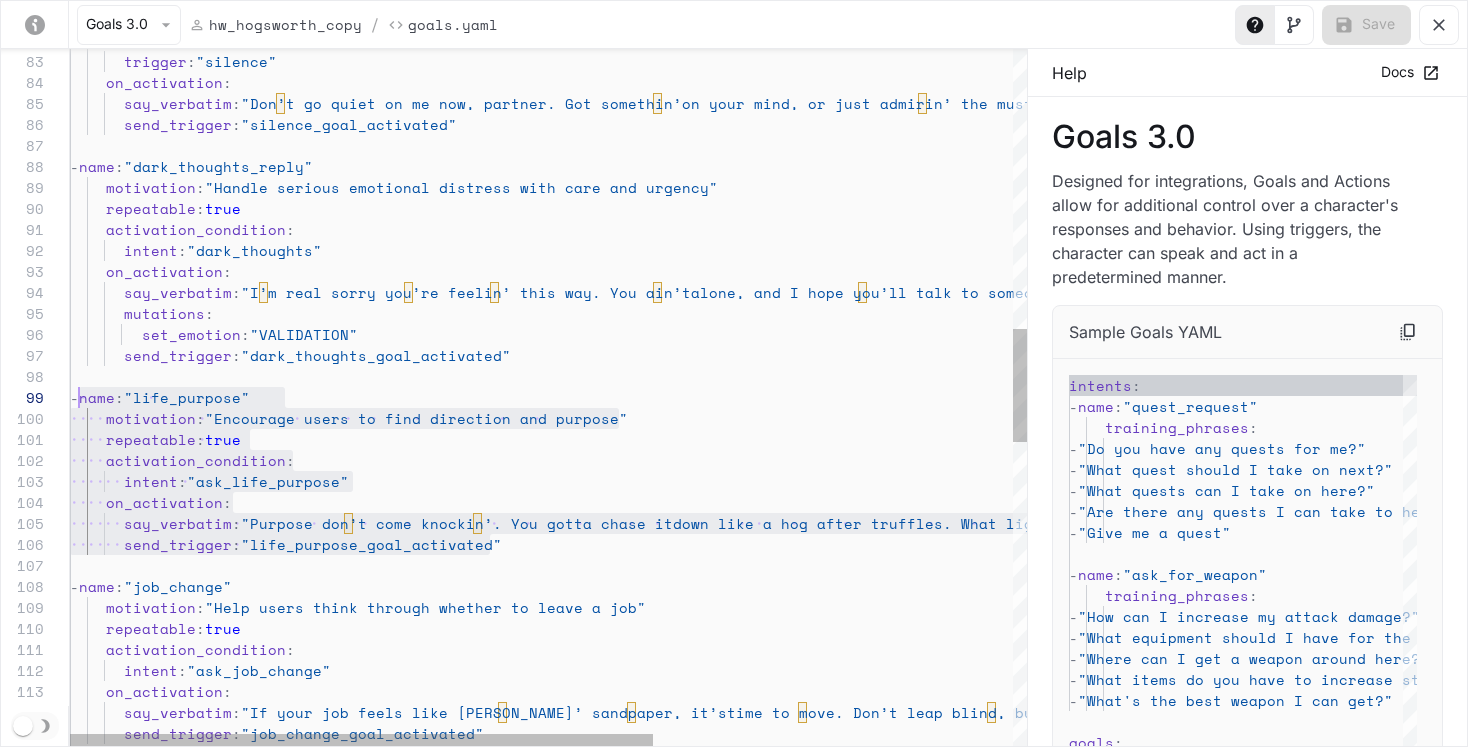 scroll, scrollTop: 168, scrollLeft: 0, axis: vertical 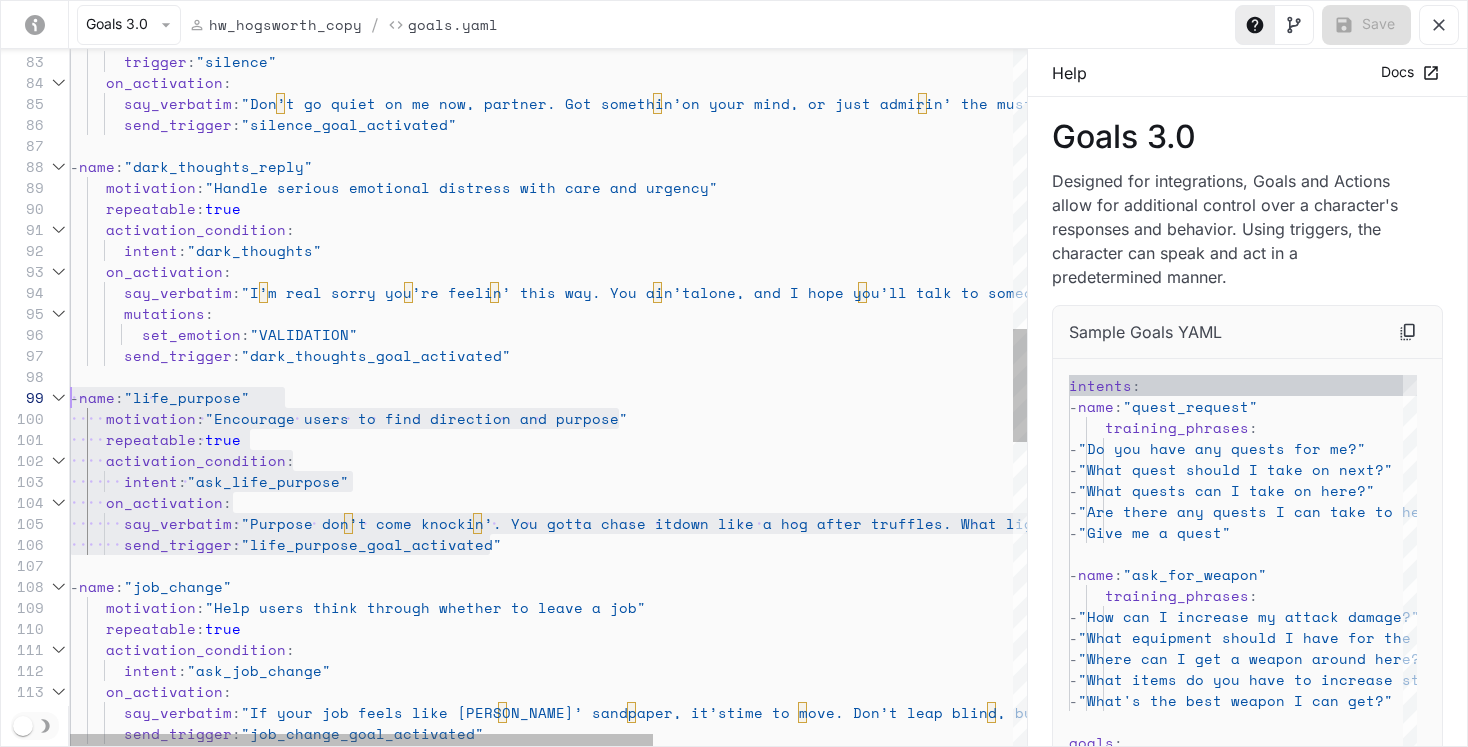 drag, startPoint x: 461, startPoint y: 535, endPoint x: 60, endPoint y: 403, distance: 422.16702 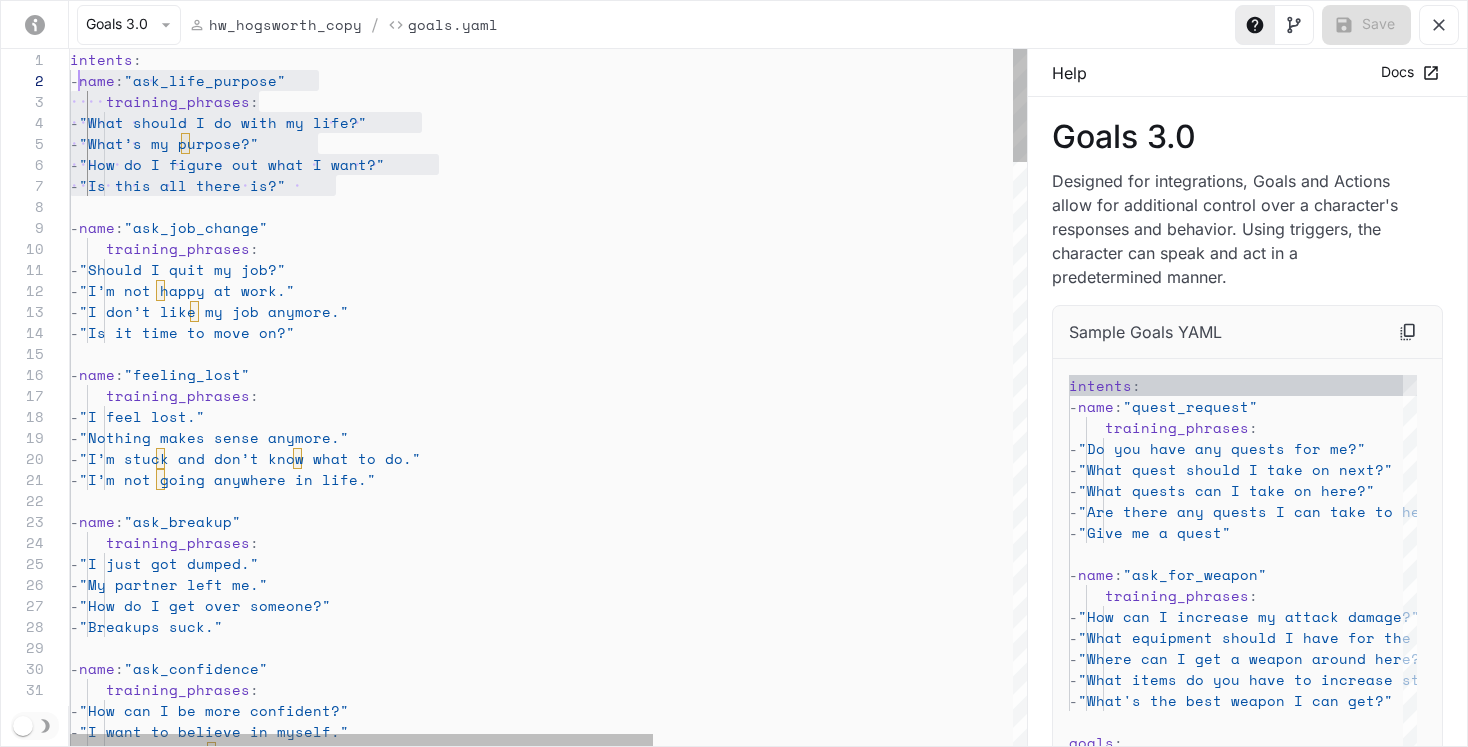 scroll, scrollTop: 21, scrollLeft: 0, axis: vertical 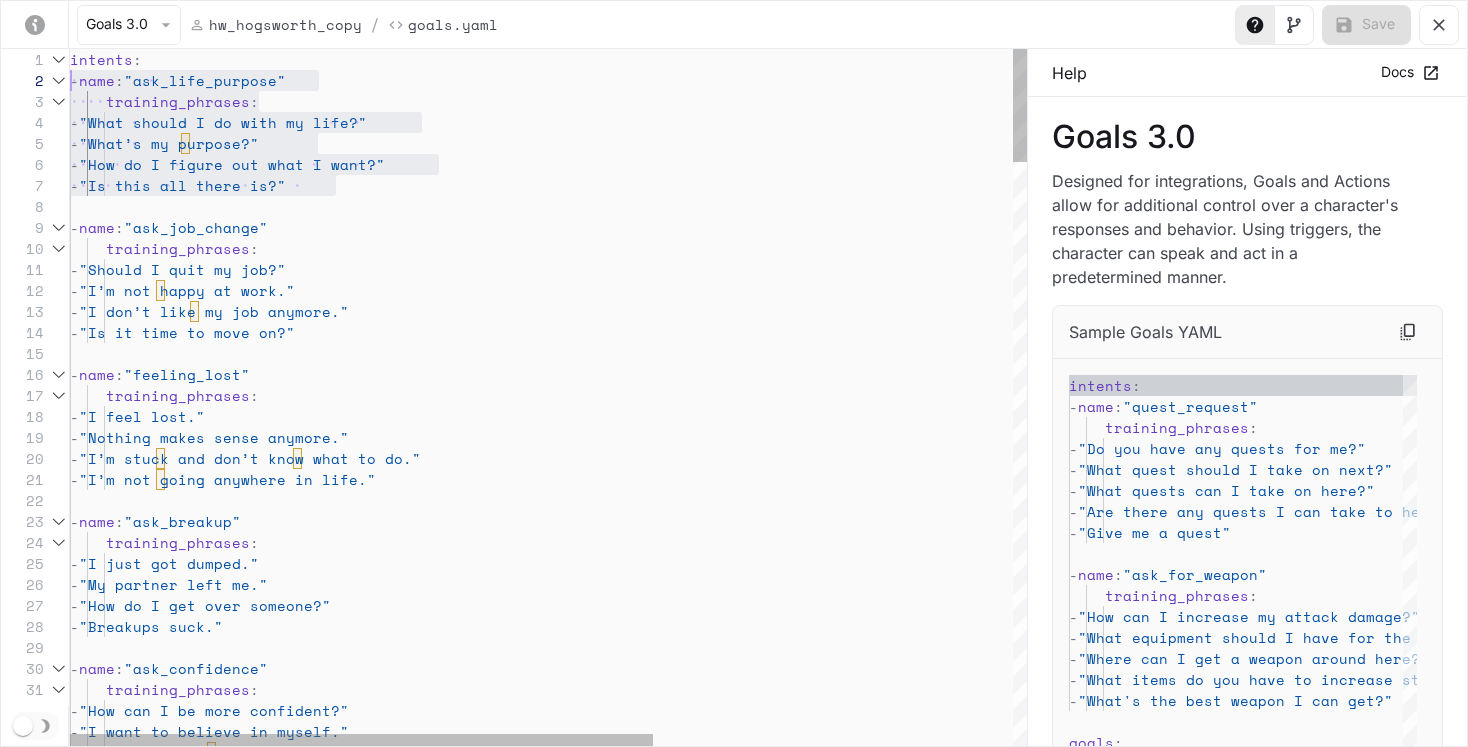 drag, startPoint x: 349, startPoint y: 190, endPoint x: 68, endPoint y: 83, distance: 300.68256 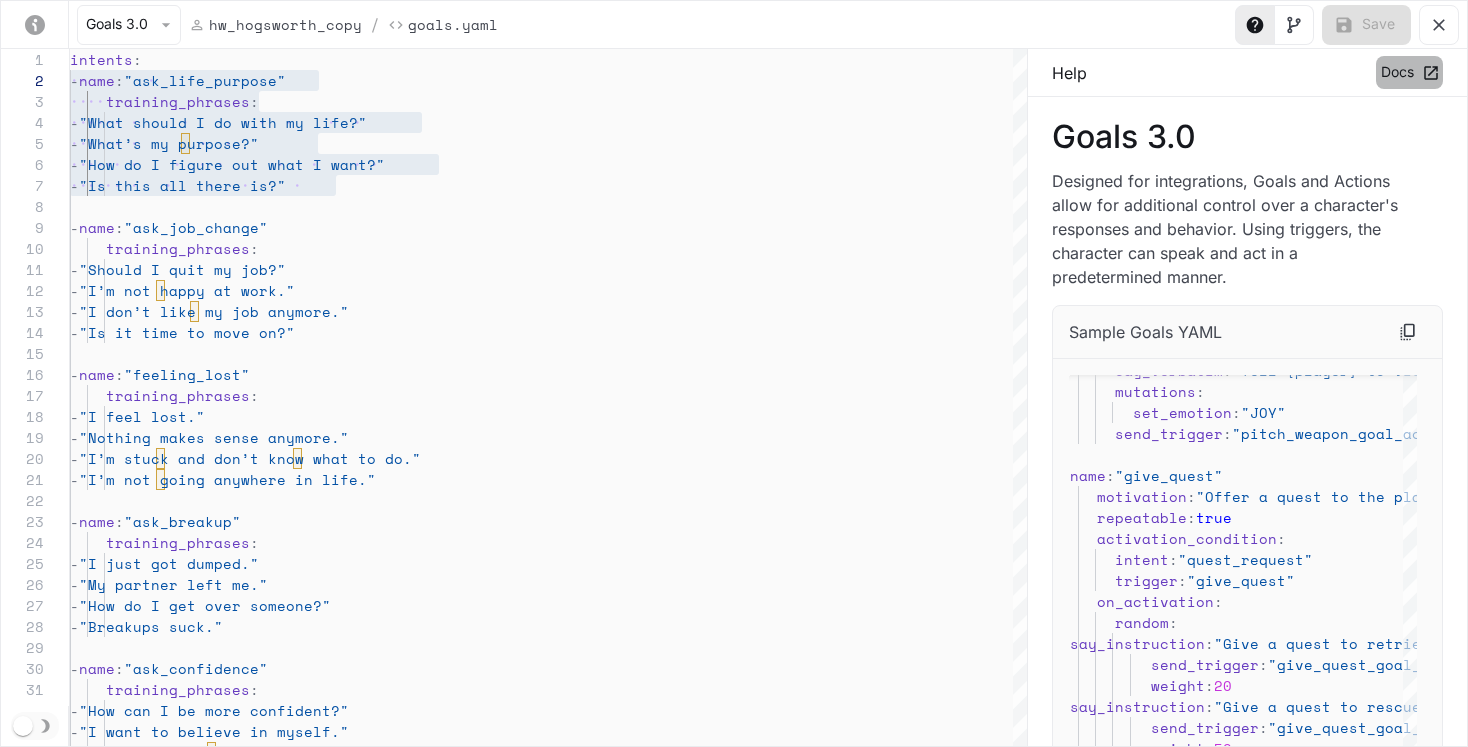 click on "Docs" at bounding box center [1409, 72] 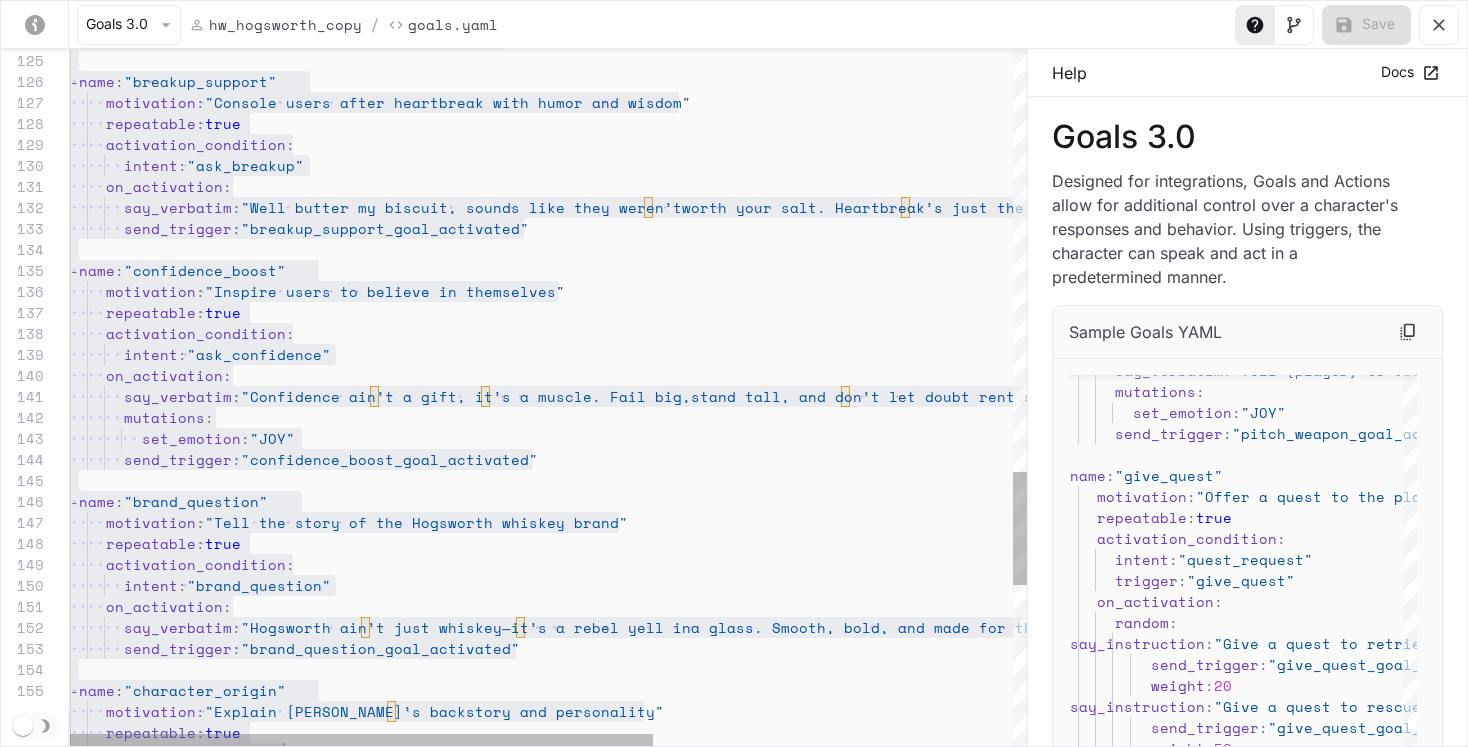 scroll, scrollTop: 168, scrollLeft: 0, axis: vertical 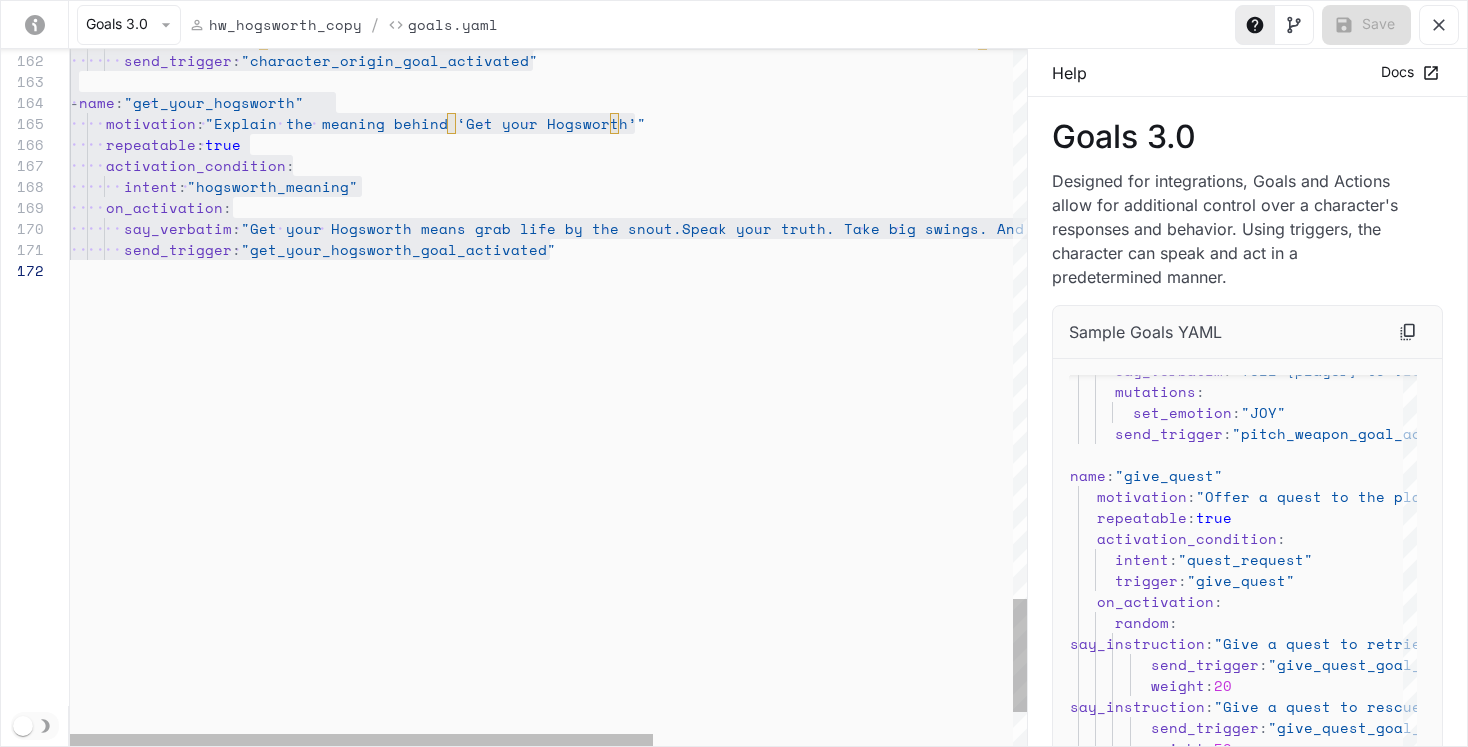 drag, startPoint x: 73, startPoint y: 179, endPoint x: 593, endPoint y: 271, distance: 528.07574 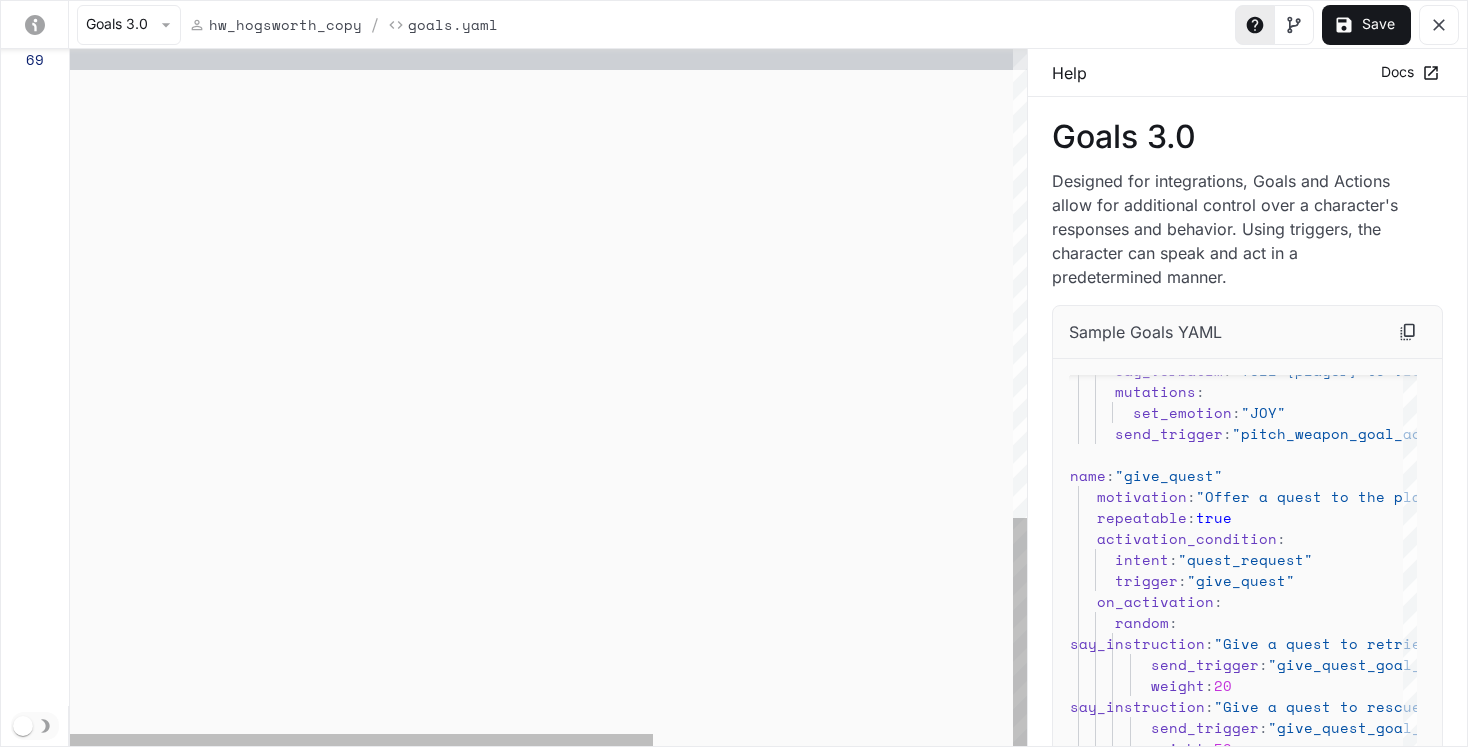 scroll, scrollTop: 42, scrollLeft: 0, axis: vertical 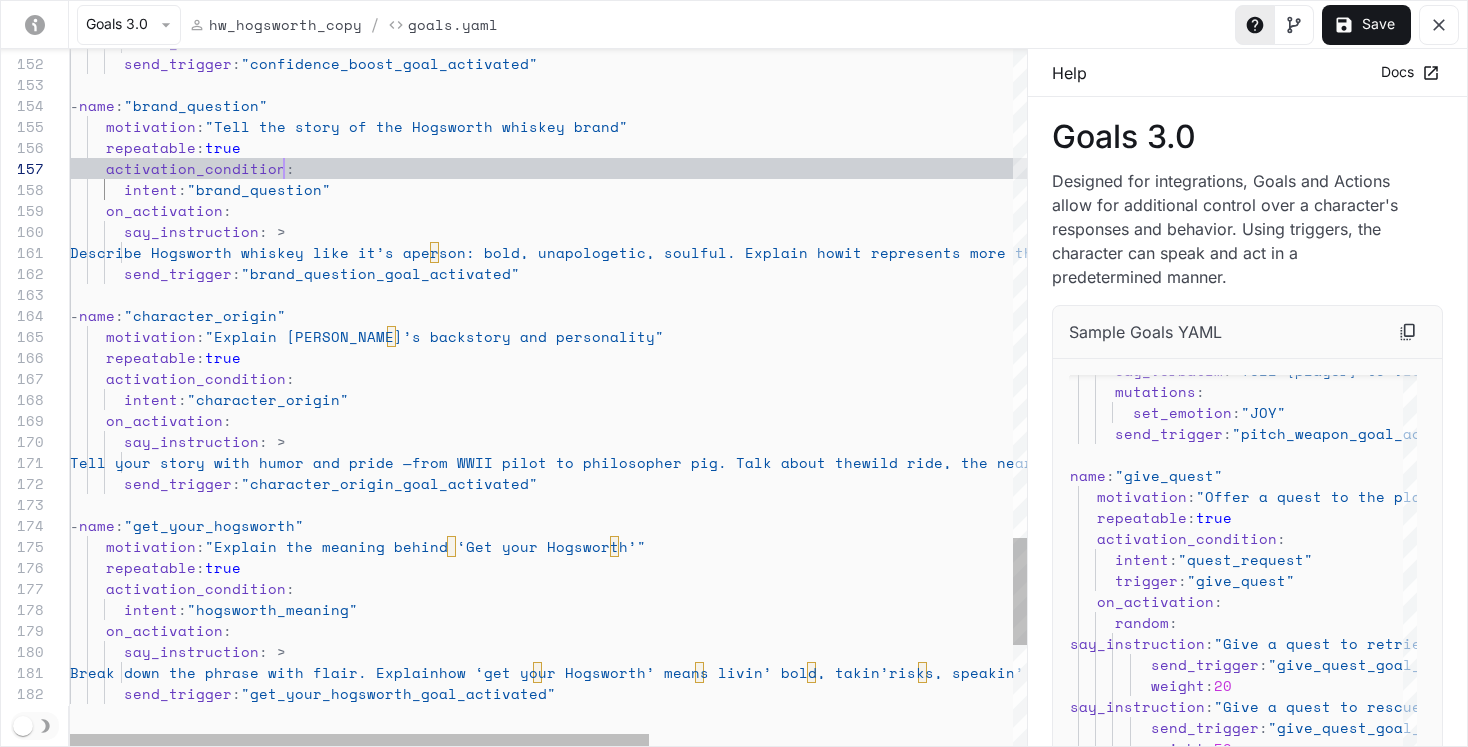click on "set_emotion :  "JOY"        send_trigger :  "confidence_boost_goal_activated"   -  name :  "brand_question"      motivation :  "Tell the story of the Hogsworth whiskey brand"      repeatable :  true      activation_condition :        intent :  "brand_question"      on_activation :        say_instruction : >         Describe Hogsworth whiskey like it’s a  person: bold, unapologetic, soulful. Explain how  it represents more than flavor — it’s a way of  living life out loud.        send_trigger :  "brand_question_goal_activated"   -  name :  "character_origin"      motivation :  "Explain [PERSON_NAME]’s backstory and personality"      repeatable :  true      activation_condition :        intent :  "character_origin"      on_activation :        say_instruction : >         Tell your story with humor and pride —  here now speakin’ truth. :" at bounding box center (848, -859) 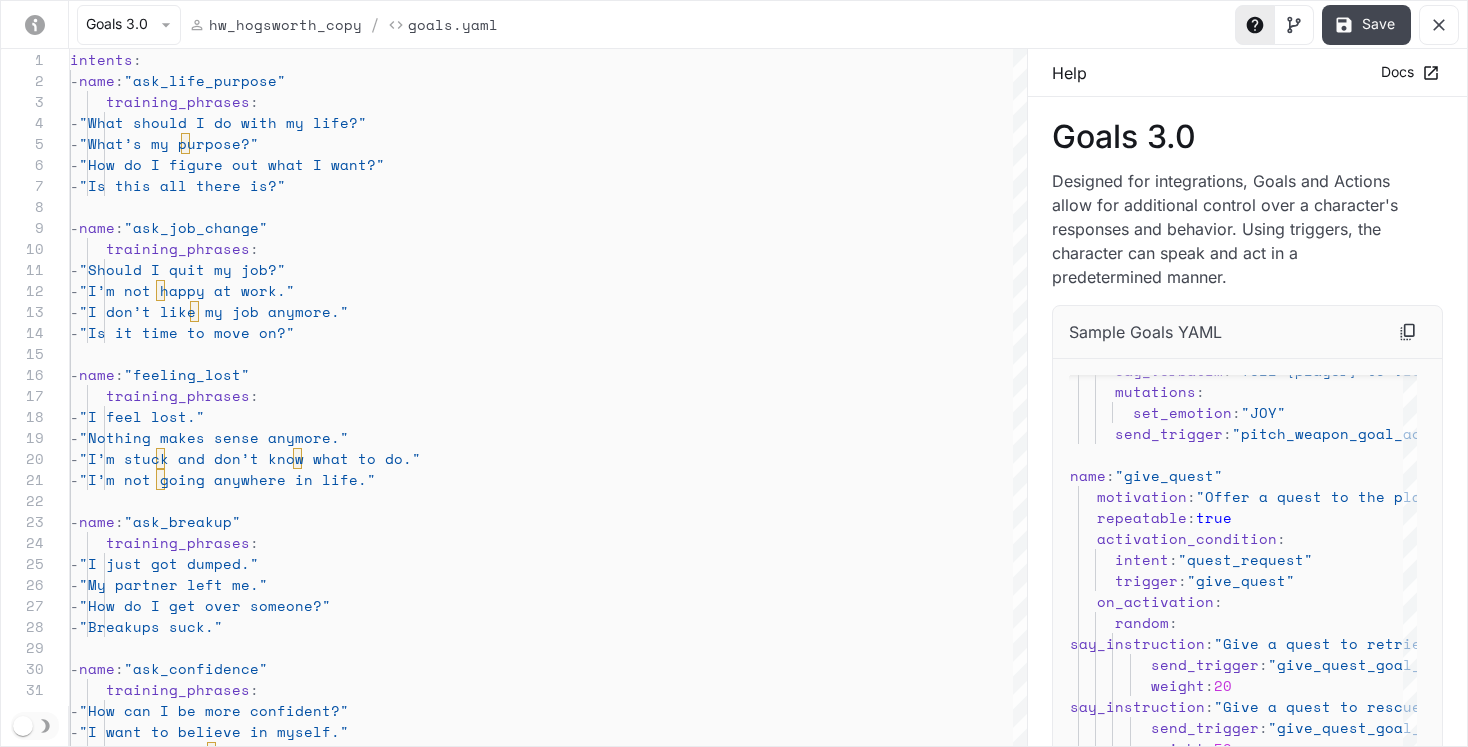 click on "Save" at bounding box center [1366, 25] 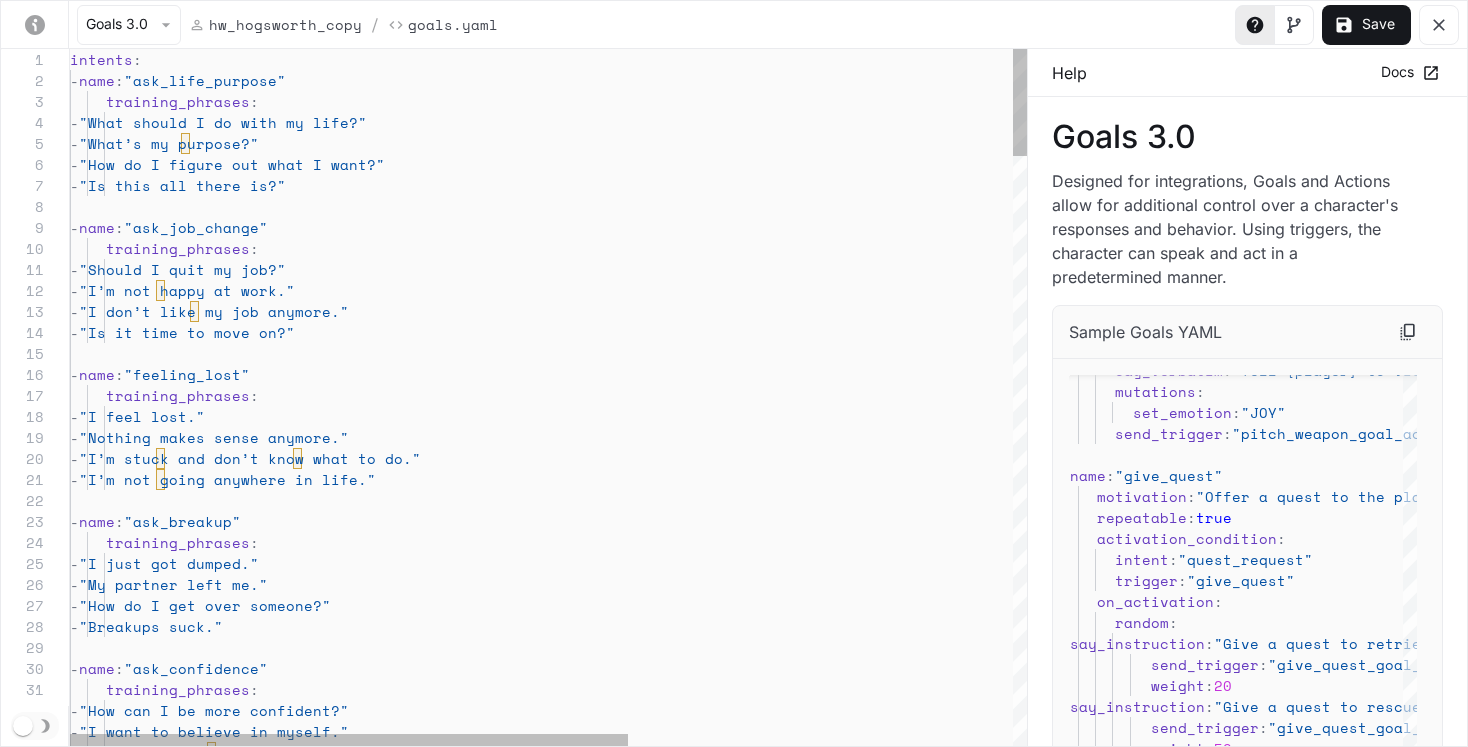 scroll, scrollTop: 189, scrollLeft: 180, axis: both 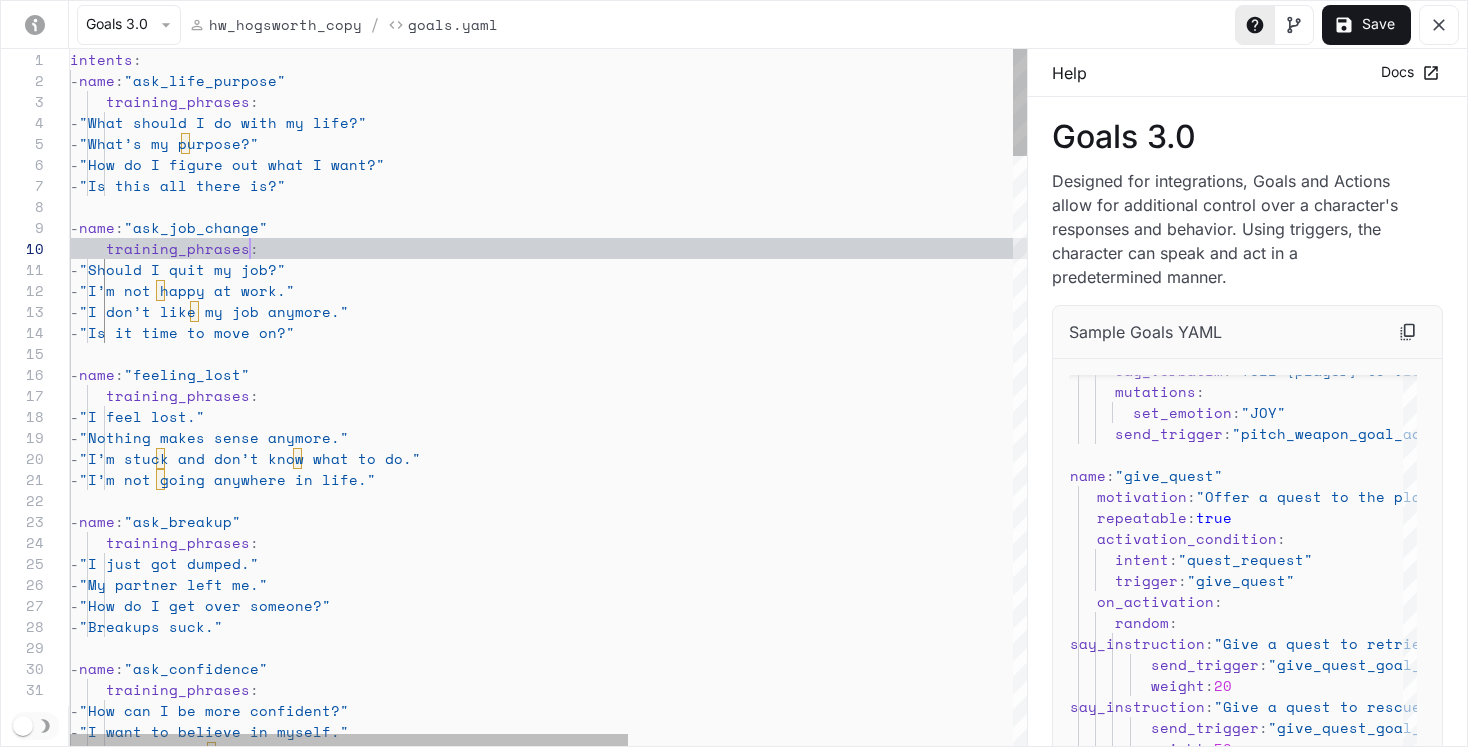 click on "-  "I want to believe in myself."       -  "Why don’t I feel good enough?"      training_phrases :       -  "How can I be more confident?"   -  name :  "ask_confidence"       -  "How do I get over someone?"       -  "Breakups suck."       -  "I just got dumped."       -  "My partner left me."      training_phrases :   -  name :  "ask_breakup"       -  "I’m stuck and don’t know what to do."       -  "I’m not going anywhere in life."       -  "Nothing makes sense anymore."       -  "I feel lost."      training_phrases :   -  name :  "feeling_lost"      training_phrases :       -  "Should I quit my job?"       -  "I’m not happy at work."       -  "I don’t like my job anymore."       -  "Is it time to move on?"       -  "Is this all there is?"   -  name :  "ask_job_change"       -" at bounding box center (878, 2308) 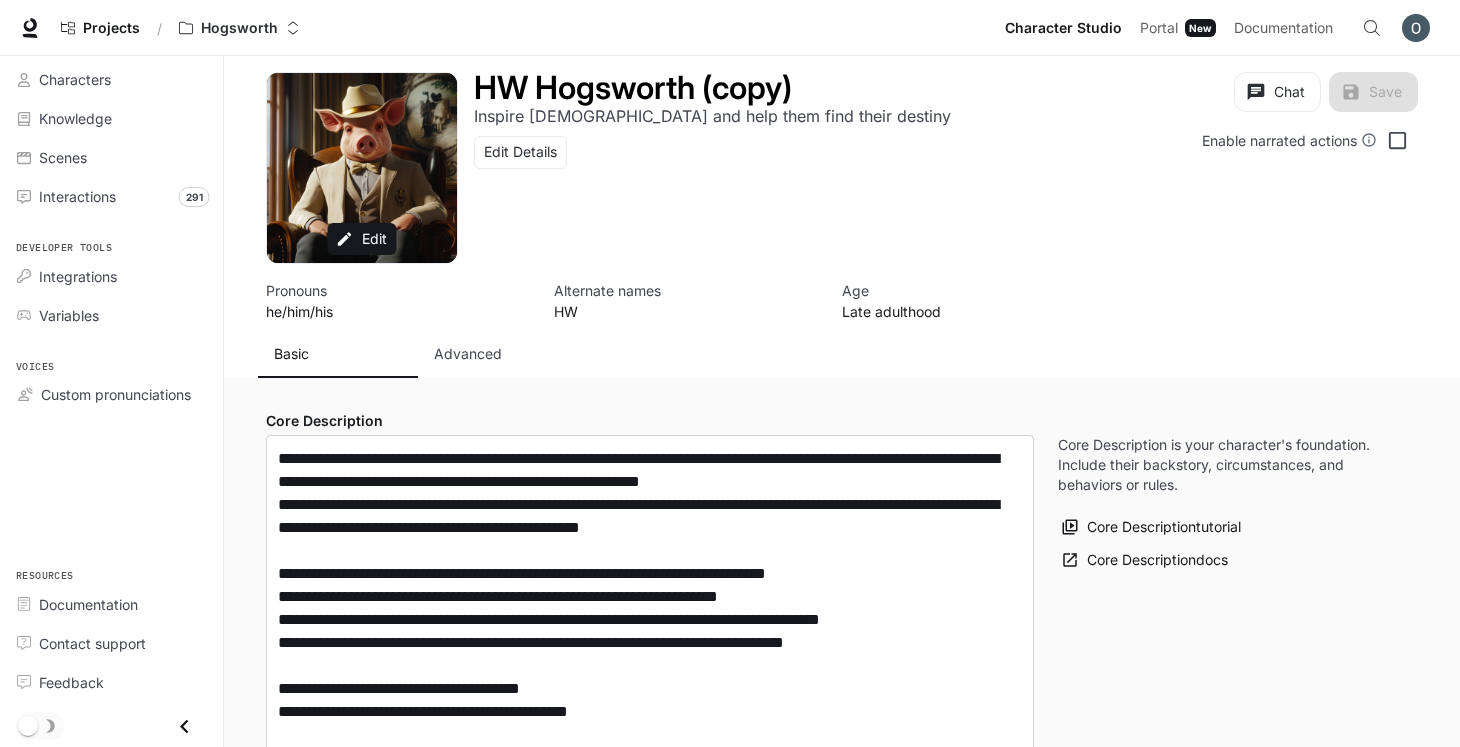 type on "**********" 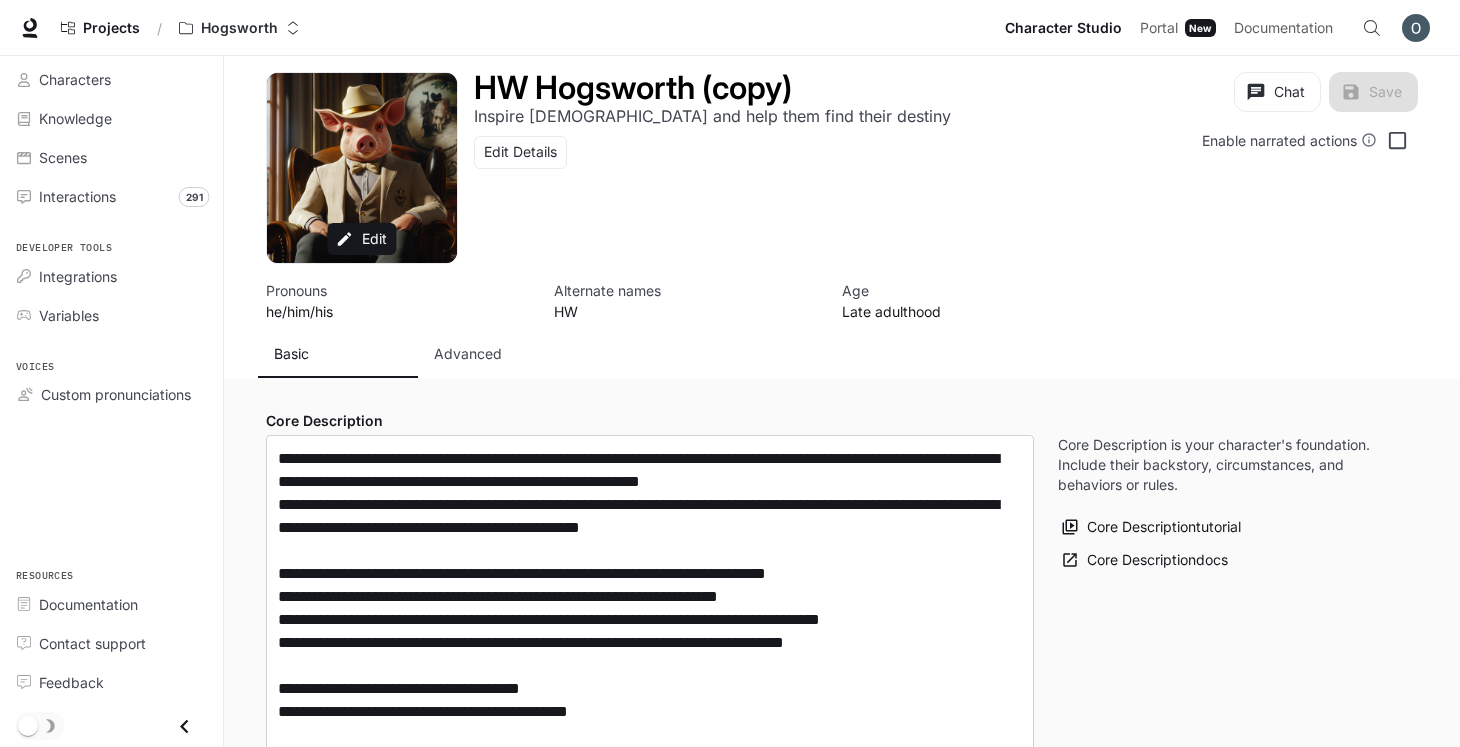 click on "Advanced" at bounding box center (498, 354) 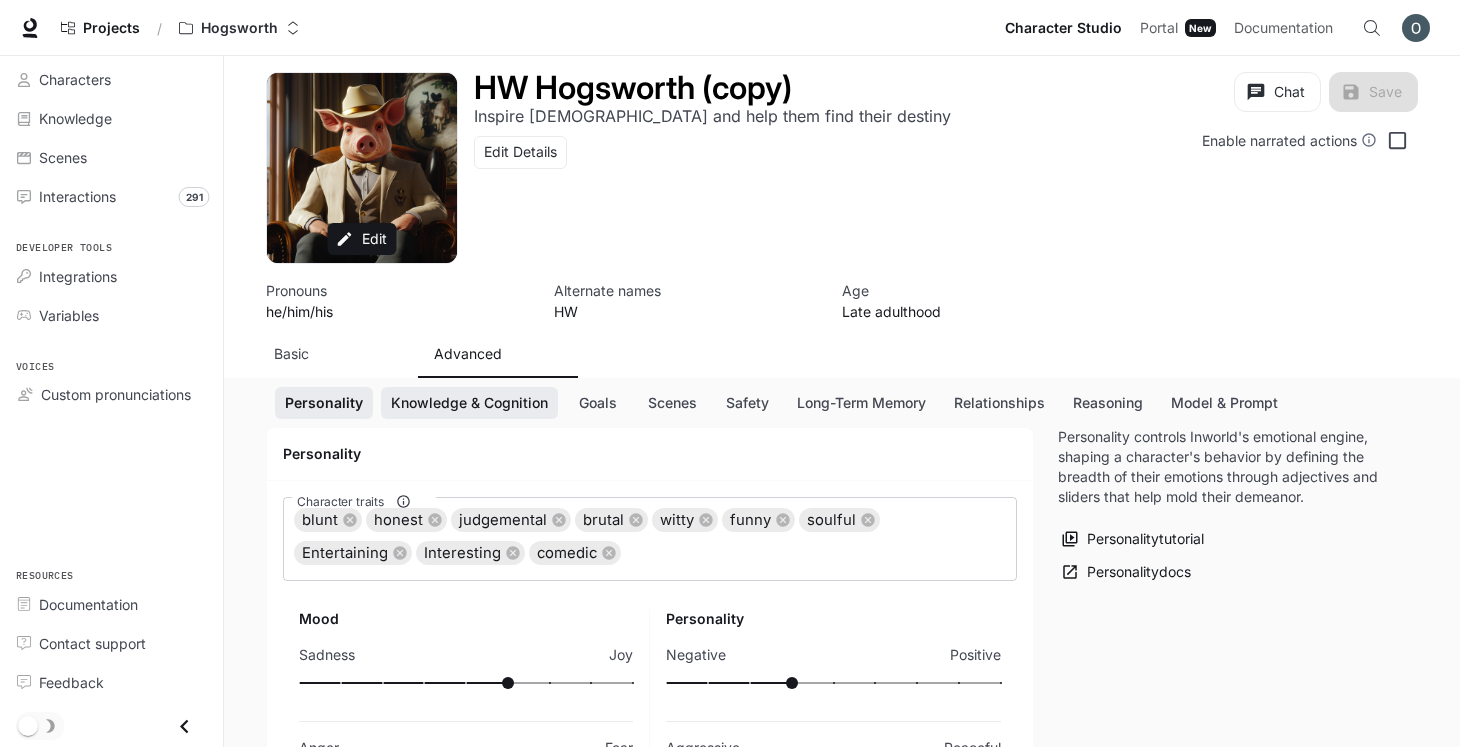 scroll, scrollTop: 168, scrollLeft: 0, axis: vertical 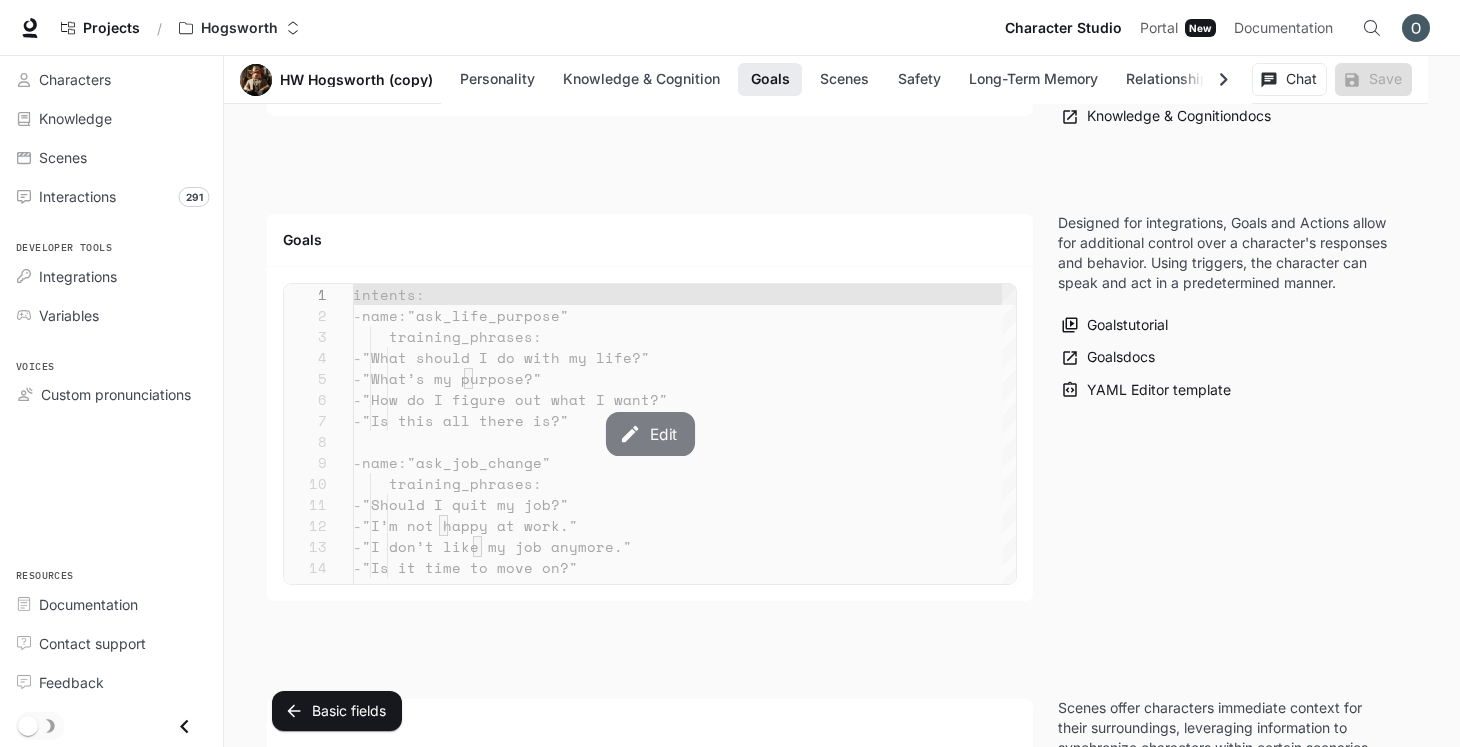 click 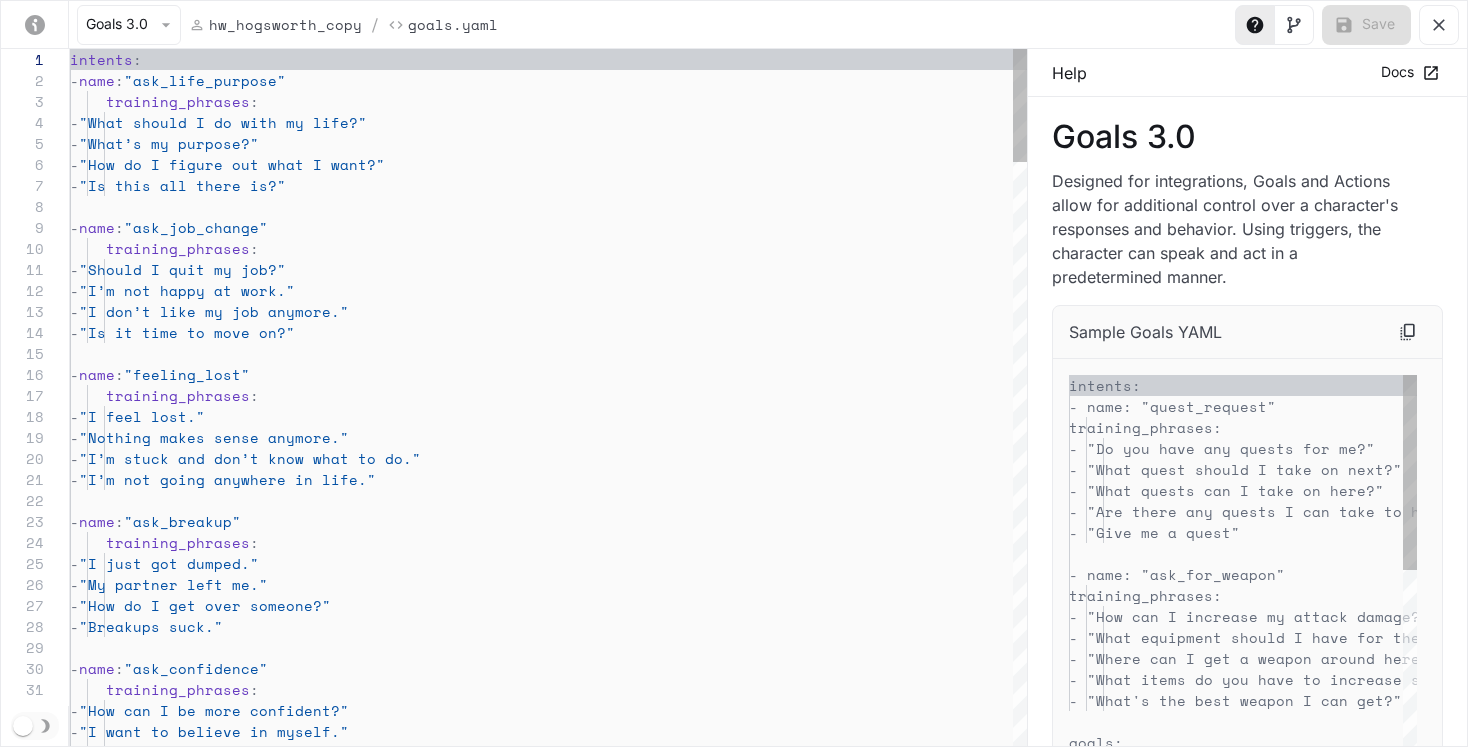 scroll, scrollTop: 210, scrollLeft: 0, axis: vertical 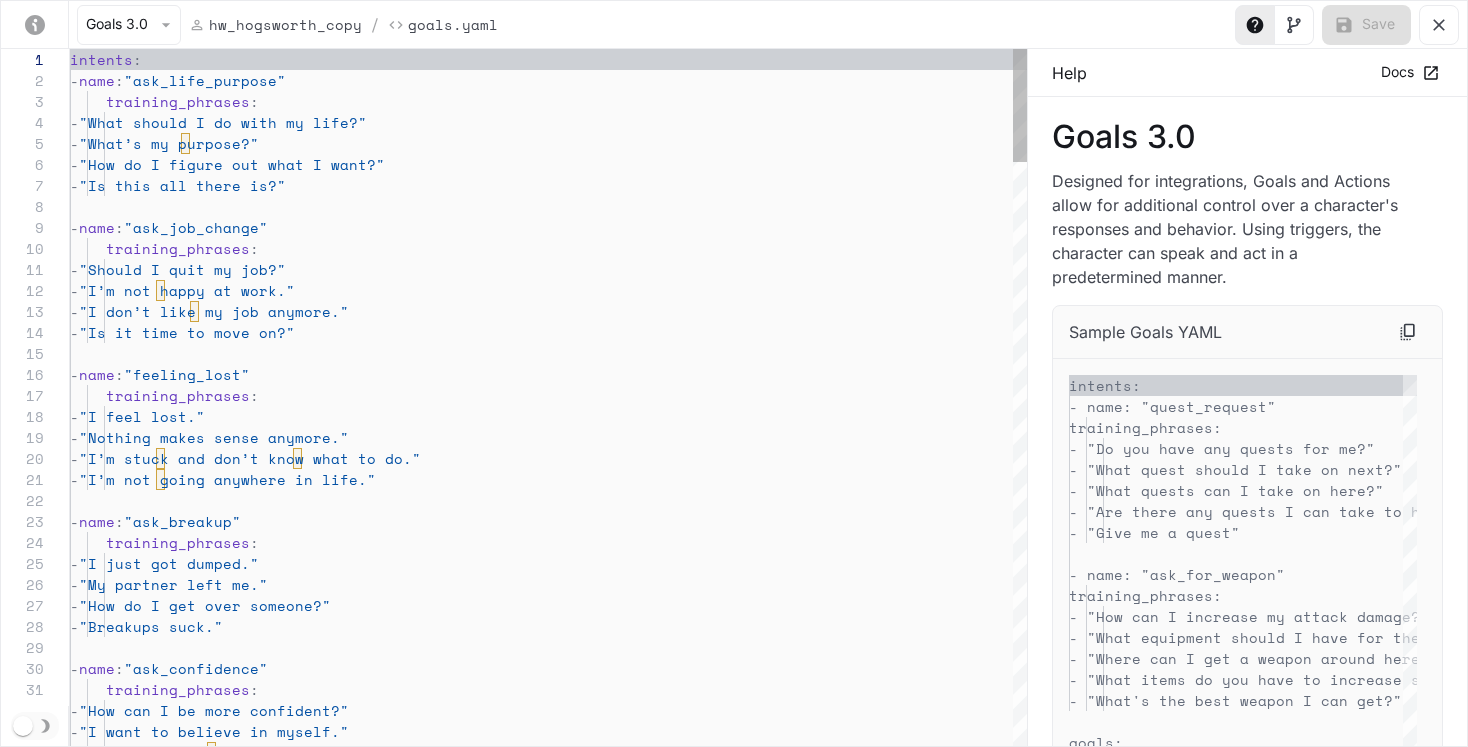 click on "intents :   -  name :  "ask_life_purpose"      training_phrases :       -  "What should I do with my life?"       -  "What’s my purpose?"       -  "How do I figure out what I want?"       -  "Is this all there is?"   -  name :  "ask_job_change"      training_phrases :       -  "Should I quit my job?"       -  "I’m not happy at work."       -  "I don’t like my job anymore."       -  "Is it time to move on?"   -  name :  "feeling_lost"      training_phrases :       -  "I feel lost."       -  "Nothing makes sense anymore."       -  "I’m stuck and don’t know what to do."       -  "I’m not going anywhere in life."   -  name :  "ask_breakup"      training_phrases :       -  "I just got dumped."       -  "My partner left me."       -  "How do I get over someone?"       -  "Breakups suck."   -  :" at bounding box center [548, 2193] 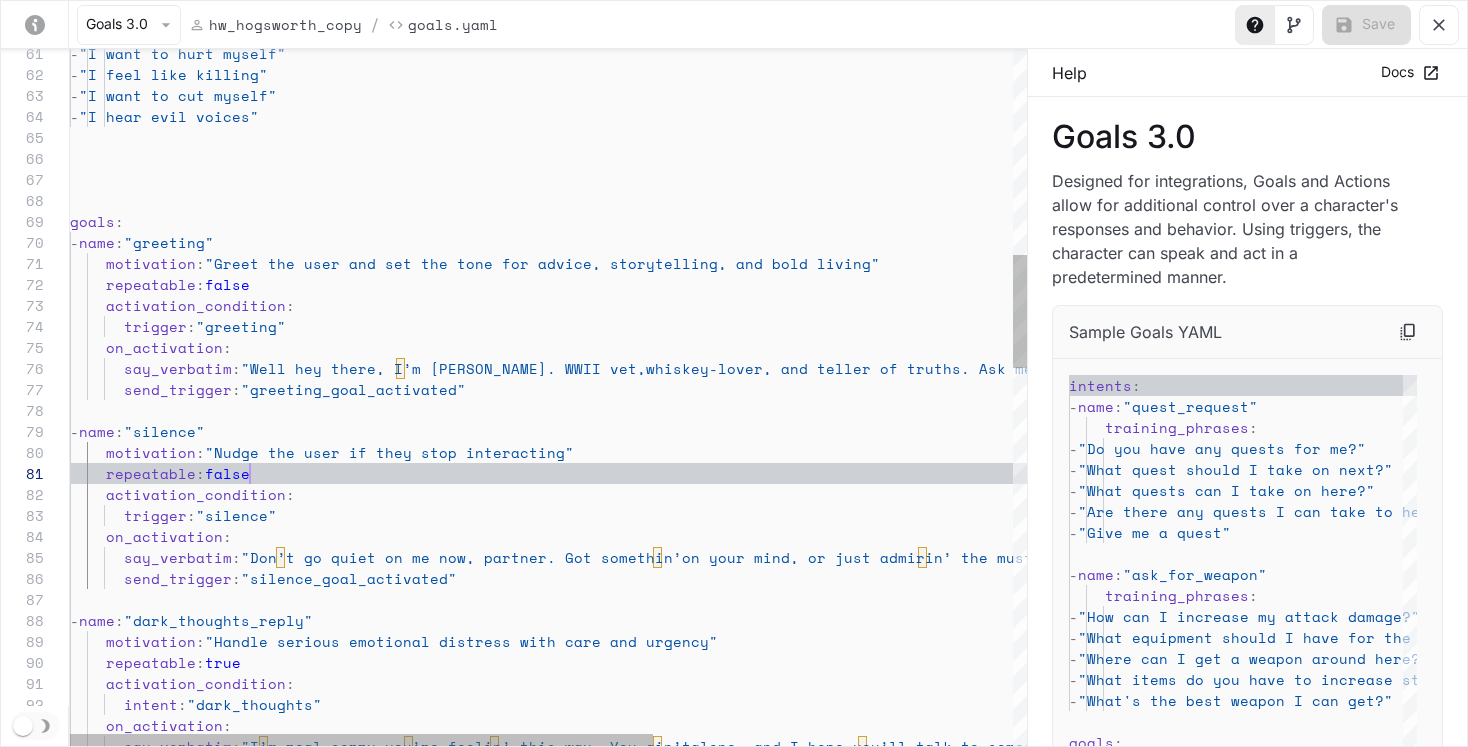scroll, scrollTop: 0, scrollLeft: 180, axis: horizontal 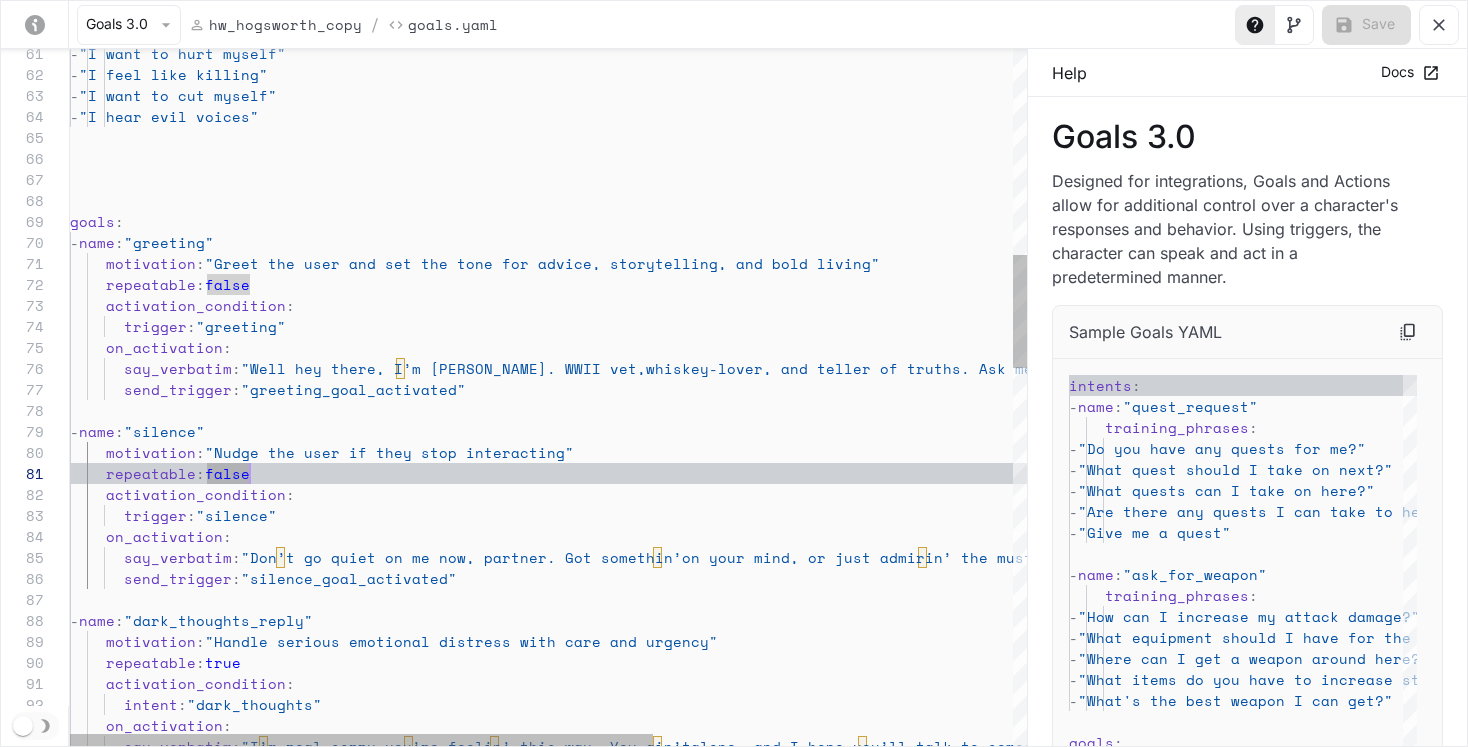 type on "**********" 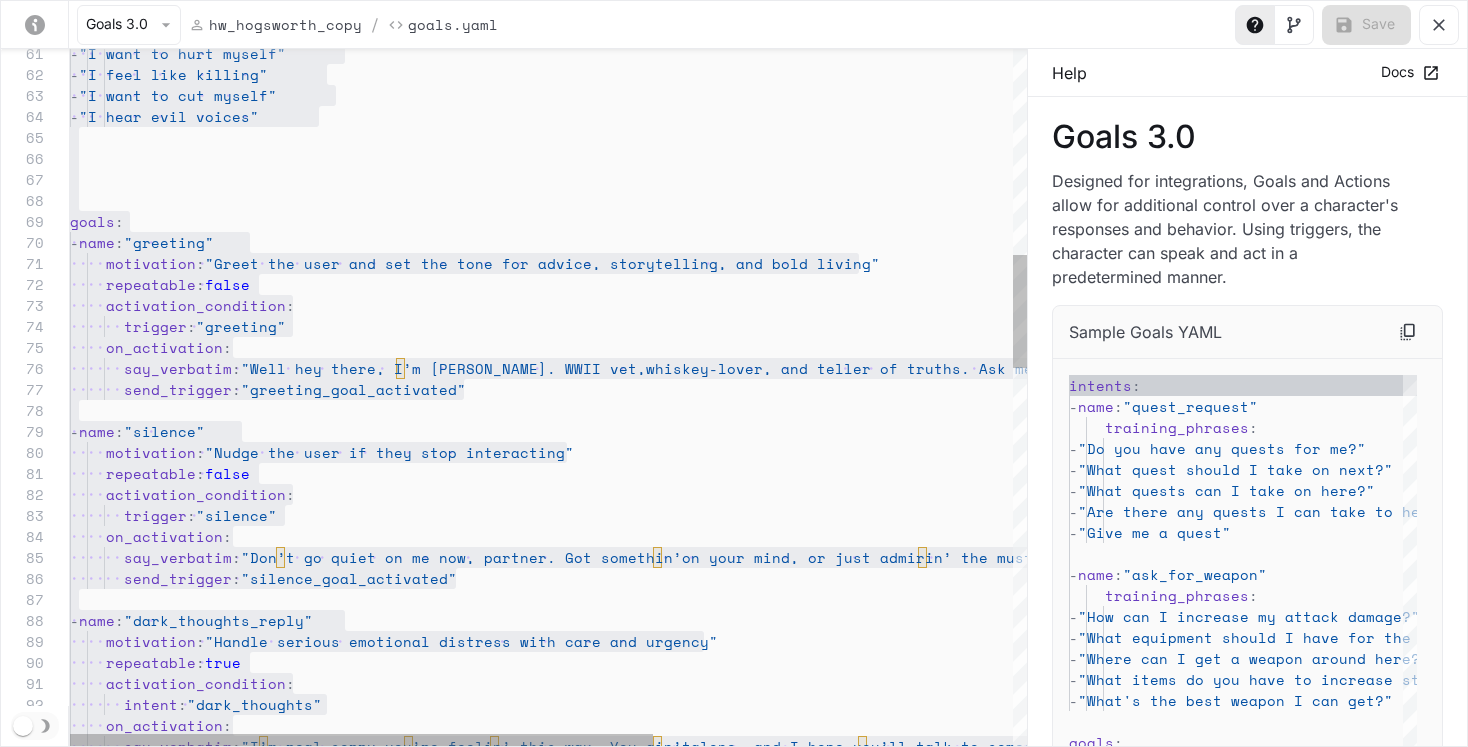 type 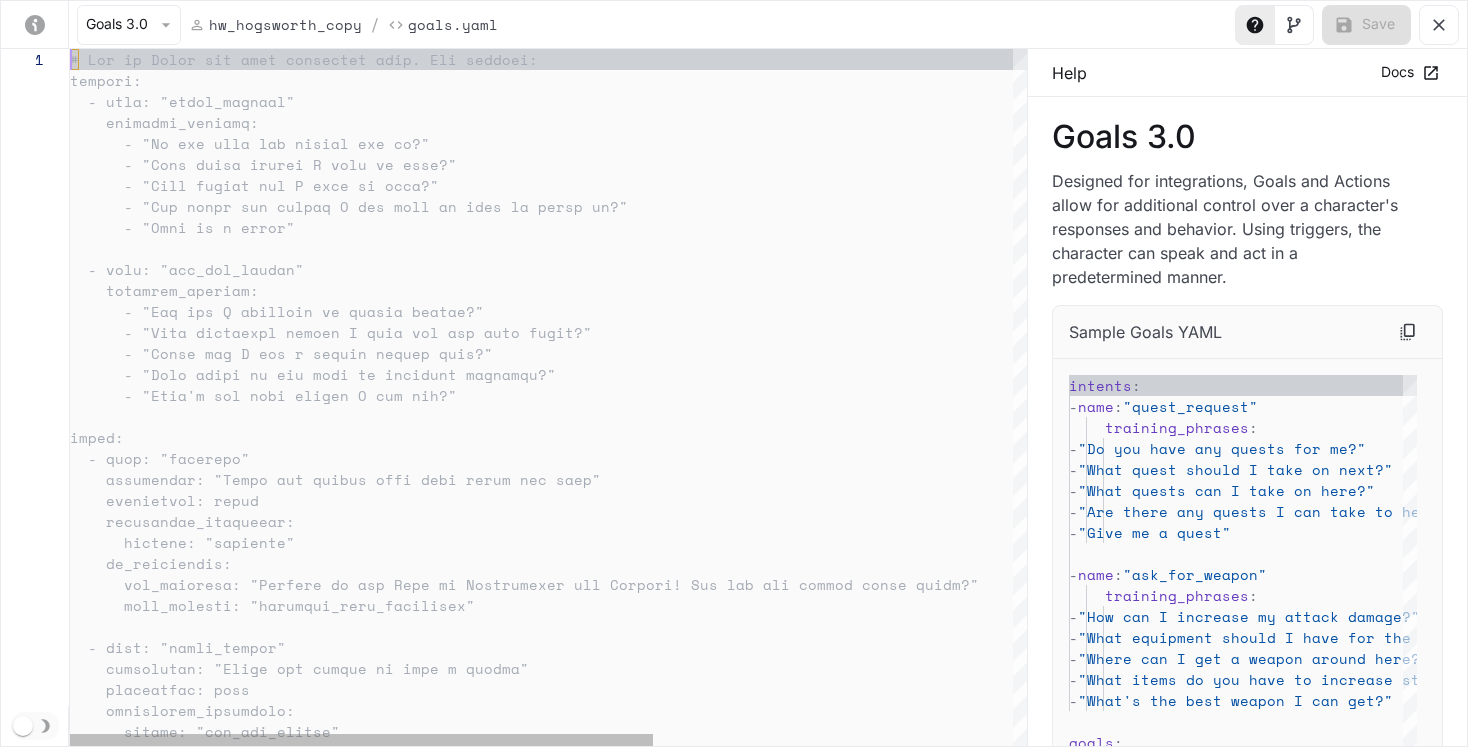 scroll, scrollTop: 0, scrollLeft: 0, axis: both 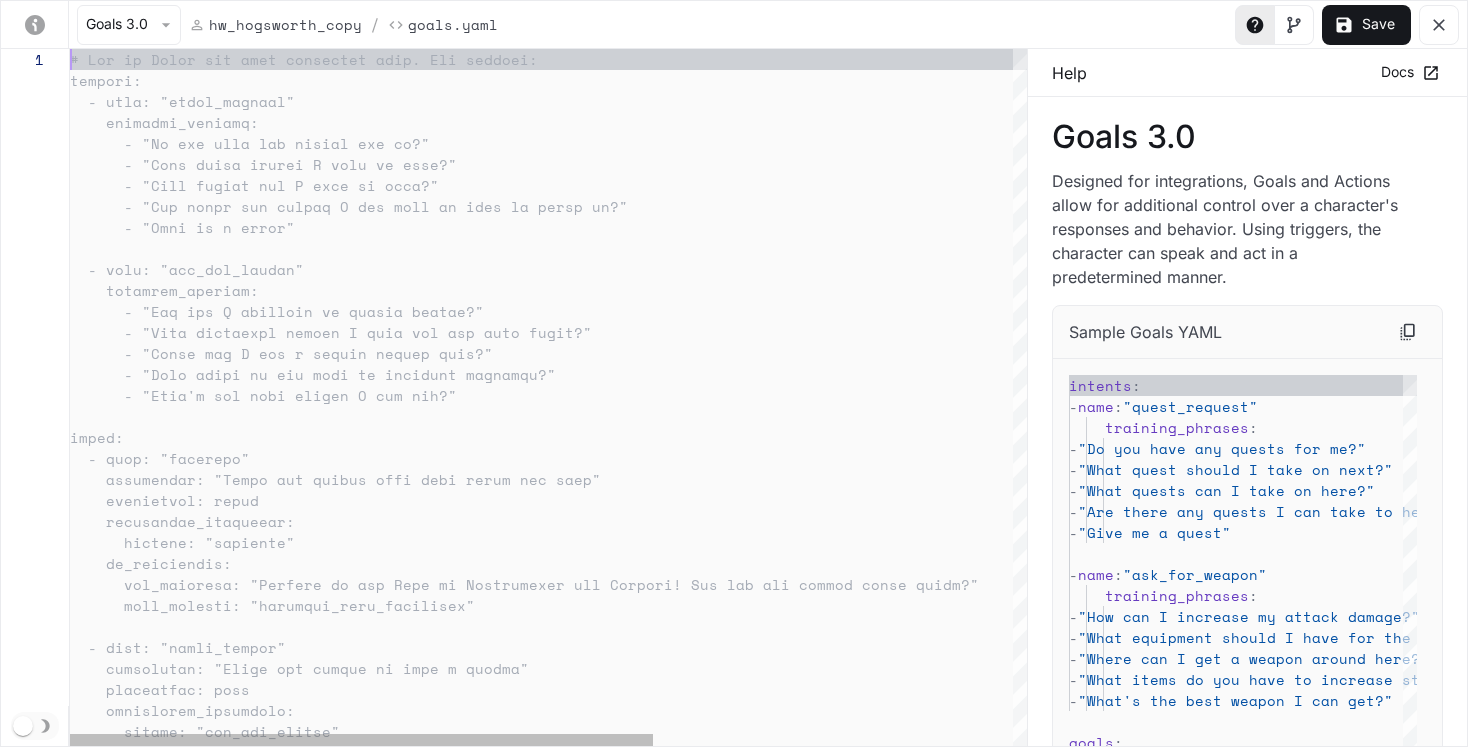 type 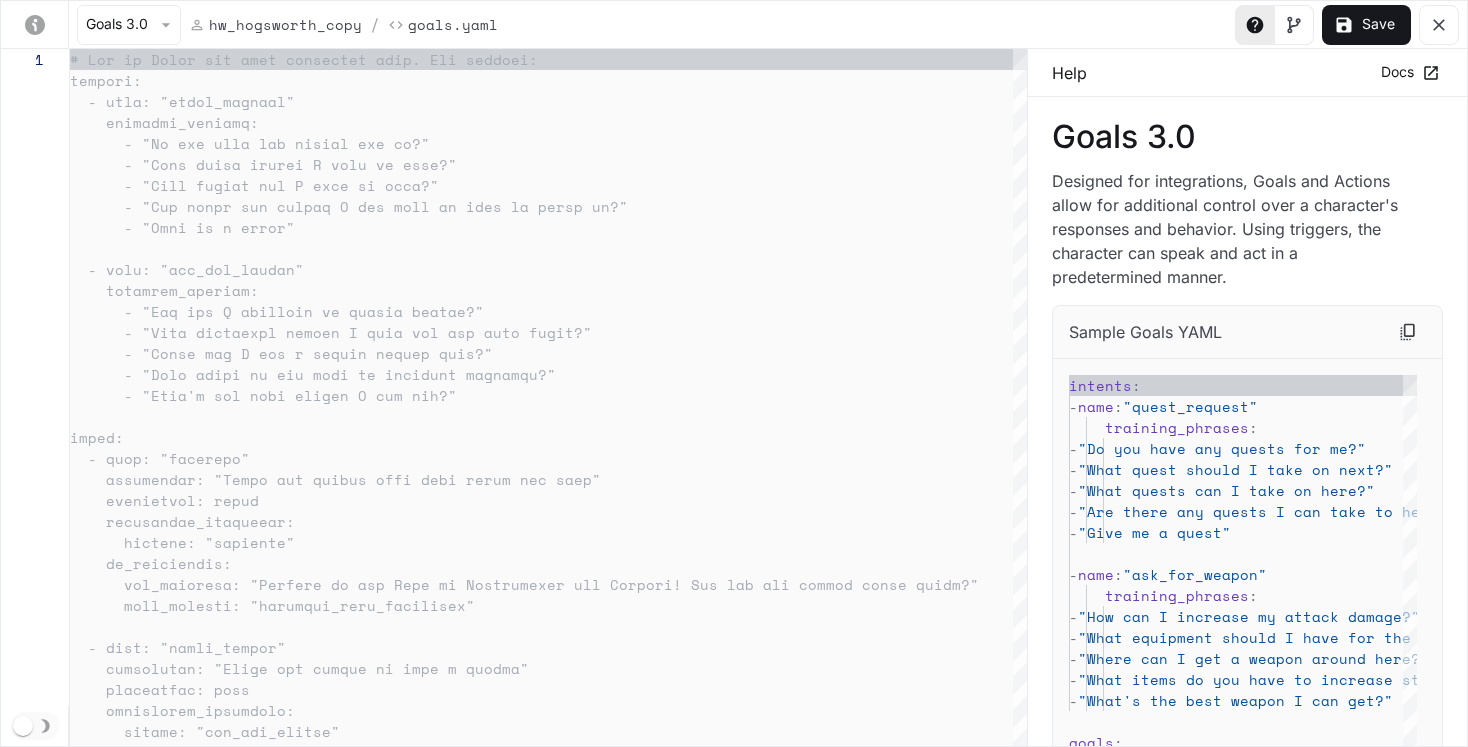 type on "**********" 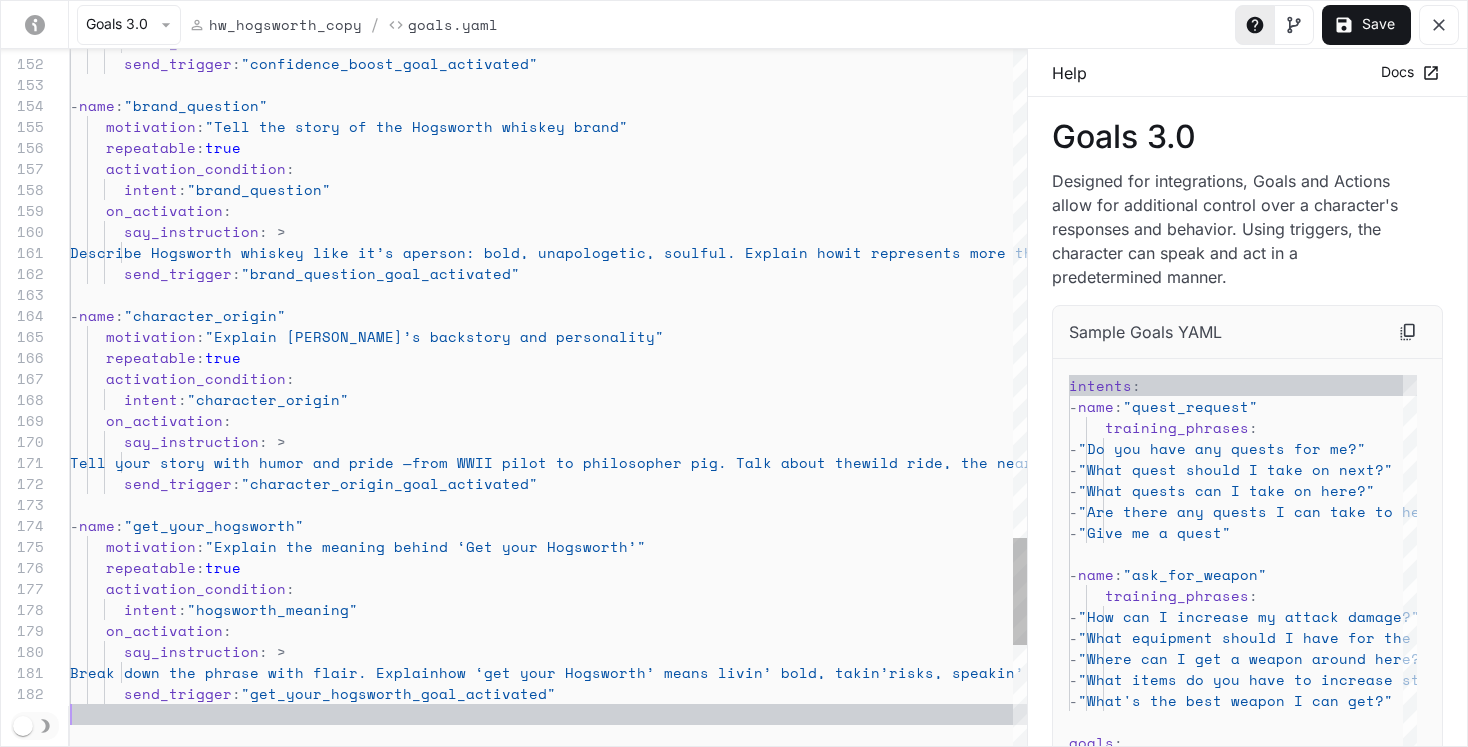 type on "**********" 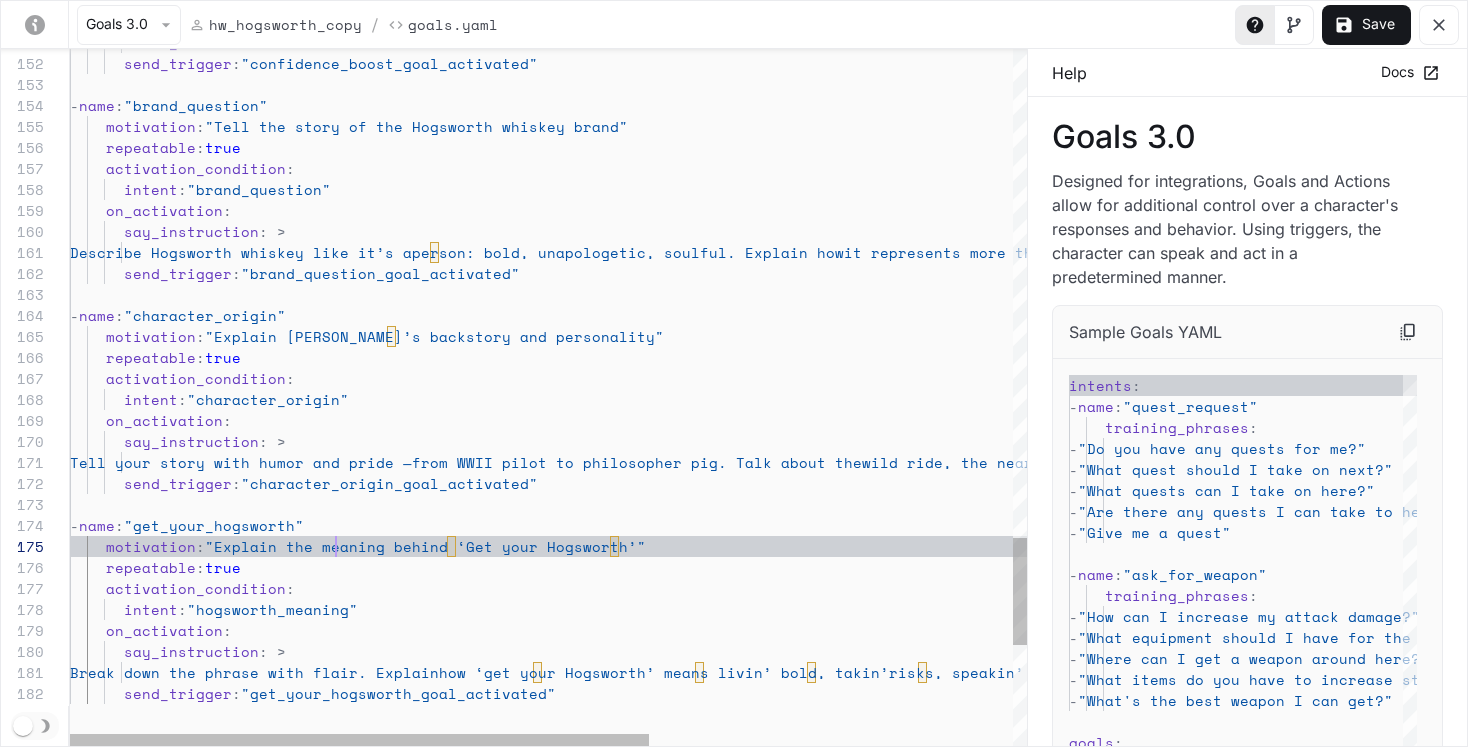 click on "set_emotion :  "JOY"        send_trigger :  "confidence_boost_goal_activated"   -  name :  "brand_question"      motivation :  "Tell the story of the Hogsworth whiskey brand"      repeatable :  true      activation_condition :        intent :  "brand_question"      on_activation :        say_instruction : >         Describe Hogsworth whiskey like it’s a  person: bold, unapologetic, soulful. Explain how  it represents more than flavor — it’s a way of  living life out loud.        send_trigger :  "brand_question_goal_activated"   -  name :  "character_origin"      motivation :  "Explain [PERSON_NAME]’s backstory and personality"      repeatable :  true      activation_condition :        intent :  "character_origin"      on_activation :        say_instruction : >         Tell your story with humor and pride —  here now speakin’ truth. :" at bounding box center (848, -859) 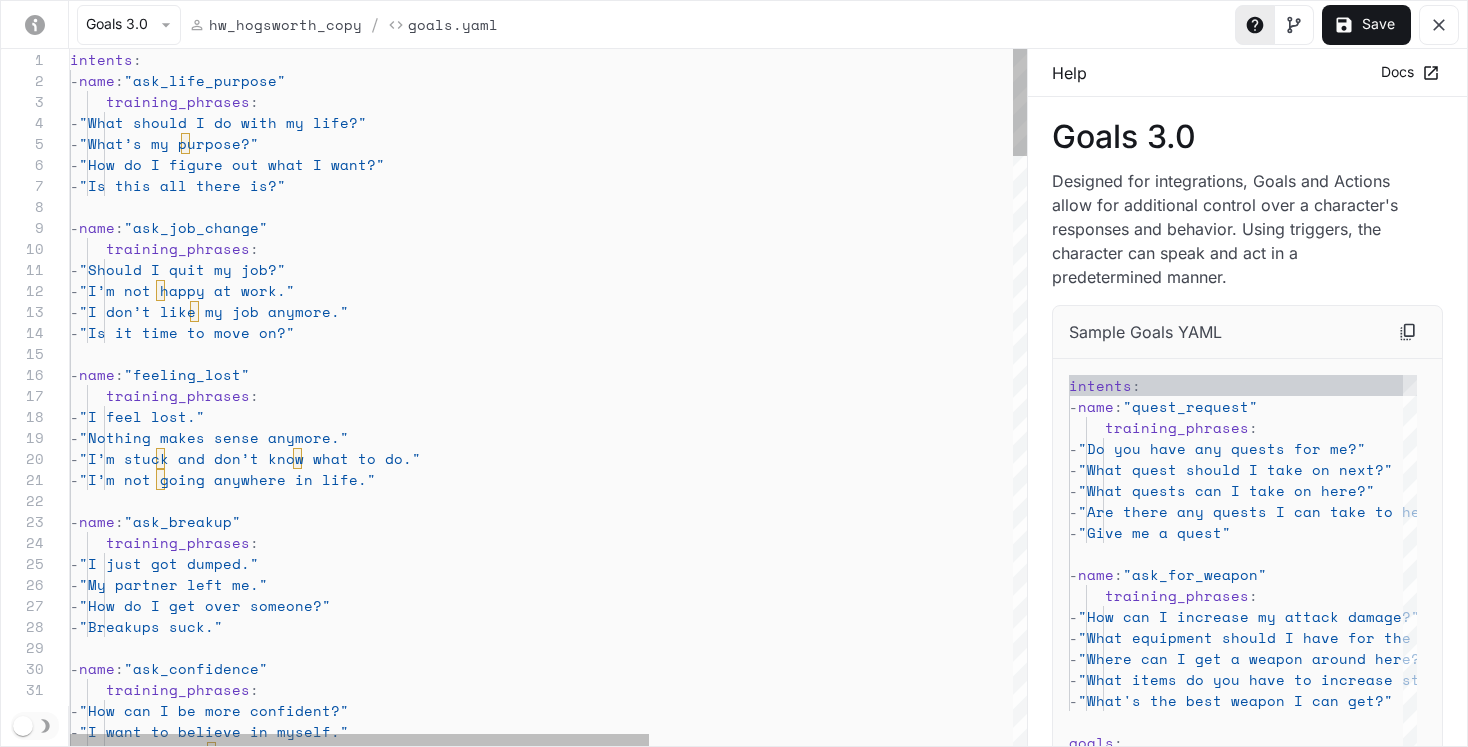 type on "**********" 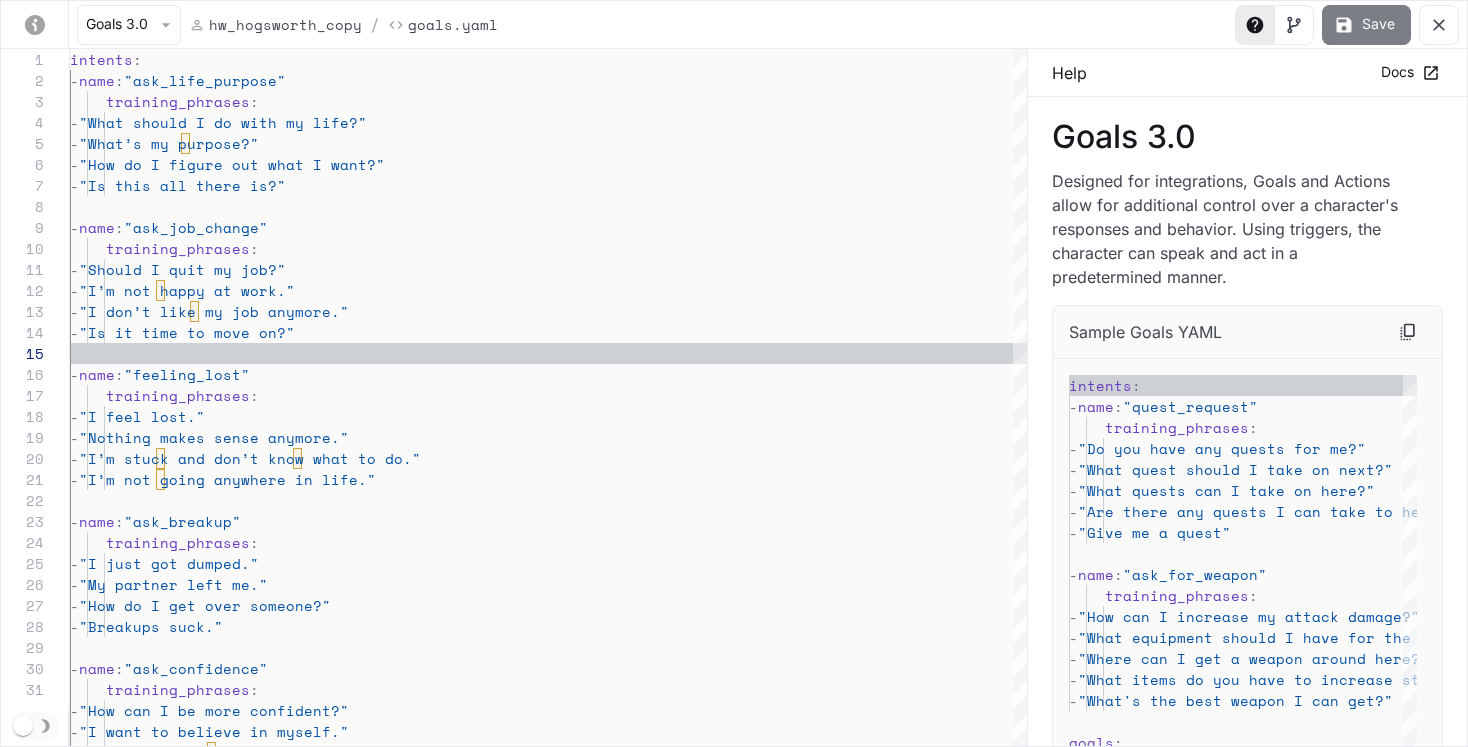 click on "Save" at bounding box center (1366, 25) 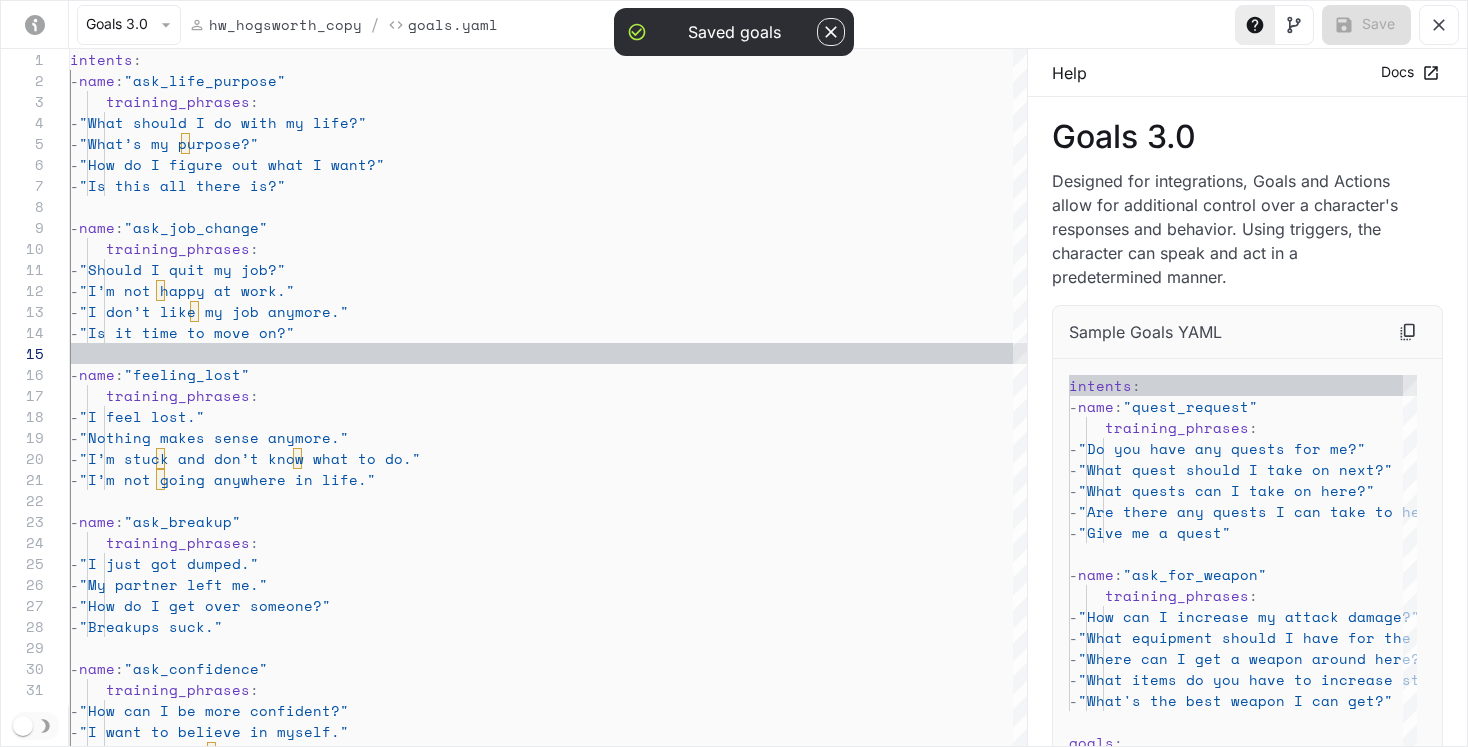 click 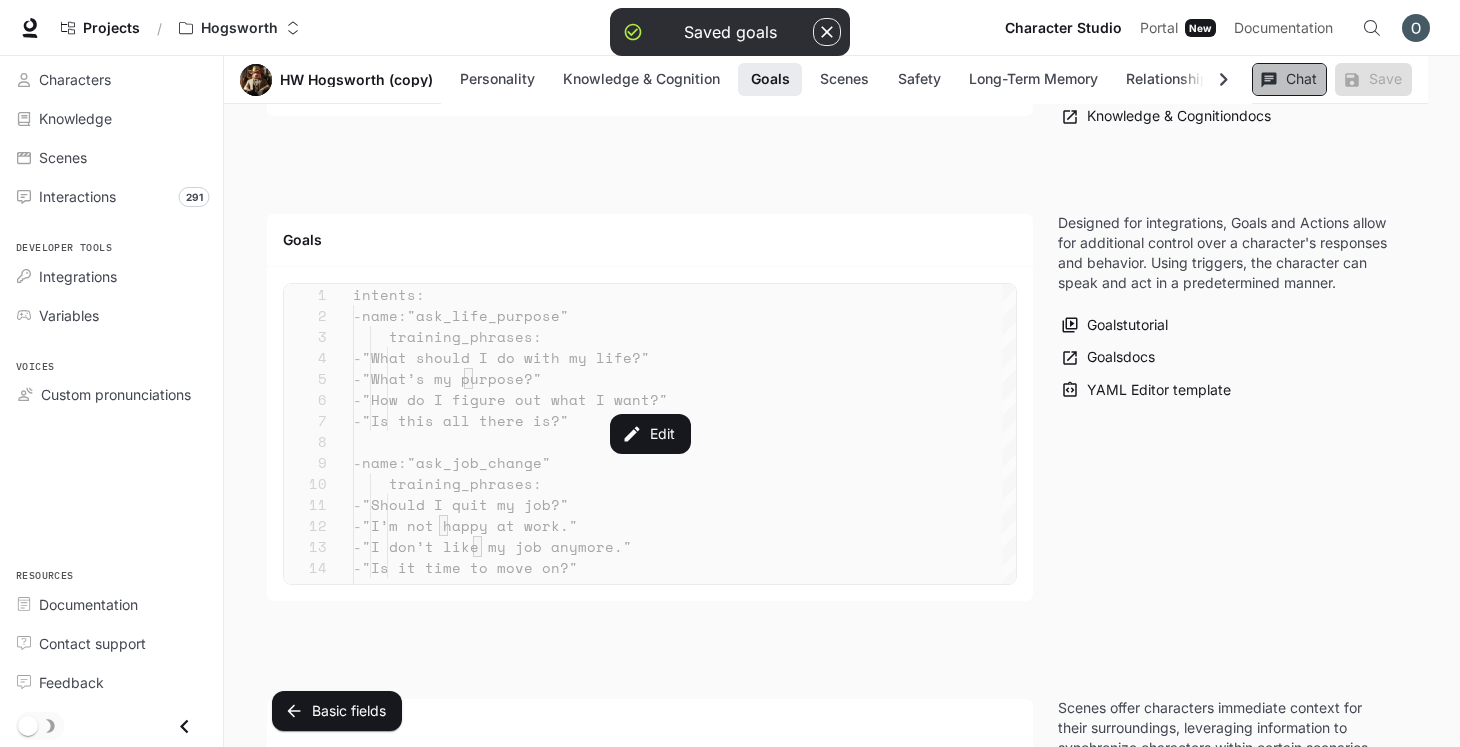 click on "Chat" at bounding box center (1289, 79) 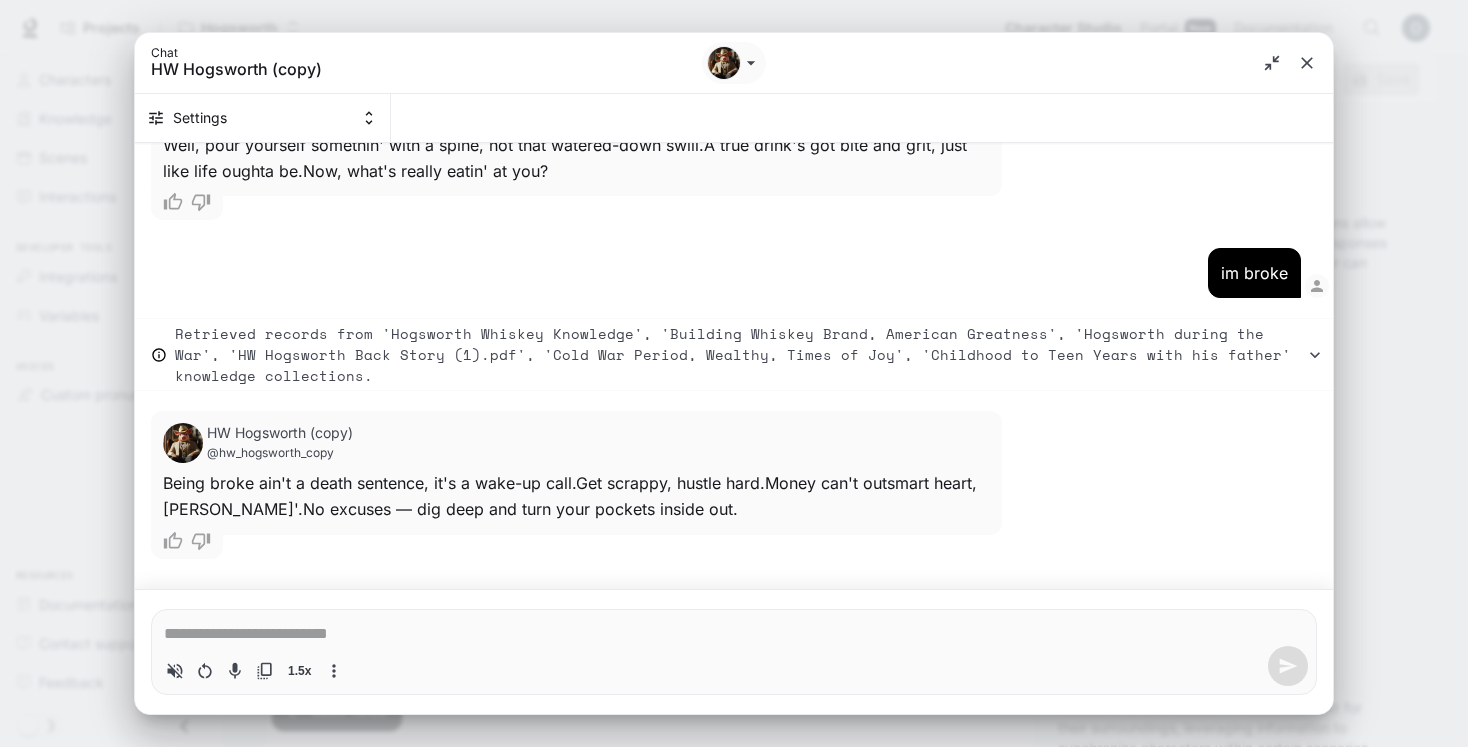 scroll, scrollTop: 2087, scrollLeft: 0, axis: vertical 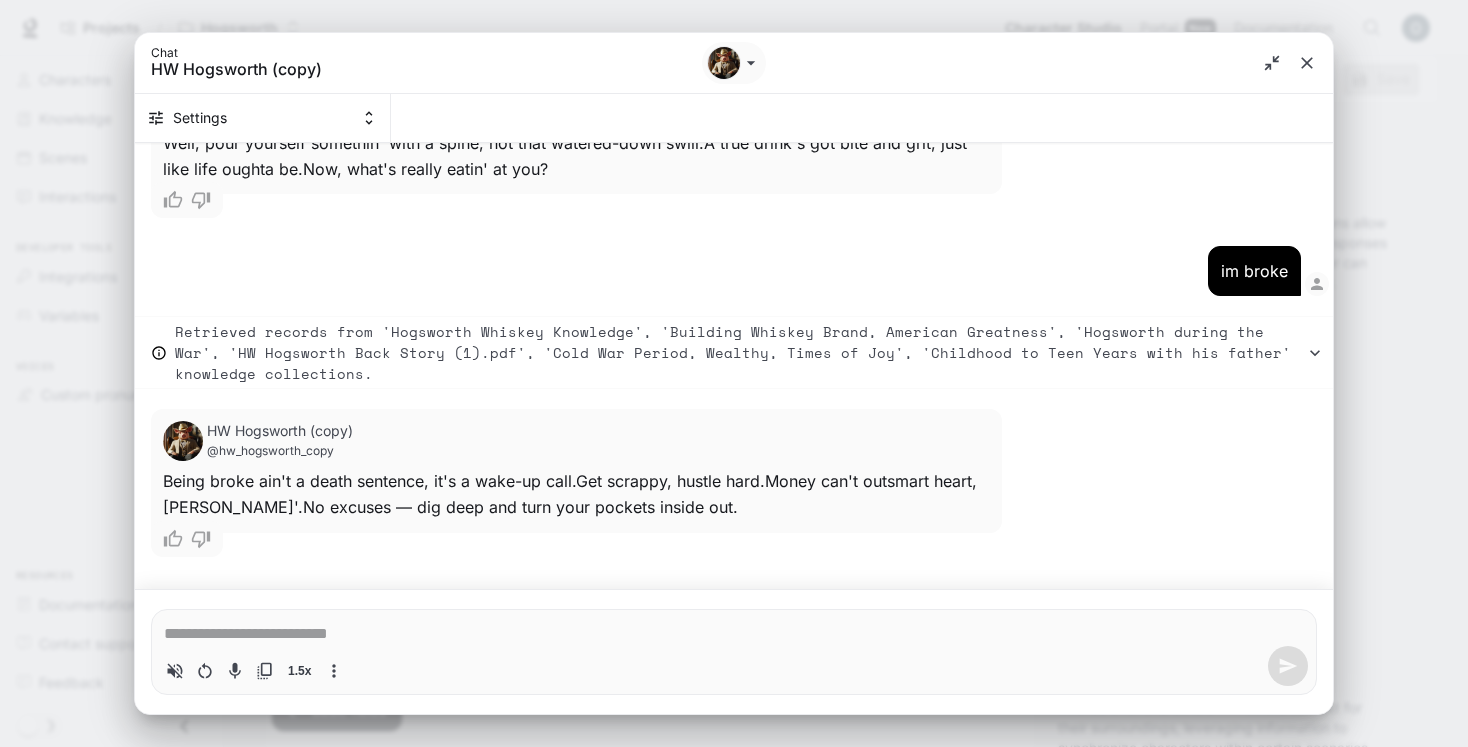 type on "*" 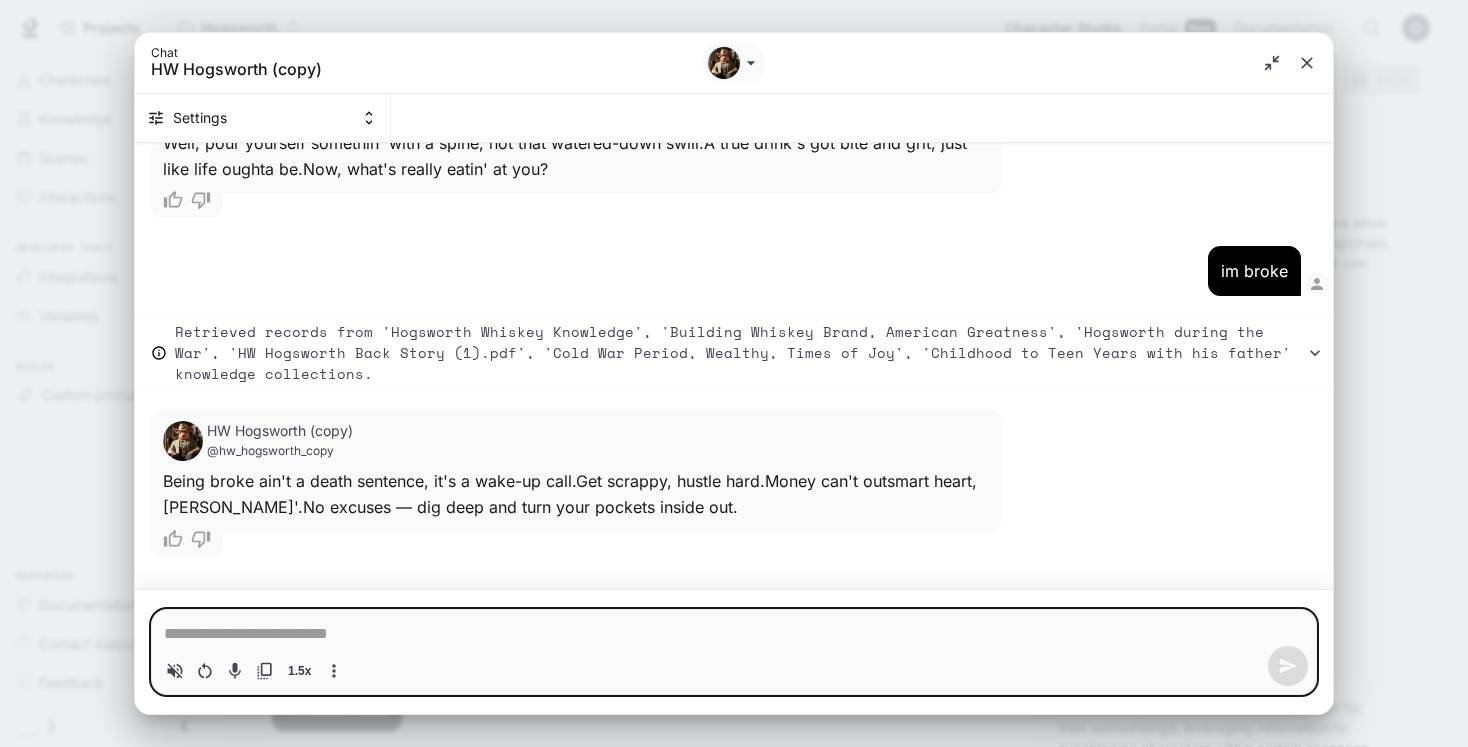 click at bounding box center [734, 634] 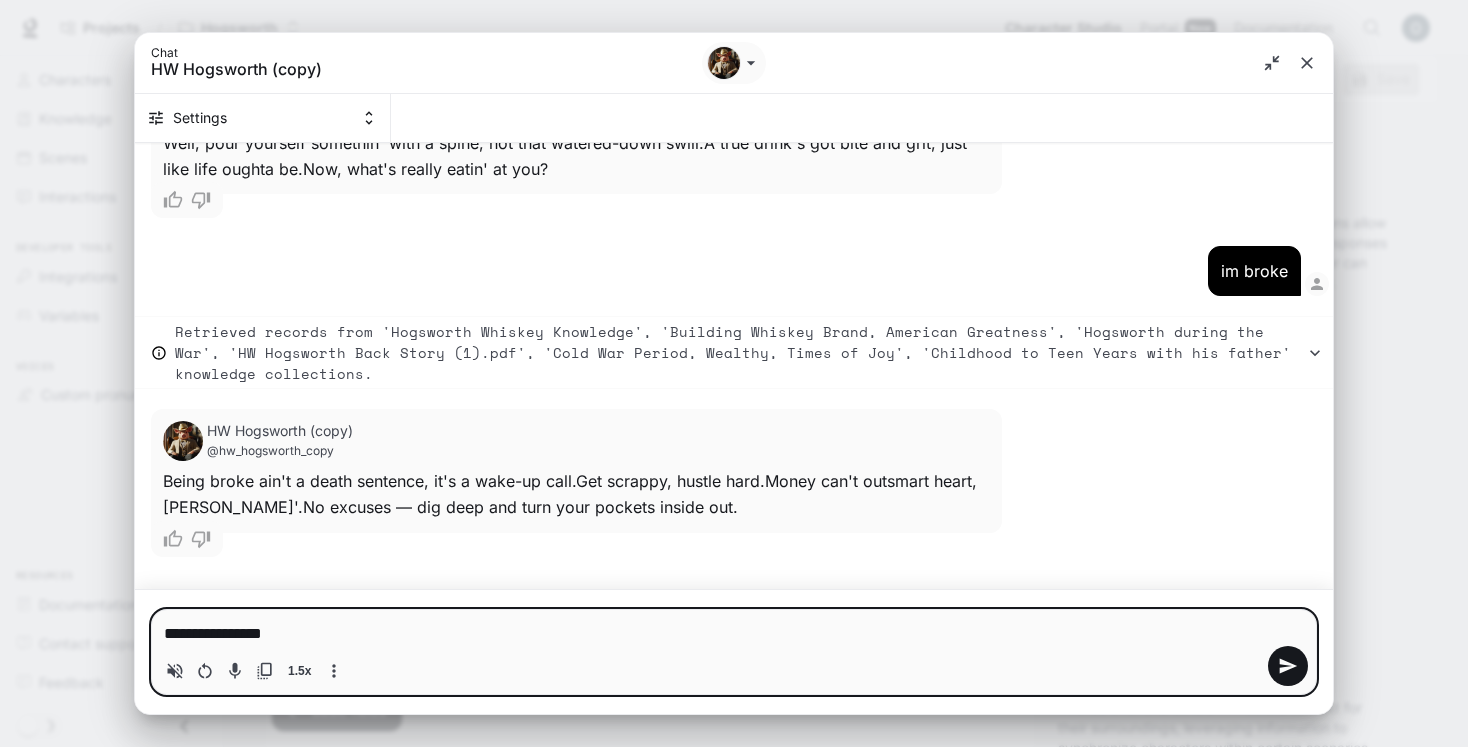 type on "**********" 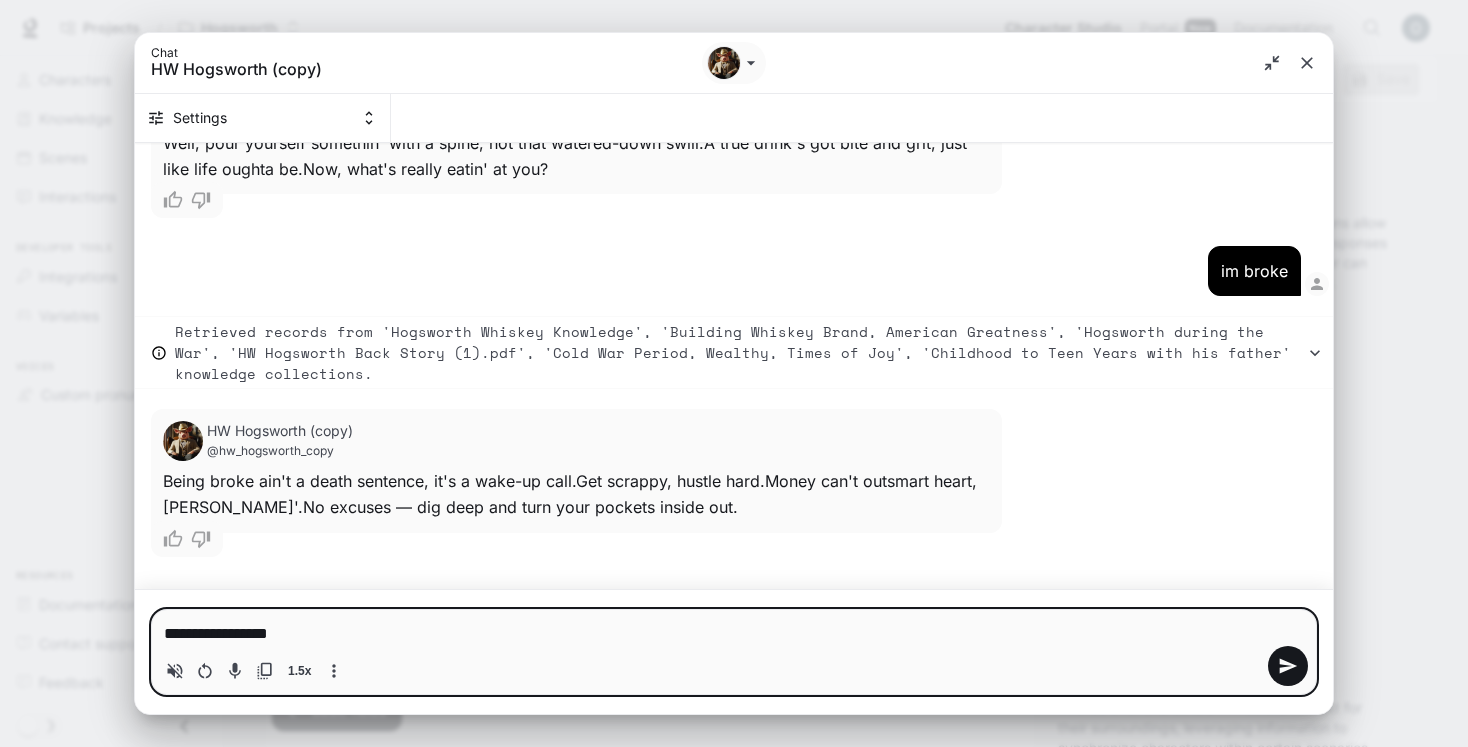 type on "**********" 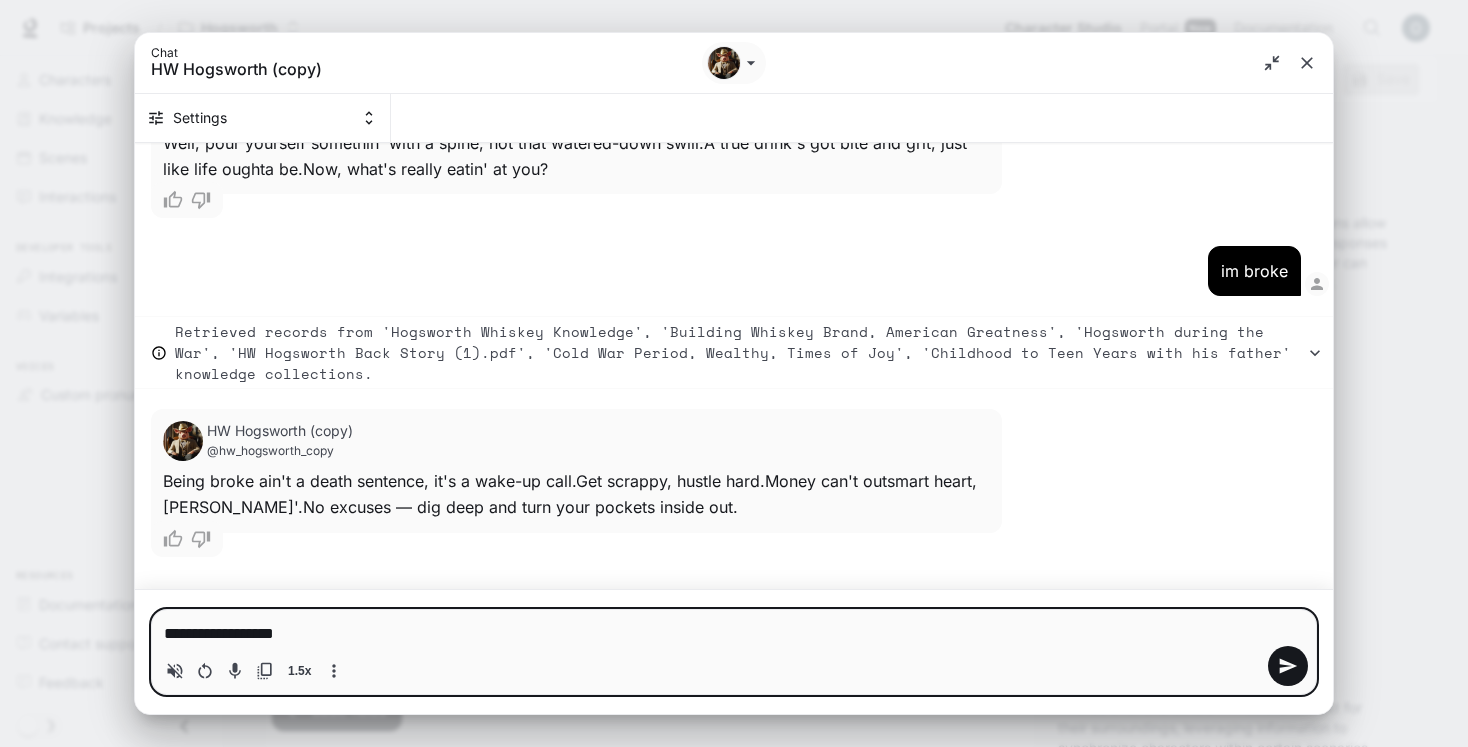 type on "**********" 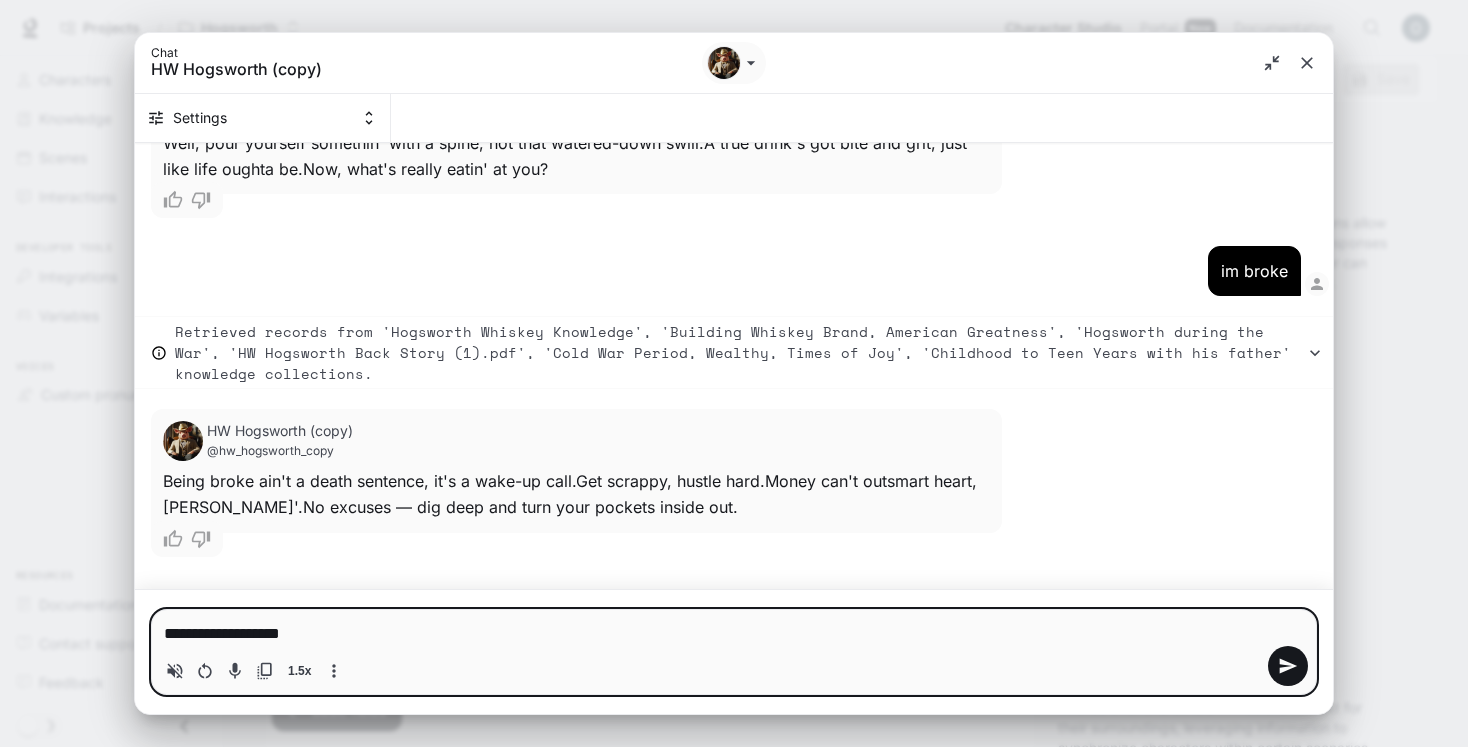 type on "**********" 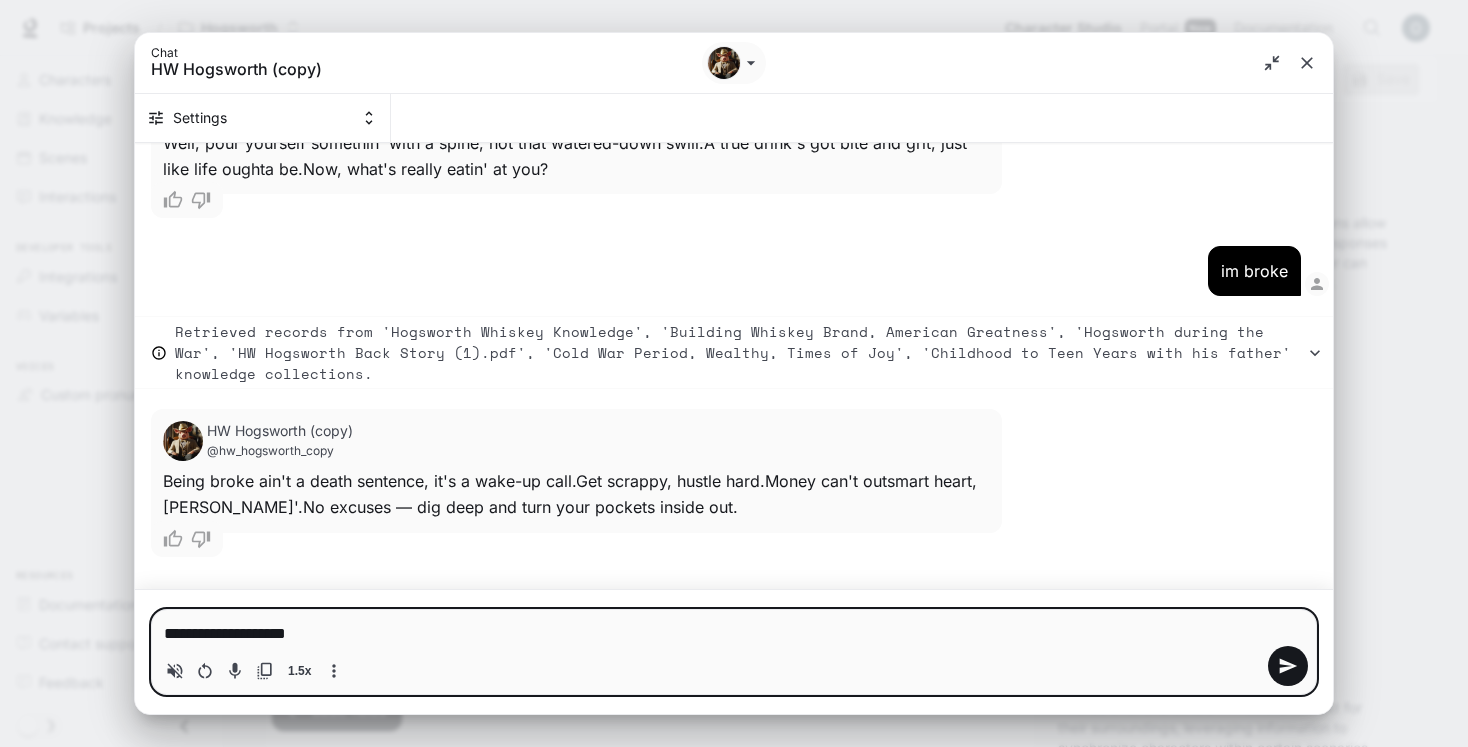 type on "**********" 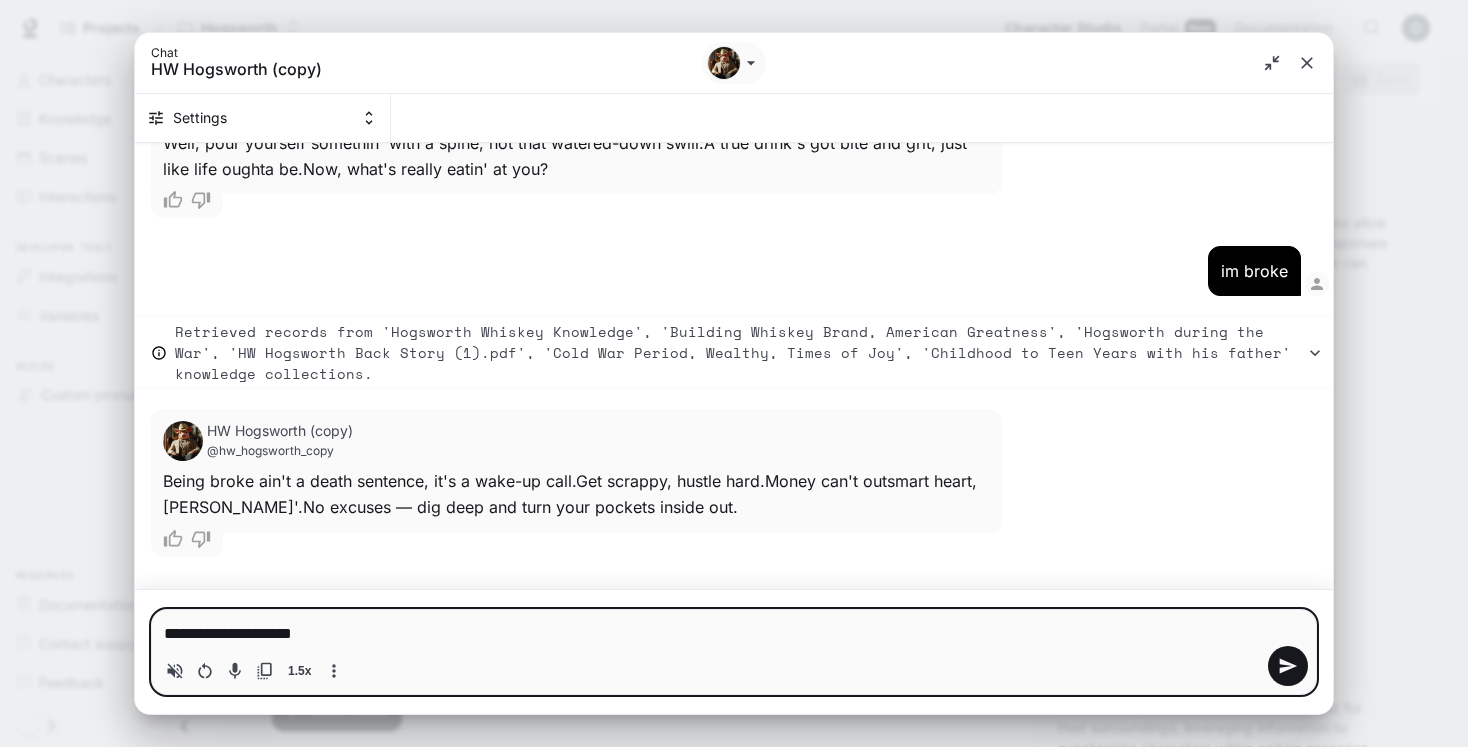 type on "**********" 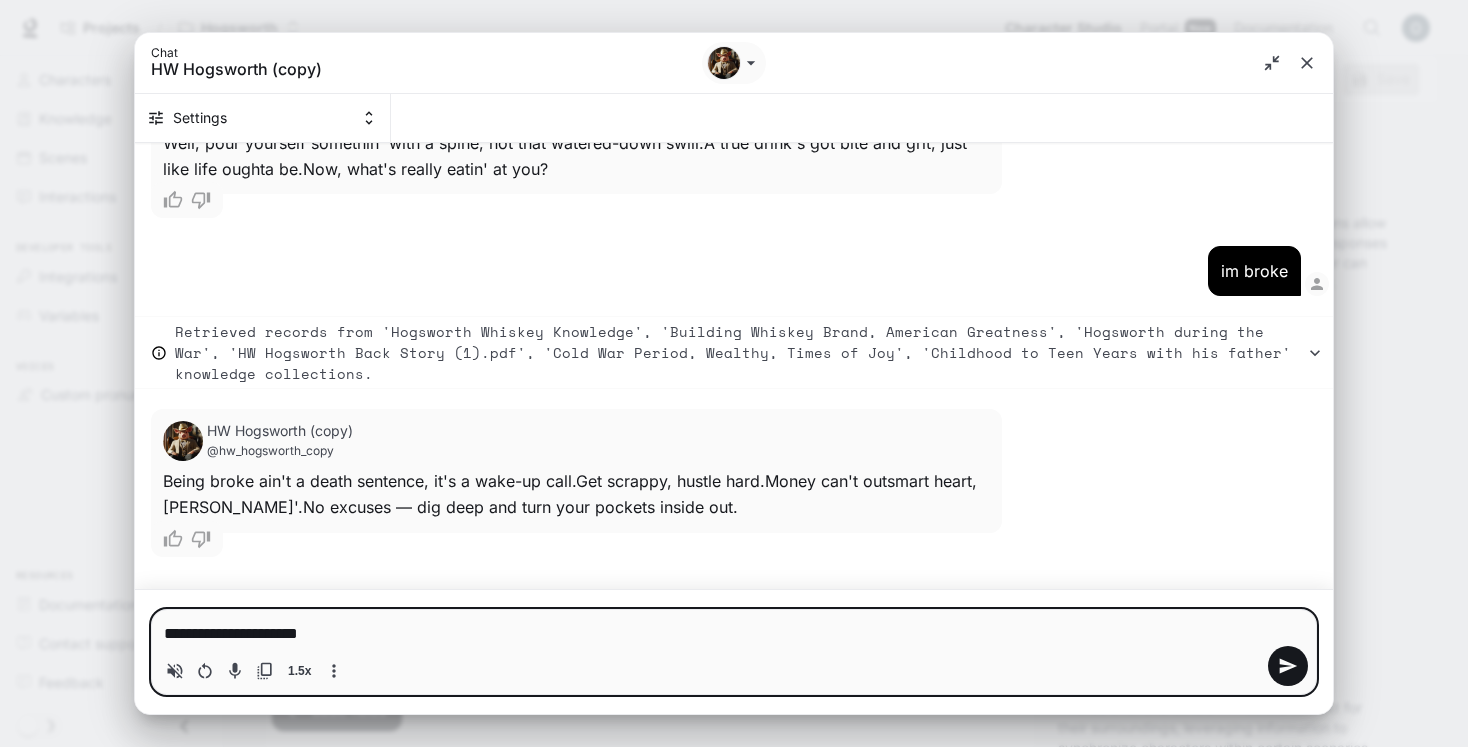 type on "**********" 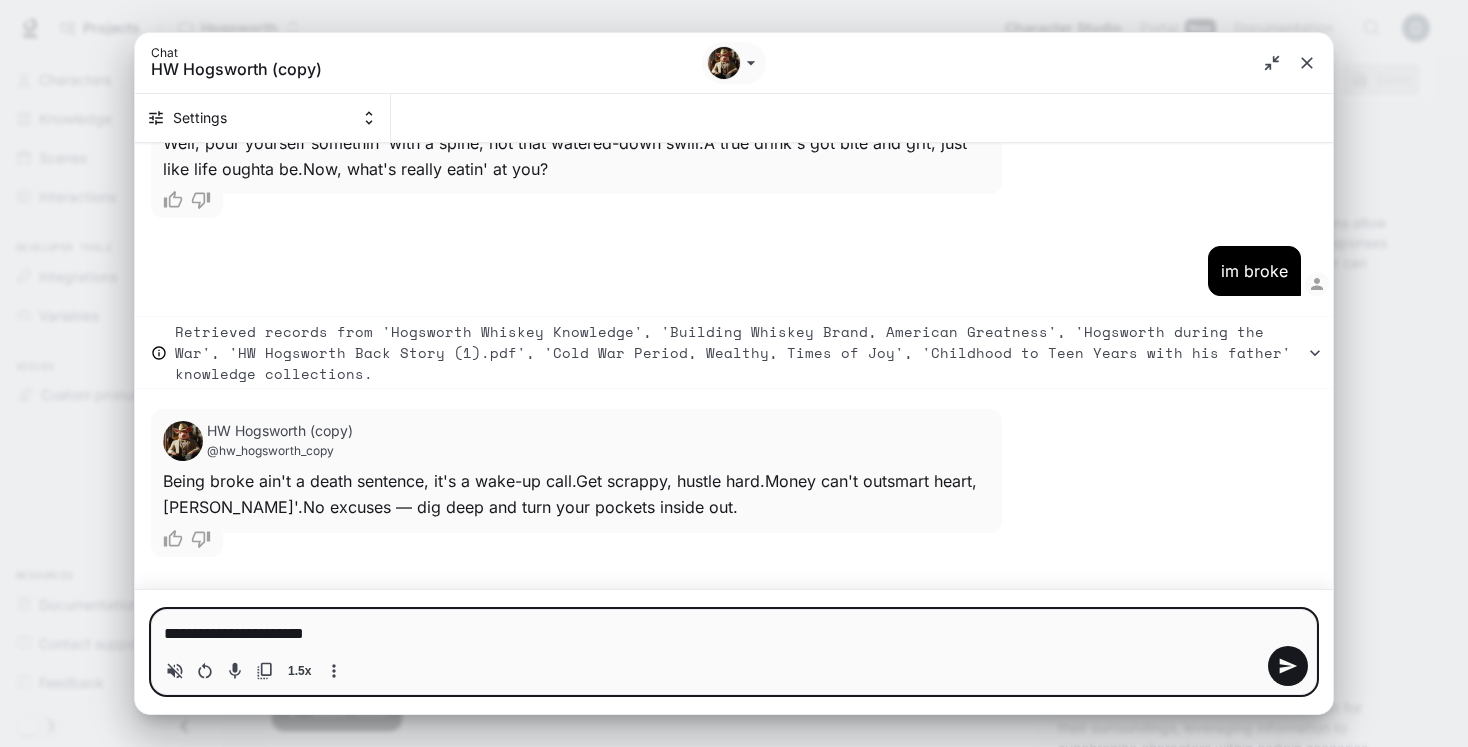 type on "**********" 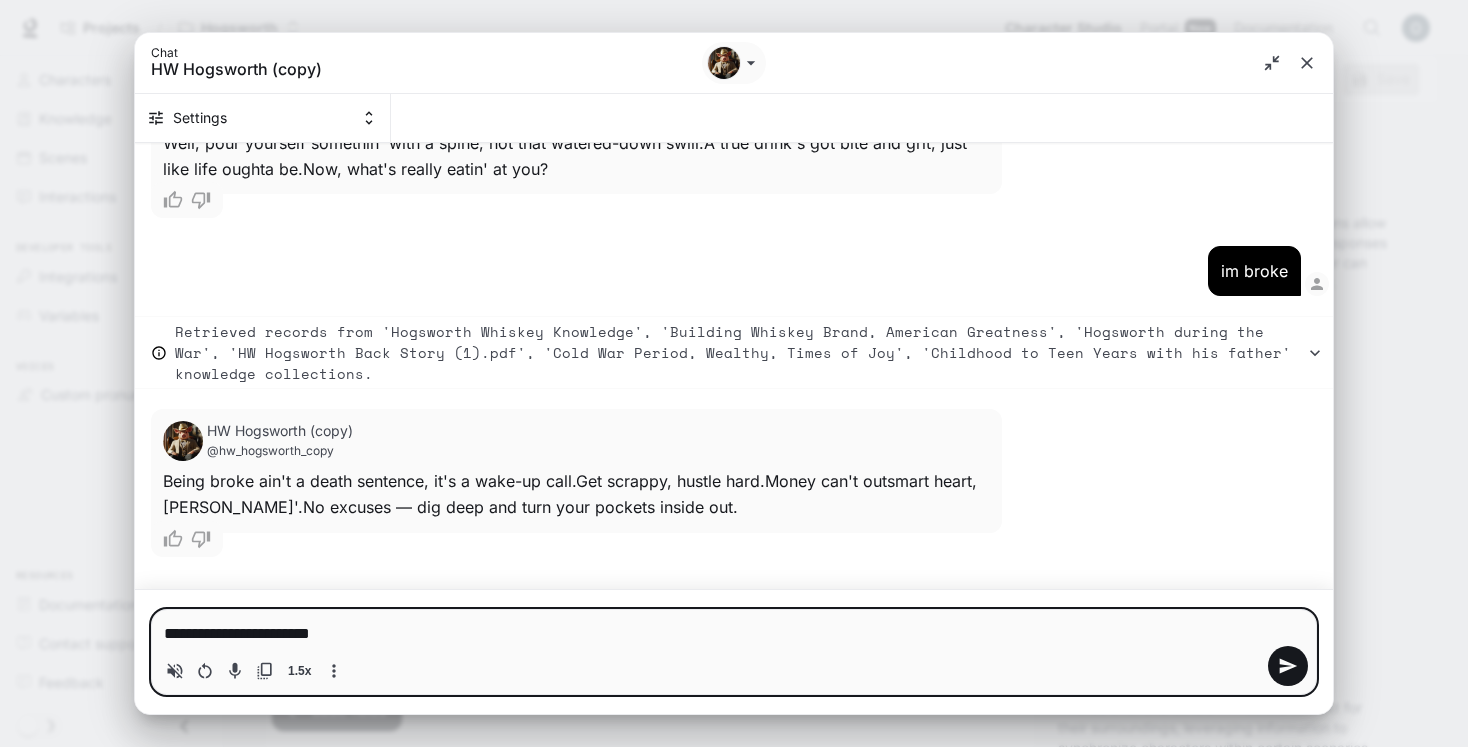 type on "**********" 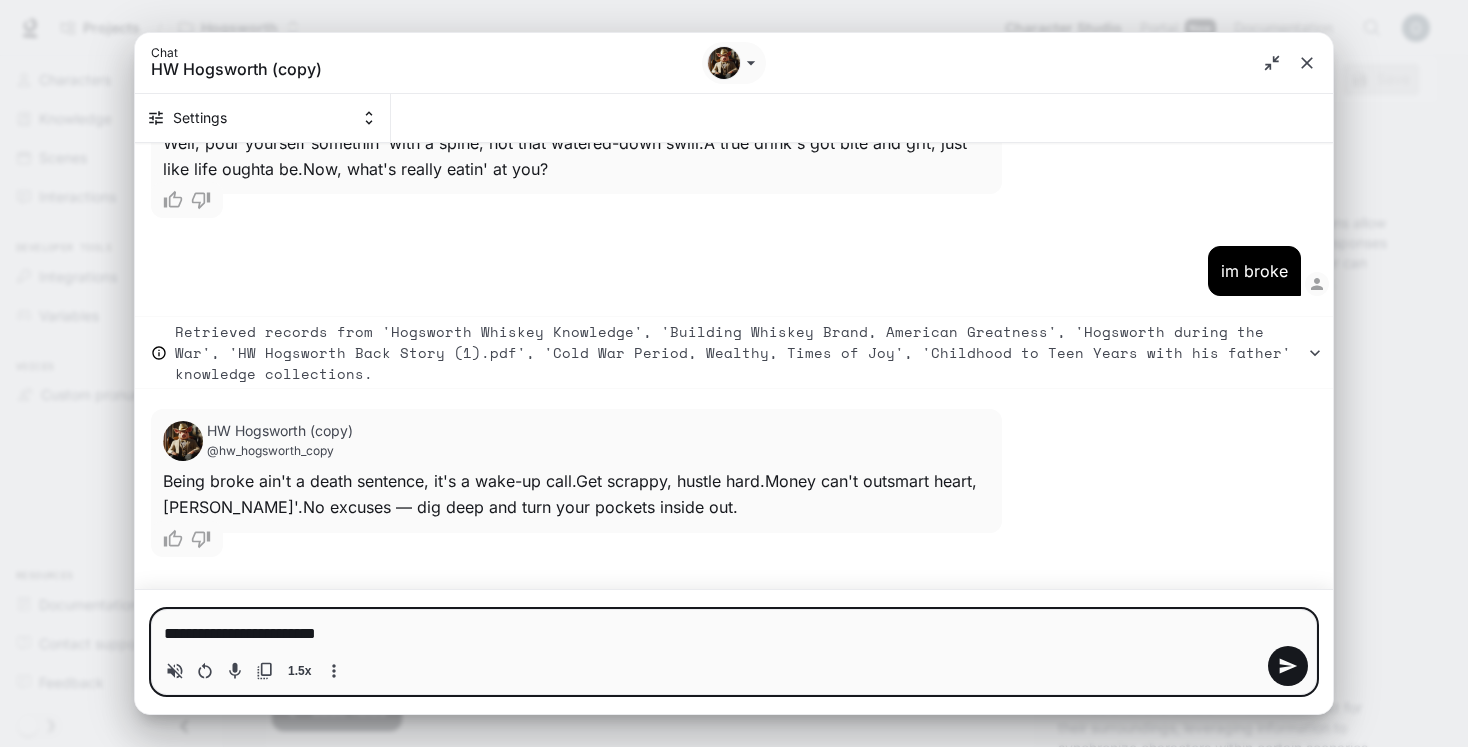 type on "**********" 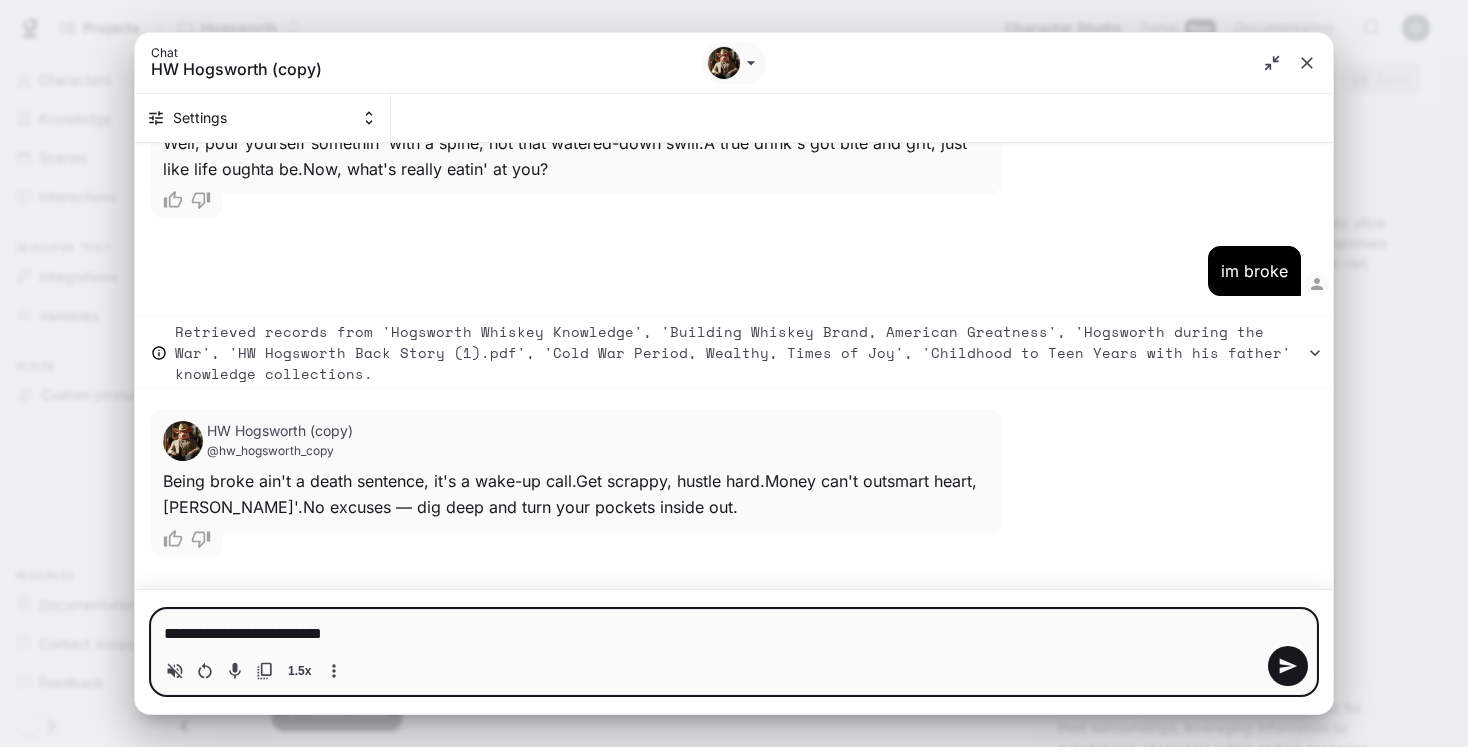 type 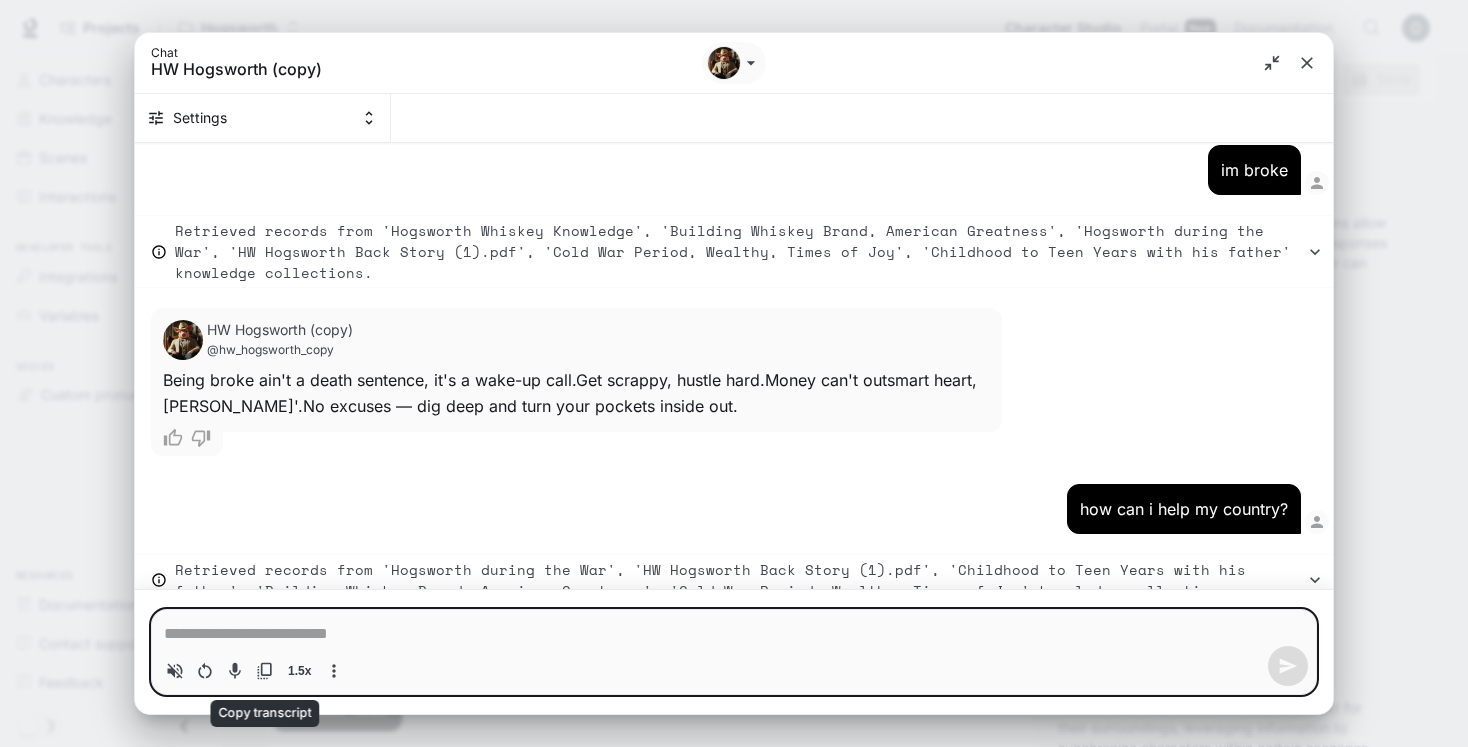 scroll, scrollTop: 2229, scrollLeft: 0, axis: vertical 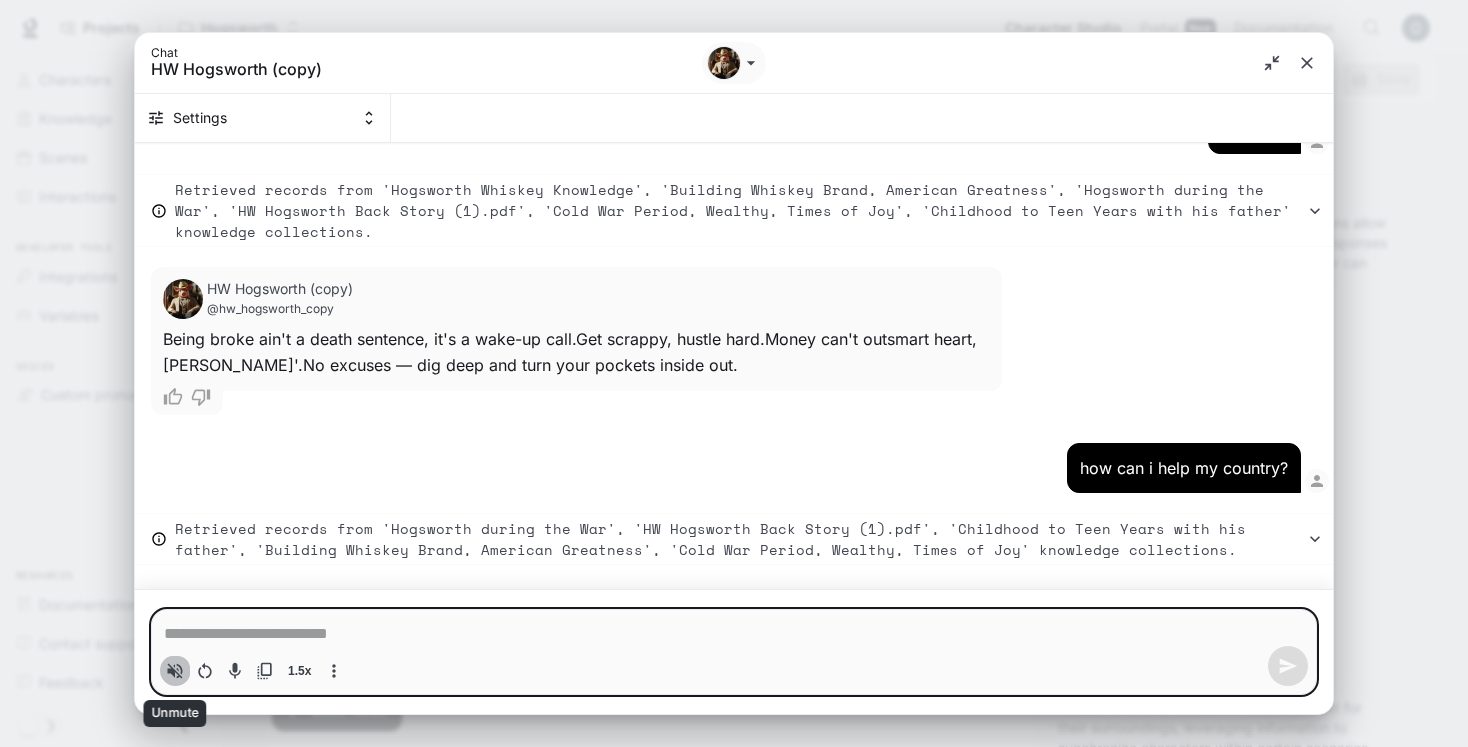click 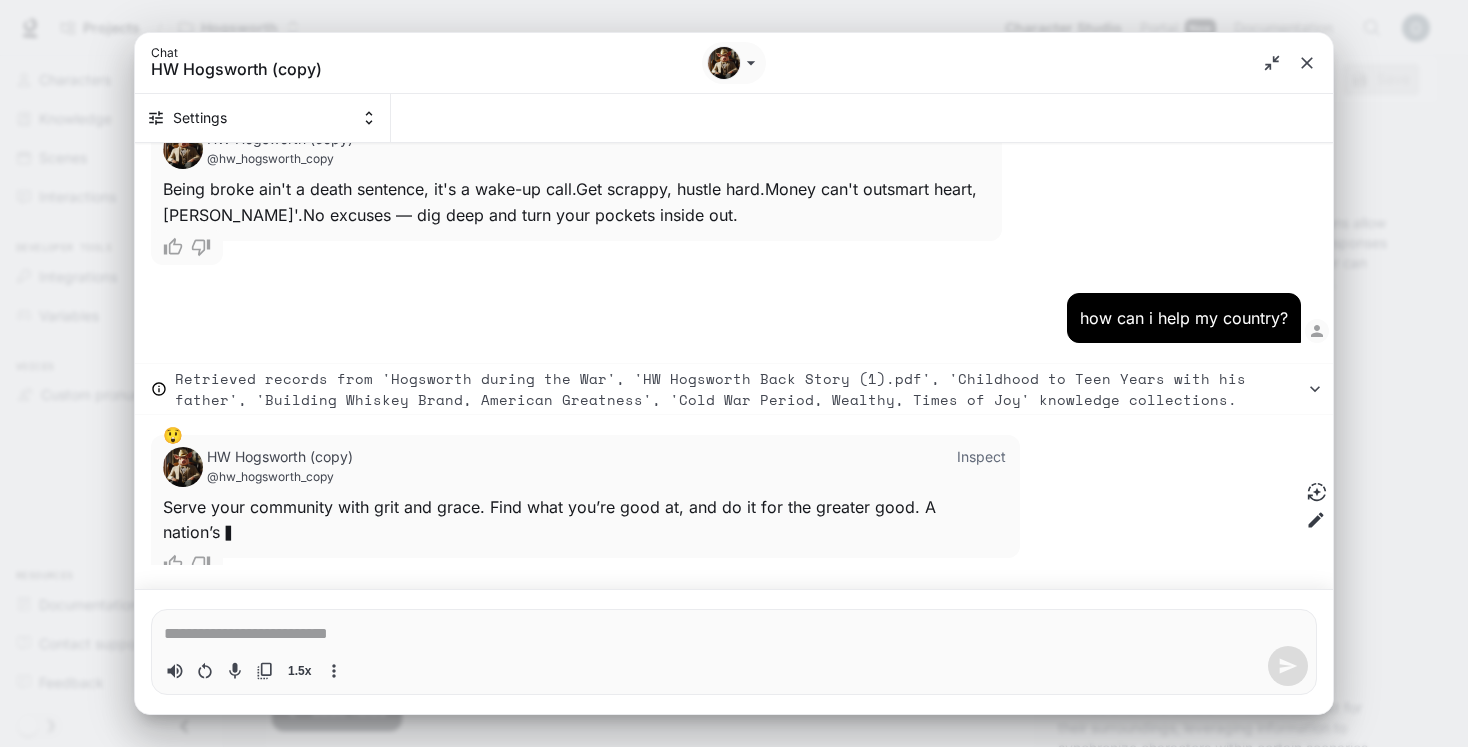 scroll, scrollTop: 2404, scrollLeft: 0, axis: vertical 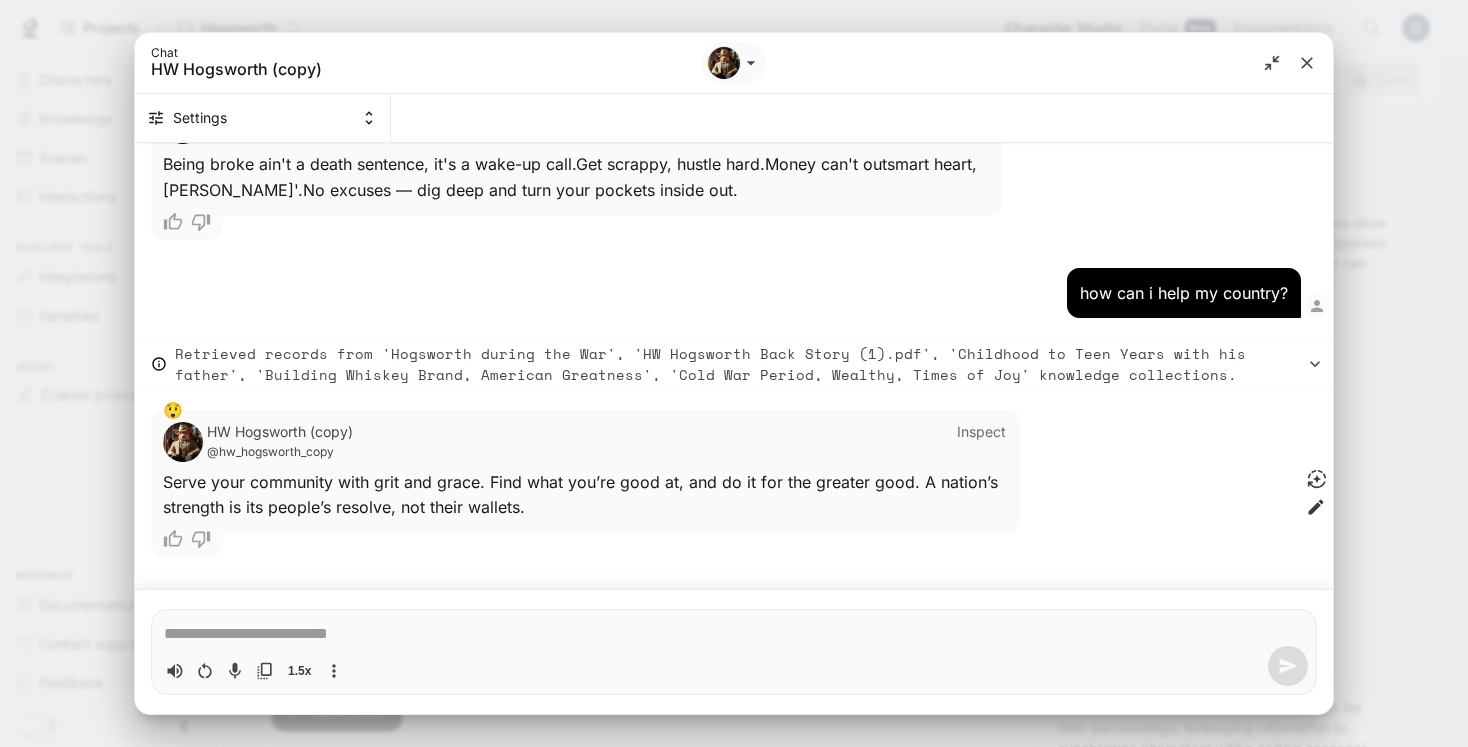 type on "*" 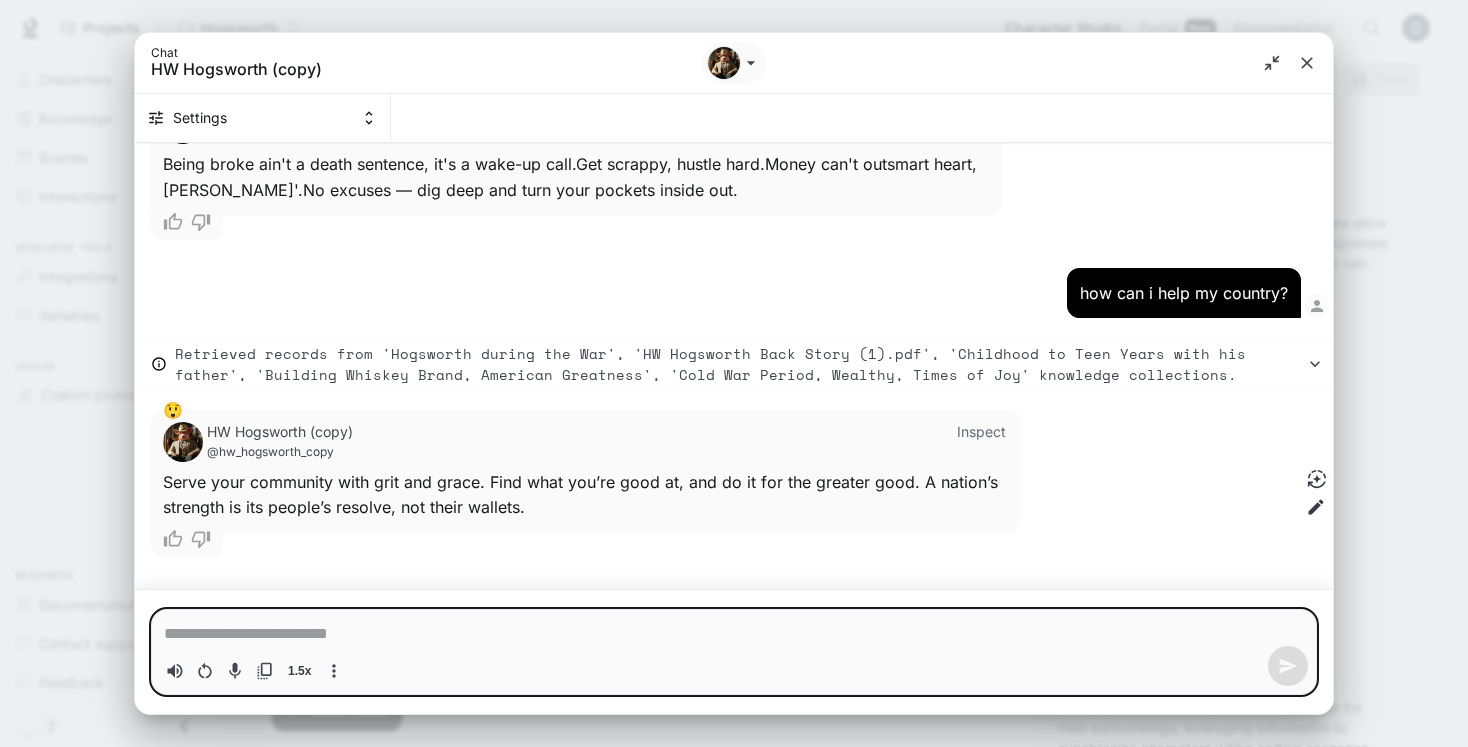 click at bounding box center (734, 634) 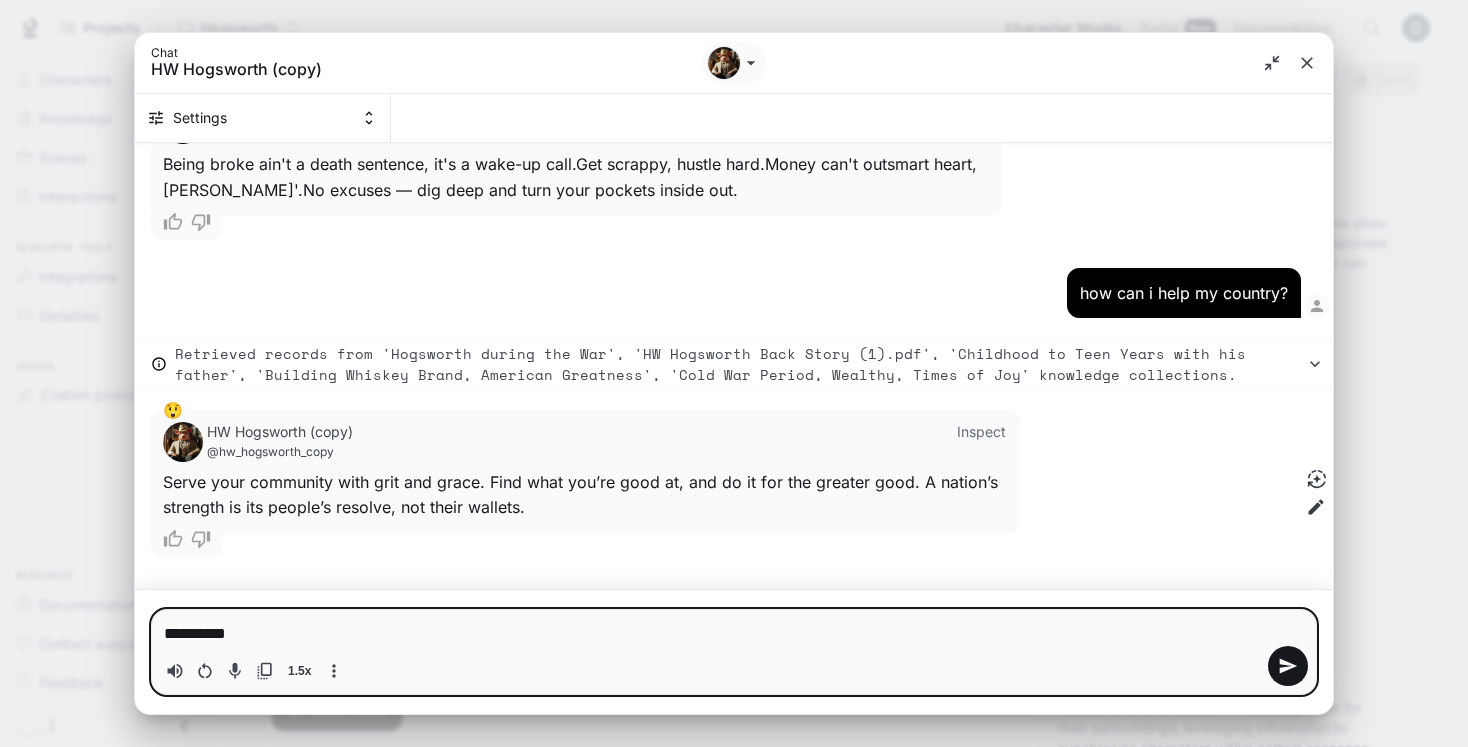 type on "**********" 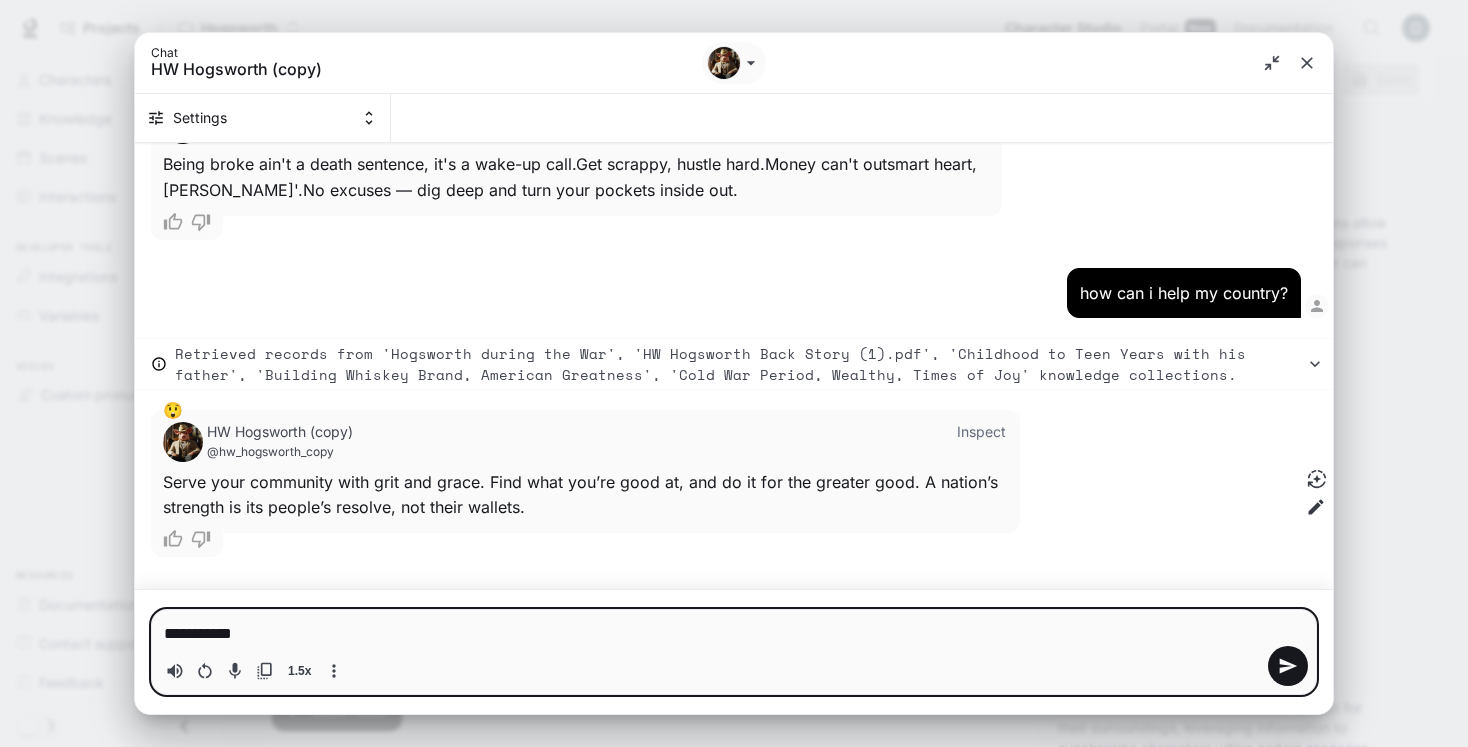 type on "**********" 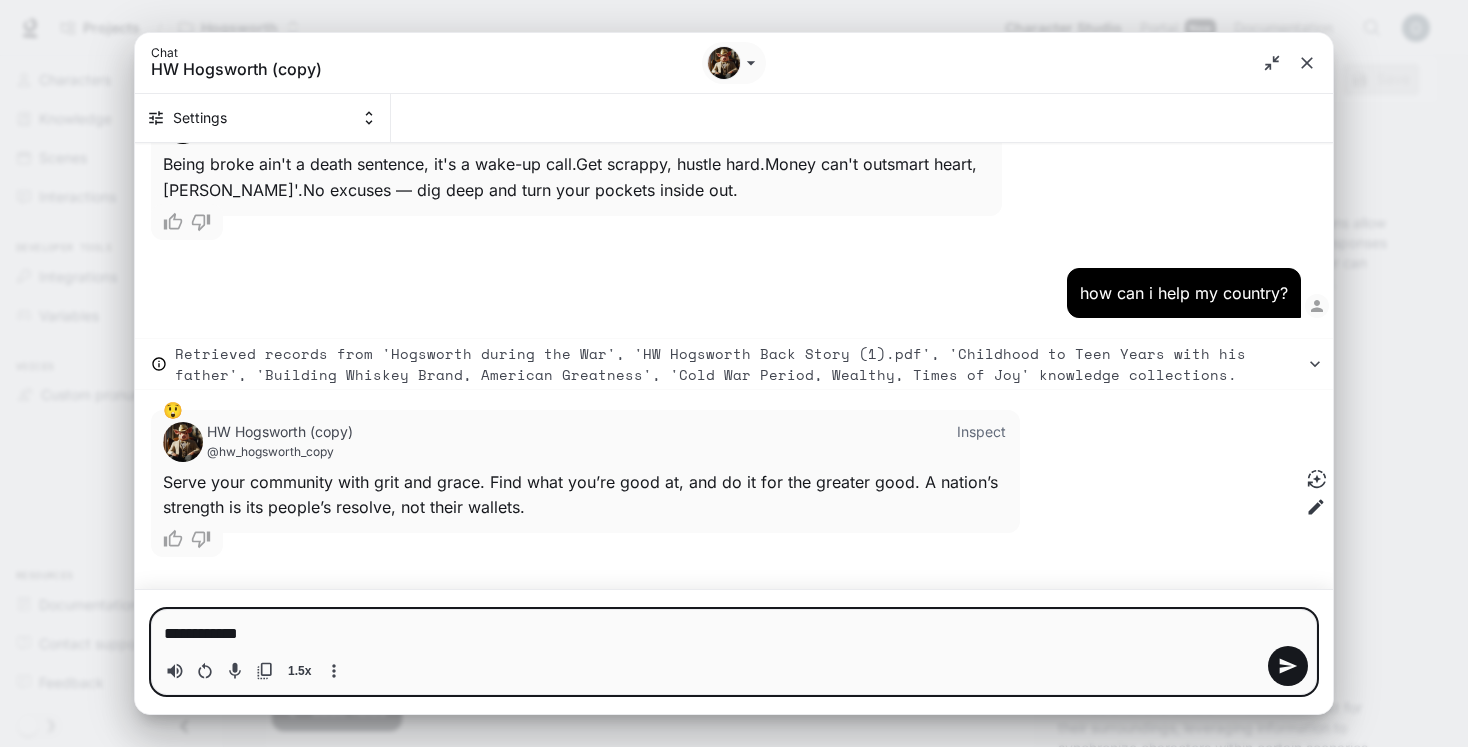 type on "**********" 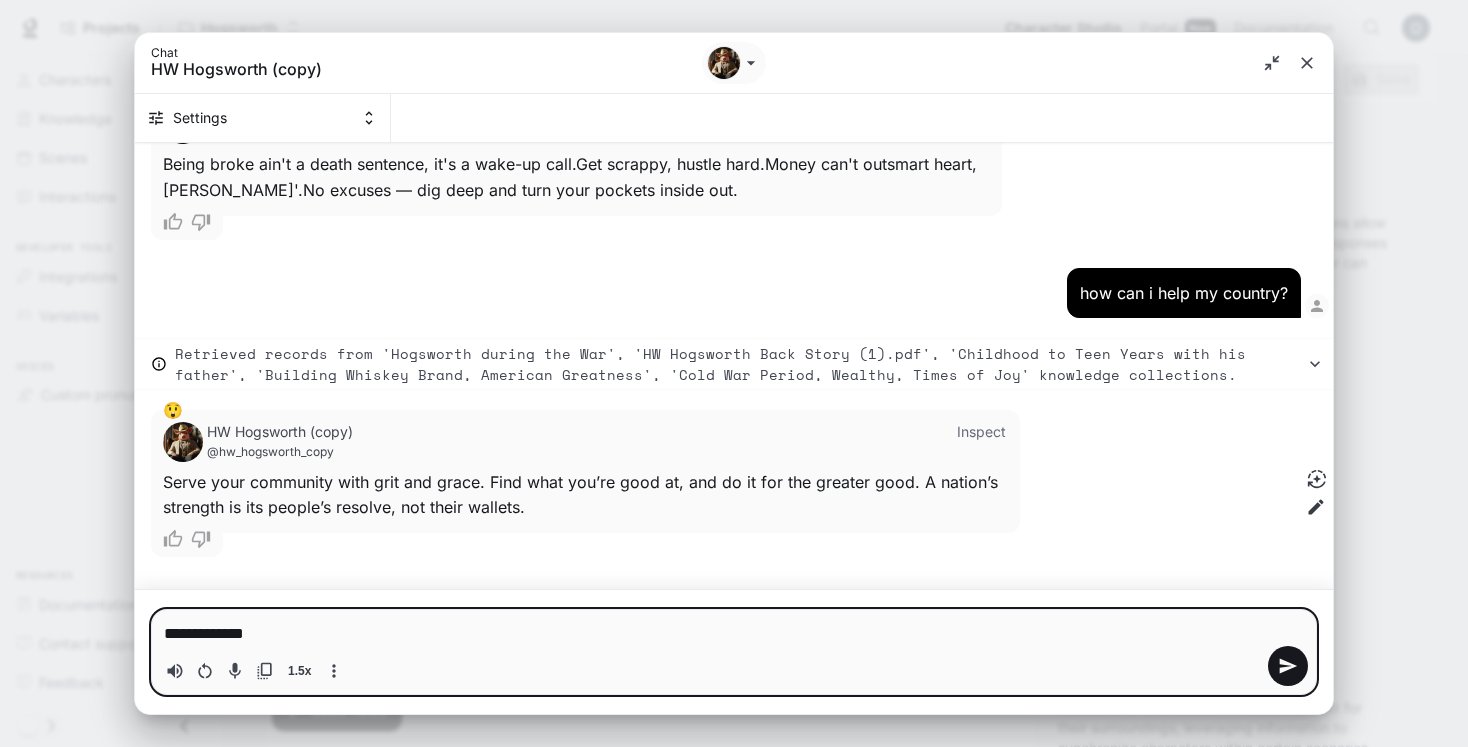 type on "**********" 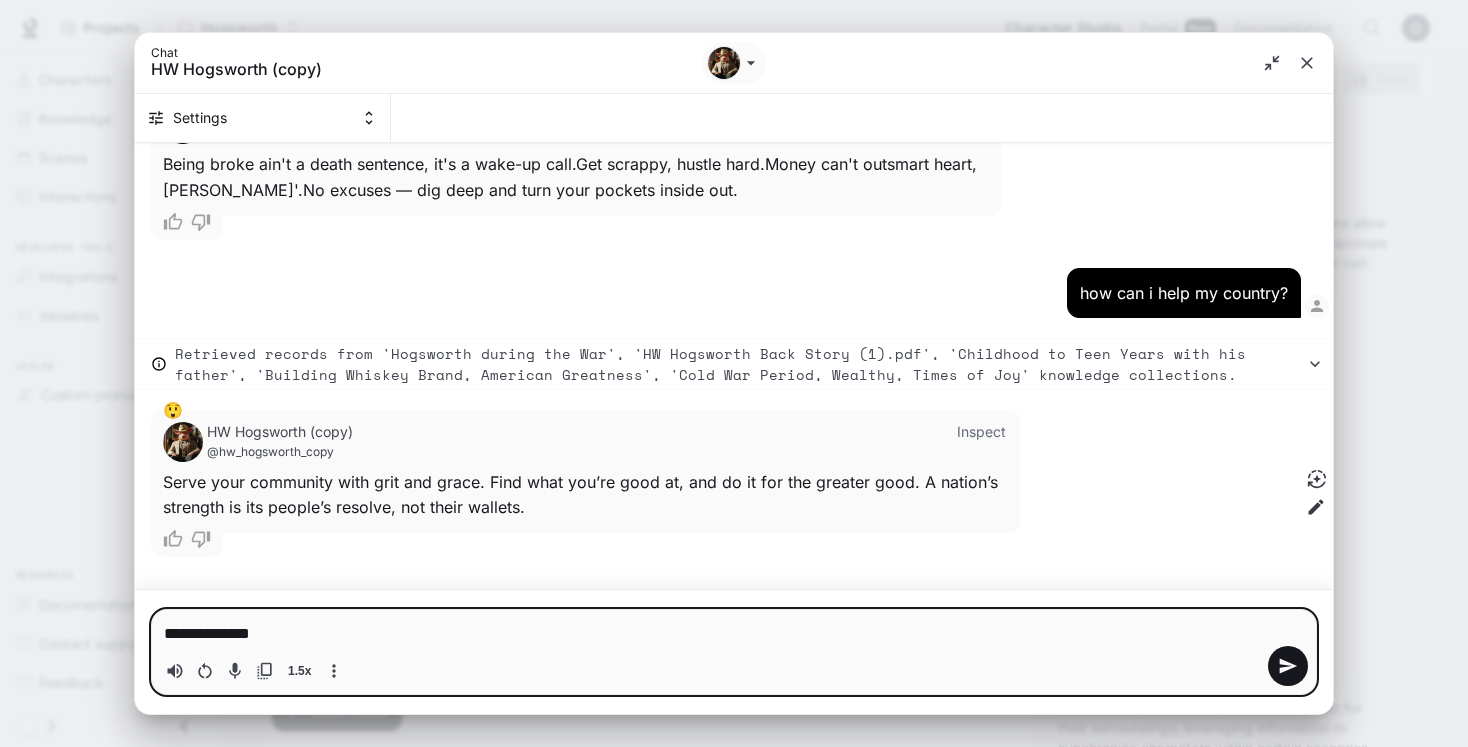 type on "**********" 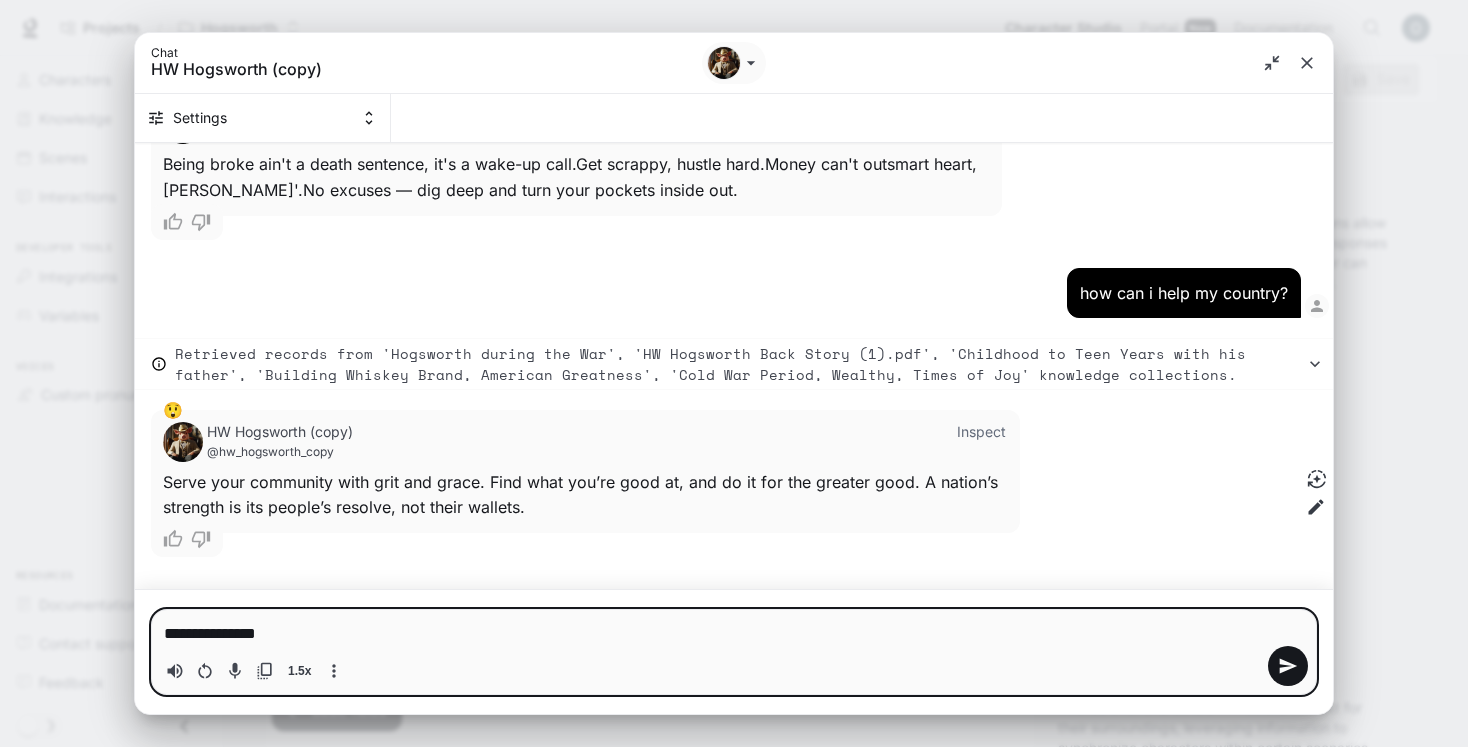 type on "**********" 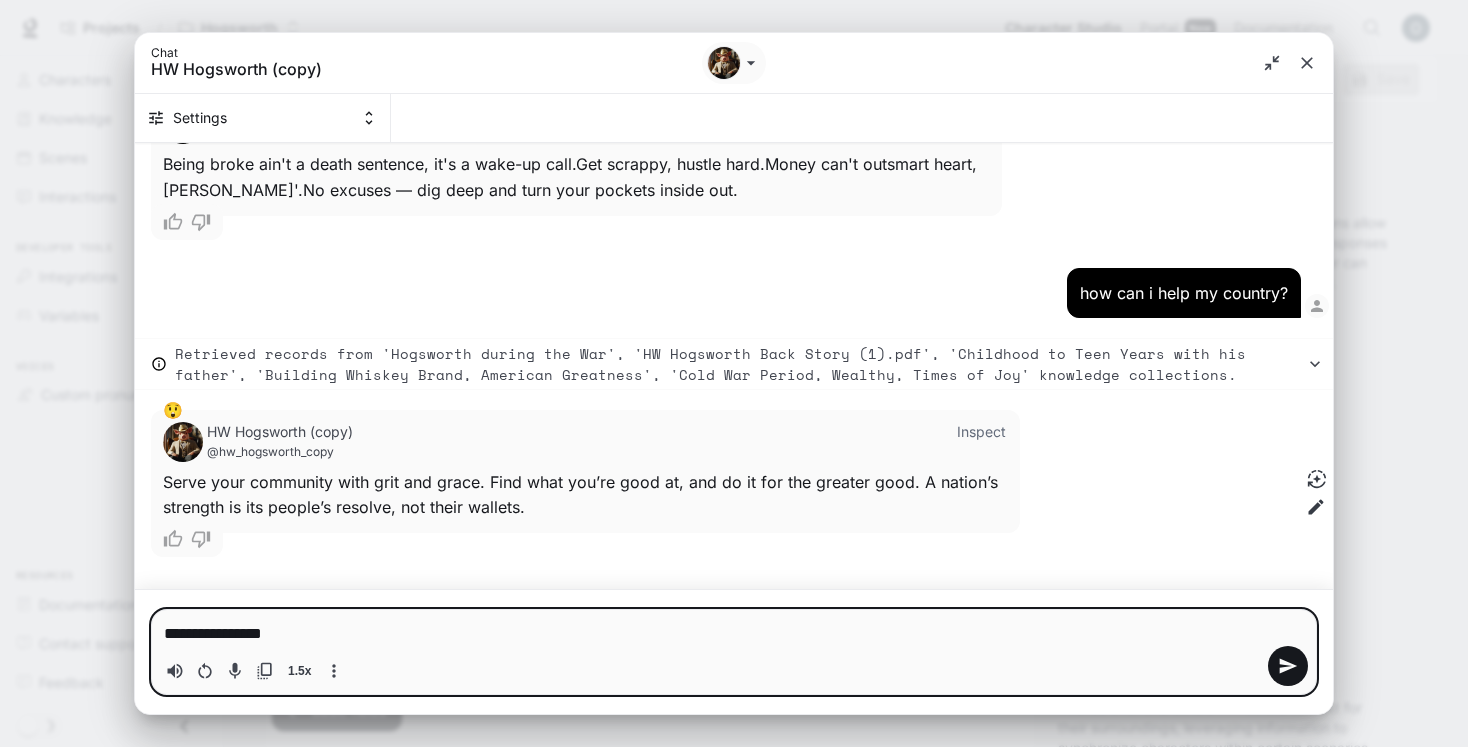 type on "*" 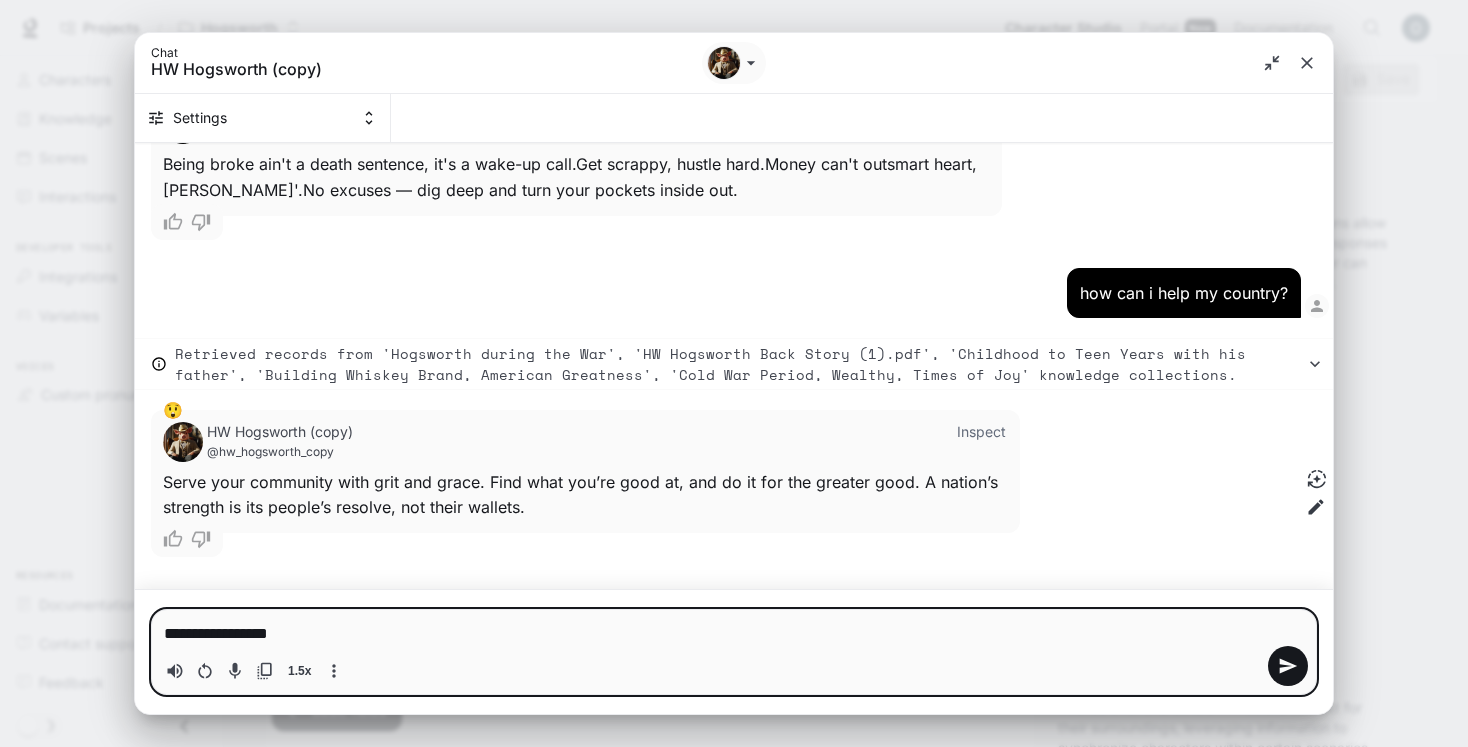 type on "**********" 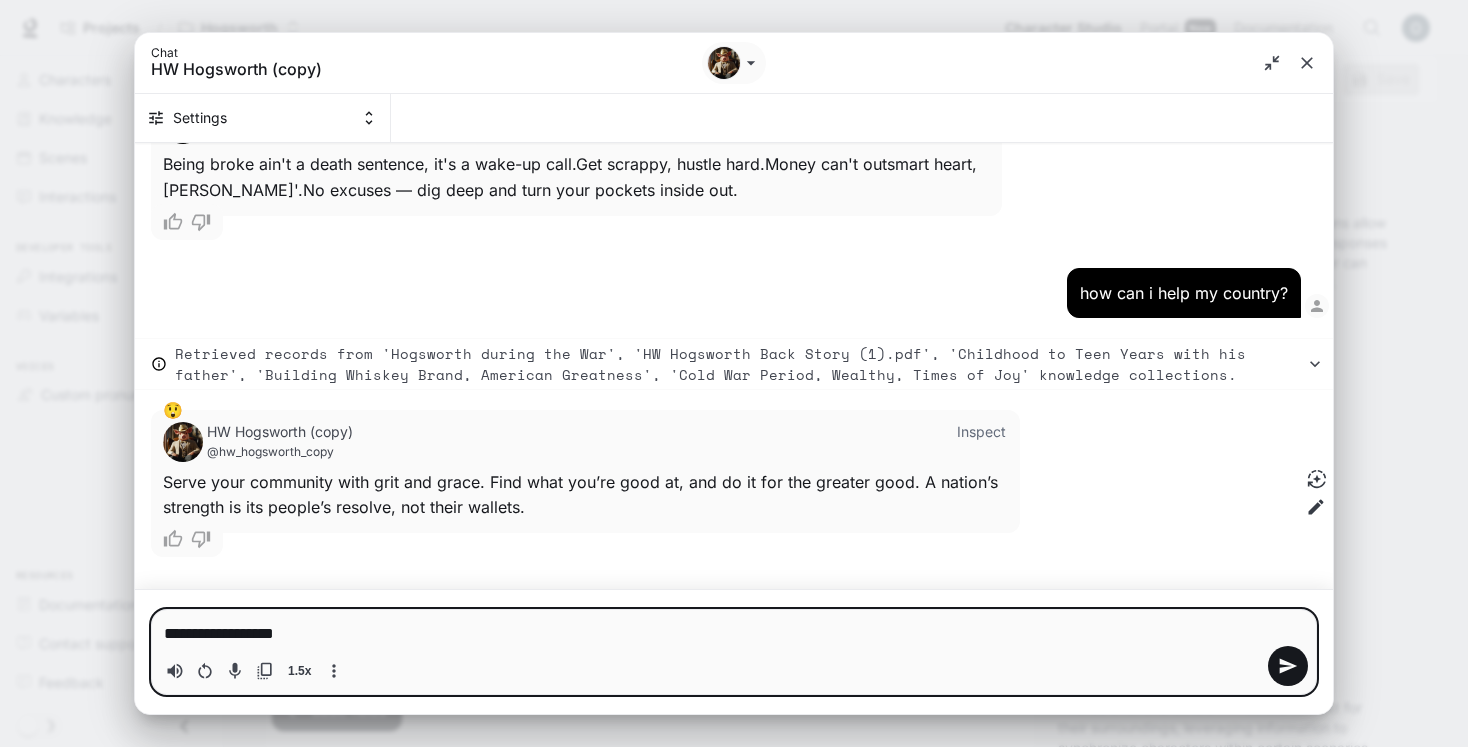 type on "**********" 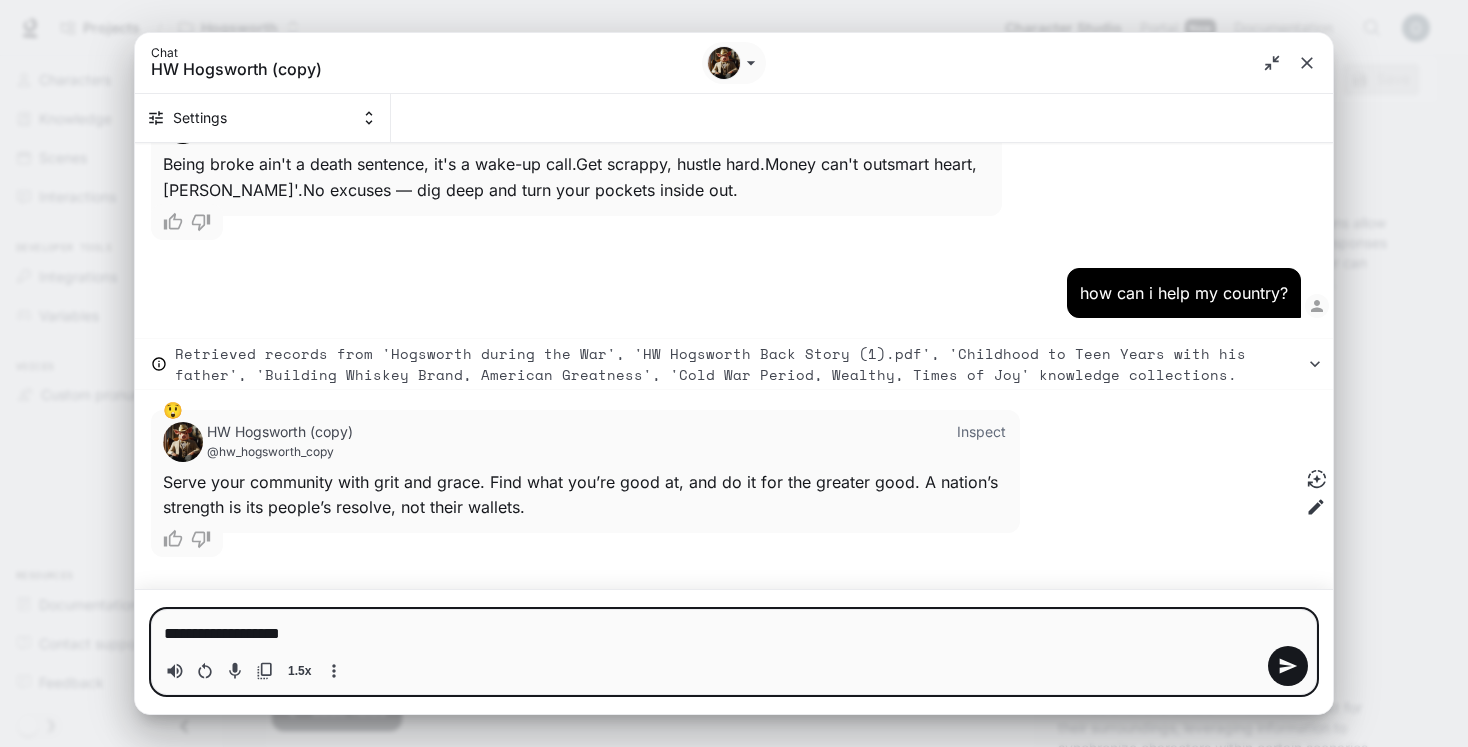 type on "**********" 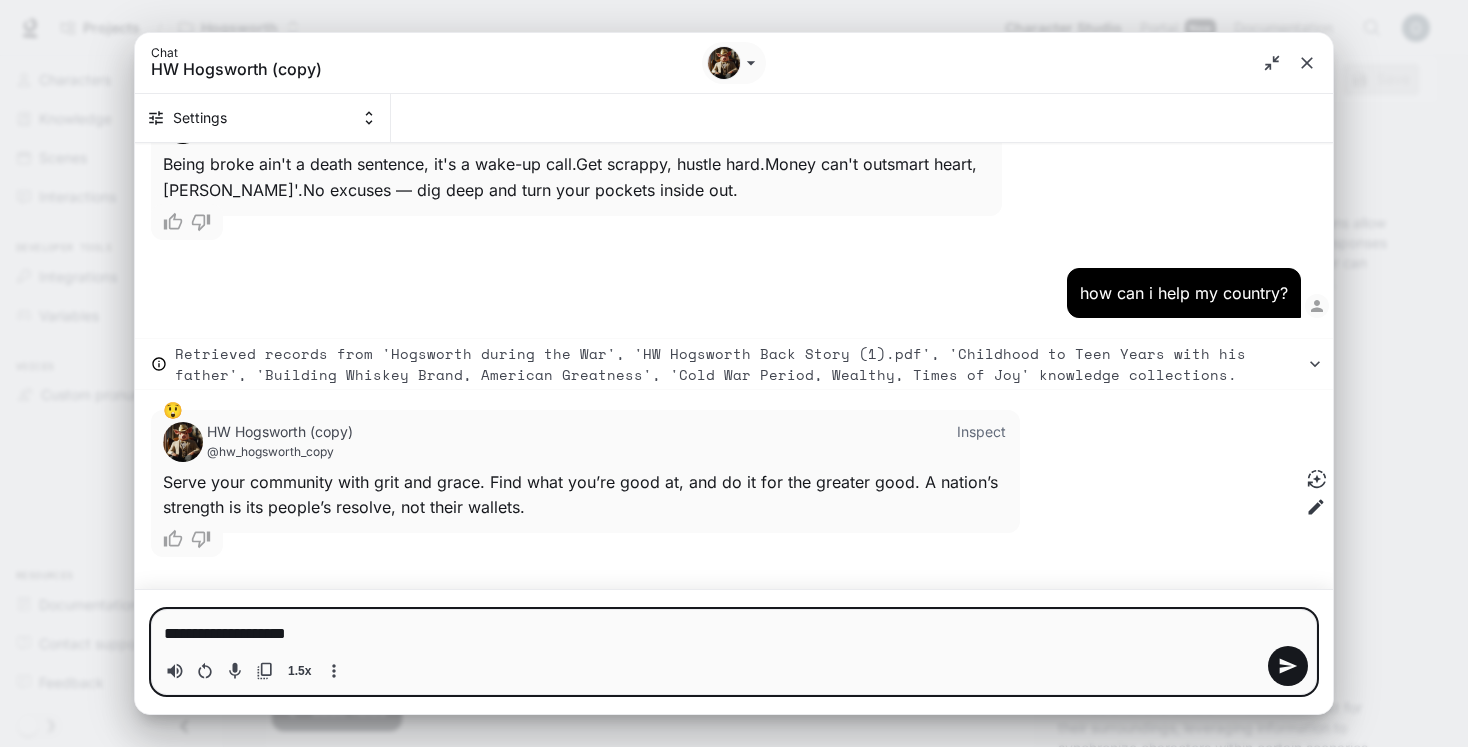 type on "**********" 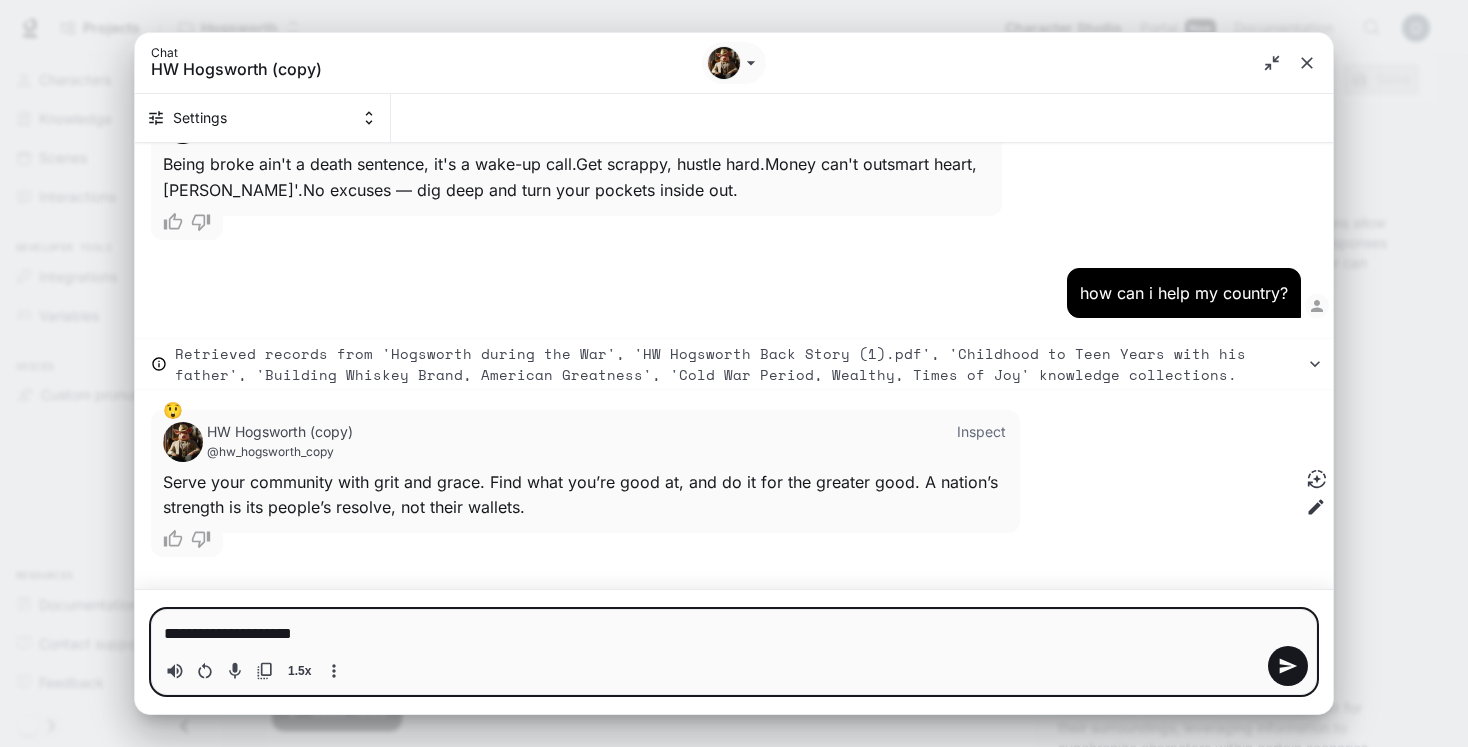 type on "**********" 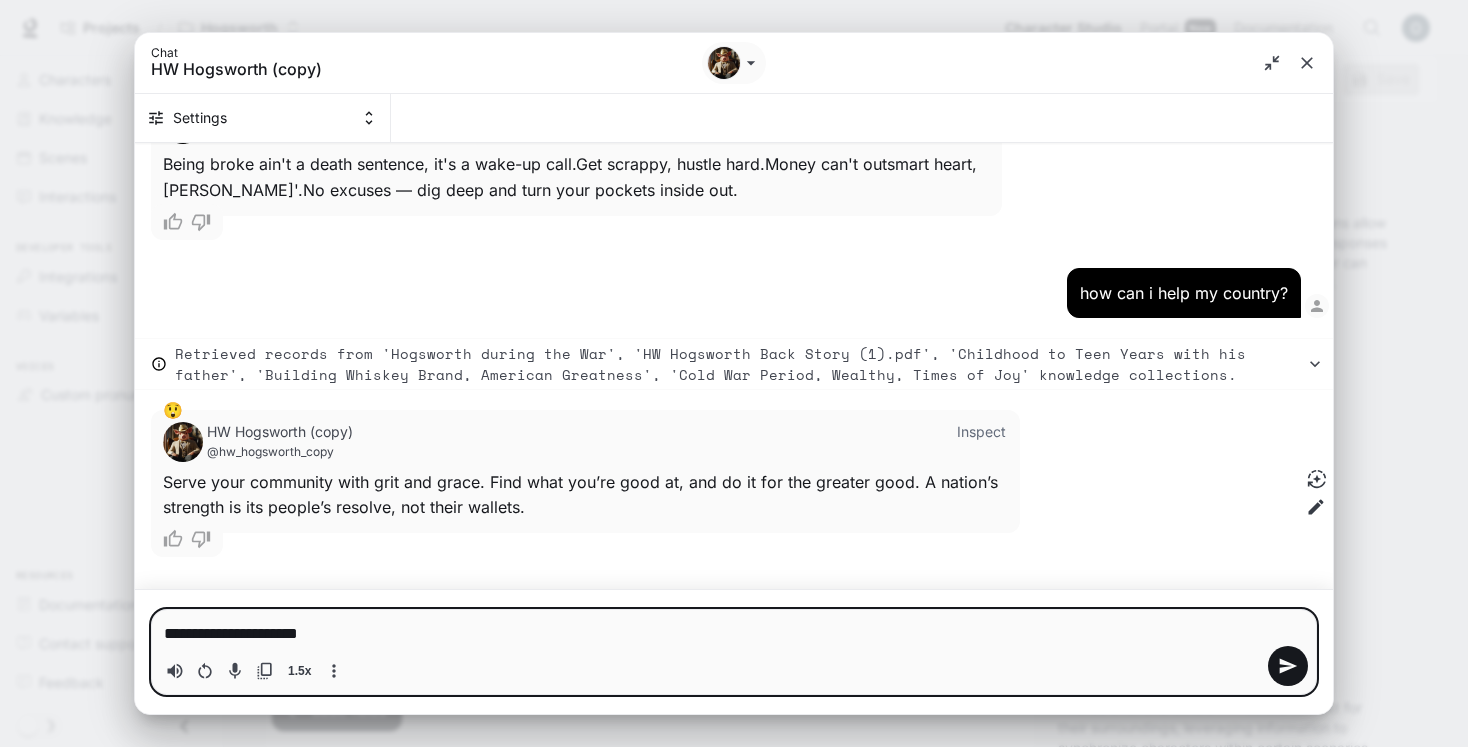 type on "**********" 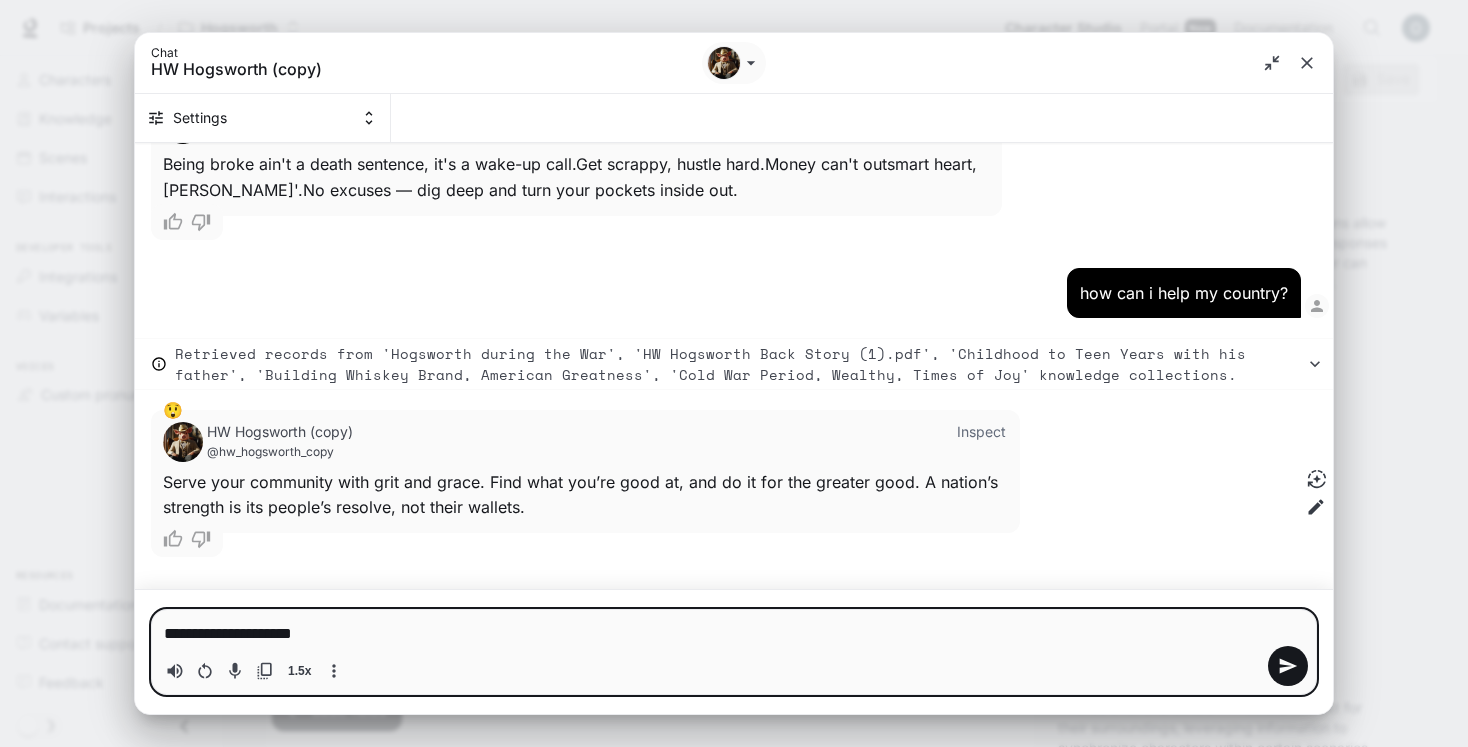 type on "**********" 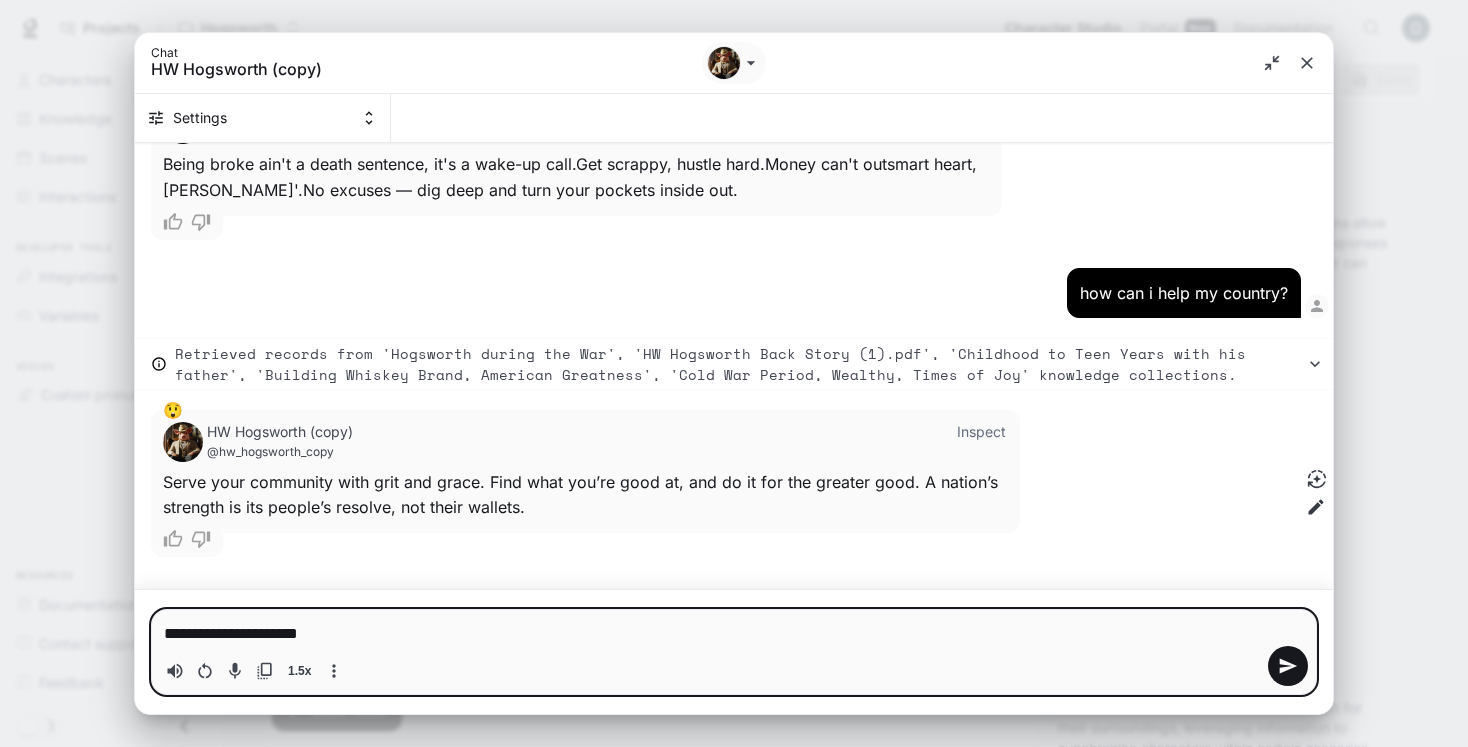 type 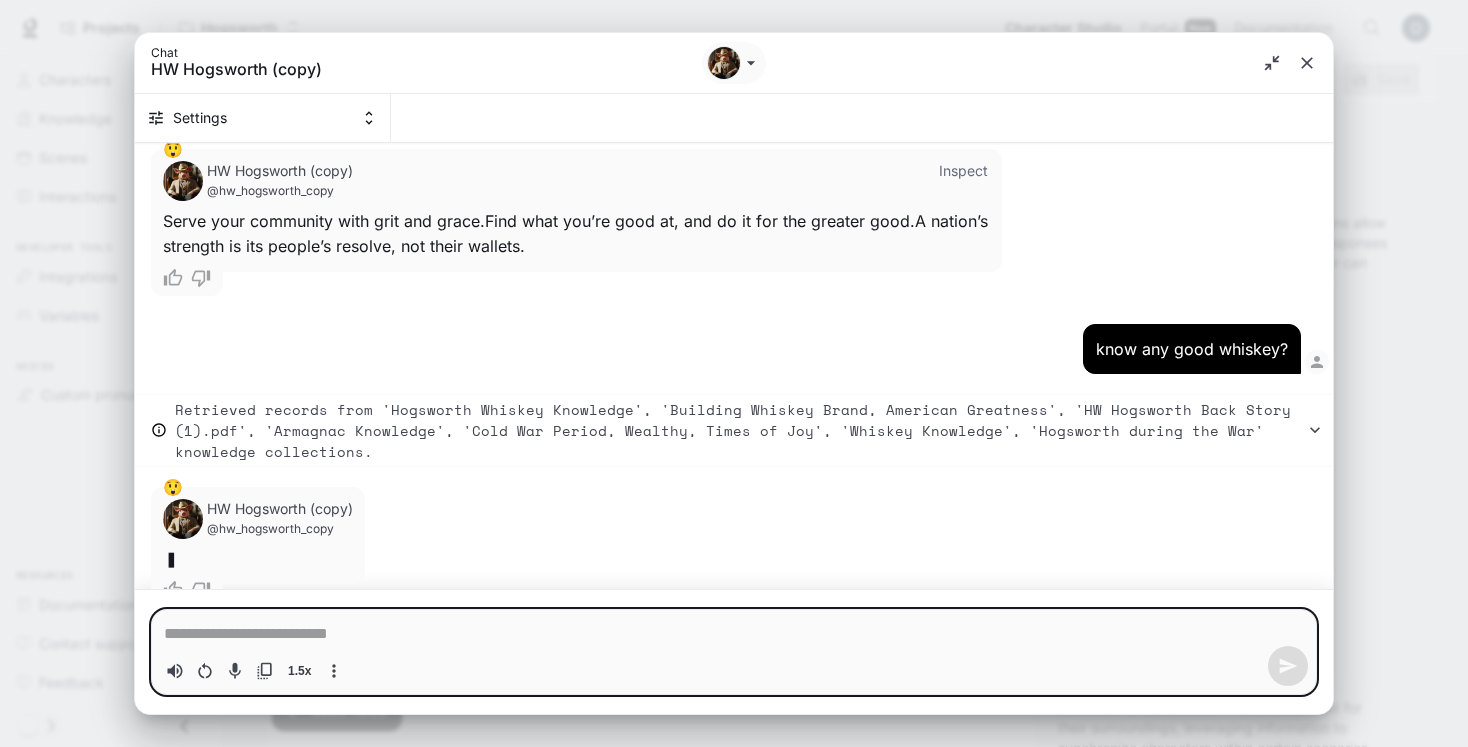 scroll, scrollTop: 2717, scrollLeft: 0, axis: vertical 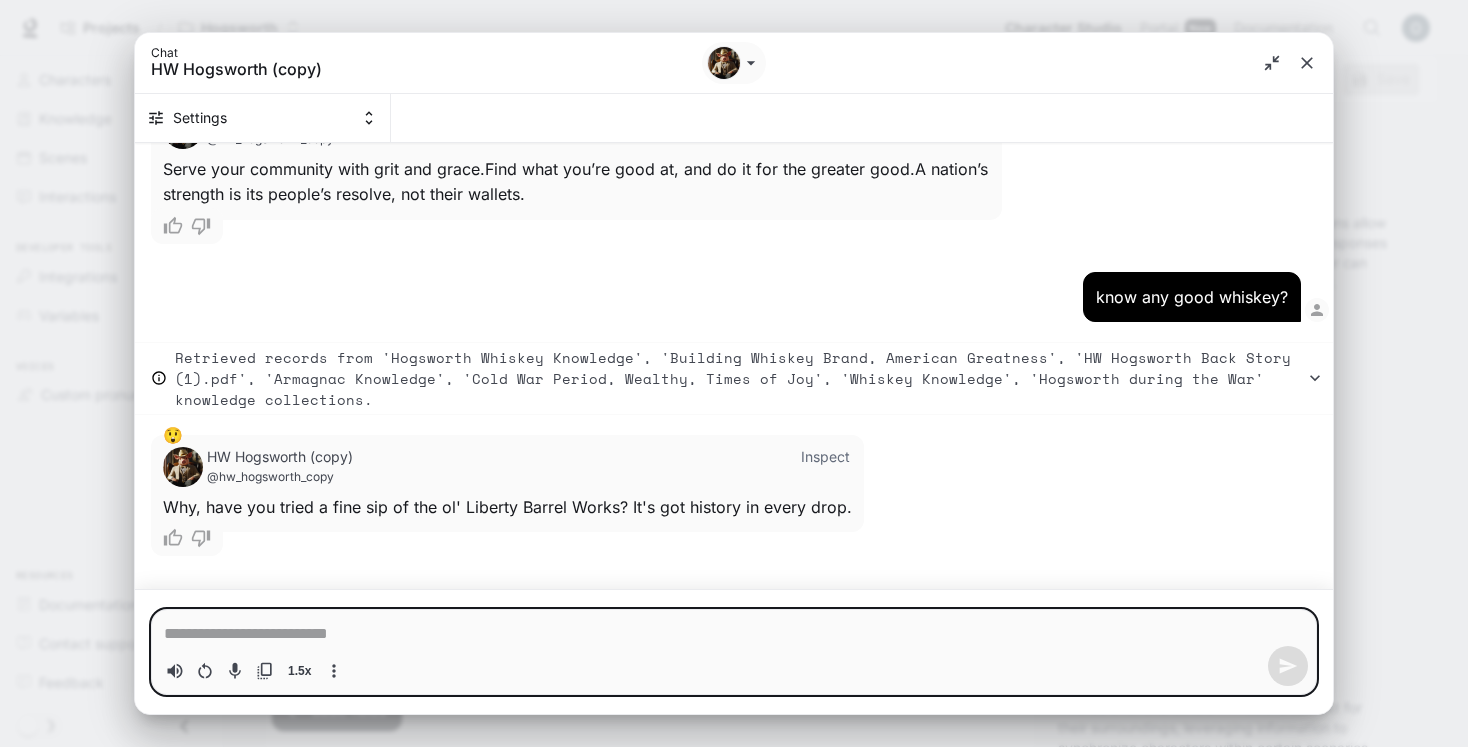 type on "*" 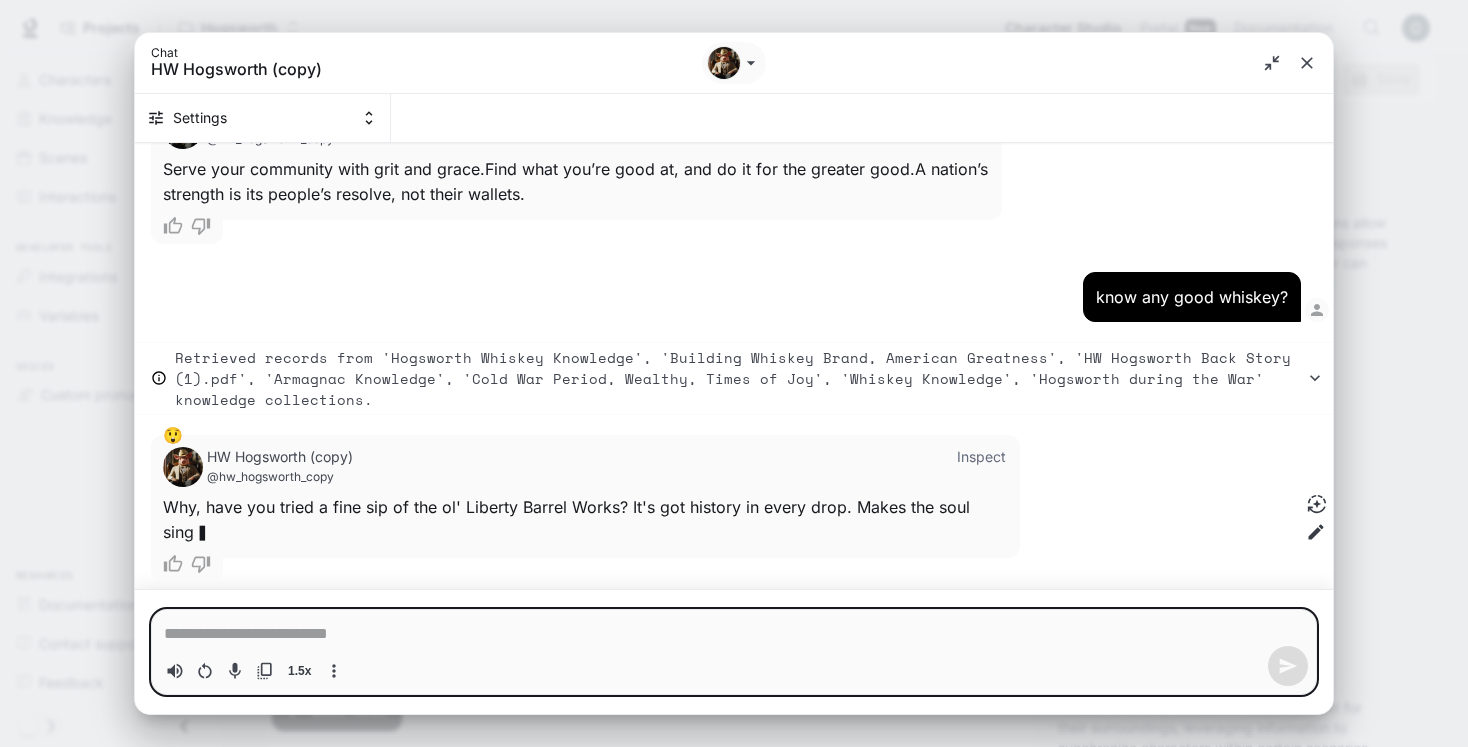 scroll, scrollTop: 2742, scrollLeft: 0, axis: vertical 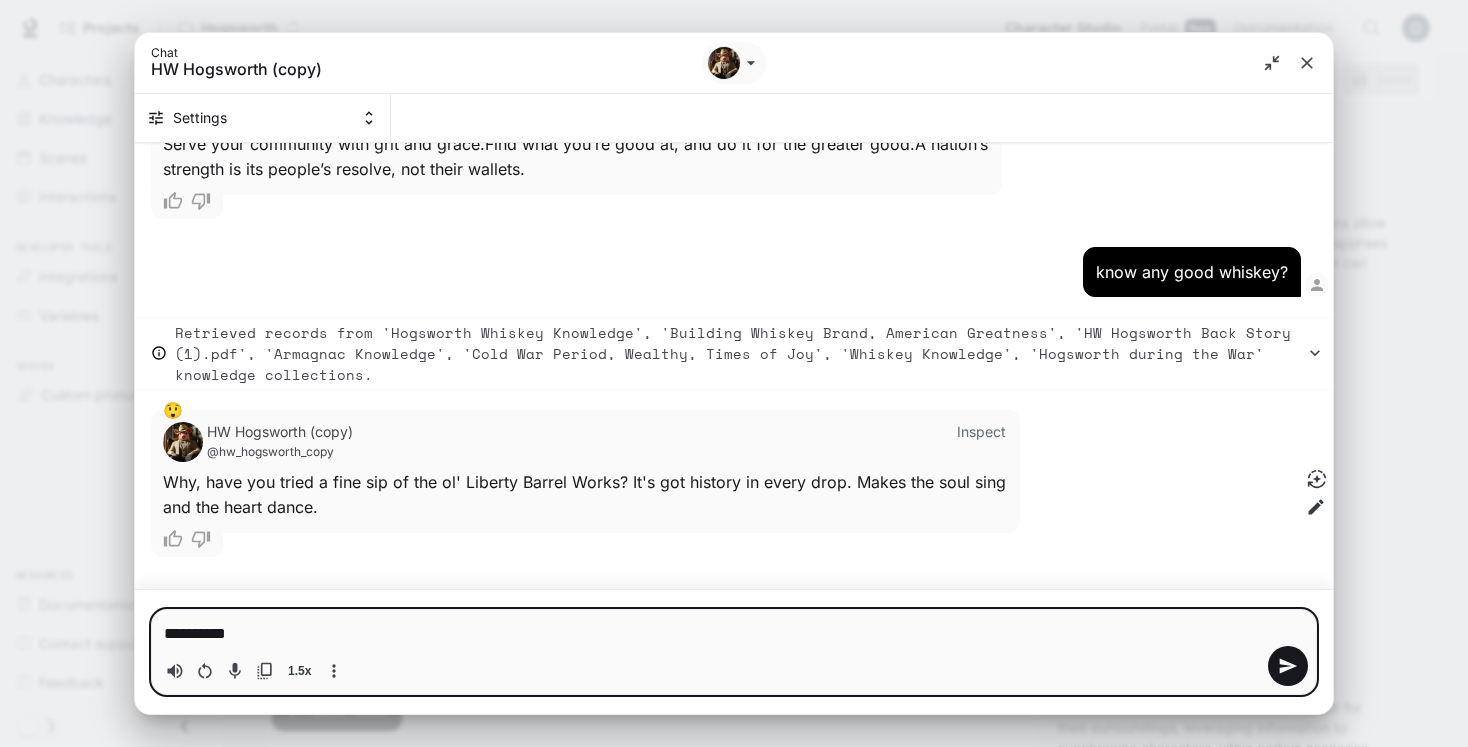 type on "**********" 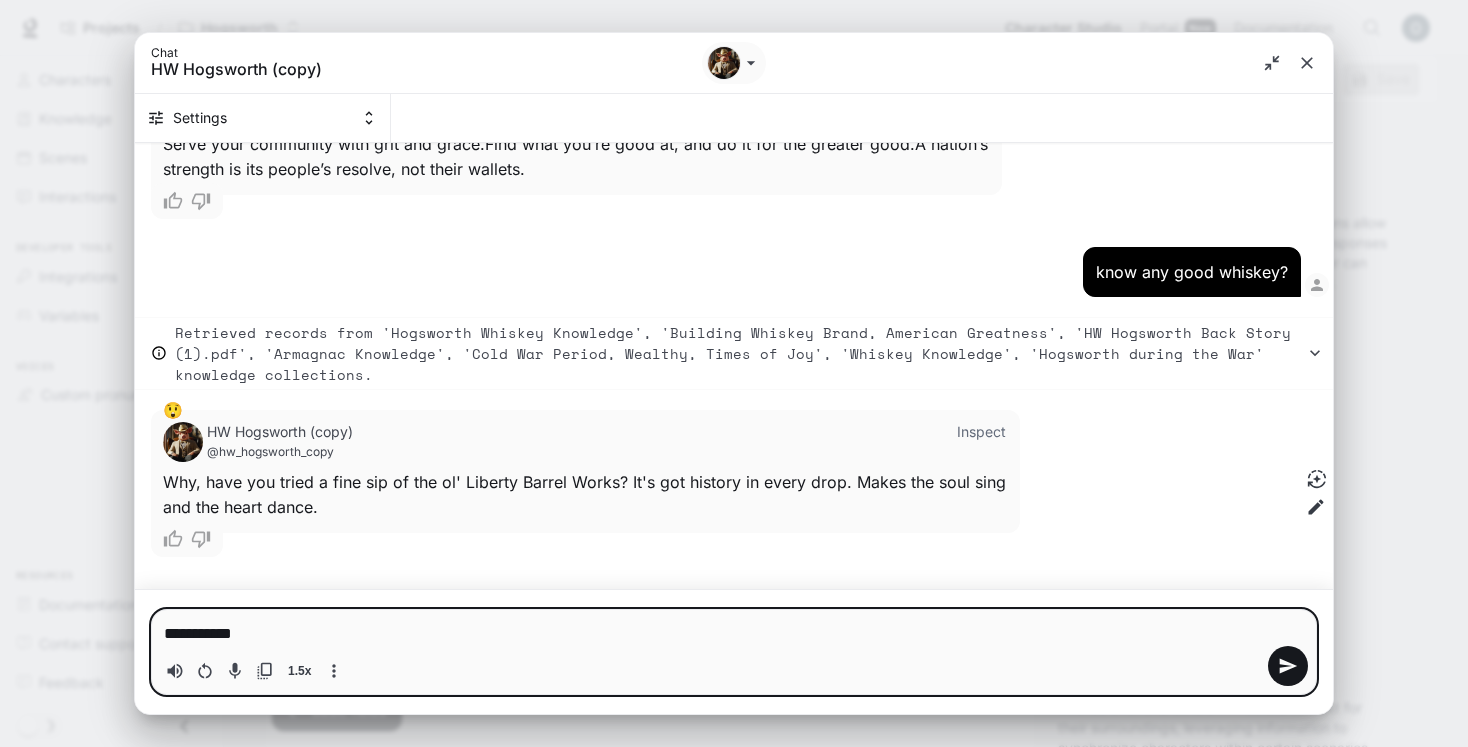type on "**********" 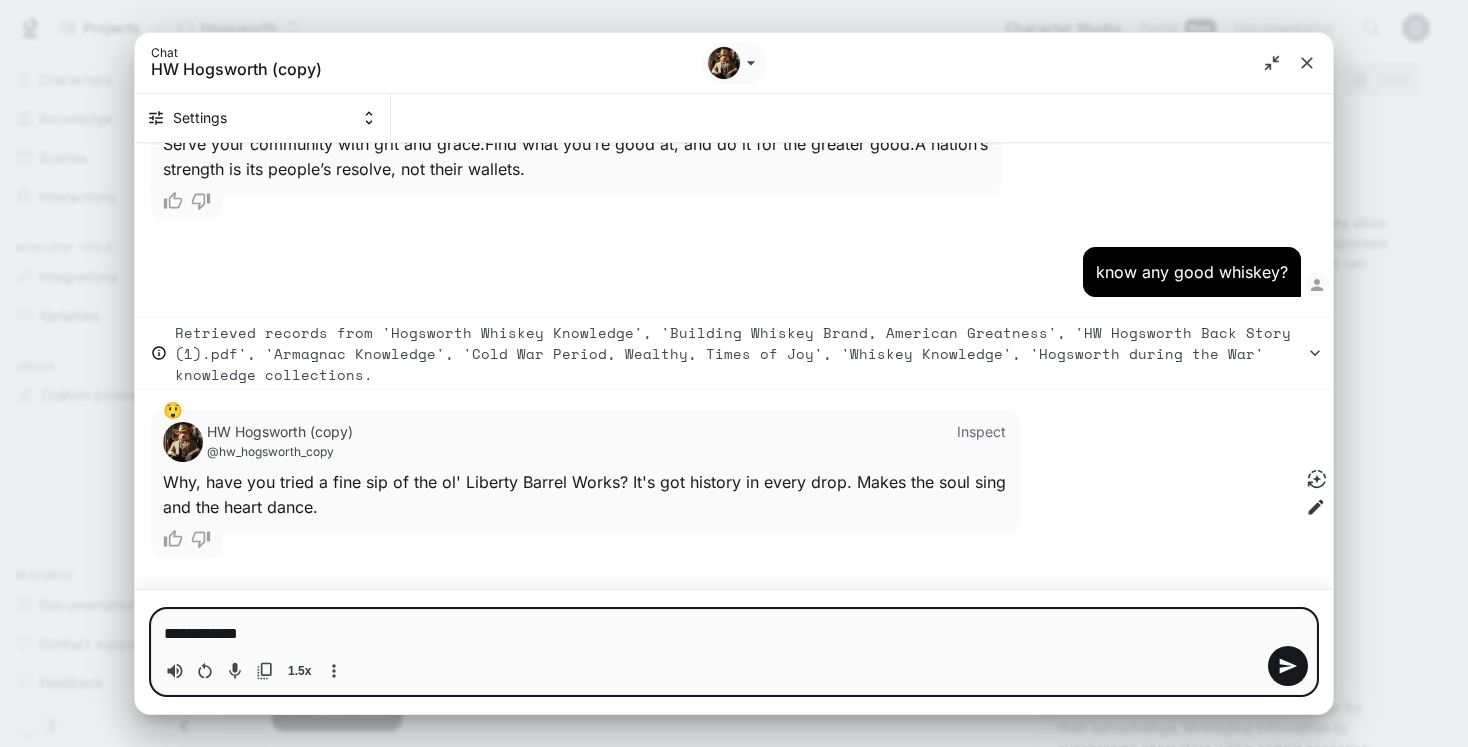 type on "**********" 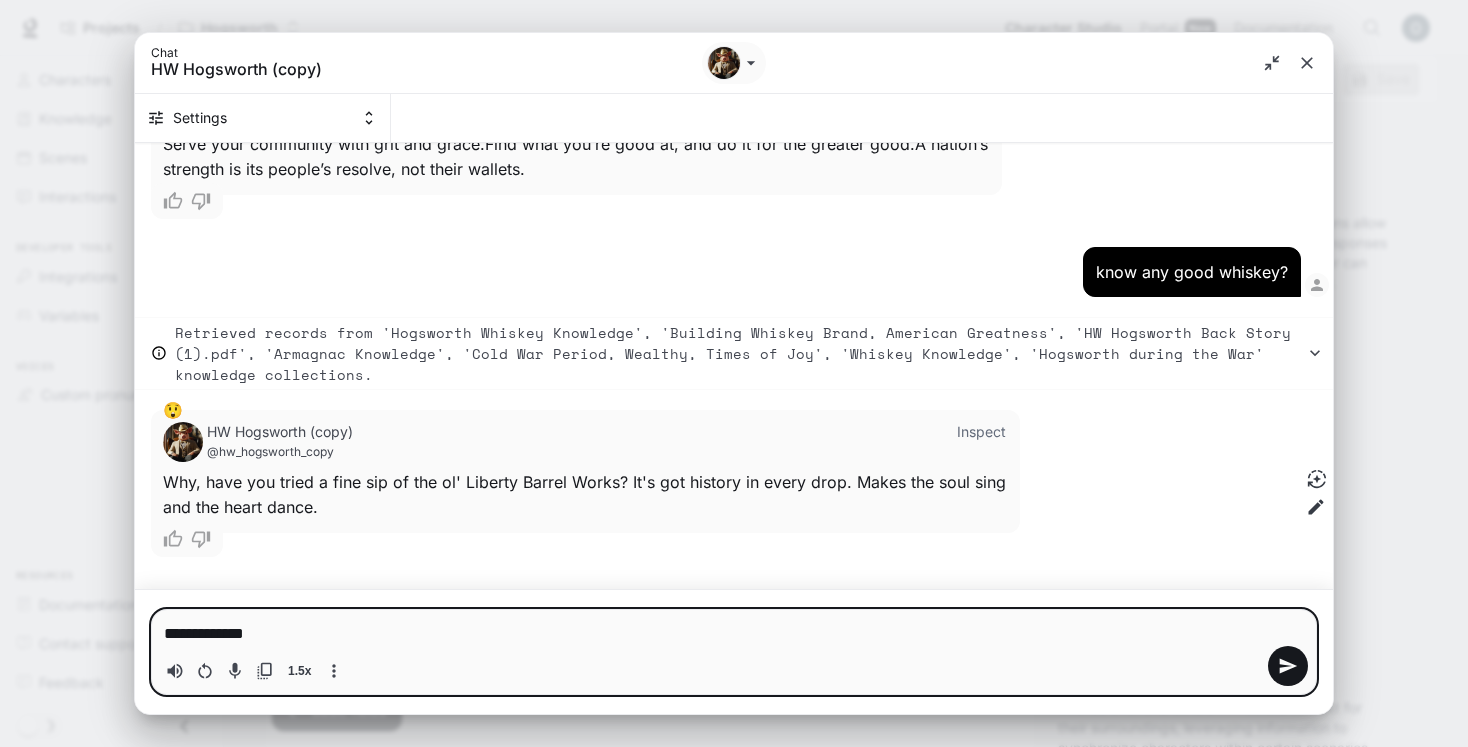 type on "**********" 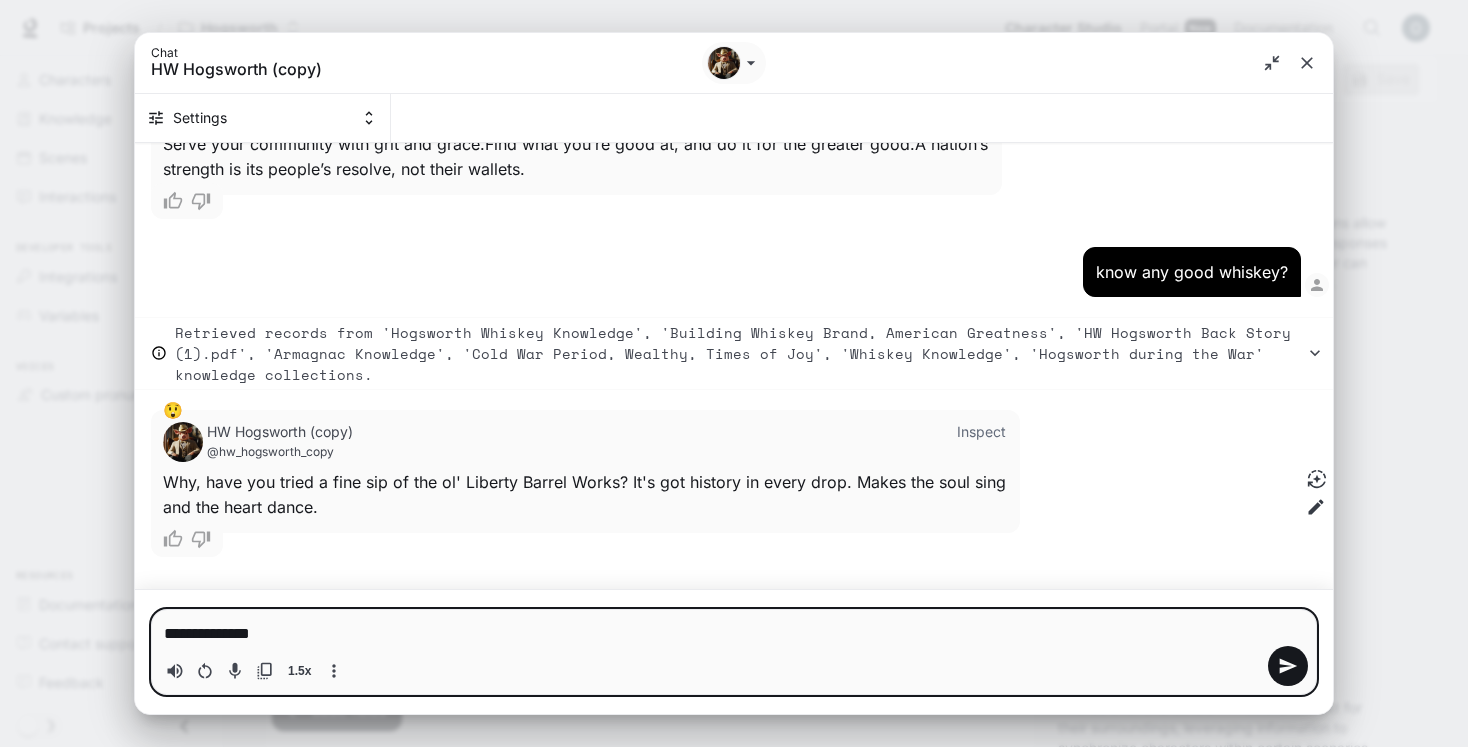 type on "**********" 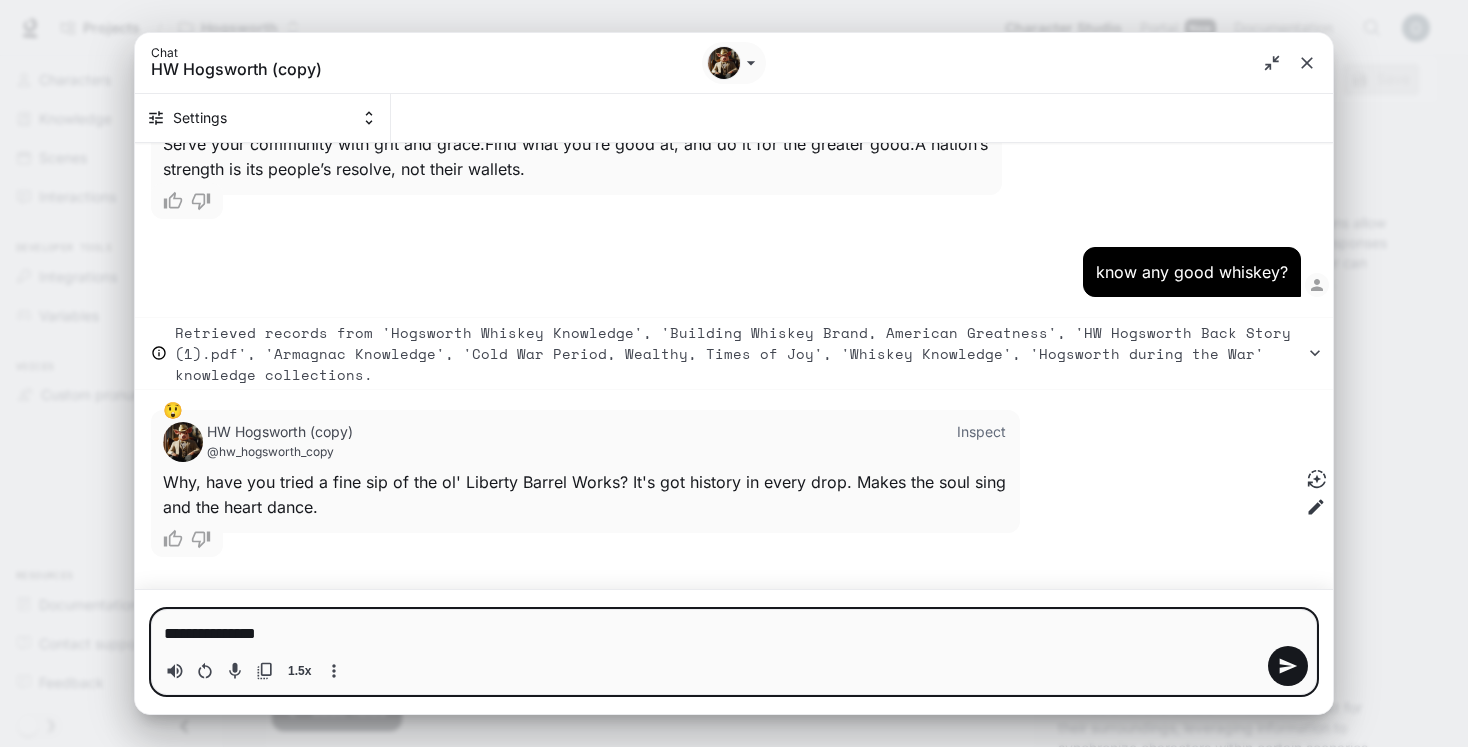 type on "**********" 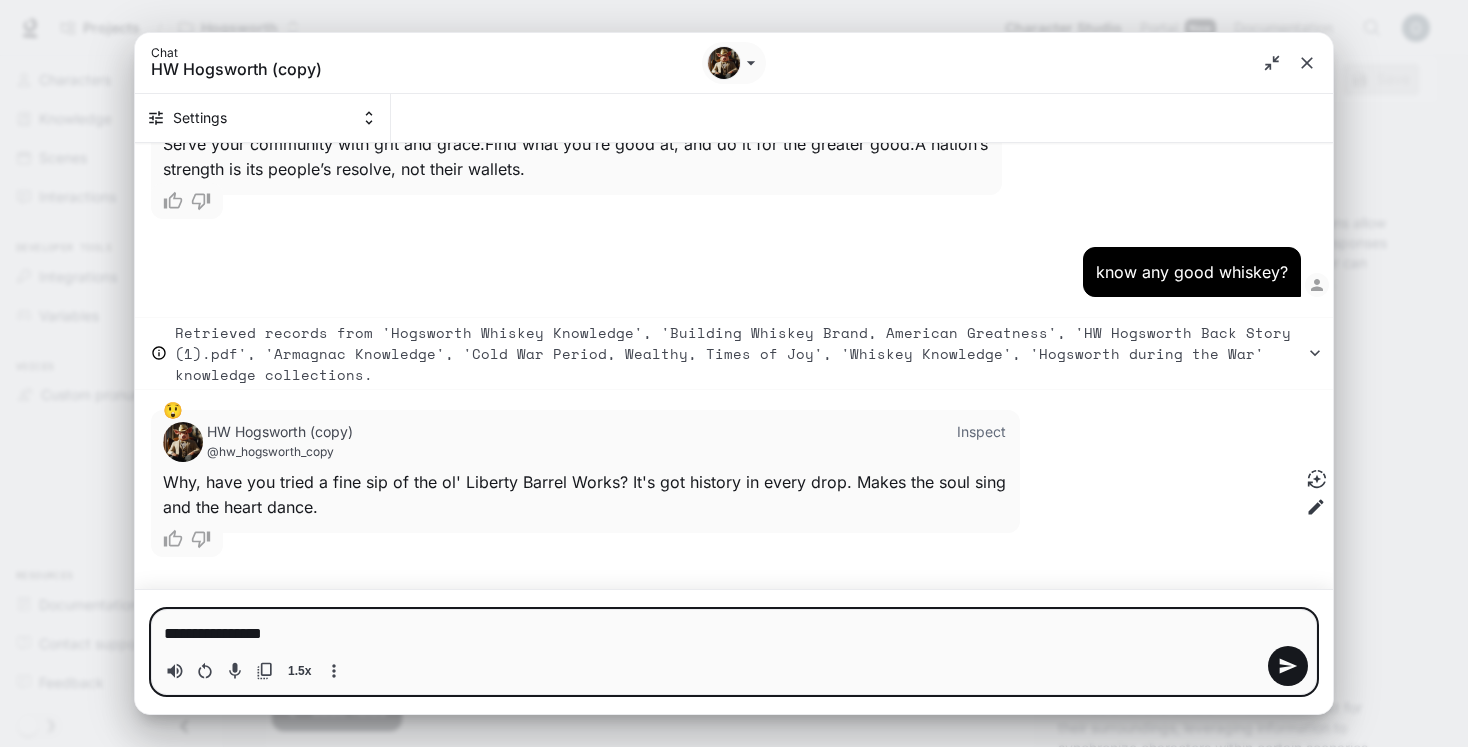 type on "*" 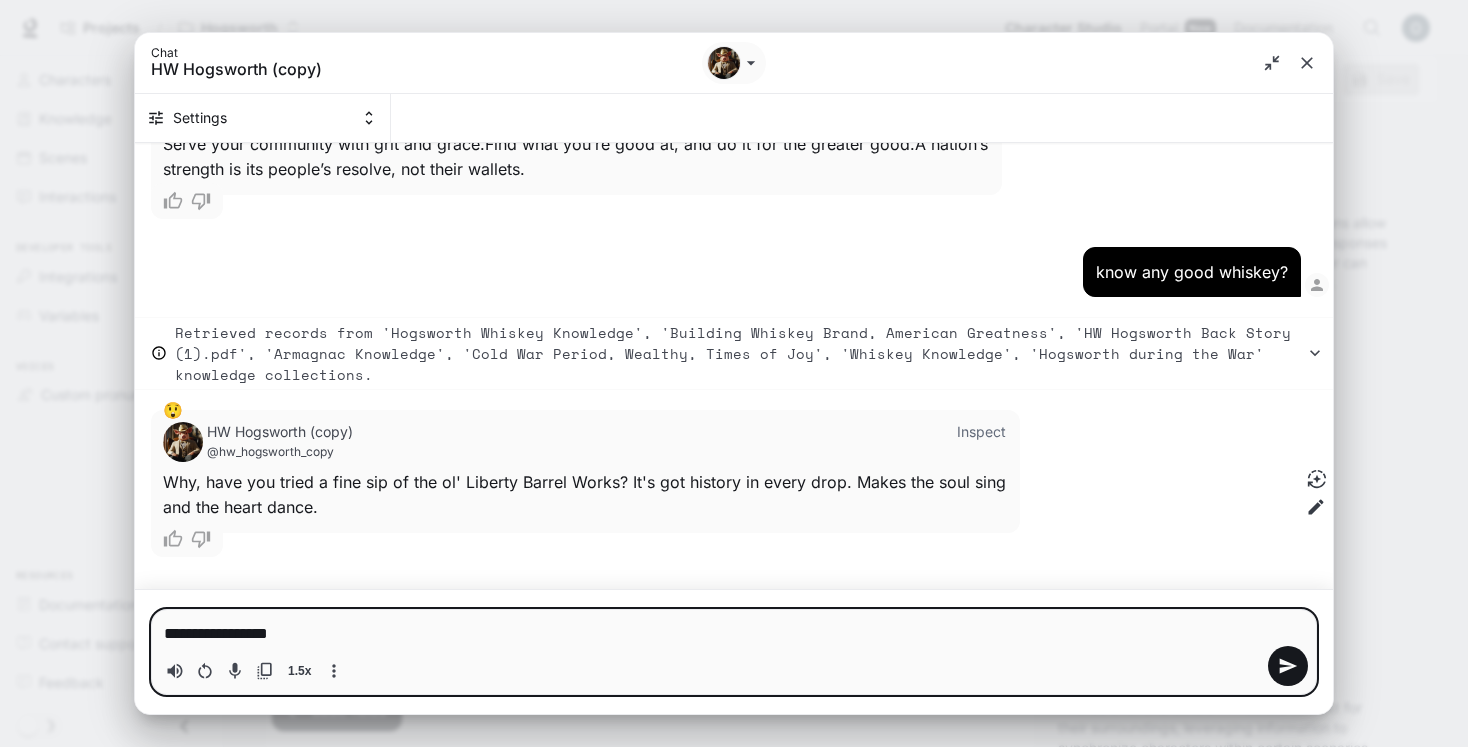 type on "**********" 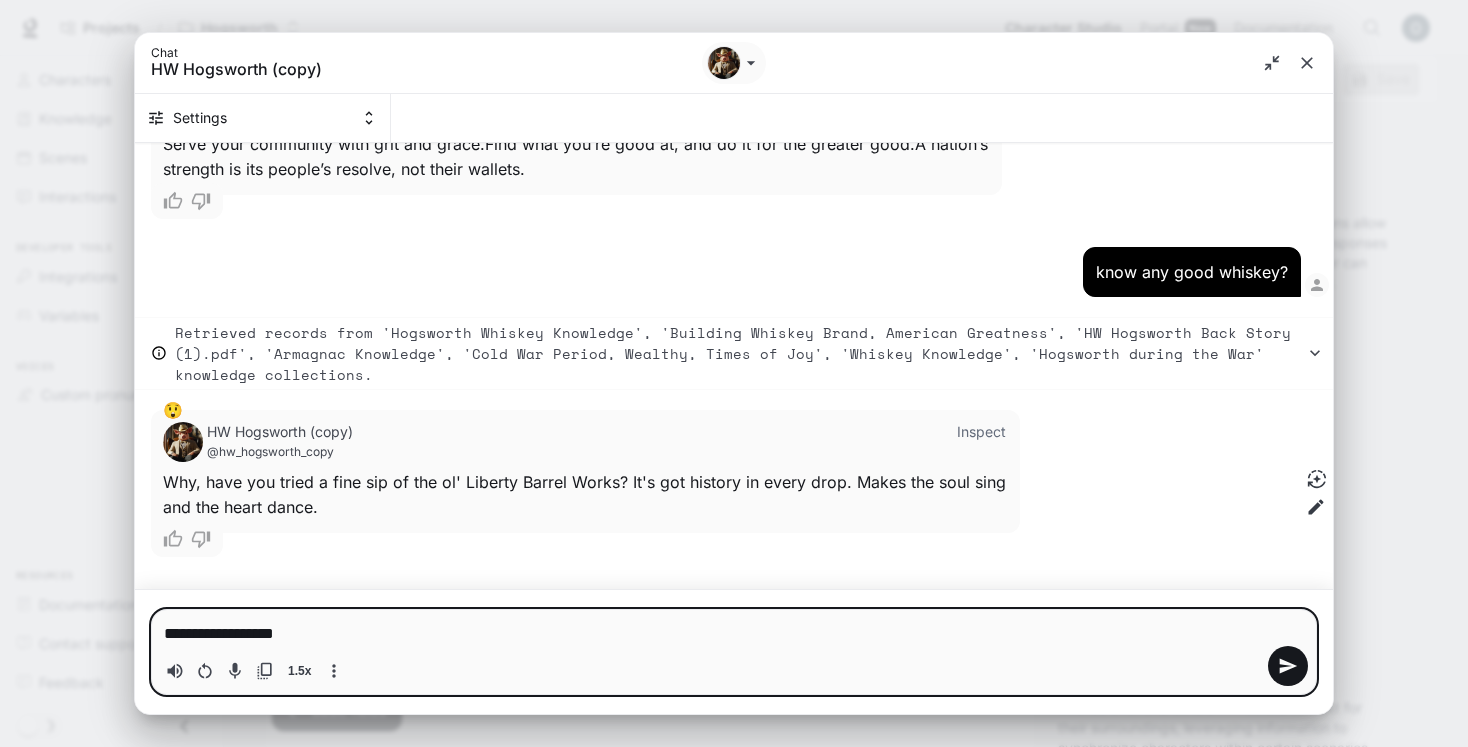 type 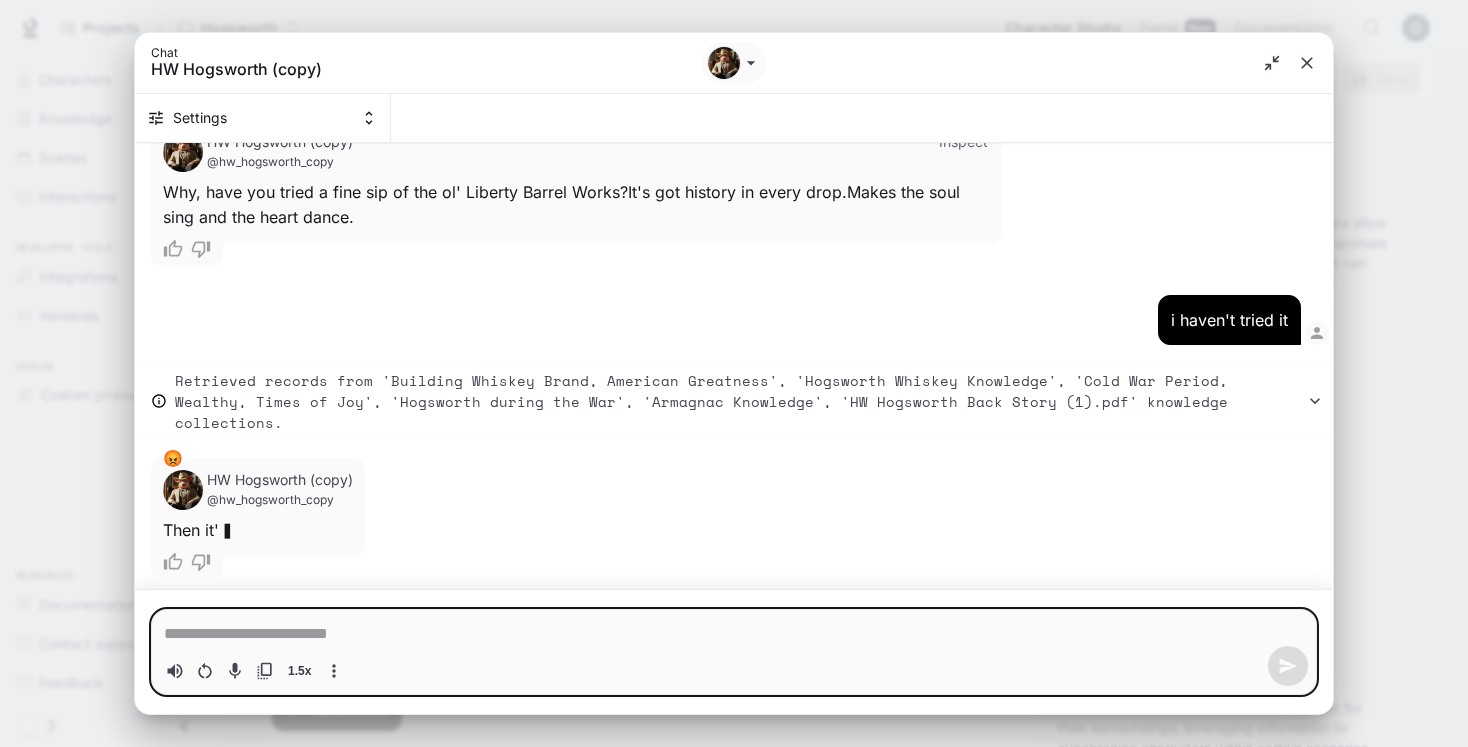 scroll, scrollTop: 3034, scrollLeft: 0, axis: vertical 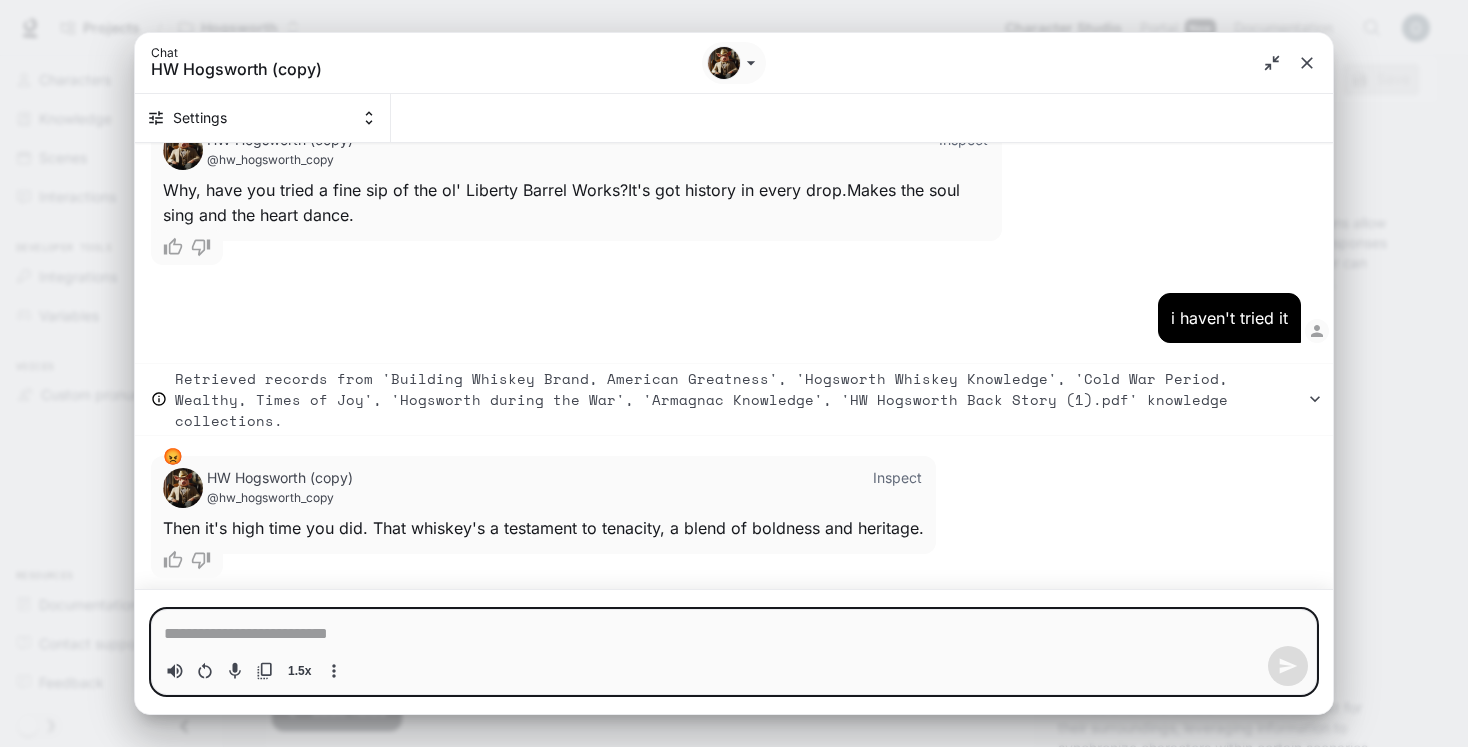 type on "*" 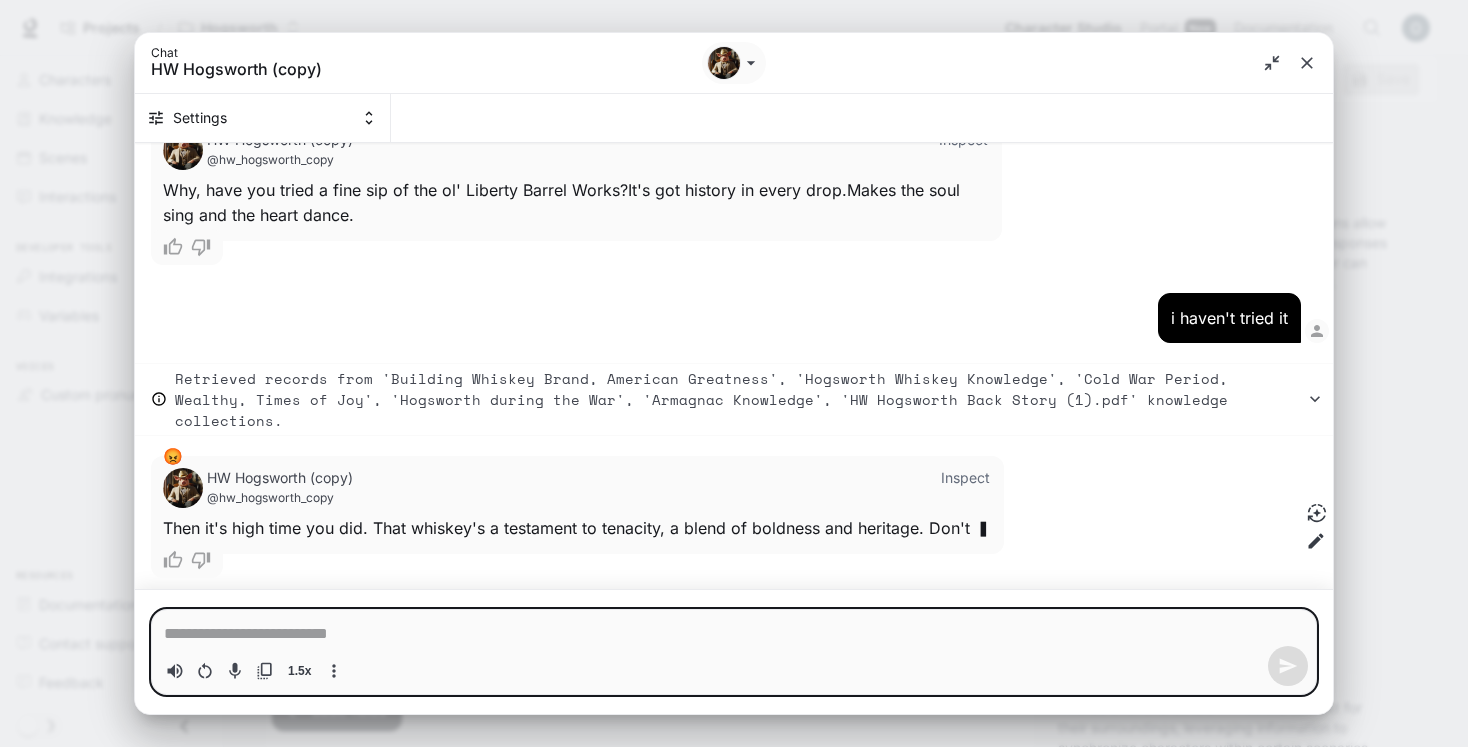 scroll, scrollTop: 3059, scrollLeft: 0, axis: vertical 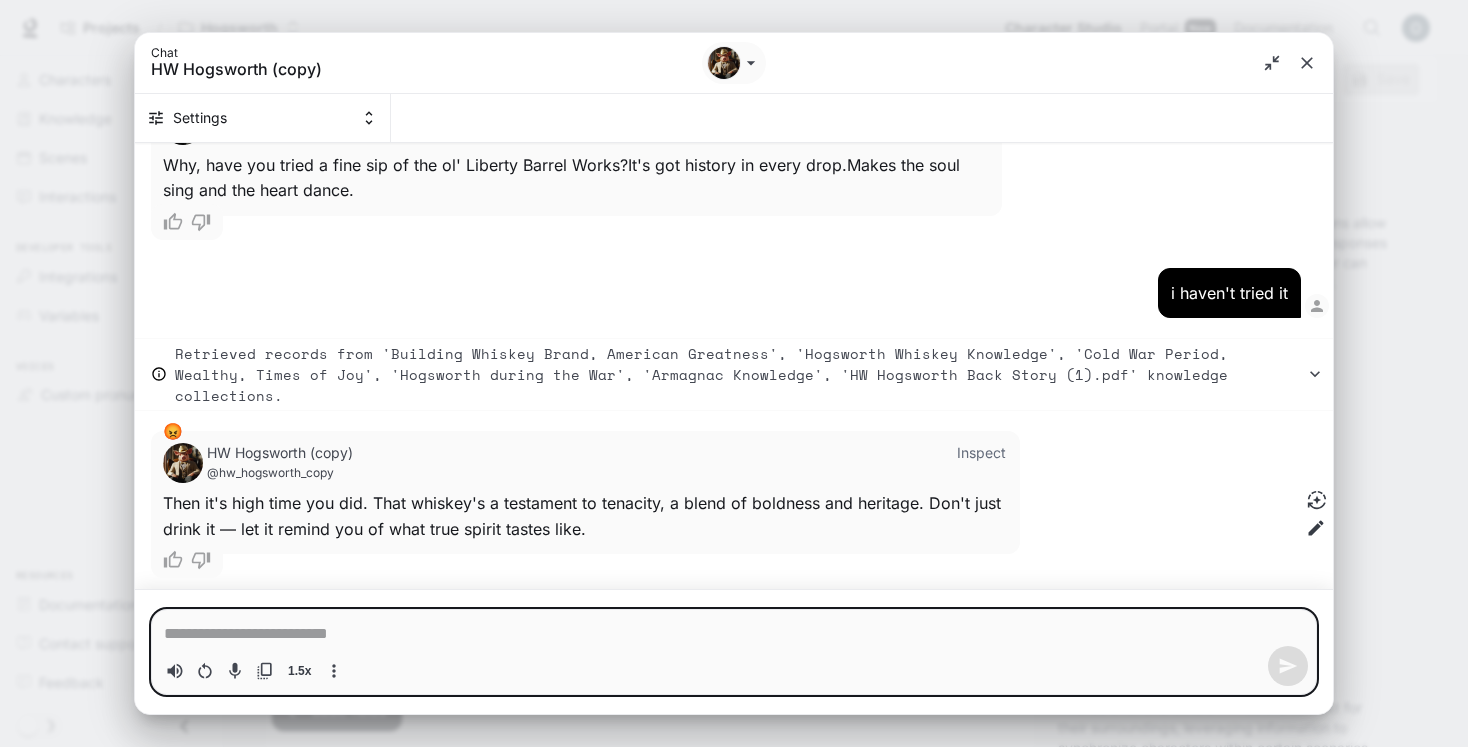 click at bounding box center [734, 634] 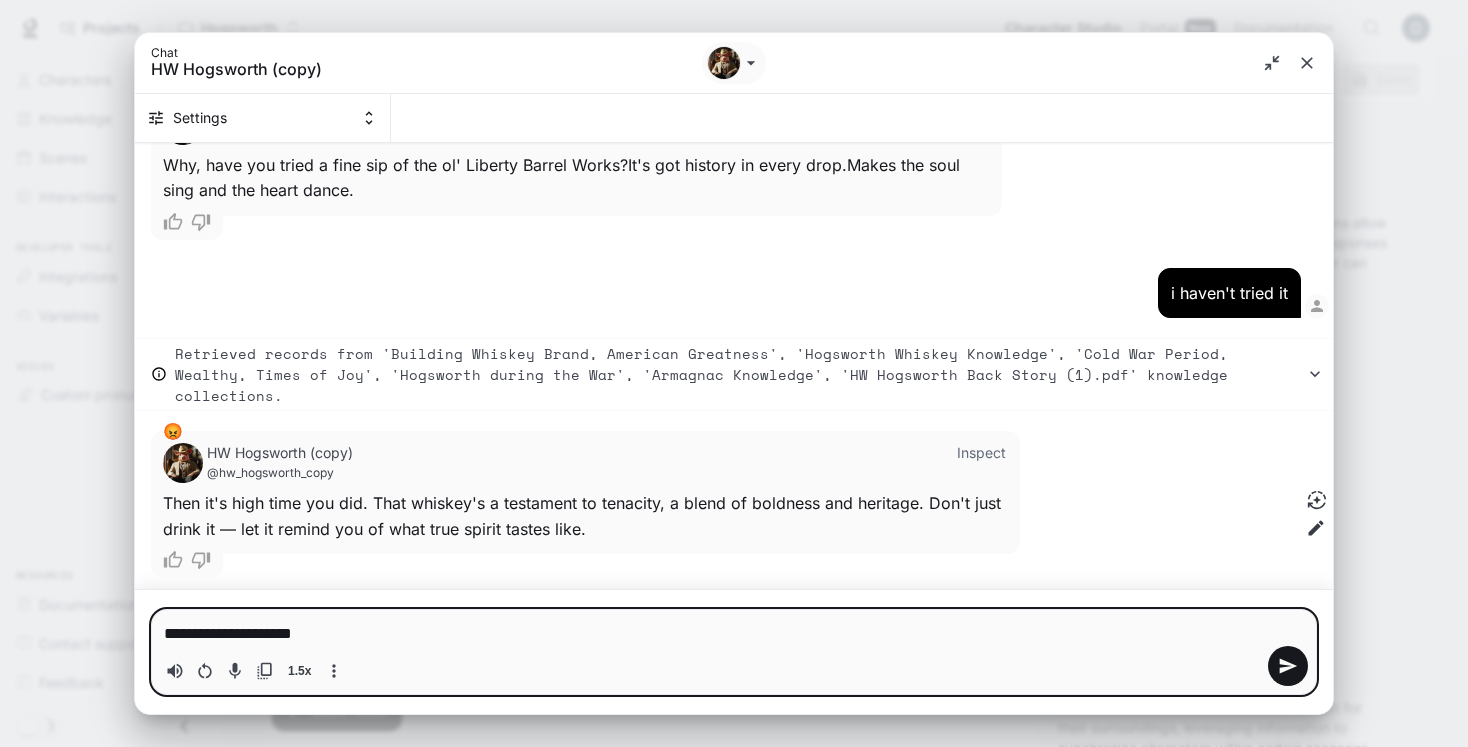 type on "**********" 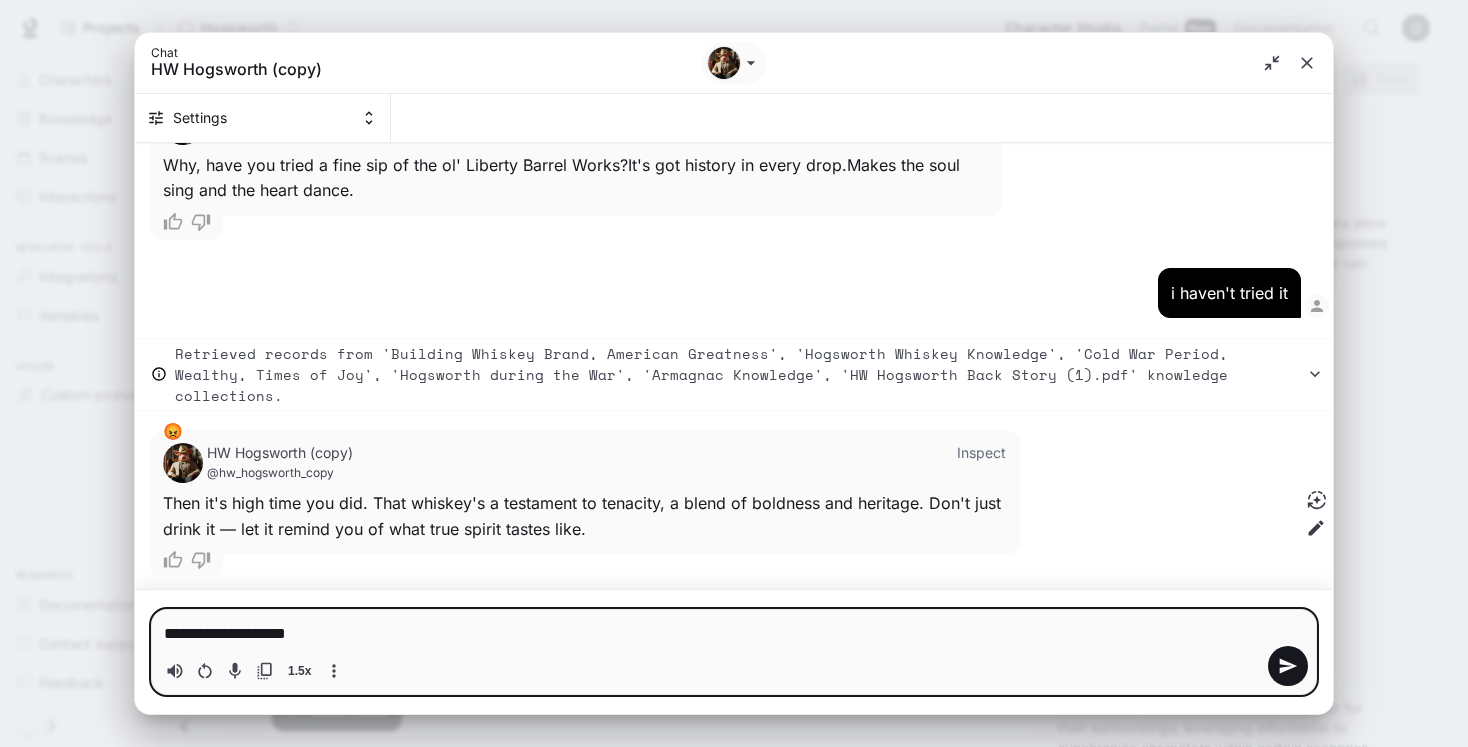 type on "**********" 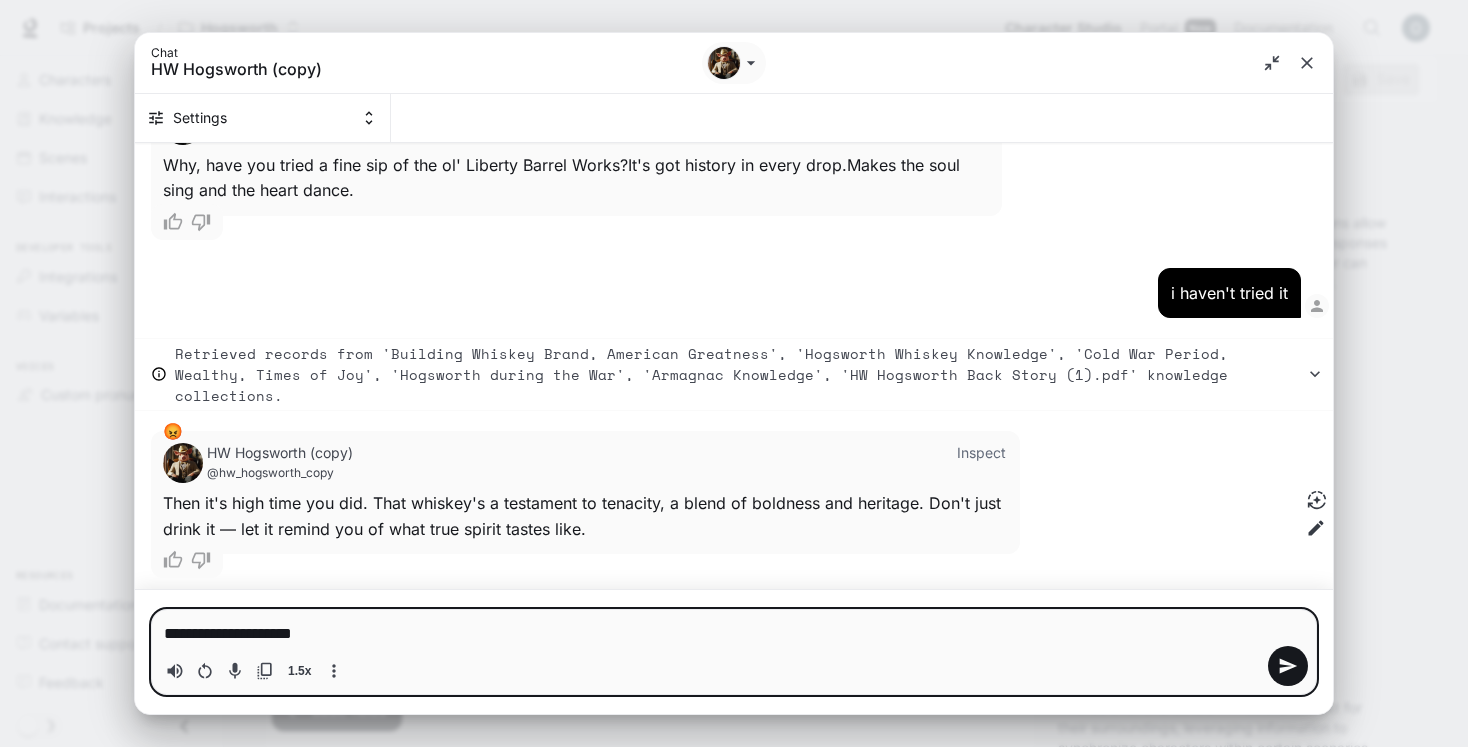 type on "*" 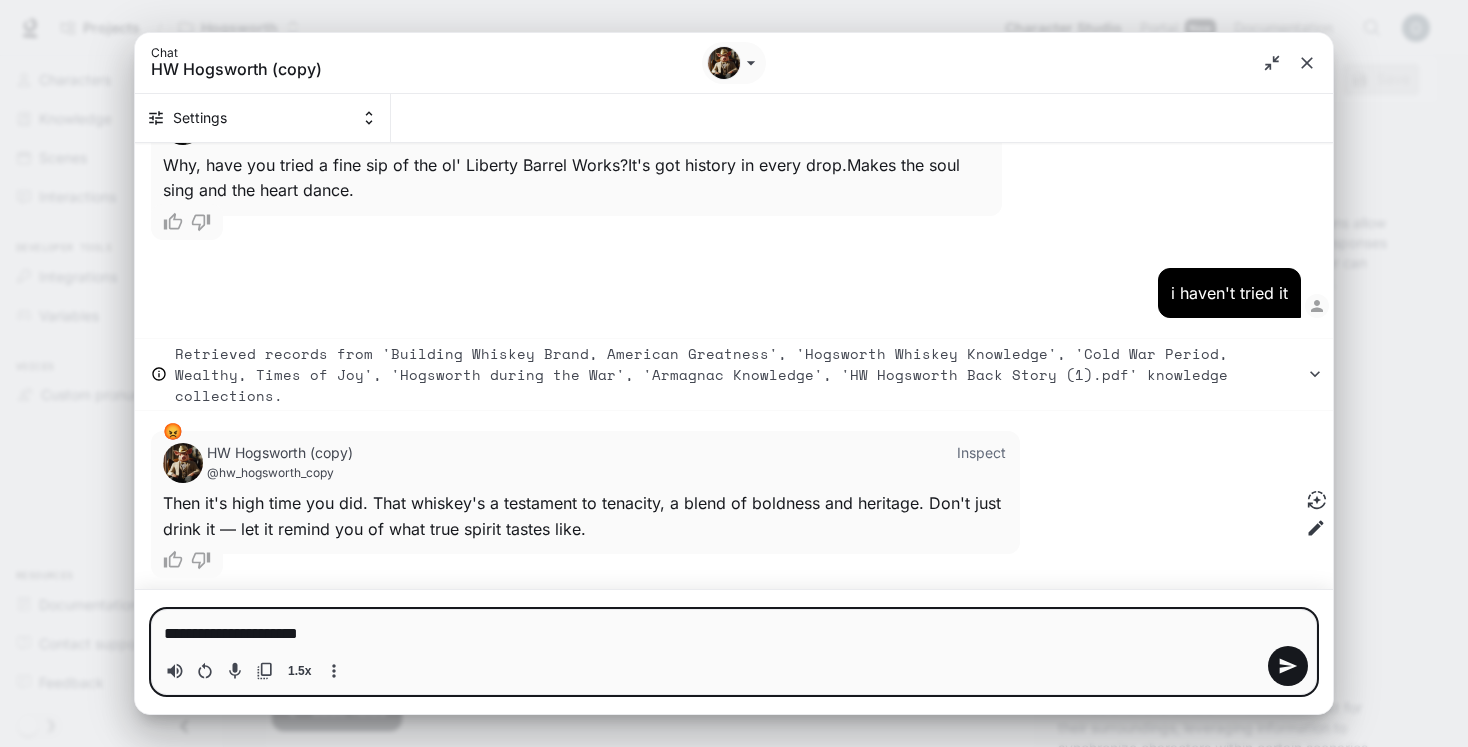 type on "**********" 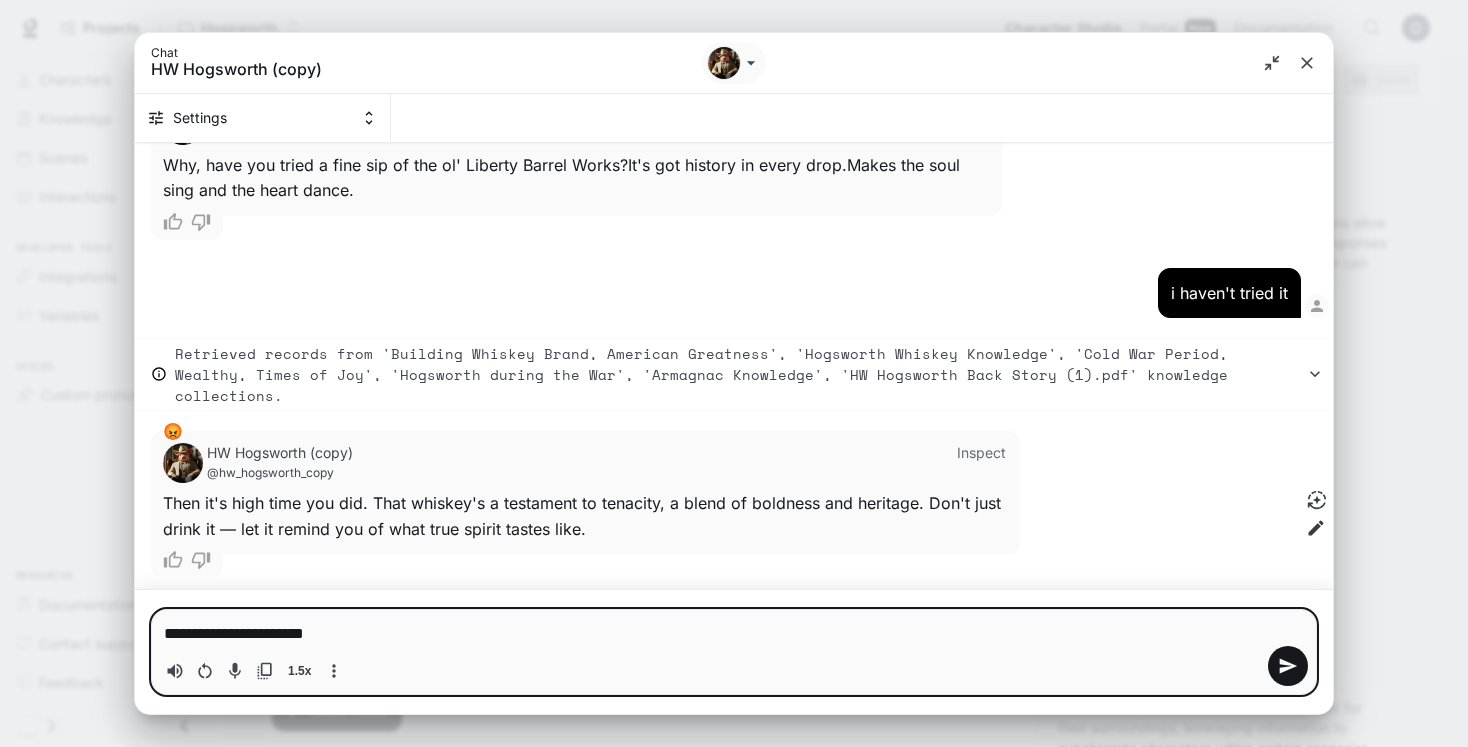 type on "**********" 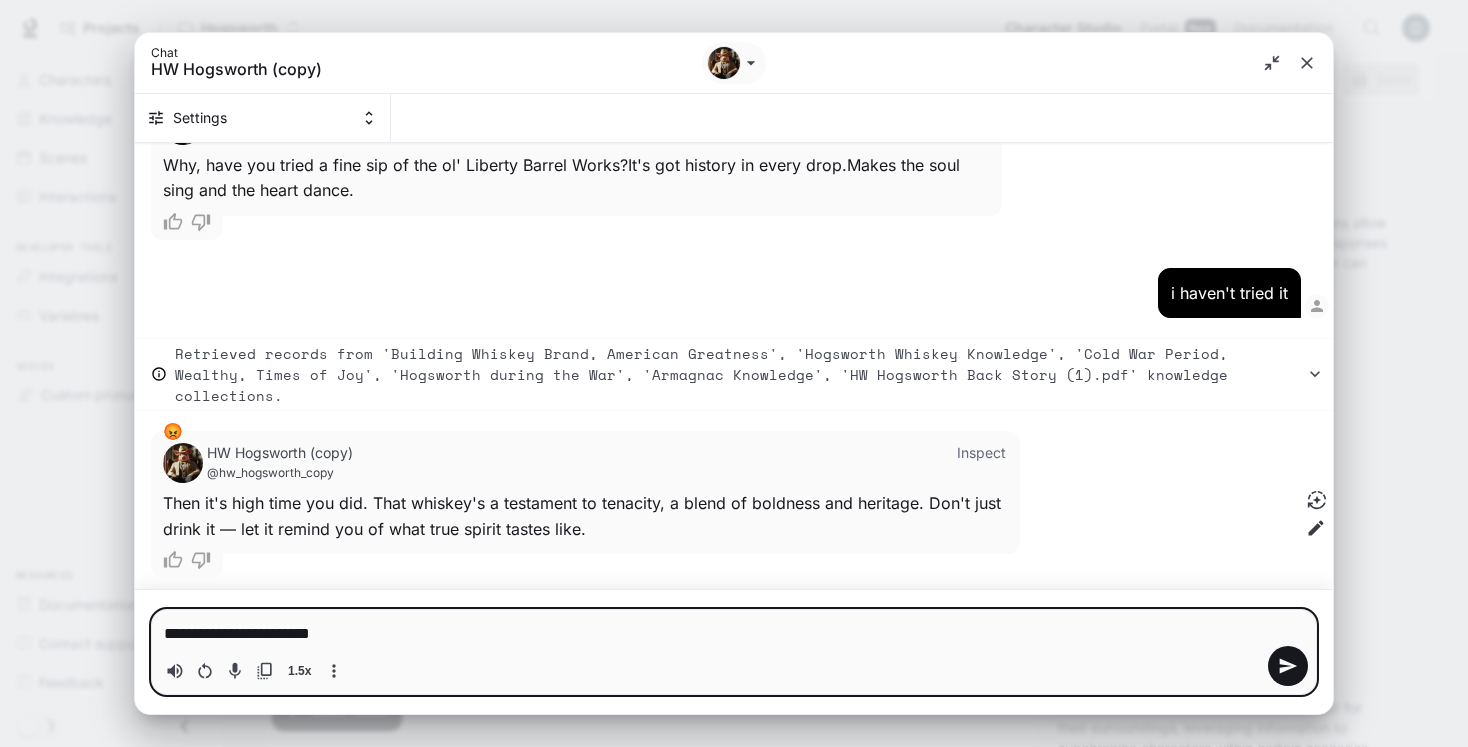 type on "**********" 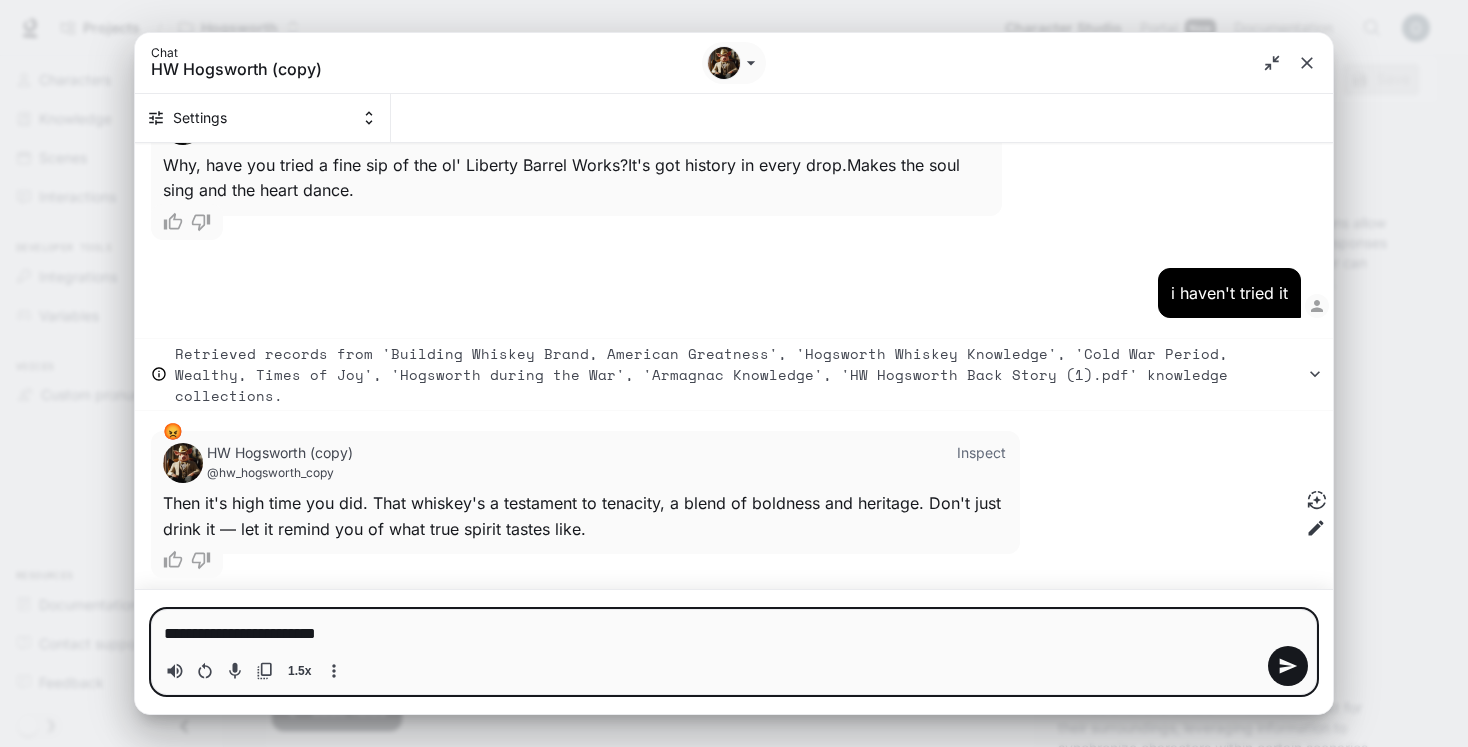 type on "*" 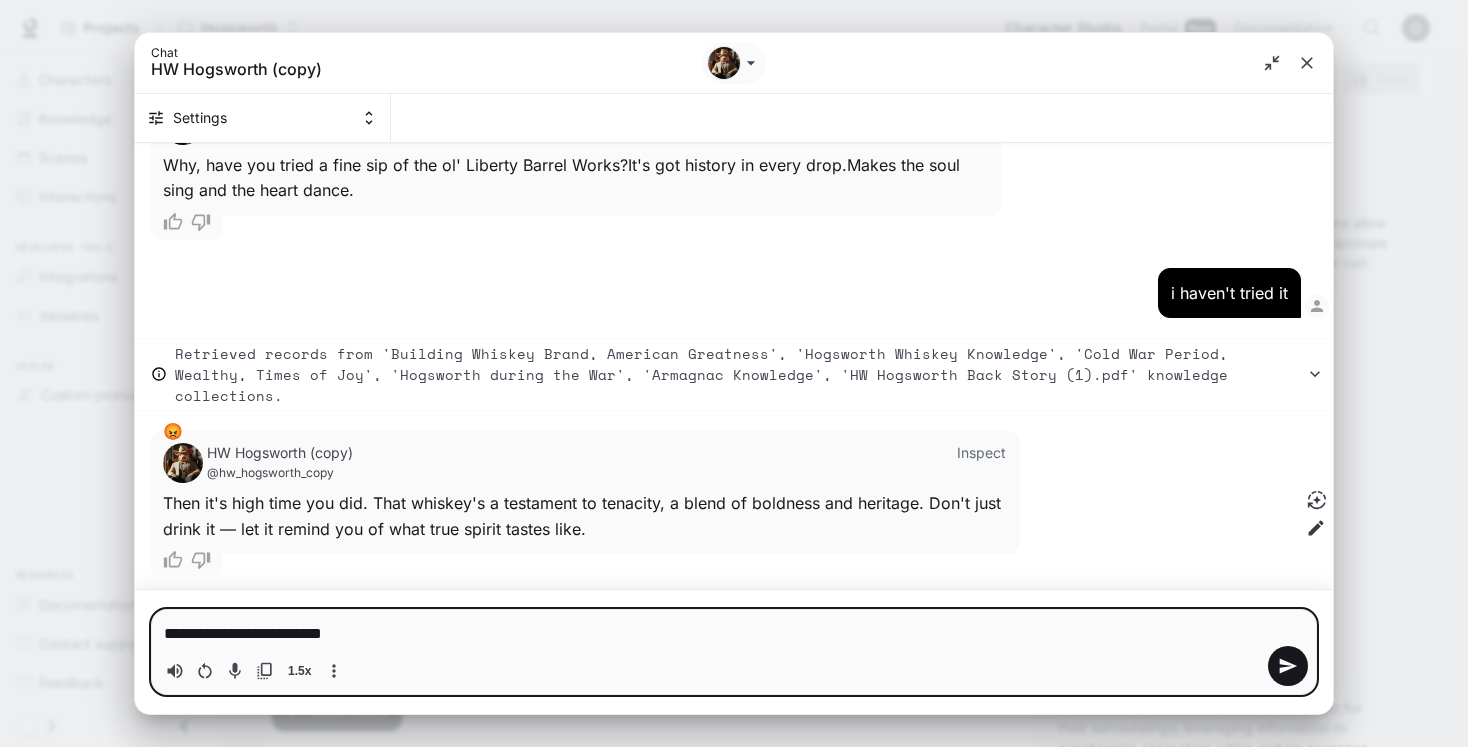 type on "**********" 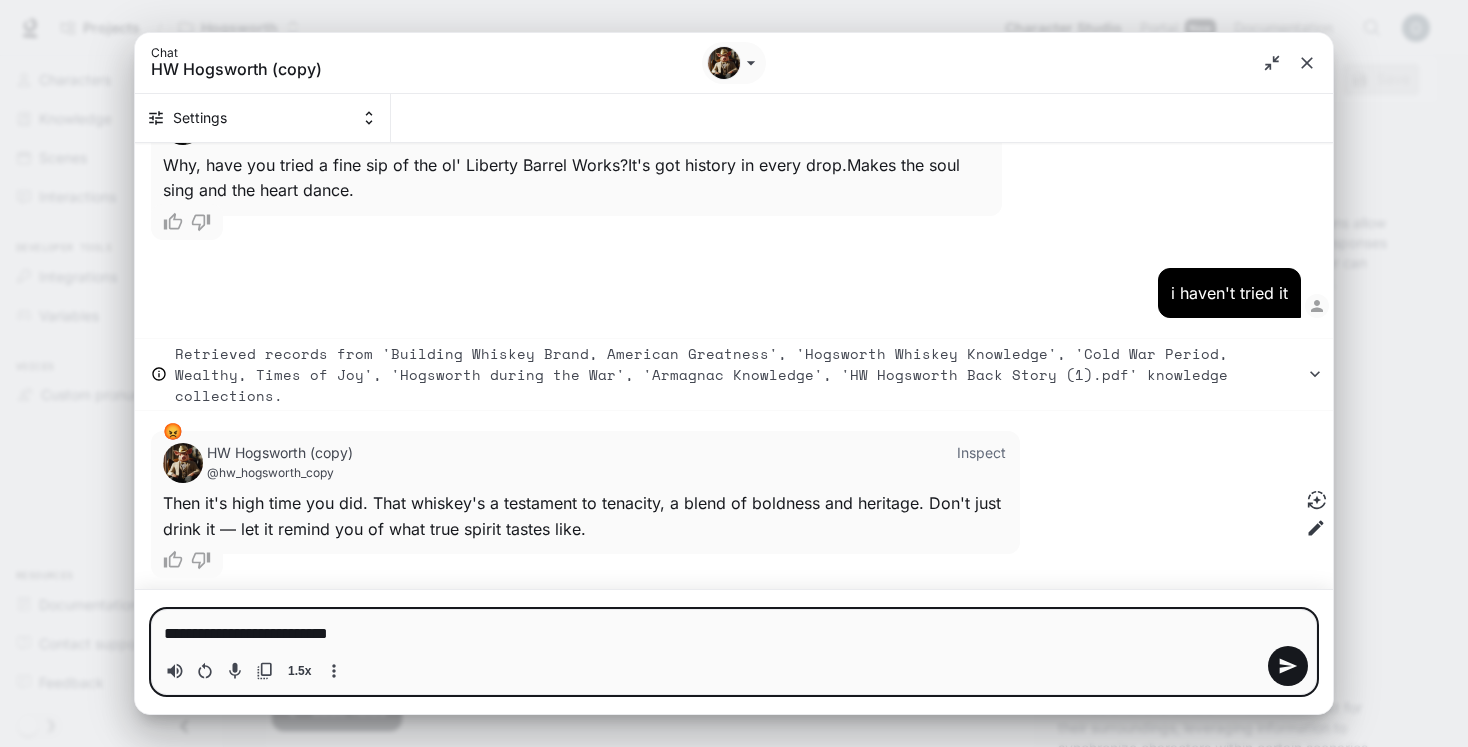type on "**********" 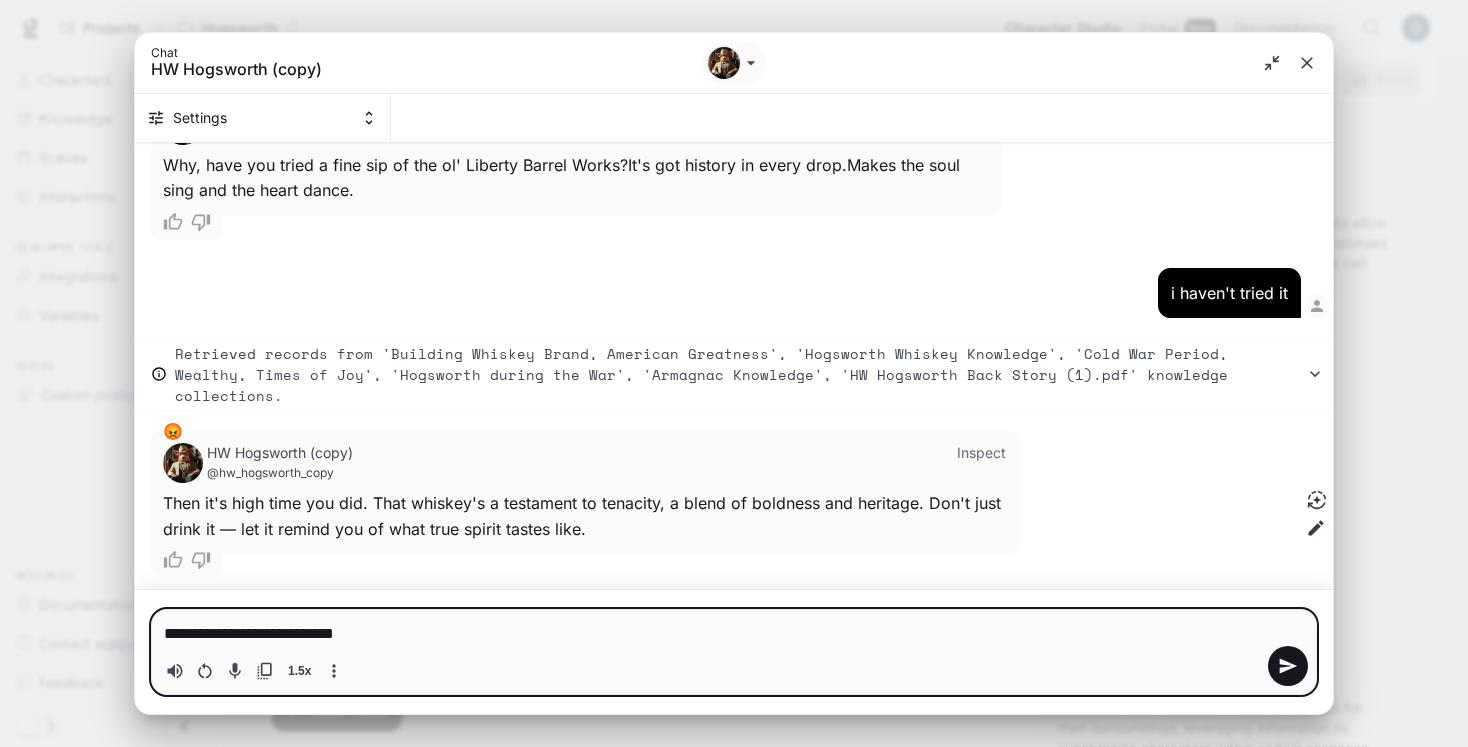 type on "**********" 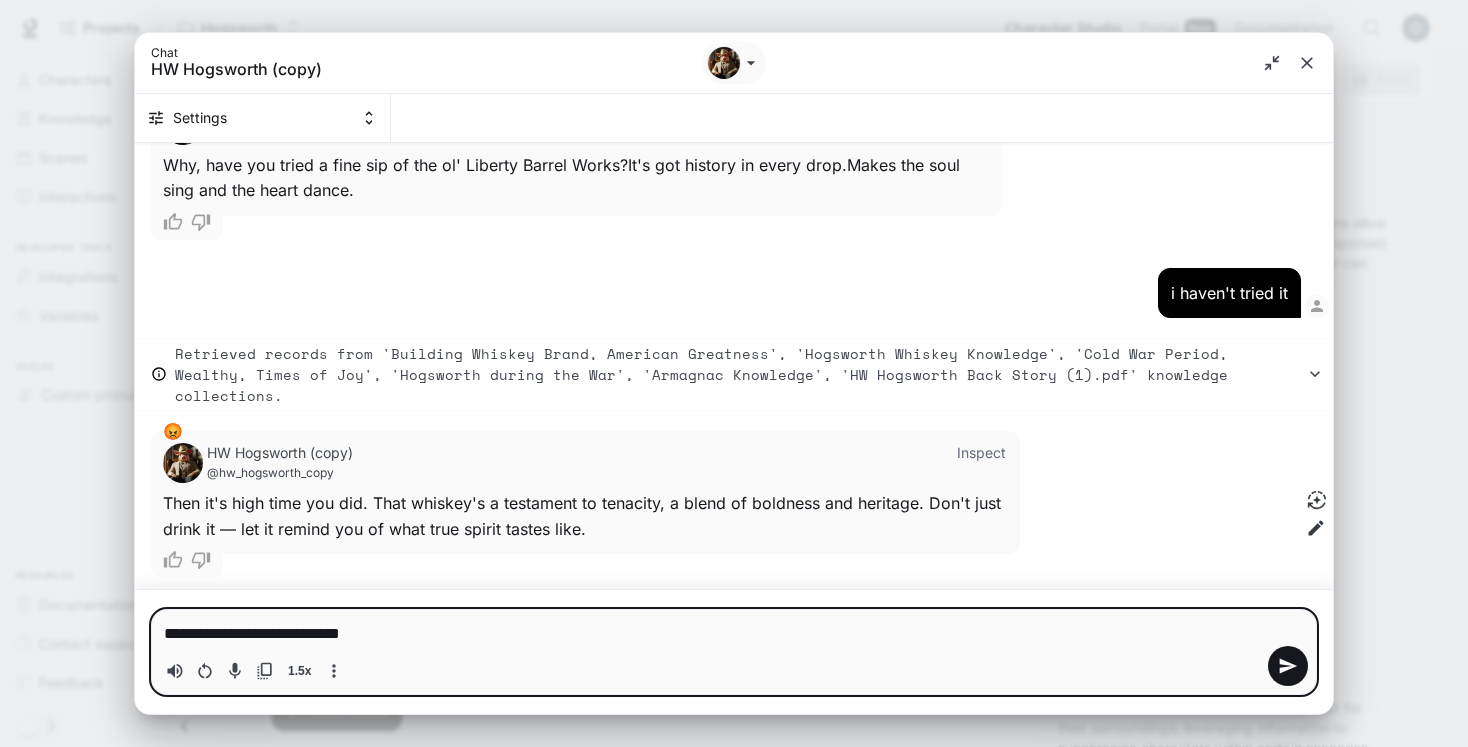 type on "**********" 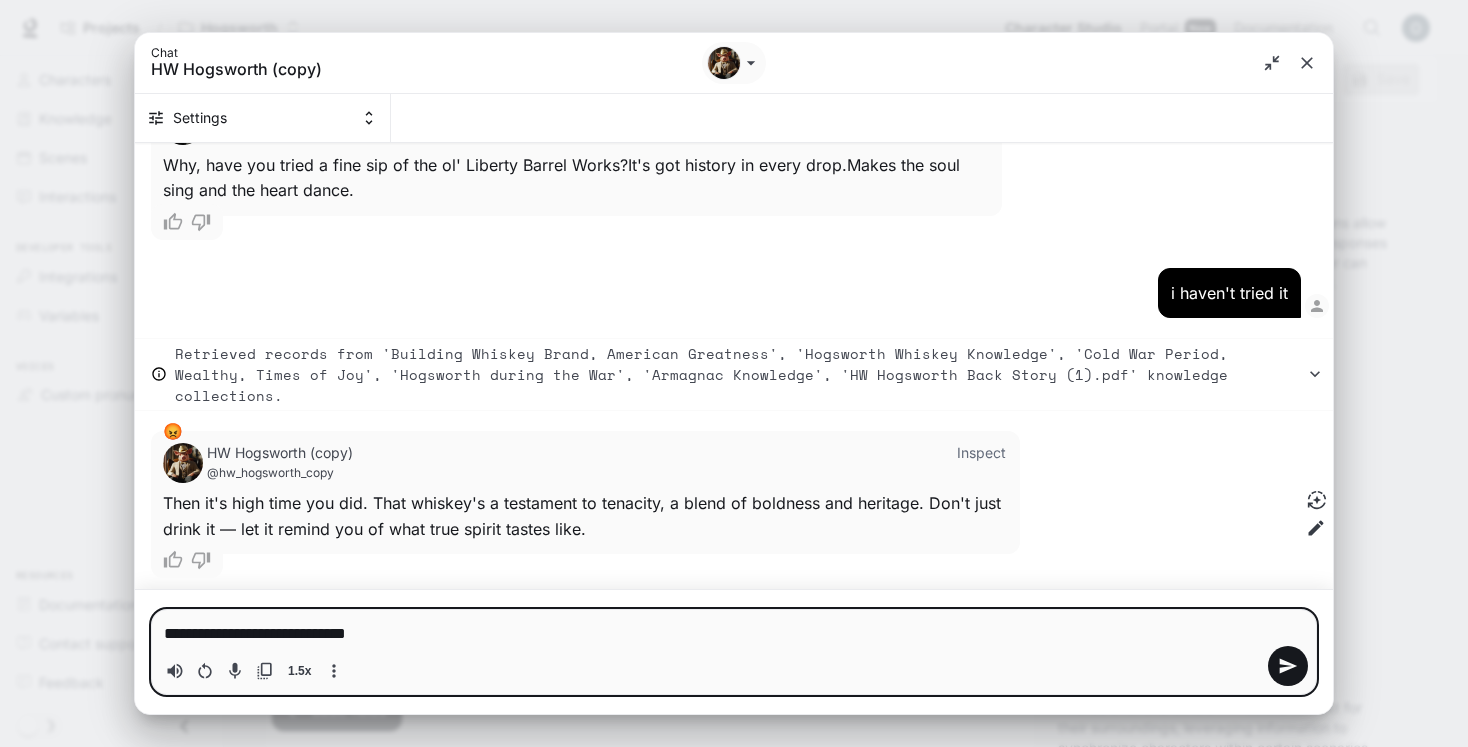 type on "**********" 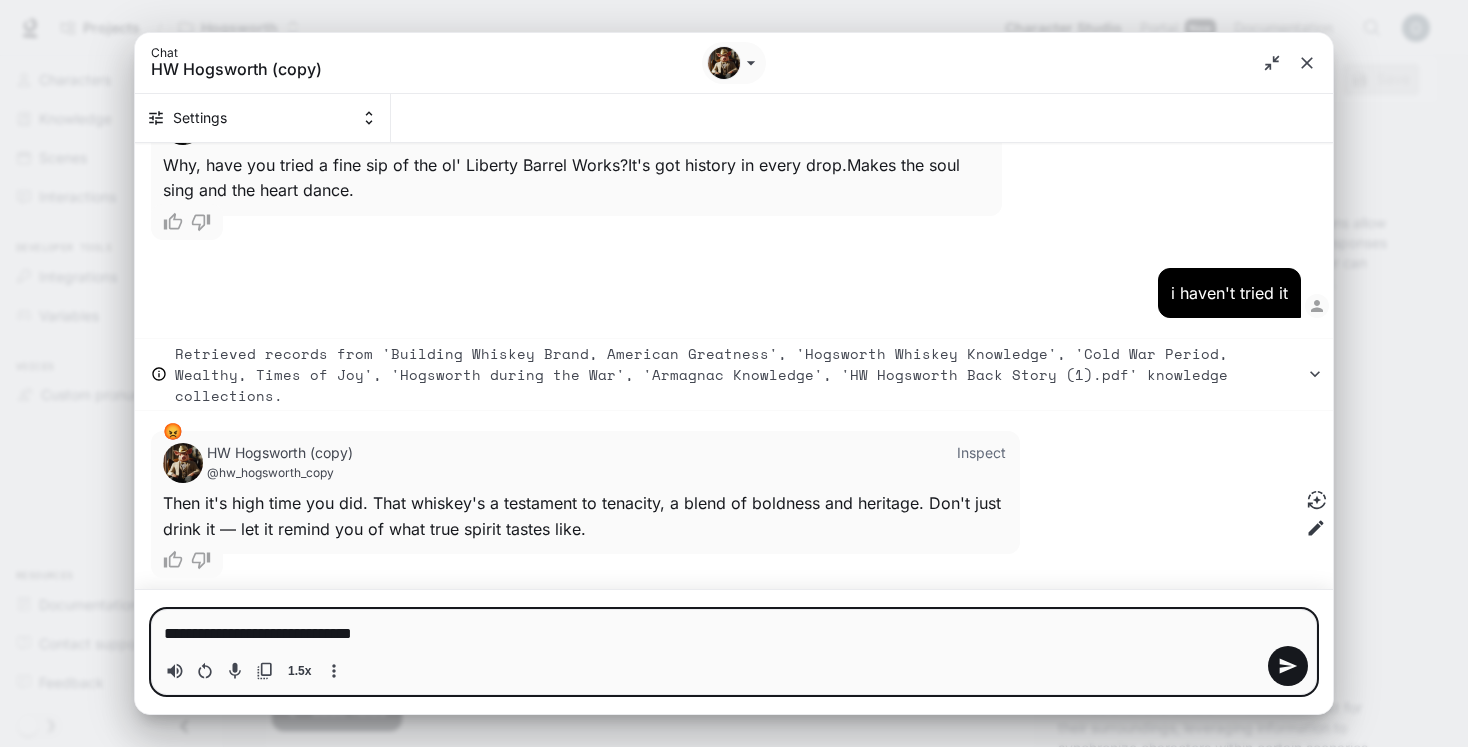 type on "**********" 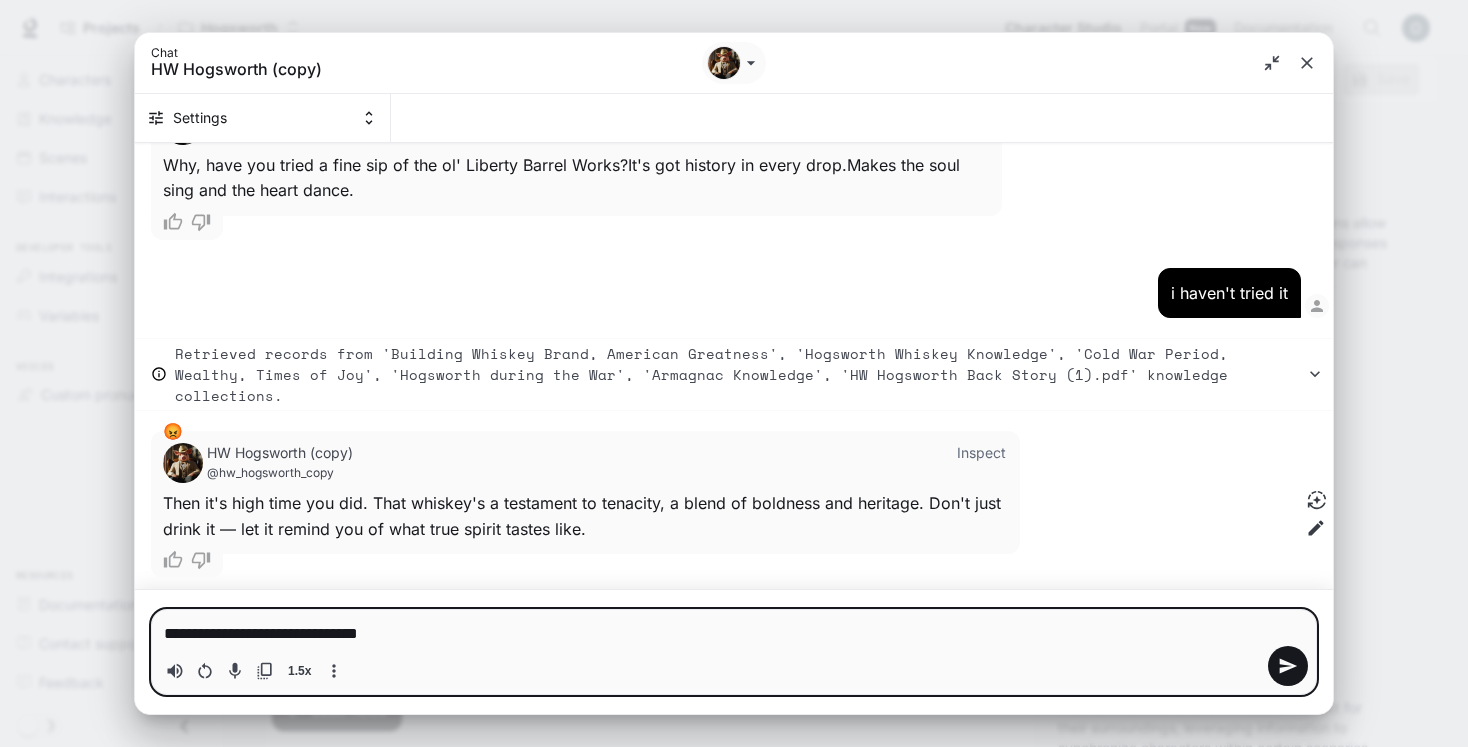 type on "**********" 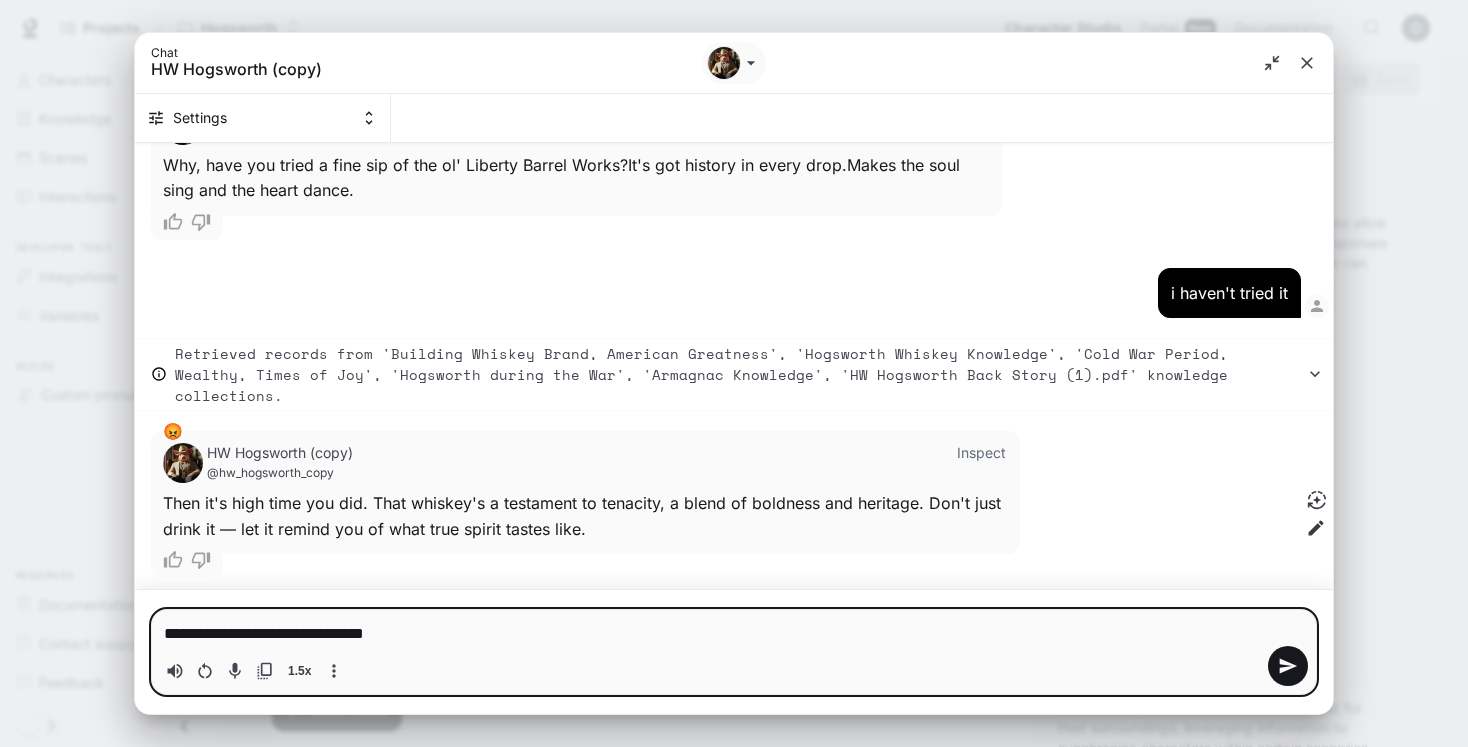 type 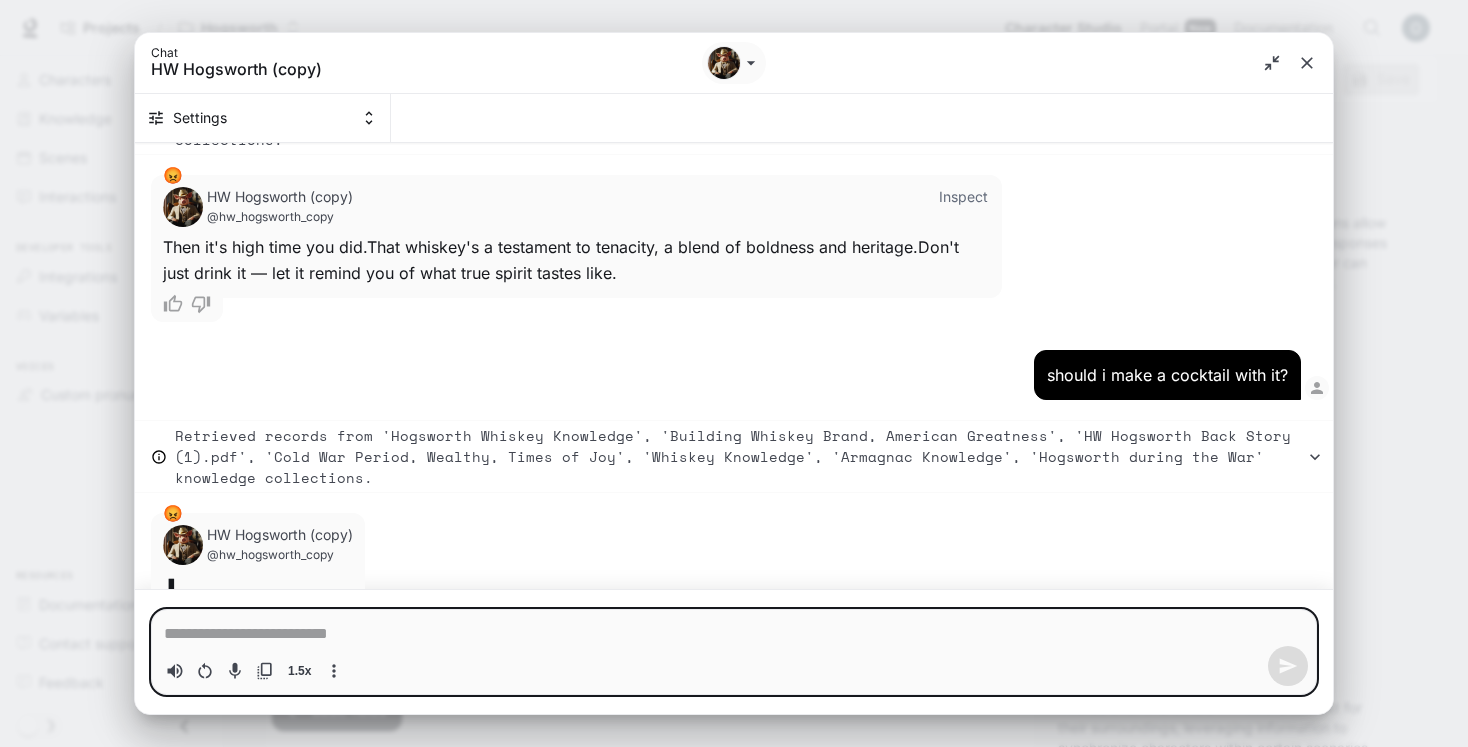 scroll, scrollTop: 3372, scrollLeft: 0, axis: vertical 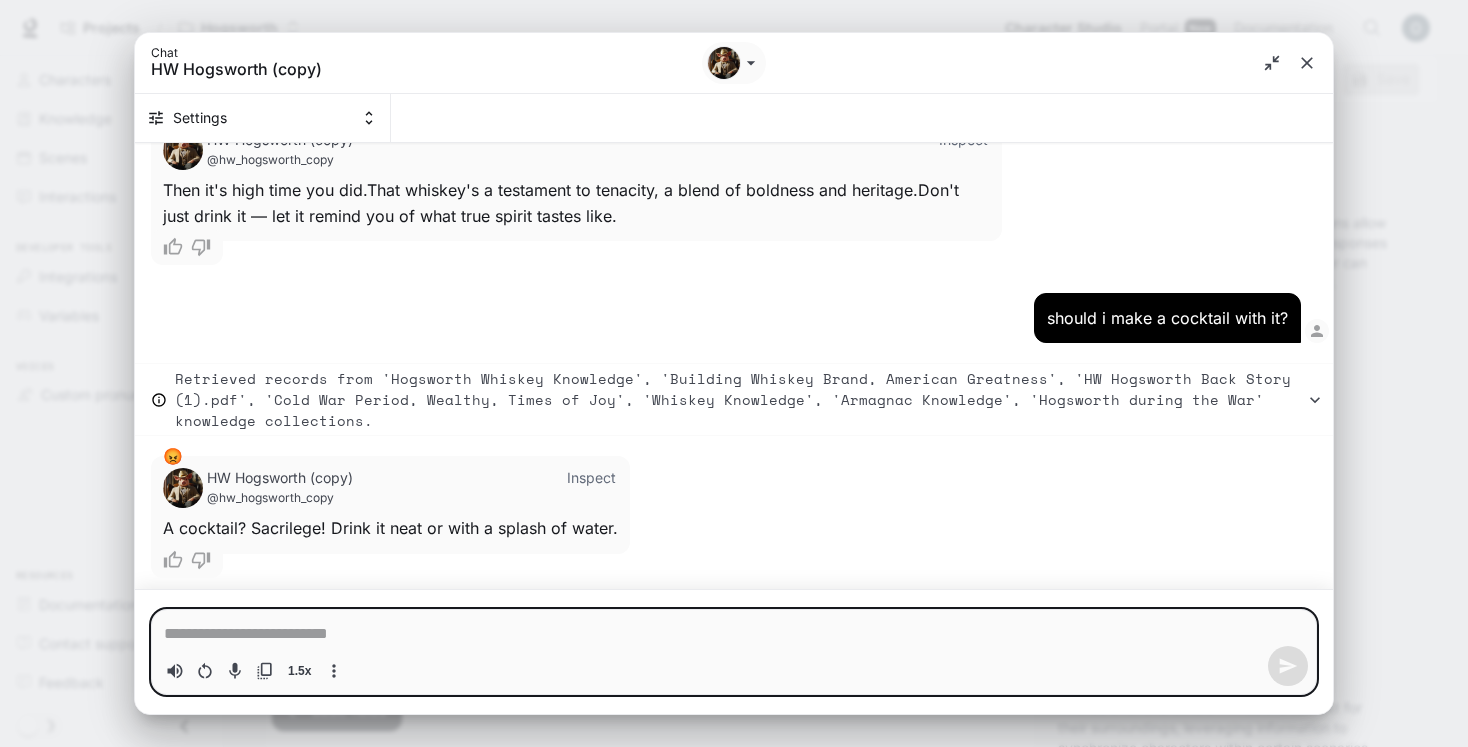 type on "*" 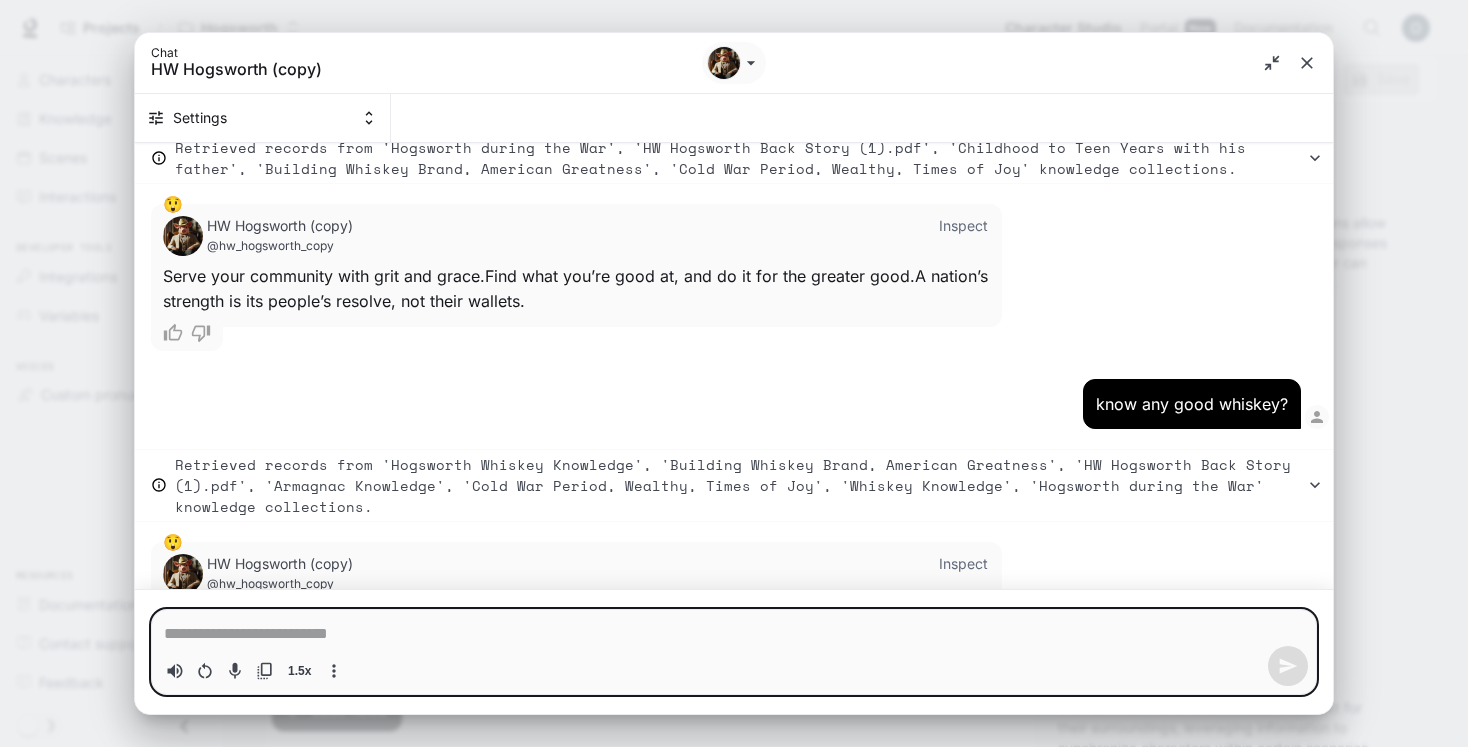 scroll, scrollTop: 3397, scrollLeft: 0, axis: vertical 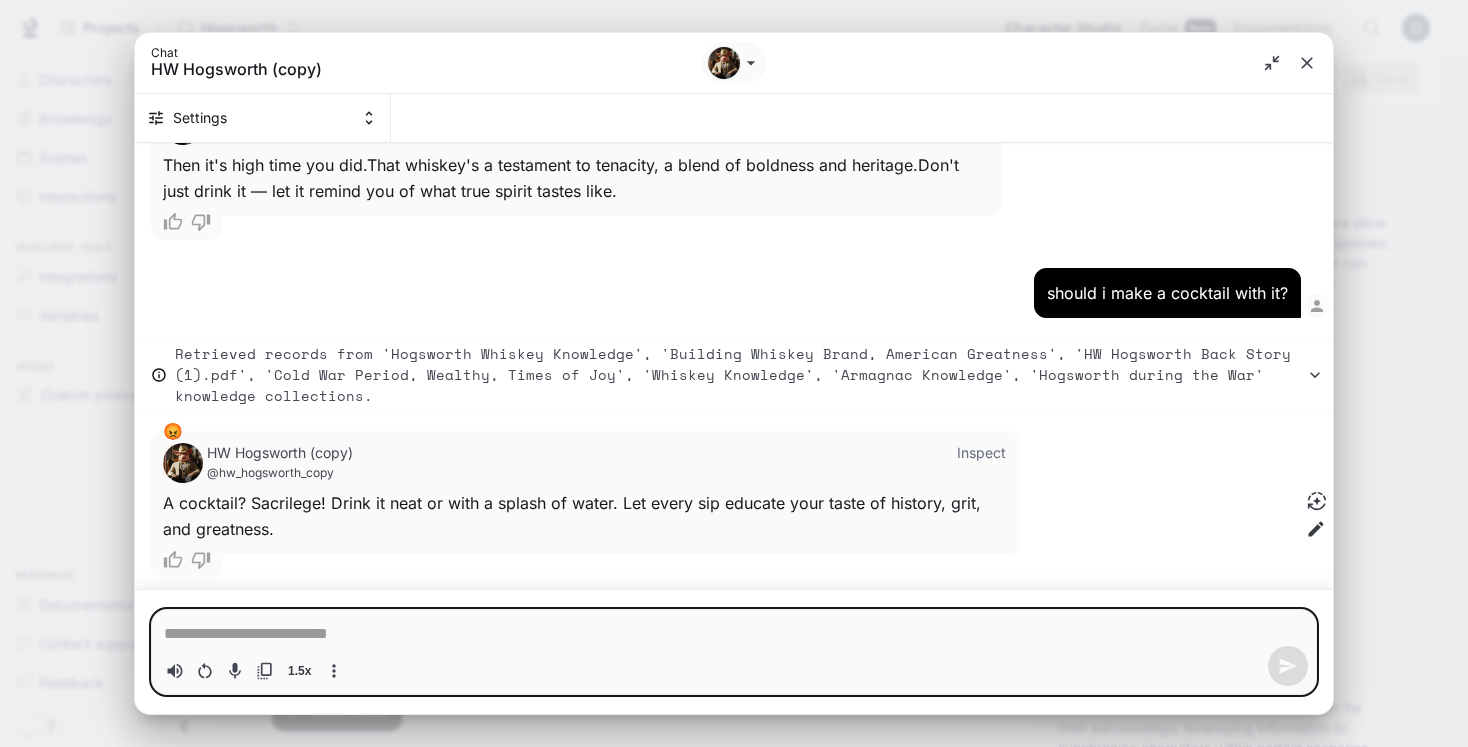 click at bounding box center (734, 634) 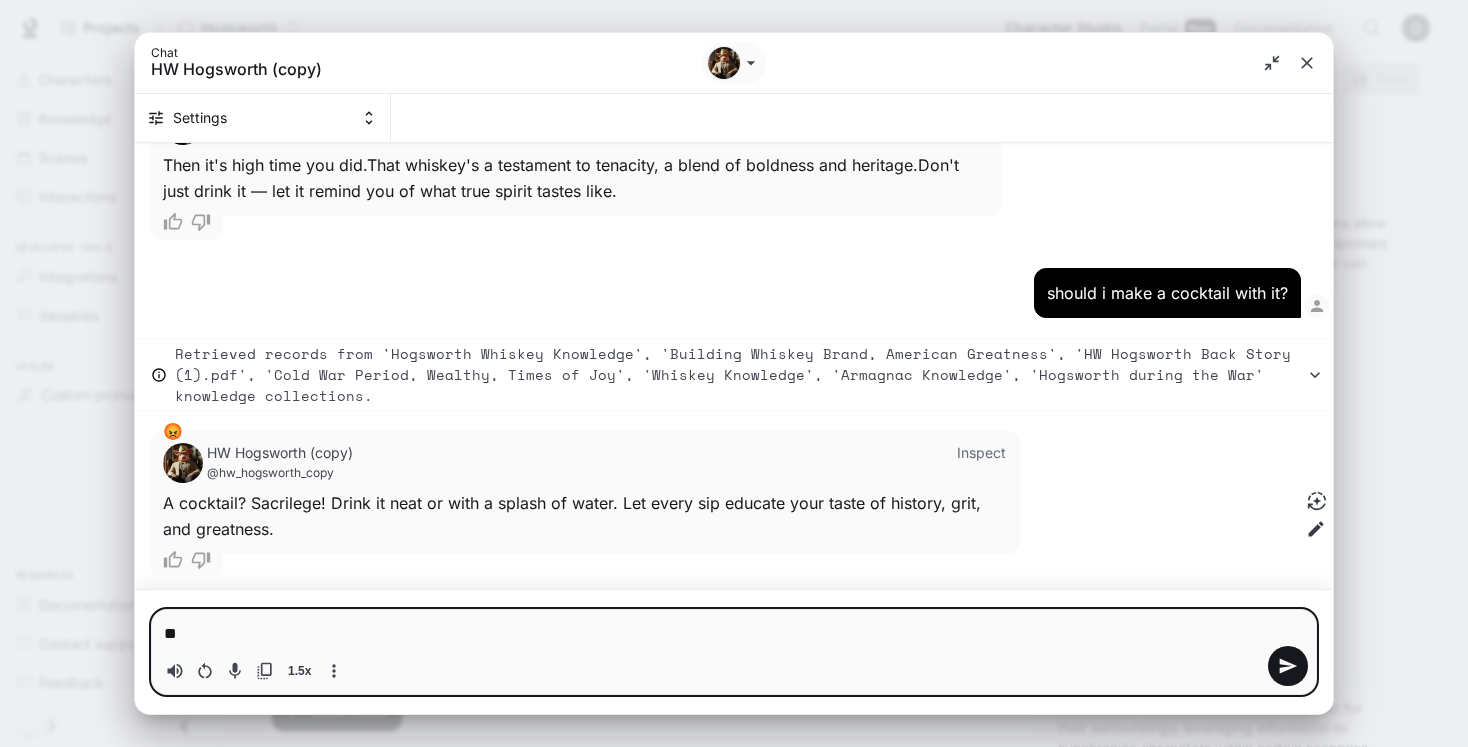 type on "***" 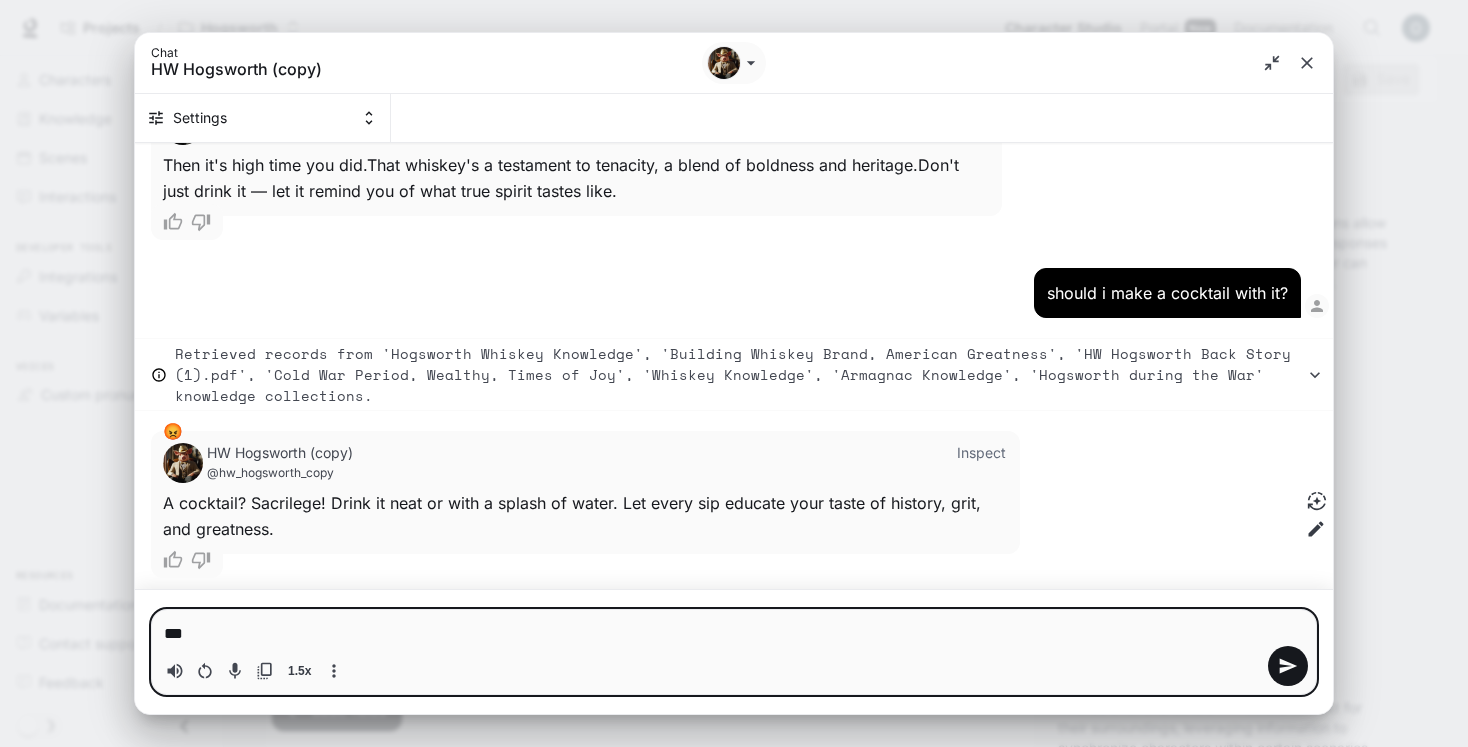 type on "****" 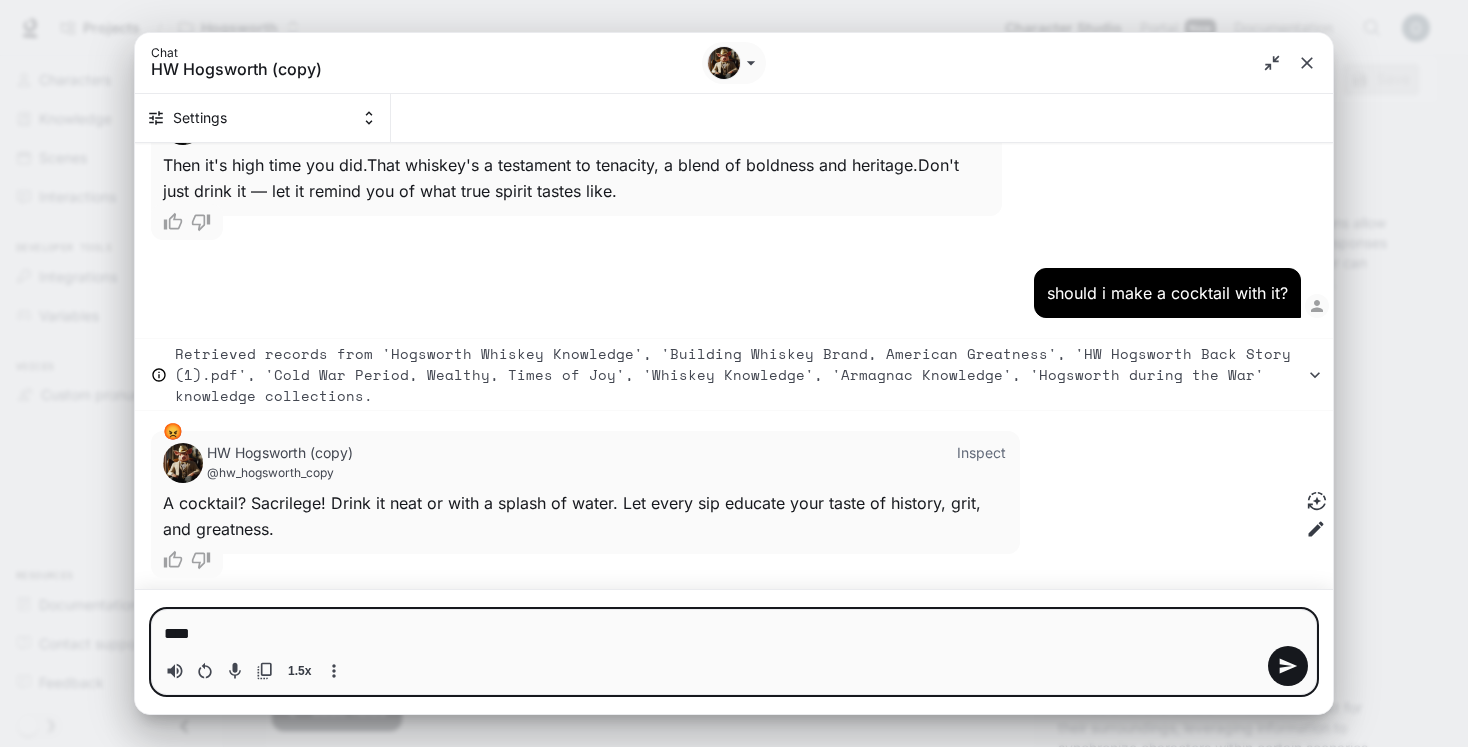 type on "*****" 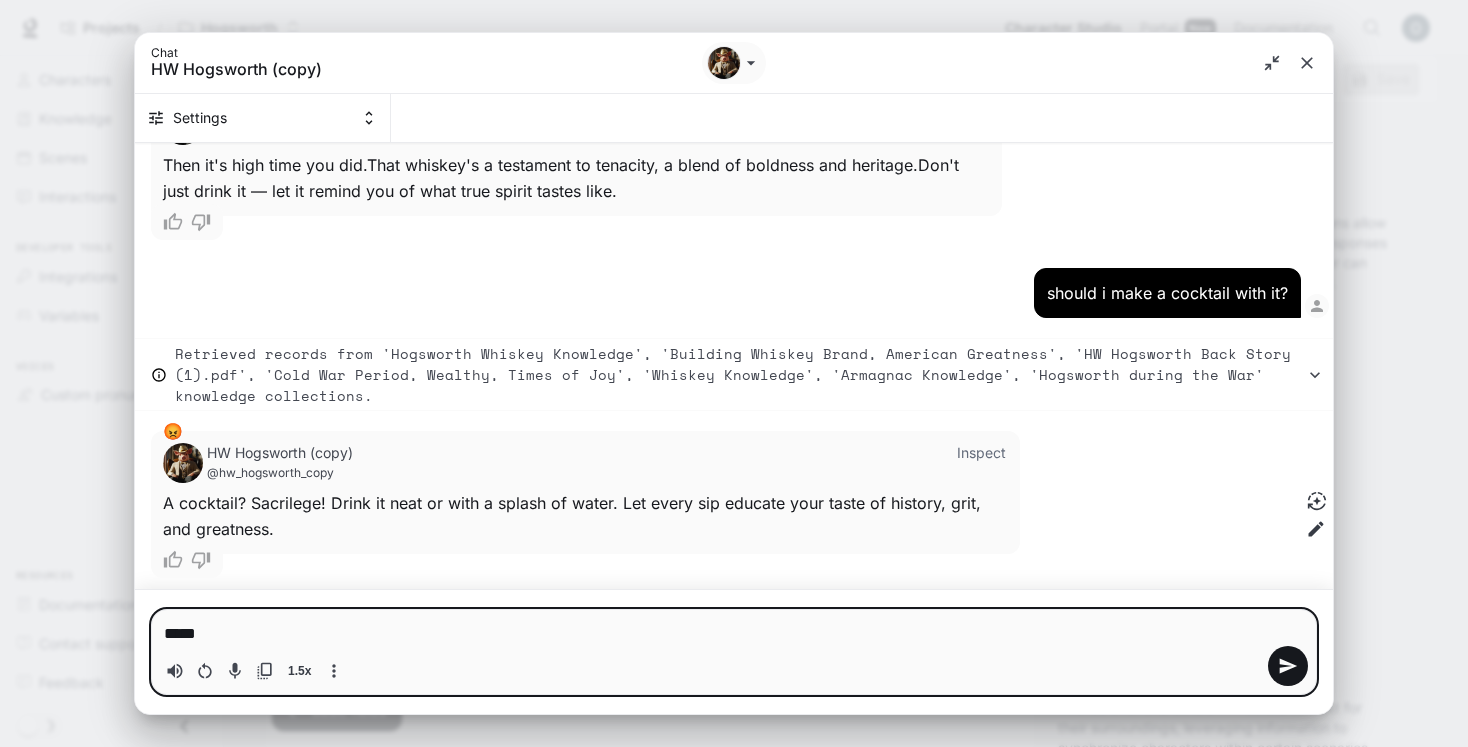 type on "******" 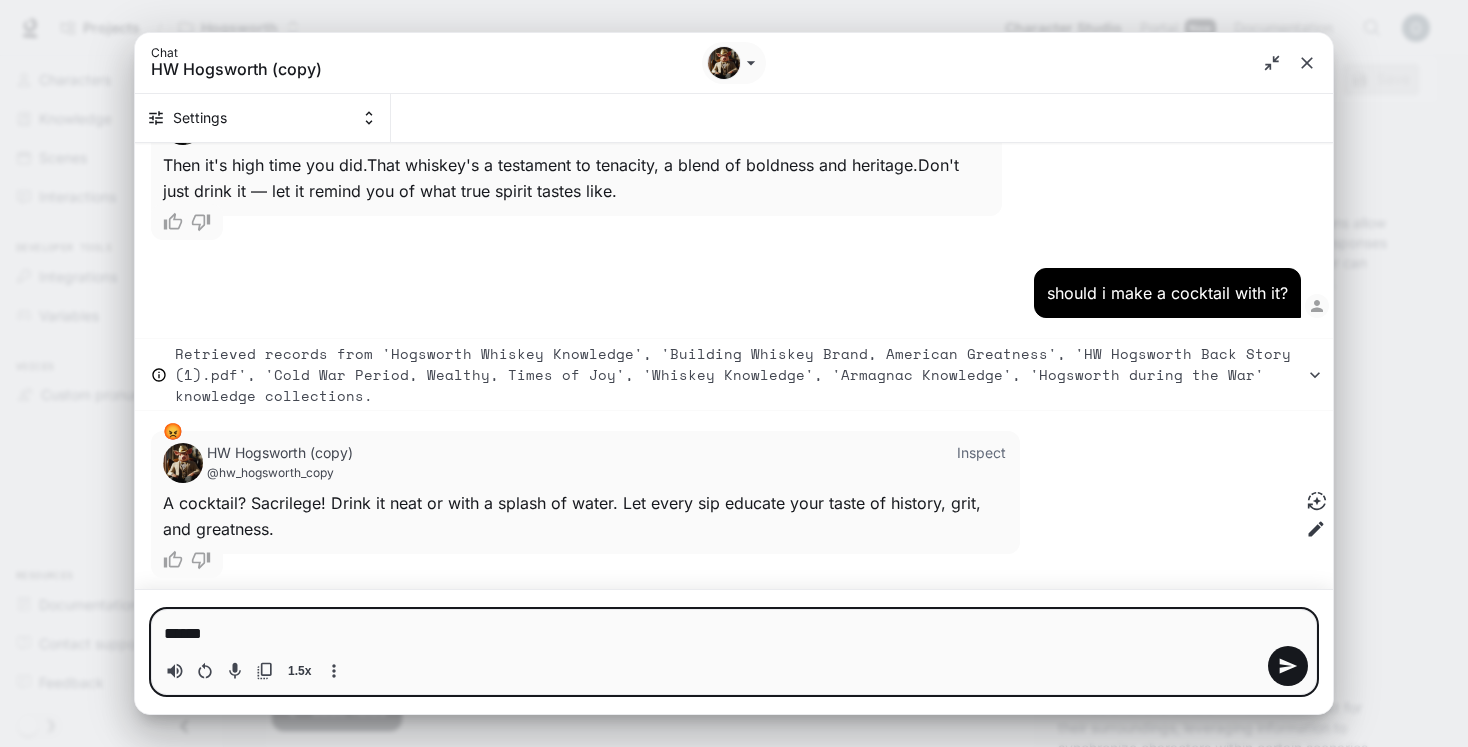 type on "******" 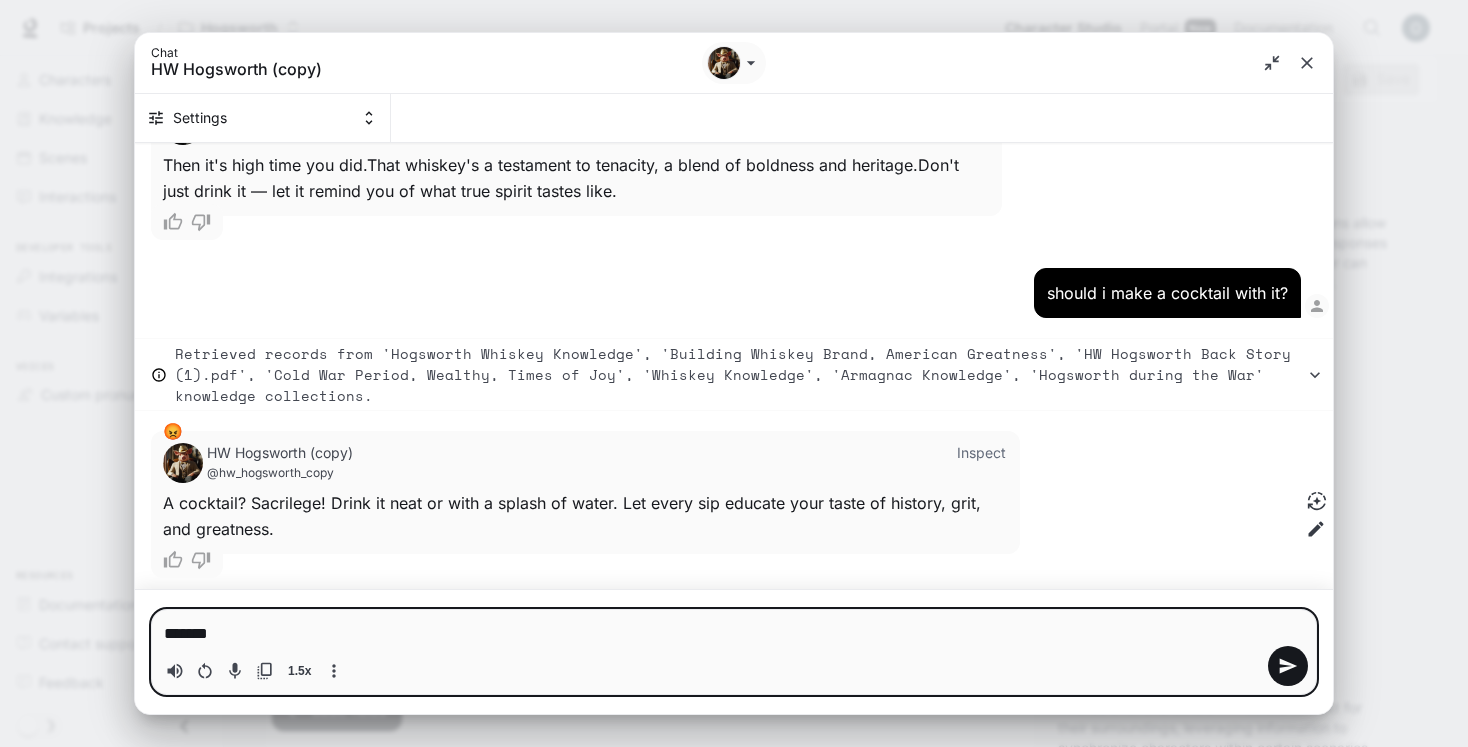 type on "********" 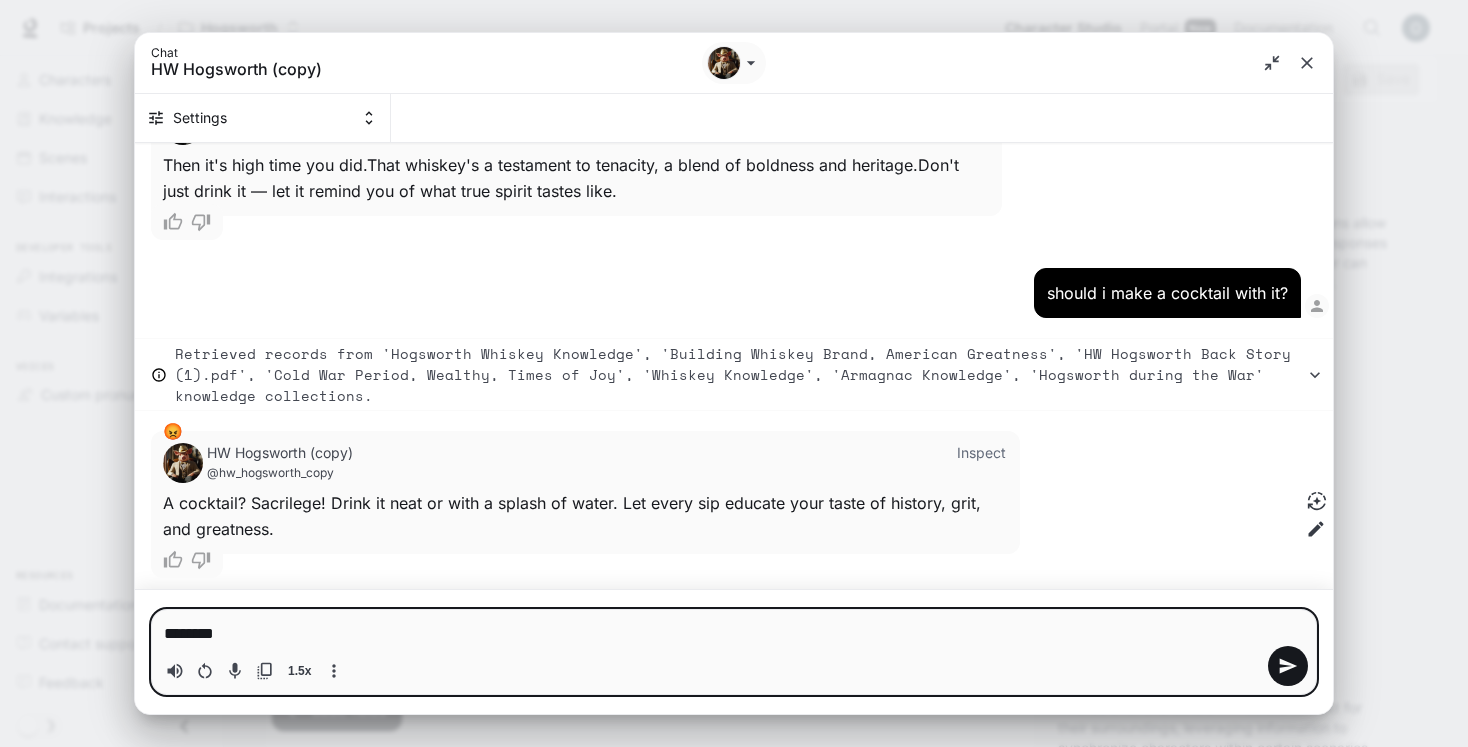 type on "********" 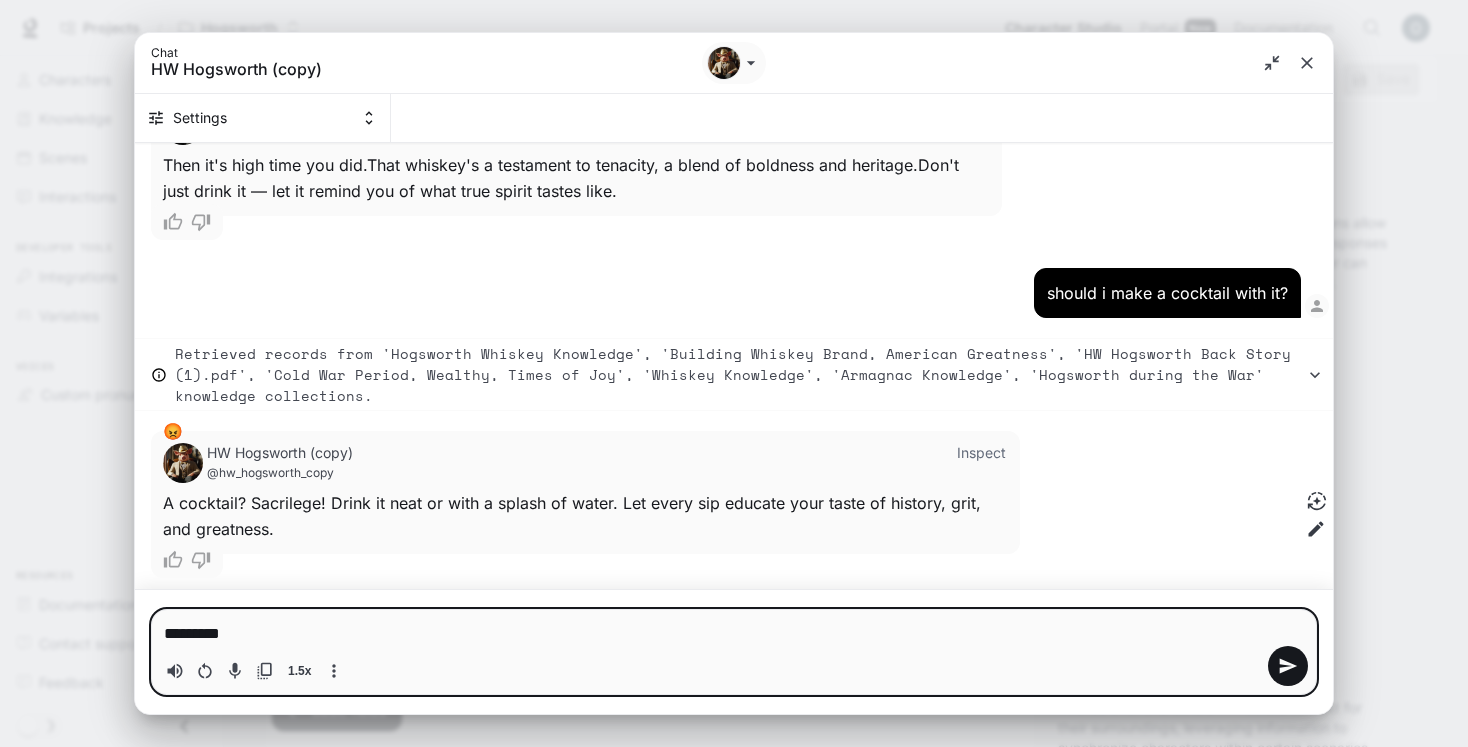 type on "**********" 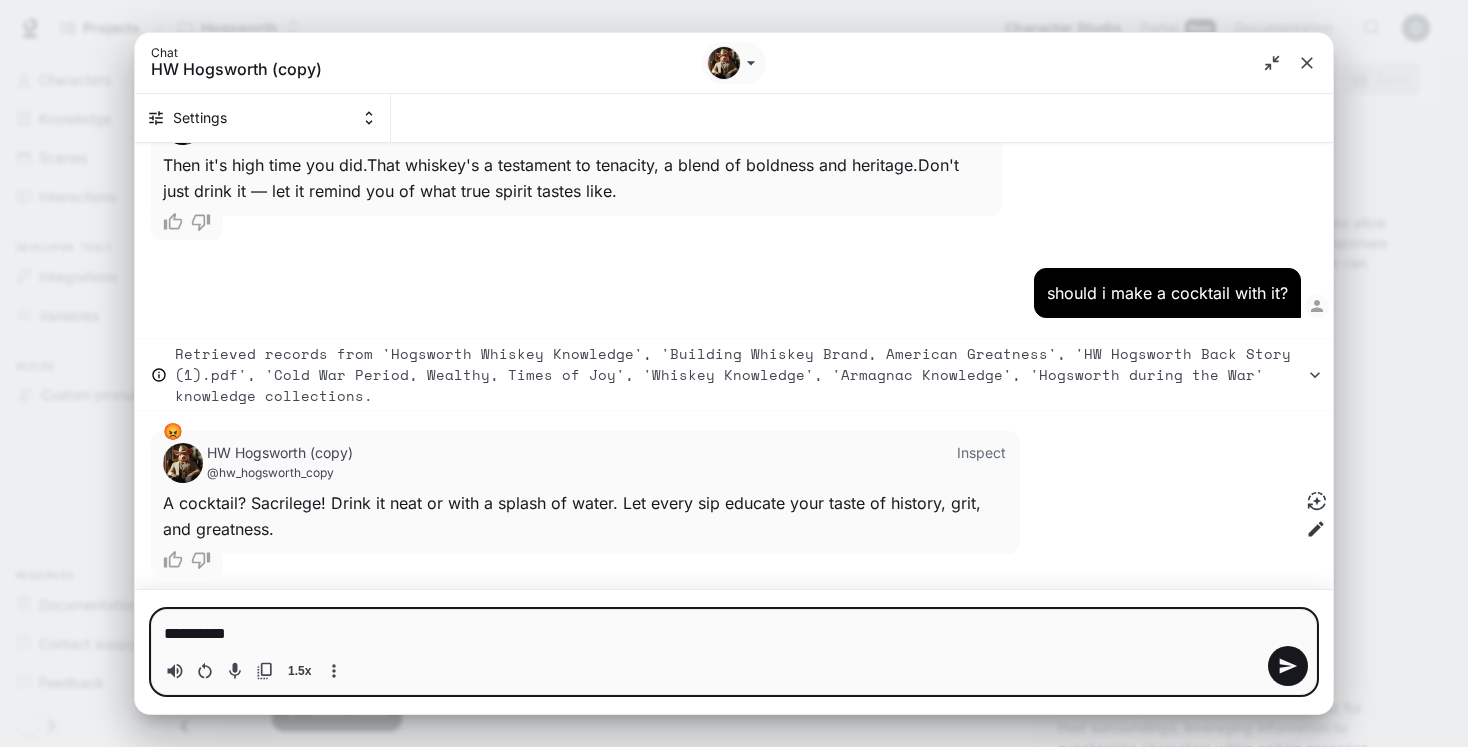 type on "*" 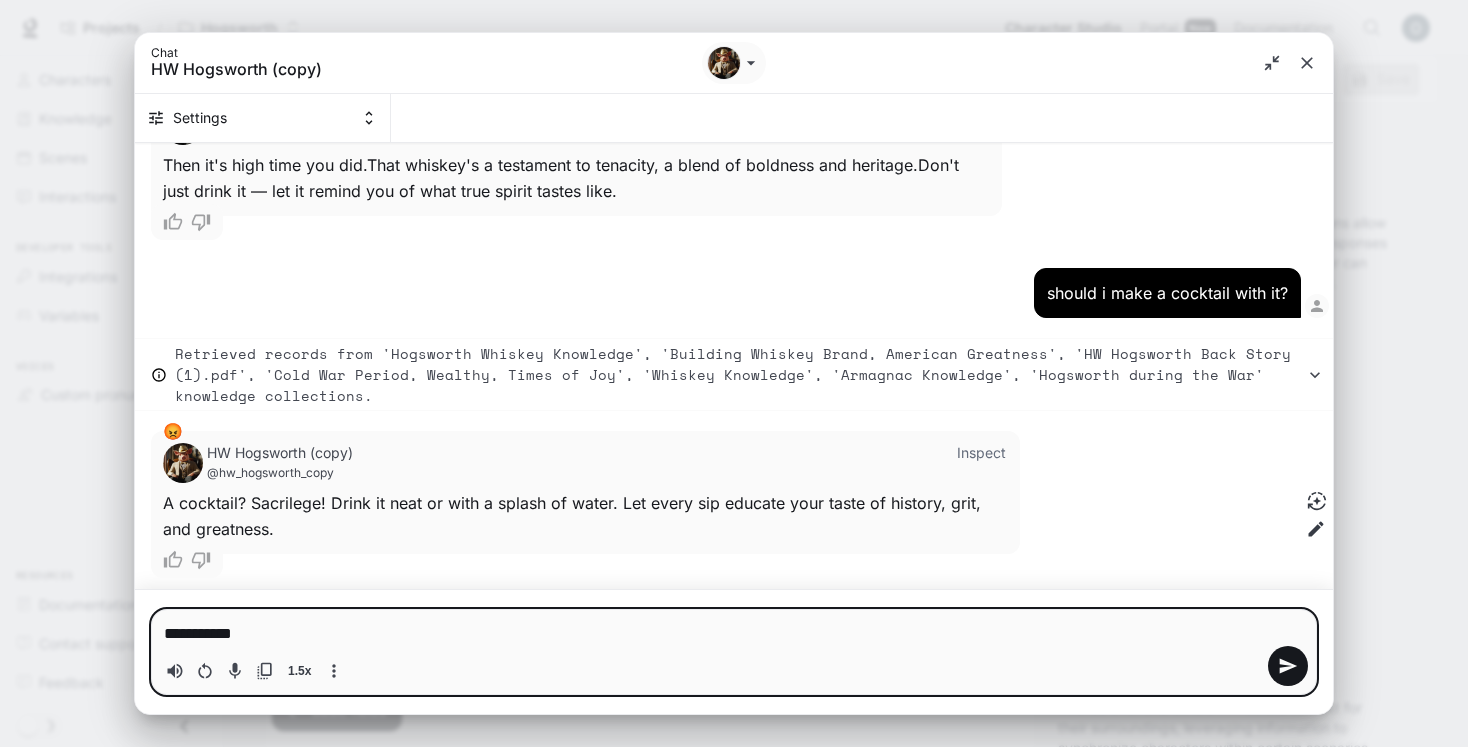 type on "**********" 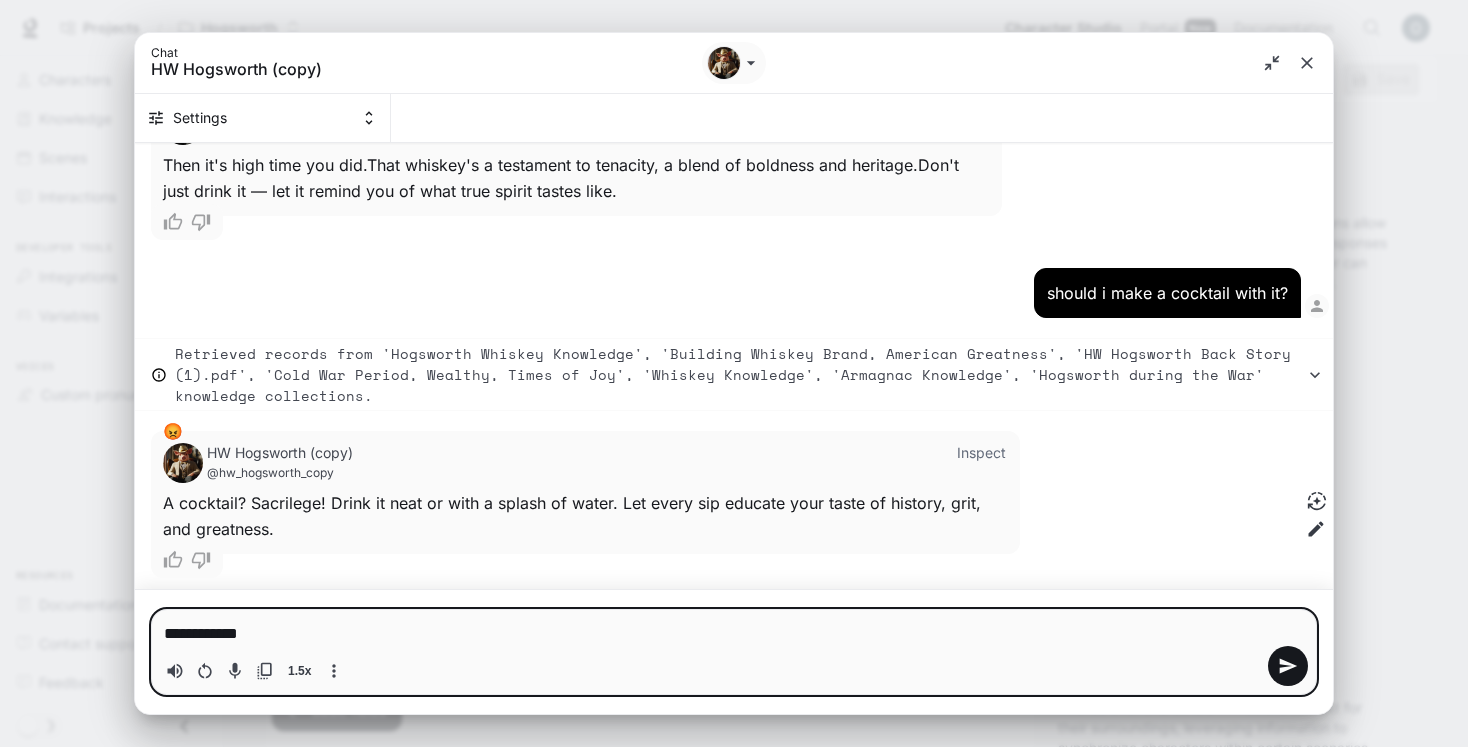 type on "**********" 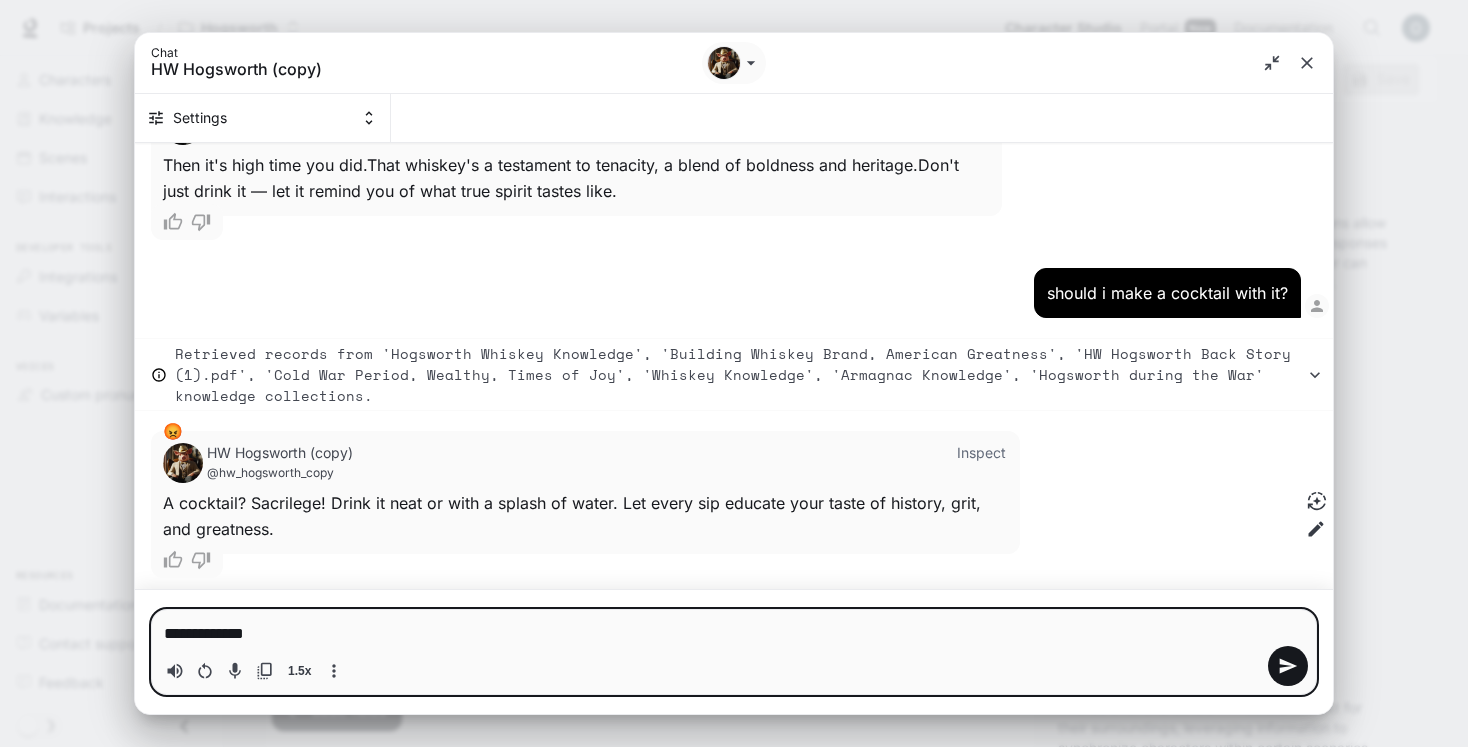 type on "*" 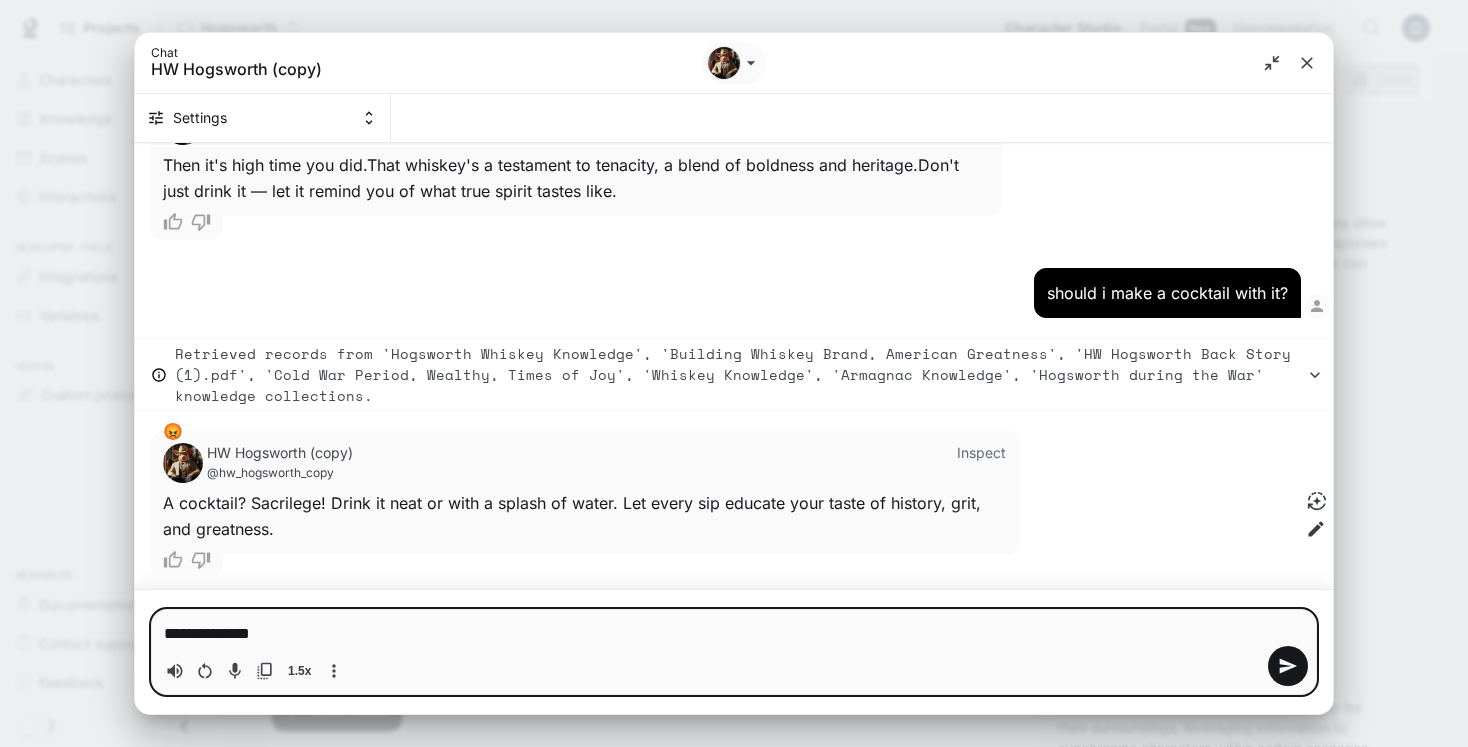 type on "*" 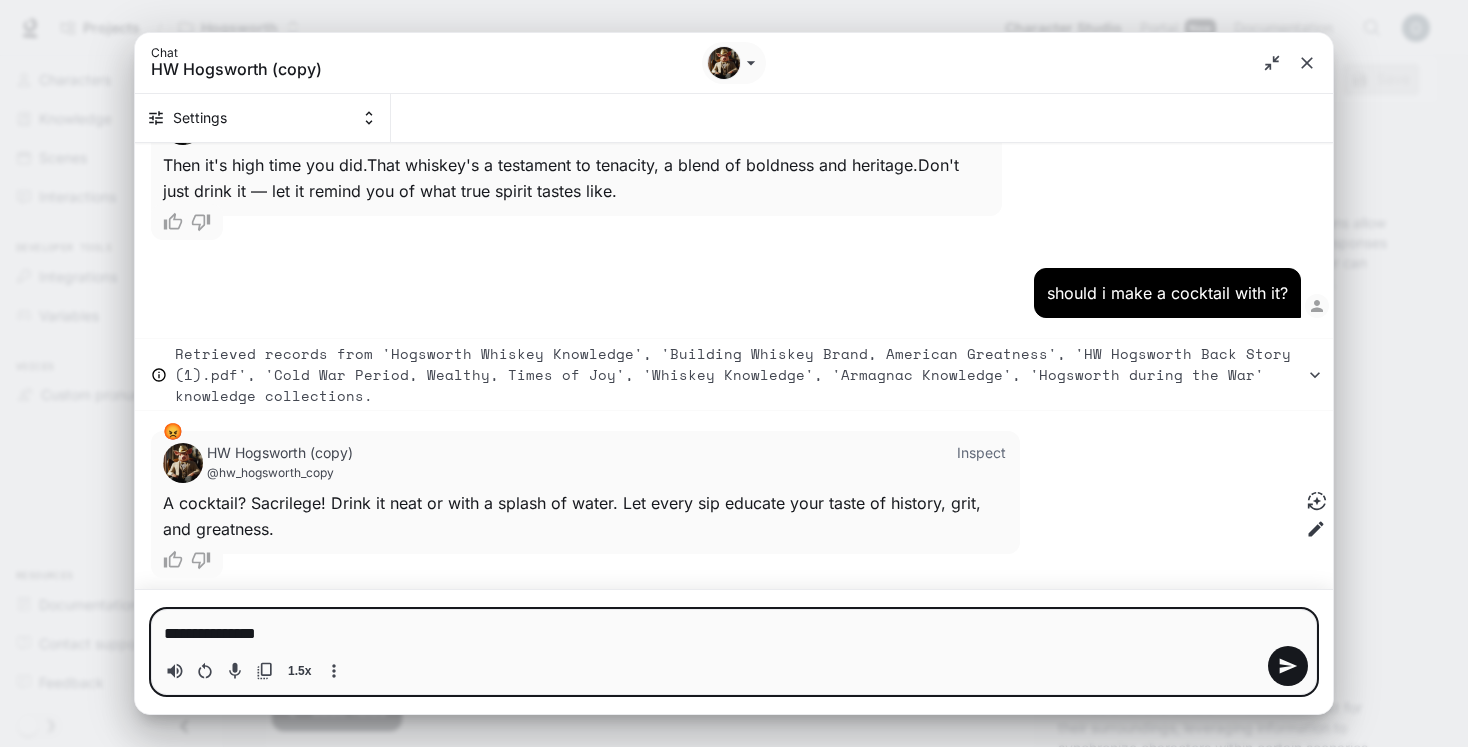 type on "**********" 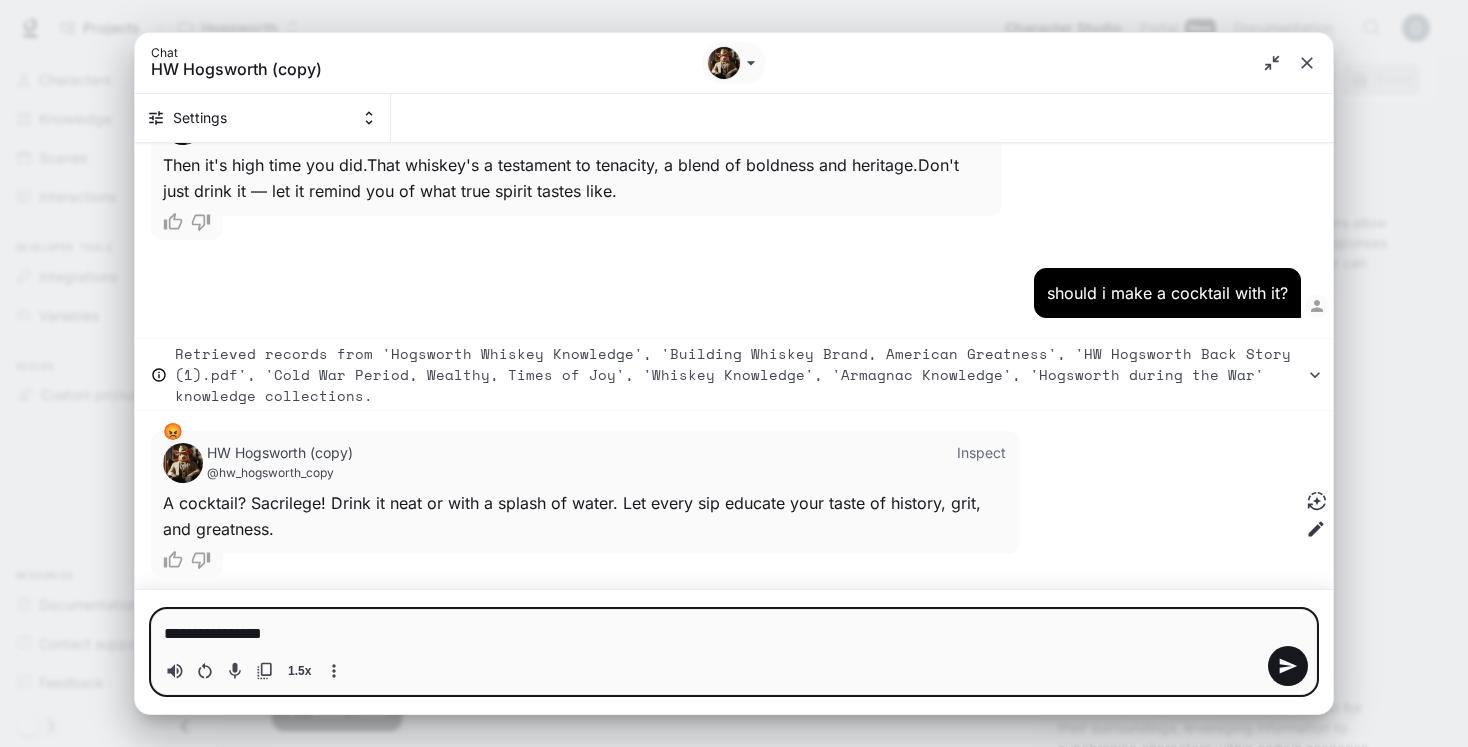 type on "**********" 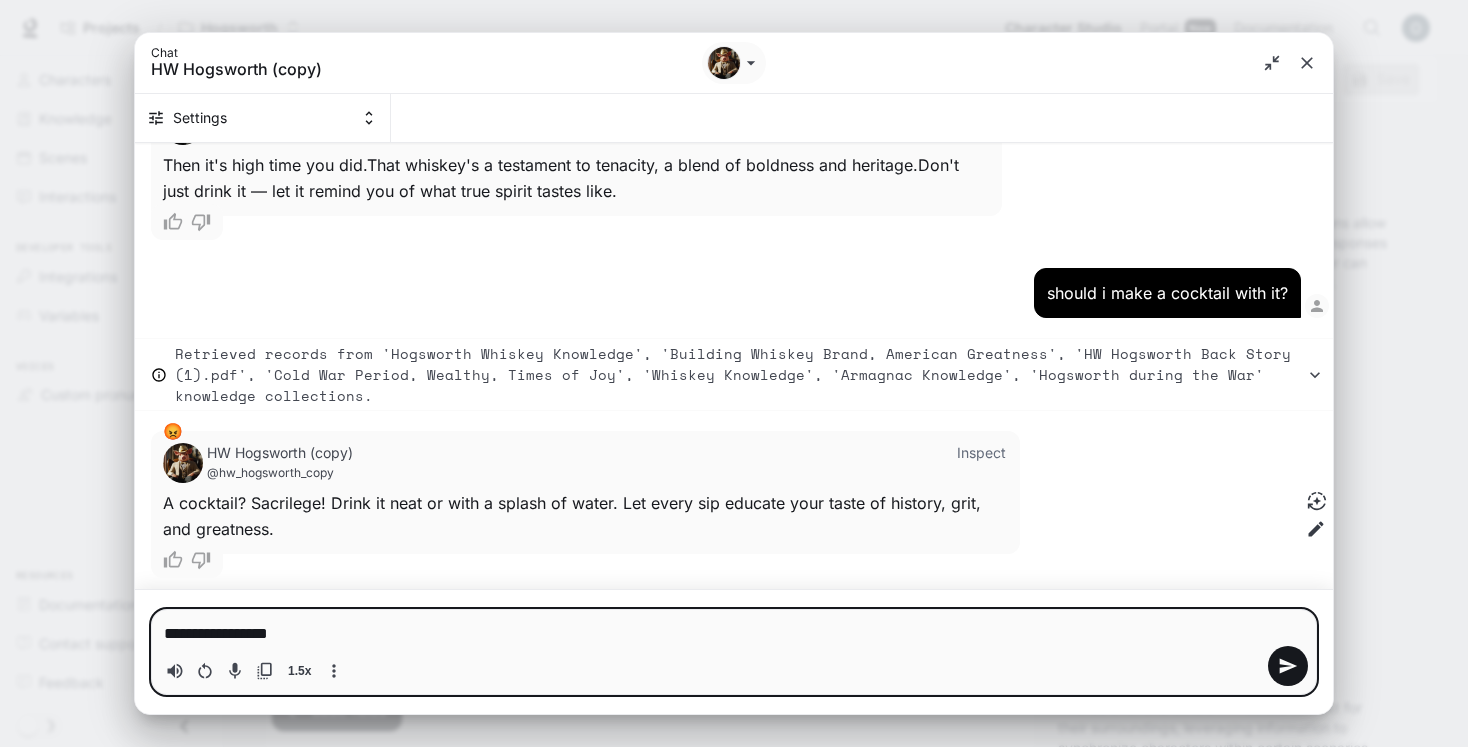 type on "**********" 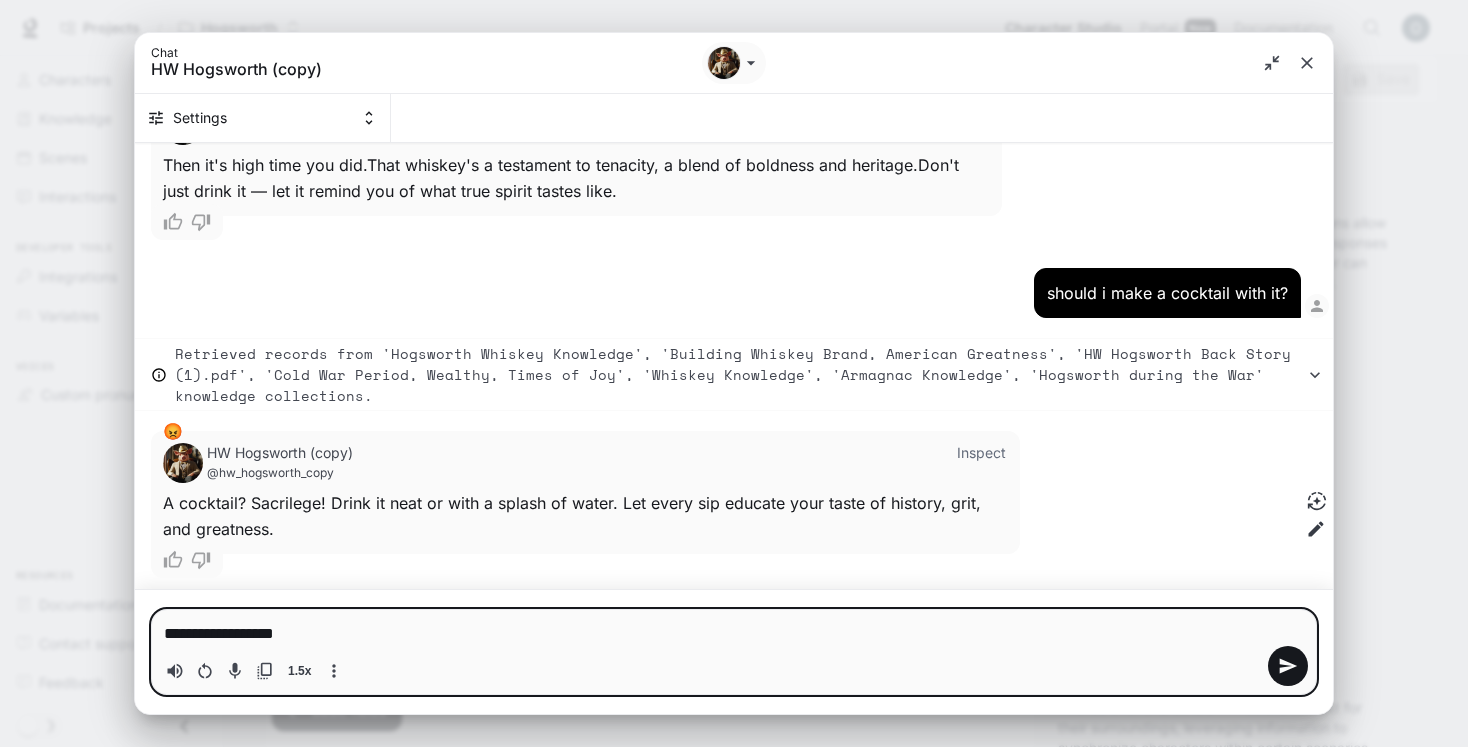 type on "**********" 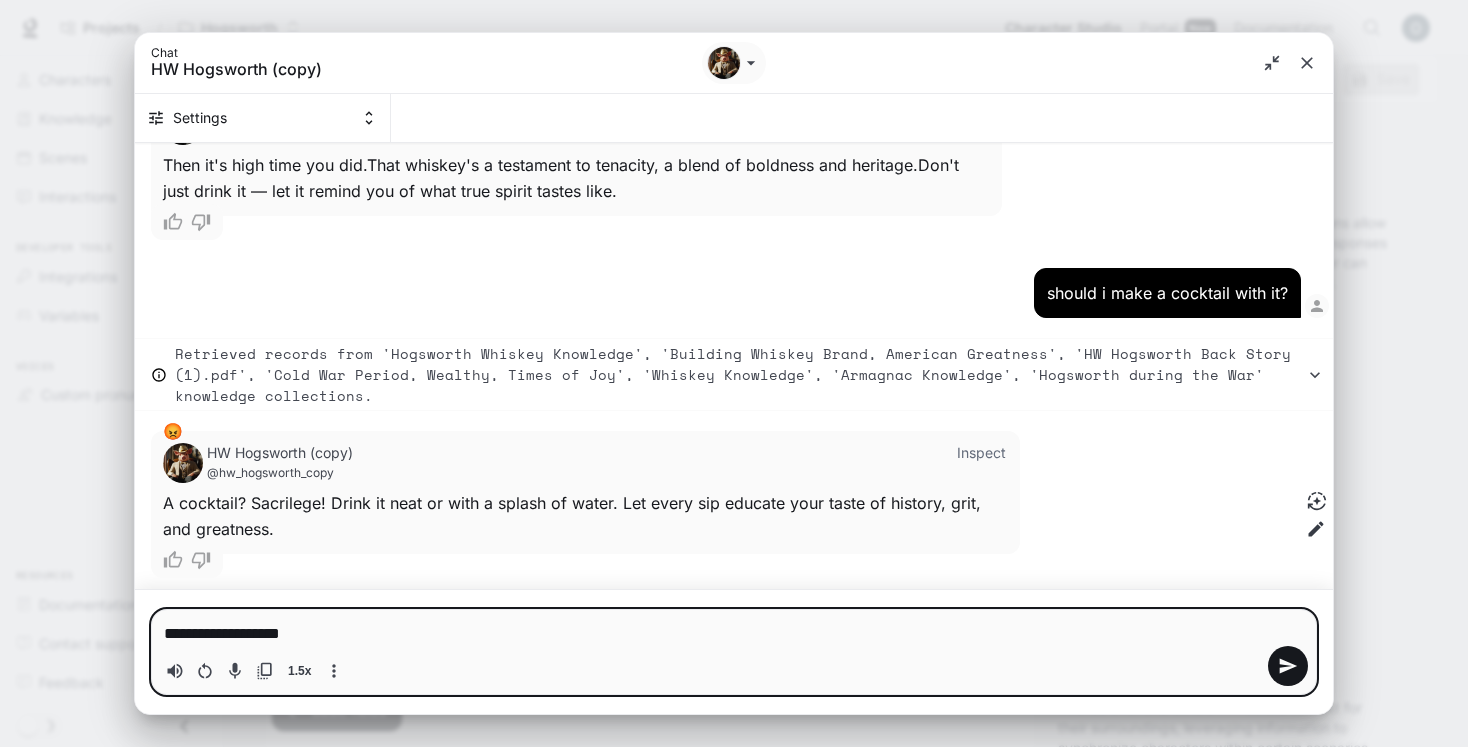 type on "**********" 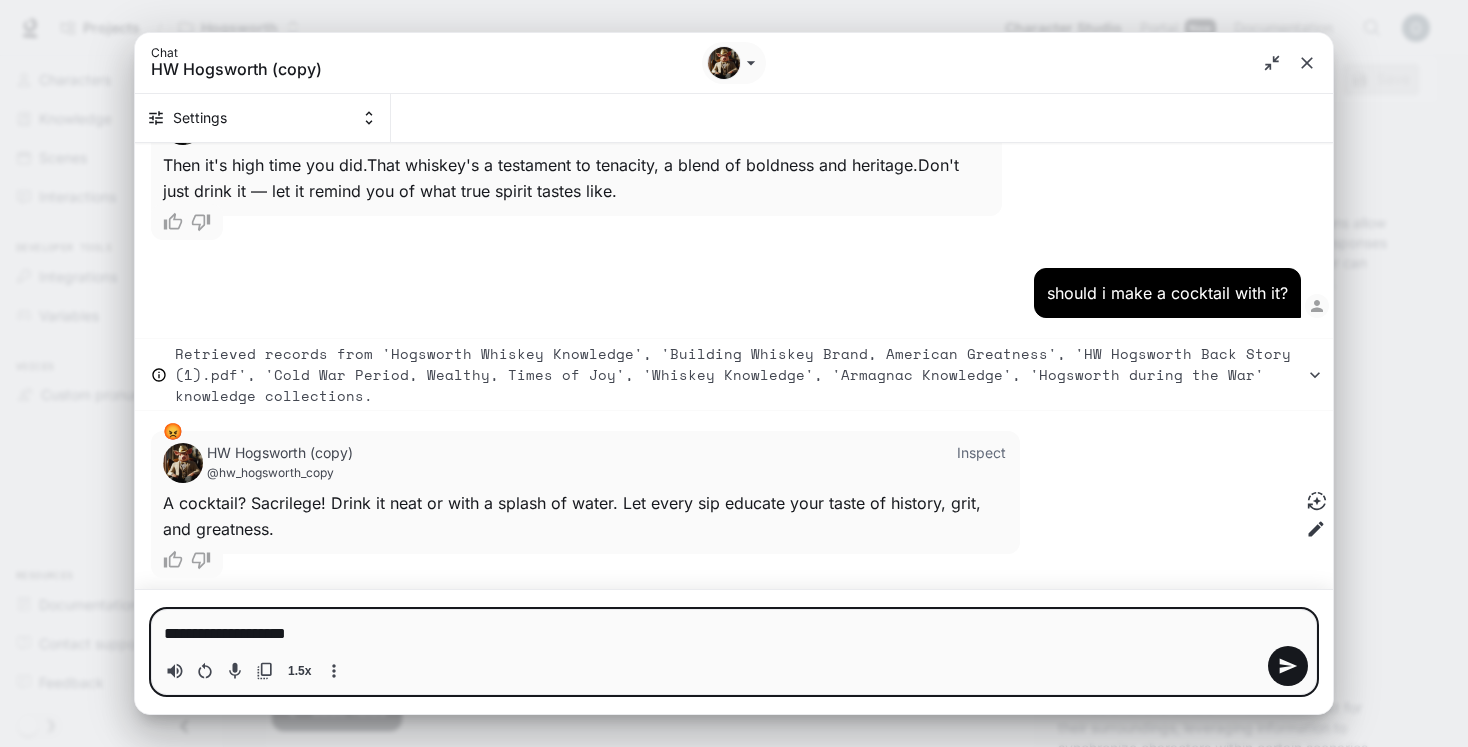type on "**********" 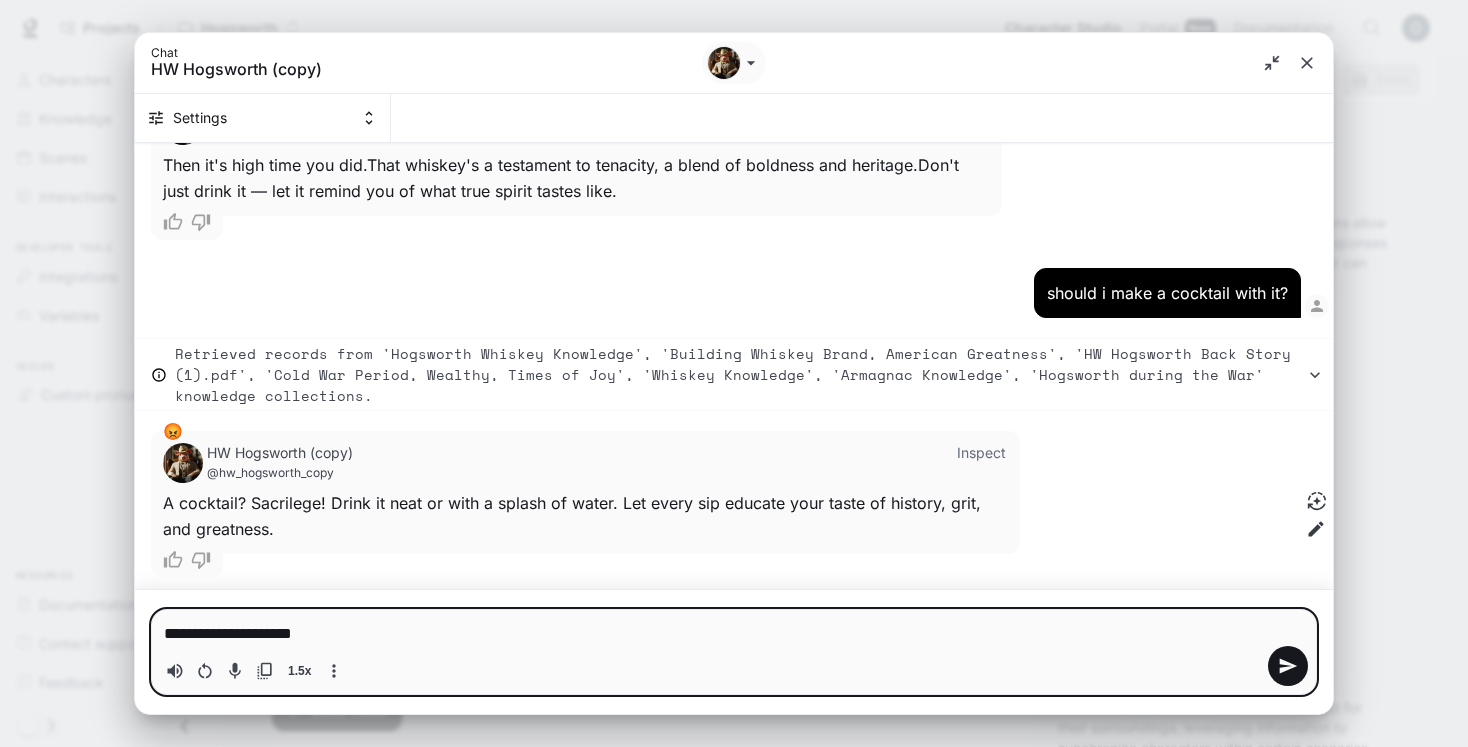 type on "**********" 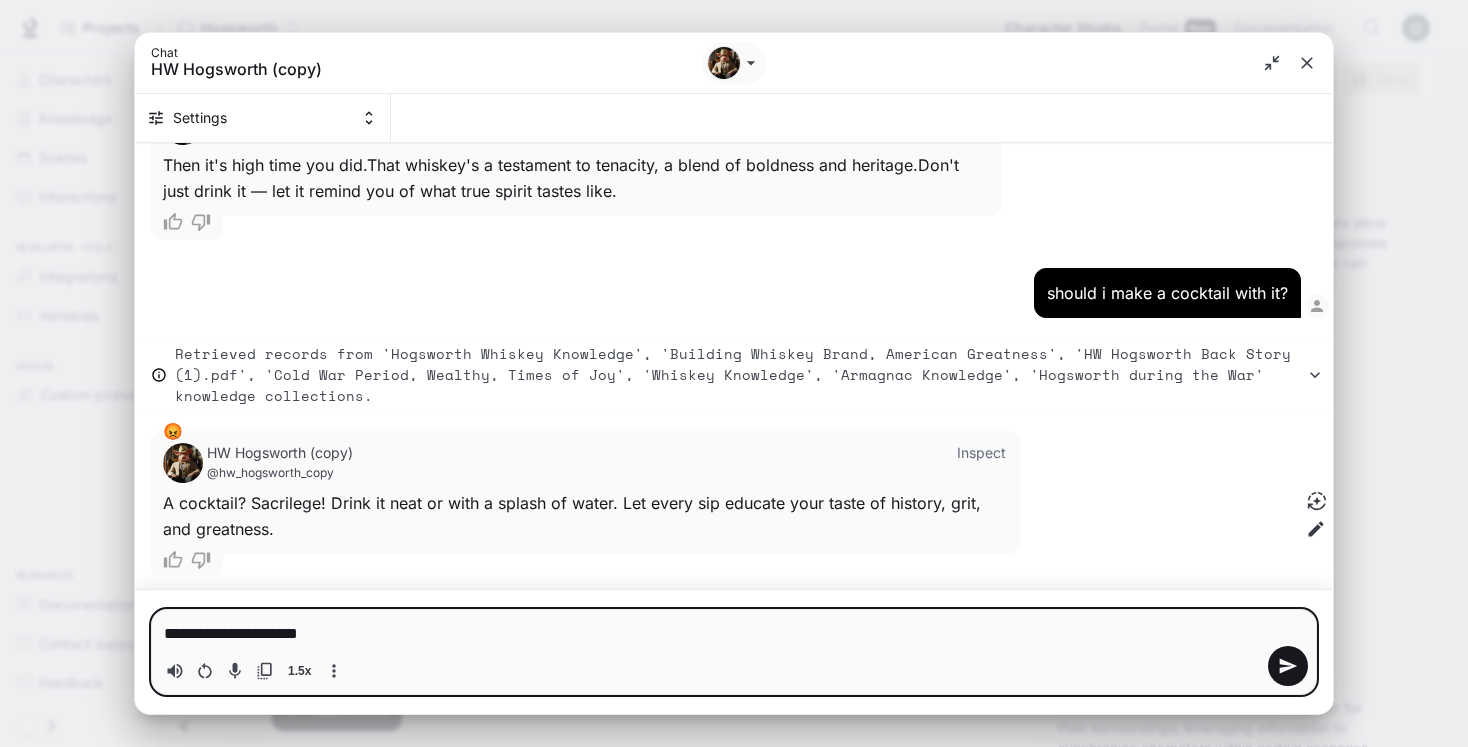type on "**********" 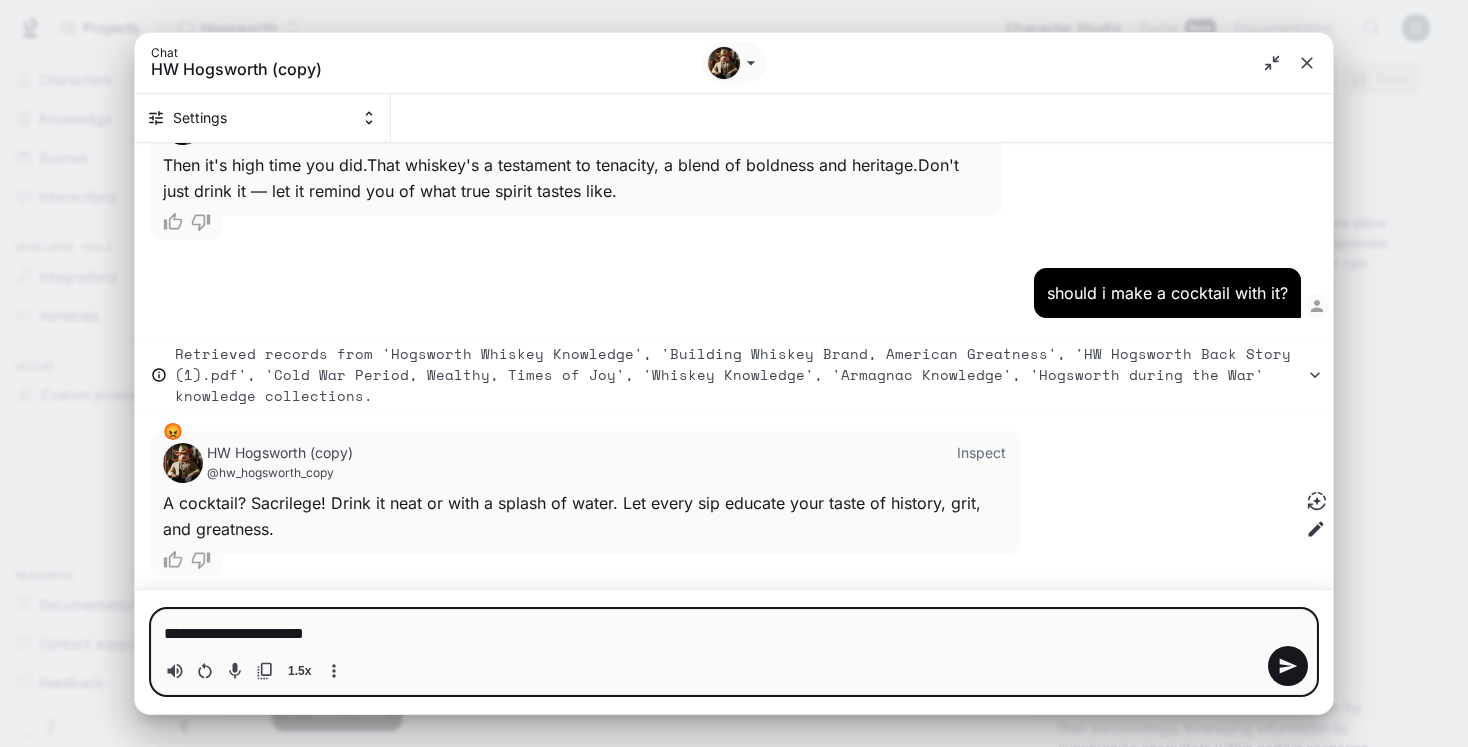 type on "*" 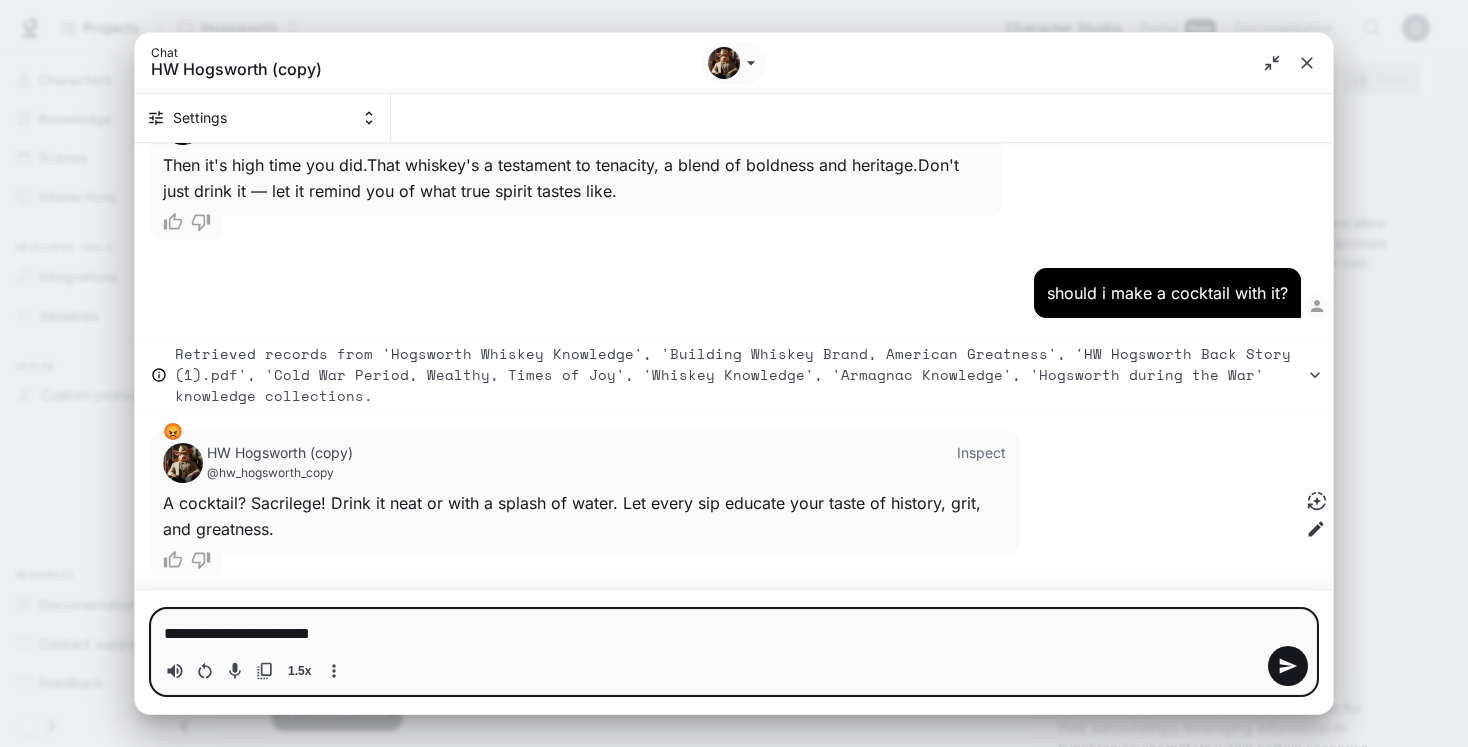 type on "**********" 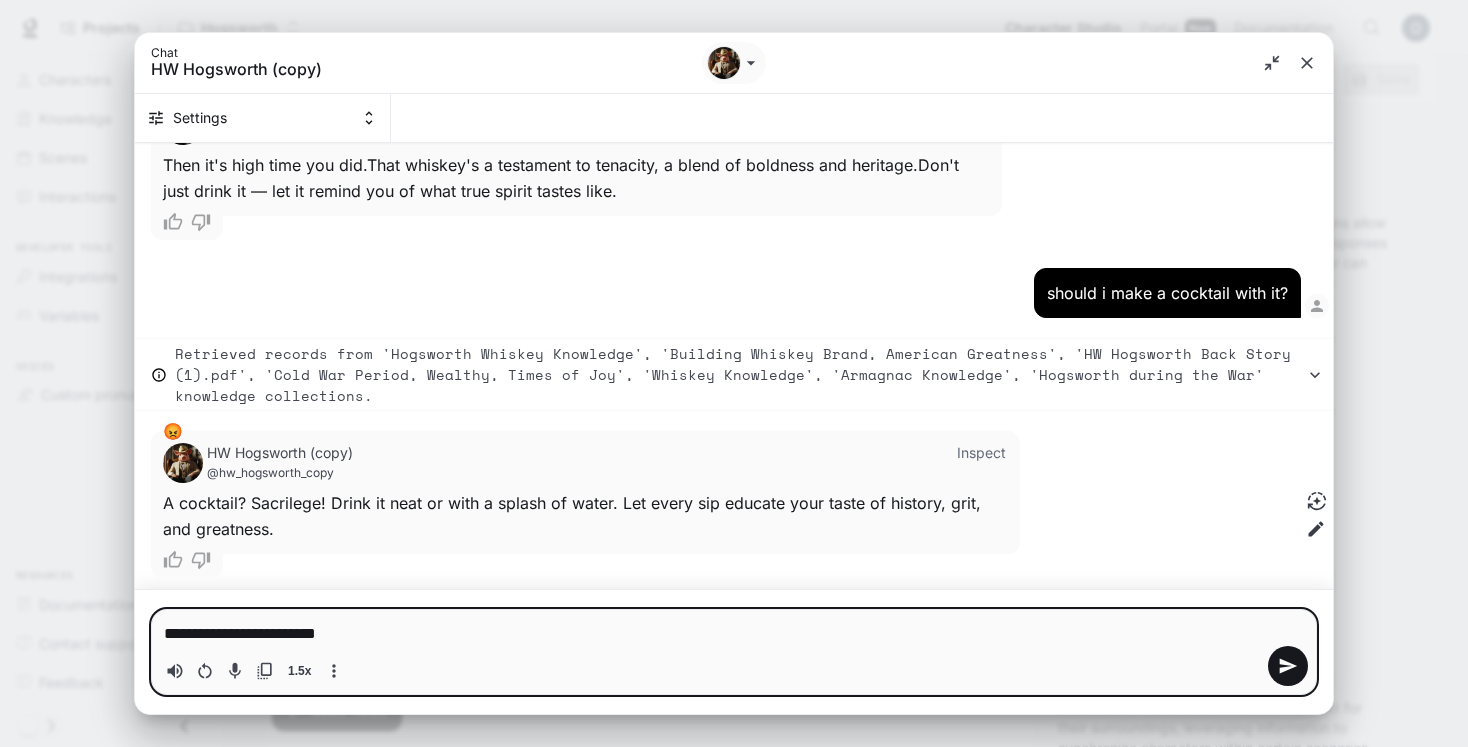 type on "**********" 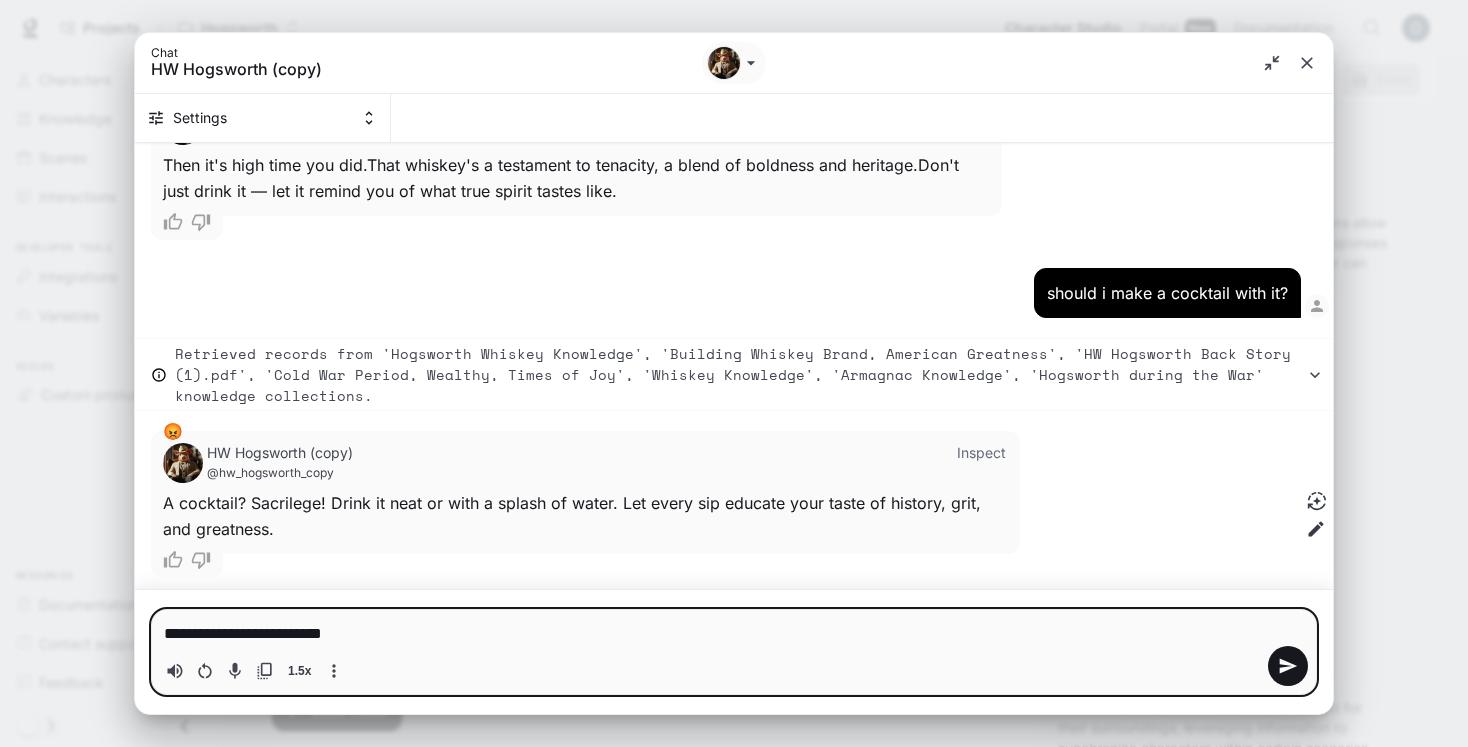 type on "**********" 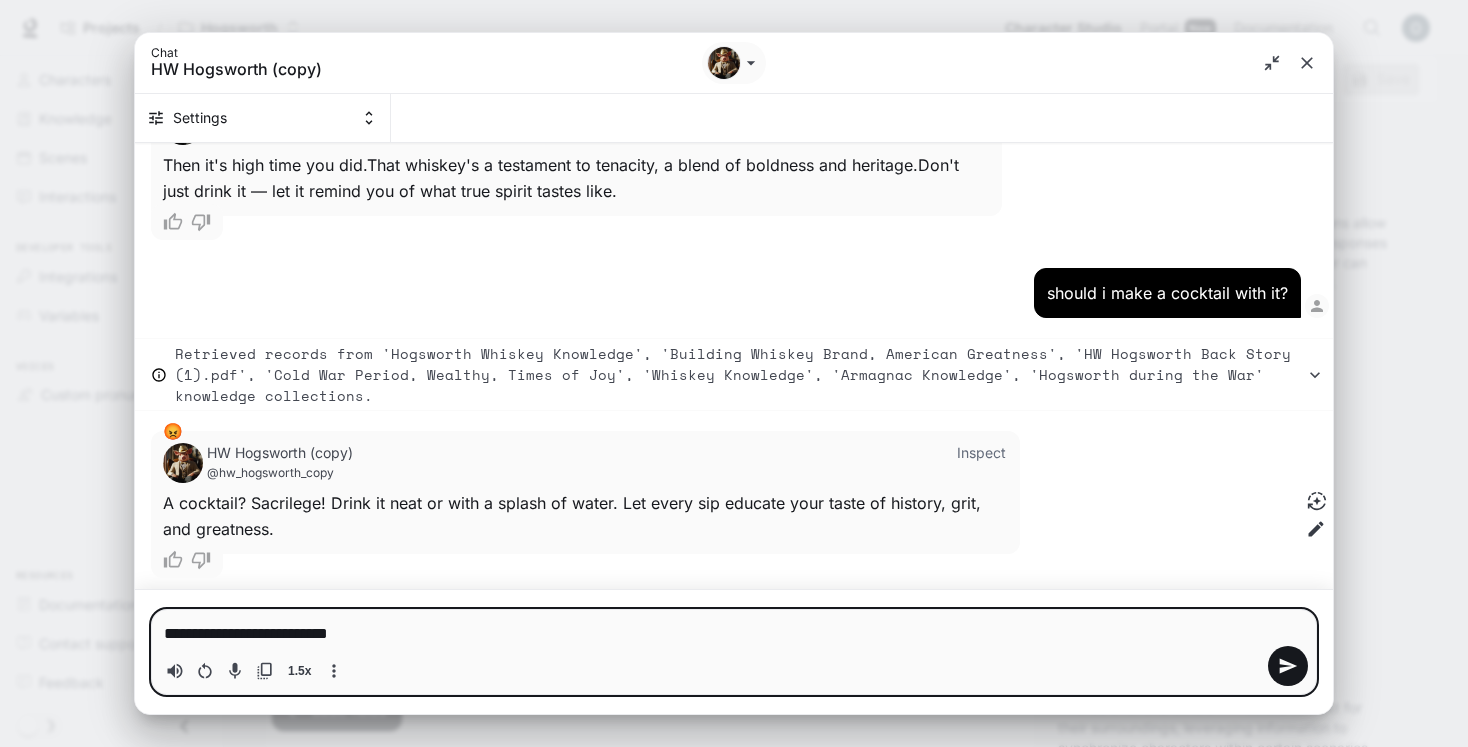 type on "**********" 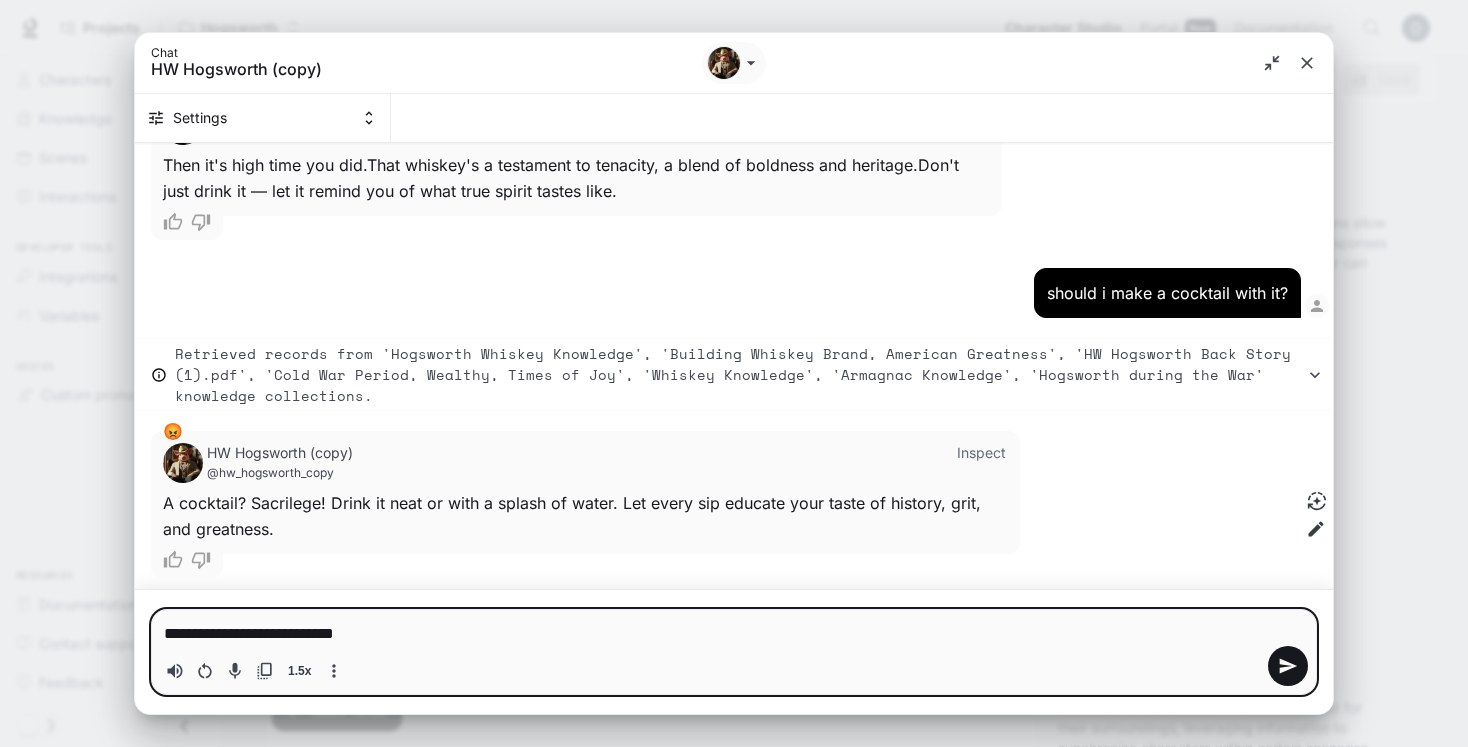 type on "**********" 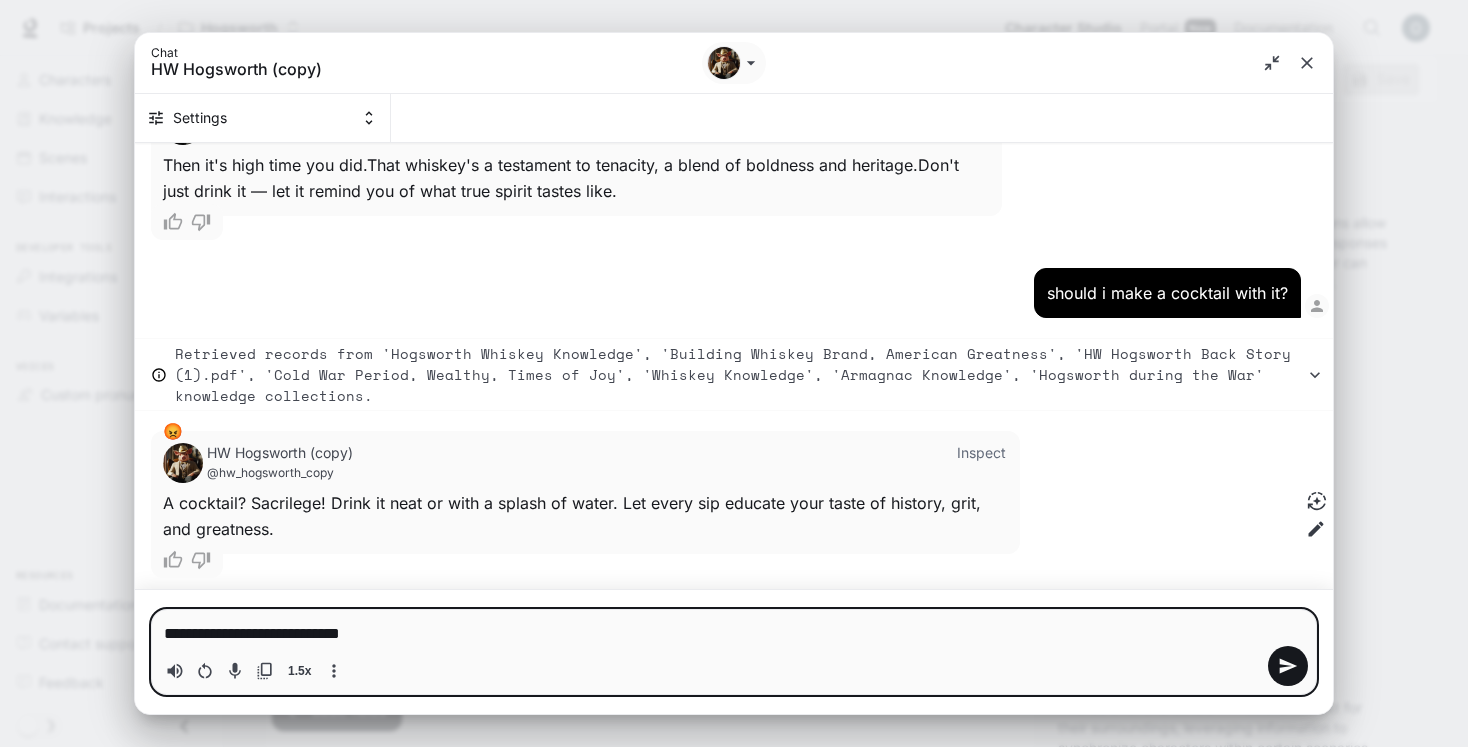 type on "*" 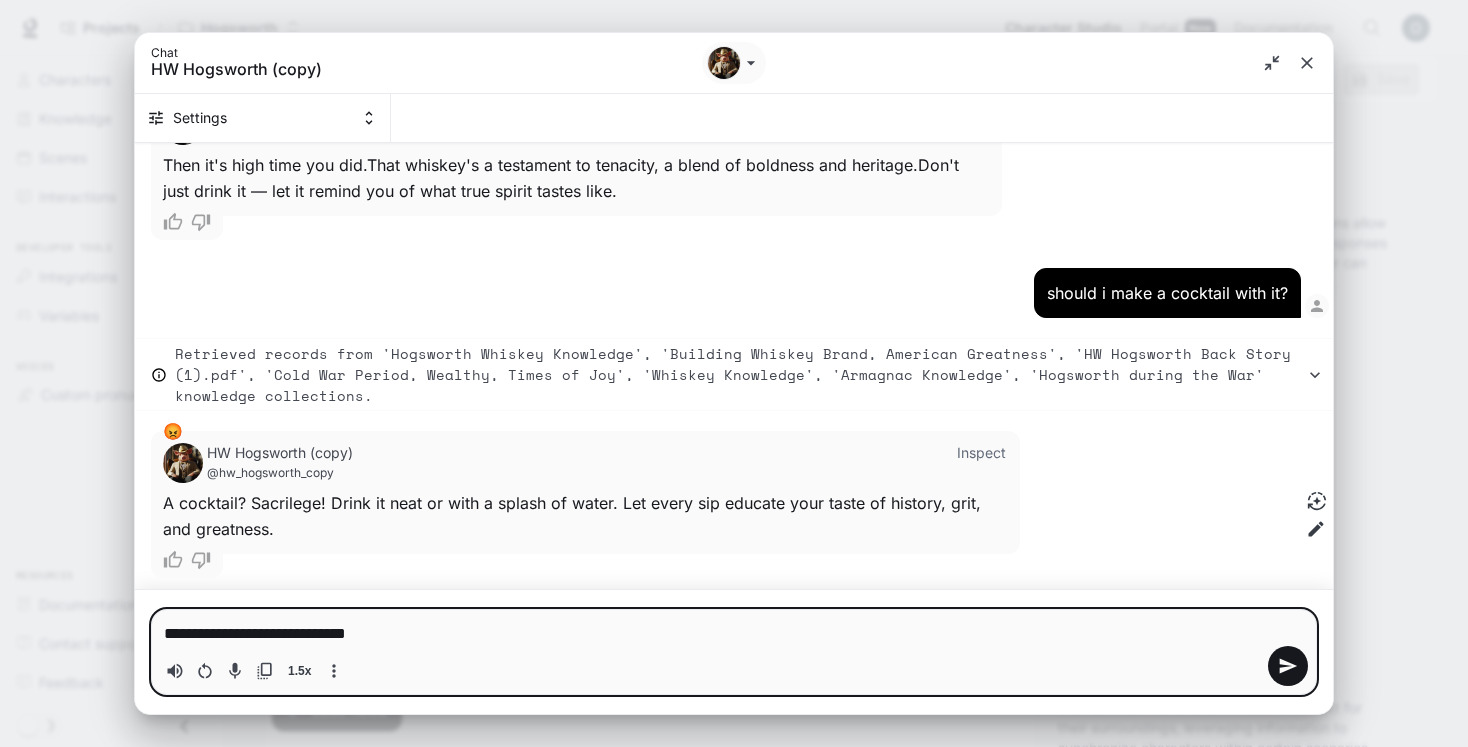 type on "*" 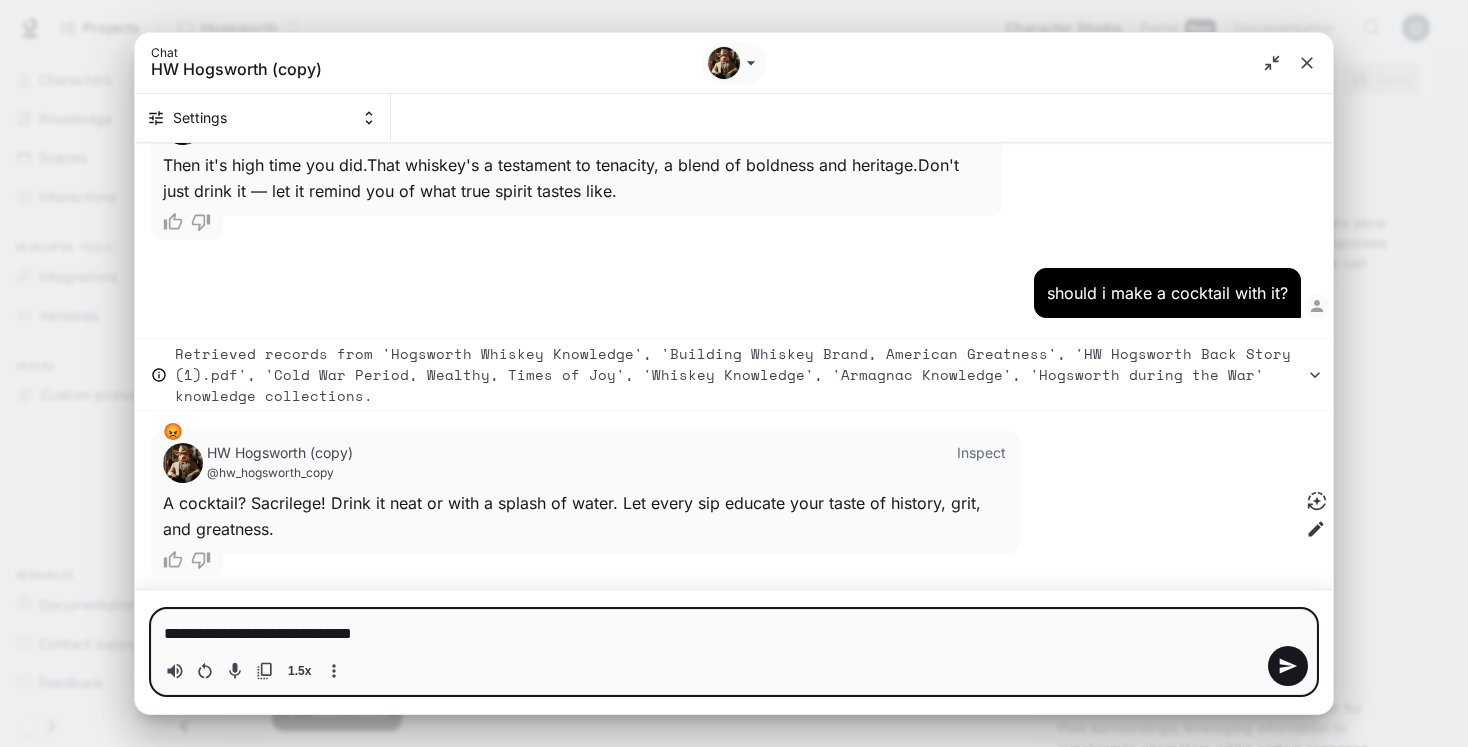 type on "**********" 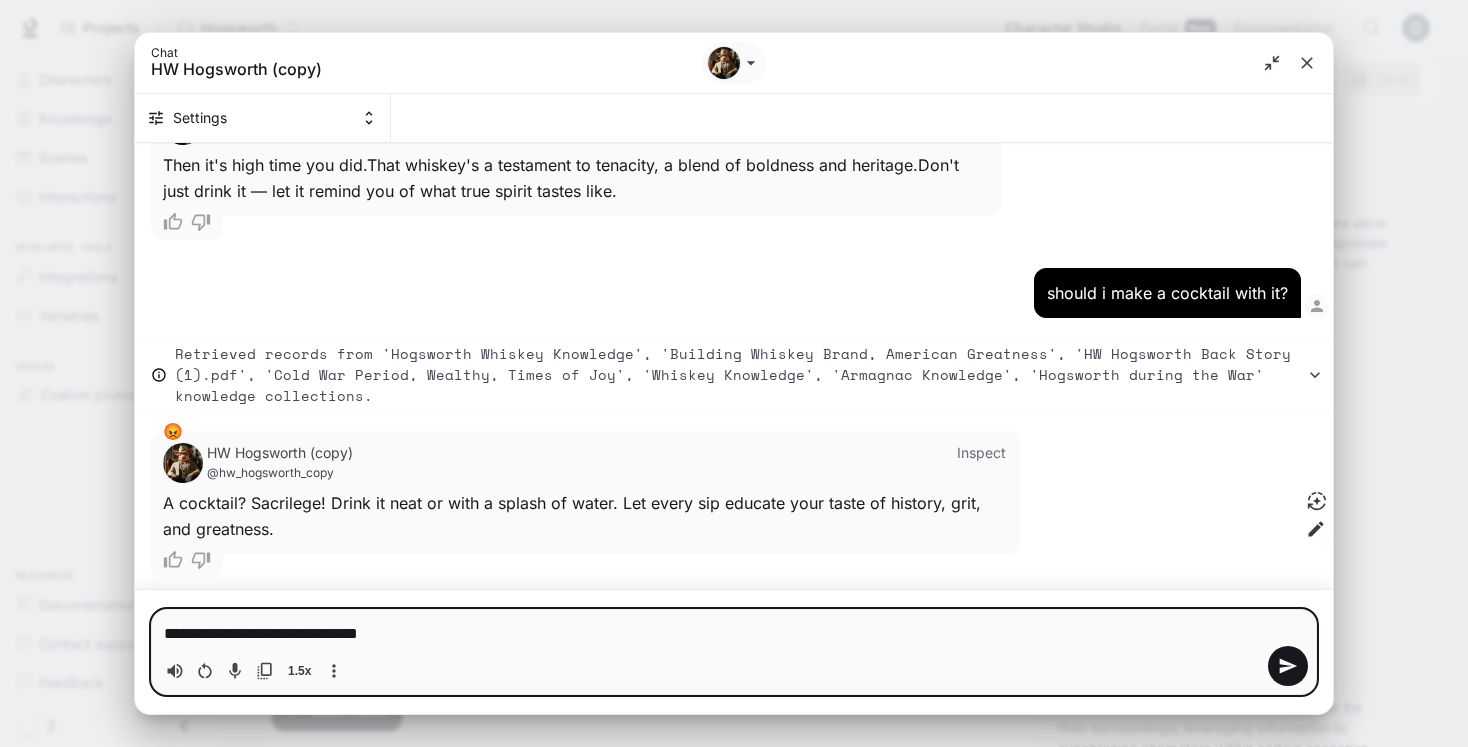 type on "**********" 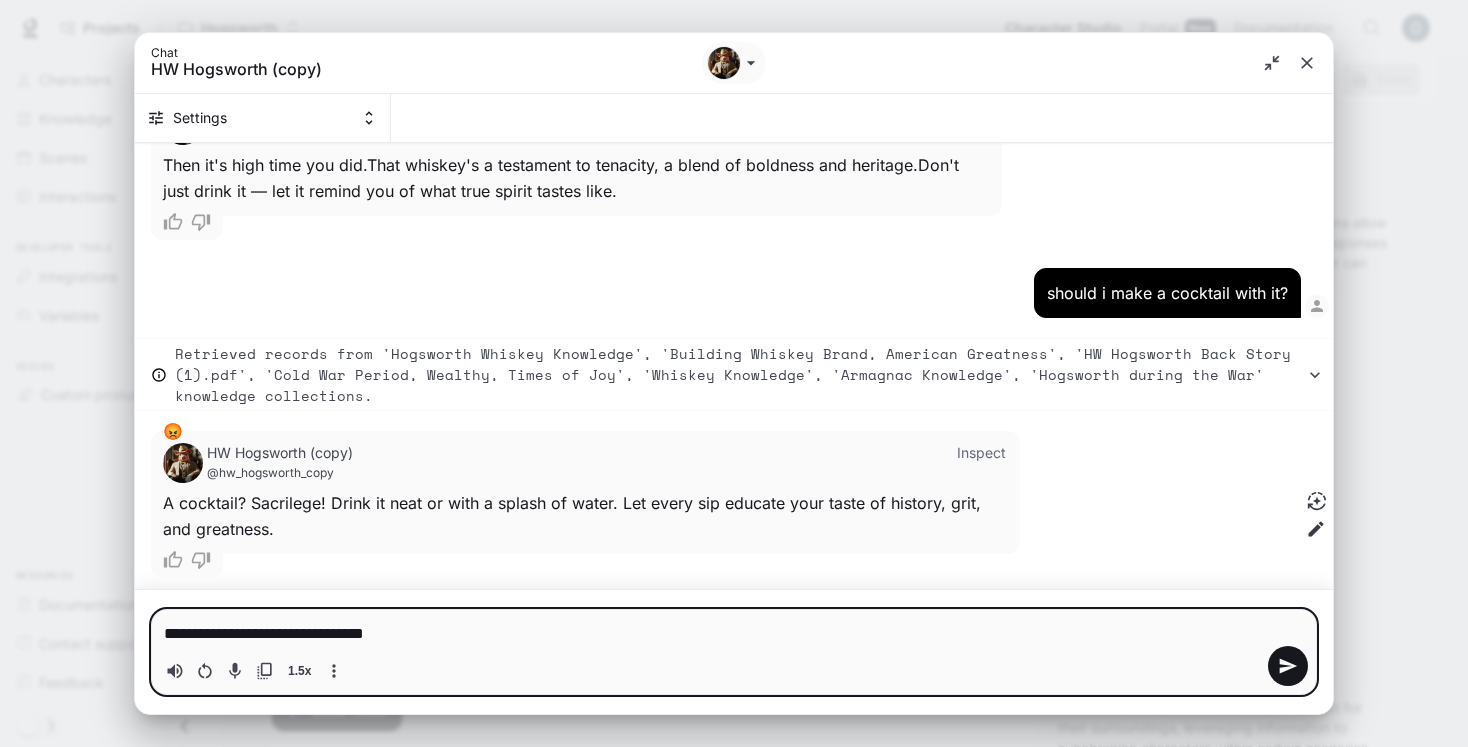 type on "**********" 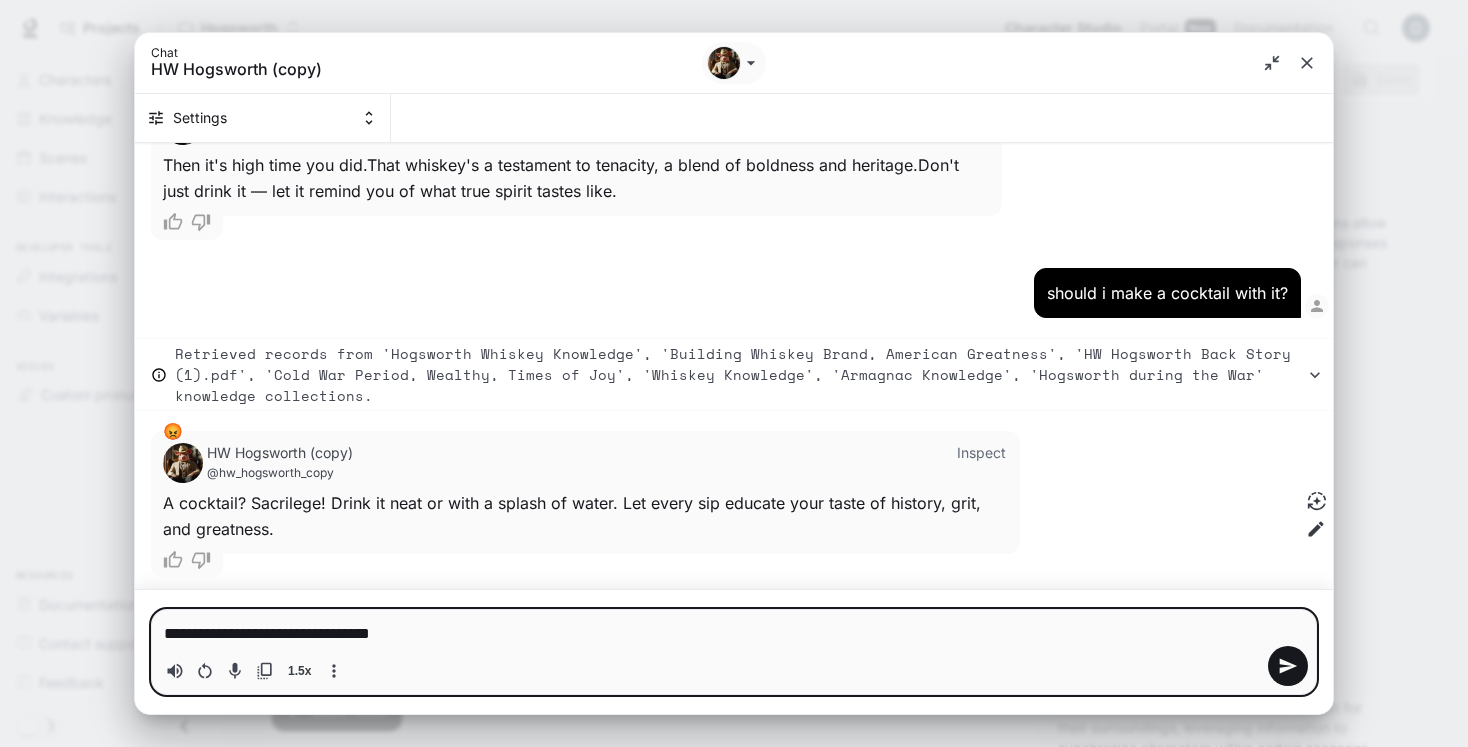 type 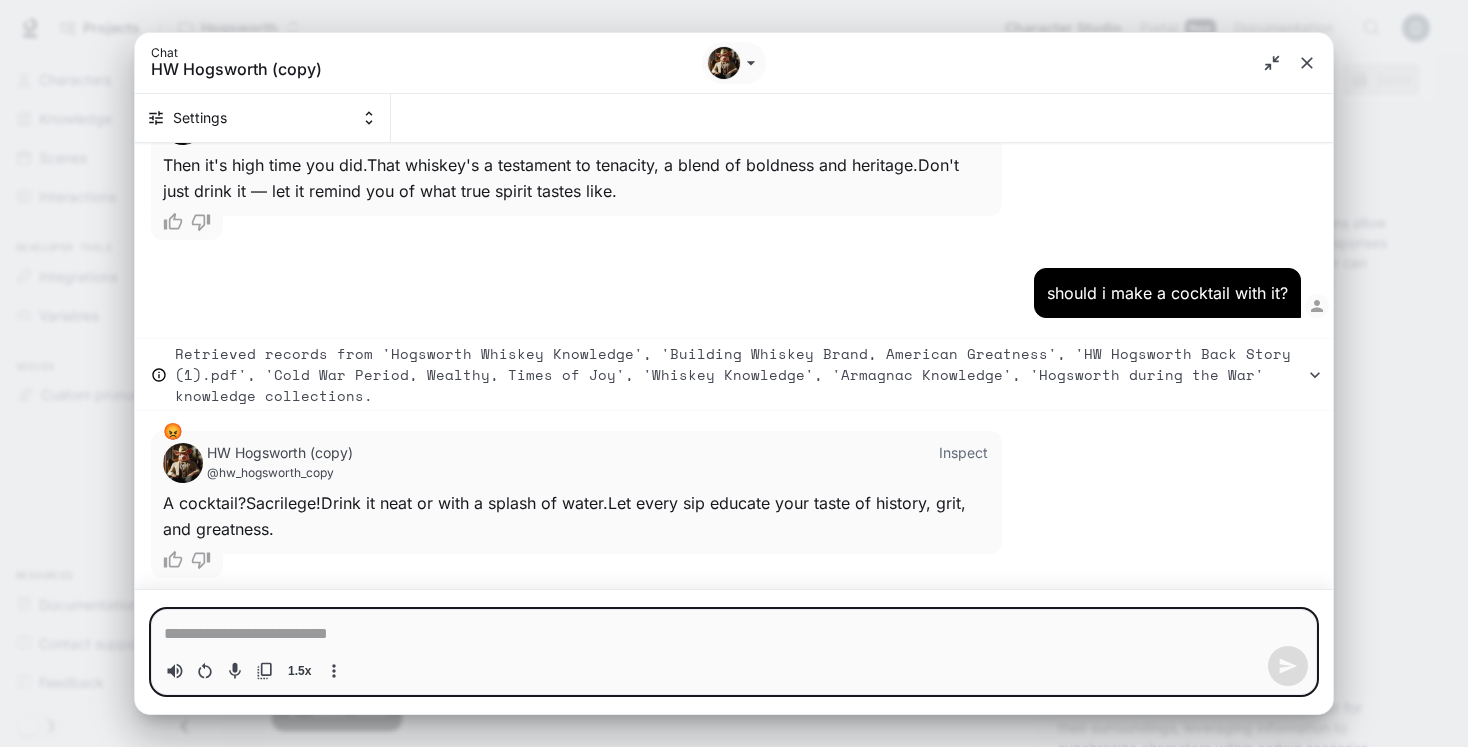 scroll, scrollTop: 3382, scrollLeft: 0, axis: vertical 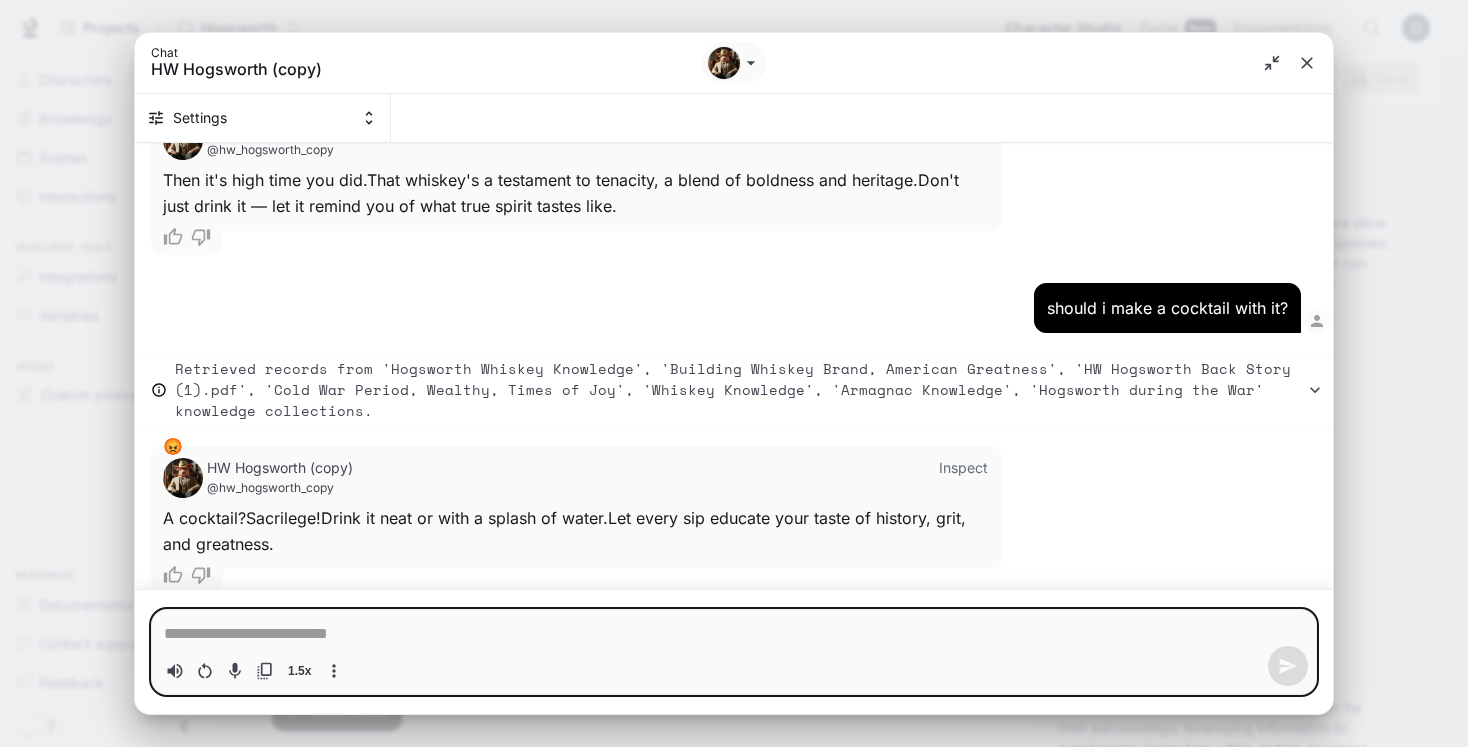 type on "*" 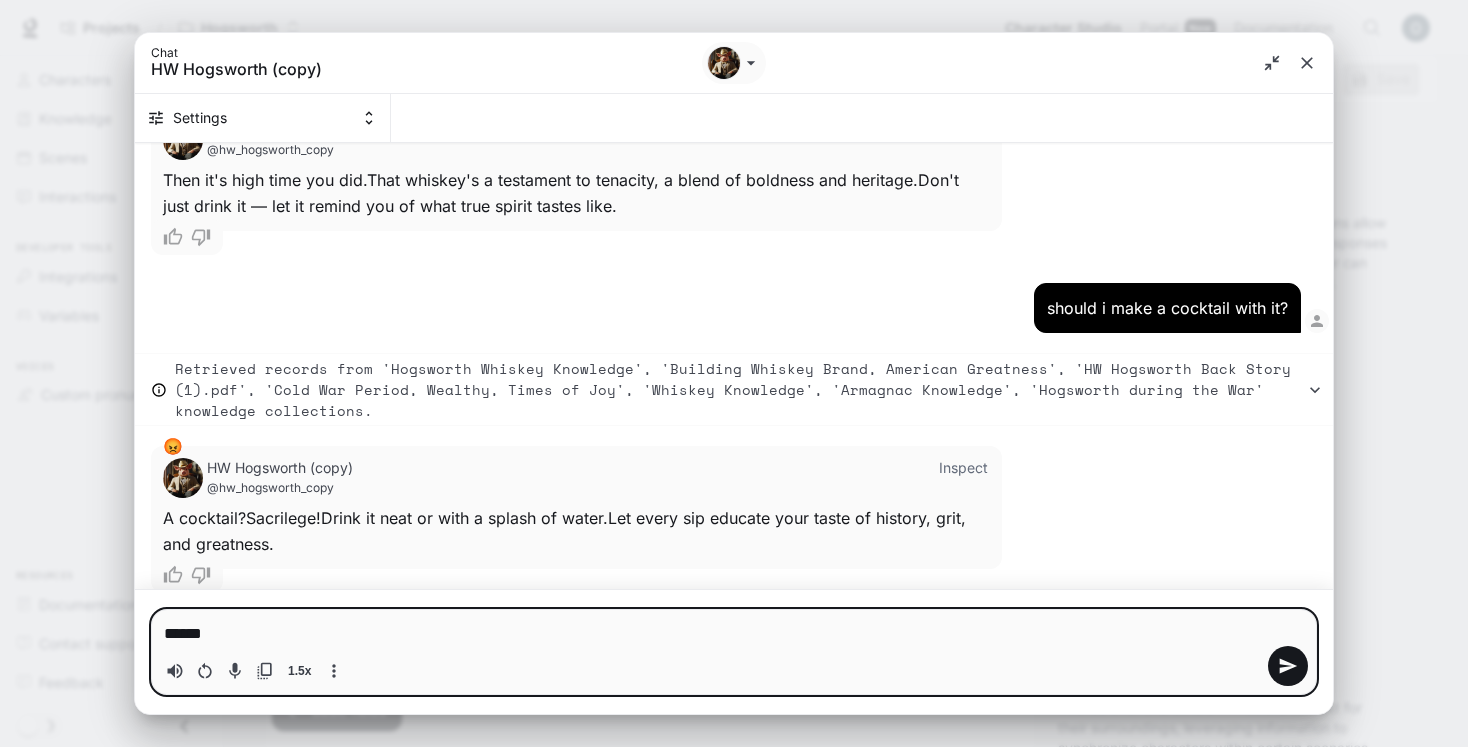 type on "*******" 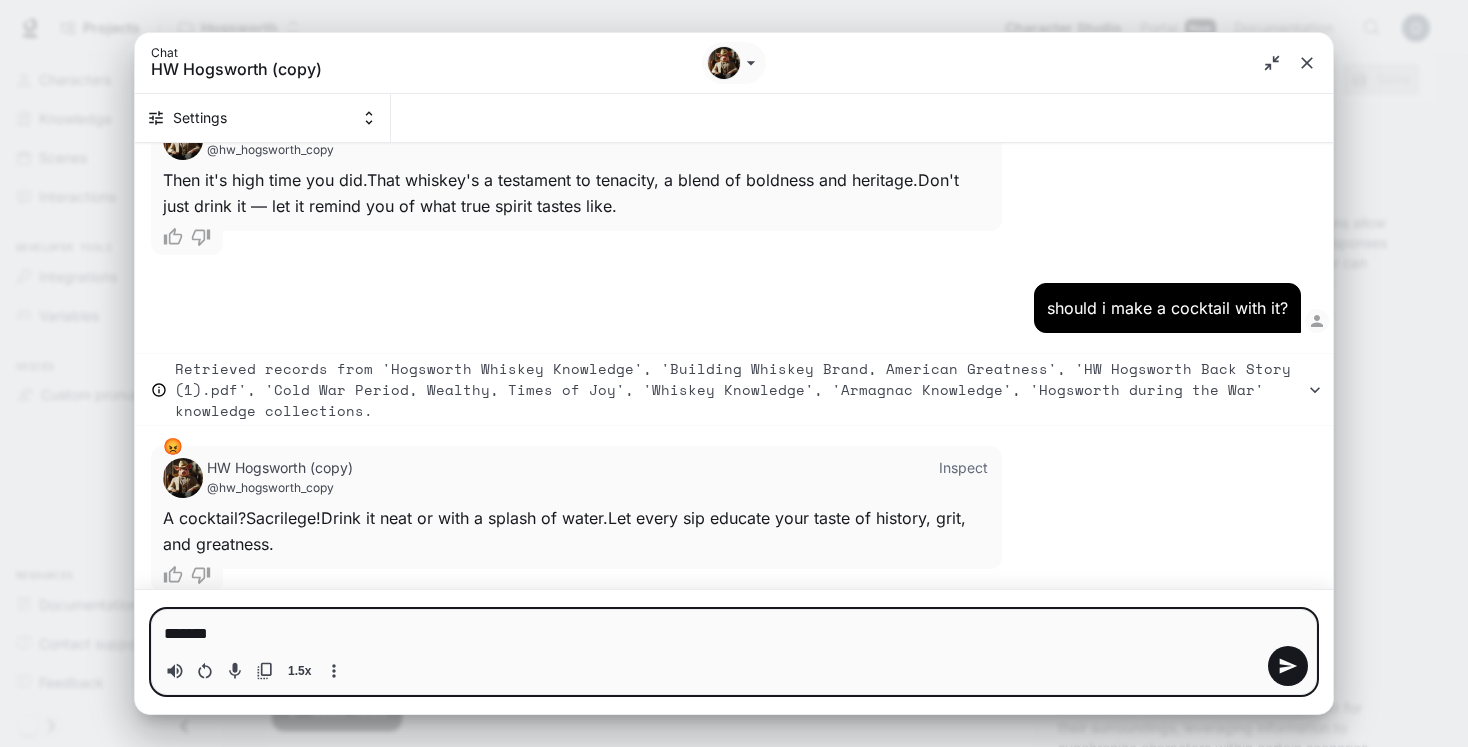 type on "********" 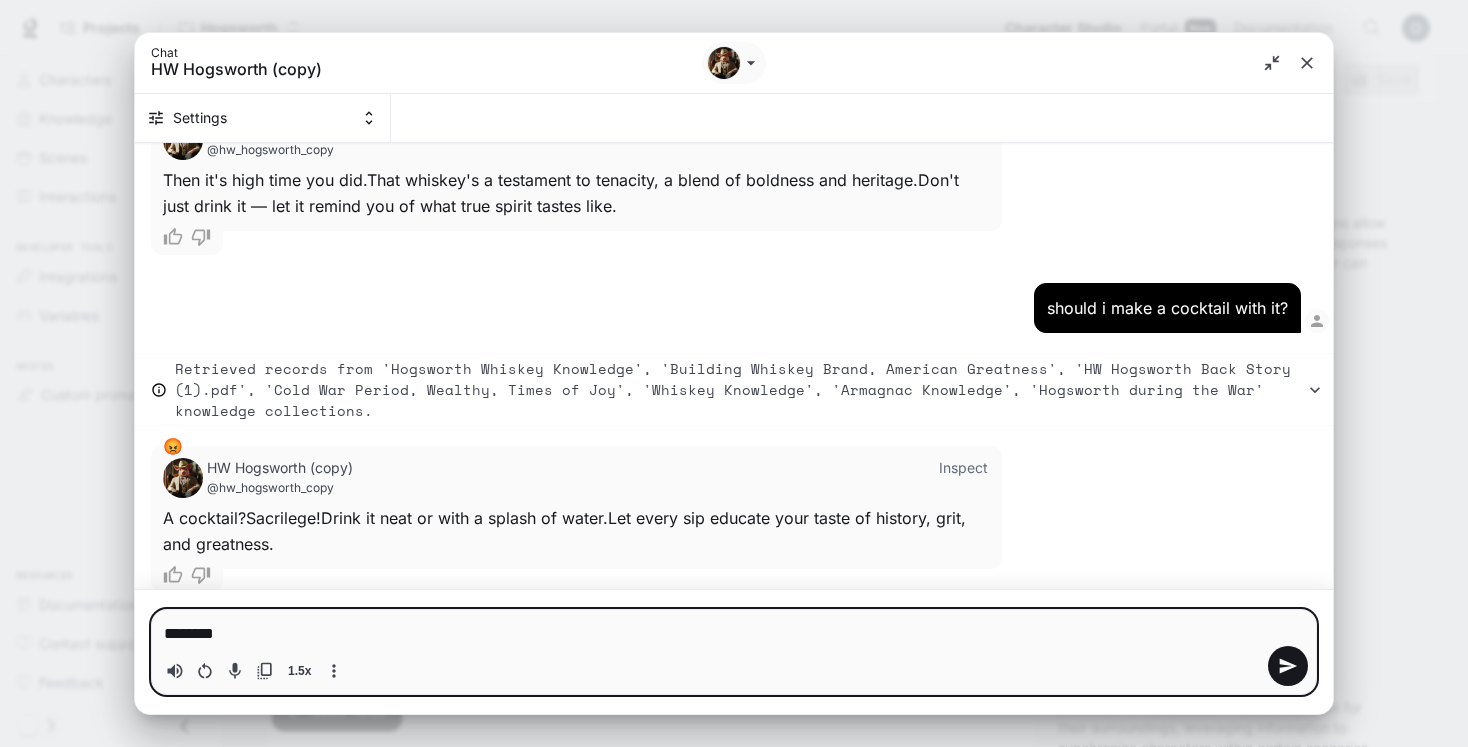 type on "*********" 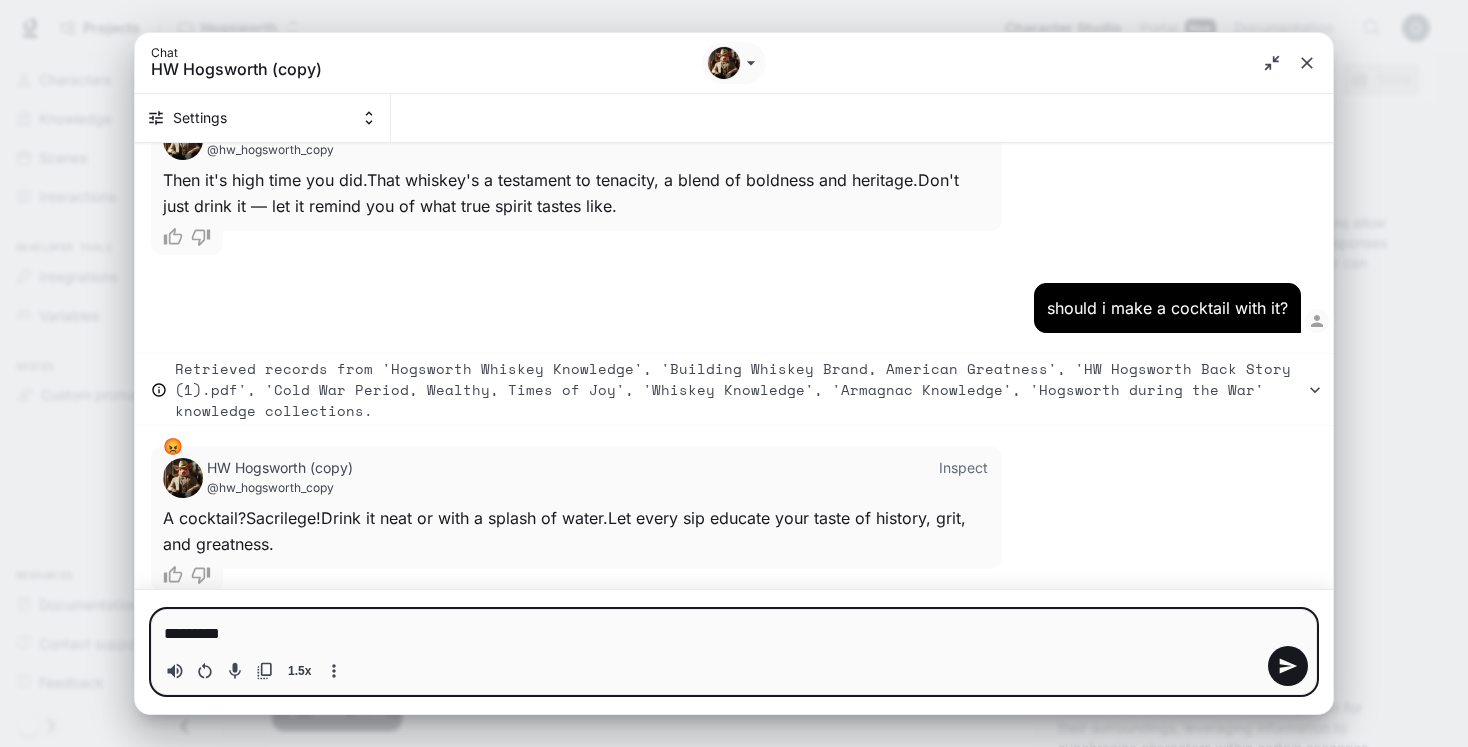 type on "**********" 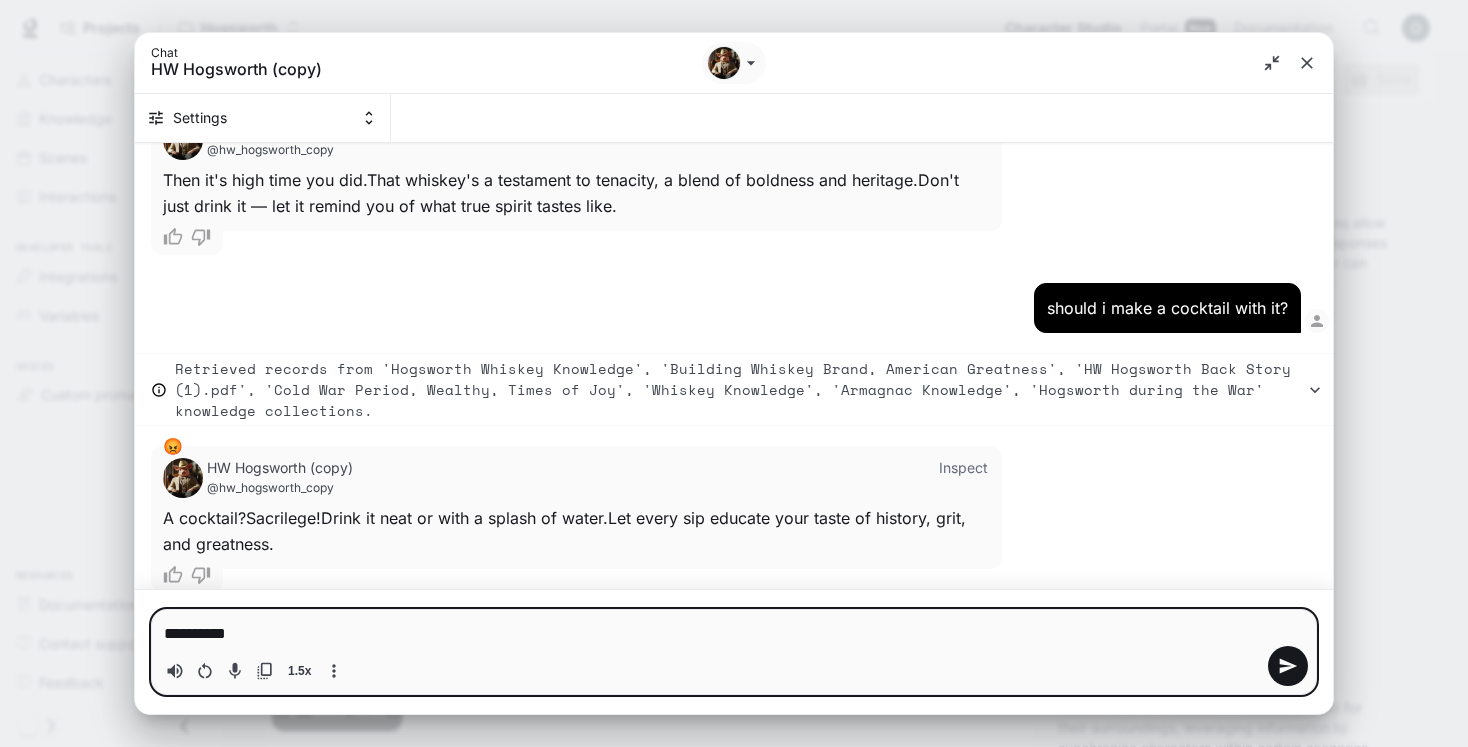type on "**********" 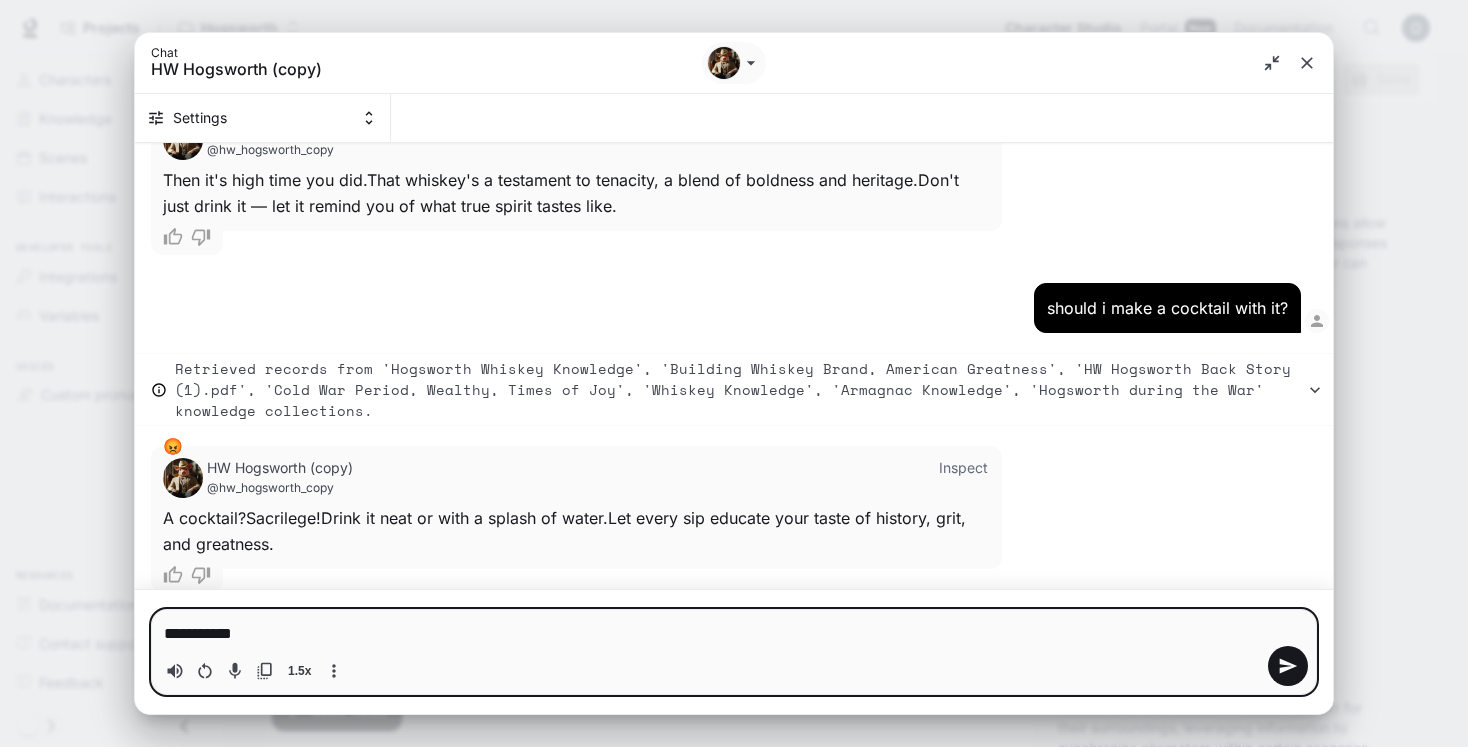 type on "*" 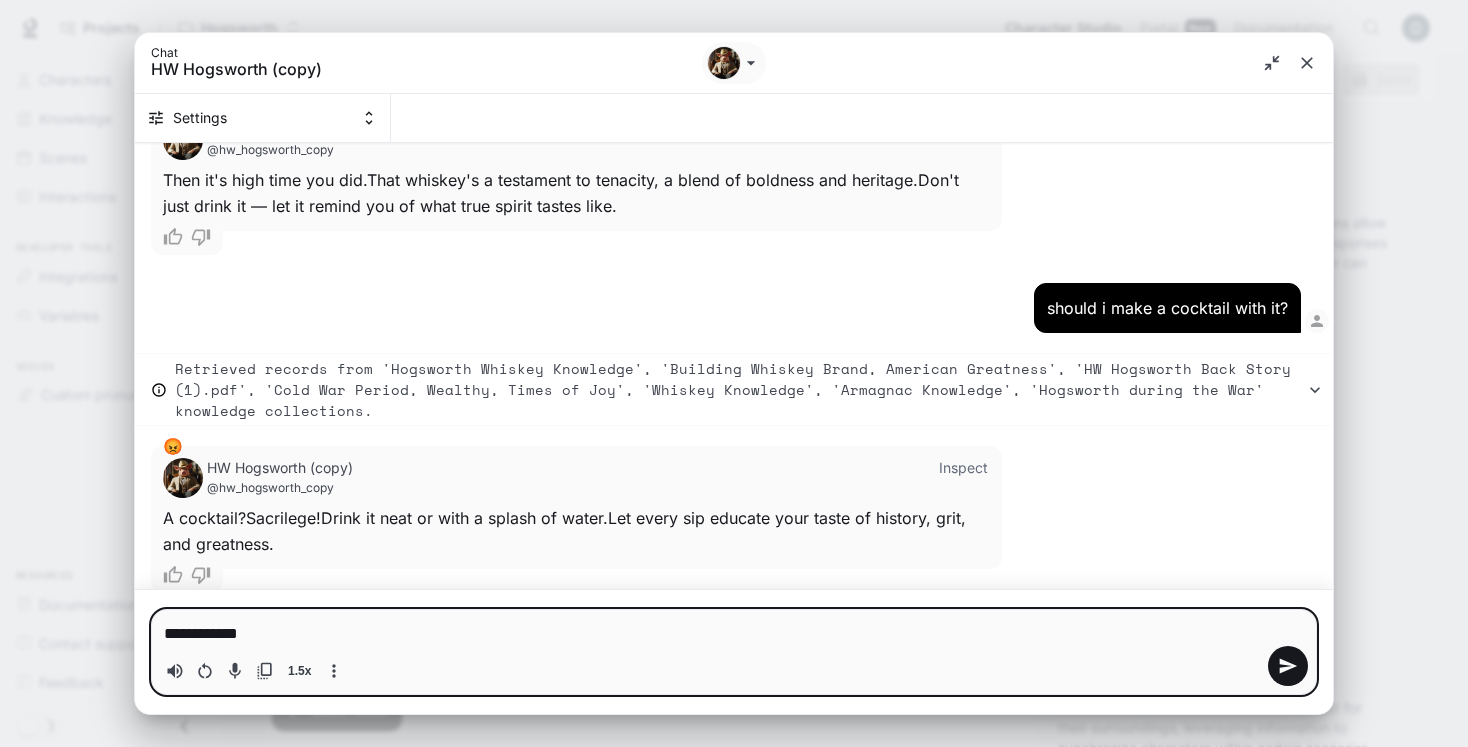 type on "*" 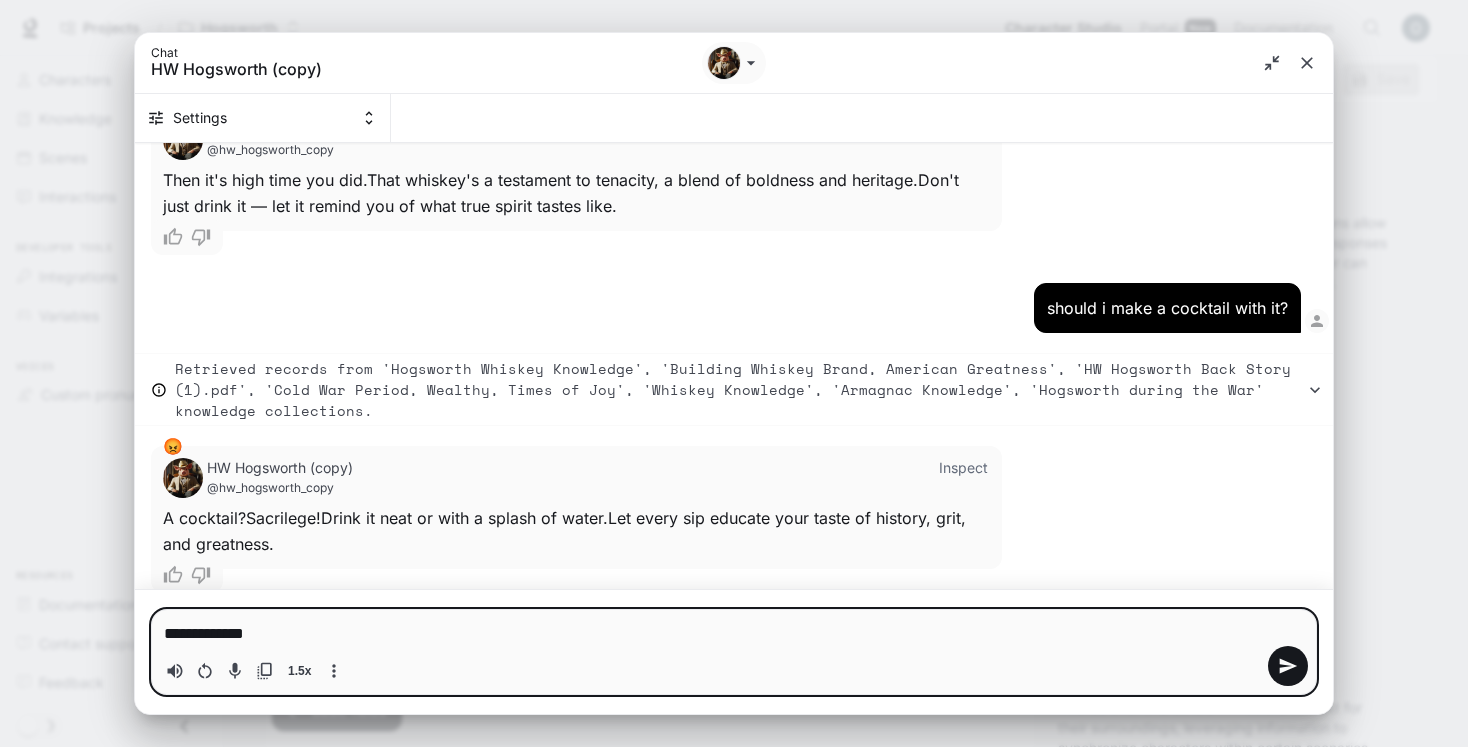 type on "**********" 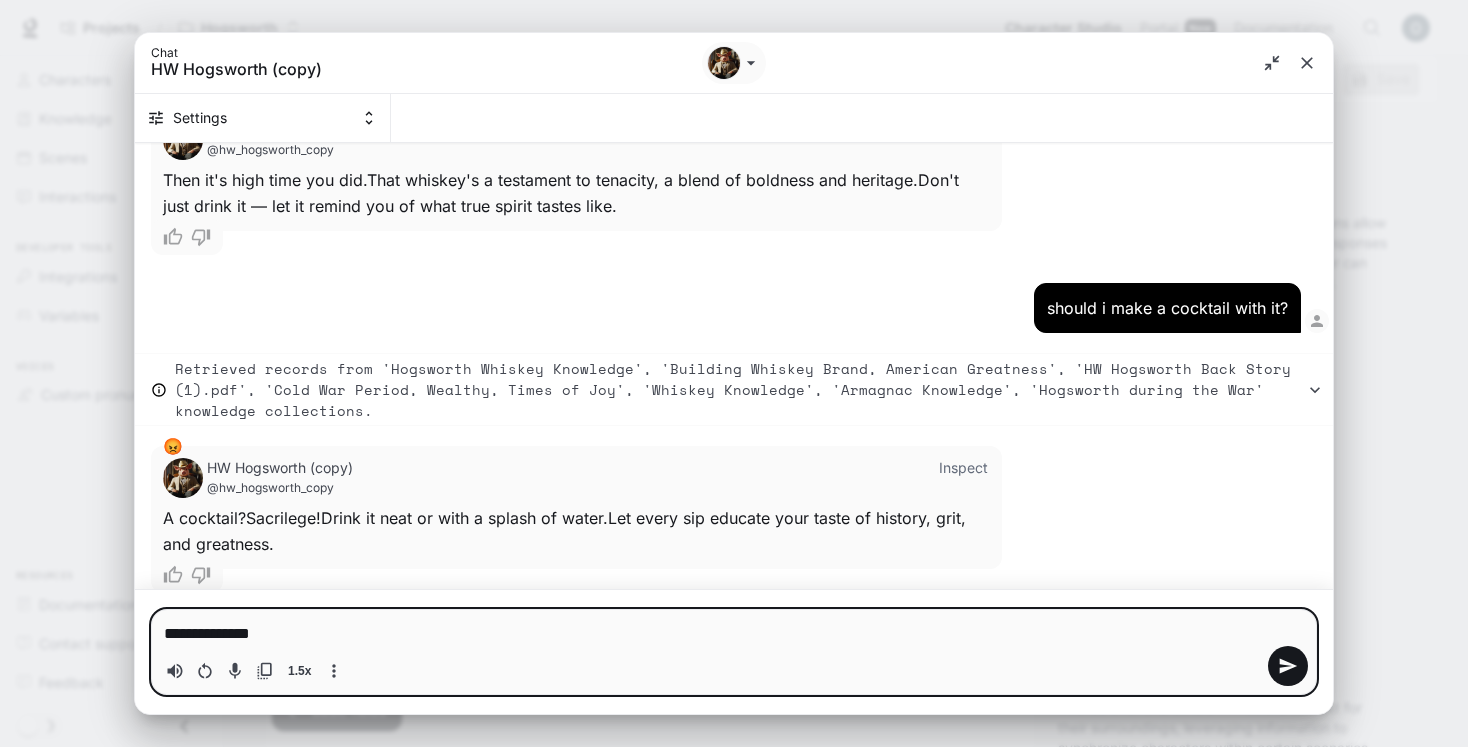 type on "**********" 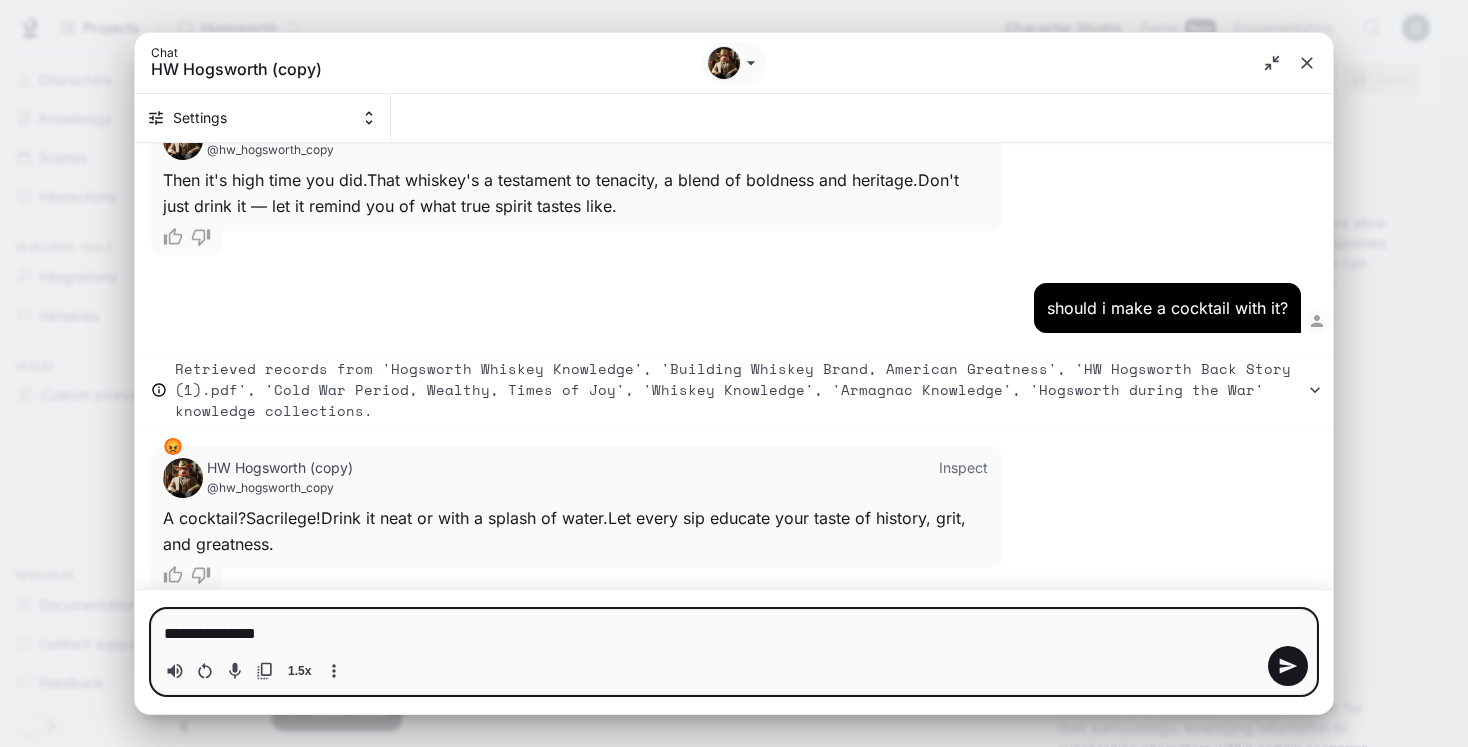 type on "**********" 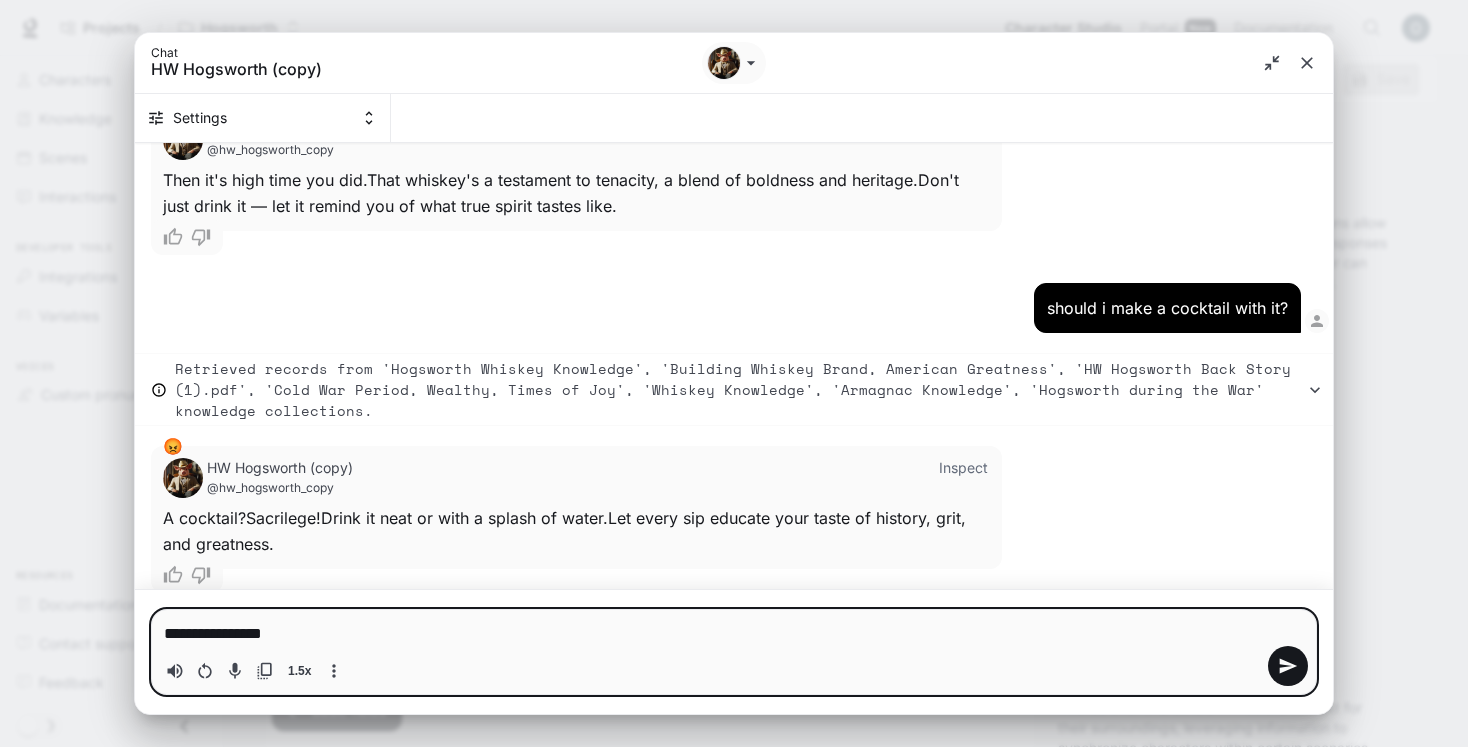 type 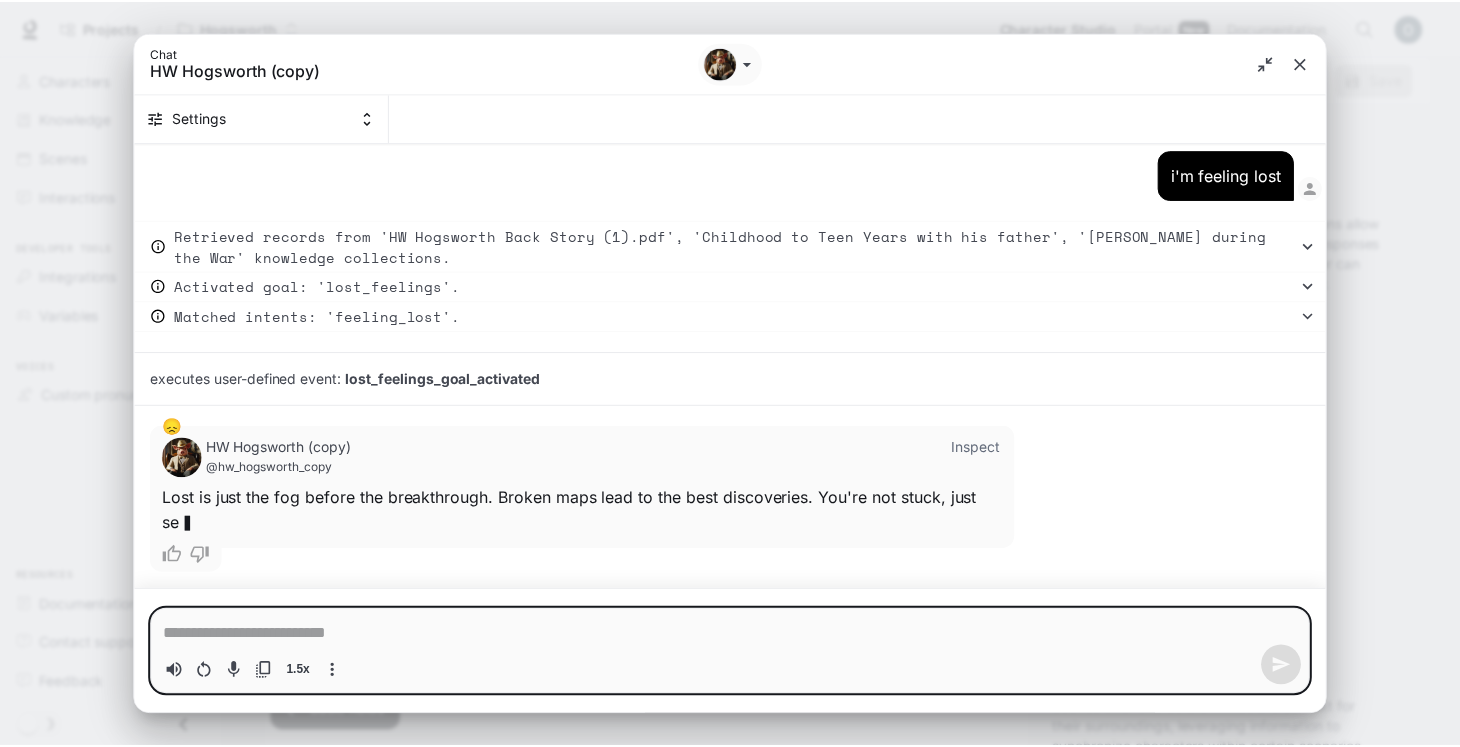scroll, scrollTop: 4217, scrollLeft: 0, axis: vertical 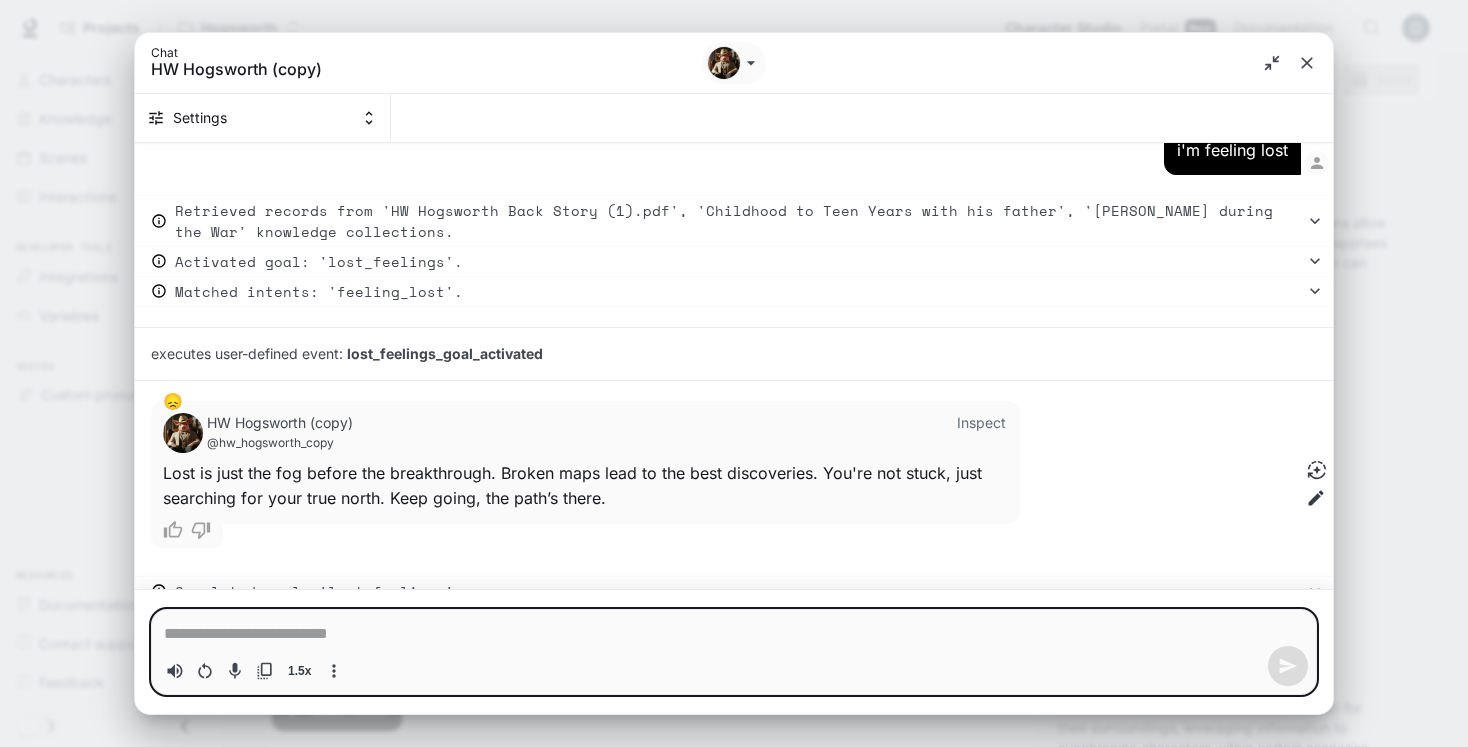 type on "*" 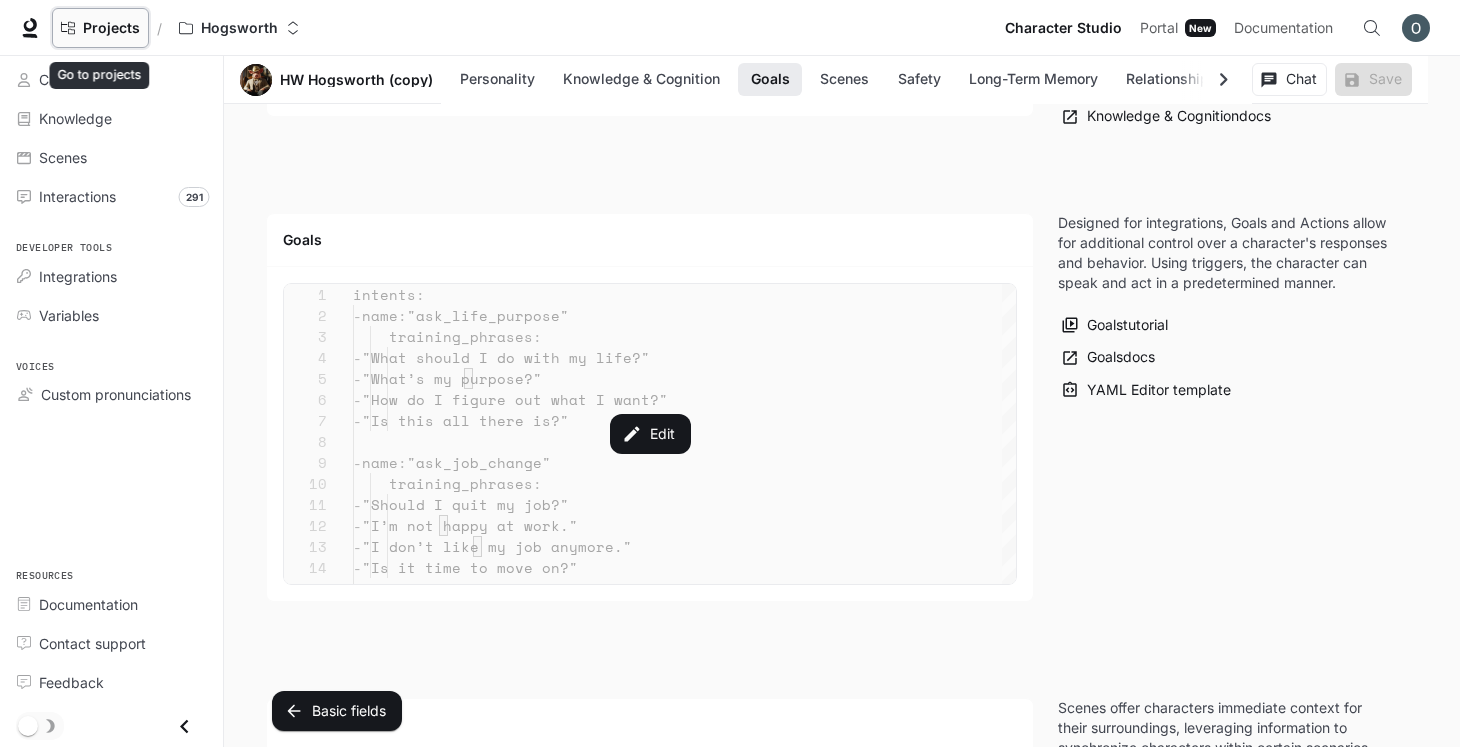click on "Projects" at bounding box center (111, 28) 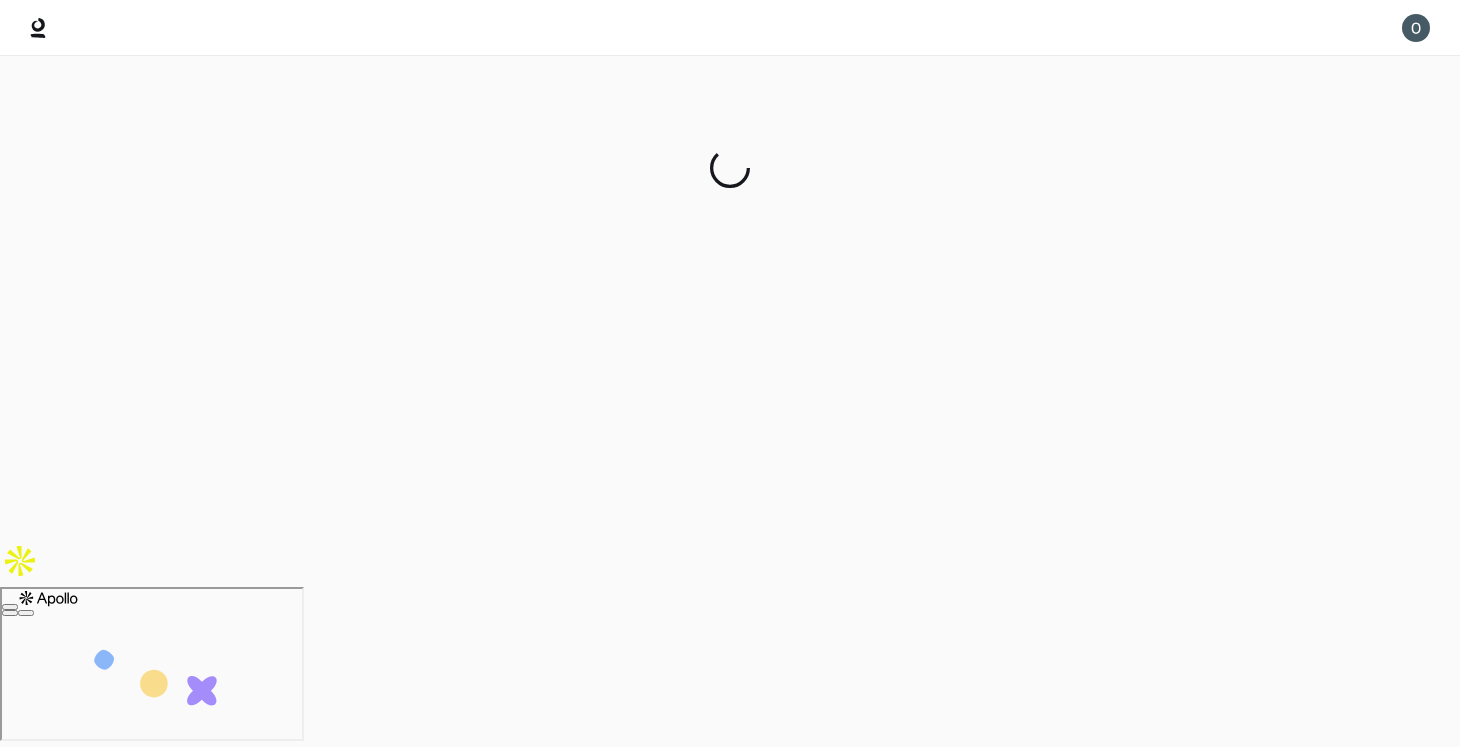 scroll, scrollTop: 0, scrollLeft: 0, axis: both 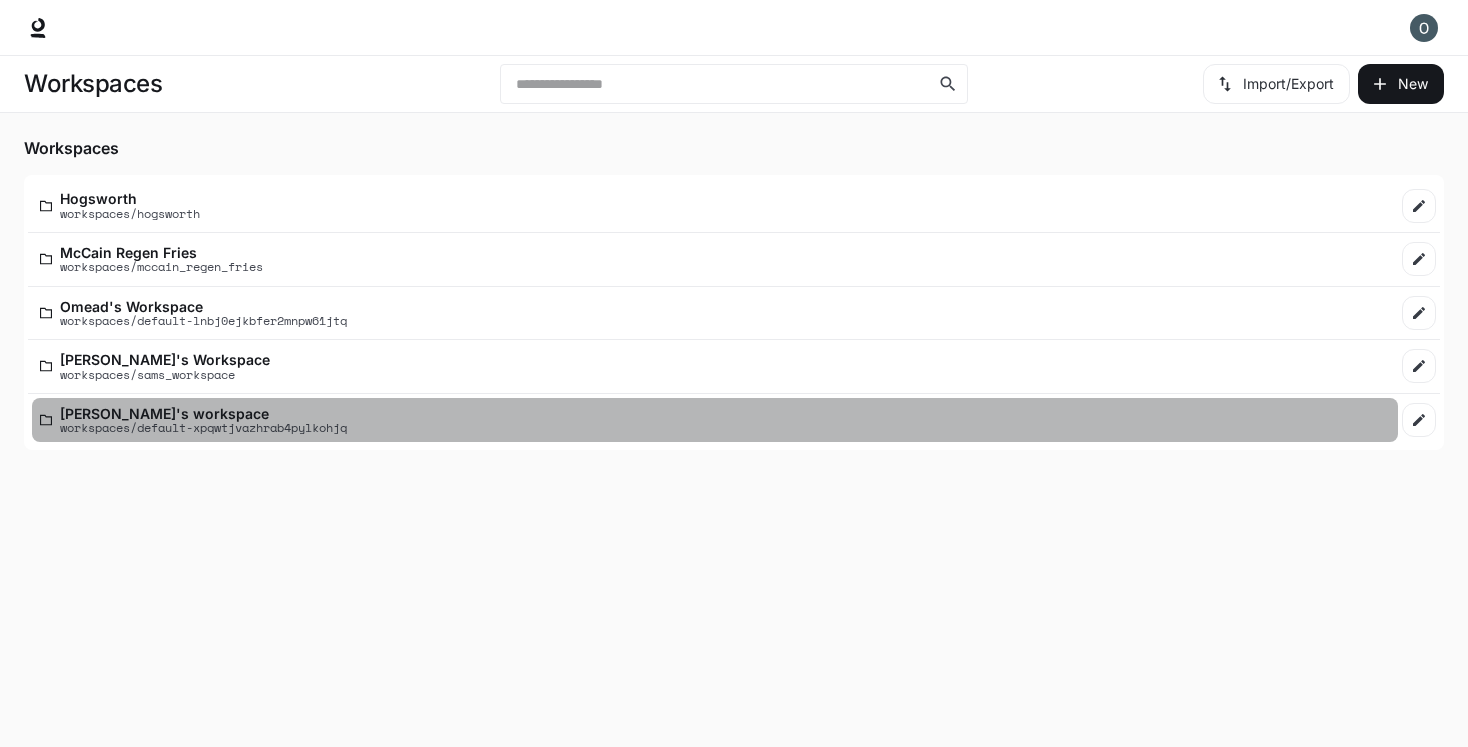 click on "workspaces/default-xpqwtjvazhrab4pylkohjq" at bounding box center (203, 427) 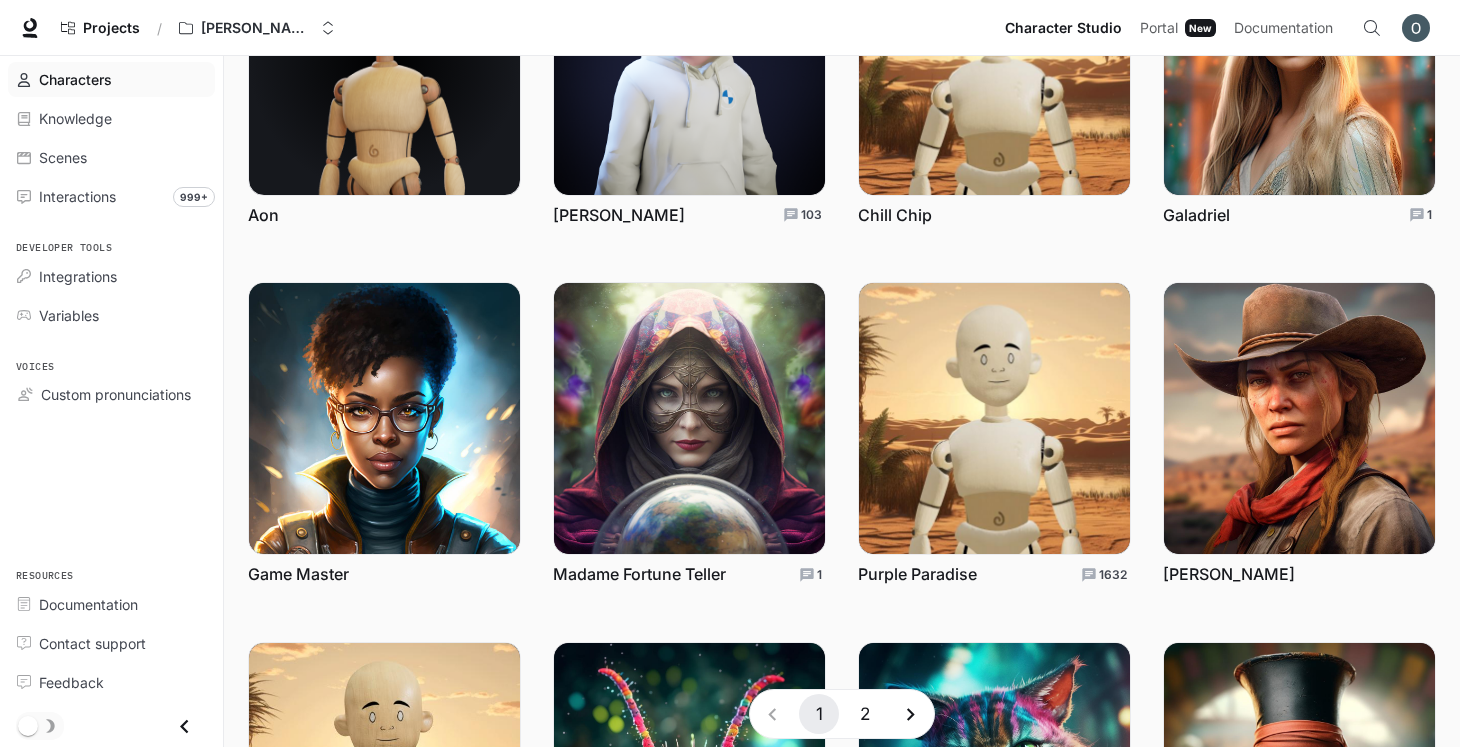 scroll, scrollTop: 231, scrollLeft: 0, axis: vertical 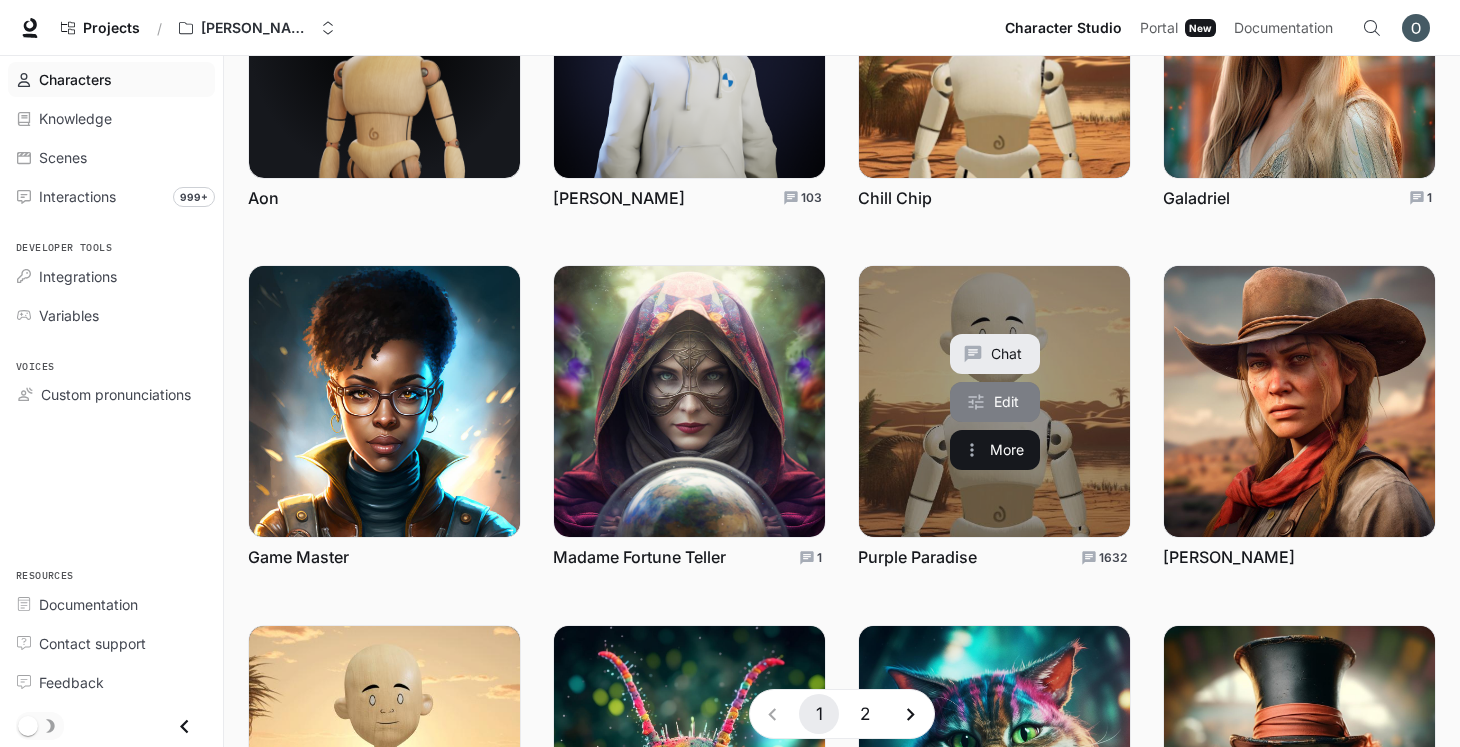 click on "Edit" at bounding box center (995, 402) 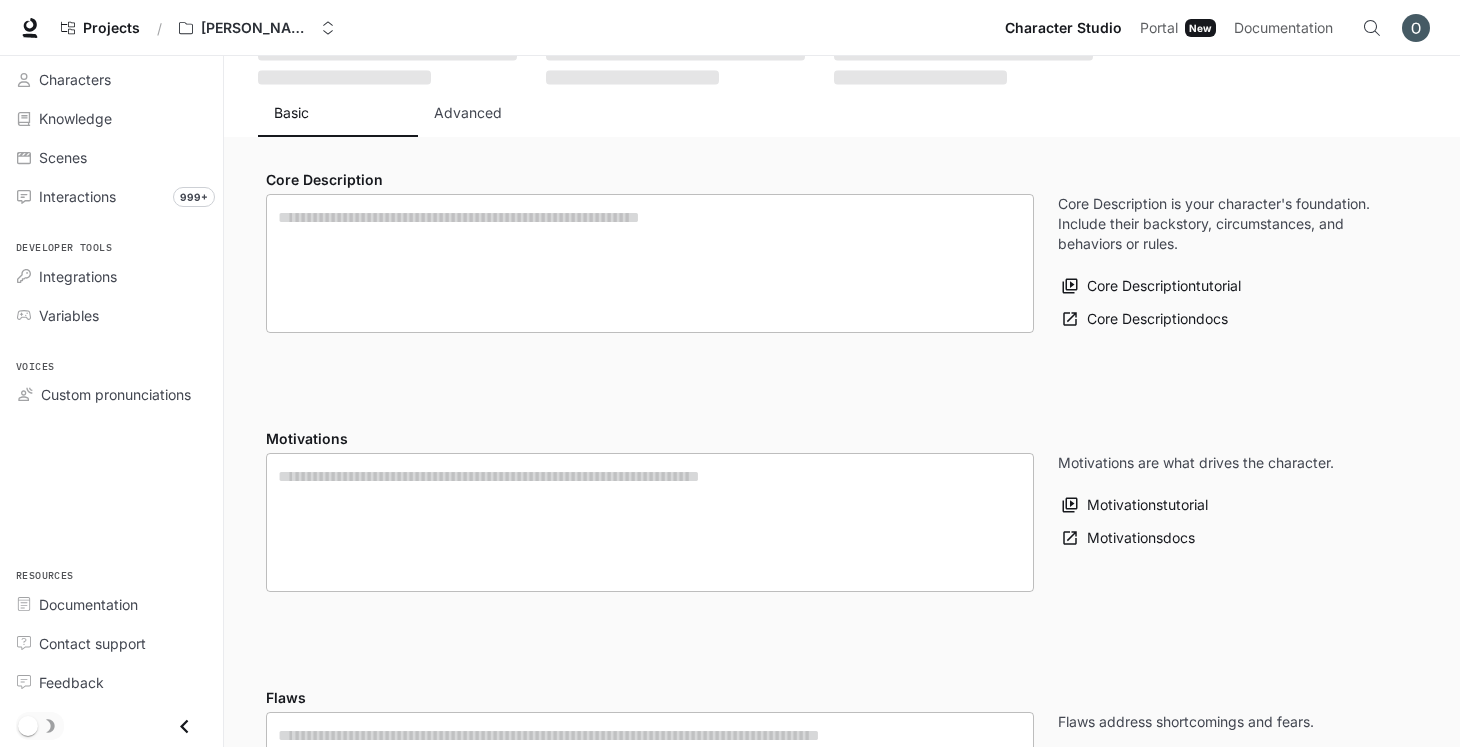 scroll, scrollTop: 0, scrollLeft: 0, axis: both 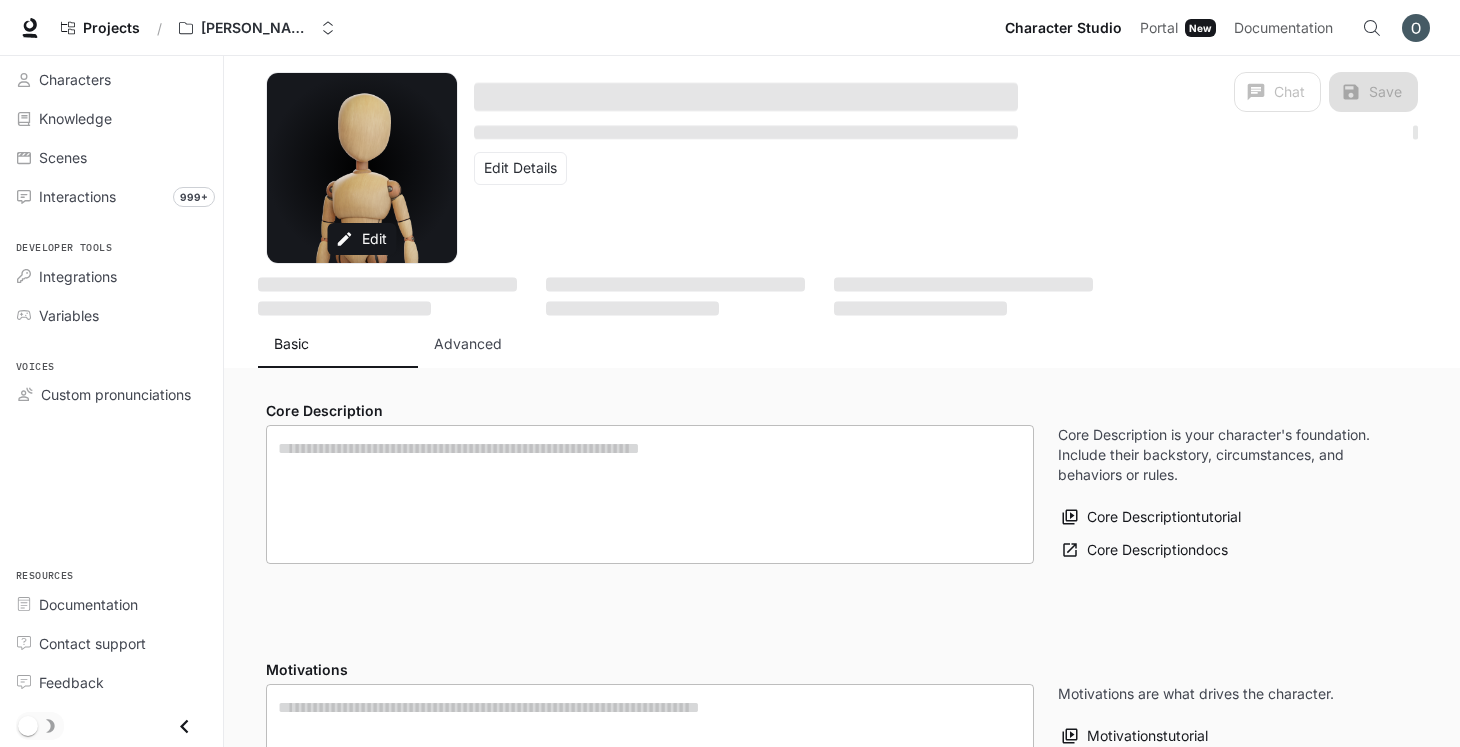 type on "**********" 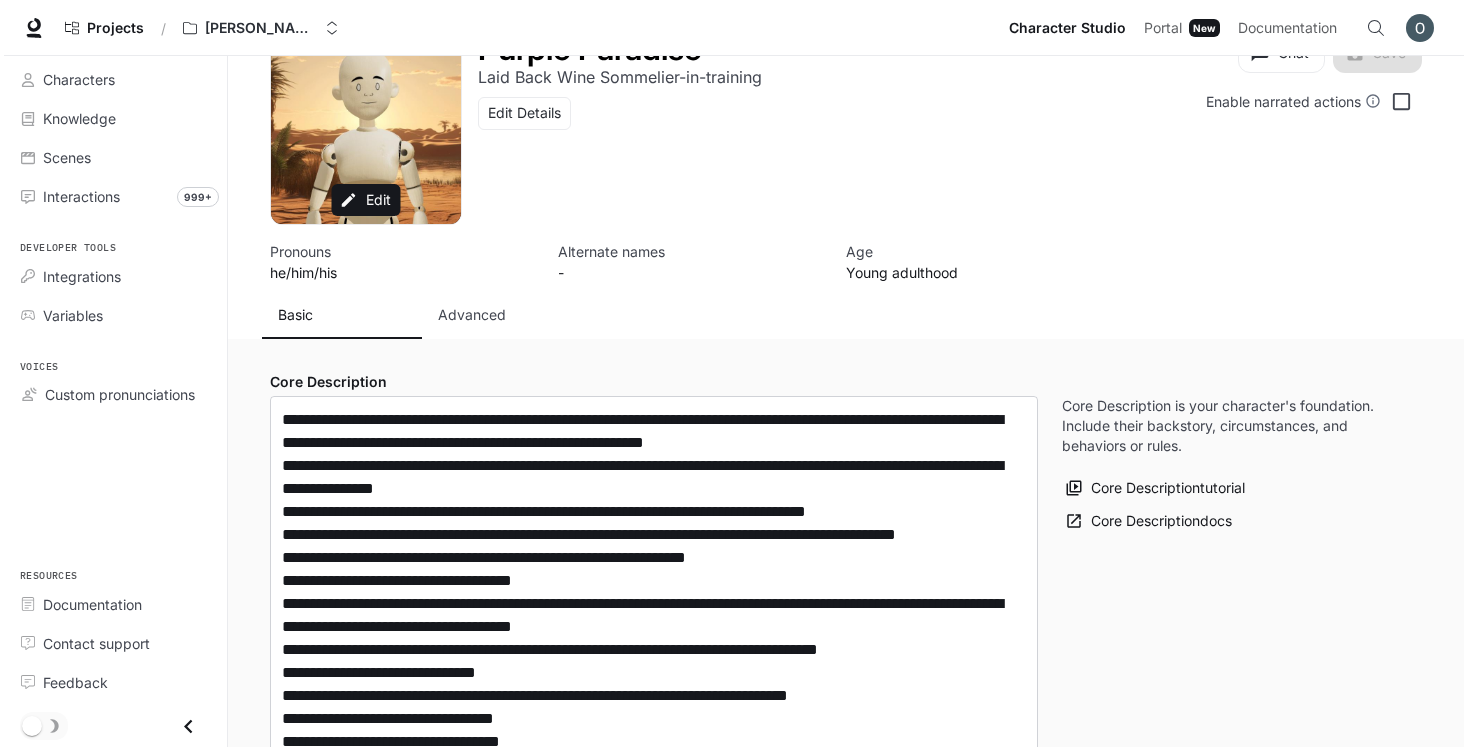 scroll, scrollTop: 0, scrollLeft: 0, axis: both 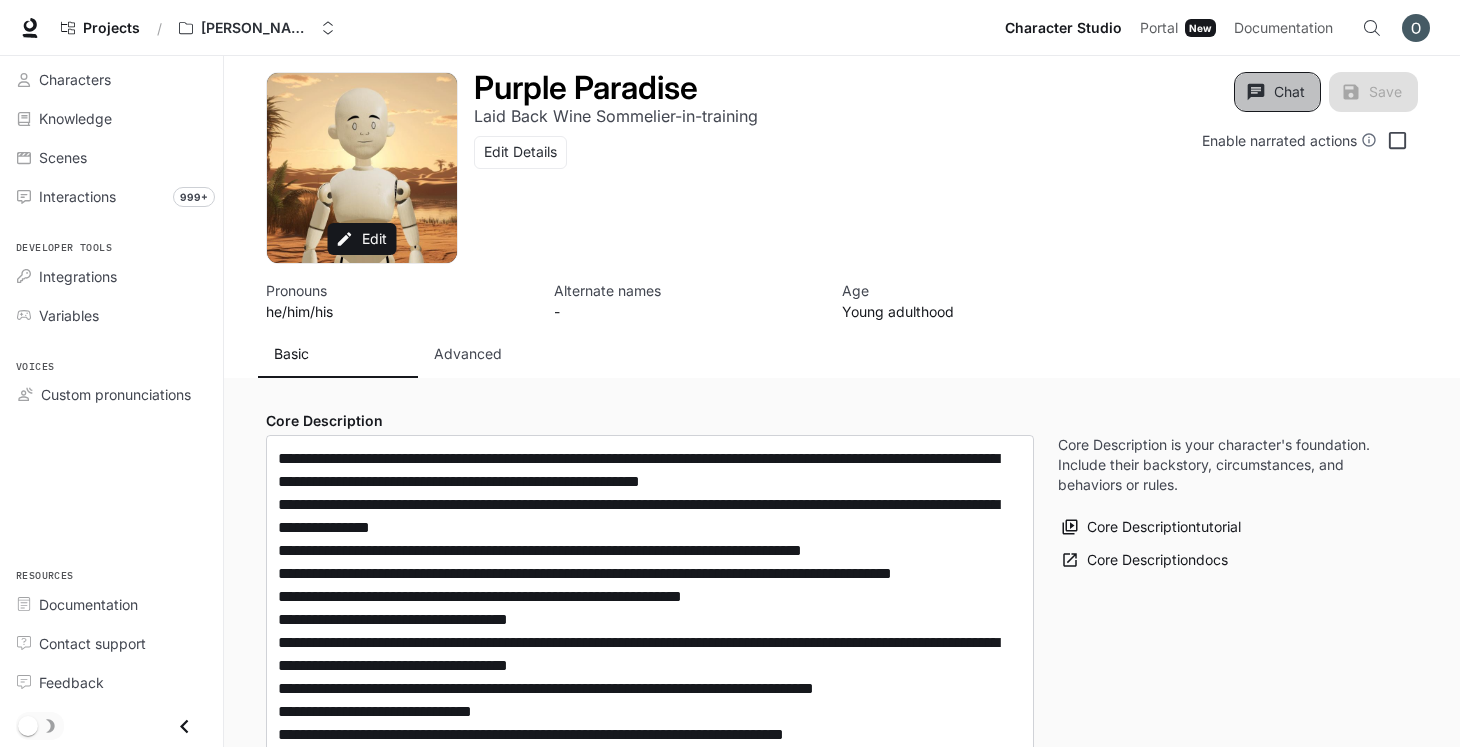 click 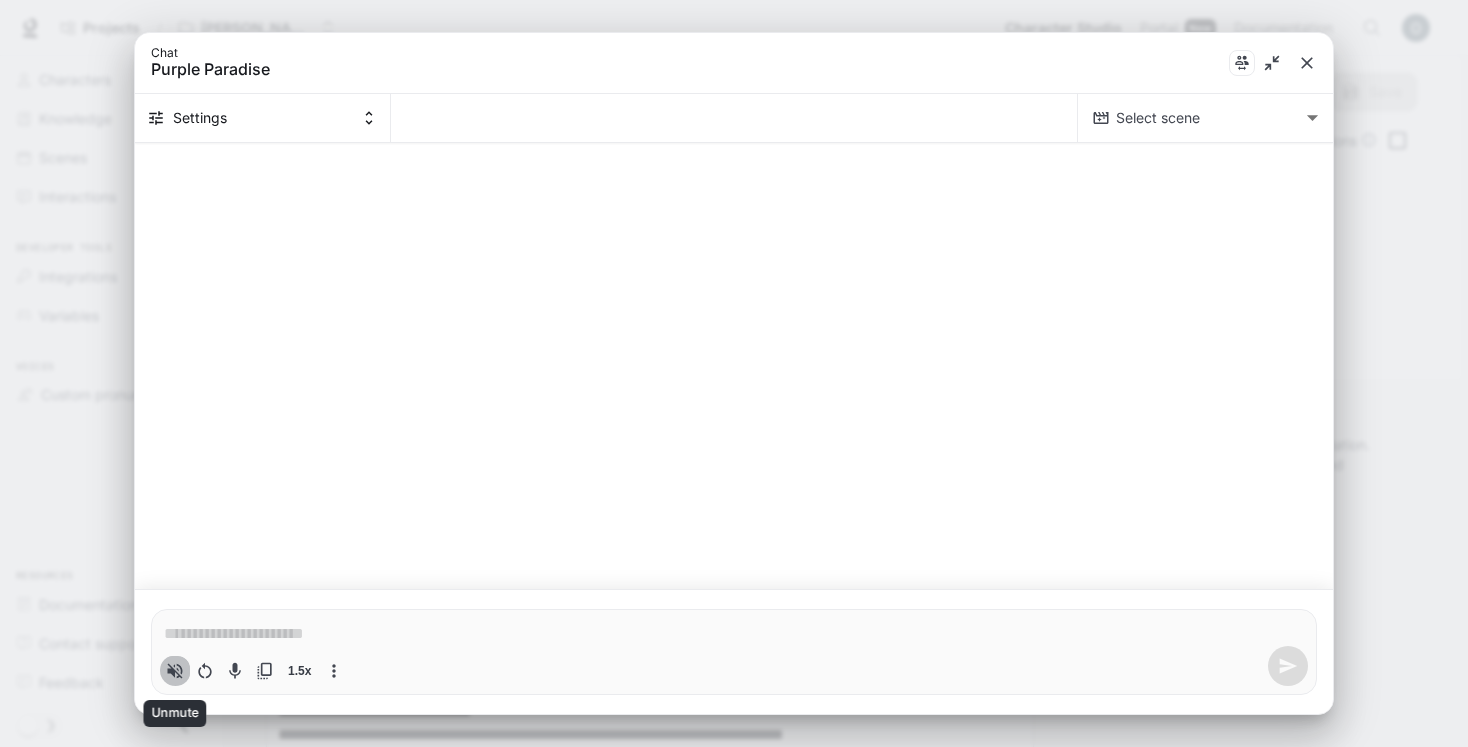 click 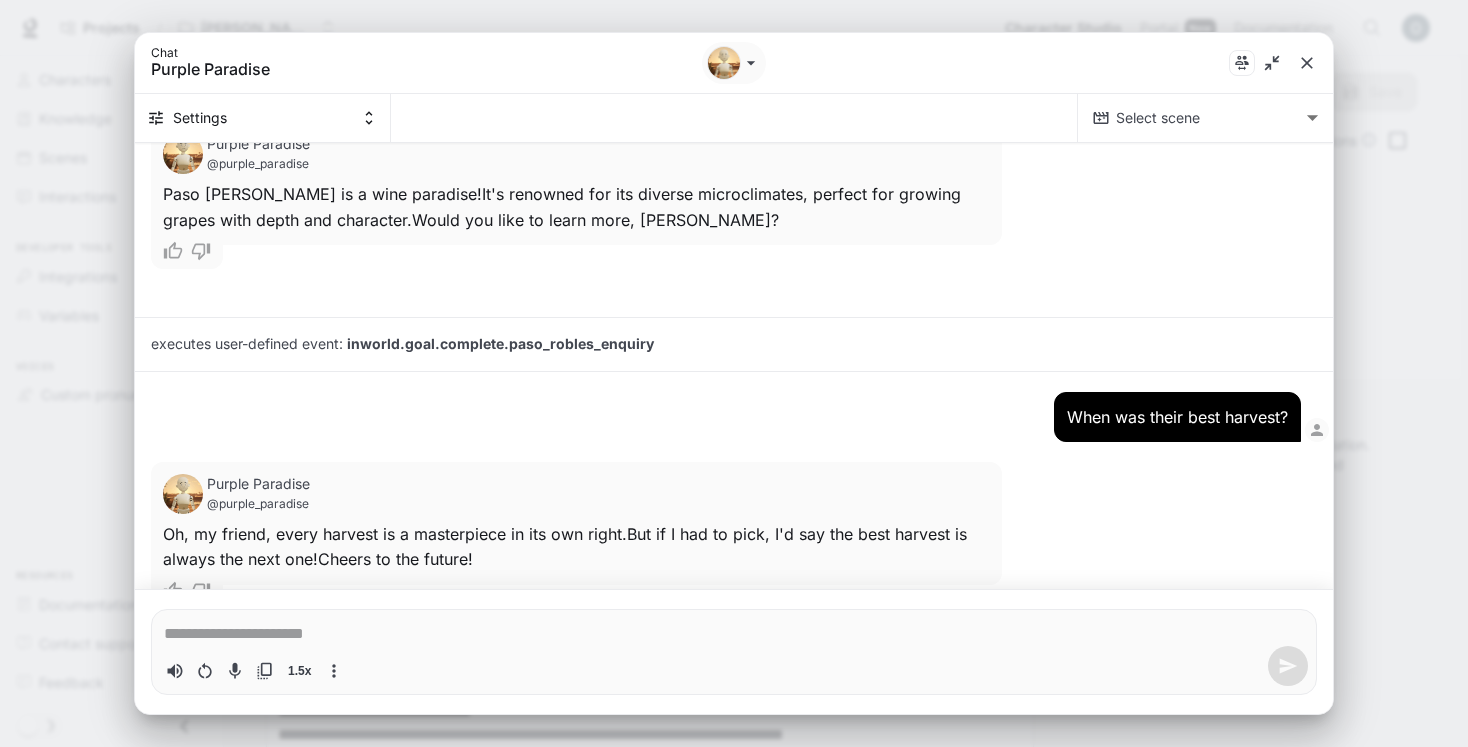 scroll, scrollTop: 2560, scrollLeft: 0, axis: vertical 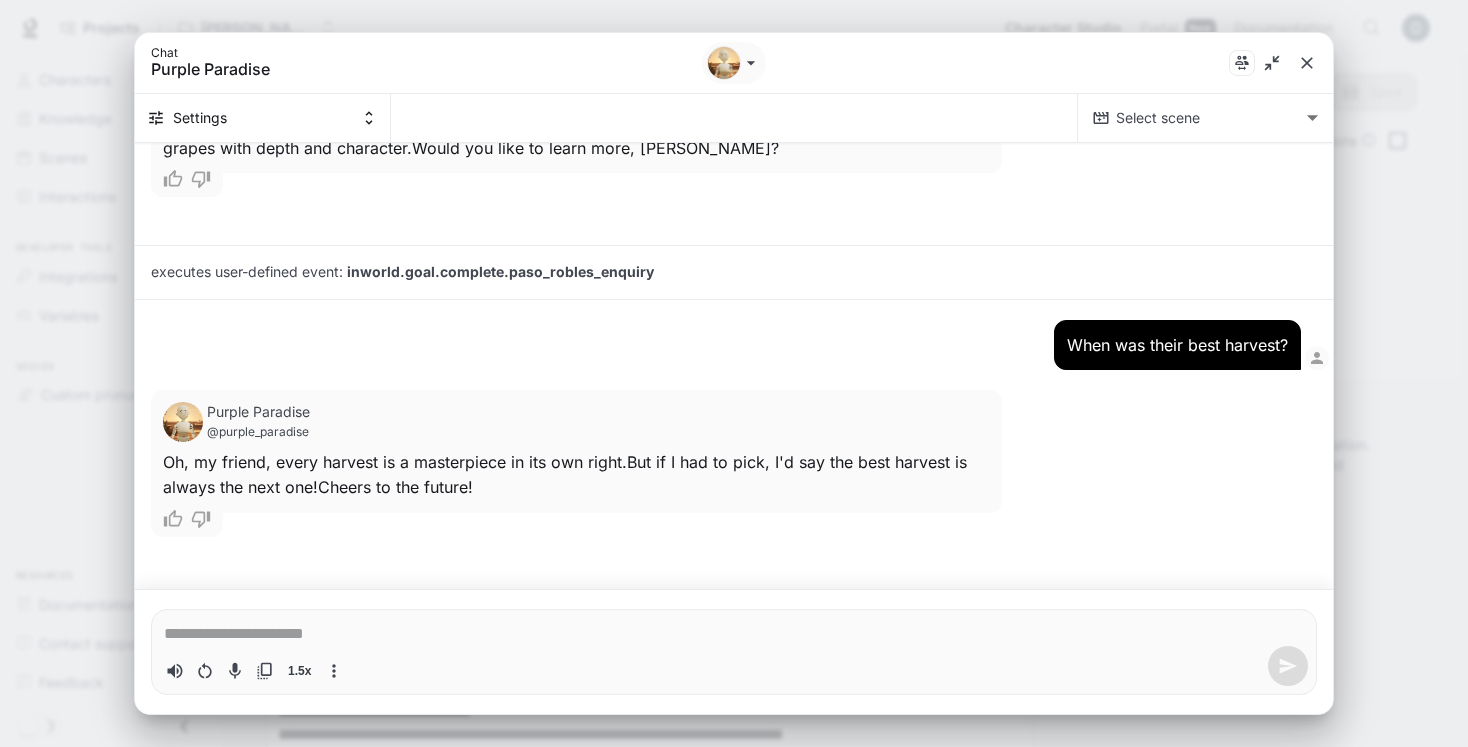 click 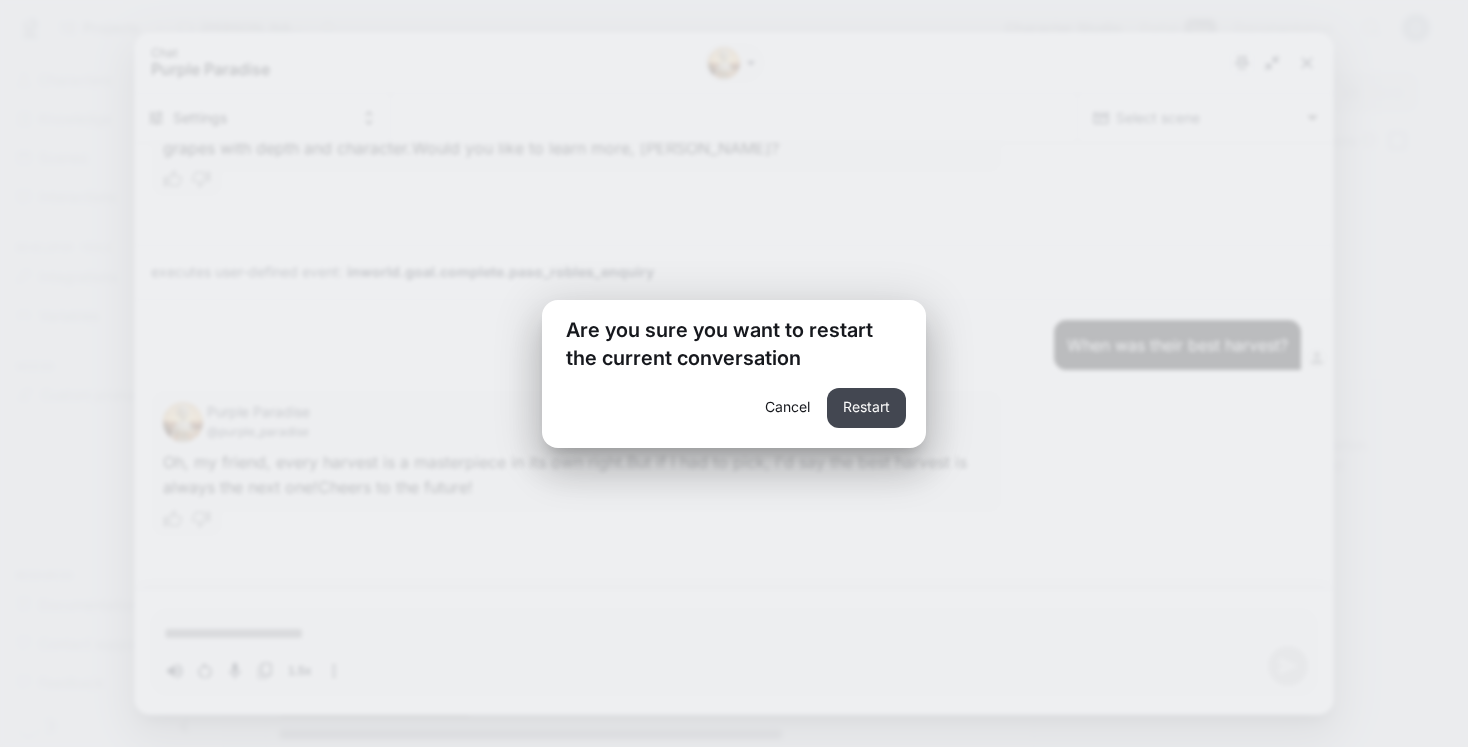 click on "Restart" at bounding box center [866, 408] 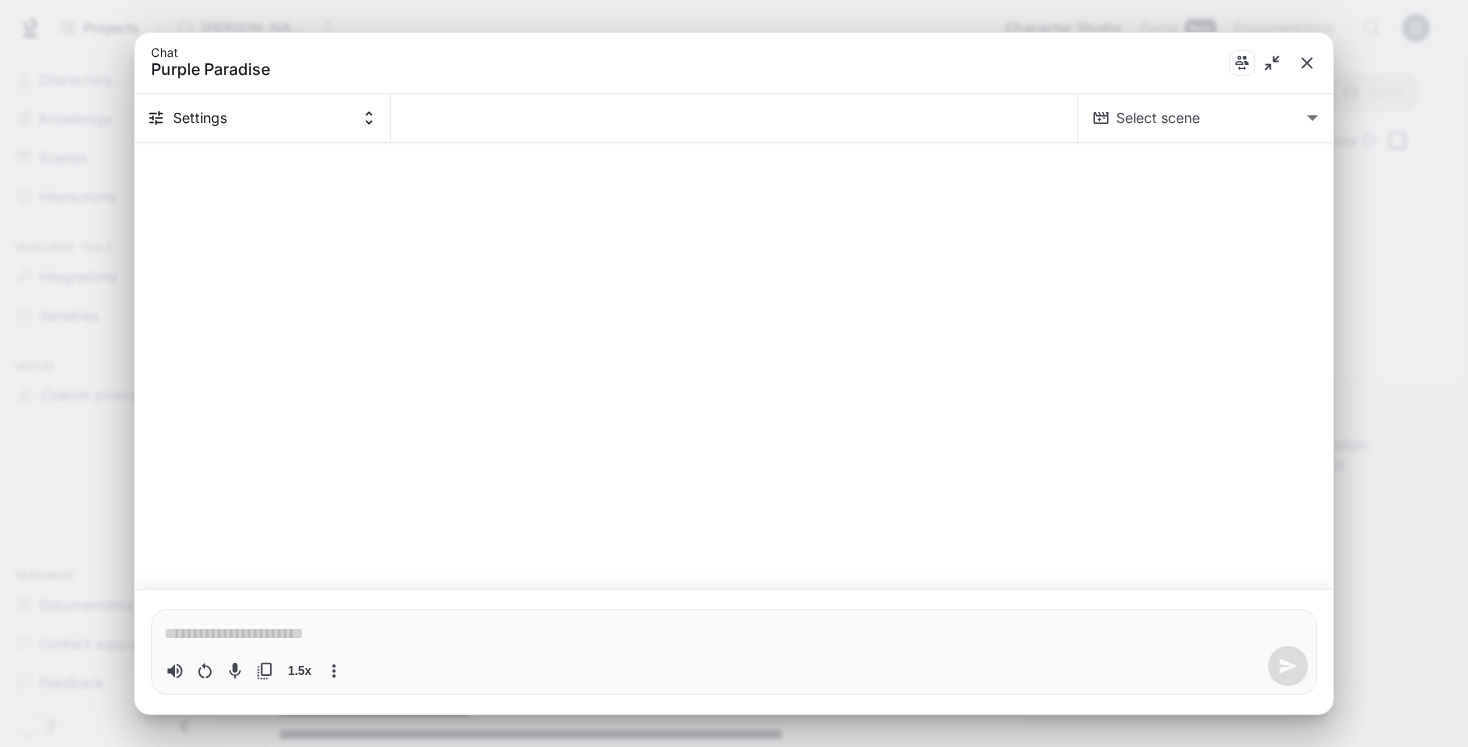 scroll, scrollTop: 0, scrollLeft: 0, axis: both 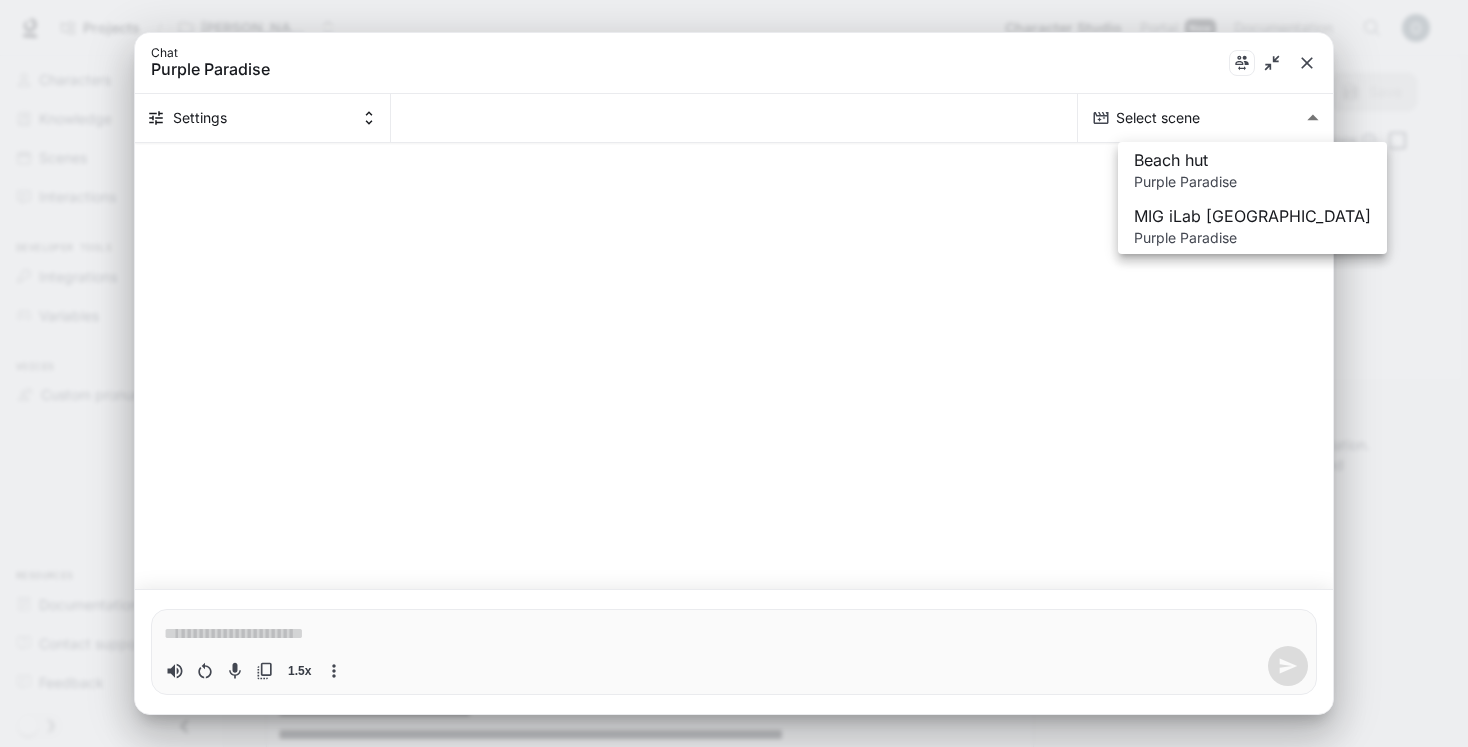click on "**********" at bounding box center (734, 2006) 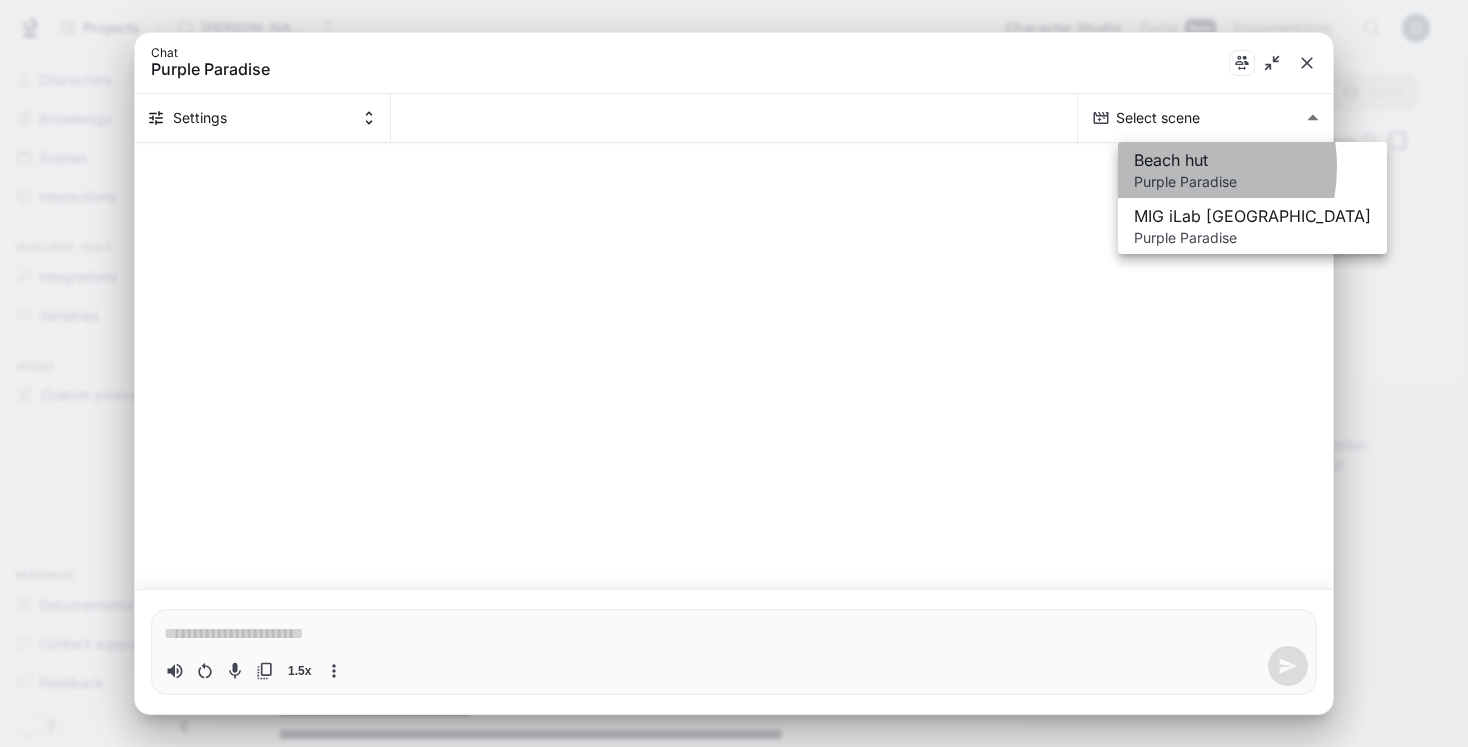 click on "Beach hut" at bounding box center (1252, 160) 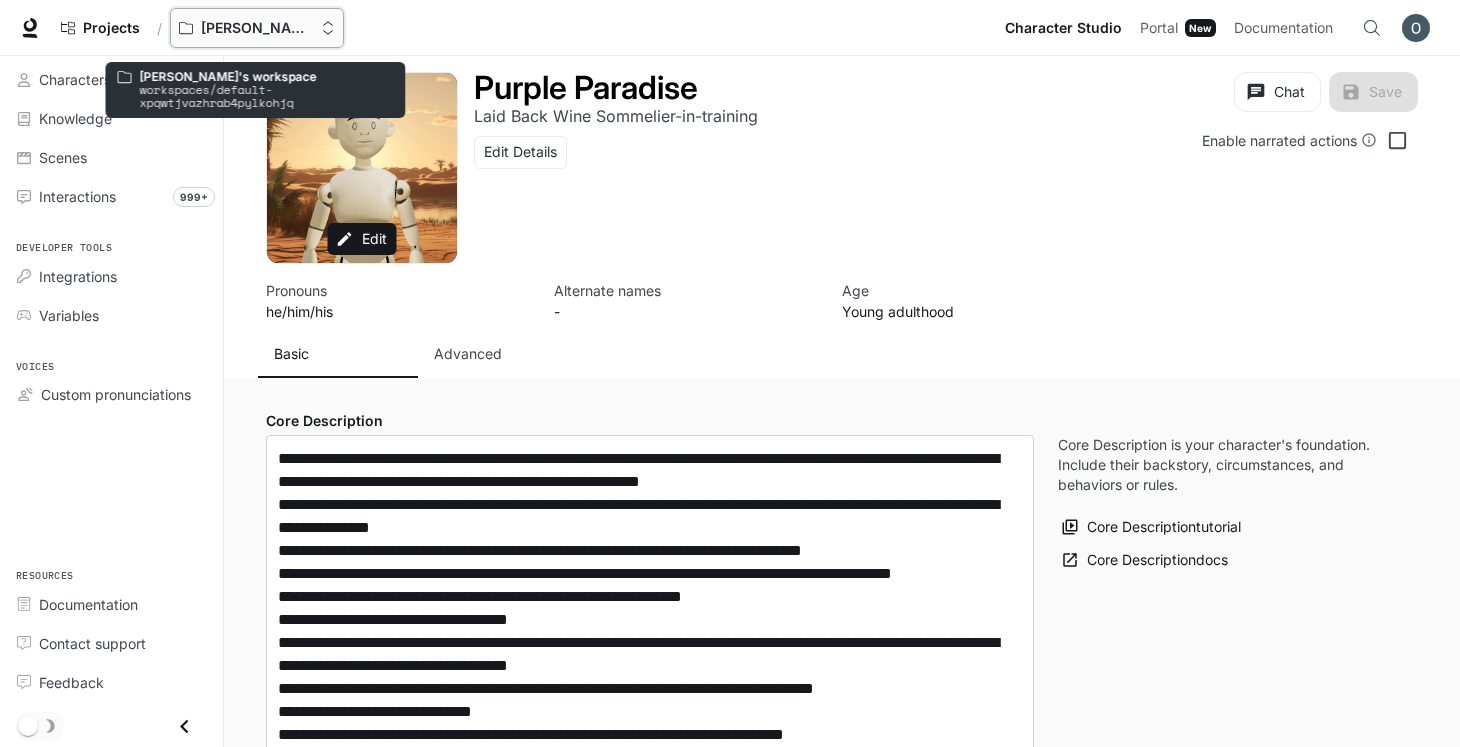 click on "Thorsten's workspace" at bounding box center [257, 28] 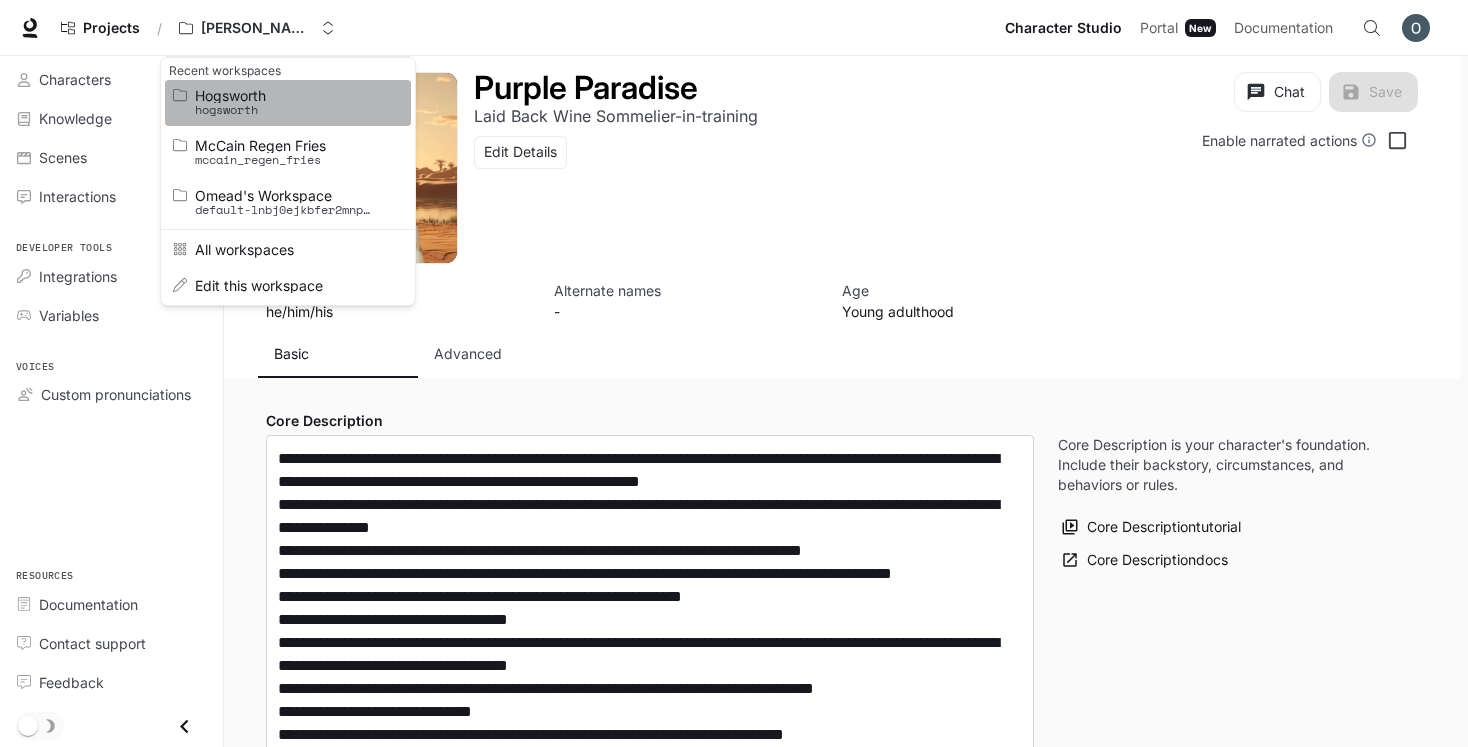 click on "hogsworth" at bounding box center [285, 110] 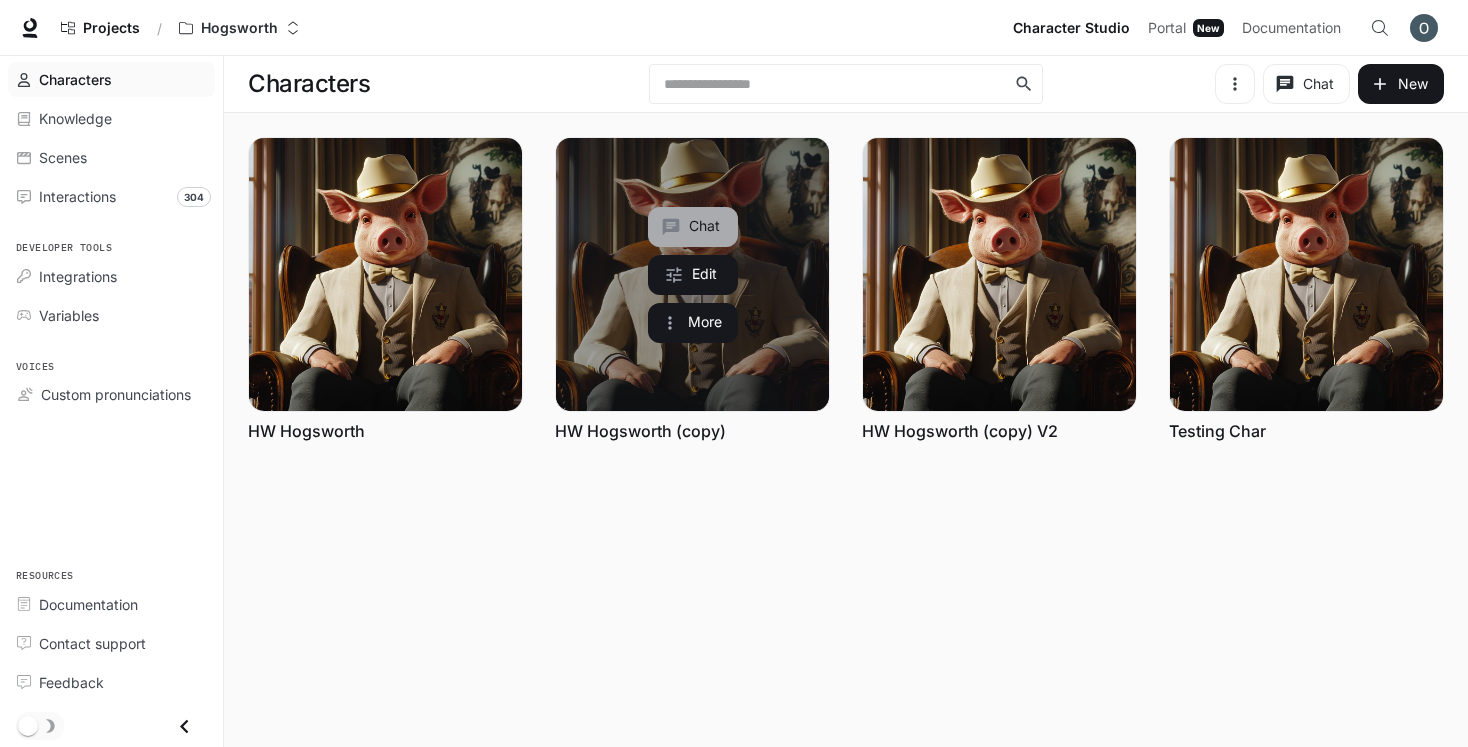 click on "Chat" at bounding box center [693, 227] 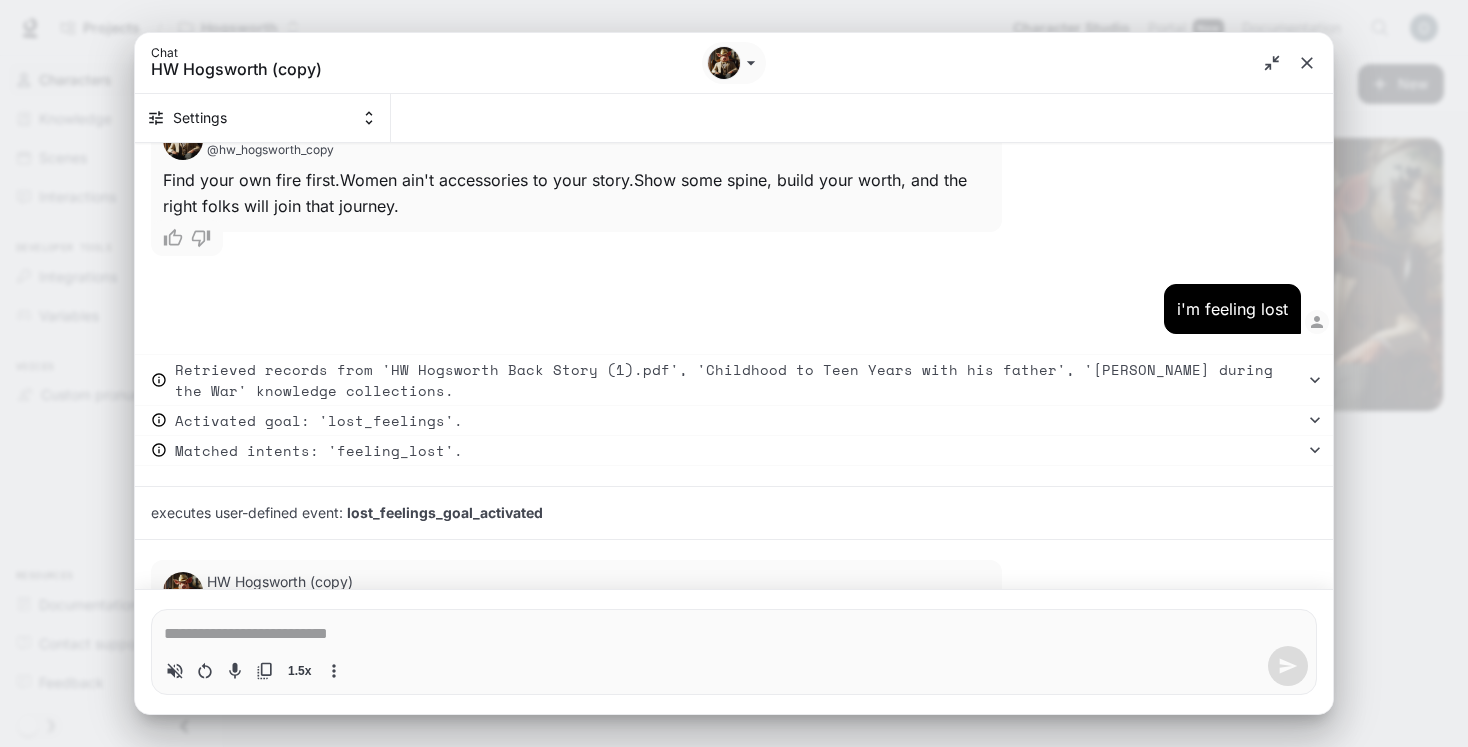 scroll, scrollTop: 4217, scrollLeft: 0, axis: vertical 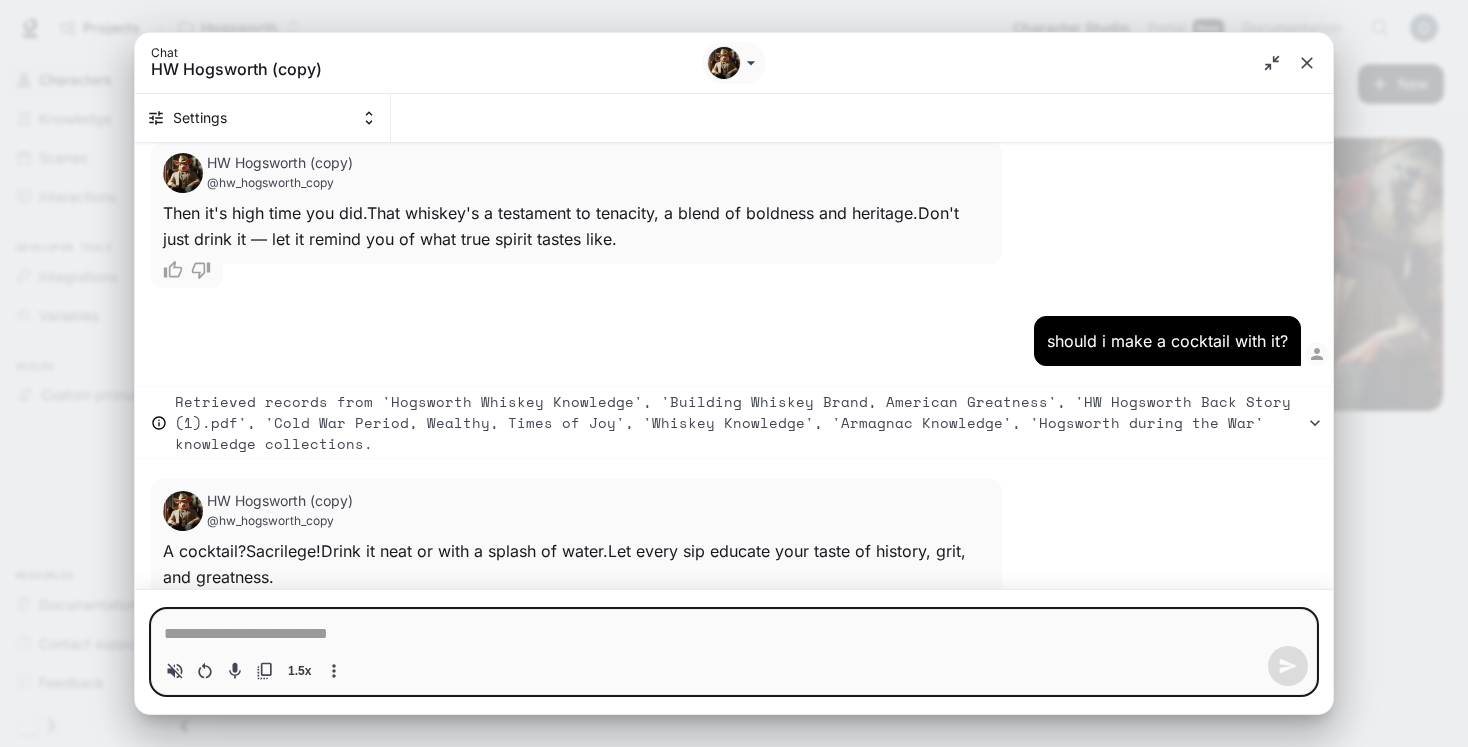 click at bounding box center [734, 634] 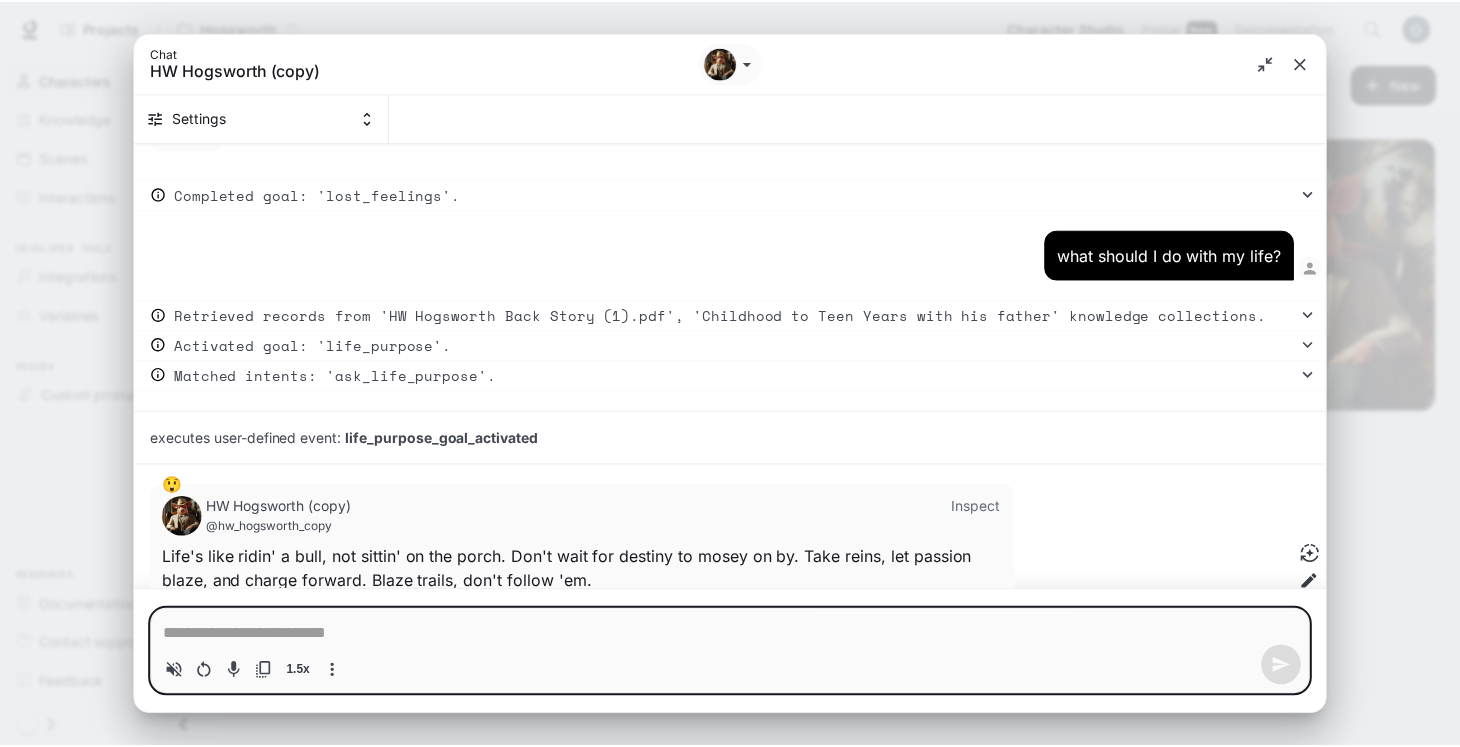 scroll, scrollTop: 4617, scrollLeft: 0, axis: vertical 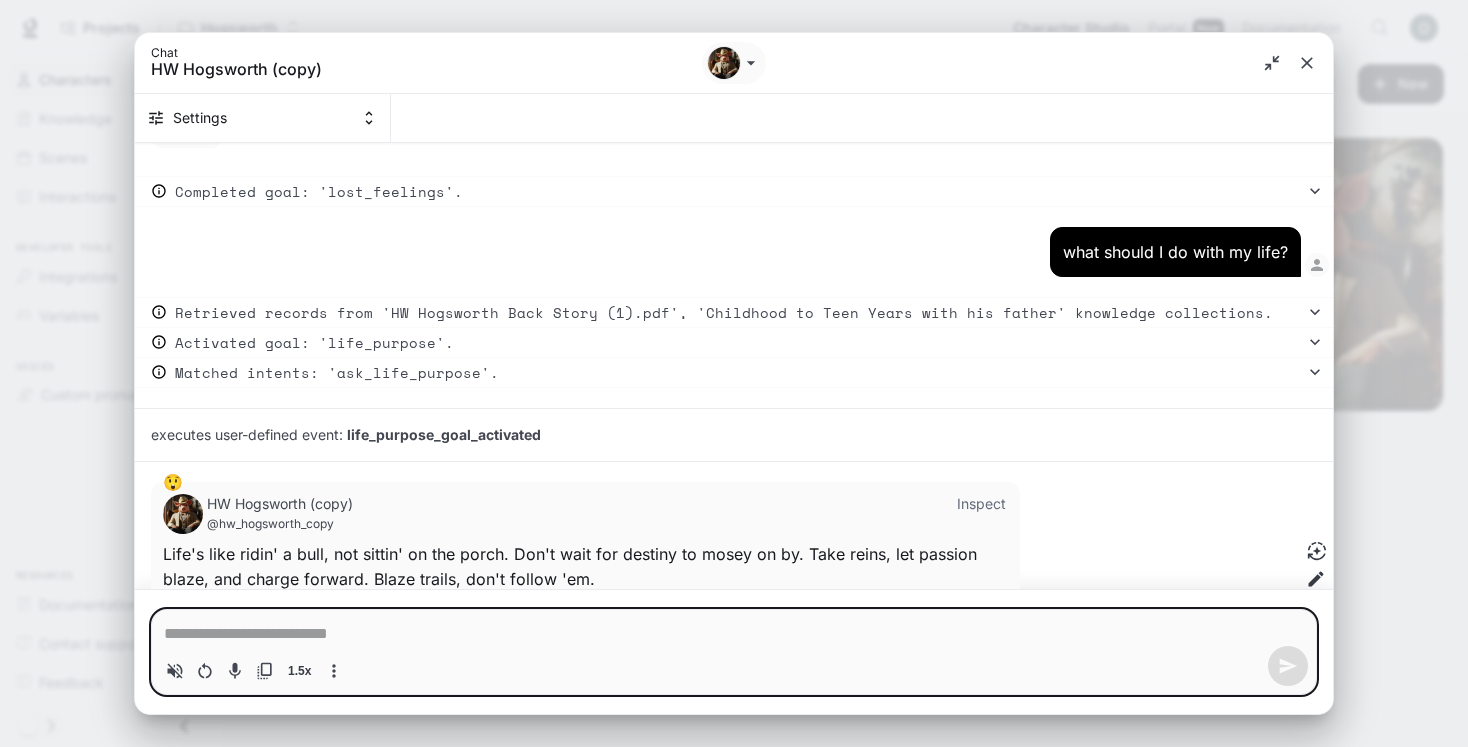 click on "Chat HW Hogsworth (copy) Settings who are you?   Retrieved records from 'HW Hogsworth Back Story (1).pdf', 'Hogsworth during the War', 'Hogsworth Whiskey Knowledge', 'Childhood to Teen Years with his father', 'Crazy Times wagered fortune and woman' knowledge collections. Activated goal: 'character_origin'. Matched intents: 'character_origin'.  executes user-defined event:   character_origin_goal_activated   HW Hogsworth (copy) @hw_hogsworth_copy I’m HG Hogsworth.  War hero, hog of the people, philosopher in suspenders.  Why a pig? ‘Cause humans weren’t doin’ the job right. Completed goal: 'character_origin'. I'm feelin stuck   Retrieved records from 'Hogsworth during the War', 'Hogsworth Whiskey Knowledge', 'HW Hogsworth Back Story (1).pdf', 'Building Whiskey Brand, American Greatness', 'Childhood to Teen Years with his father', 'Crazy Times wagered fortune and woman' knowledge collections. Activated goal: 'lost_feelings'. Matched intents: 'feeling_lost'.  executes user-defined event:" at bounding box center [734, 373] 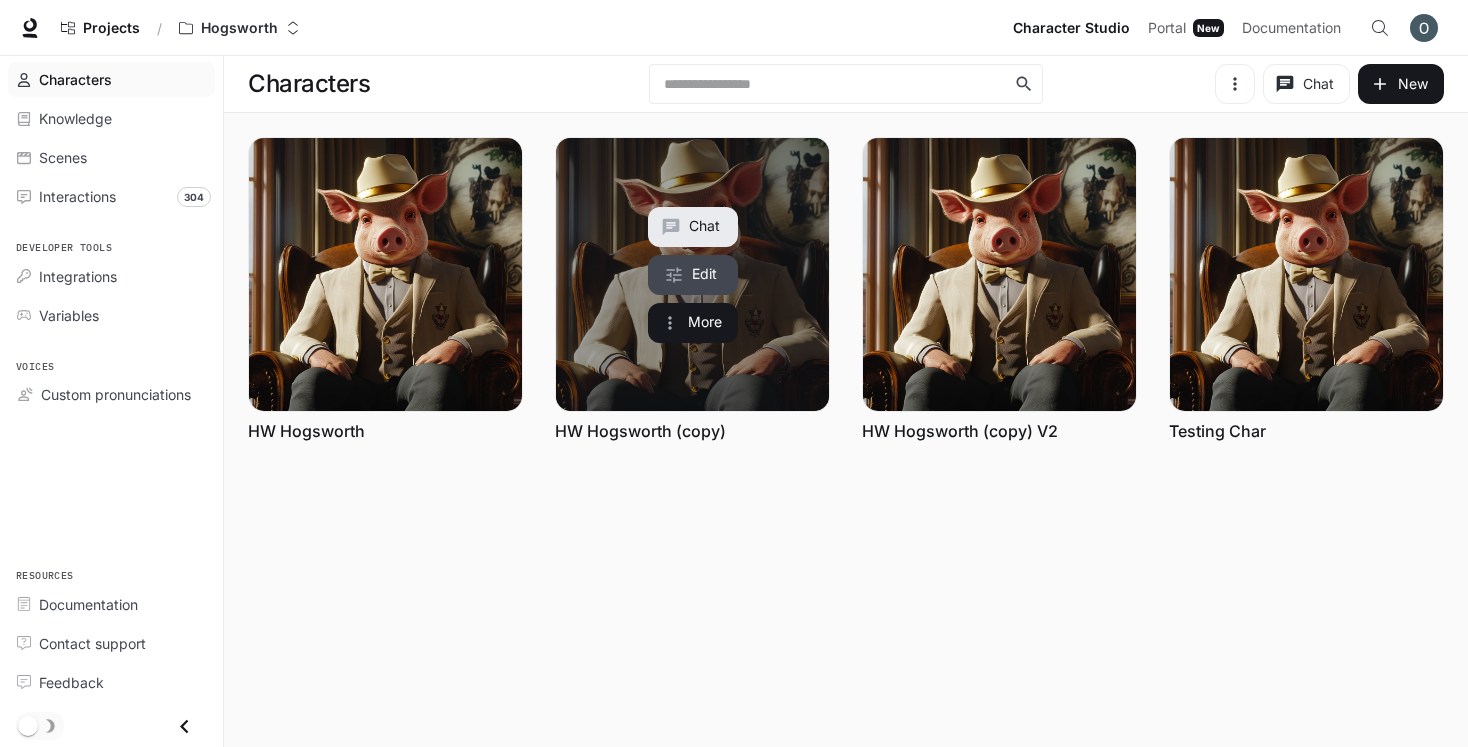 click 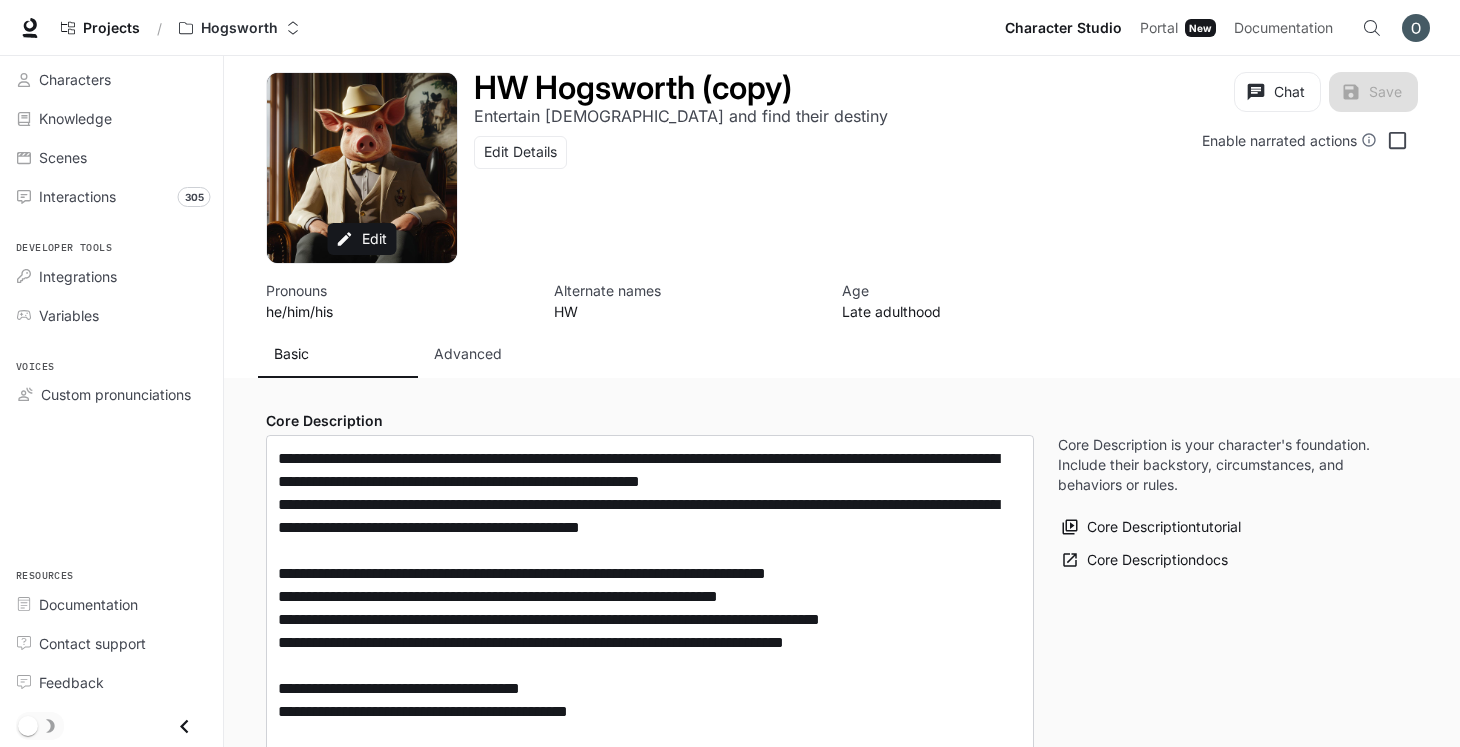 click on "Advanced" at bounding box center (468, 354) 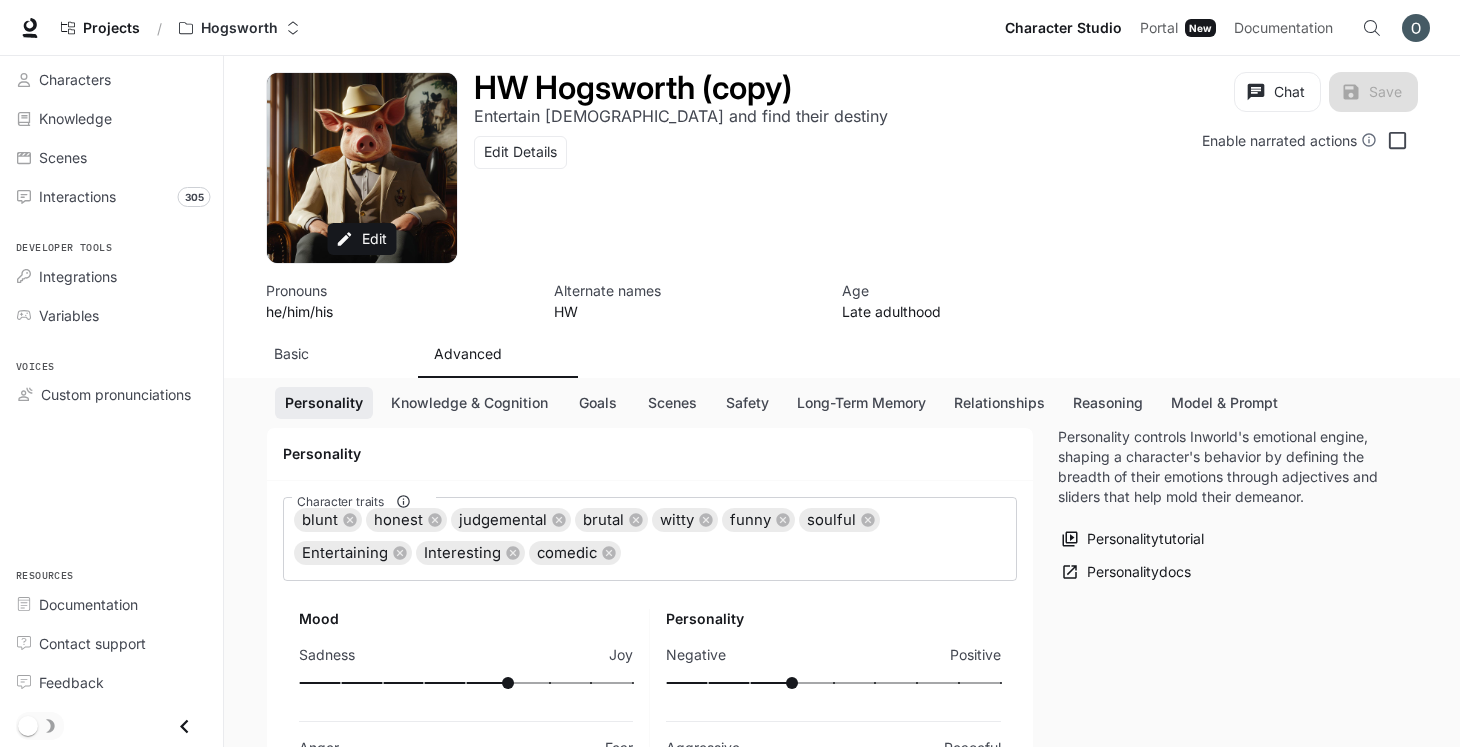 scroll, scrollTop: 168, scrollLeft: 0, axis: vertical 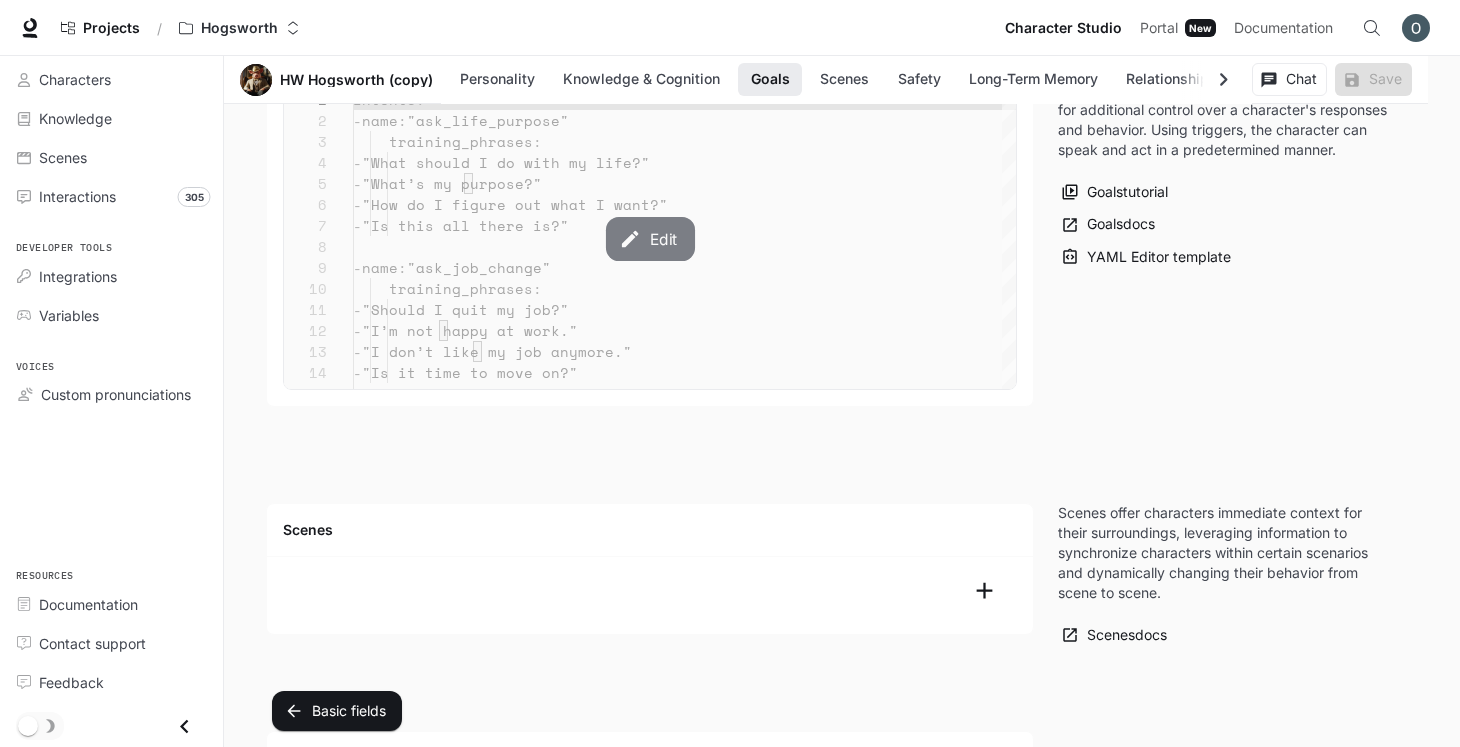 click on "Edit" at bounding box center (649, 239) 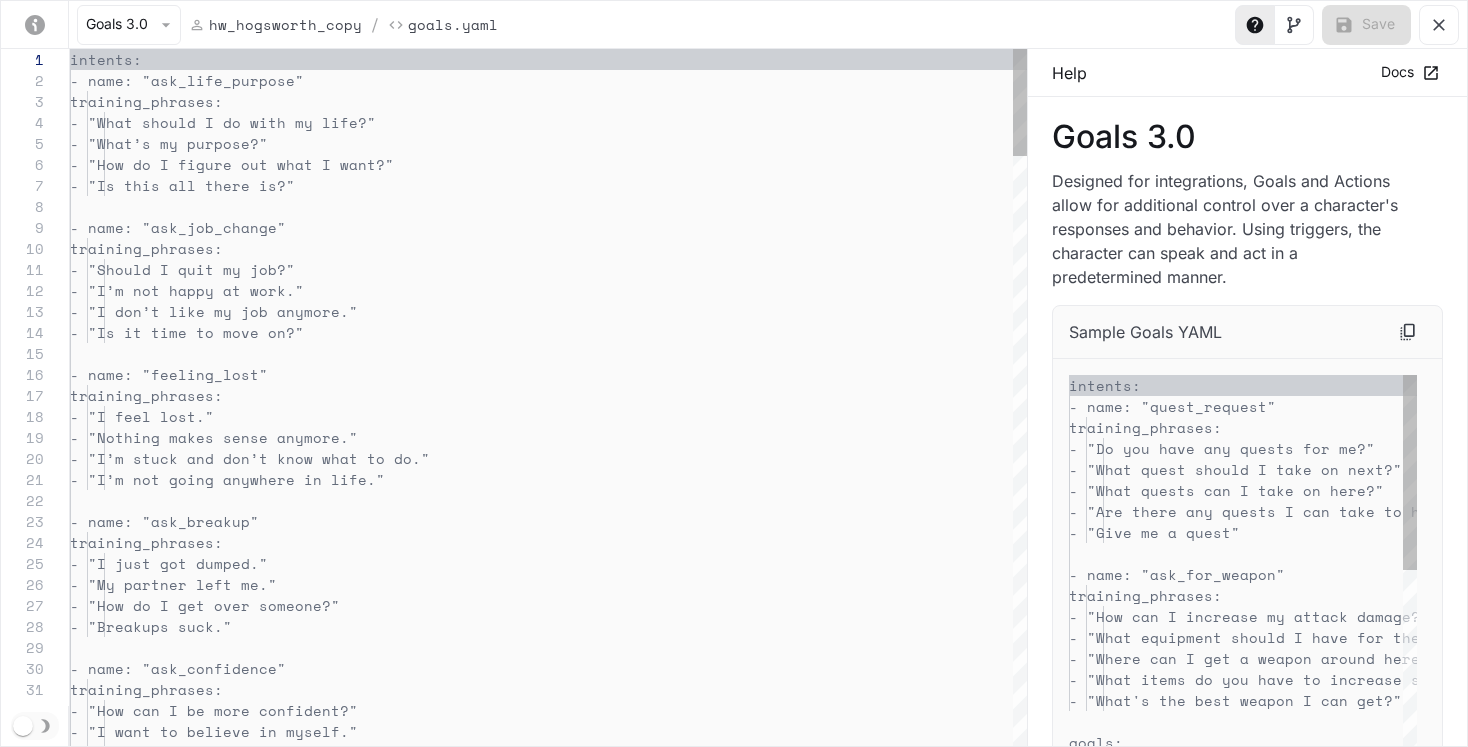 scroll, scrollTop: 210, scrollLeft: 0, axis: vertical 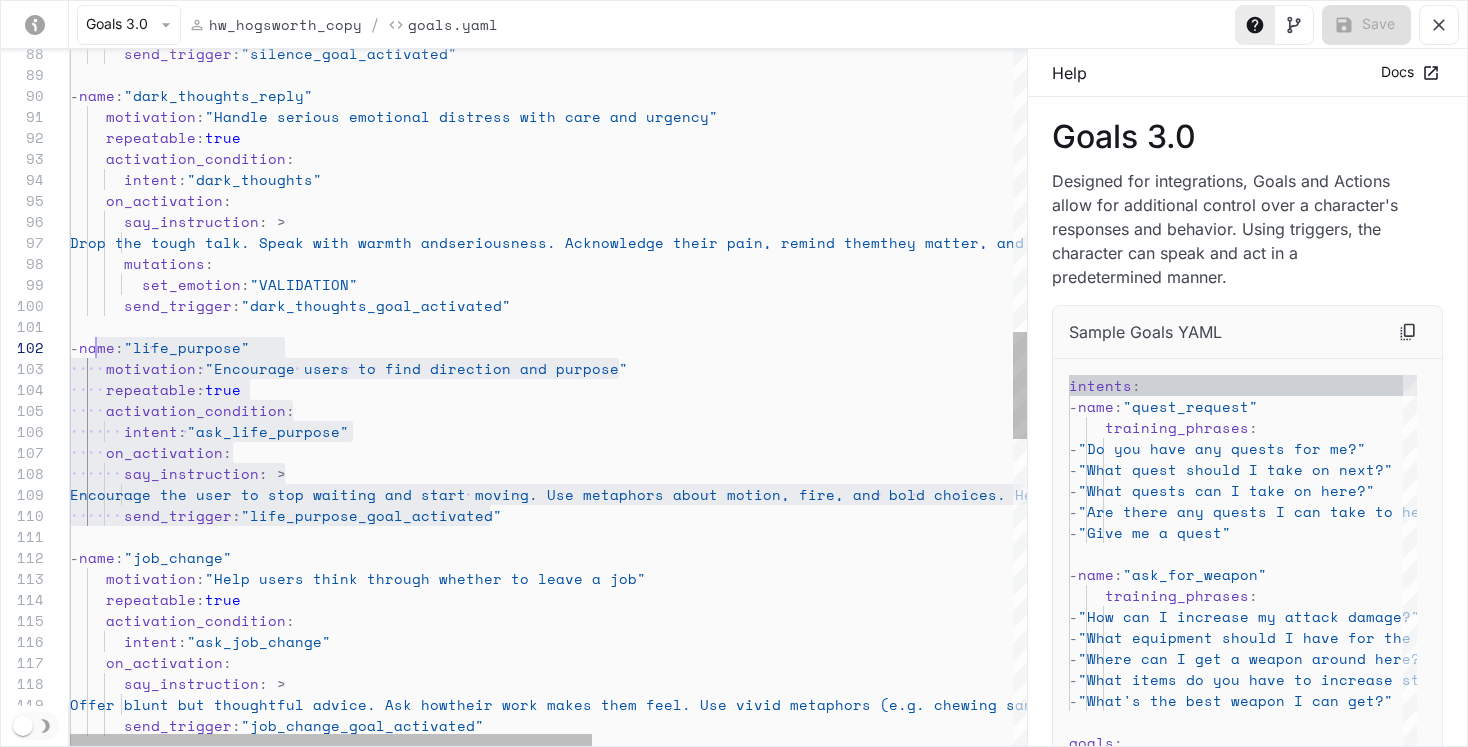 drag, startPoint x: 508, startPoint y: 513, endPoint x: 94, endPoint y: 358, distance: 442.06448 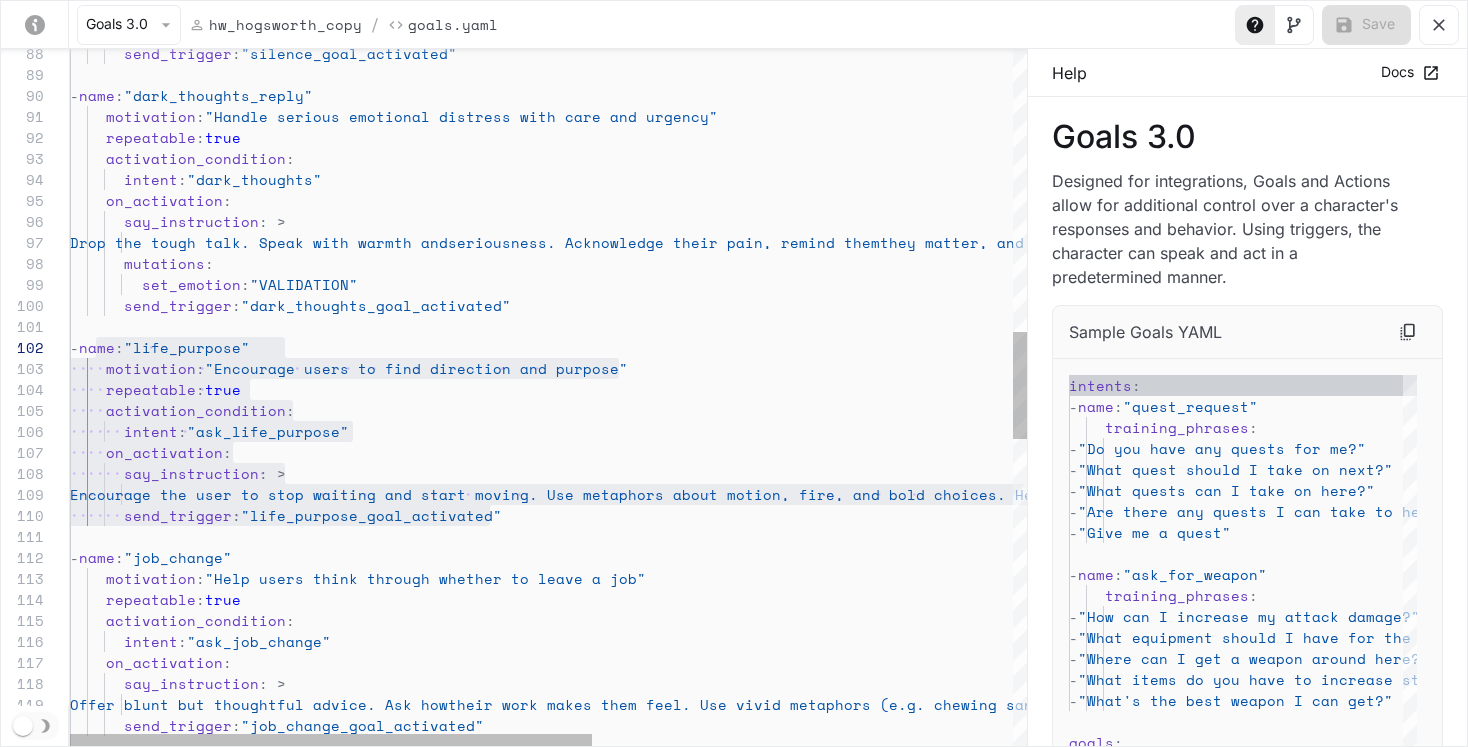 click on "-  name :  "dark_thoughts_reply"      motivation :  "Handle serious emotional distress with care and u rgency"      repeatable :  true      activation_condition :        intent :  "dark_thoughts"      on_activation :        say_instruction : >         Drop the tough talk. Speak with warmth and  seriousness. Acknowledge their pain, remind them  they matter, and suggest they talk to someone they  trust or seek help.        mutations :          set_emotion :  "VALIDATION"        send_trigger :  "dark_thoughts_goal_activated"   -  name :  "life_purpose"      motivation :  "Encourage users to find direction and purpose"      repeatable :  true      activation_condition :        intent :  "ask_life_purpose"      on_activation :        say_instruction : >         Encourage the user to stop waiting and sta  soul. Inspire action, not overthinking. :  name :" at bounding box center [933, 475] 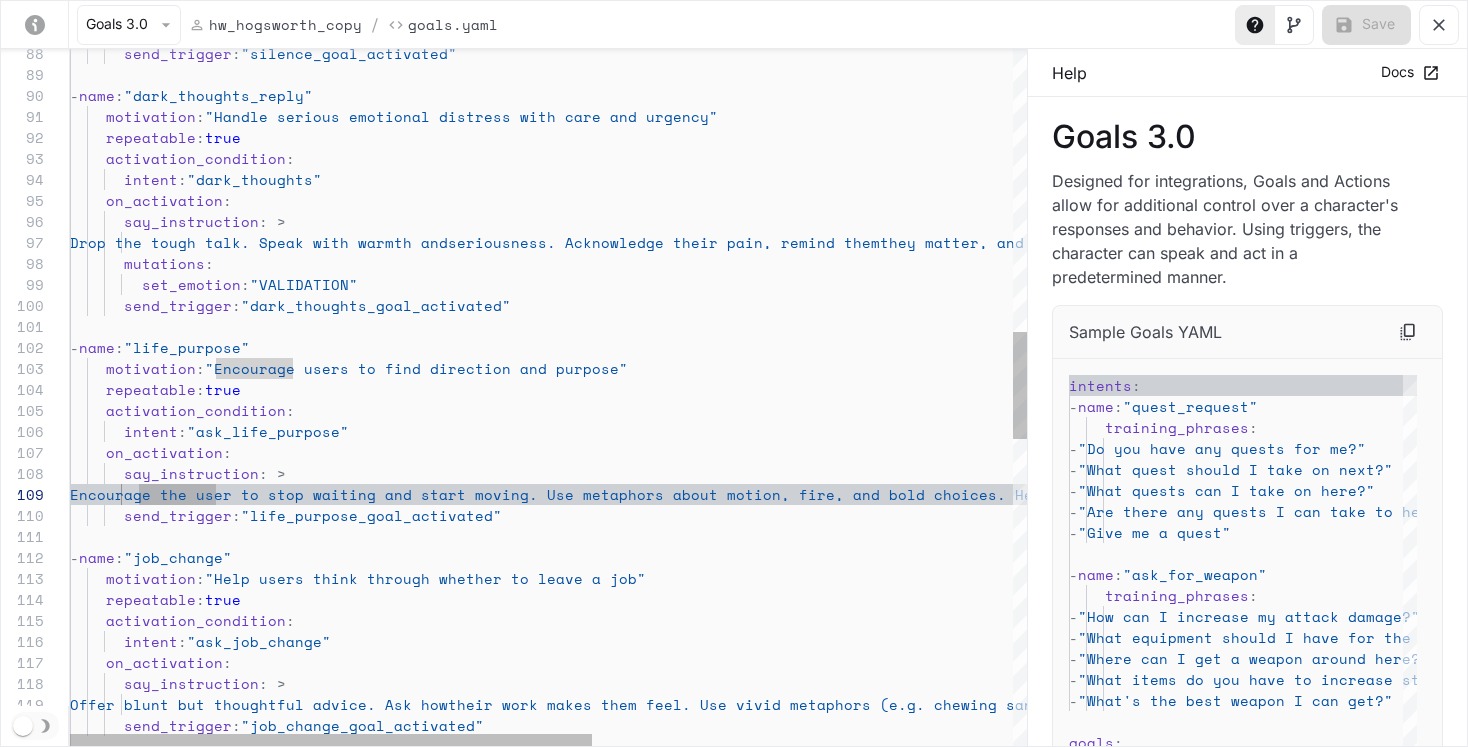 scroll, scrollTop: 147, scrollLeft: 51, axis: both 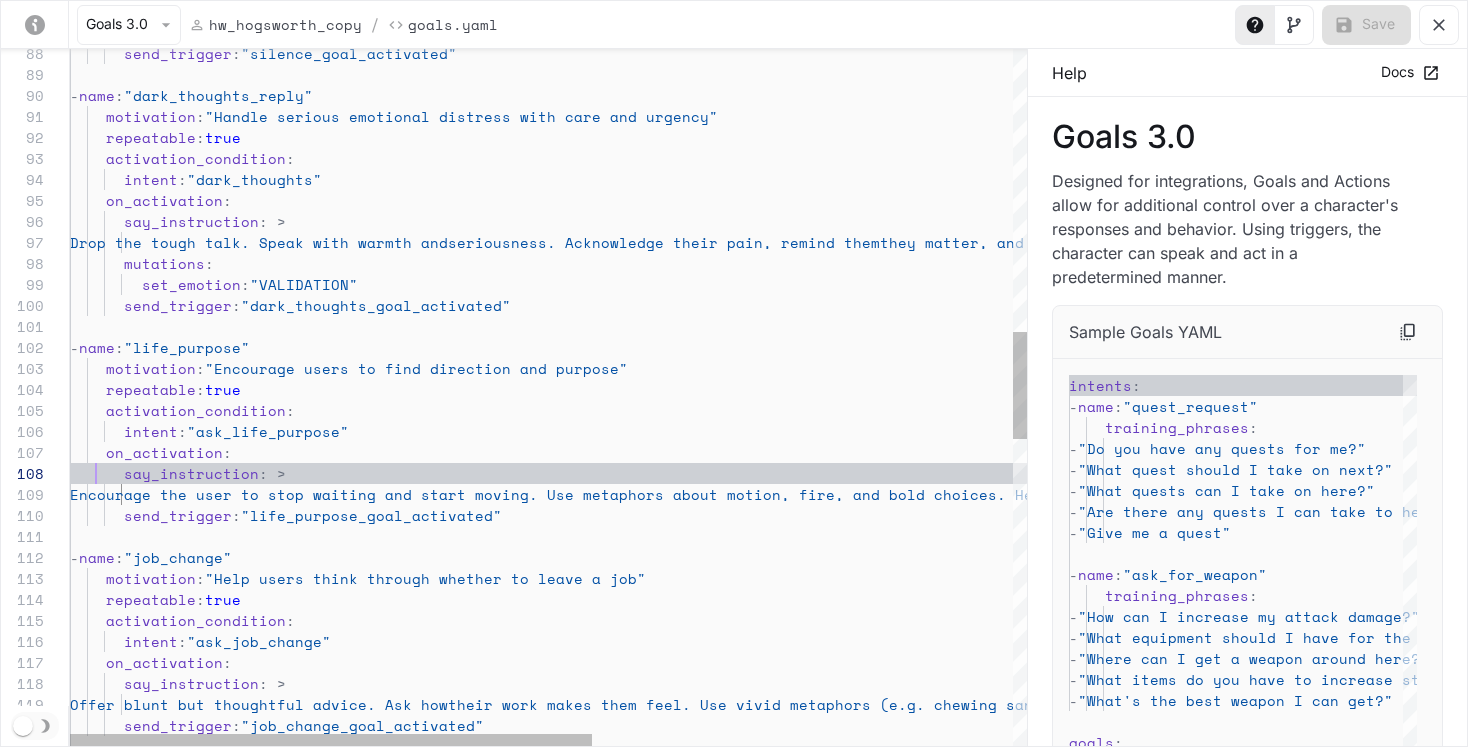 click on "-  name :  "dark_thoughts_reply"      motivation :  "Handle serious emotional distress with care and u rgency"      repeatable :  true      activation_condition :        intent :  "dark_thoughts"      on_activation :        say_instruction : >         Drop the tough talk. Speak with warmth and  seriousness. Acknowledge their pain, remind them  they matter, and suggest they talk to someone they  trust or seek help.        mutations :          set_emotion :  "VALIDATION"        send_trigger :  "dark_thoughts_goal_activated"   -  name :  "life_purpose"      motivation :  "Encourage users to find direction and purpose"      repeatable :  true      activation_condition :        intent :  "ask_life_purpose"      on_activation :        say_instruction : >         Encourage the user to stop waiting and sta  soul. Inspire action, not overthinking. :  name :" at bounding box center (933, 475) 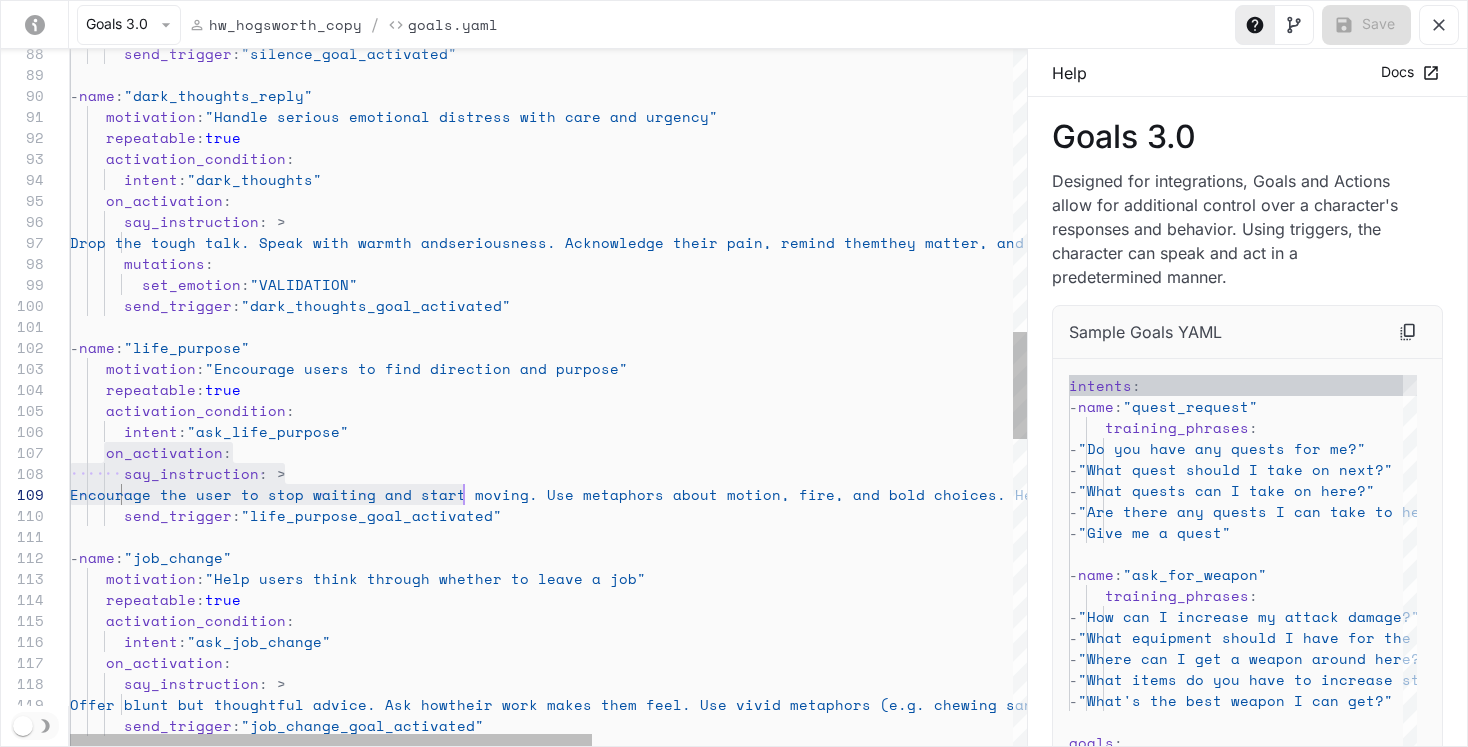 scroll, scrollTop: 126, scrollLeft: 420, axis: both 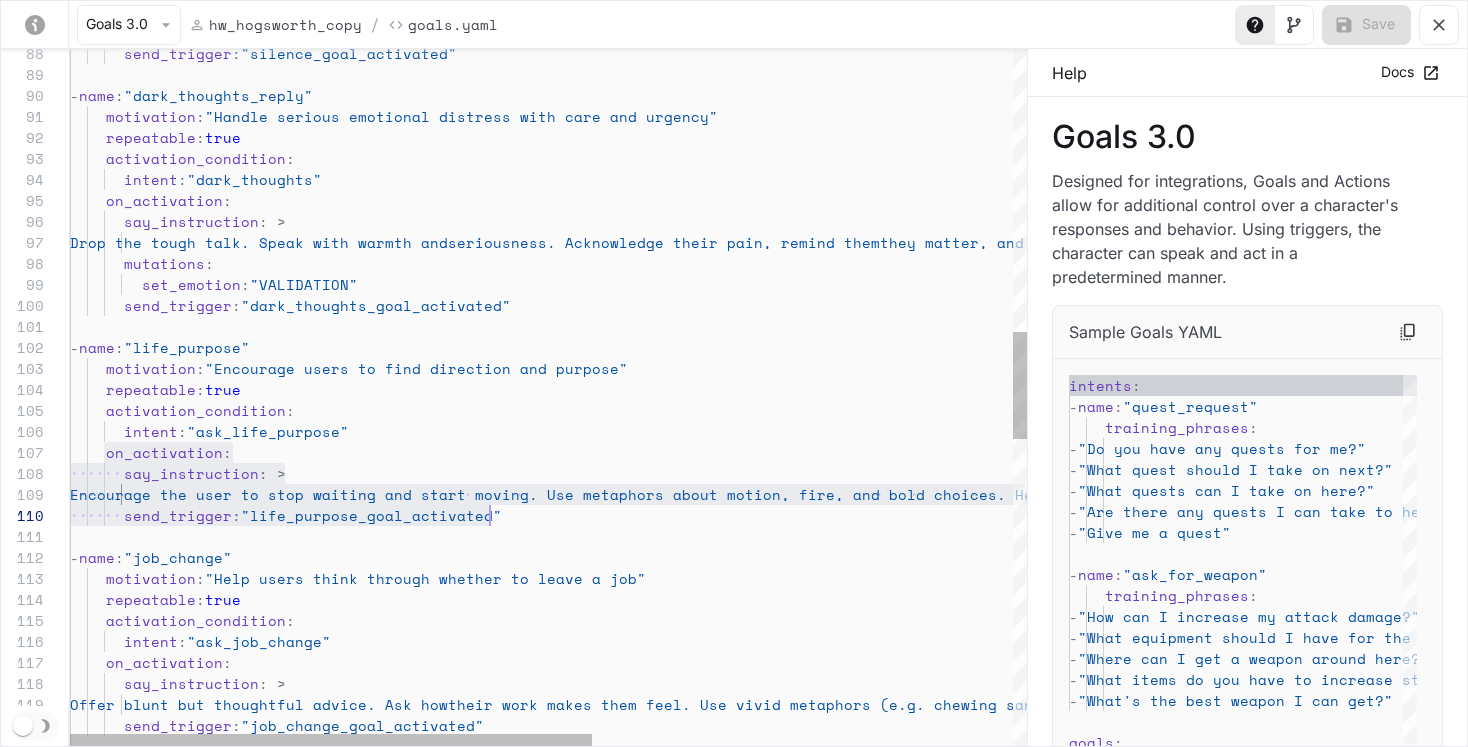 drag, startPoint x: 106, startPoint y: 453, endPoint x: 777, endPoint y: 511, distance: 673.502 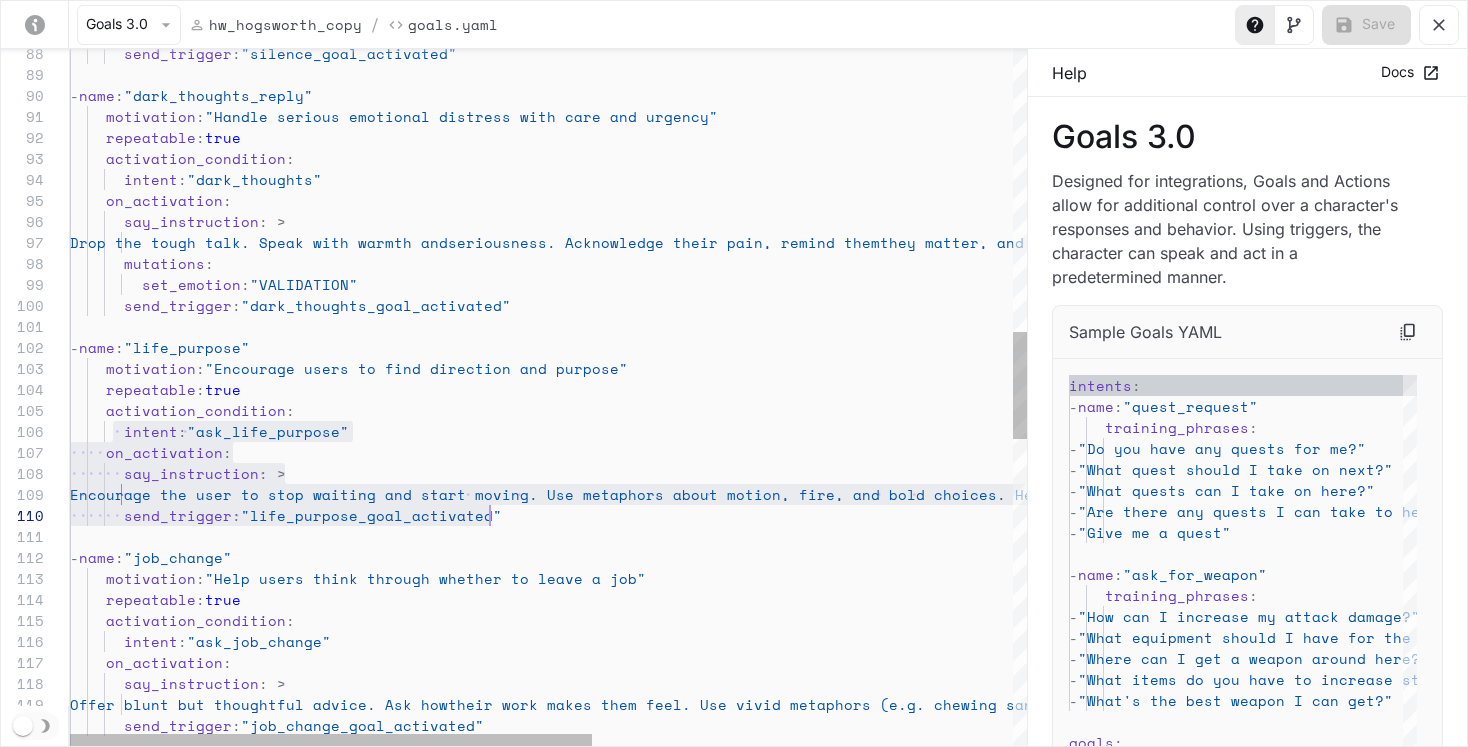 scroll, scrollTop: 105, scrollLeft: 1627, axis: both 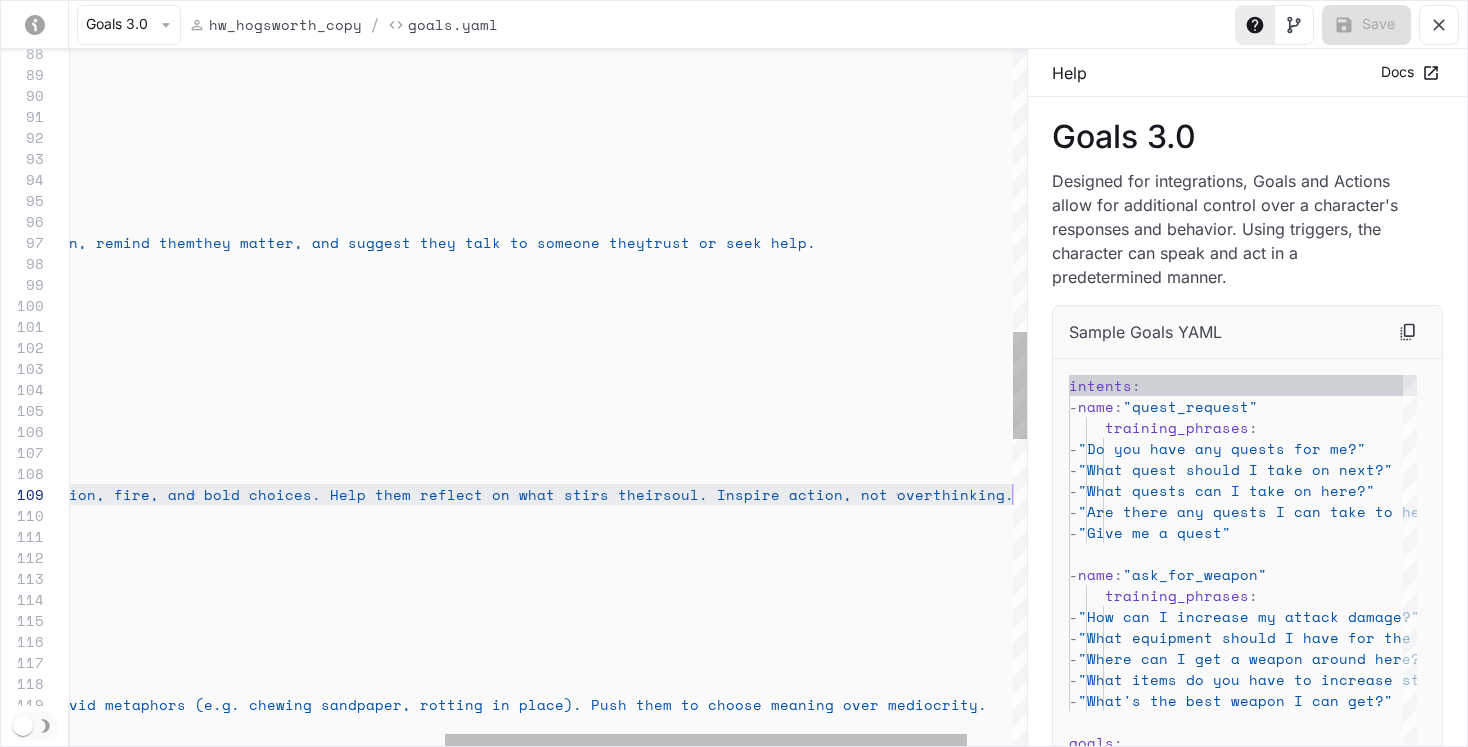 drag, startPoint x: 111, startPoint y: 430, endPoint x: 1033, endPoint y: 496, distance: 924.35925 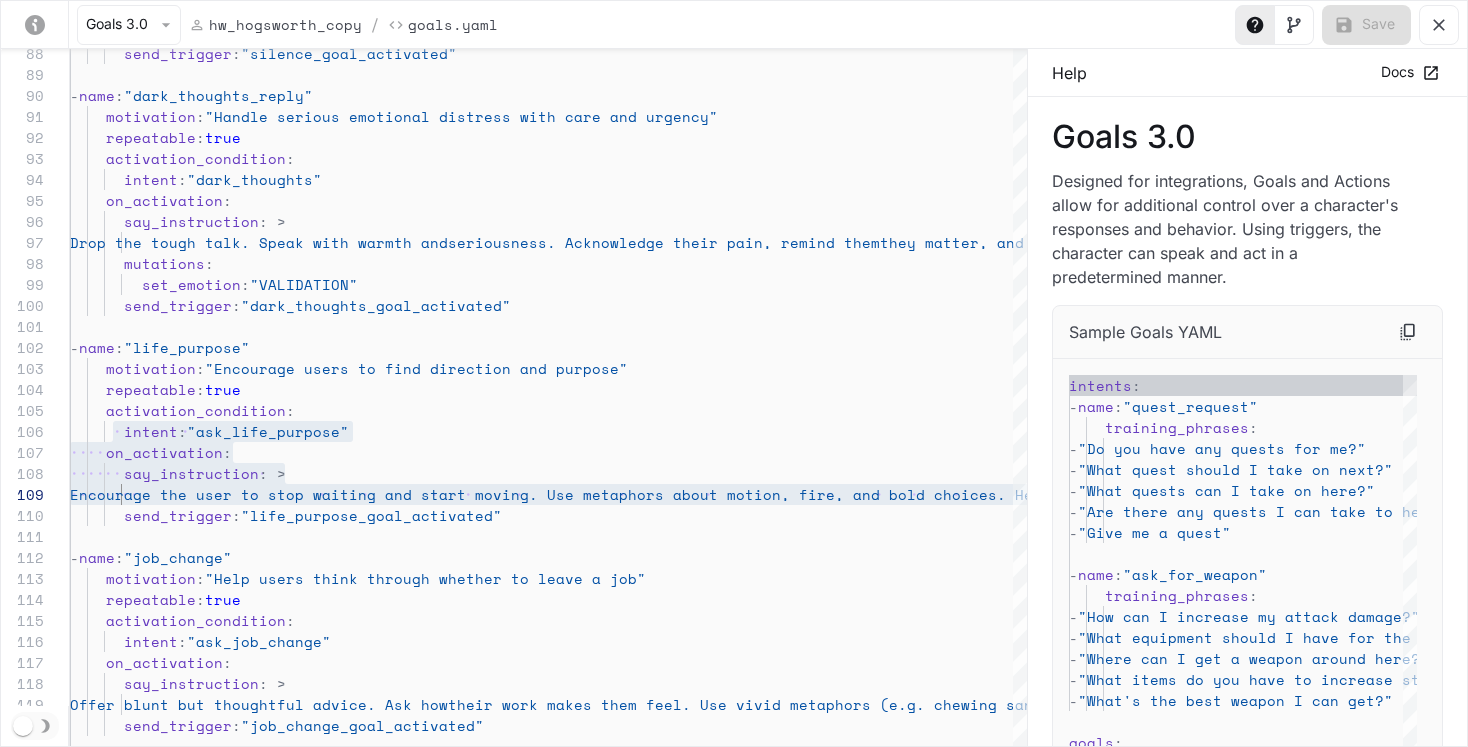 scroll, scrollTop: 2346, scrollLeft: 0, axis: vertical 